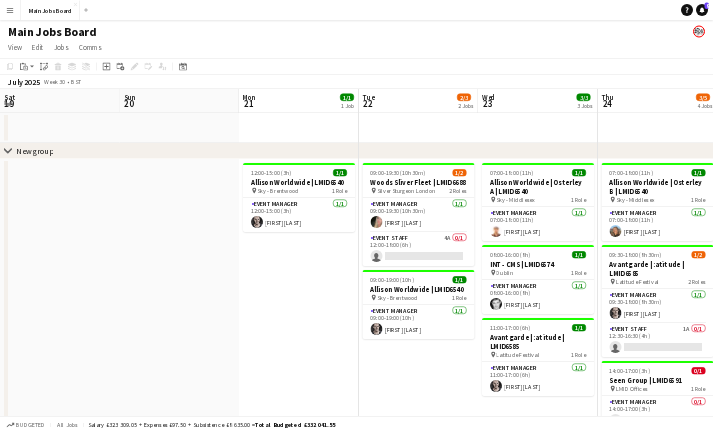 scroll, scrollTop: 0, scrollLeft: 0, axis: both 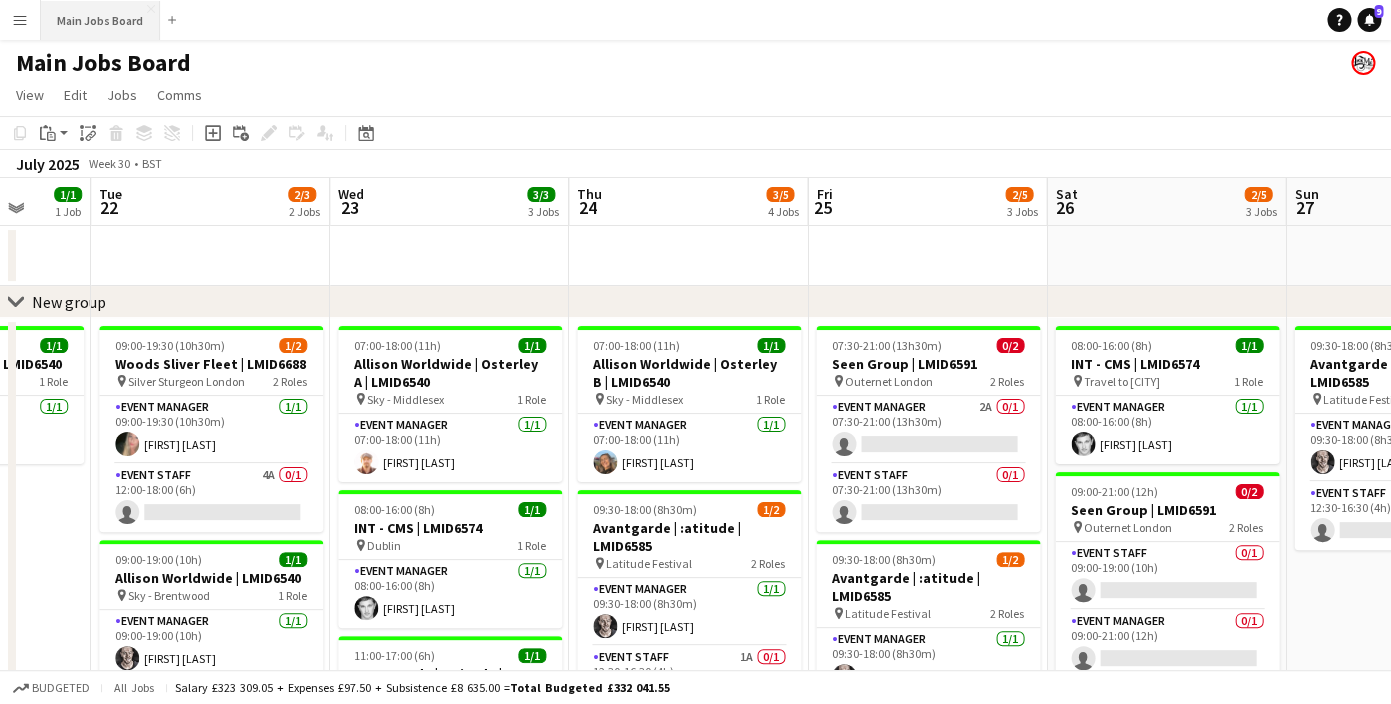 click on "Main Jobs Board
Close" at bounding box center (100, 20) 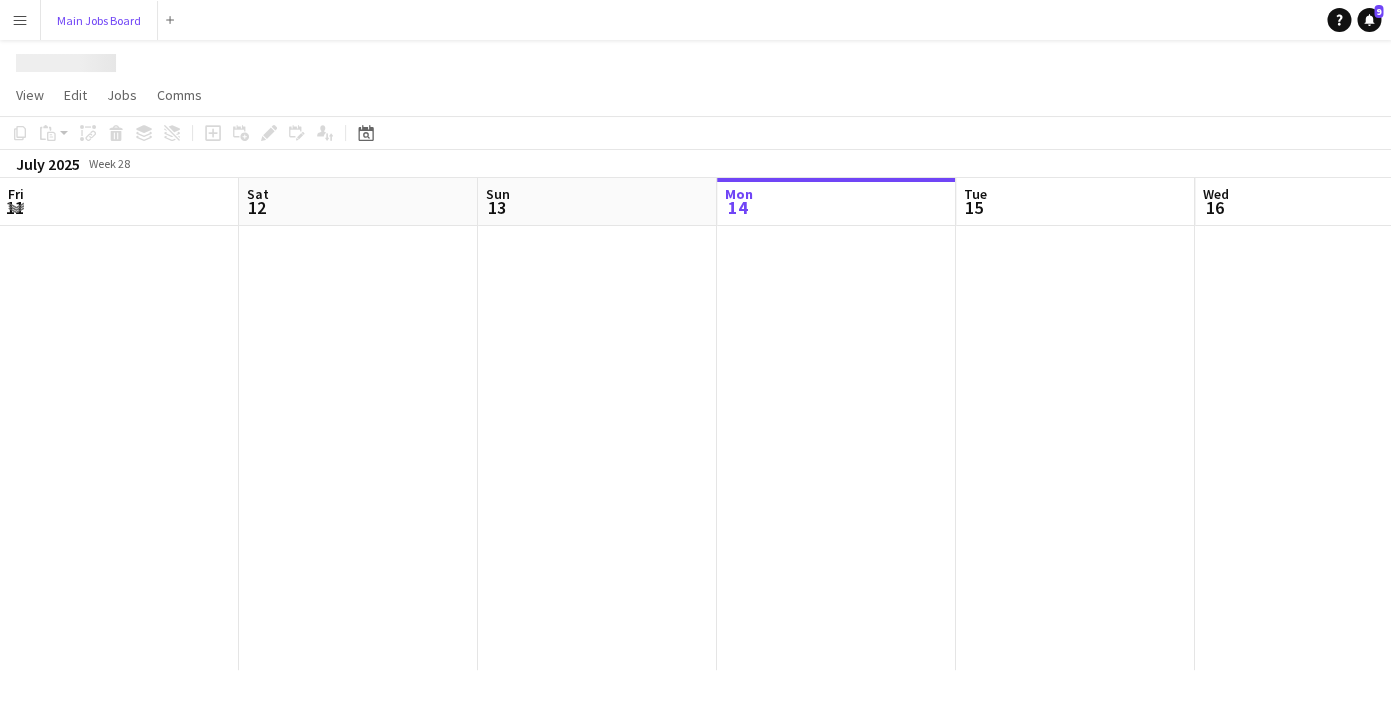 scroll, scrollTop: 0, scrollLeft: 478, axis: horizontal 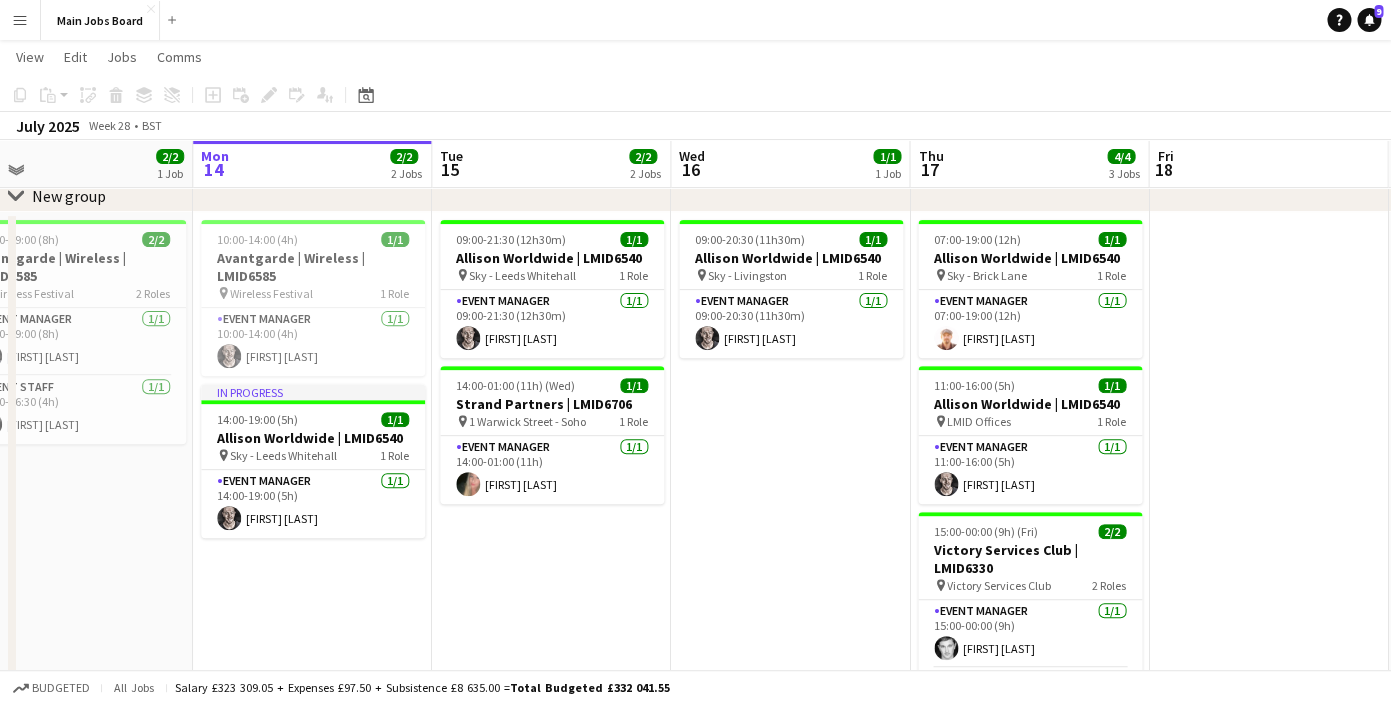 drag, startPoint x: 853, startPoint y: 535, endPoint x: 807, endPoint y: 535, distance: 46 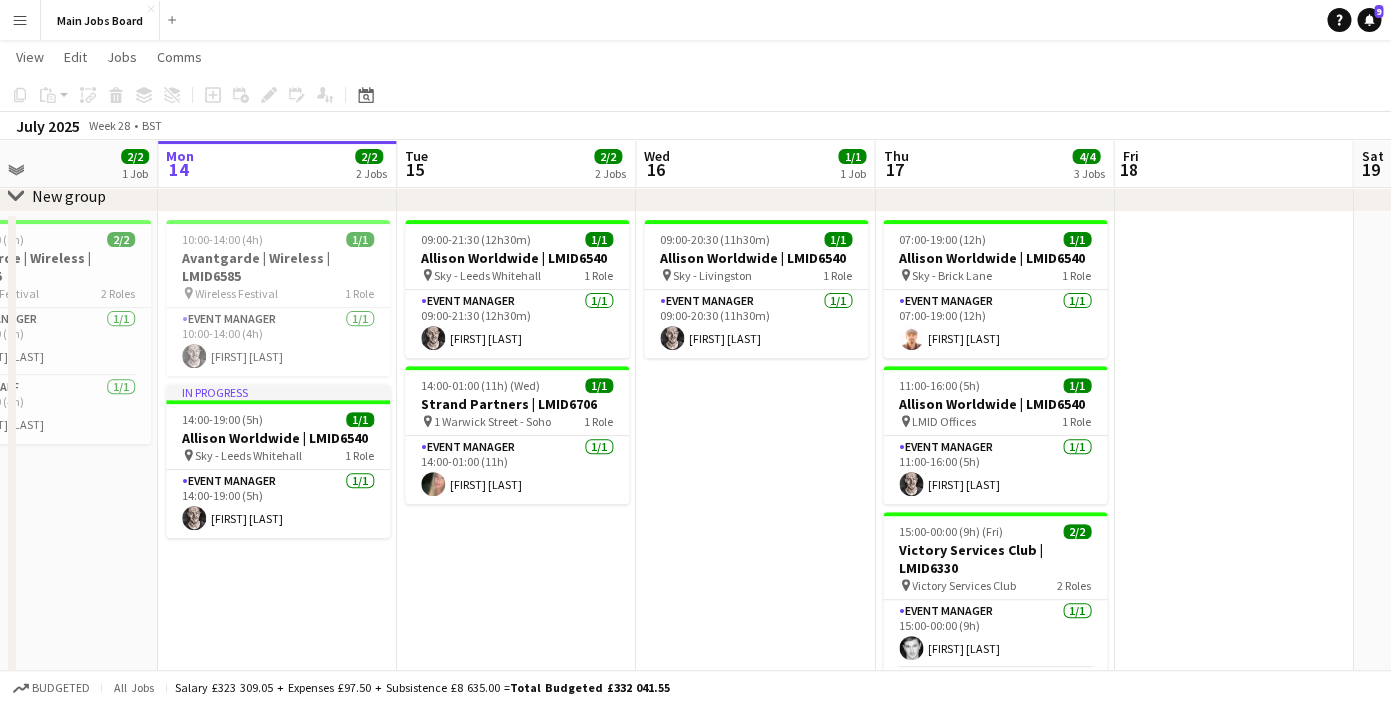 drag, startPoint x: 620, startPoint y: 584, endPoint x: 589, endPoint y: 584, distance: 31 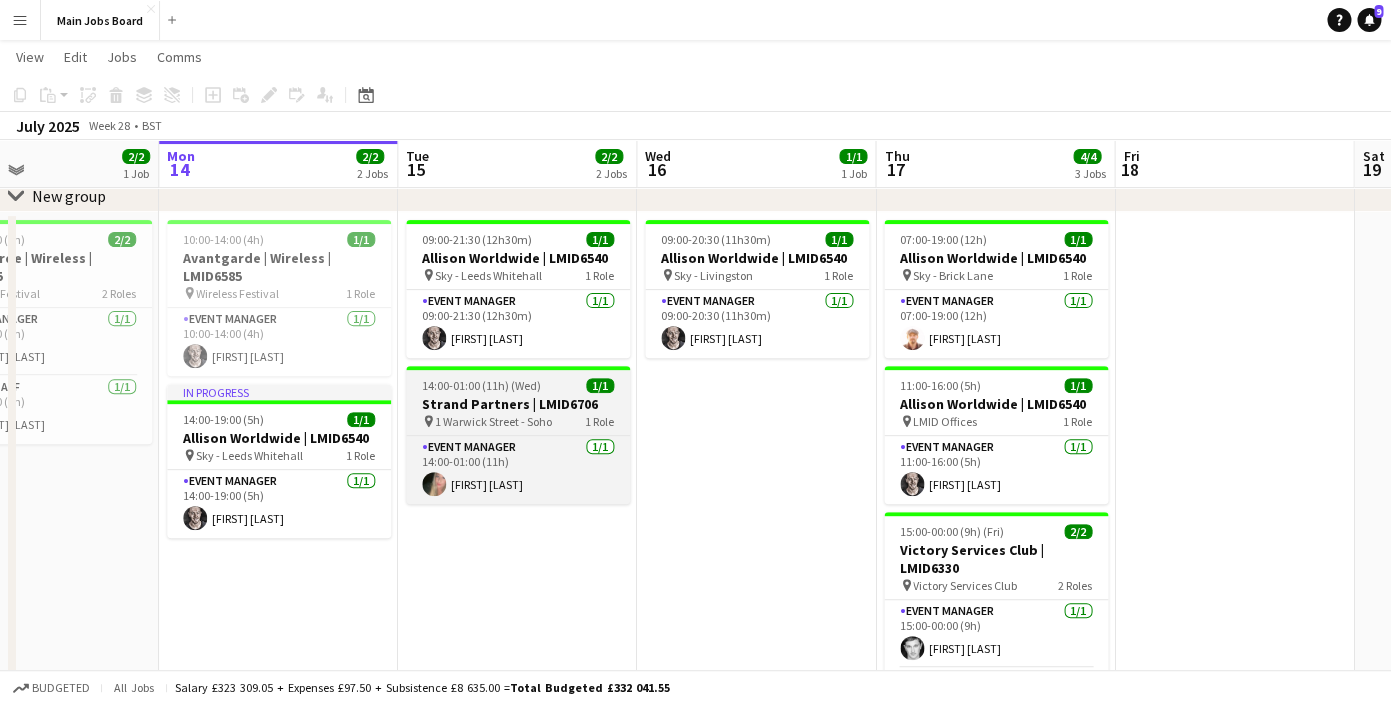 click on "Strand Partners | LMID6706" at bounding box center [518, 404] 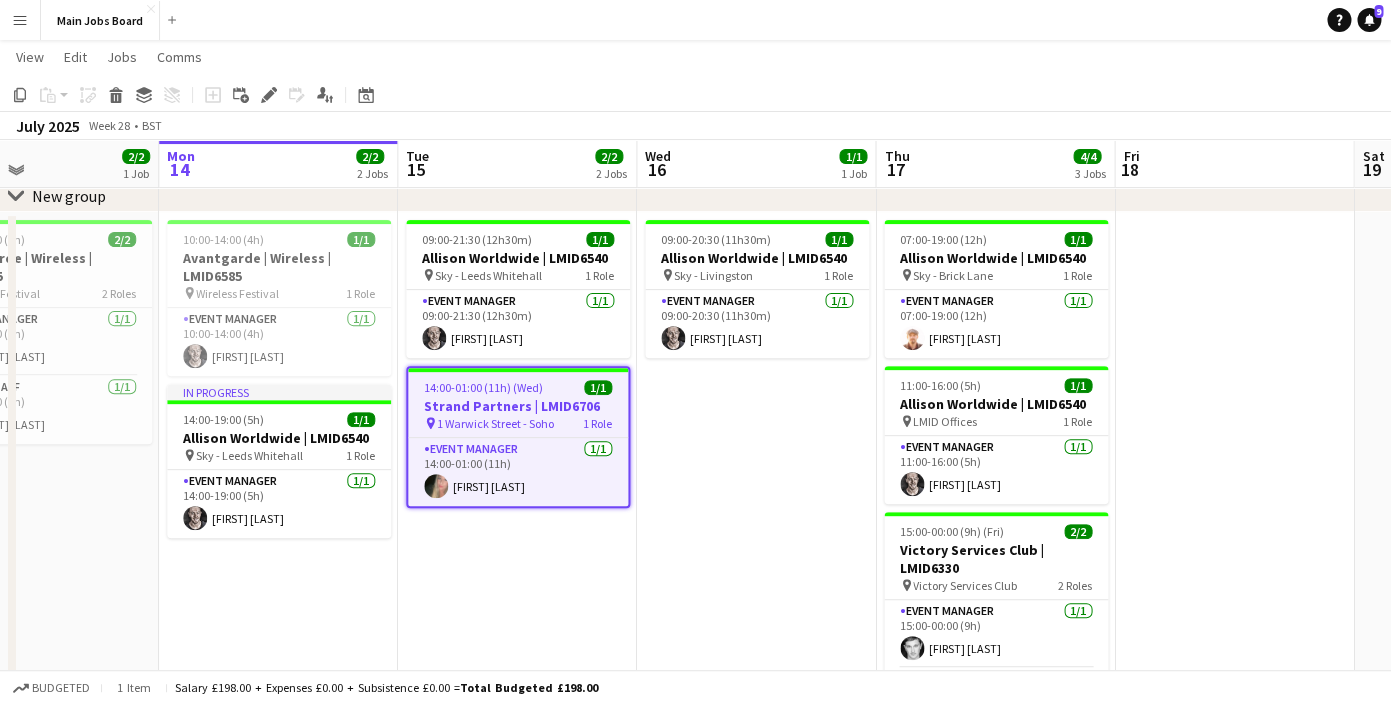 click on "09:00-21:30 (12h30m)    1/1   Allison Worldwide | LMID6540
pin
Sky - Leeds Whitehall   1 Role   Event Manager   1/1   09:00-21:30 (12h30m)
Arthur Thomas     14:00-01:00 (11h) (Wed)   1/1    Strand Partners | LMID6706
pin
1 Warwick Street - Soho   1 Role   Event Manager   1/1   14:00-01:00 (11h)
Emma Kelly" at bounding box center (517, 514) 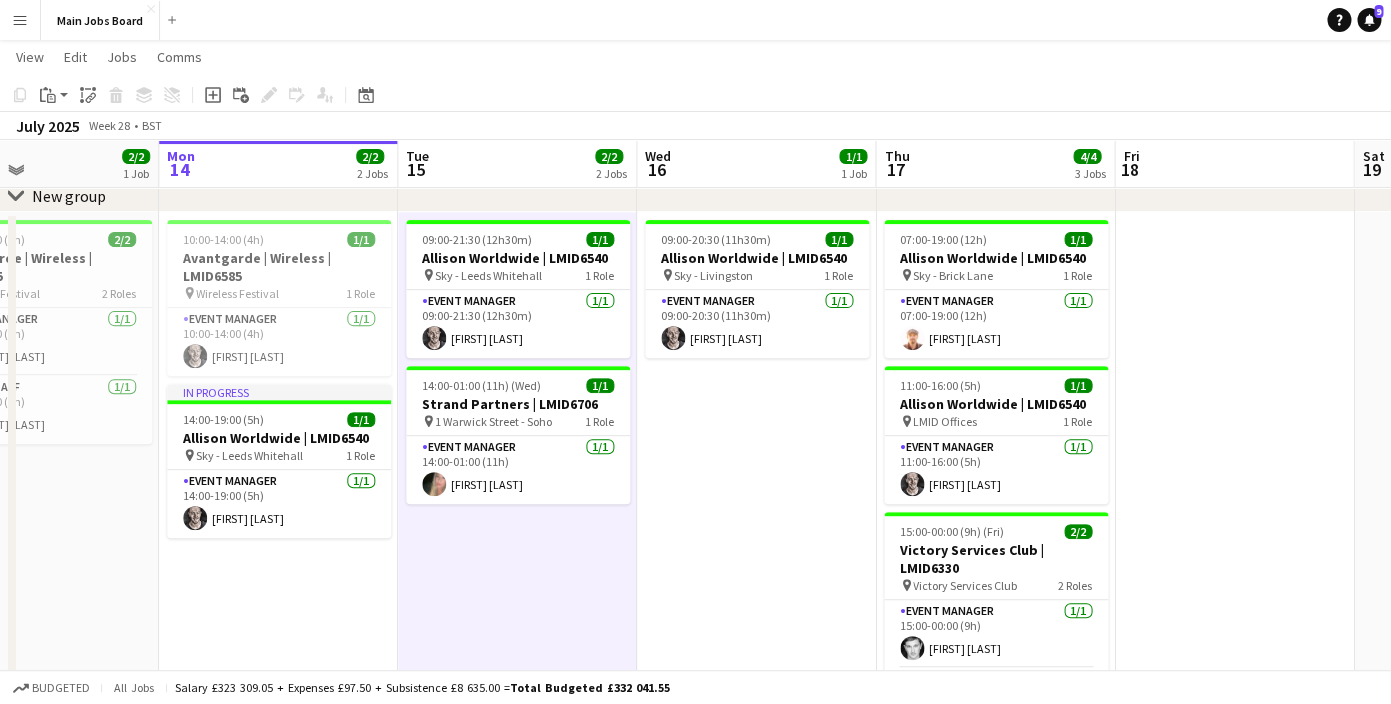 click on "09:00-20:30 (11h30m)    1/1   Allison Worldwide | LMID6540
pin
Sky - Livingston   1 Role   Event Manager   1/1   09:00-20:30 (11h30m)
[FIRST] [LAST]" at bounding box center (756, 514) 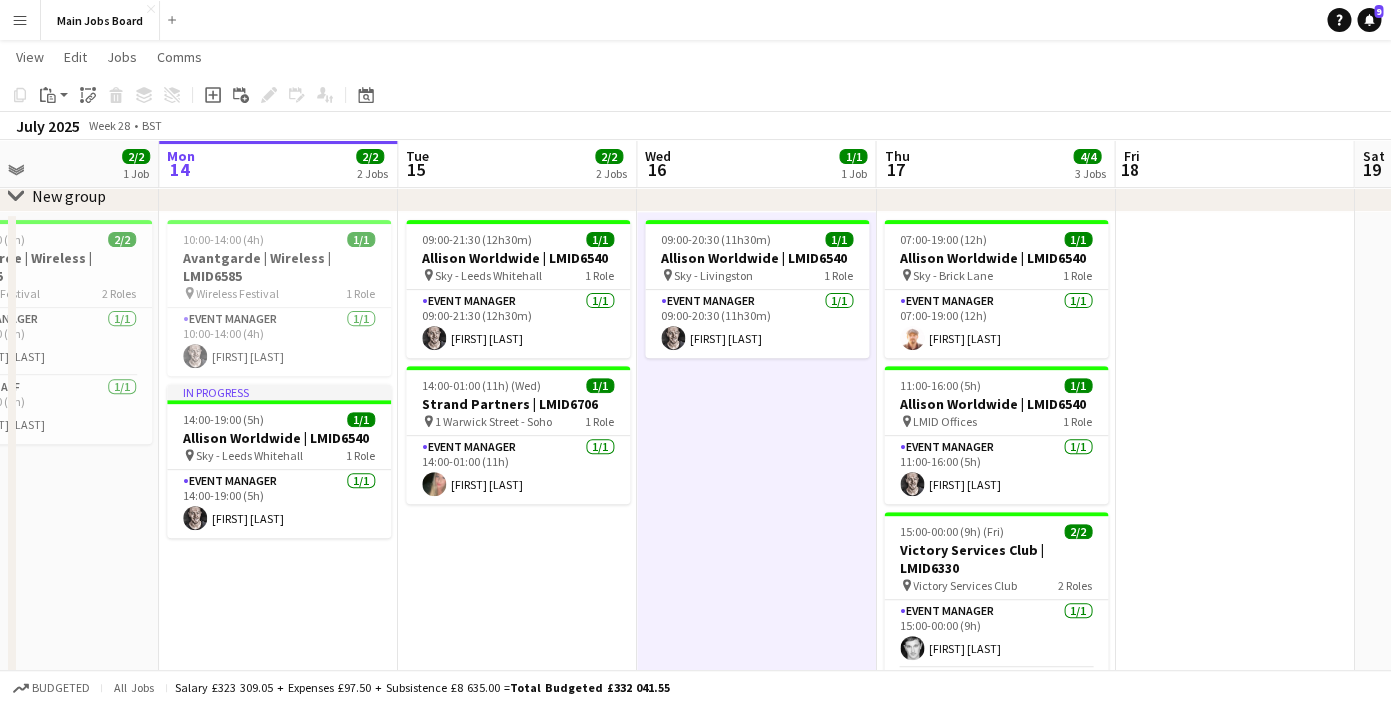 click on "09:00-21:30 (12h30m)    1/1   Allison Worldwide | LMID6540
pin
Sky - Leeds Whitehall   1 Role   Event Manager   1/1   09:00-21:30 (12h30m)
Arthur Thomas     14:00-01:00 (11h) (Wed)   1/1    Strand Partners | LMID6706
pin
1 Warwick Street - Soho   1 Role   Event Manager   1/1   14:00-01:00 (11h)
Emma Kelly" at bounding box center (517, 514) 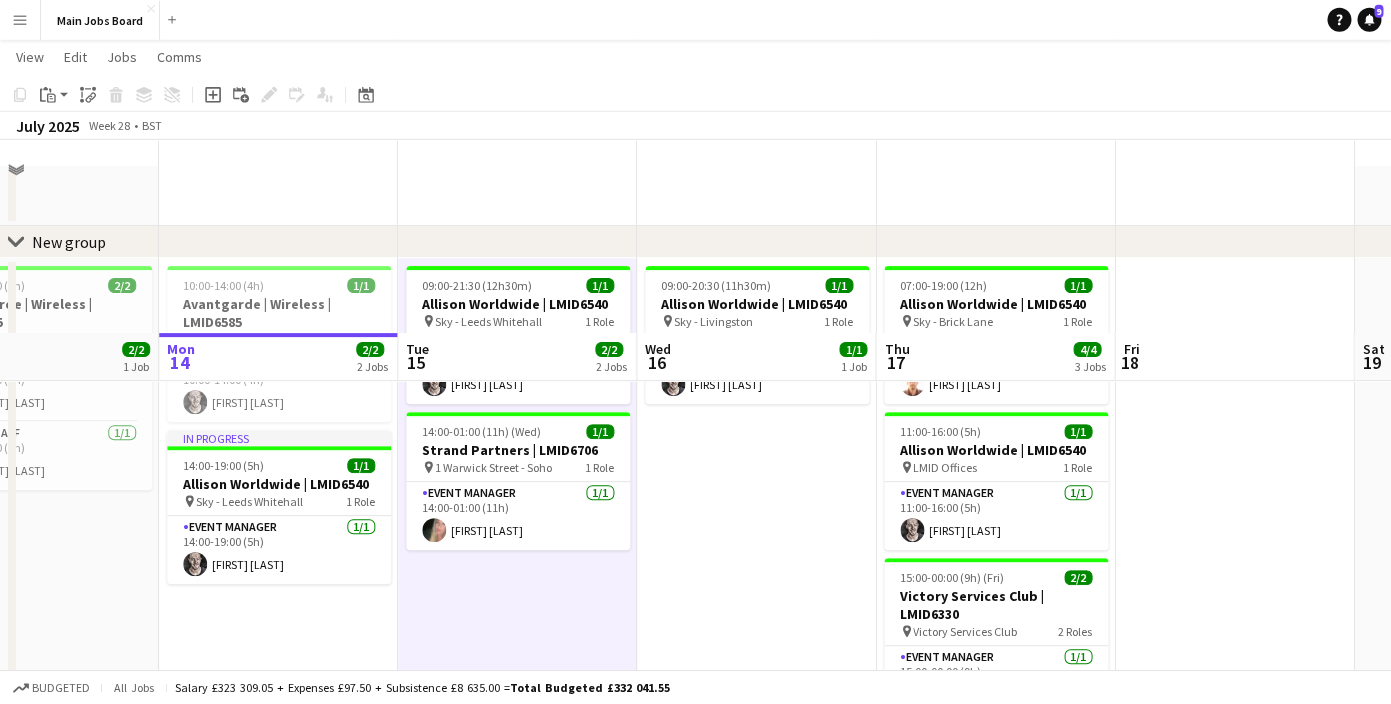 scroll, scrollTop: 0, scrollLeft: 0, axis: both 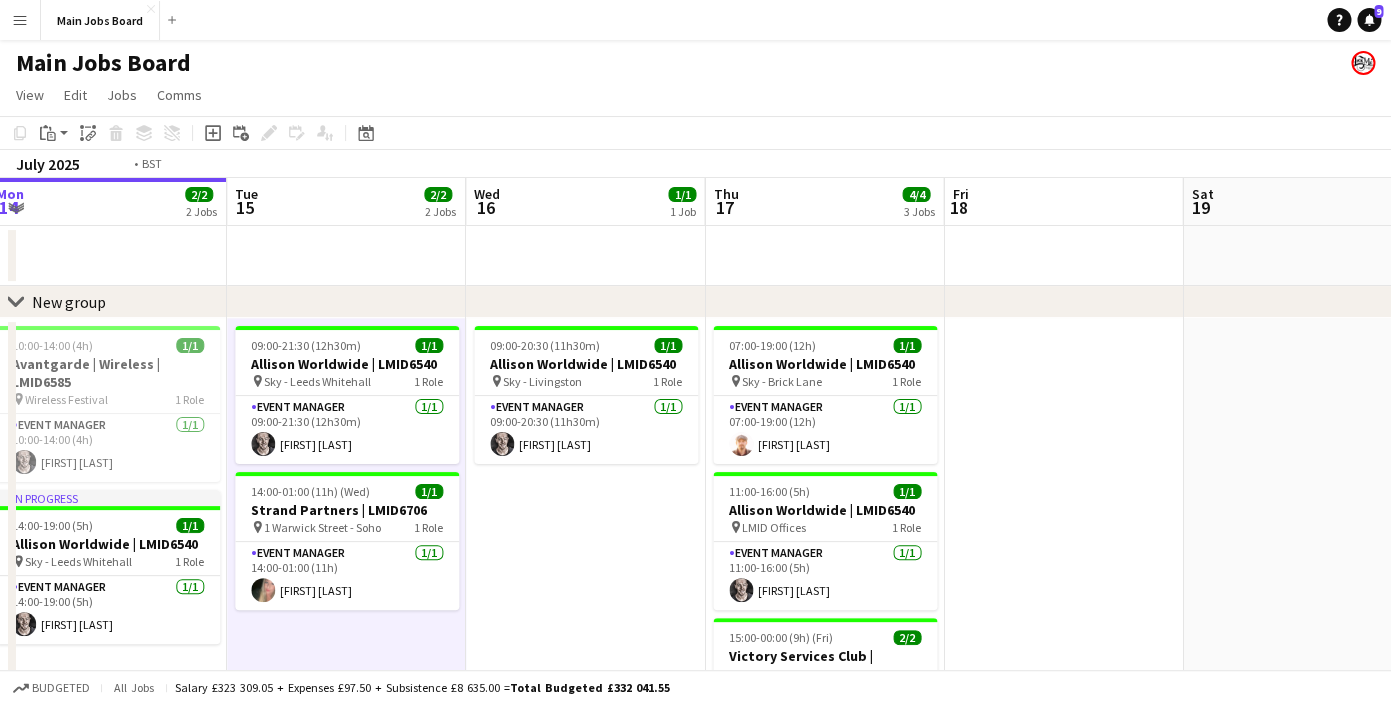 drag, startPoint x: 1247, startPoint y: 493, endPoint x: 834, endPoint y: 478, distance: 413.2723 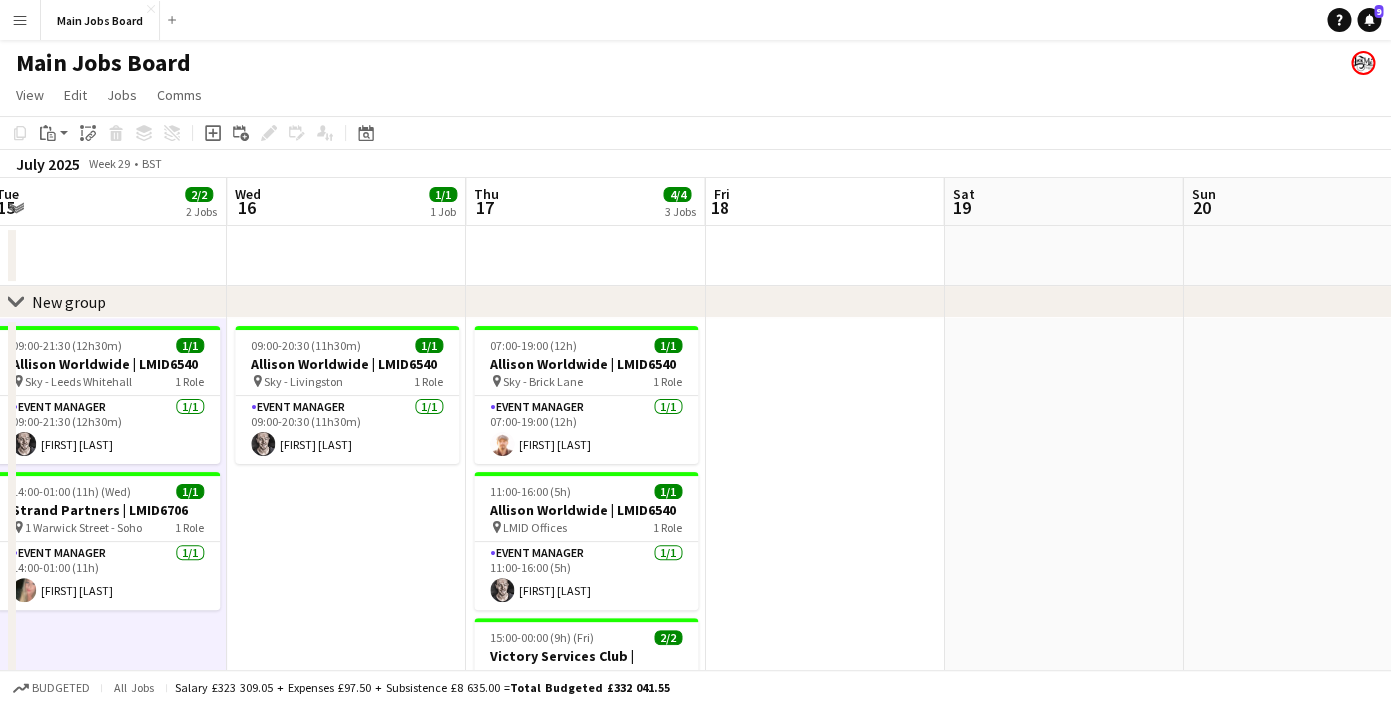 scroll, scrollTop: 0, scrollLeft: 731, axis: horizontal 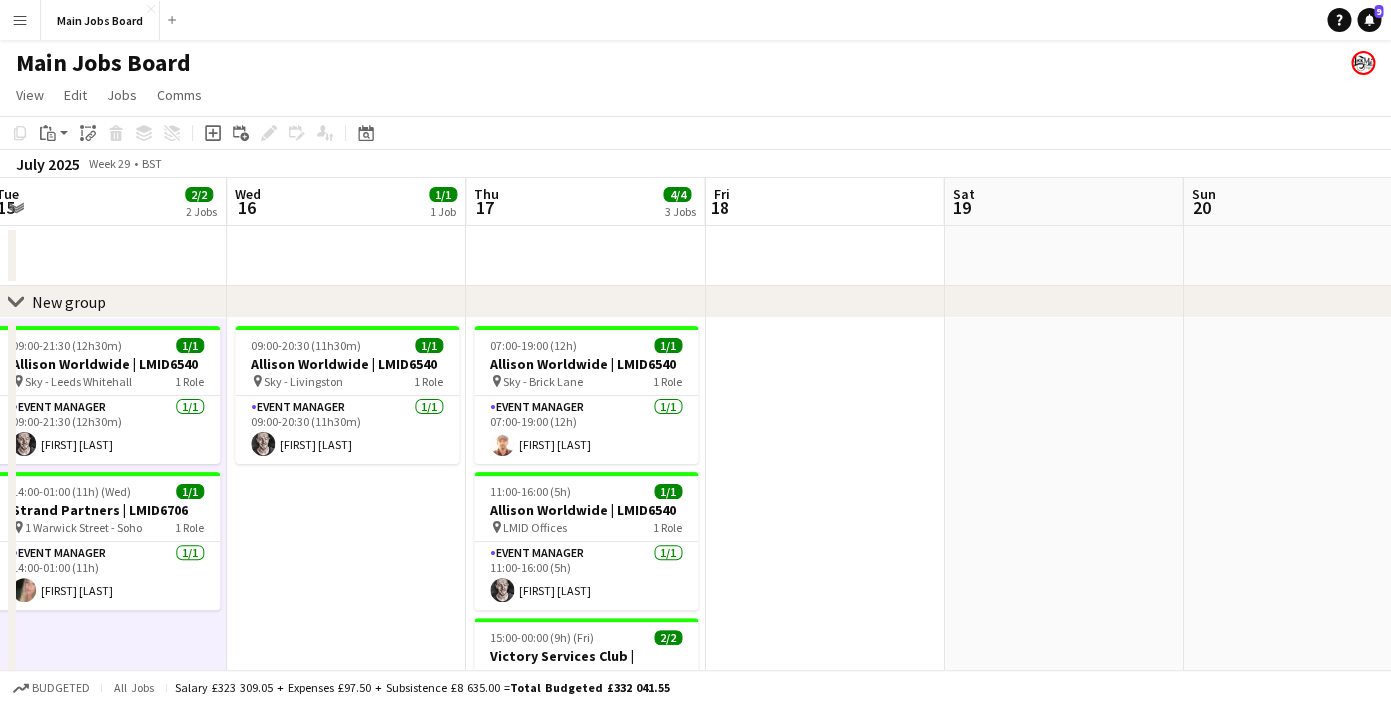 drag, startPoint x: 1007, startPoint y: 464, endPoint x: 774, endPoint y: 464, distance: 233 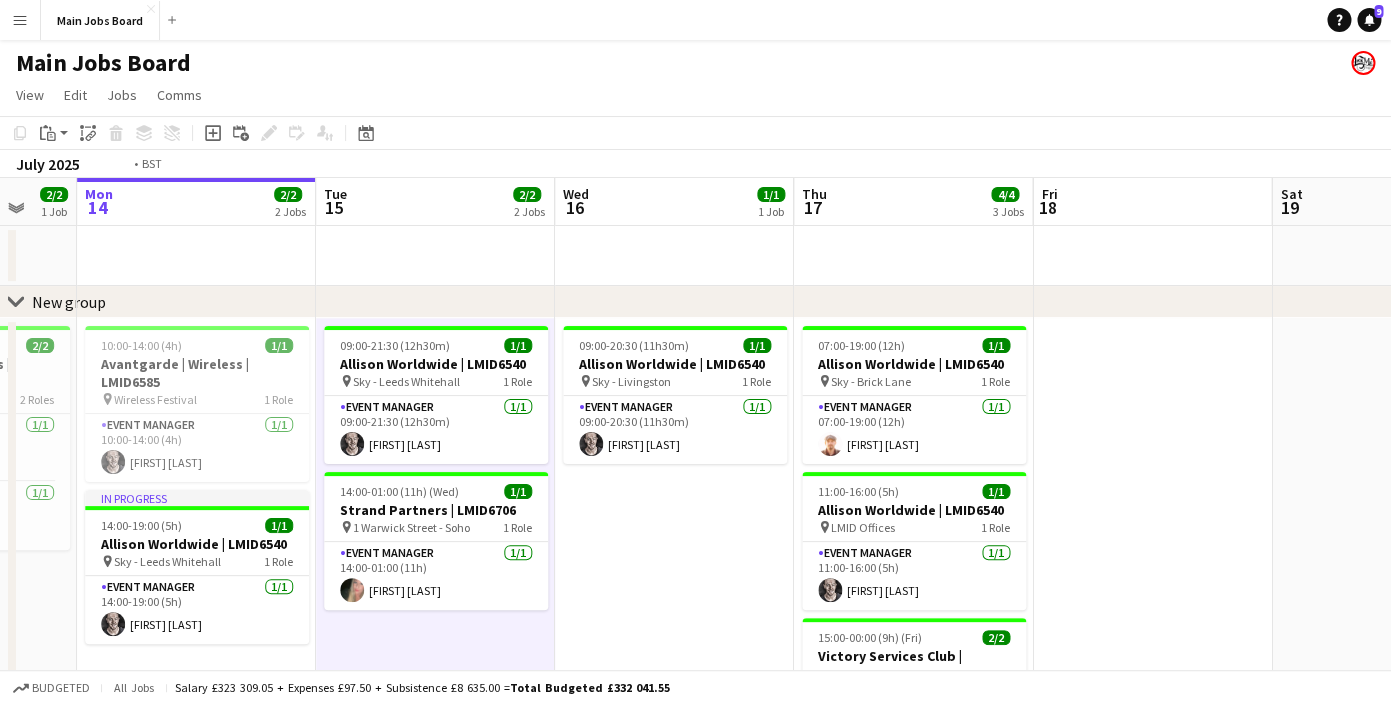 drag, startPoint x: 774, startPoint y: 464, endPoint x: 1399, endPoint y: 324, distance: 640.4881 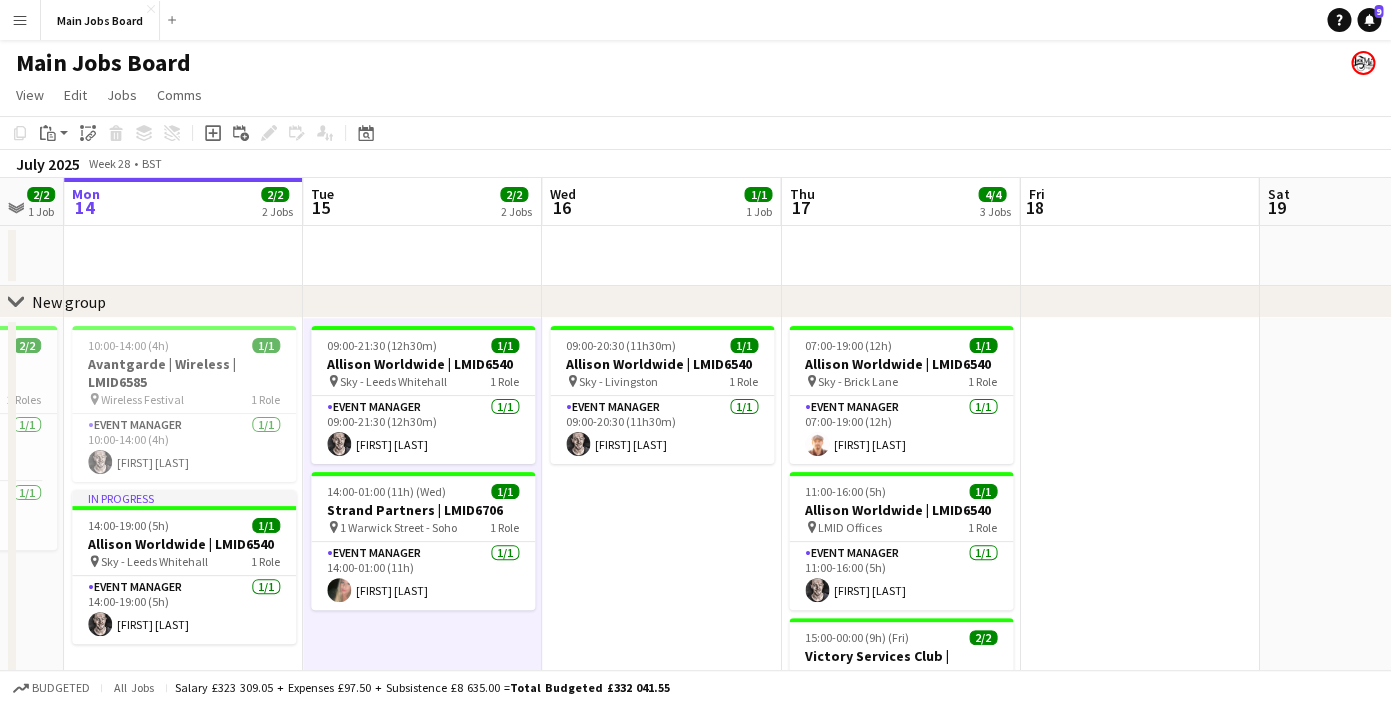 drag, startPoint x: 543, startPoint y: 439, endPoint x: 529, endPoint y: 461, distance: 26.076809 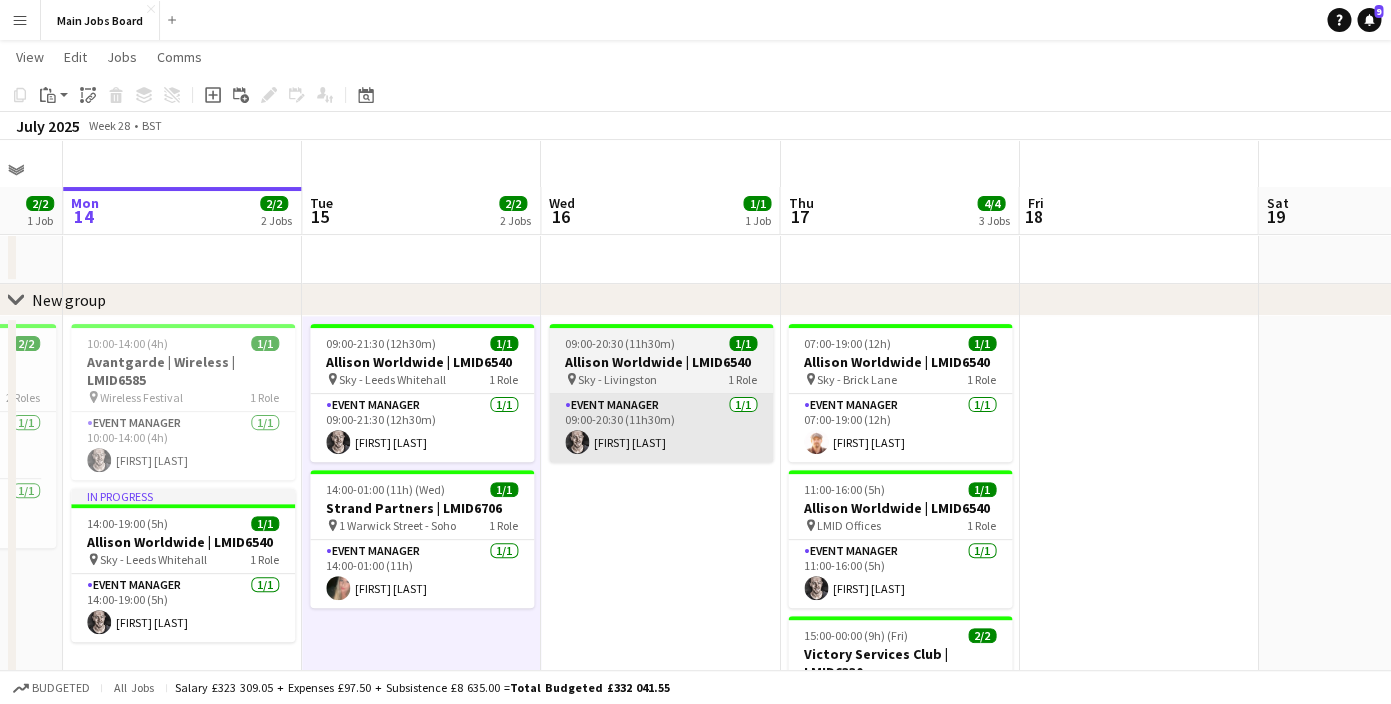 scroll, scrollTop: 118, scrollLeft: 0, axis: vertical 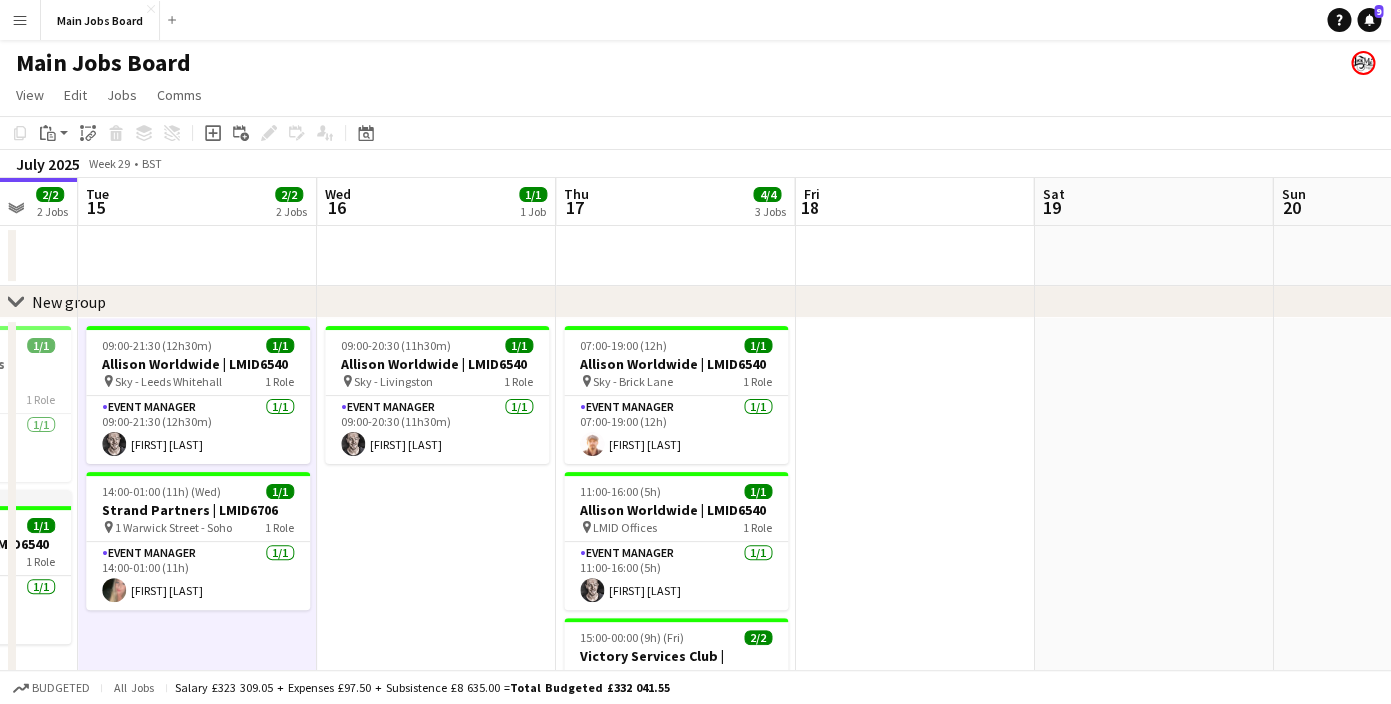 drag, startPoint x: 1113, startPoint y: 474, endPoint x: 69, endPoint y: 569, distance: 1048.3134 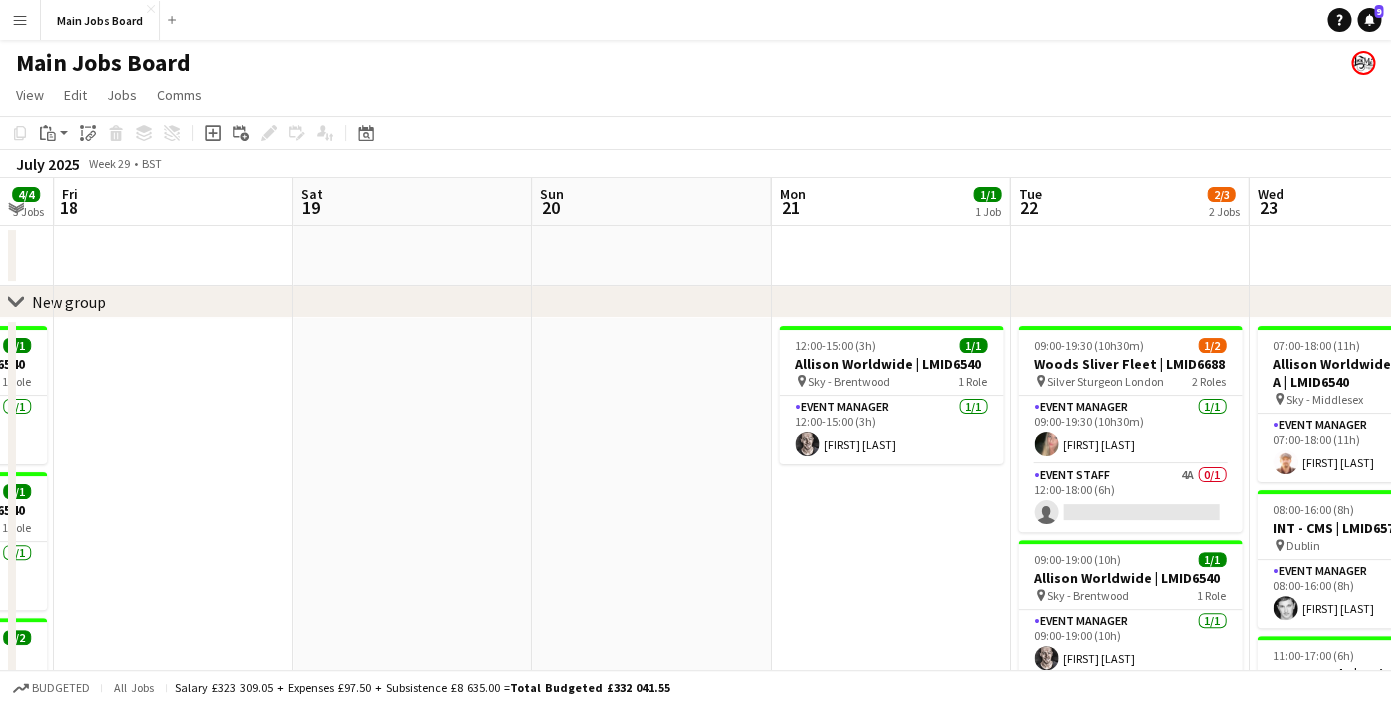 drag, startPoint x: 634, startPoint y: 462, endPoint x: 130, endPoint y: 463, distance: 504.001 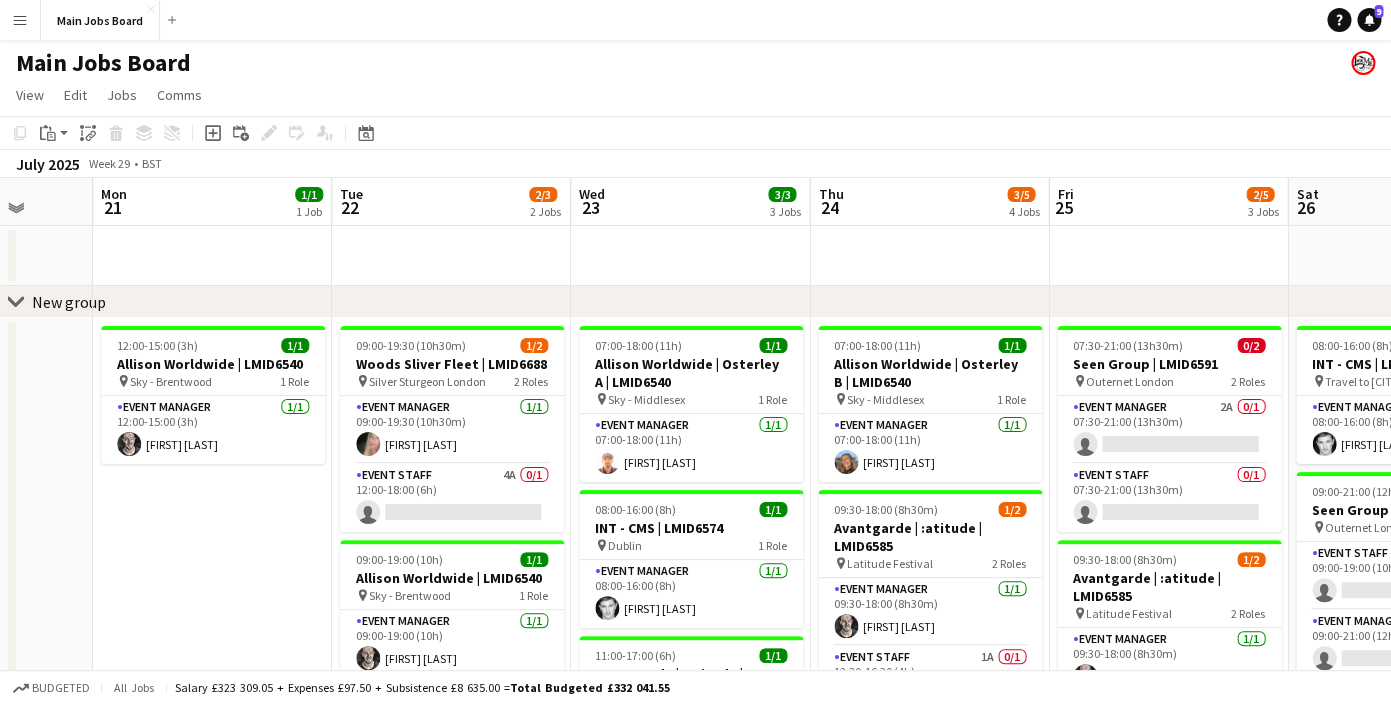 scroll, scrollTop: 0, scrollLeft: 647, axis: horizontal 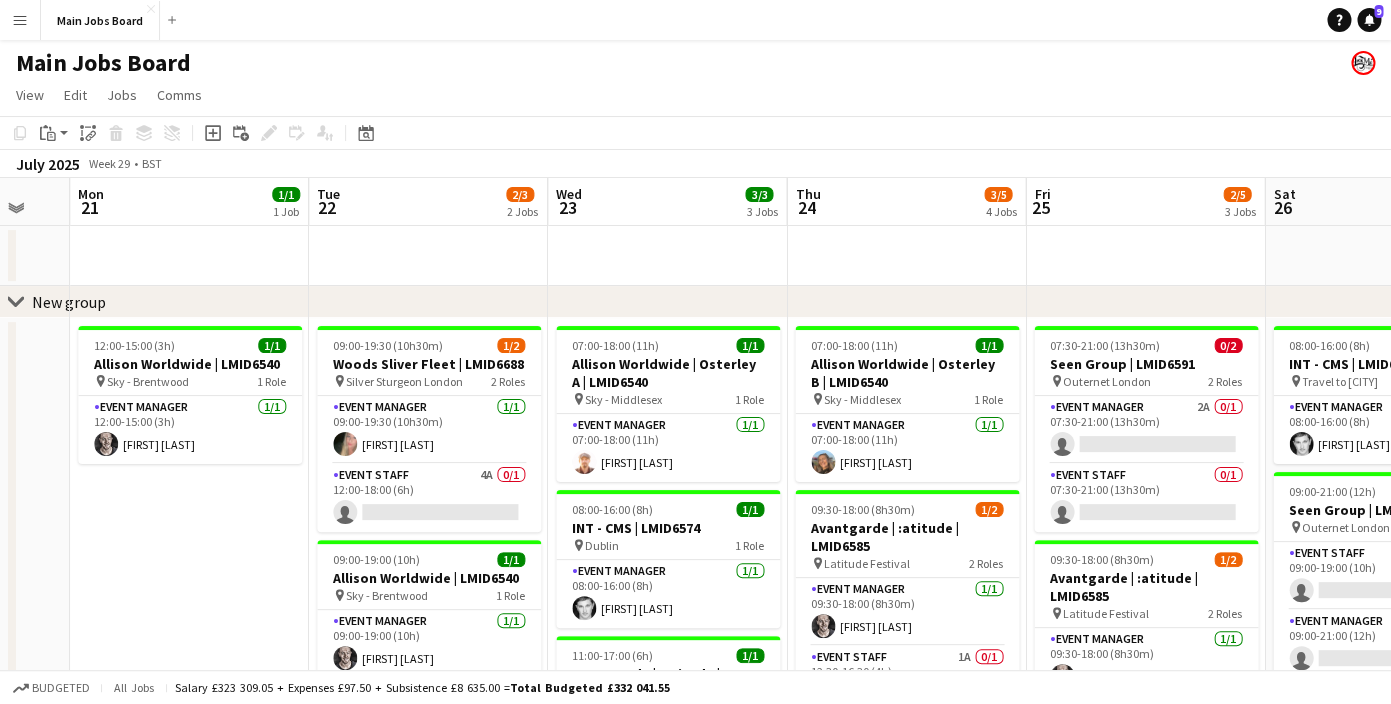 drag, startPoint x: 391, startPoint y: 507, endPoint x: 274, endPoint y: 508, distance: 117.00427 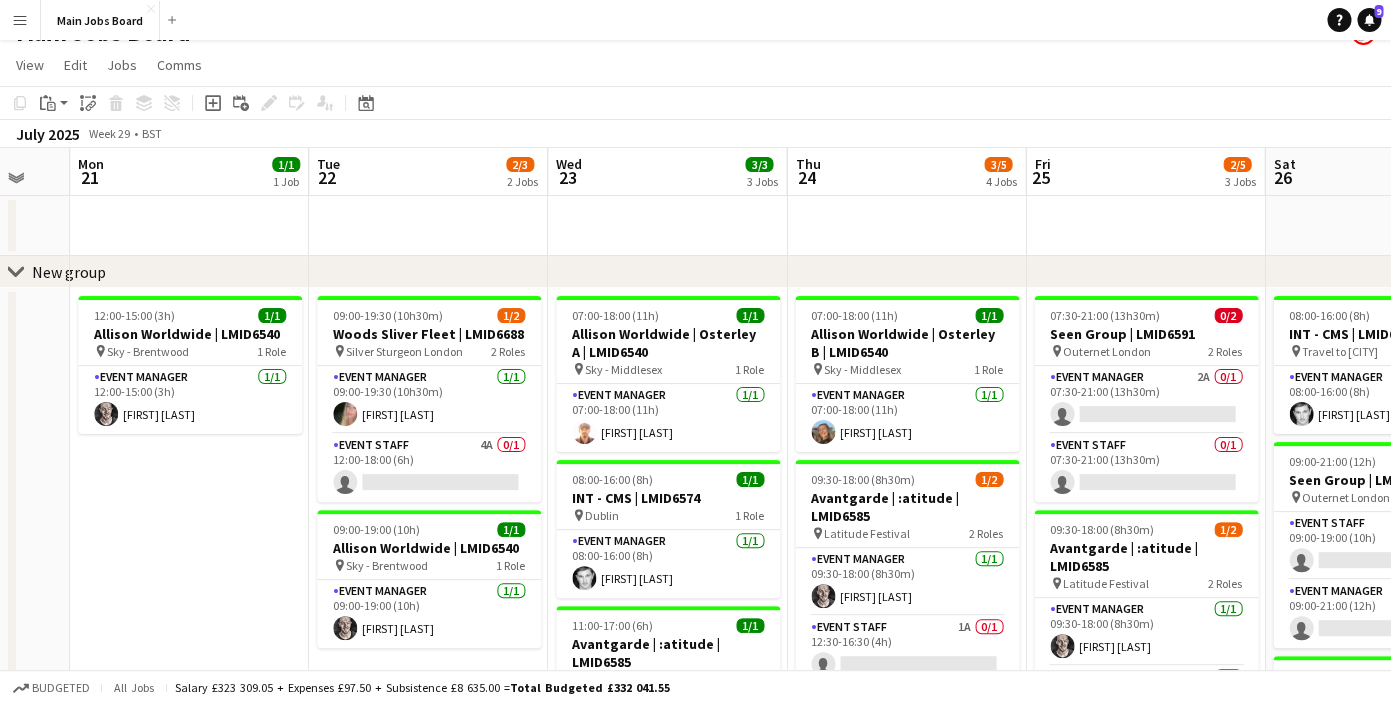 scroll, scrollTop: 44, scrollLeft: 0, axis: vertical 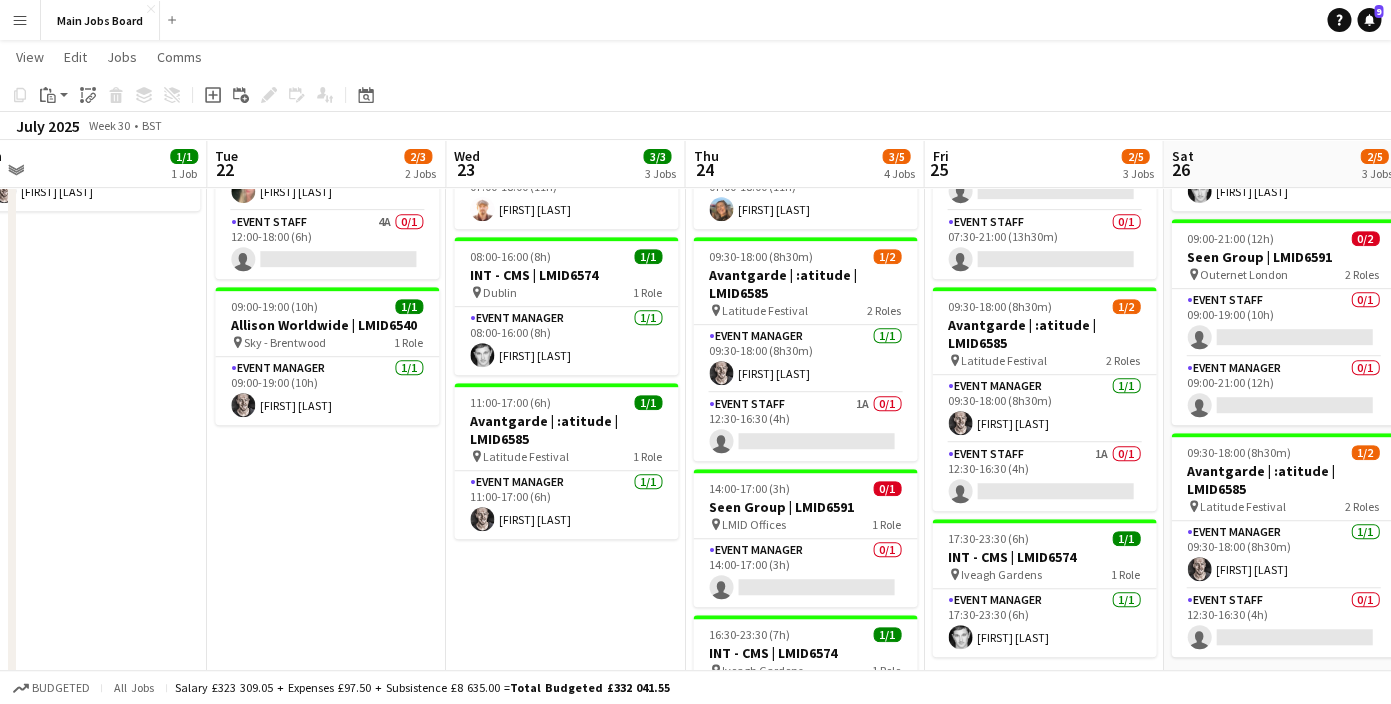 drag, startPoint x: 749, startPoint y: 589, endPoint x: 574, endPoint y: 589, distance: 175 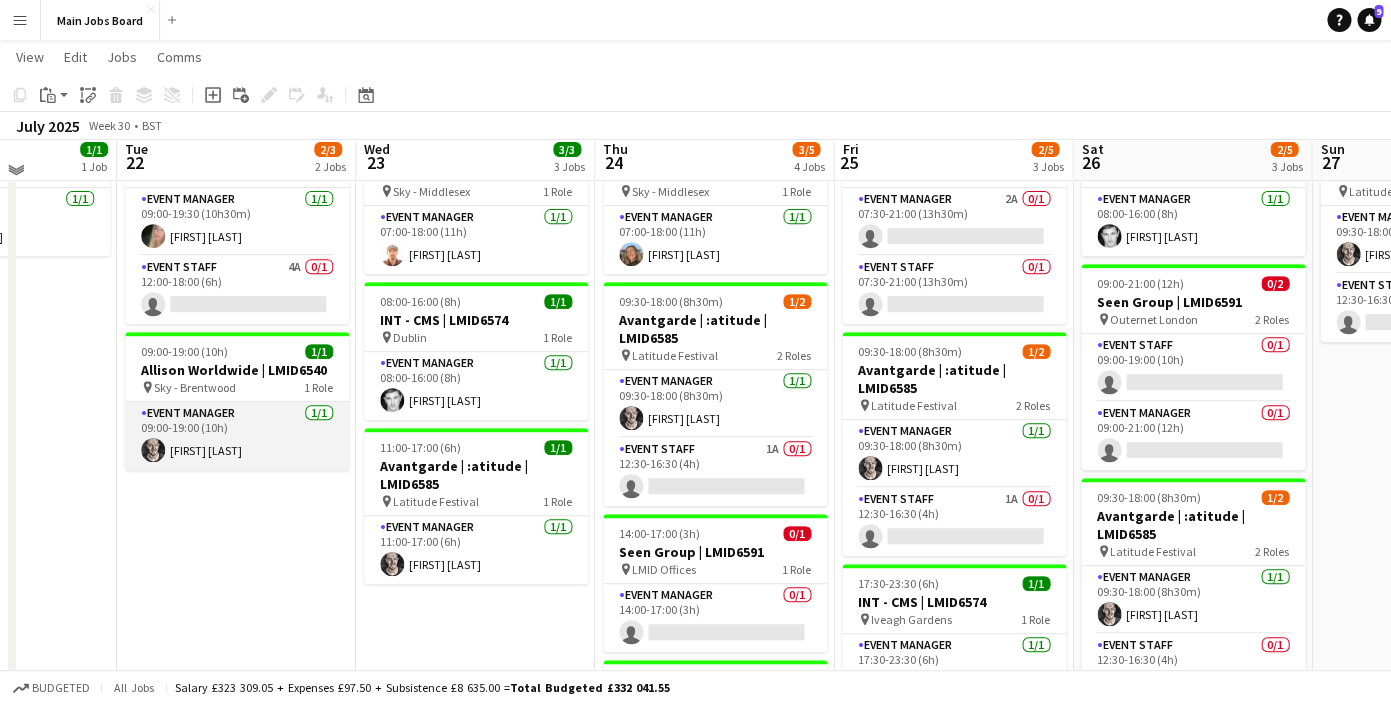 scroll, scrollTop: 205, scrollLeft: 0, axis: vertical 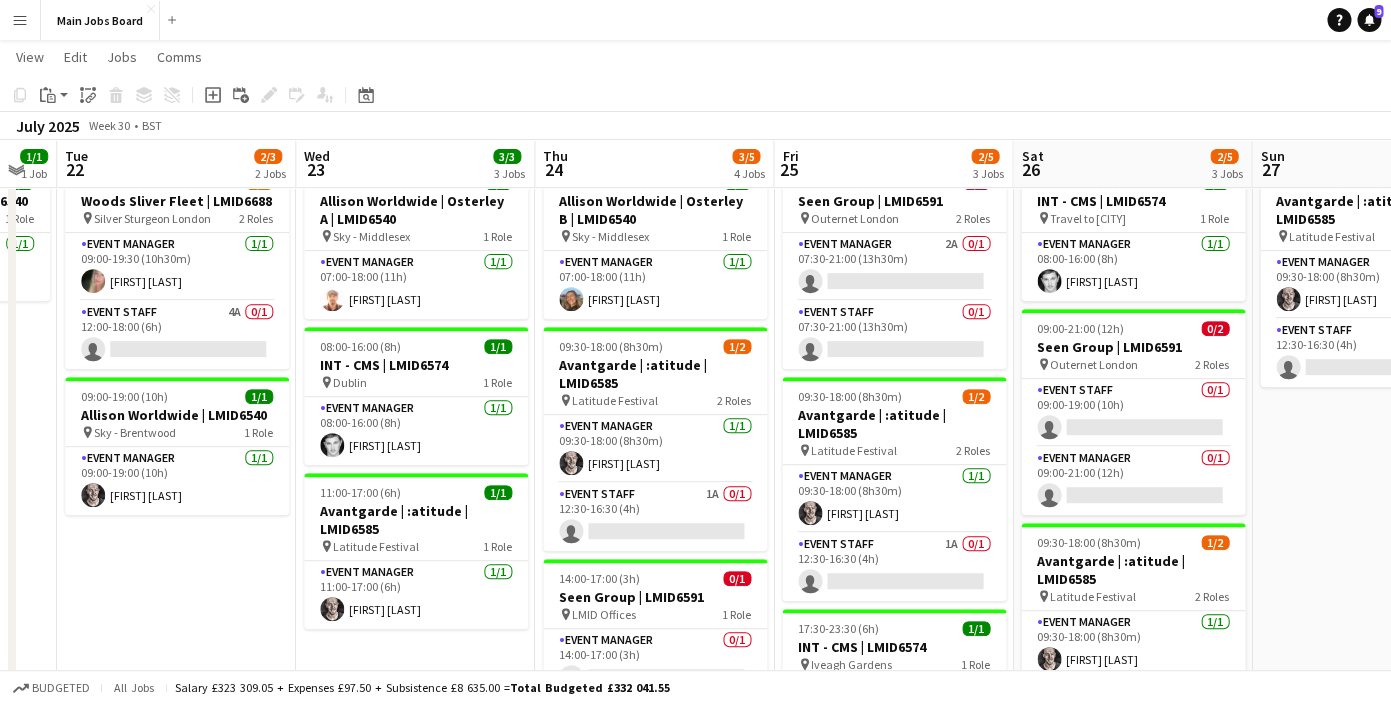 drag, startPoint x: 237, startPoint y: 572, endPoint x: 177, endPoint y: 571, distance: 60.00833 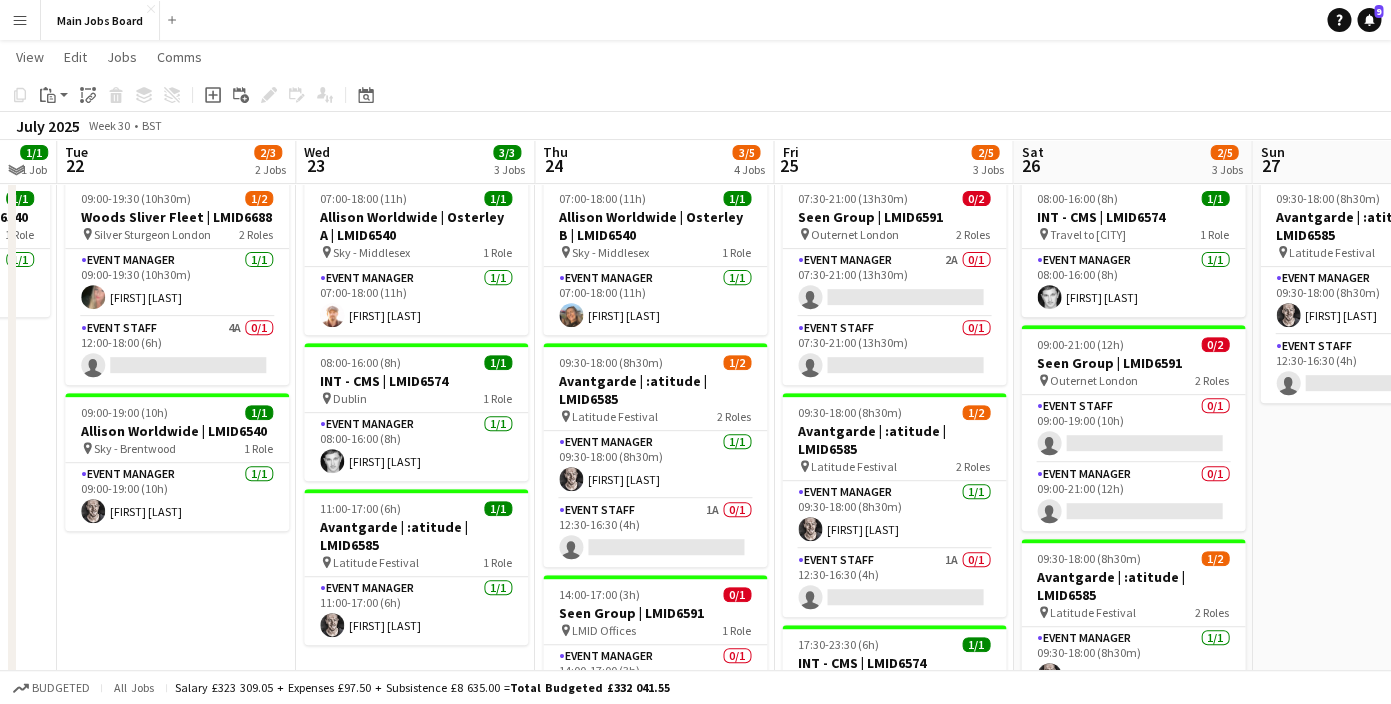 scroll, scrollTop: 141, scrollLeft: 0, axis: vertical 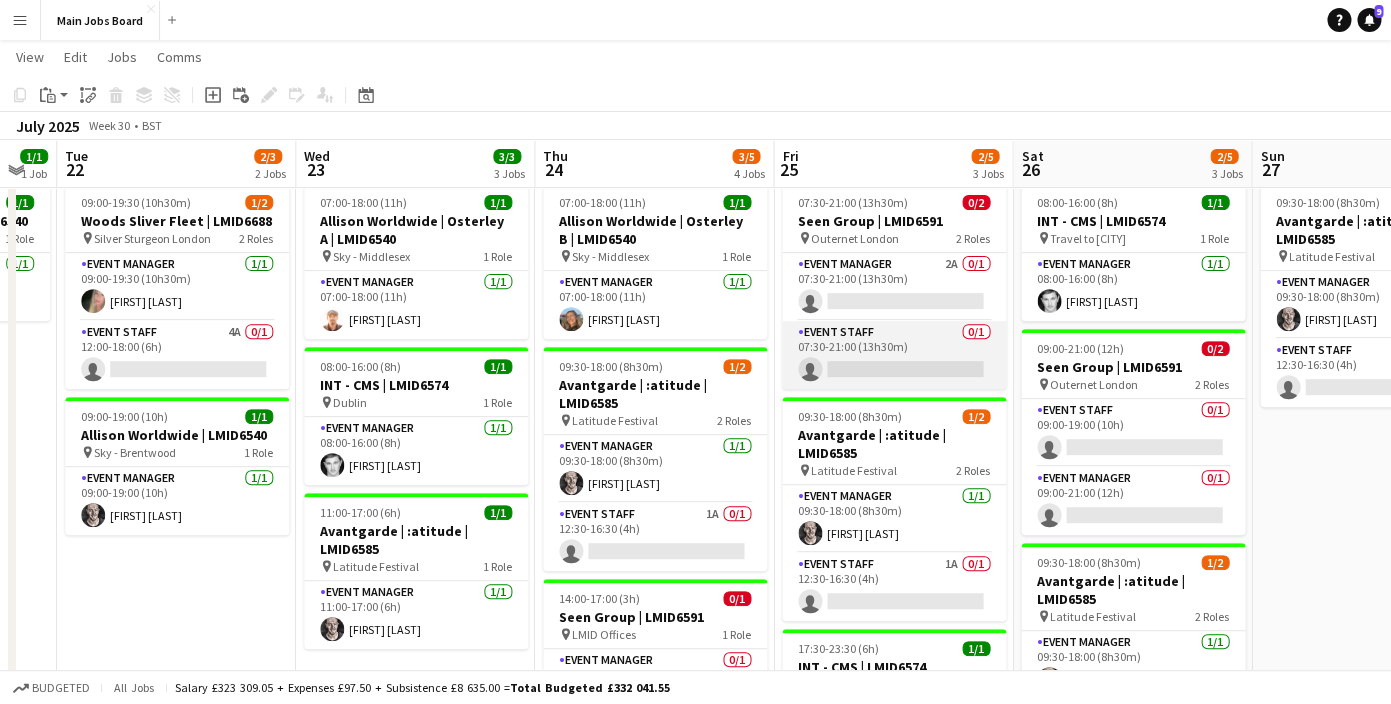 click on "Event Staff   0/1   07:30-21:00 (13h30m)
single-neutral-actions" at bounding box center (894, 355) 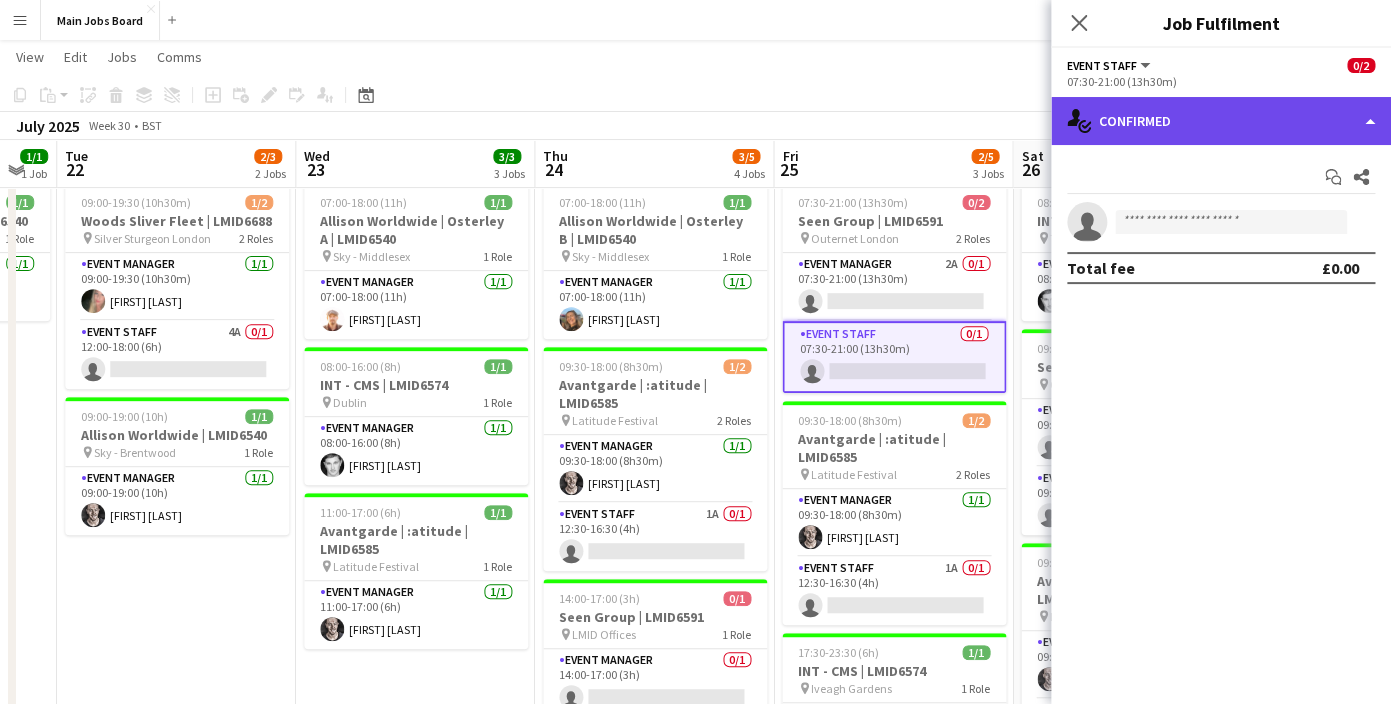 click on "single-neutral-actions-check-2
Confirmed" 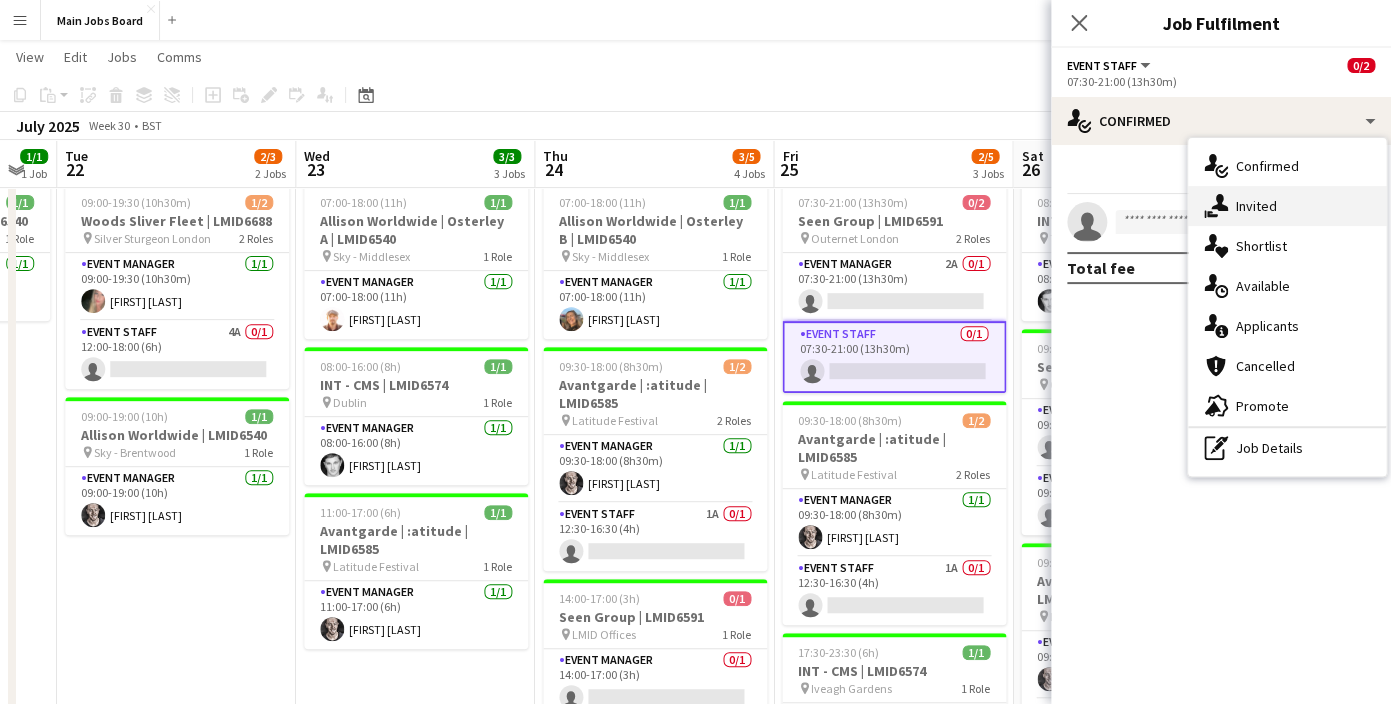 click on "single-neutral-actions-share-1
Invited" at bounding box center [1287, 206] 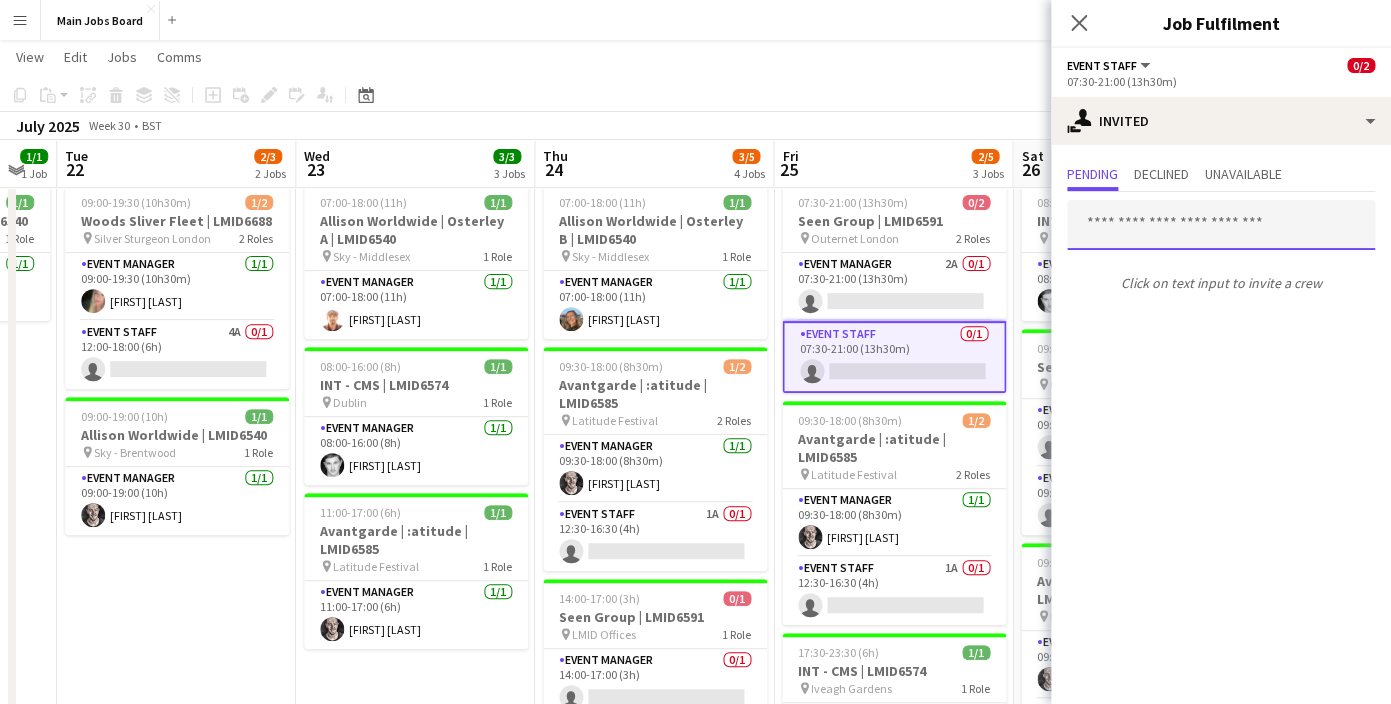 click at bounding box center [1221, 225] 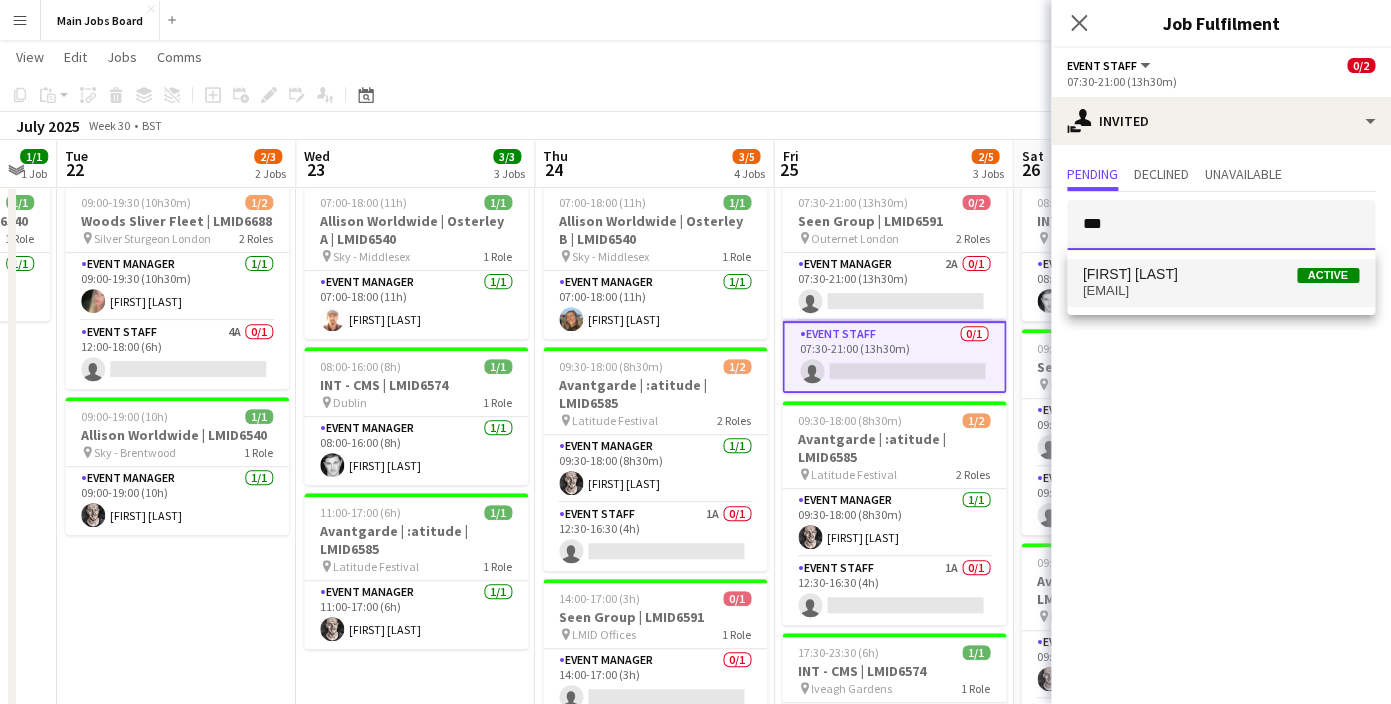type on "***" 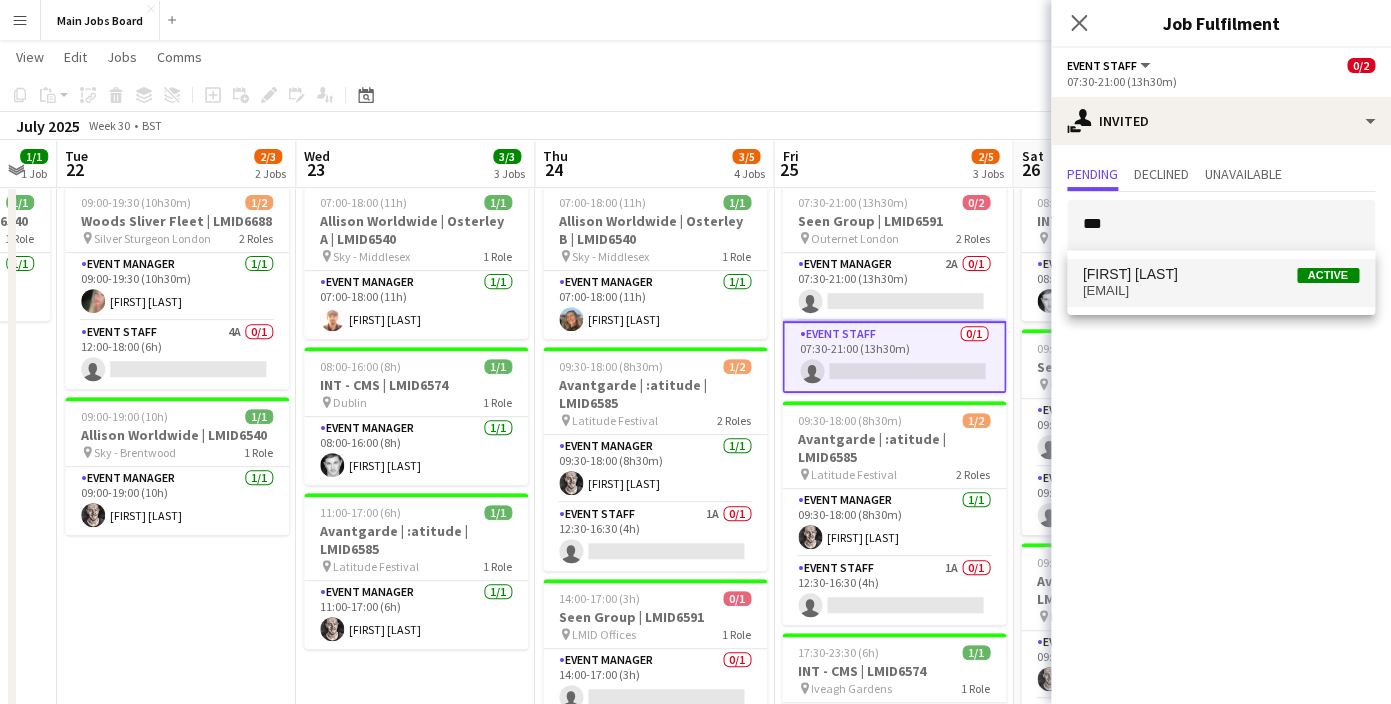 click on "[FIRST] [LAST]" at bounding box center [1130, 274] 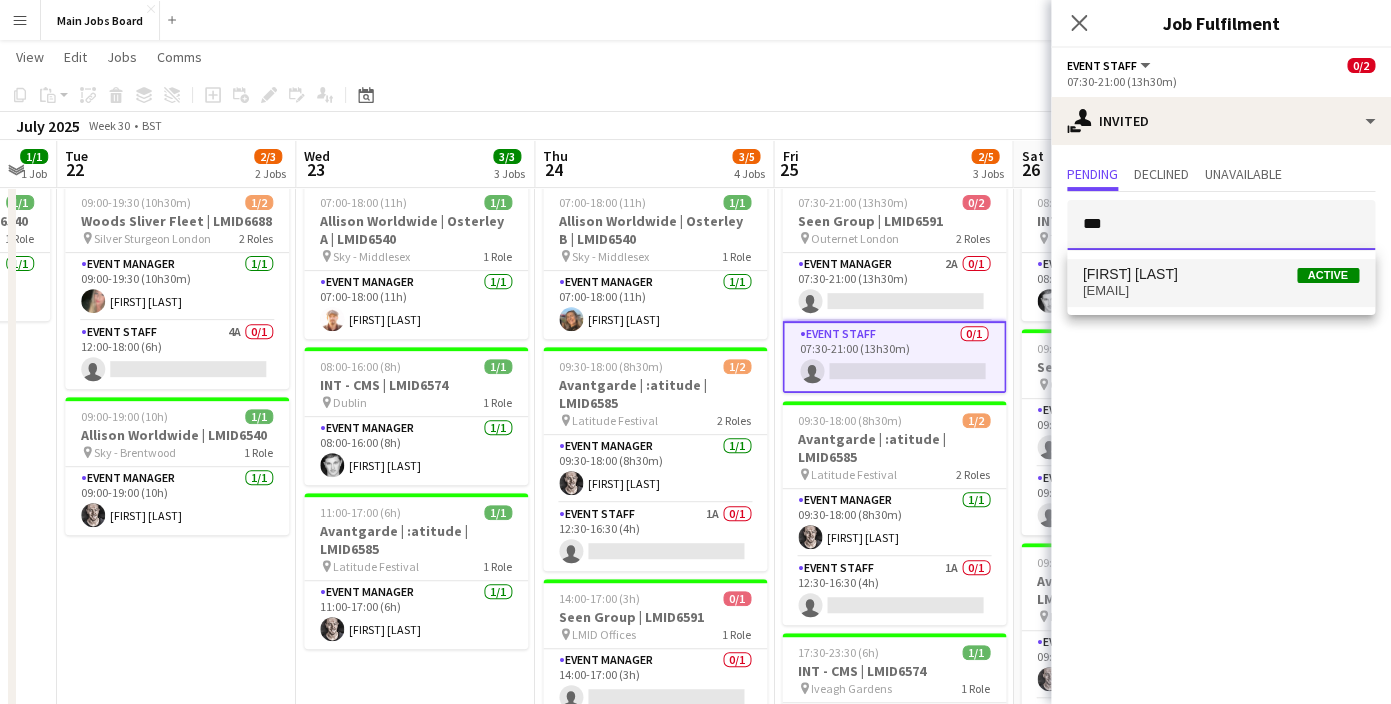 type 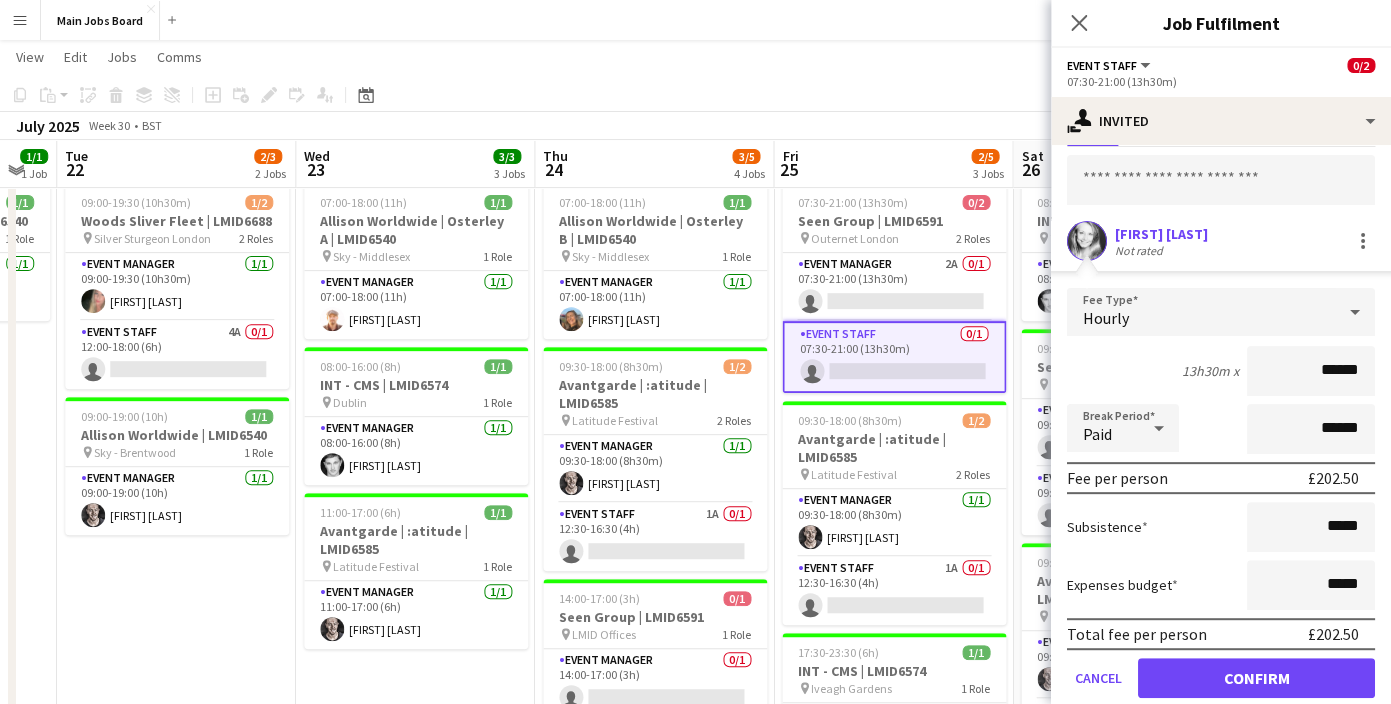 scroll, scrollTop: 120, scrollLeft: 0, axis: vertical 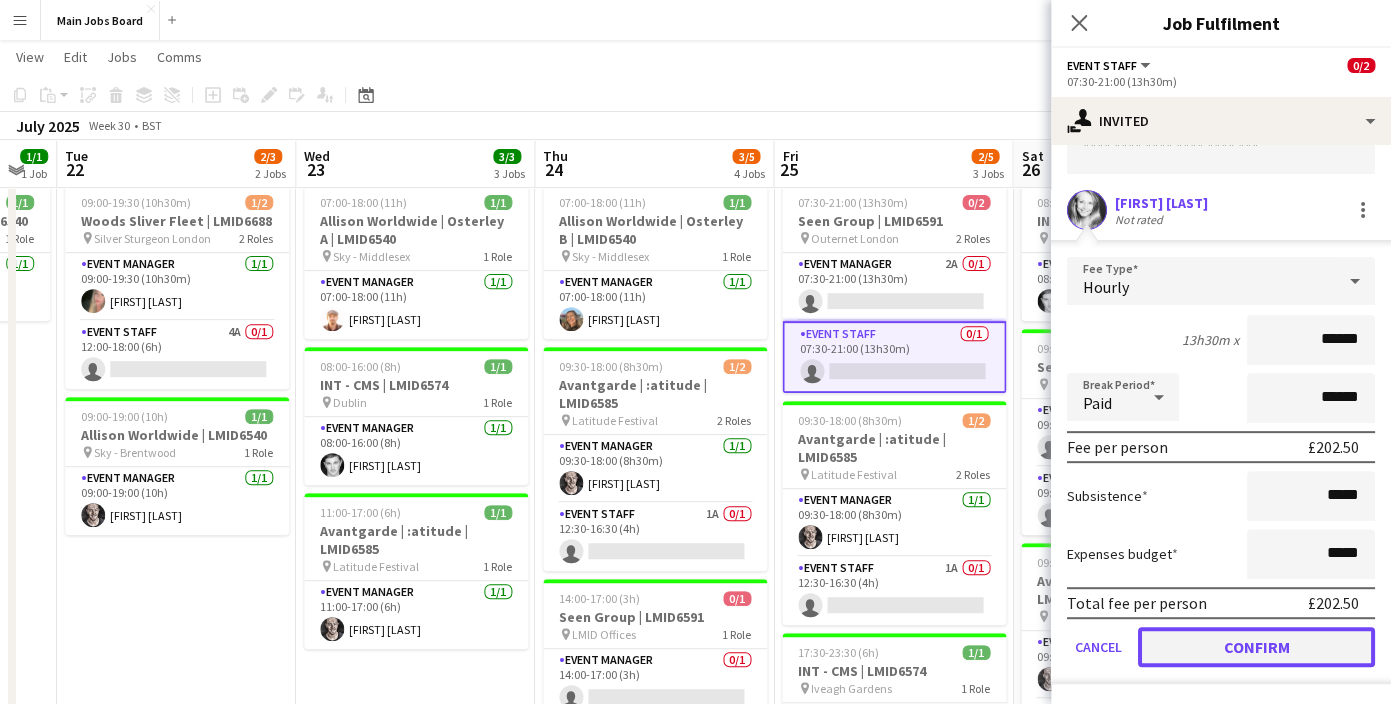 click on "Confirm" 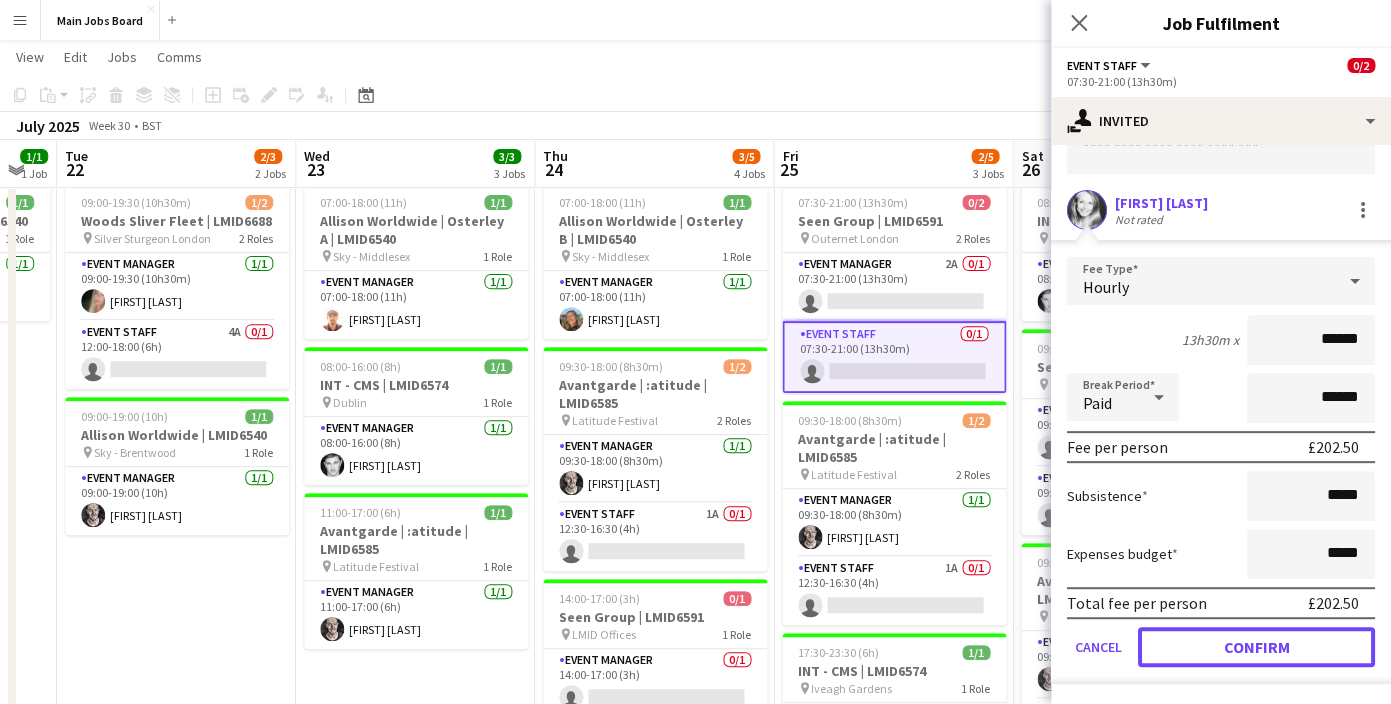 scroll, scrollTop: 0, scrollLeft: 0, axis: both 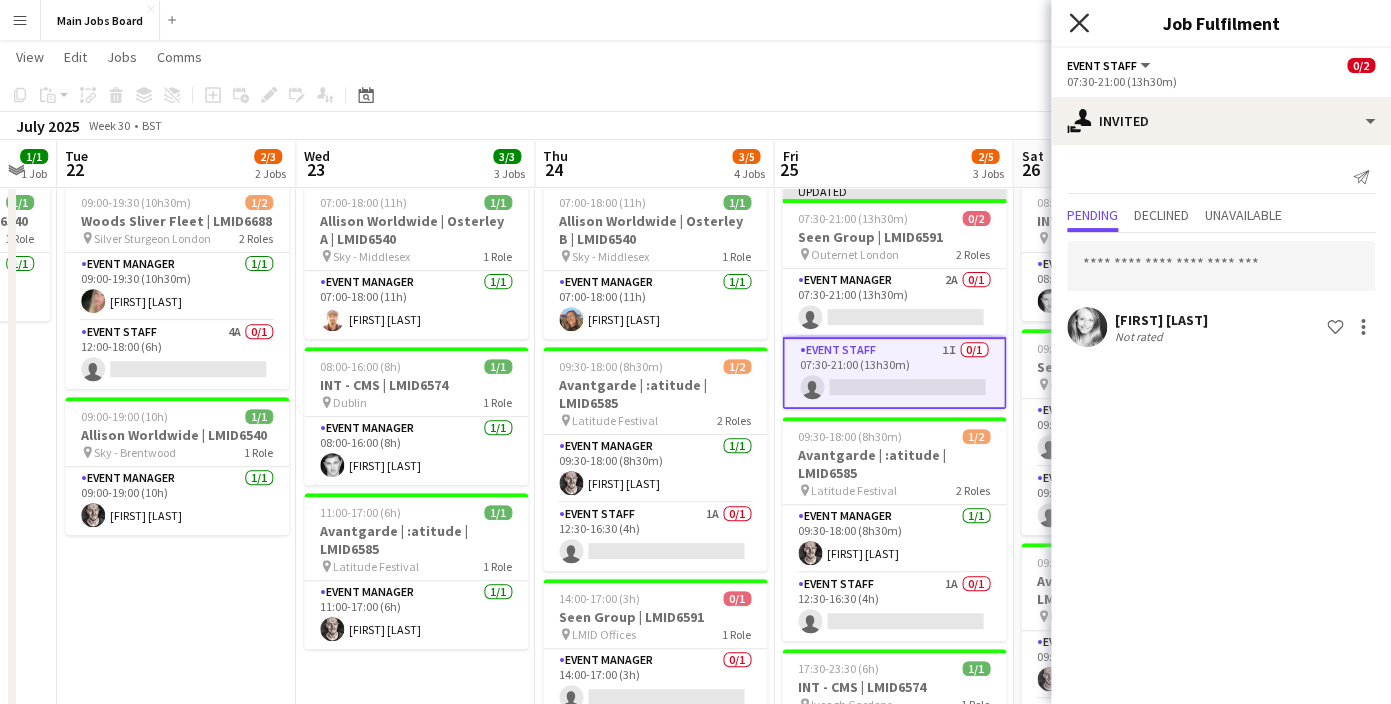 click 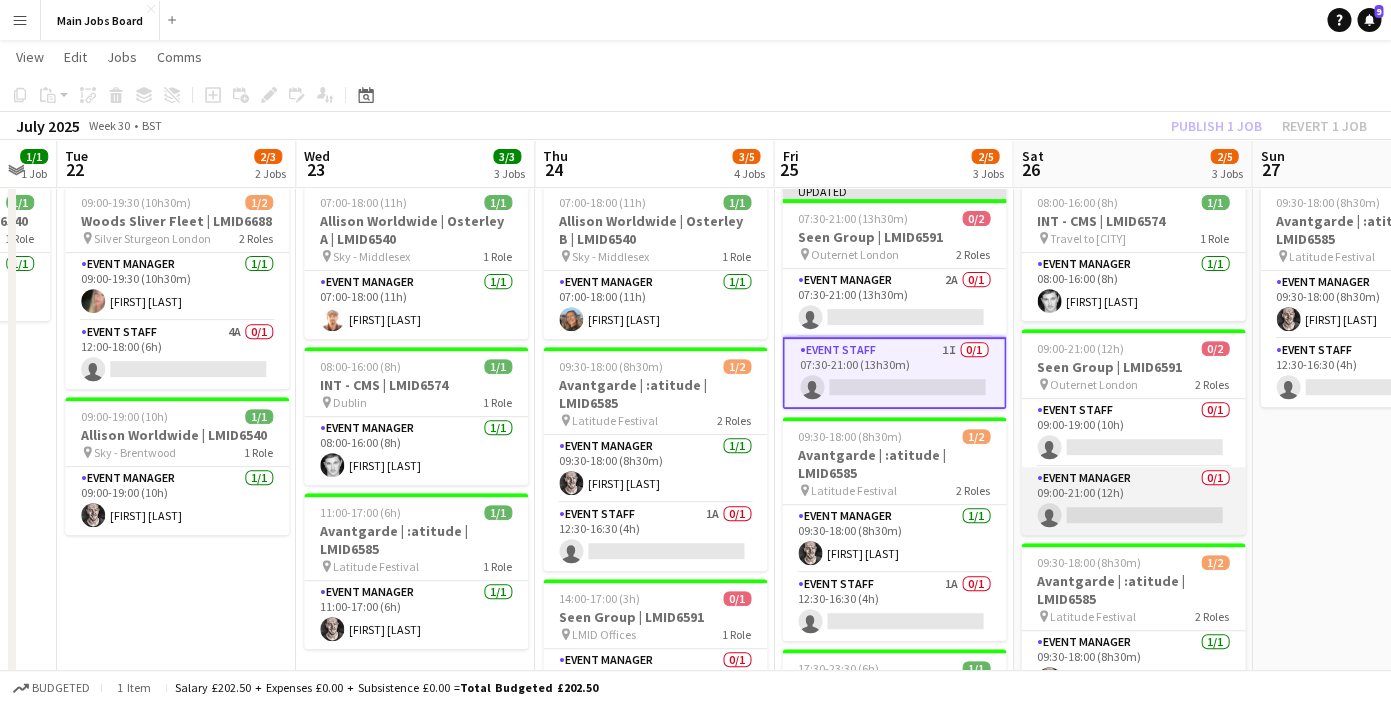 click on "Event Manager   0/1   09:00-21:00 (12h)
single-neutral-actions" at bounding box center (1133, 501) 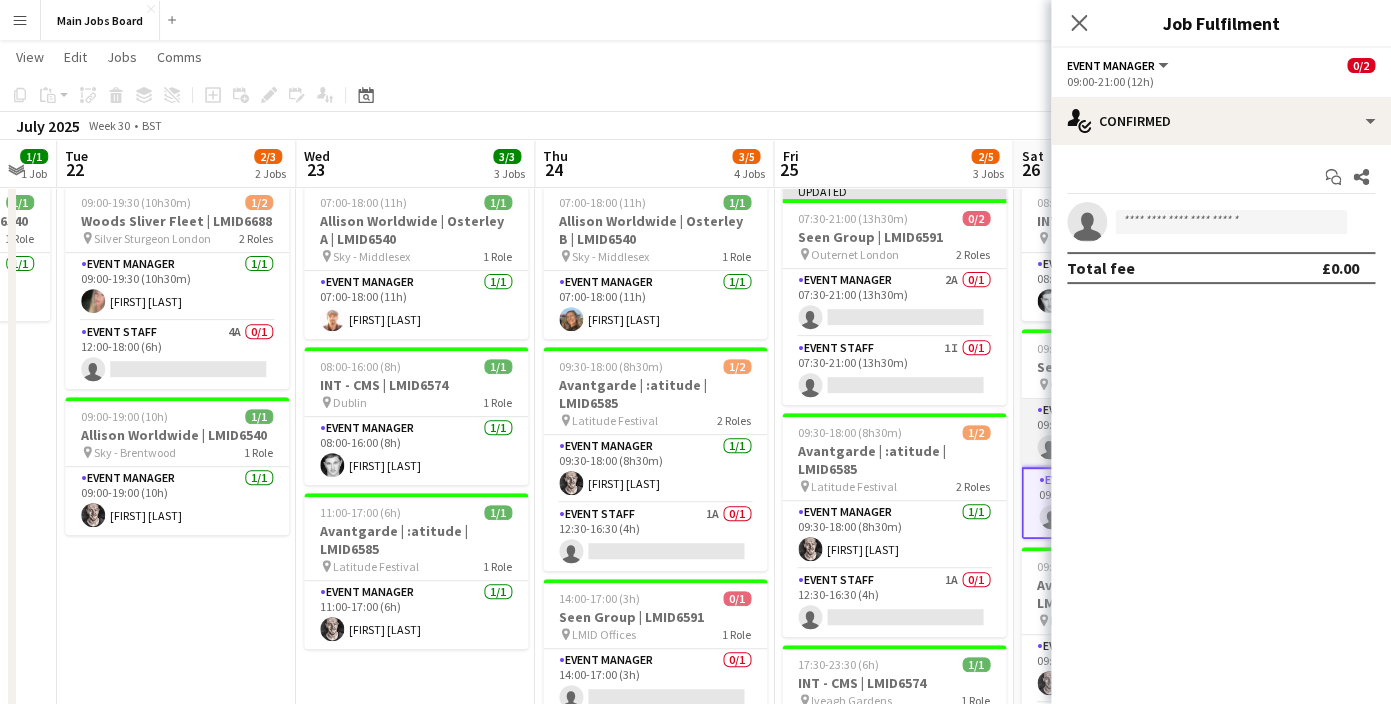 click on "Event Staff   0/1   09:00-19:00 (10h)
single-neutral-actions" at bounding box center [1133, 433] 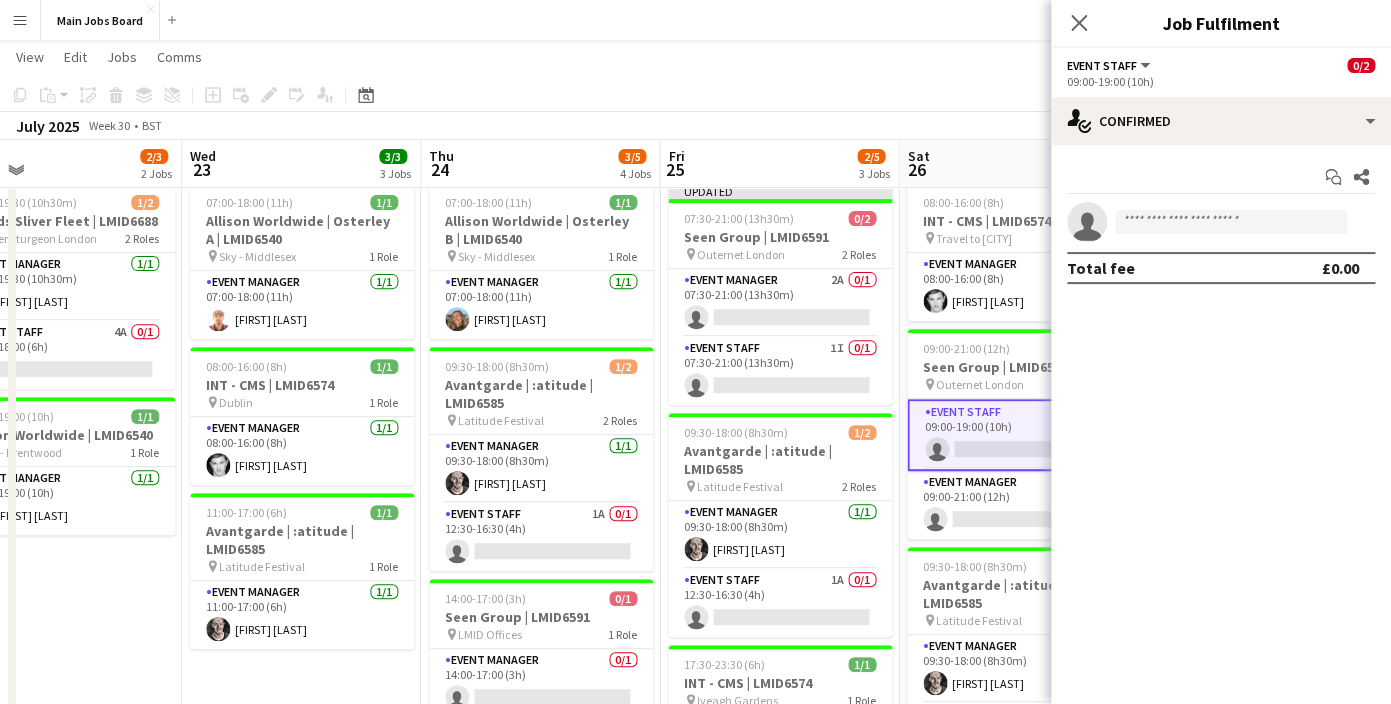 drag, startPoint x: 936, startPoint y: 142, endPoint x: 830, endPoint y: 142, distance: 106 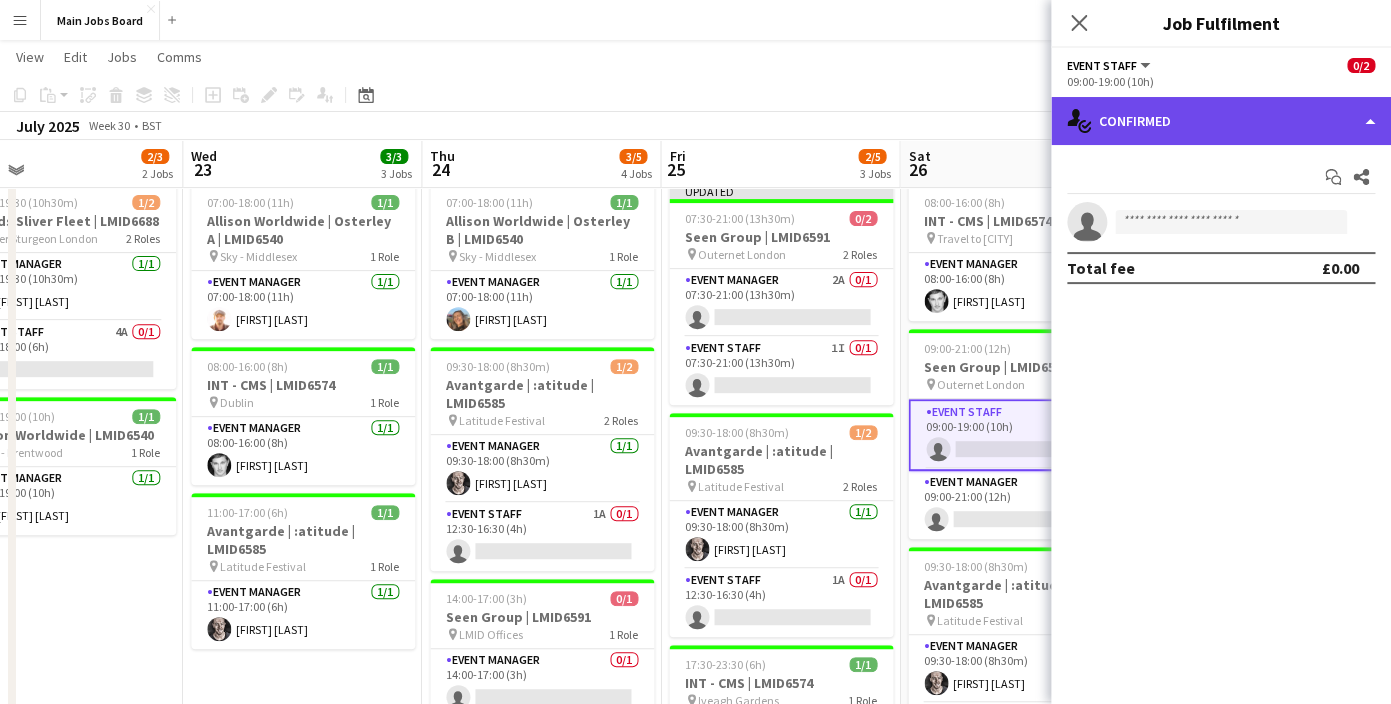 click on "single-neutral-actions-check-2
Confirmed" 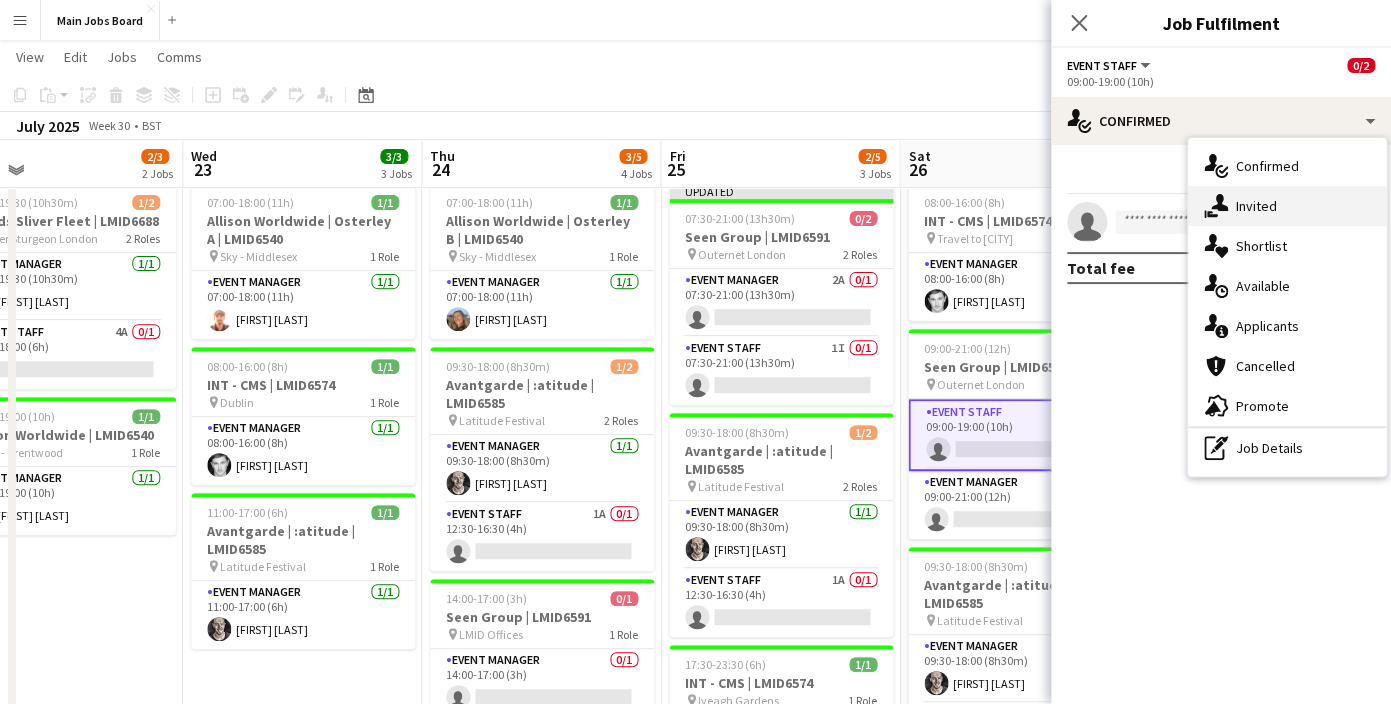 click on "single-neutral-actions-share-1
Invited" at bounding box center [1287, 206] 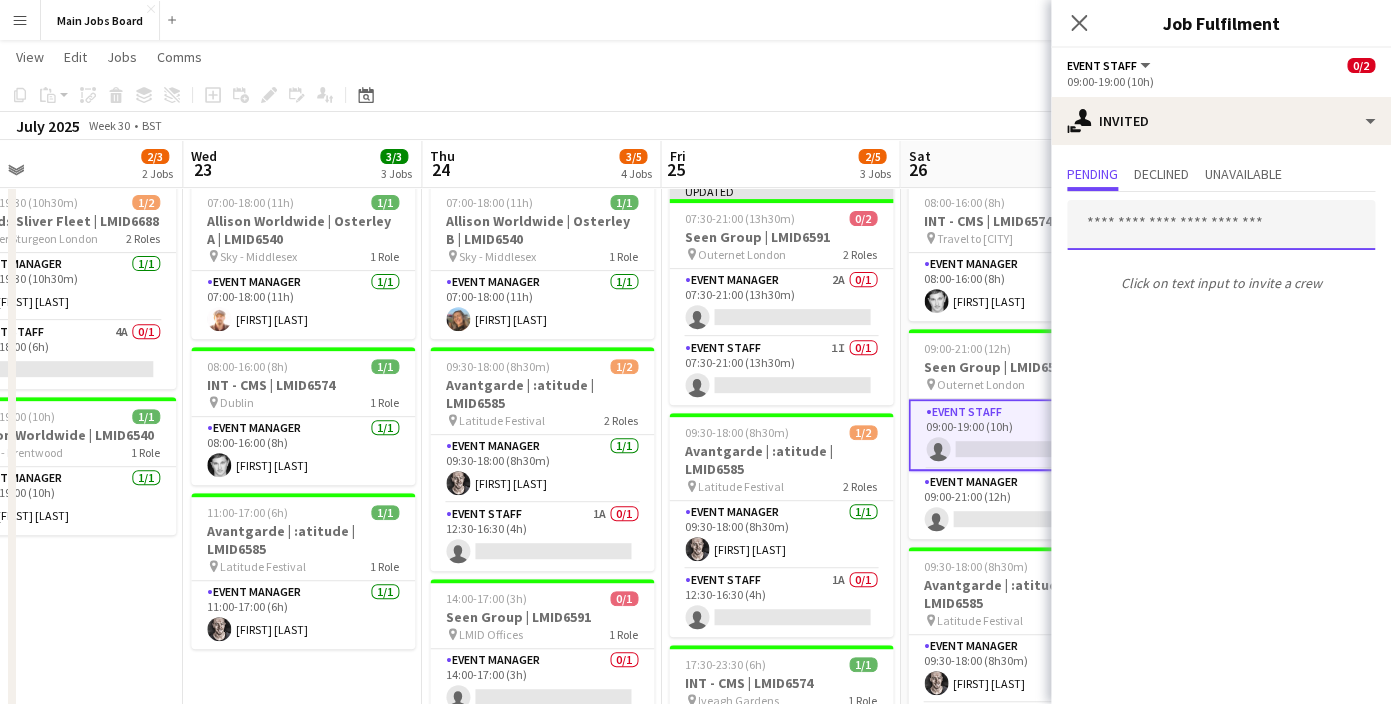 click at bounding box center (1221, 225) 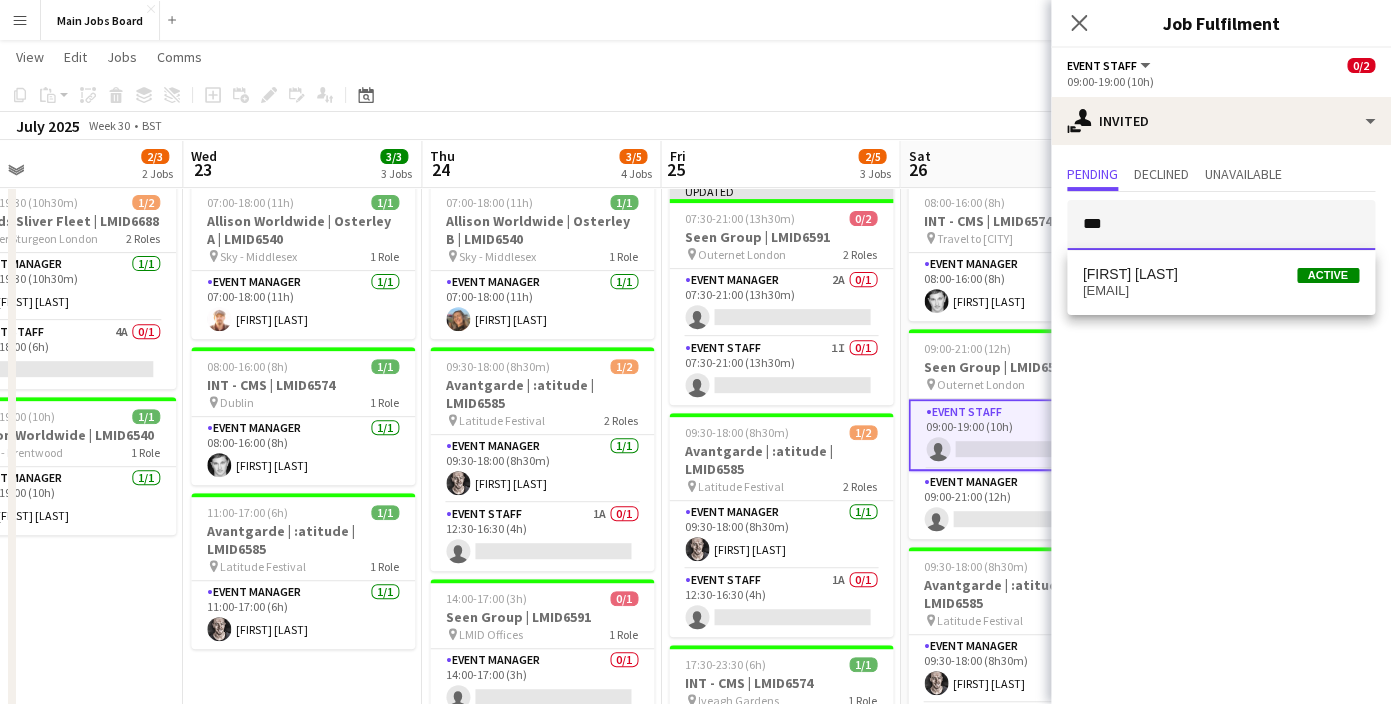 type on "***" 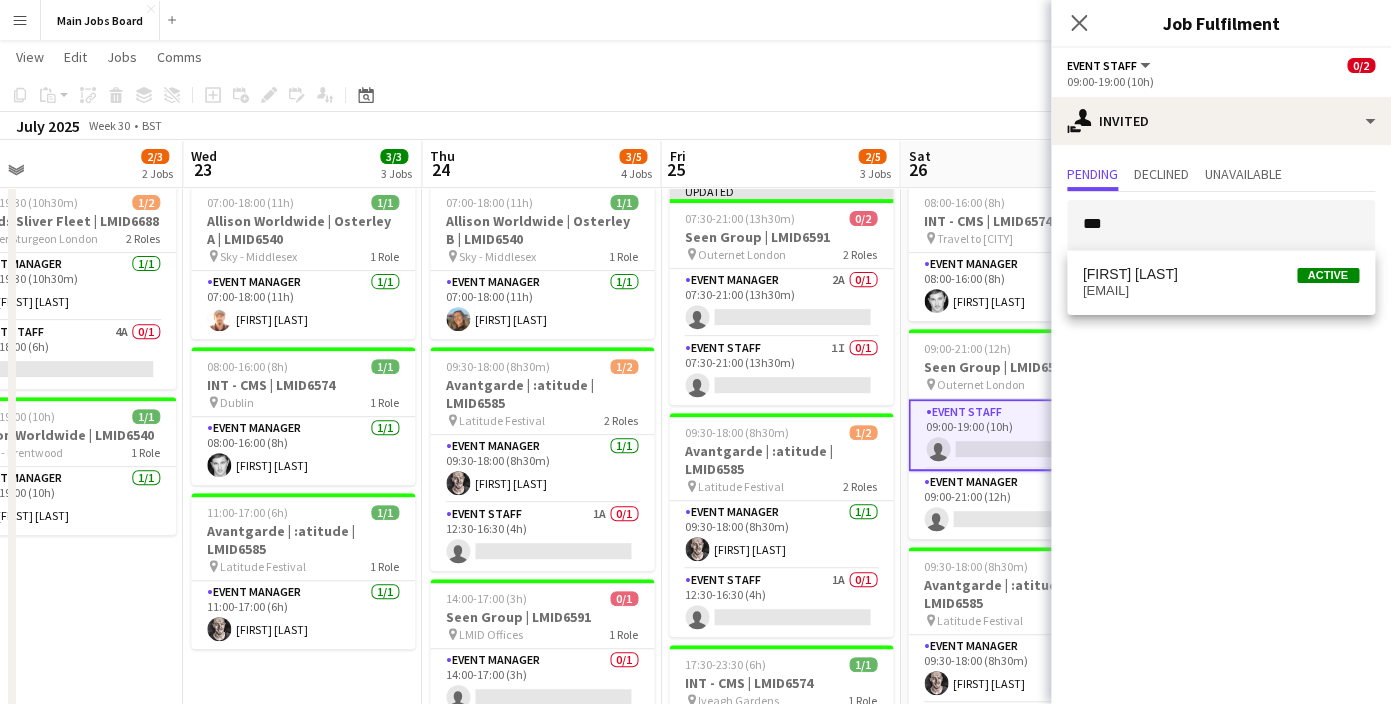 click on "phoebelewis93@gmail.com" at bounding box center (1221, 291) 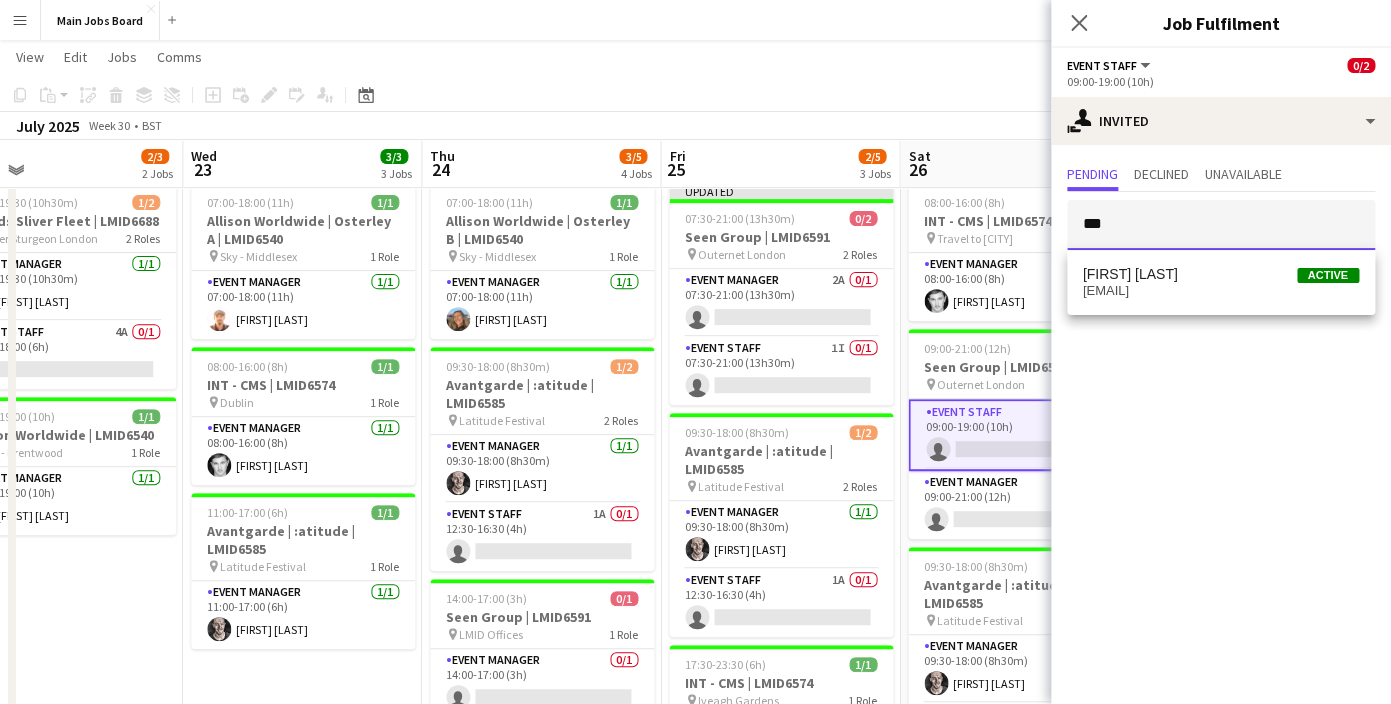 type 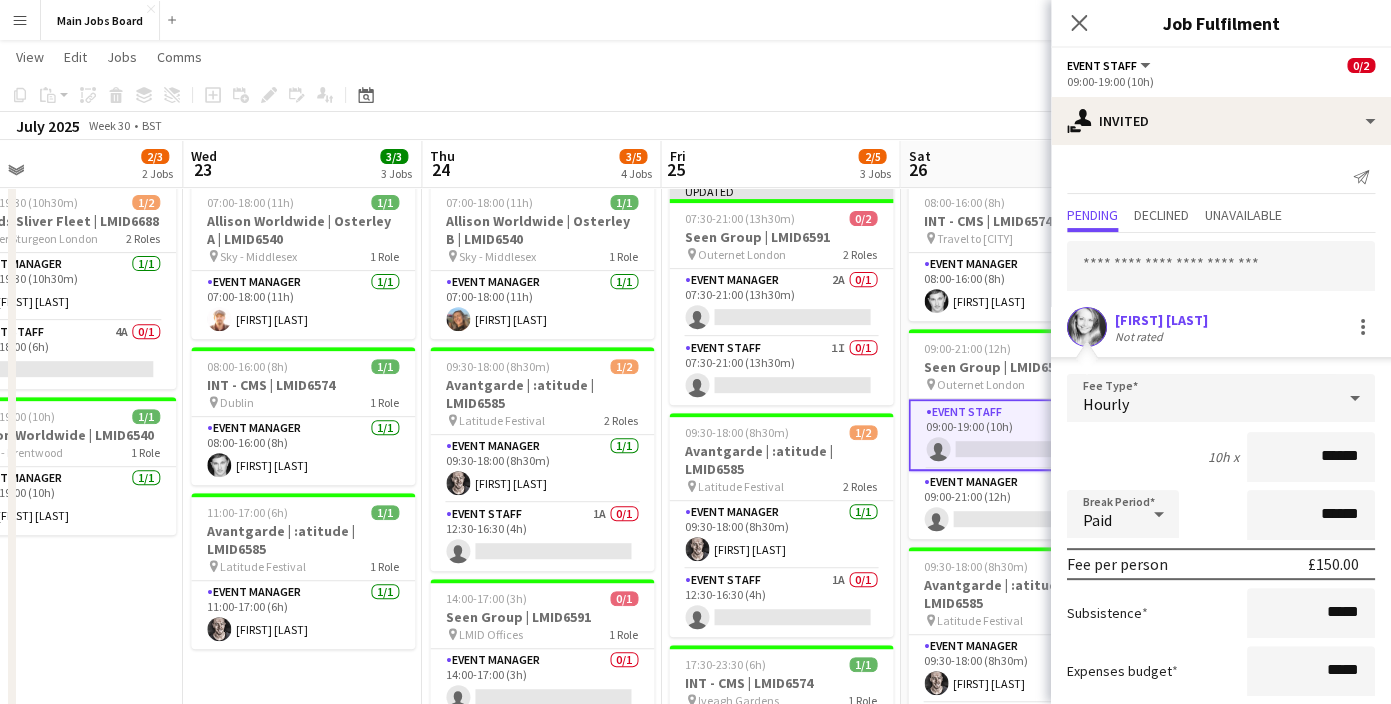 scroll, scrollTop: 120, scrollLeft: 0, axis: vertical 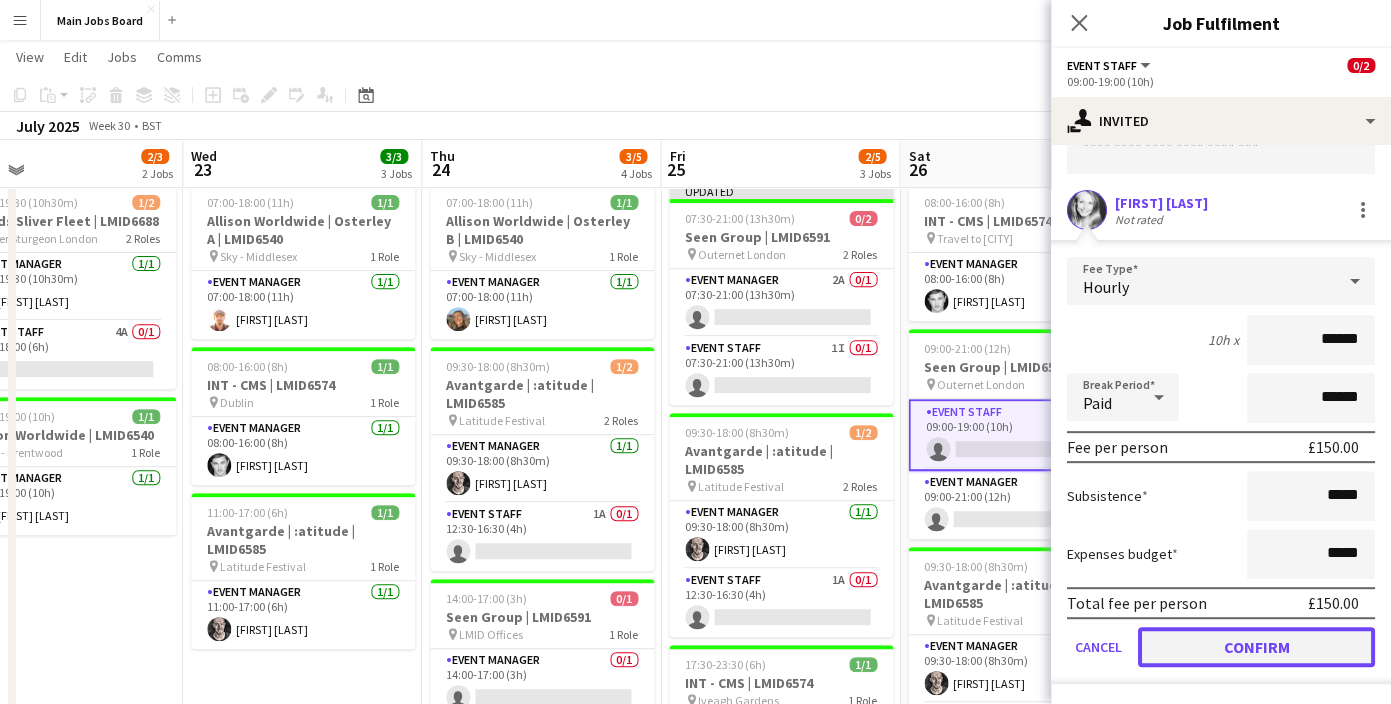 click on "Confirm" 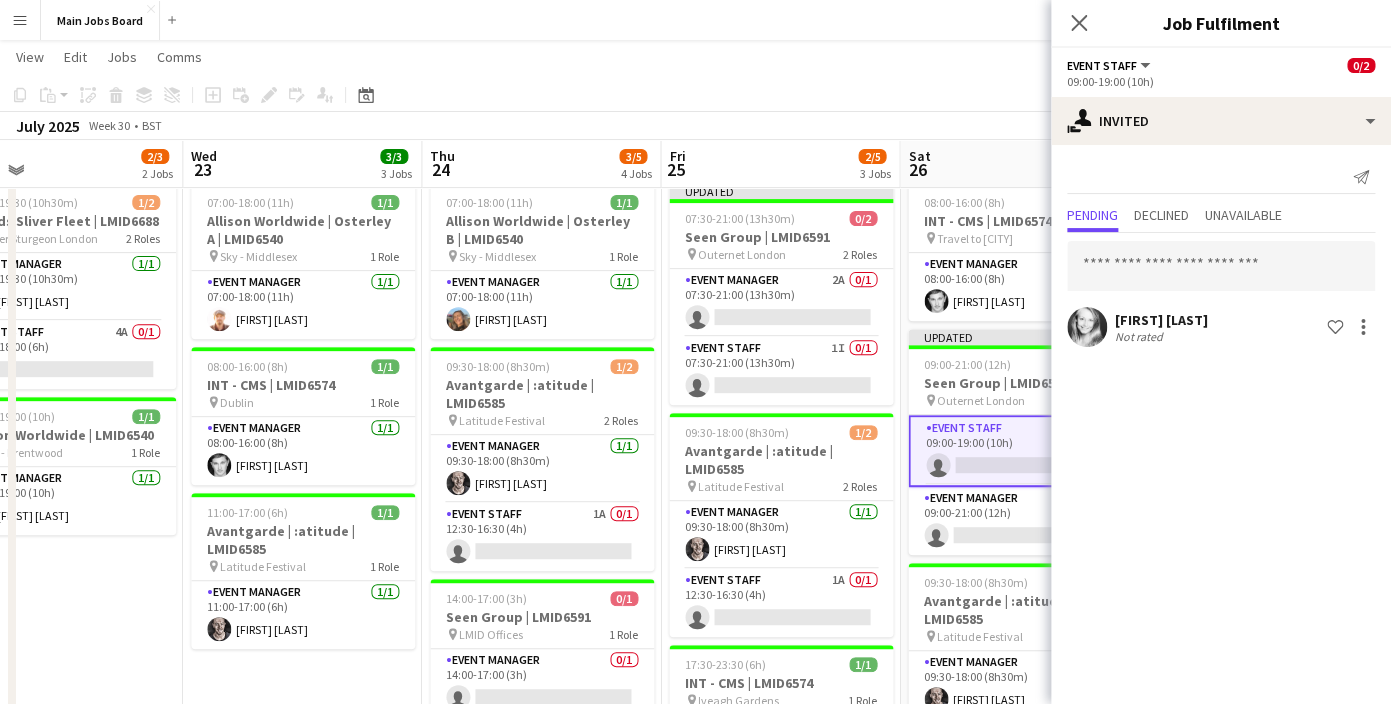 scroll, scrollTop: 0, scrollLeft: 0, axis: both 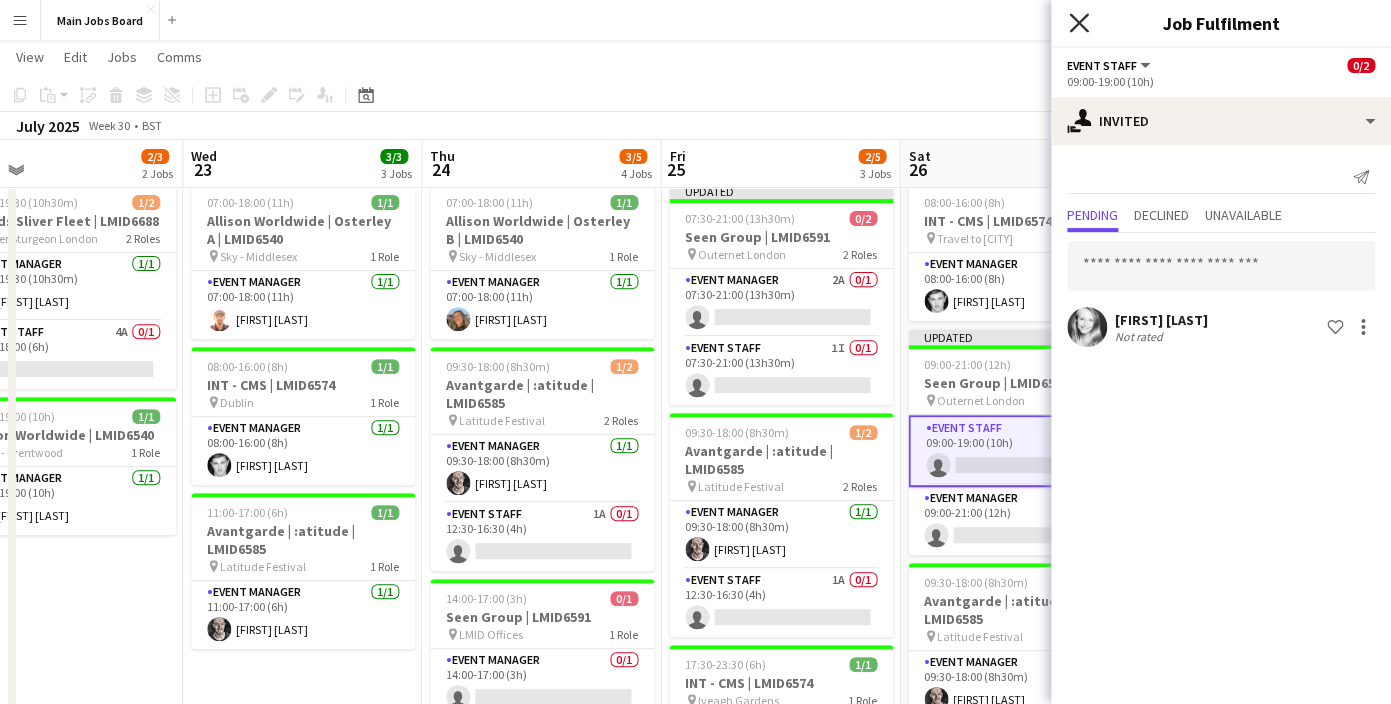 click on "Close pop-in" 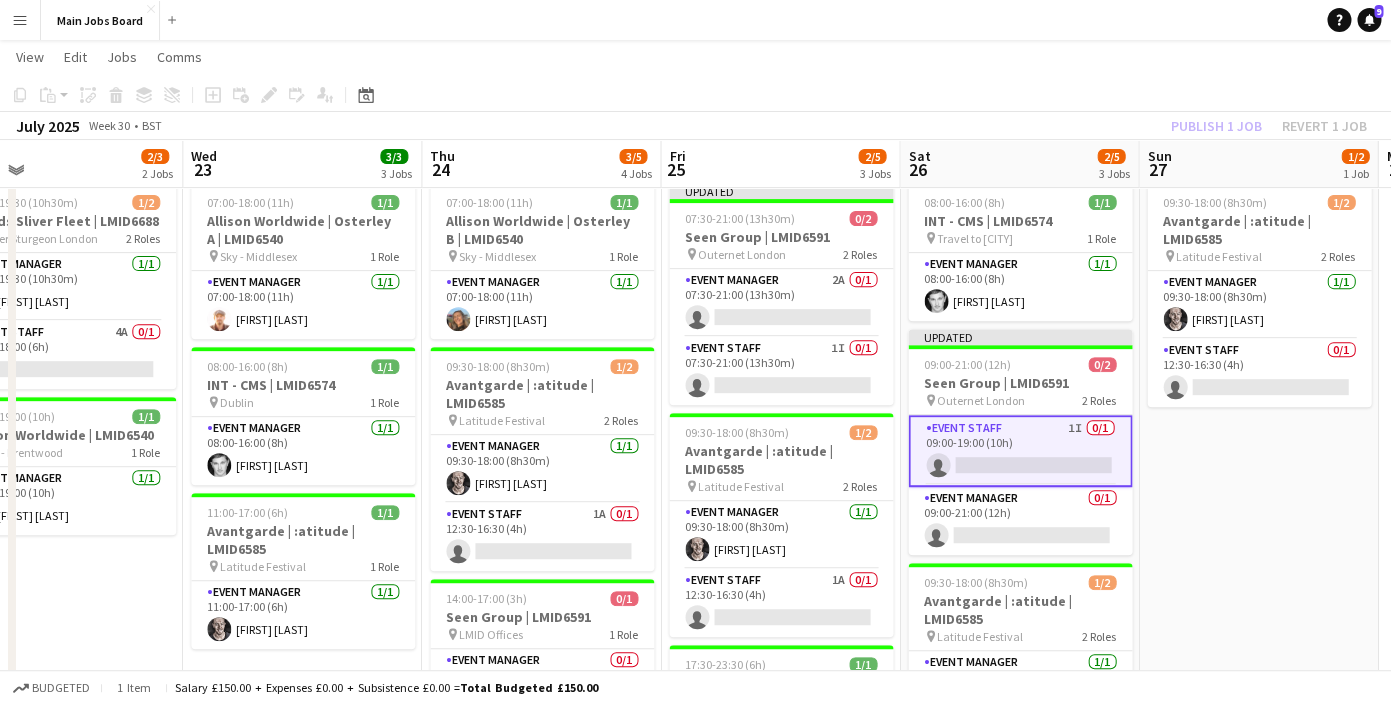 click on "Publish 1 job   Revert 1 job" 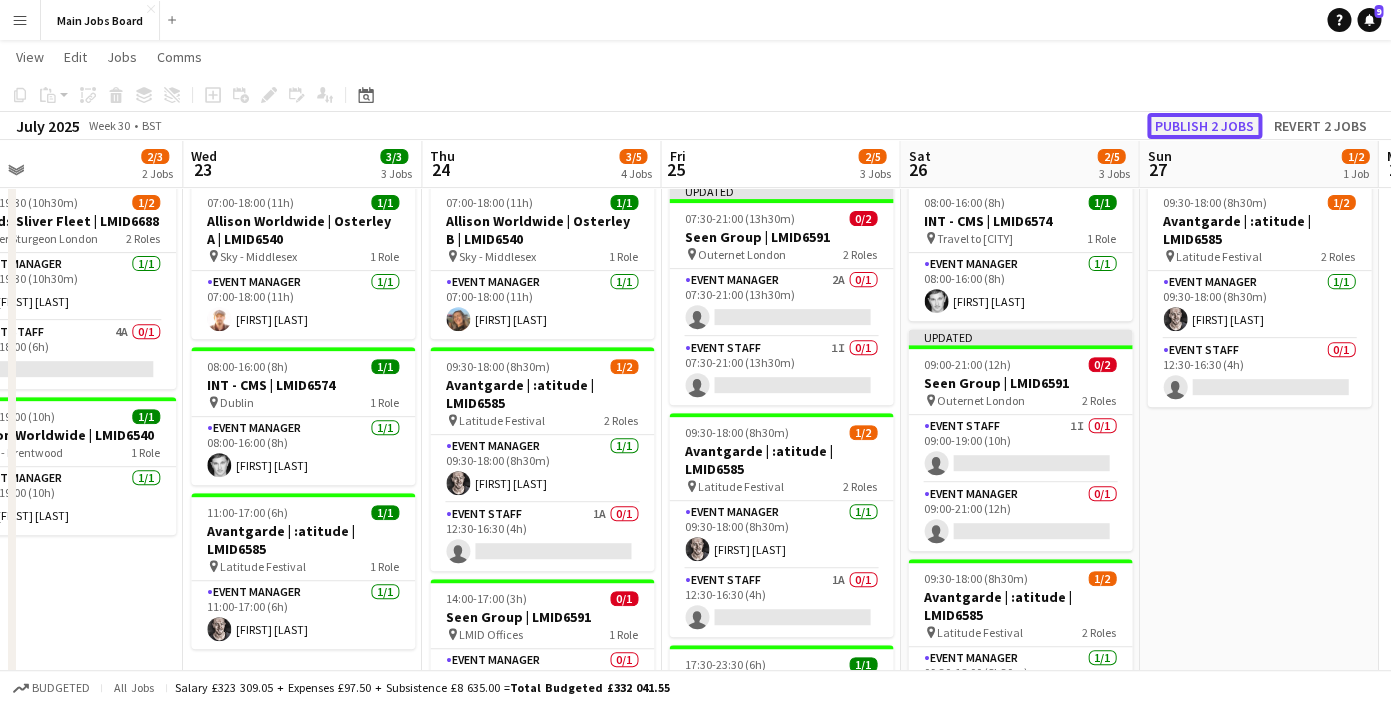 click on "Publish 2 jobs" 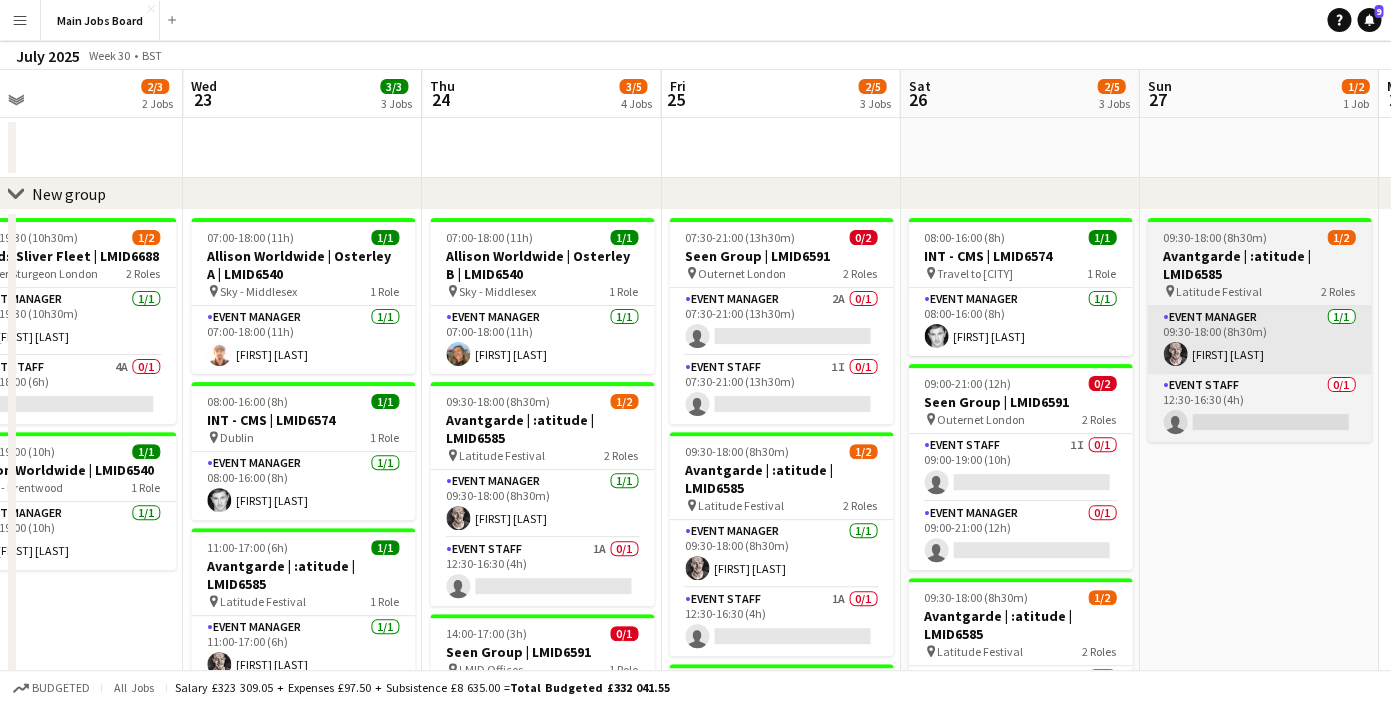 scroll, scrollTop: 0, scrollLeft: 0, axis: both 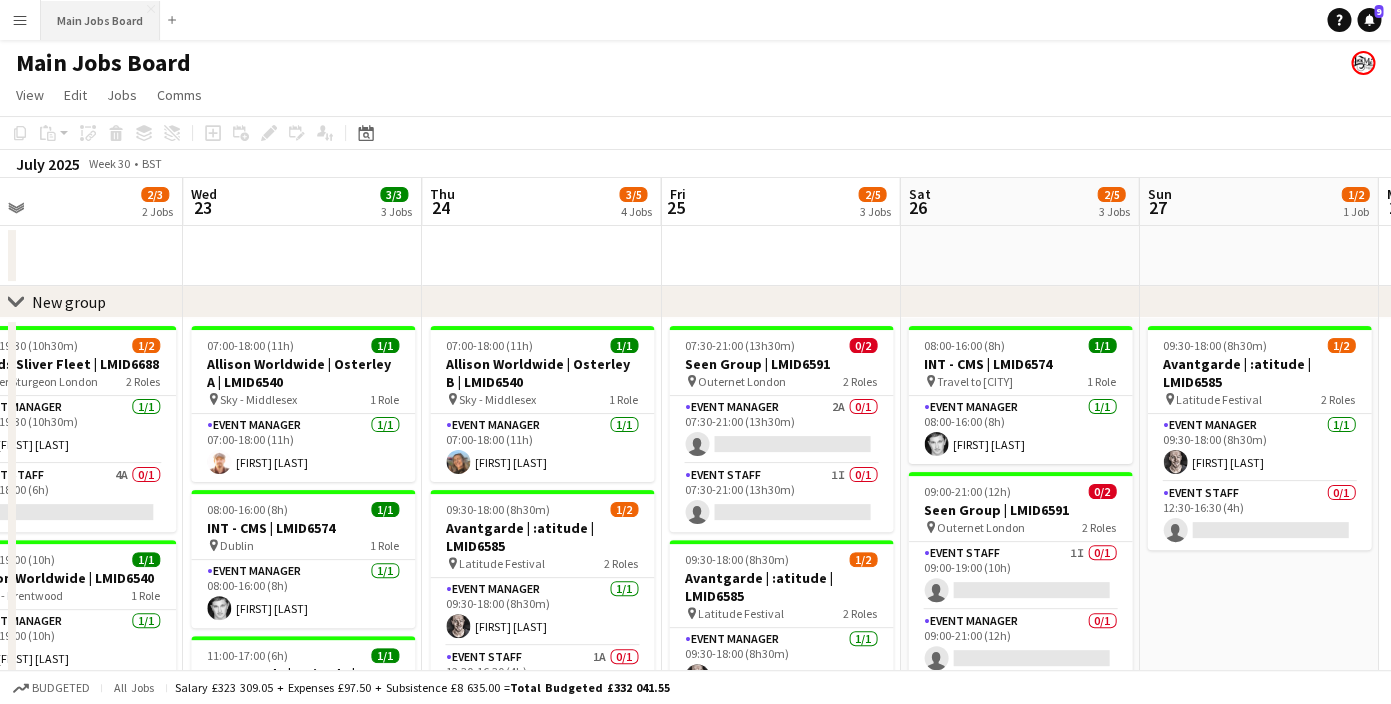 click on "Main Jobs Board
Close" at bounding box center [100, 20] 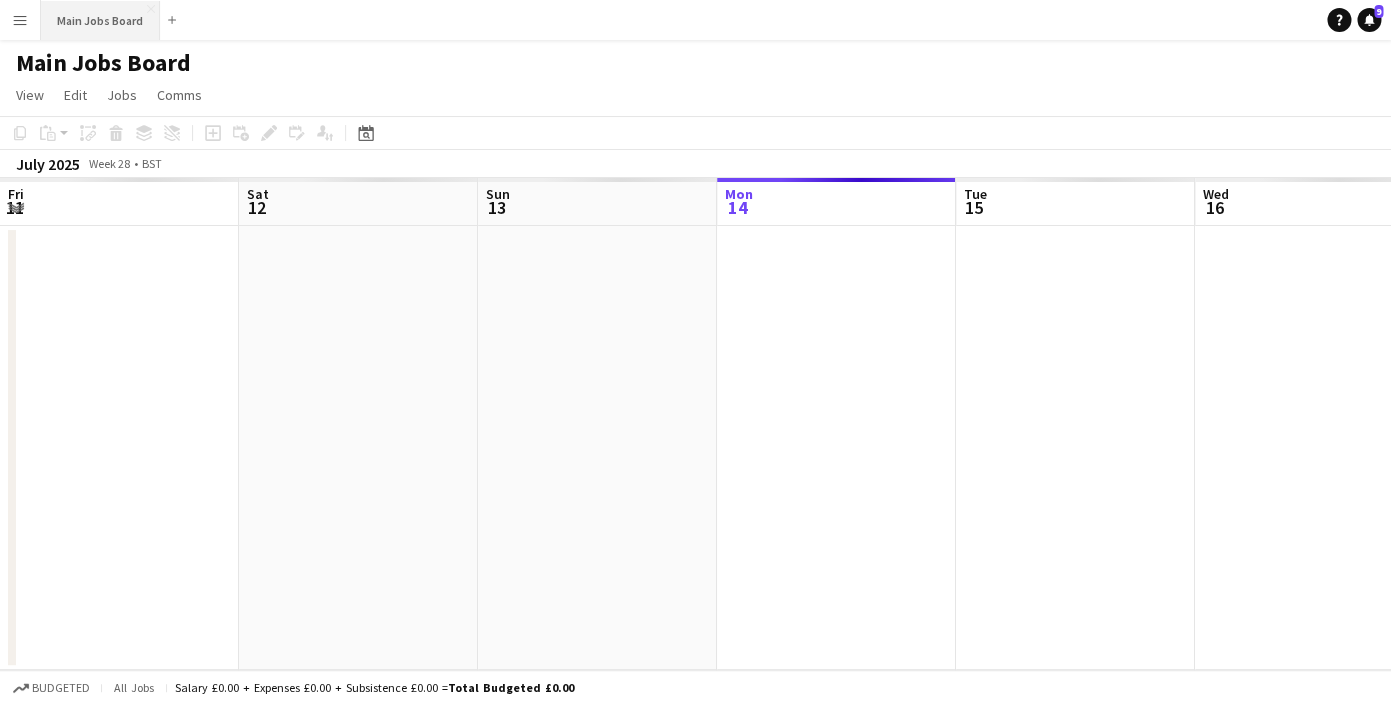 scroll, scrollTop: 0, scrollLeft: 478, axis: horizontal 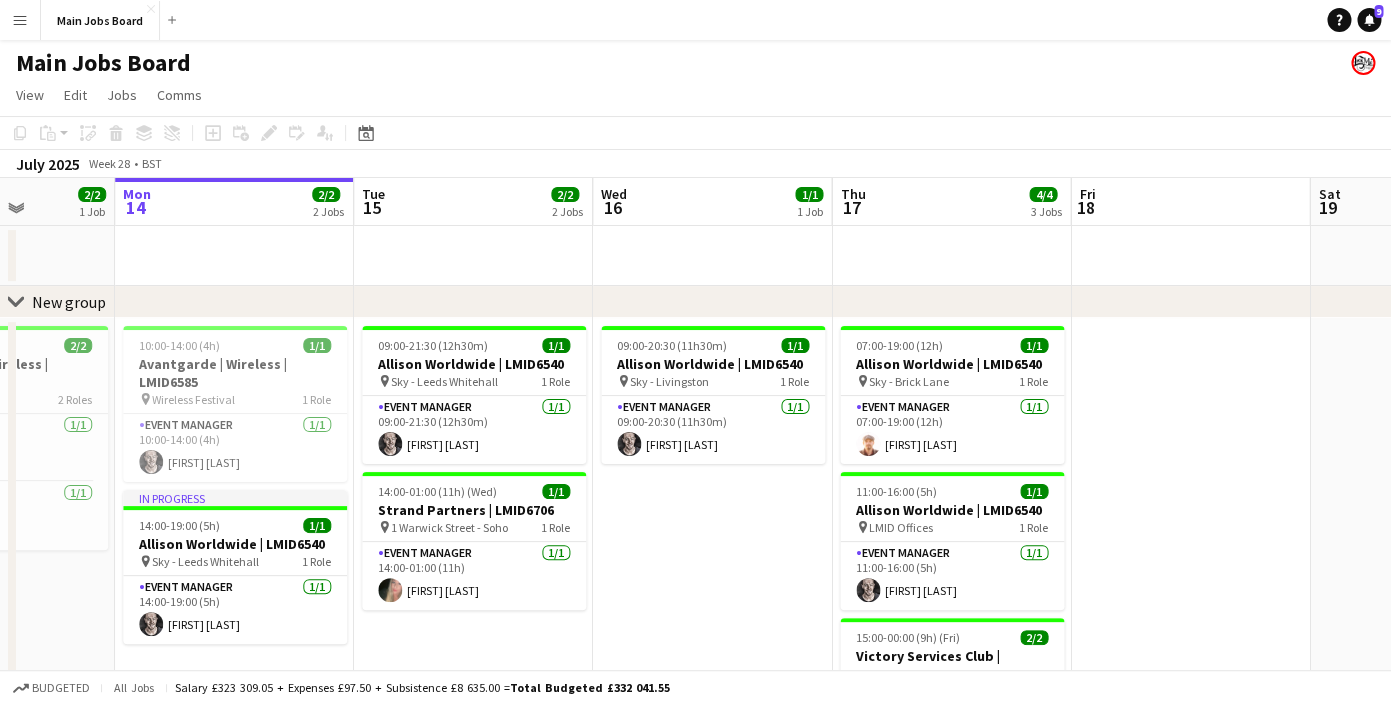 drag, startPoint x: 855, startPoint y: 571, endPoint x: 694, endPoint y: 565, distance: 161.11176 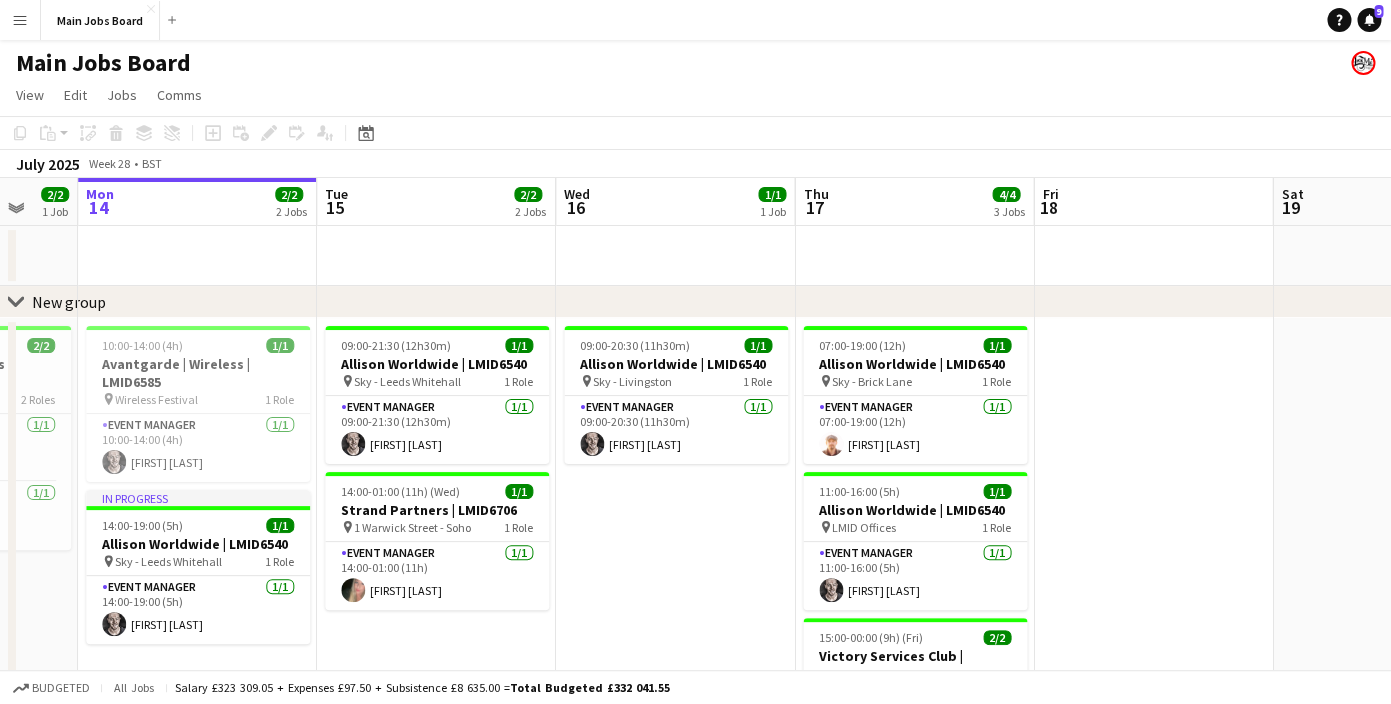 scroll, scrollTop: 47, scrollLeft: 0, axis: vertical 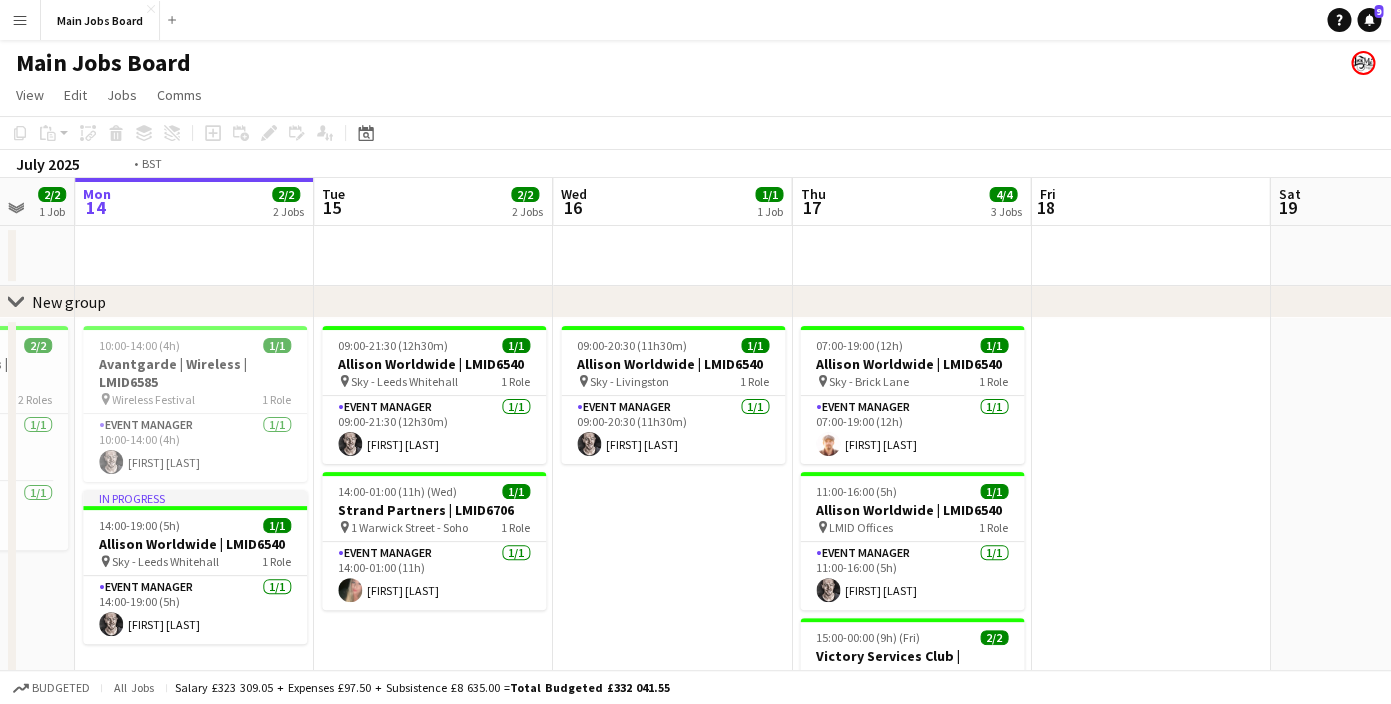 drag, startPoint x: 724, startPoint y: 518, endPoint x: 432, endPoint y: 549, distance: 293.64093 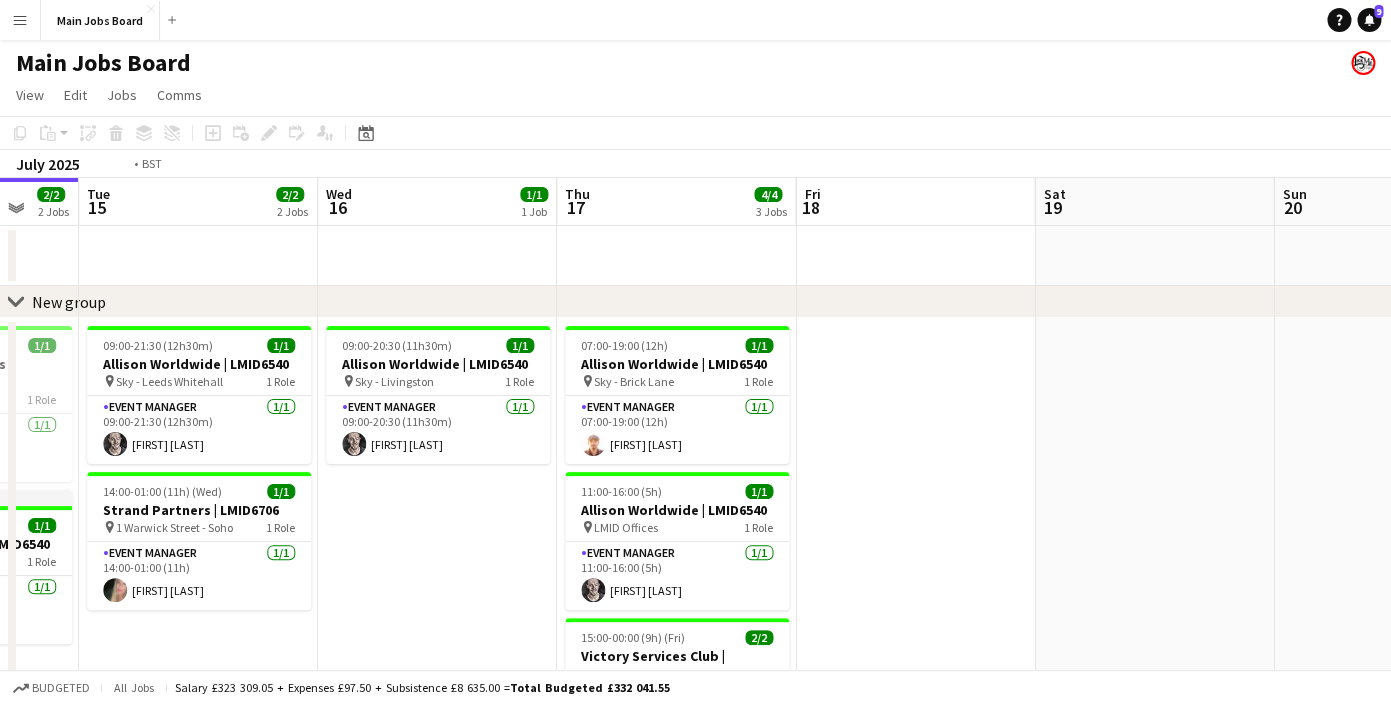 drag, startPoint x: 418, startPoint y: 531, endPoint x: 711, endPoint y: 525, distance: 293.06143 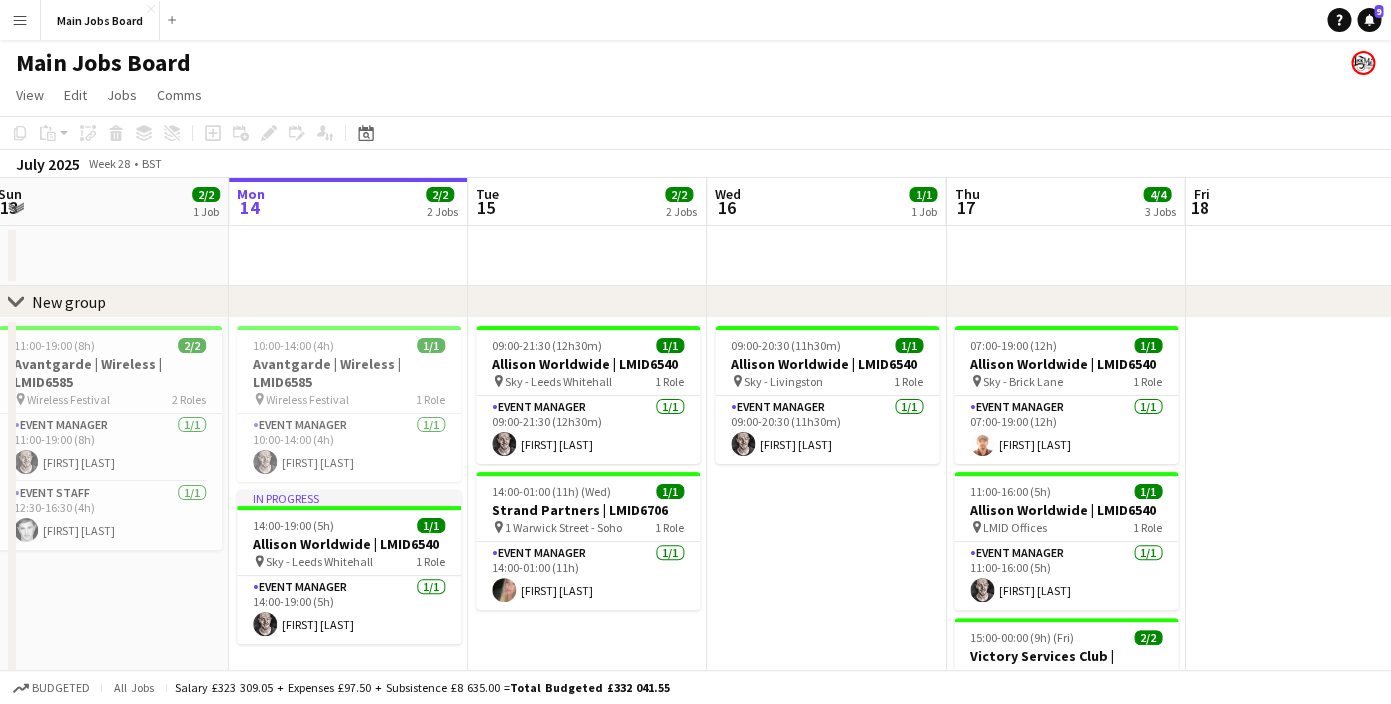 drag, startPoint x: 576, startPoint y: 526, endPoint x: 727, endPoint y: 526, distance: 151 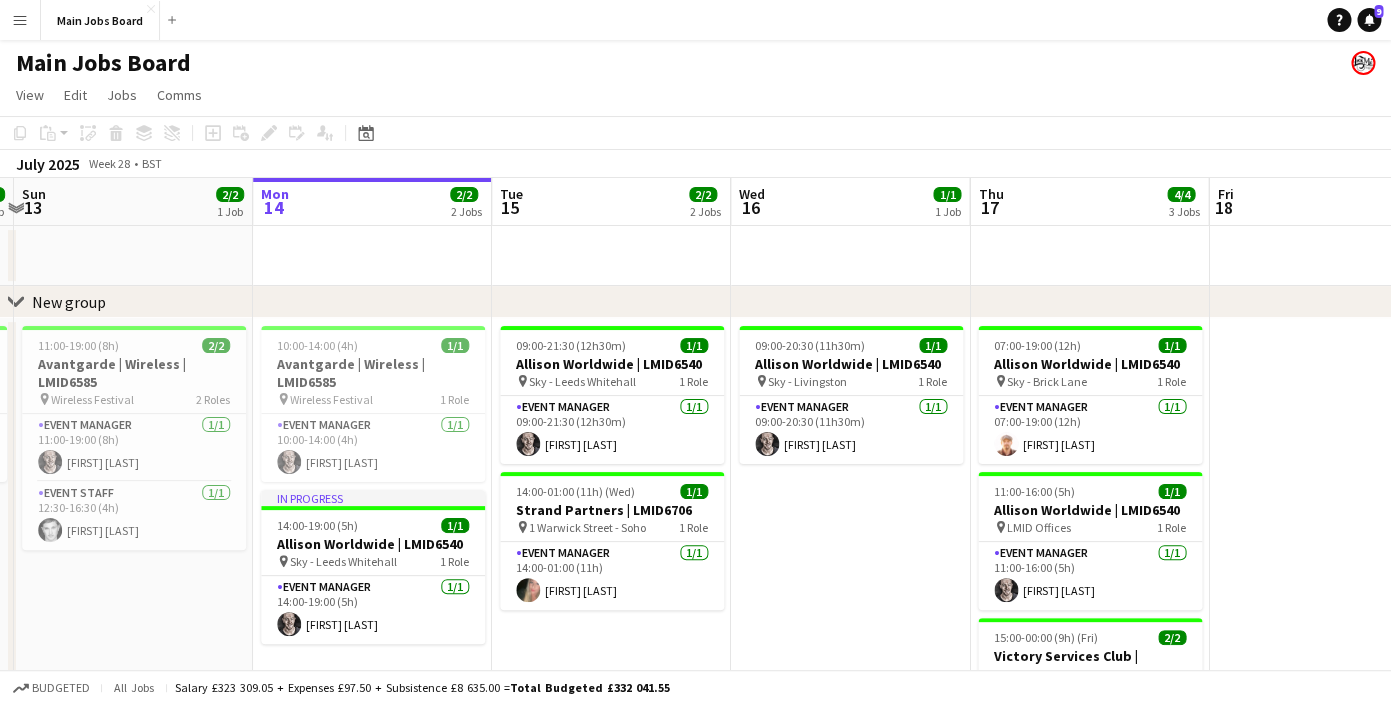 drag, startPoint x: 161, startPoint y: 552, endPoint x: 716, endPoint y: 542, distance: 555.0901 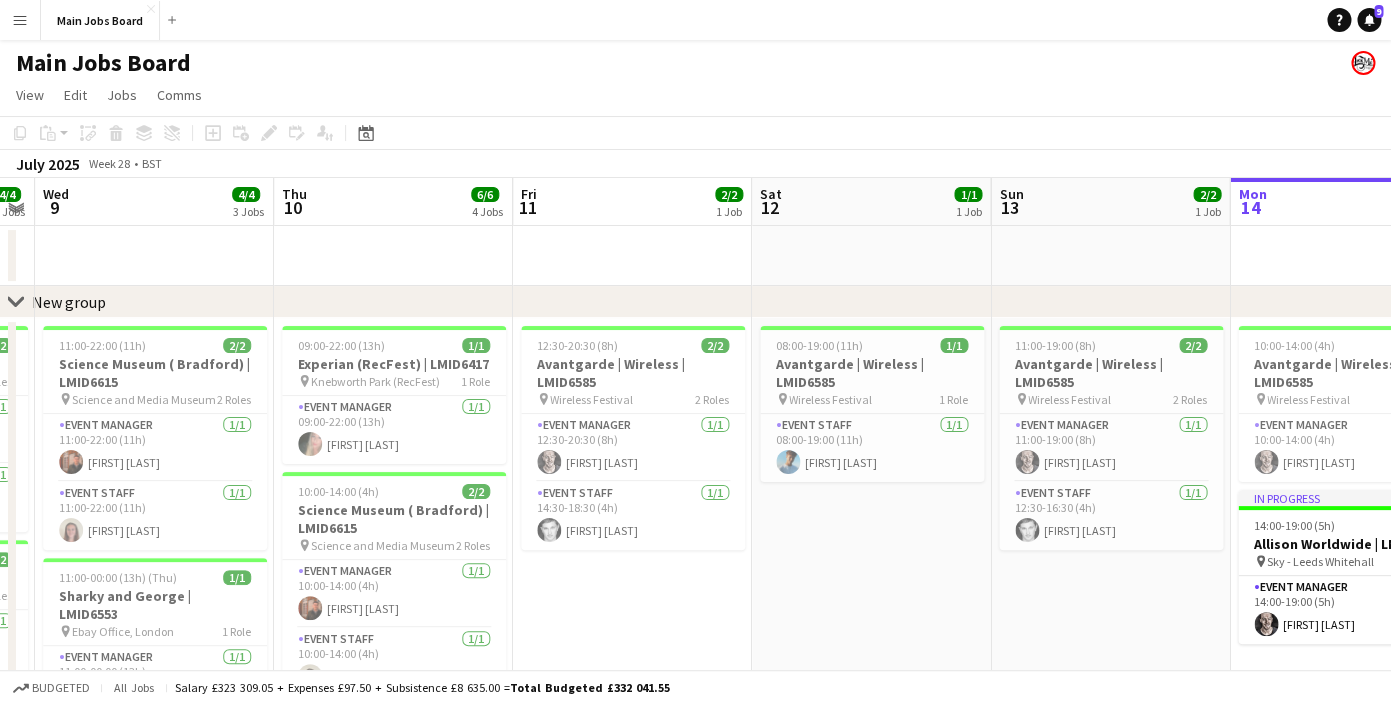 drag, startPoint x: 388, startPoint y: 553, endPoint x: 868, endPoint y: 550, distance: 480.00937 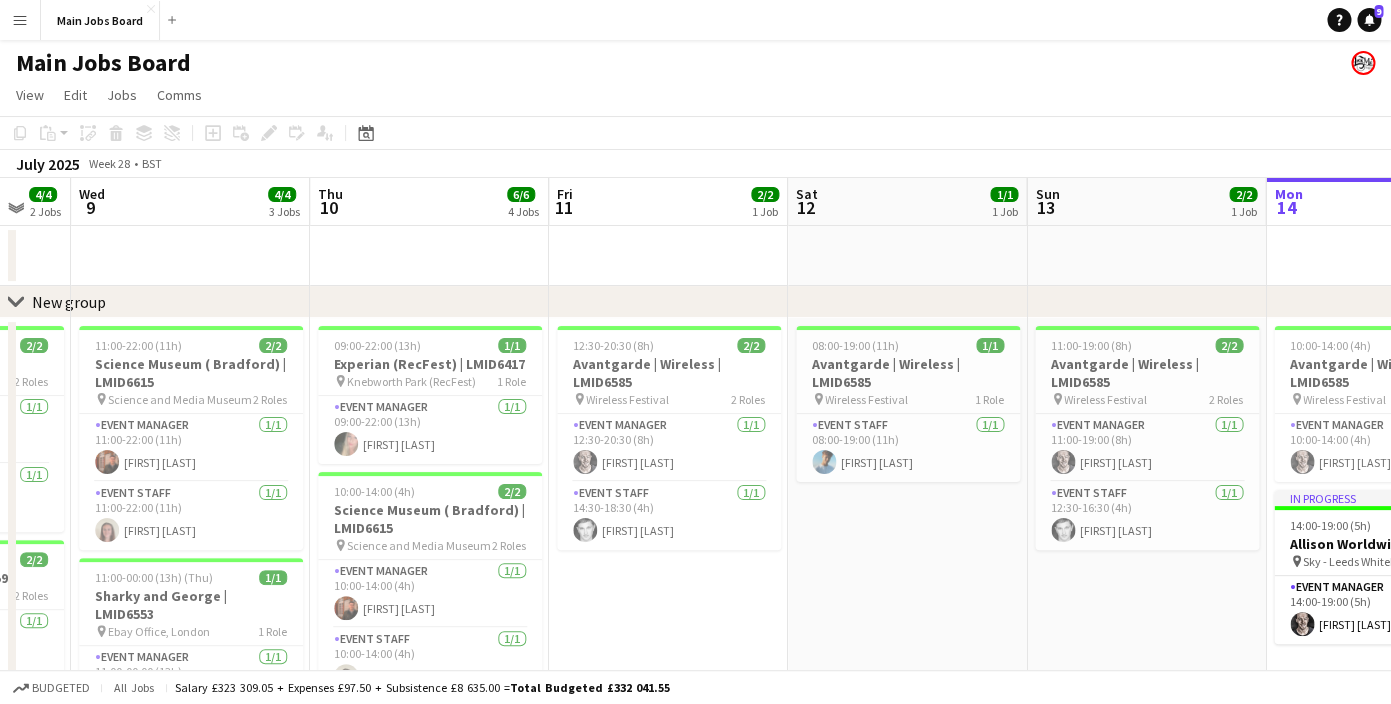 click on "Mon   7   3/3   2 Jobs   Tue   8   4/4   2 Jobs   Wed   9   4/4   3 Jobs   Thu   10   6/6   4 Jobs   Fri   11   2/2   1 Job   Sat   12   1/1   1 Job   Sun   13   2/2   1 Job   Mon   14   2/2   2 Jobs   Tue   15   2/2   2 Jobs   Wed   16   1/1   1 Job   Thu   17   4/4   3 Jobs      08:00-17:00 (9h)    2/2   Avantgarde | LMID6585
pin
Lytham Festival   2 Roles   Event Staff   1/1   08:00-17:00 (9h)
Emma Kelly  Event Manager   1/1   11:00-16:00 (5h)
Rebecca Kitto     13:00-18:00 (5h)    1/1   200 Aldergate | LMID6594
pin
200 Aldersgate Street   1 Role   Event Manager   1/1   13:00-18:00 (5h)
Arthur Thomas     10:00-20:00 (10h)    2/2   Amazon | LMID6631
pin
Amazon Corporate Office   2 Roles   Event Manager   1/1   10:00-20:00 (10h)
Rebecca Kitto  Event Staff   1/1   10:00-20:00 (10h)
Kitty Pattinson     16:00-01:30 (9h30m) (Wed)   2/2   200 Aldergate | LMID6594
pin" at bounding box center [695, 658] 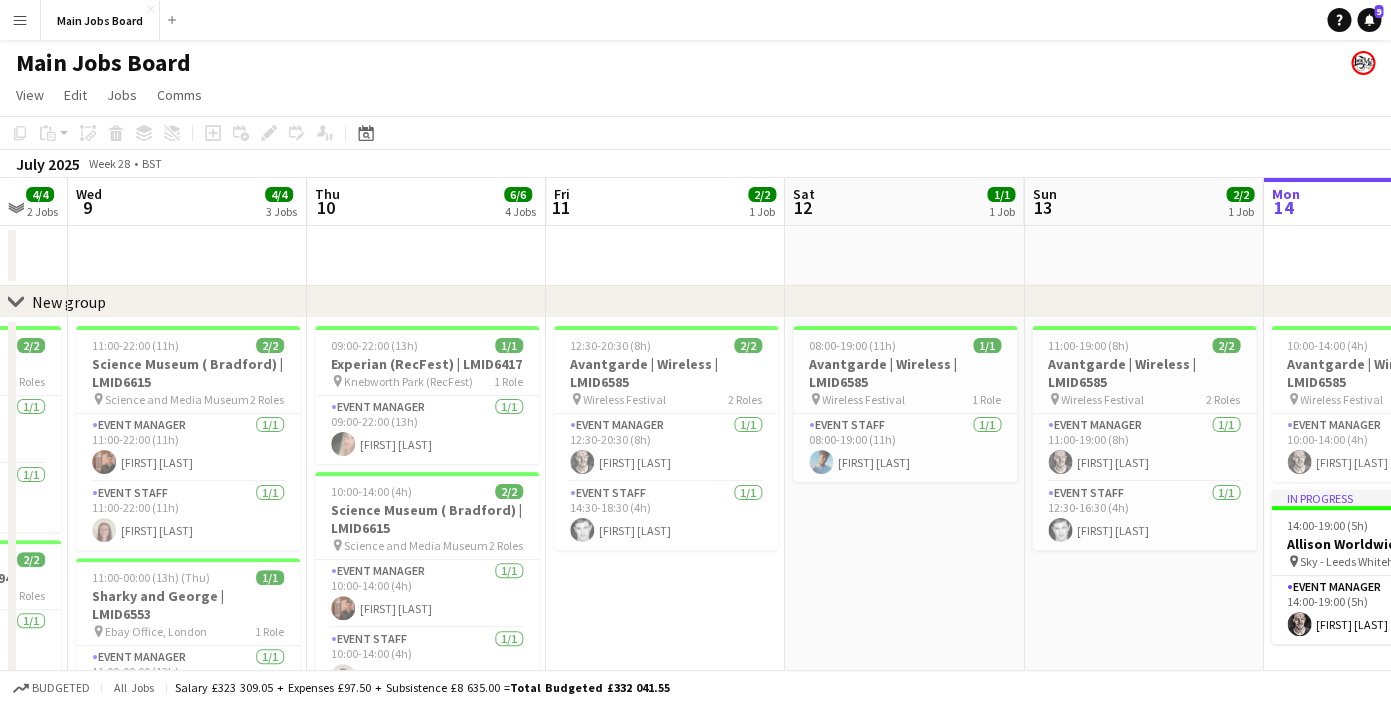 drag, startPoint x: 668, startPoint y: 568, endPoint x: 906, endPoint y: 563, distance: 238.05252 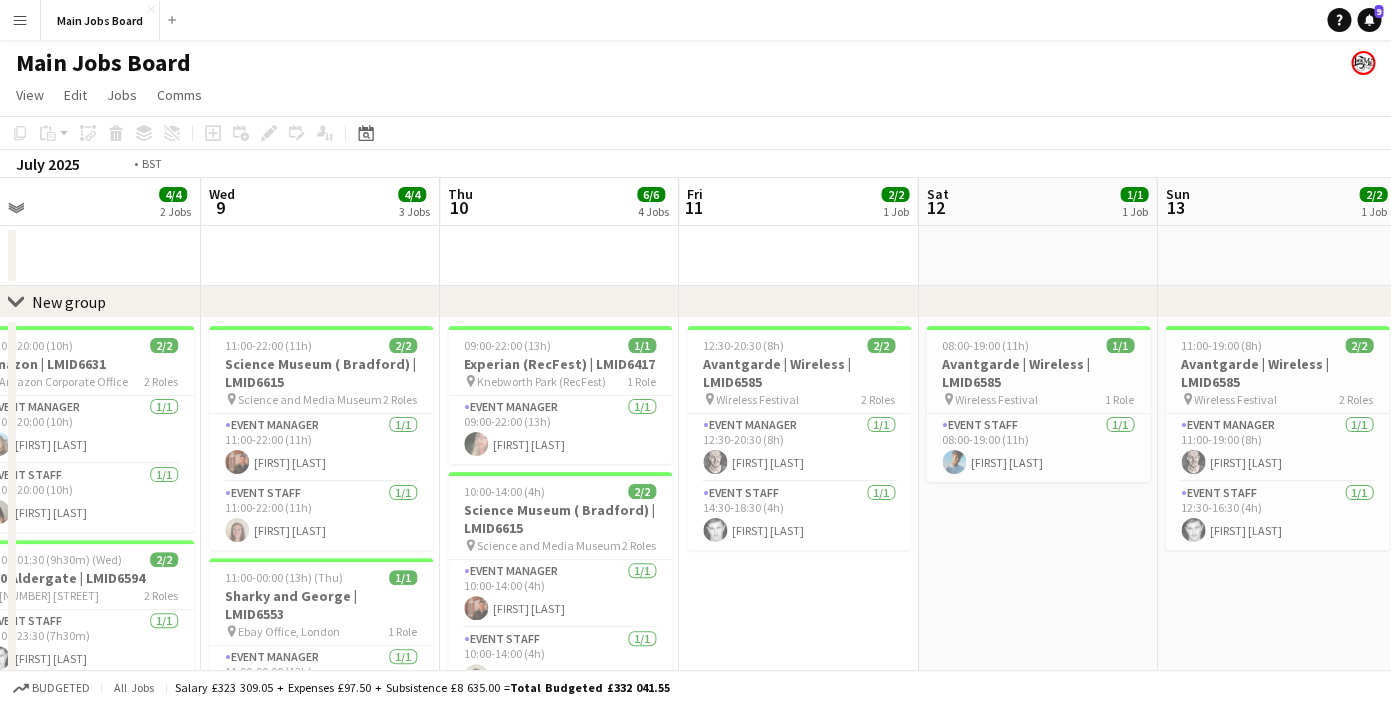drag, startPoint x: 668, startPoint y: 538, endPoint x: 1033, endPoint y: 536, distance: 365.0055 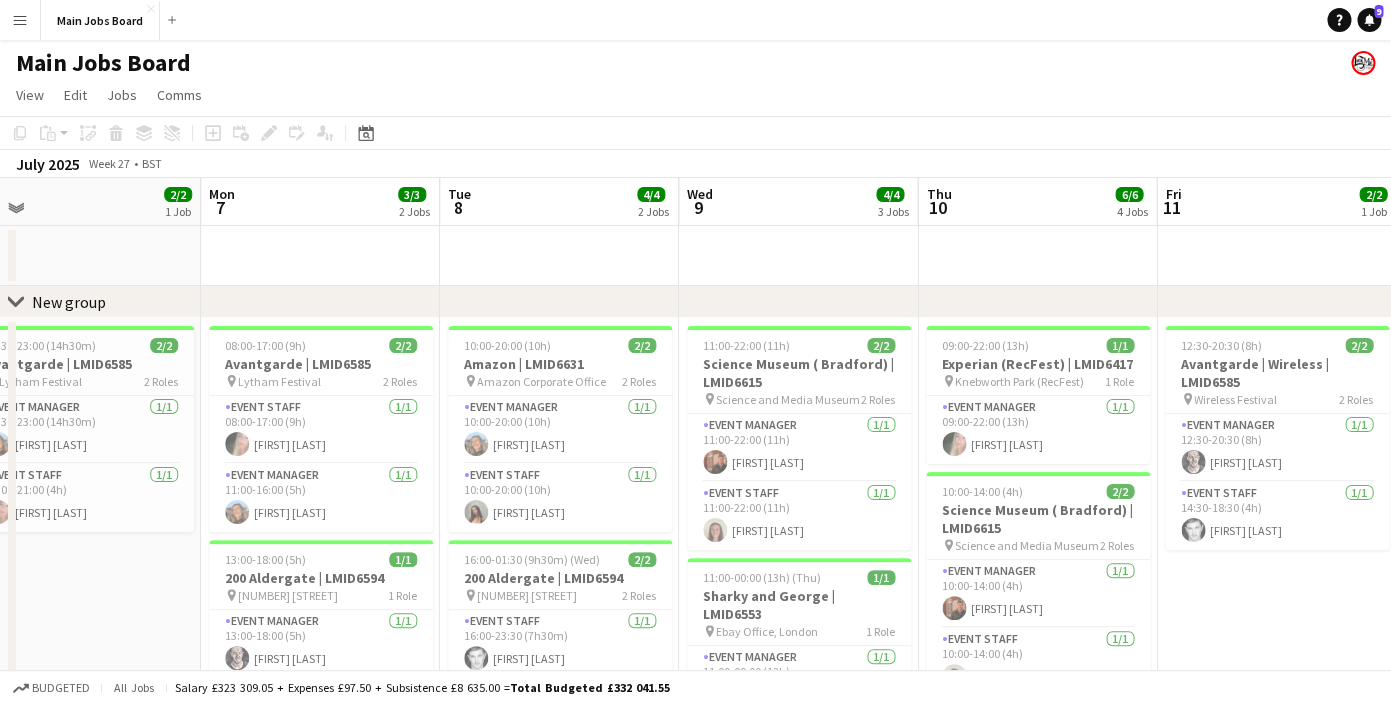 scroll, scrollTop: 0, scrollLeft: 515, axis: horizontal 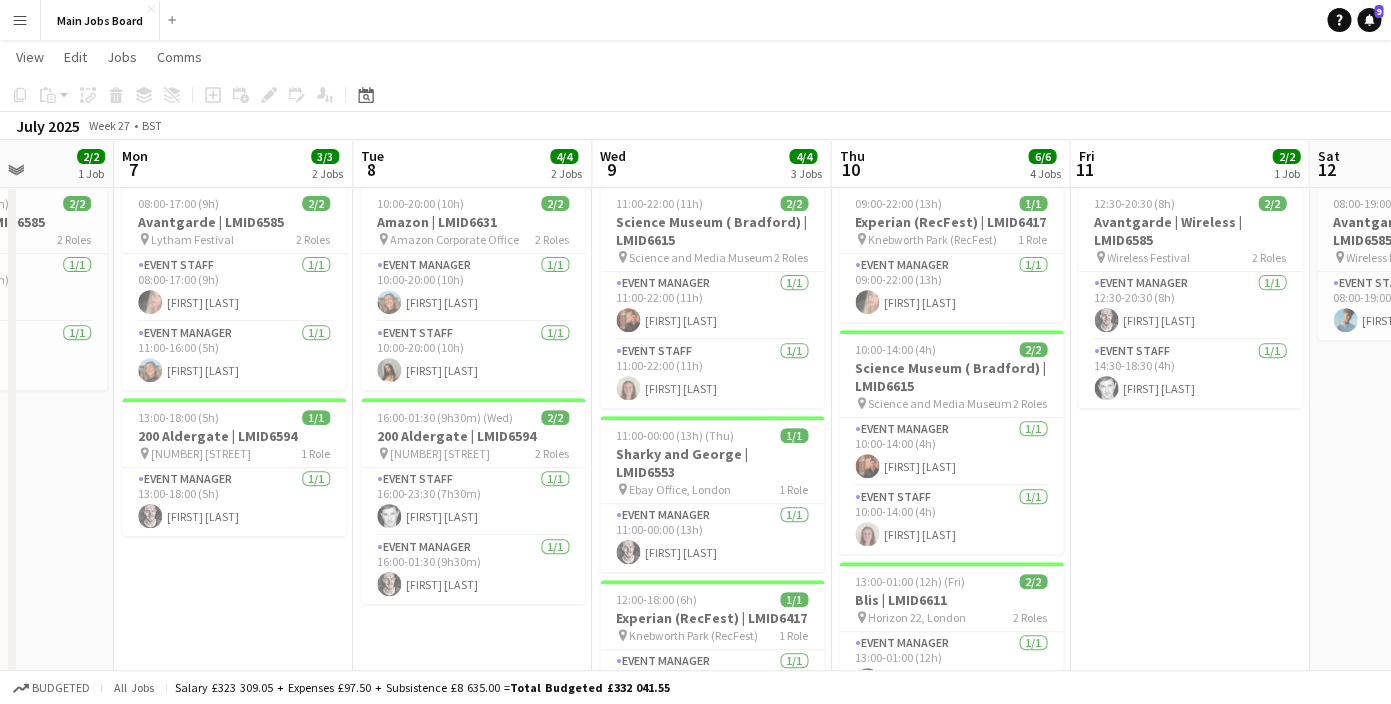 drag, startPoint x: 1158, startPoint y: 516, endPoint x: 1070, endPoint y: 527, distance: 88.68484 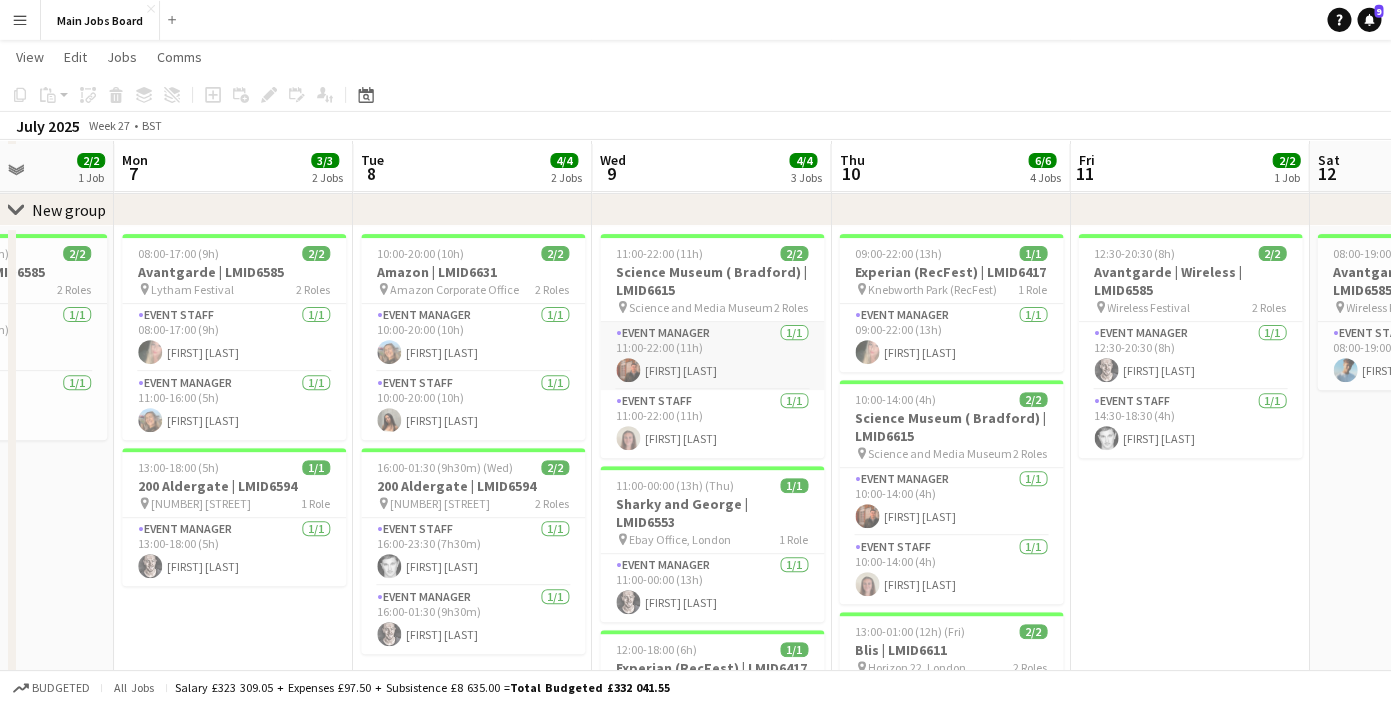 scroll, scrollTop: 89, scrollLeft: 0, axis: vertical 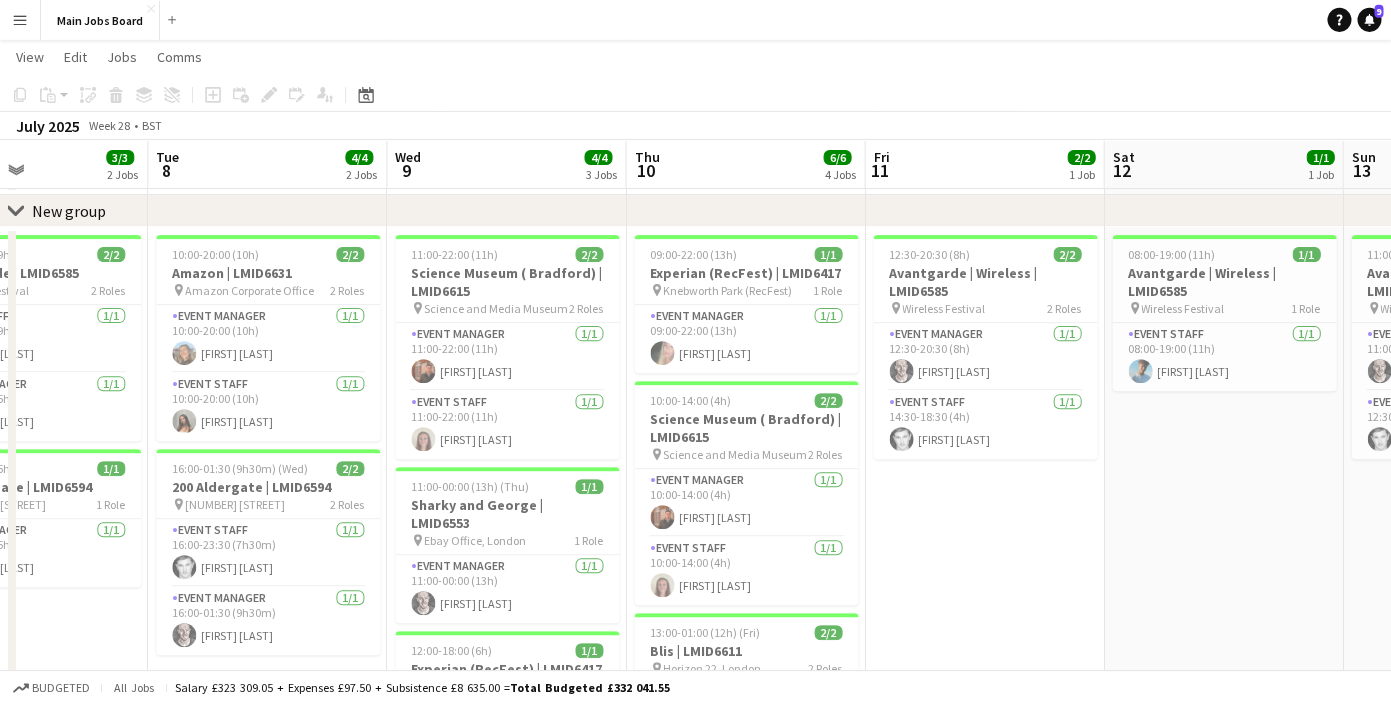 drag, startPoint x: 1031, startPoint y: 493, endPoint x: 826, endPoint y: 514, distance: 206.0728 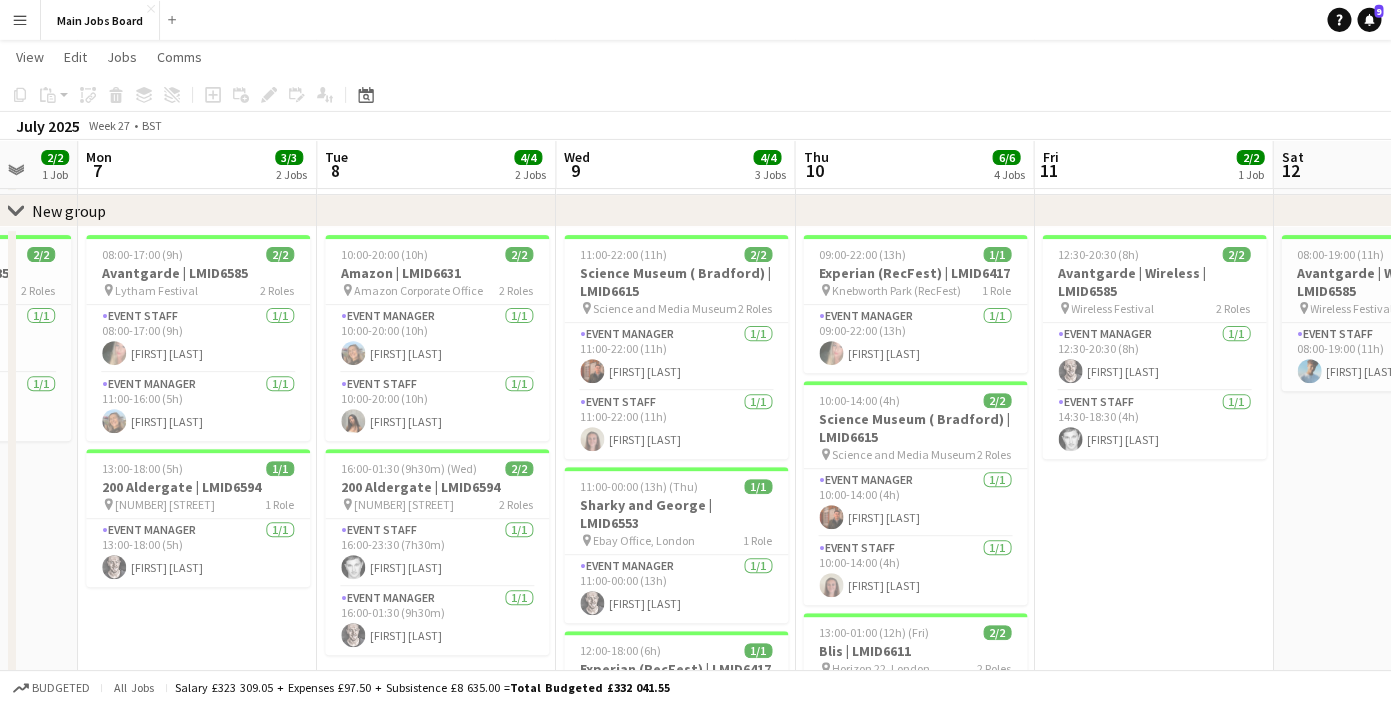 drag, startPoint x: 608, startPoint y: 408, endPoint x: 775, endPoint y: 410, distance: 167.01198 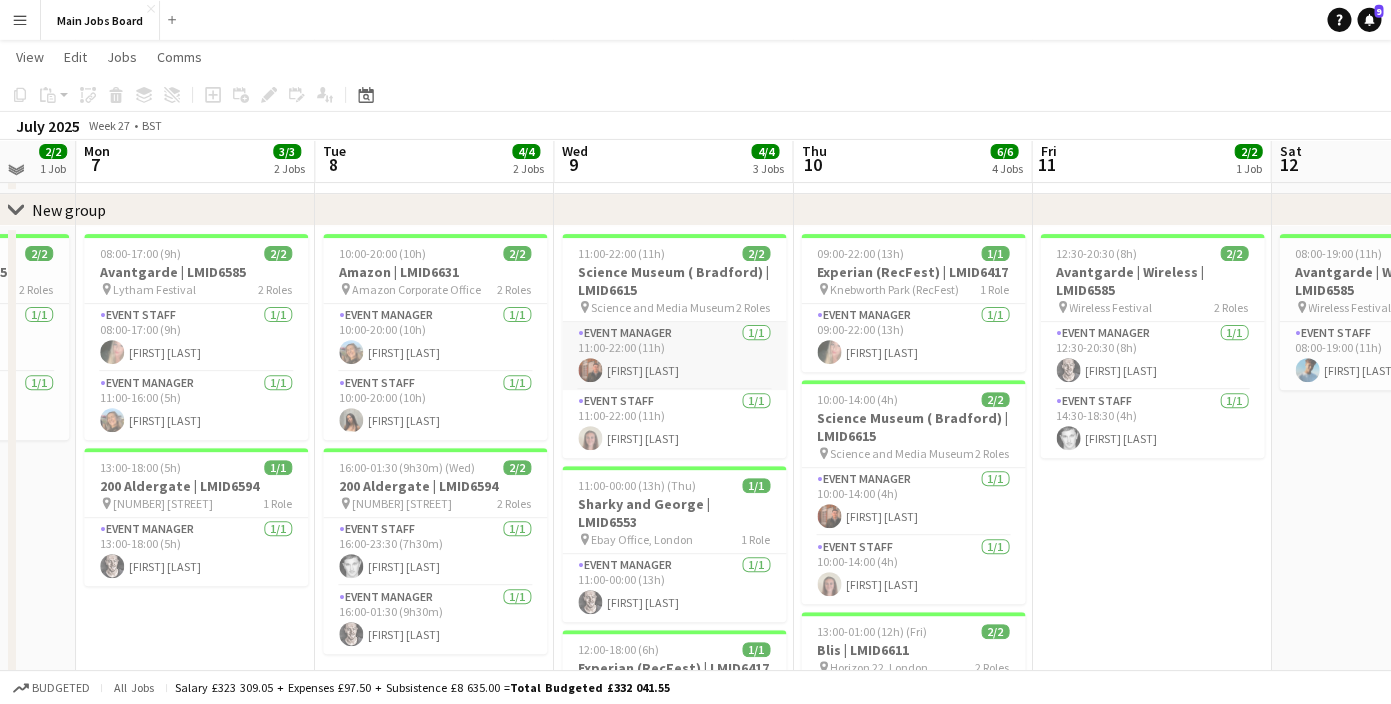 scroll, scrollTop: 81, scrollLeft: 0, axis: vertical 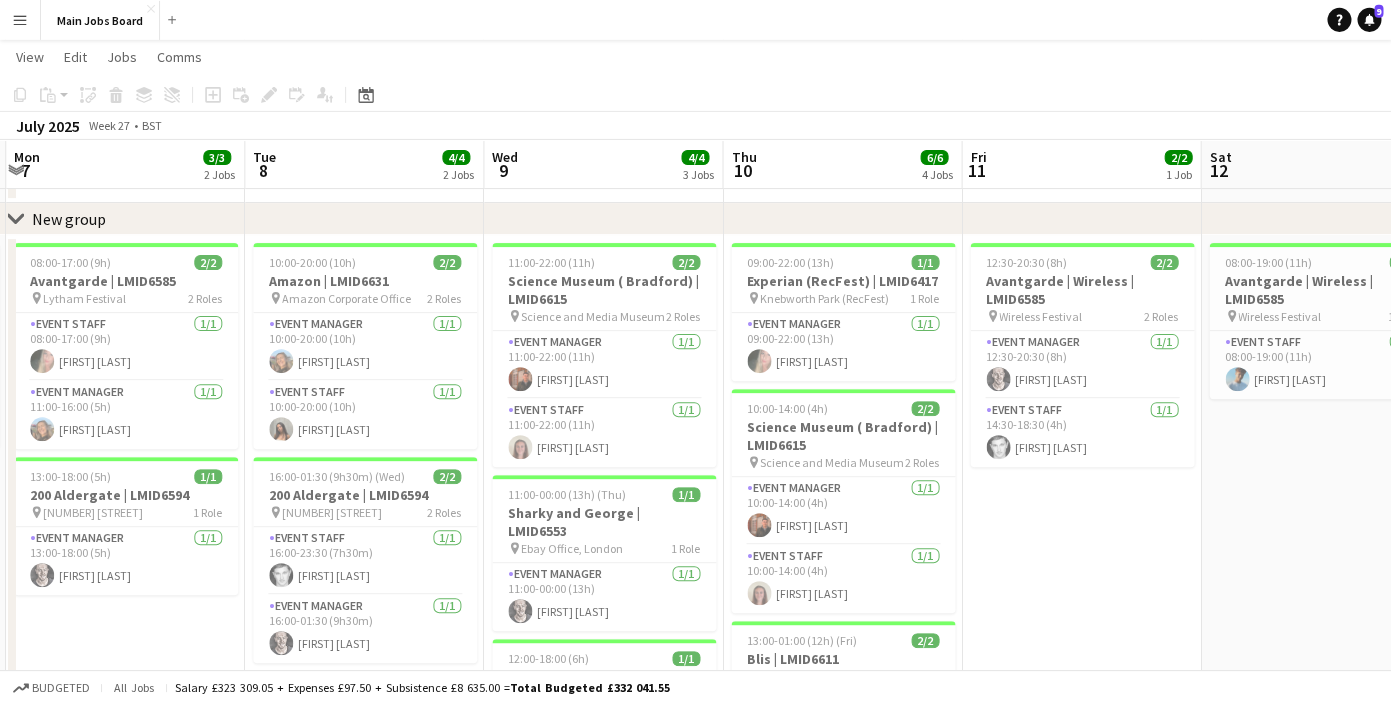 drag, startPoint x: 1148, startPoint y: 547, endPoint x: 1074, endPoint y: 545, distance: 74.02702 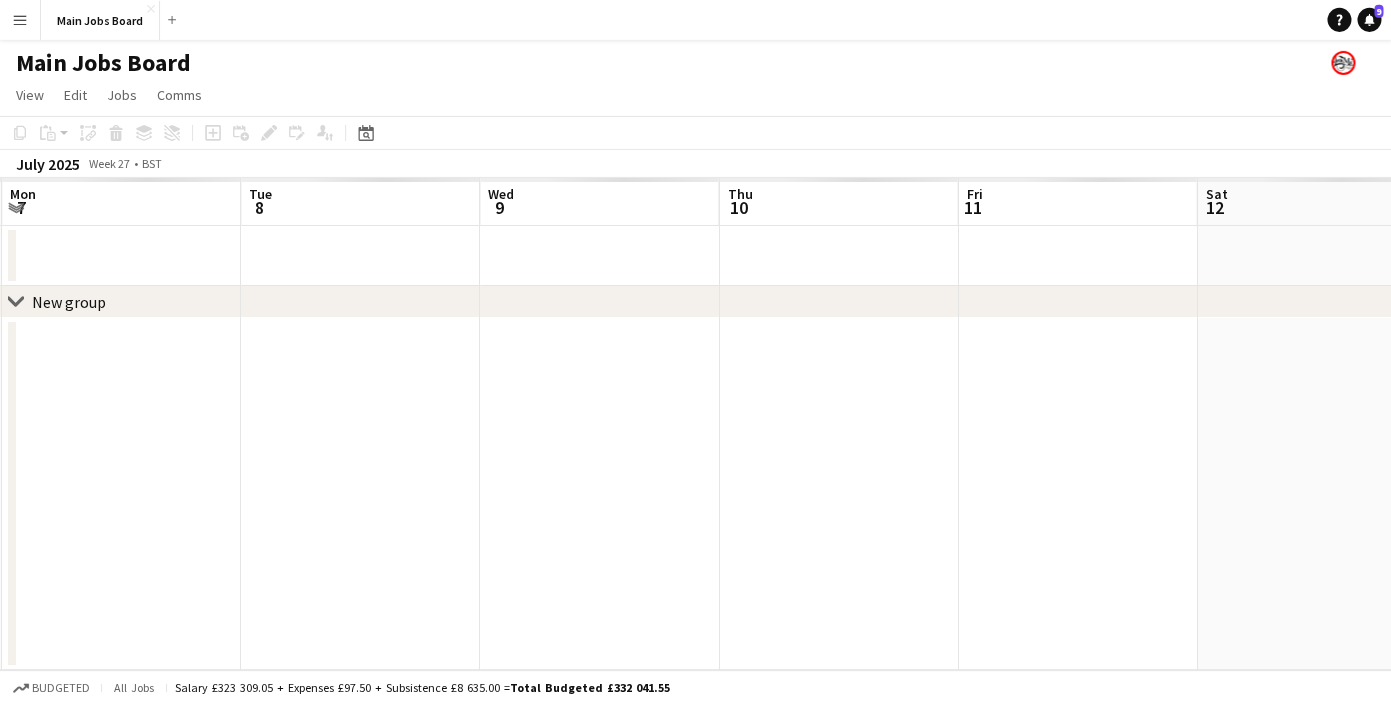 scroll, scrollTop: 0, scrollLeft: 0, axis: both 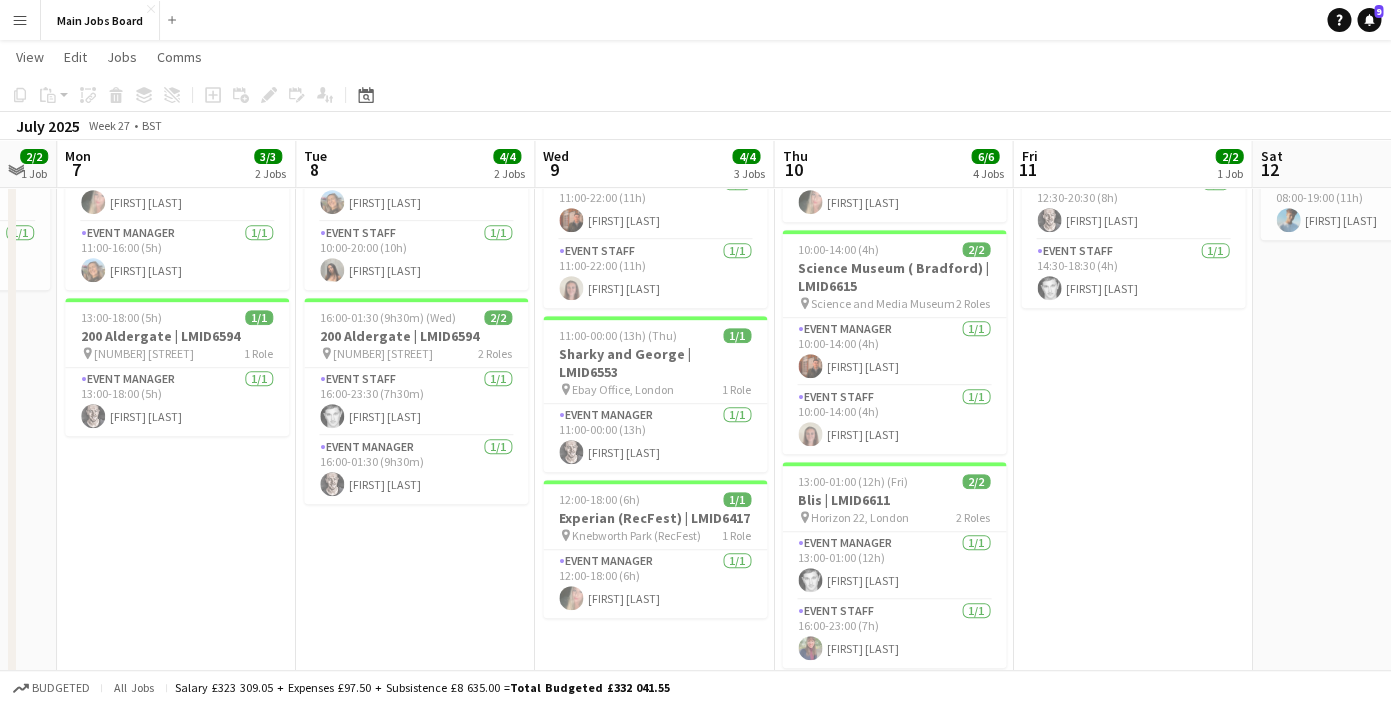 drag, startPoint x: 310, startPoint y: 554, endPoint x: 365, endPoint y: 550, distance: 55.145264 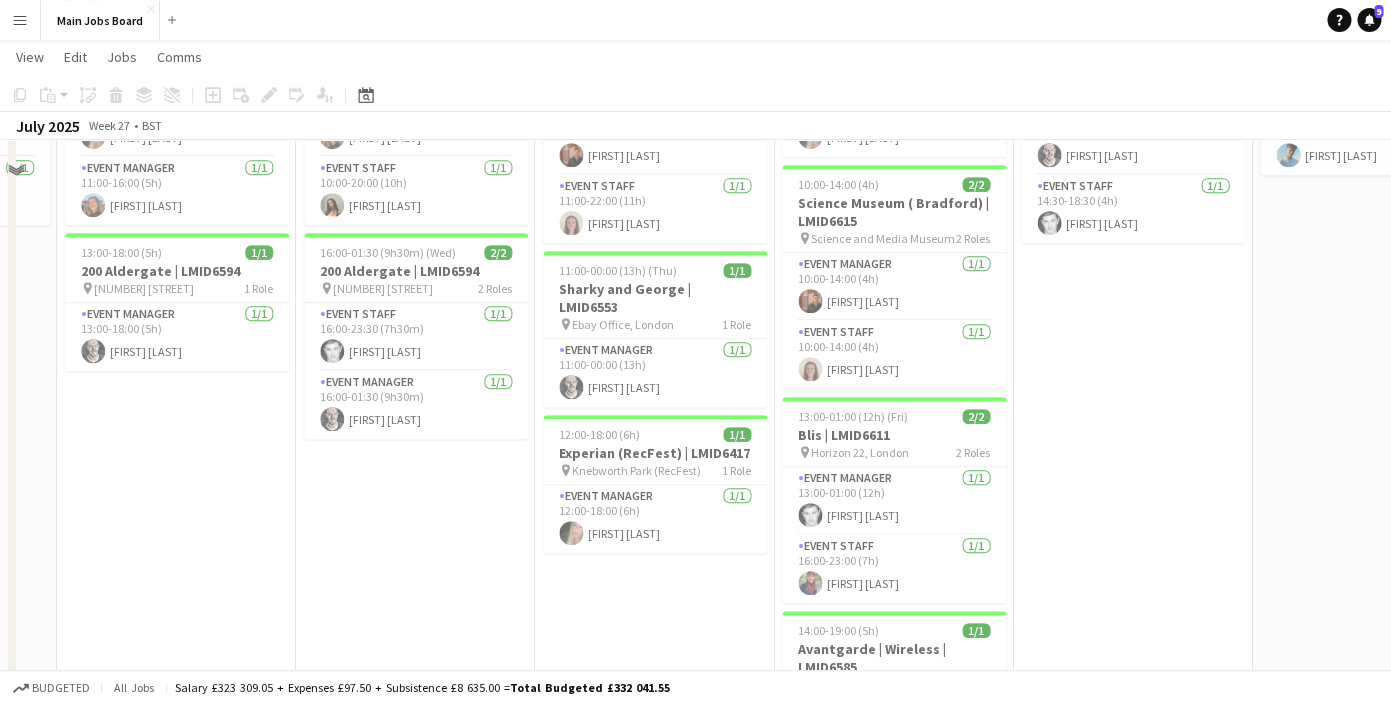 scroll, scrollTop: 0, scrollLeft: 0, axis: both 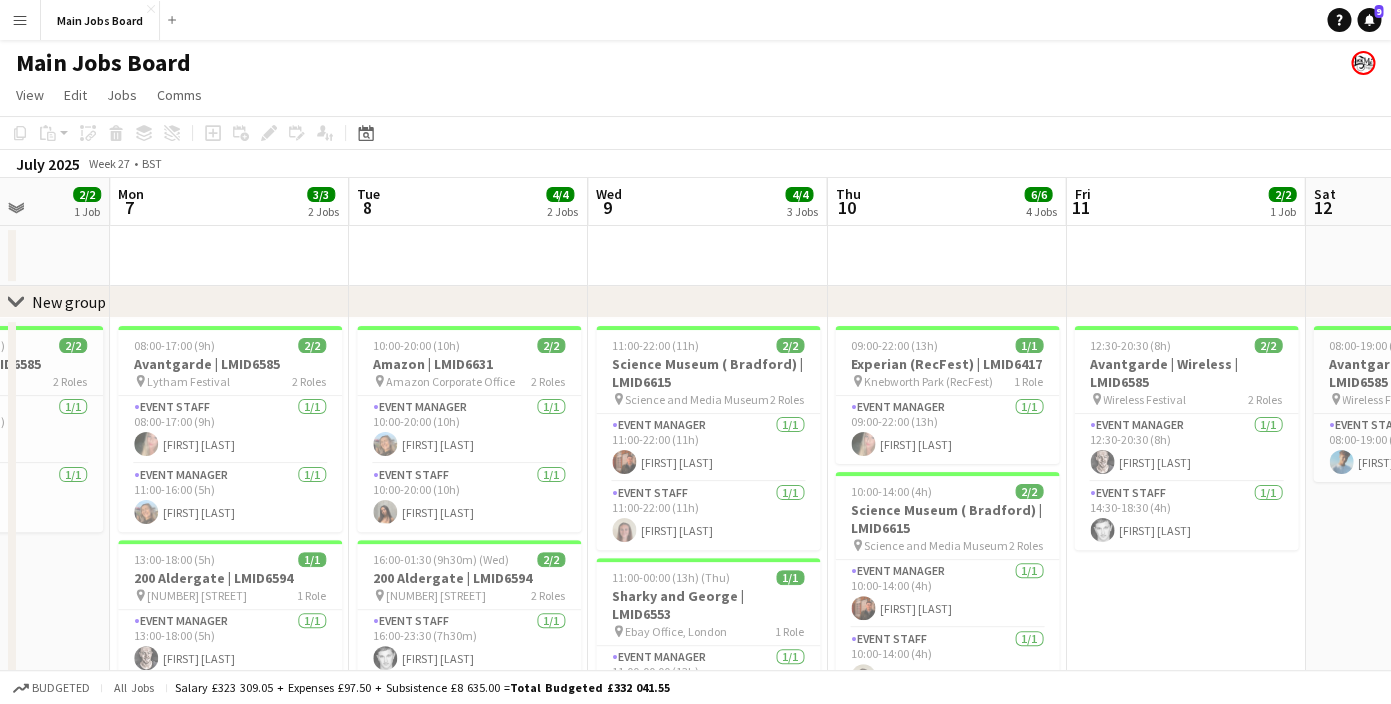 drag, startPoint x: 360, startPoint y: 505, endPoint x: 413, endPoint y: 502, distance: 53.08484 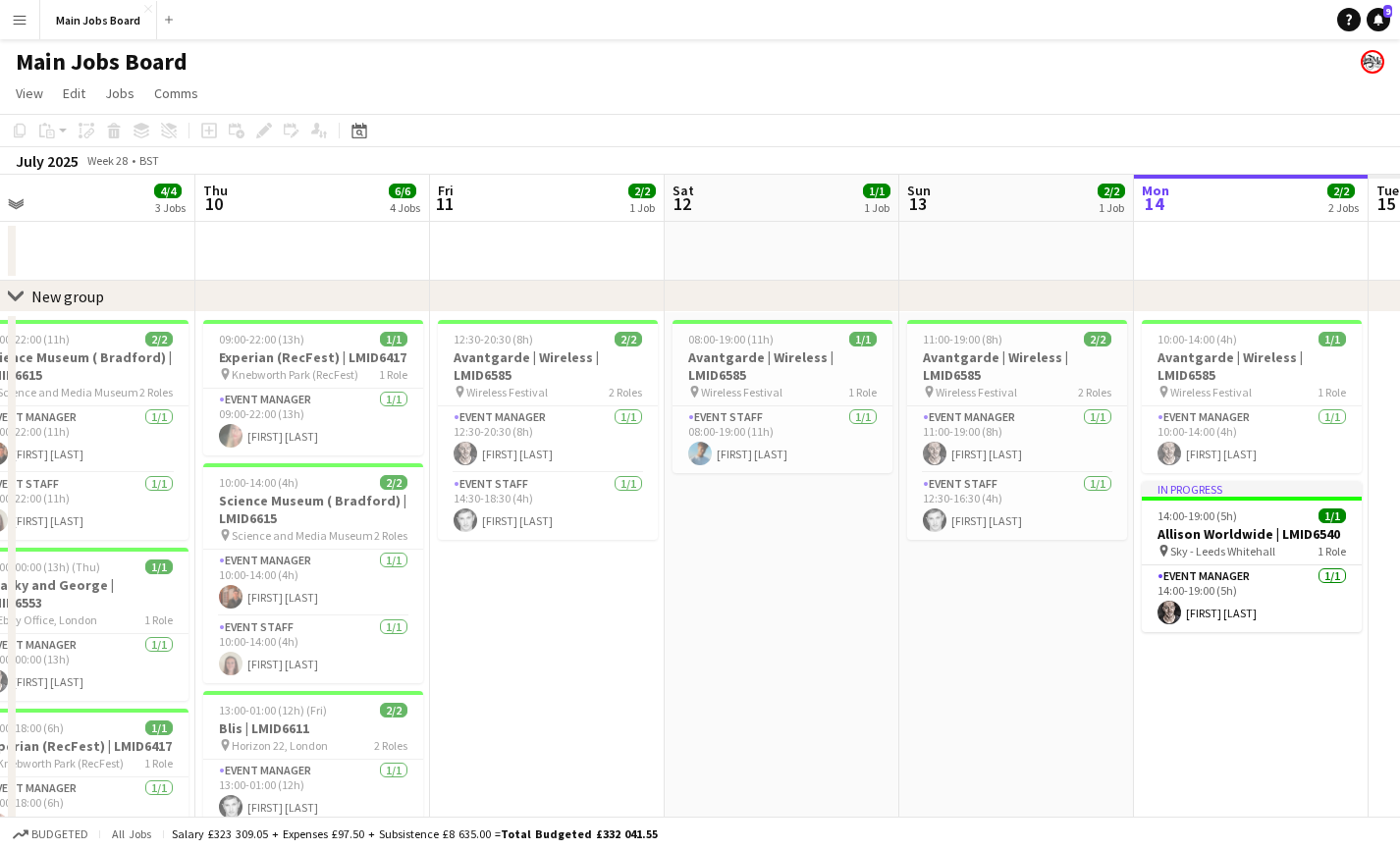 drag, startPoint x: 1158, startPoint y: 544, endPoint x: 496, endPoint y: 470, distance: 666.1231 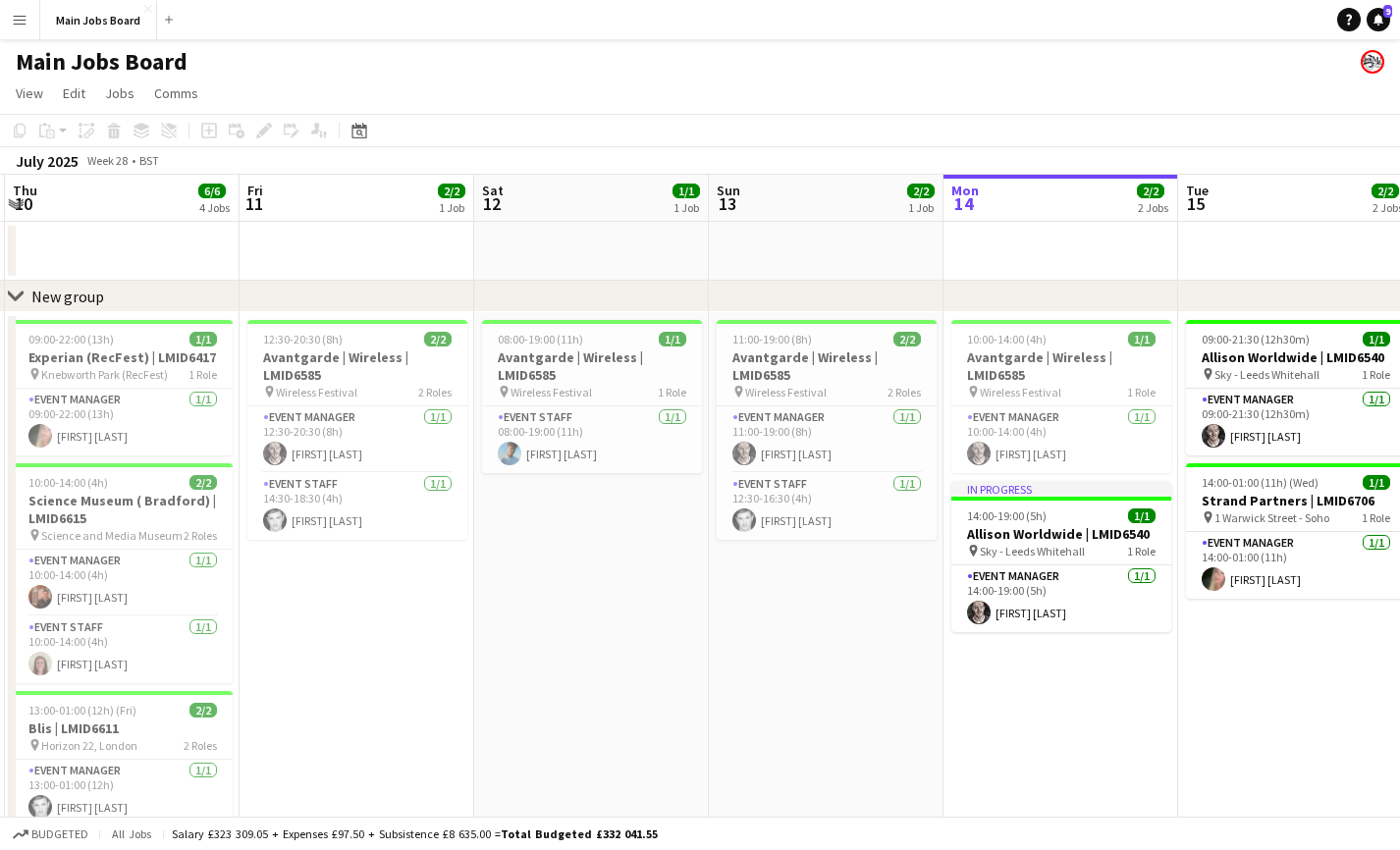 scroll, scrollTop: 0, scrollLeft: 574, axis: horizontal 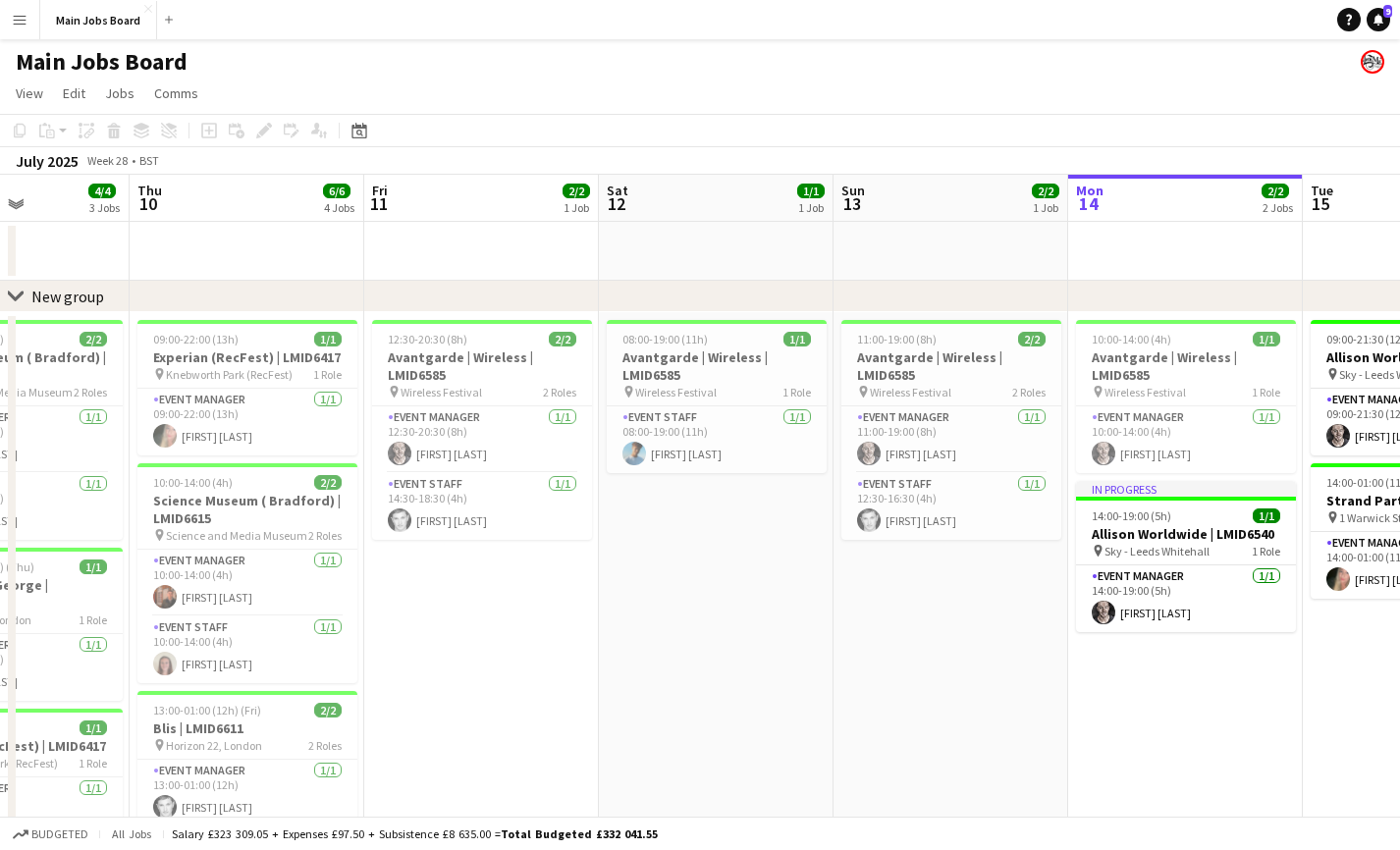 drag, startPoint x: 1030, startPoint y: 572, endPoint x: 540, endPoint y: 572, distance: 490 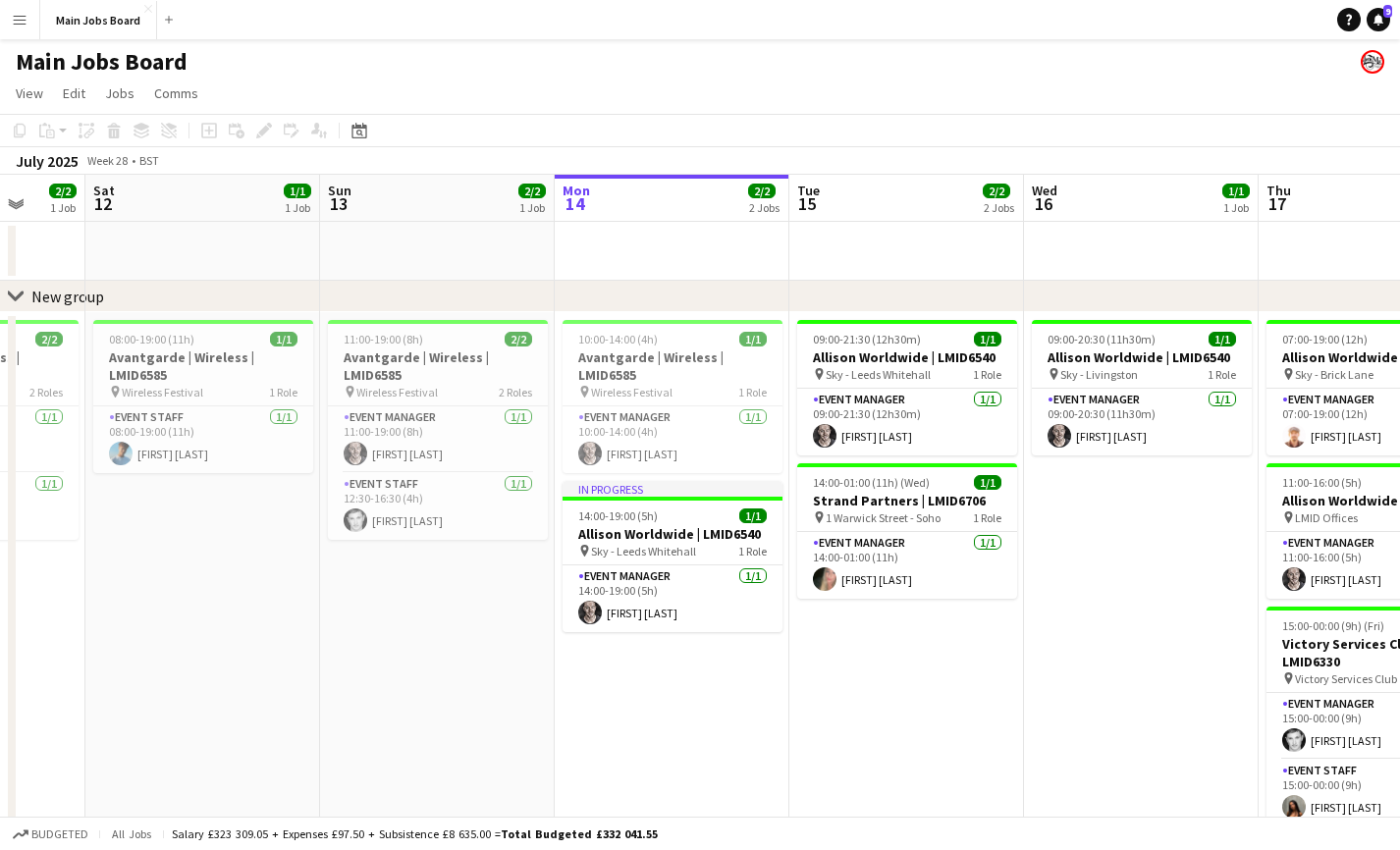 scroll, scrollTop: 0, scrollLeft: 667, axis: horizontal 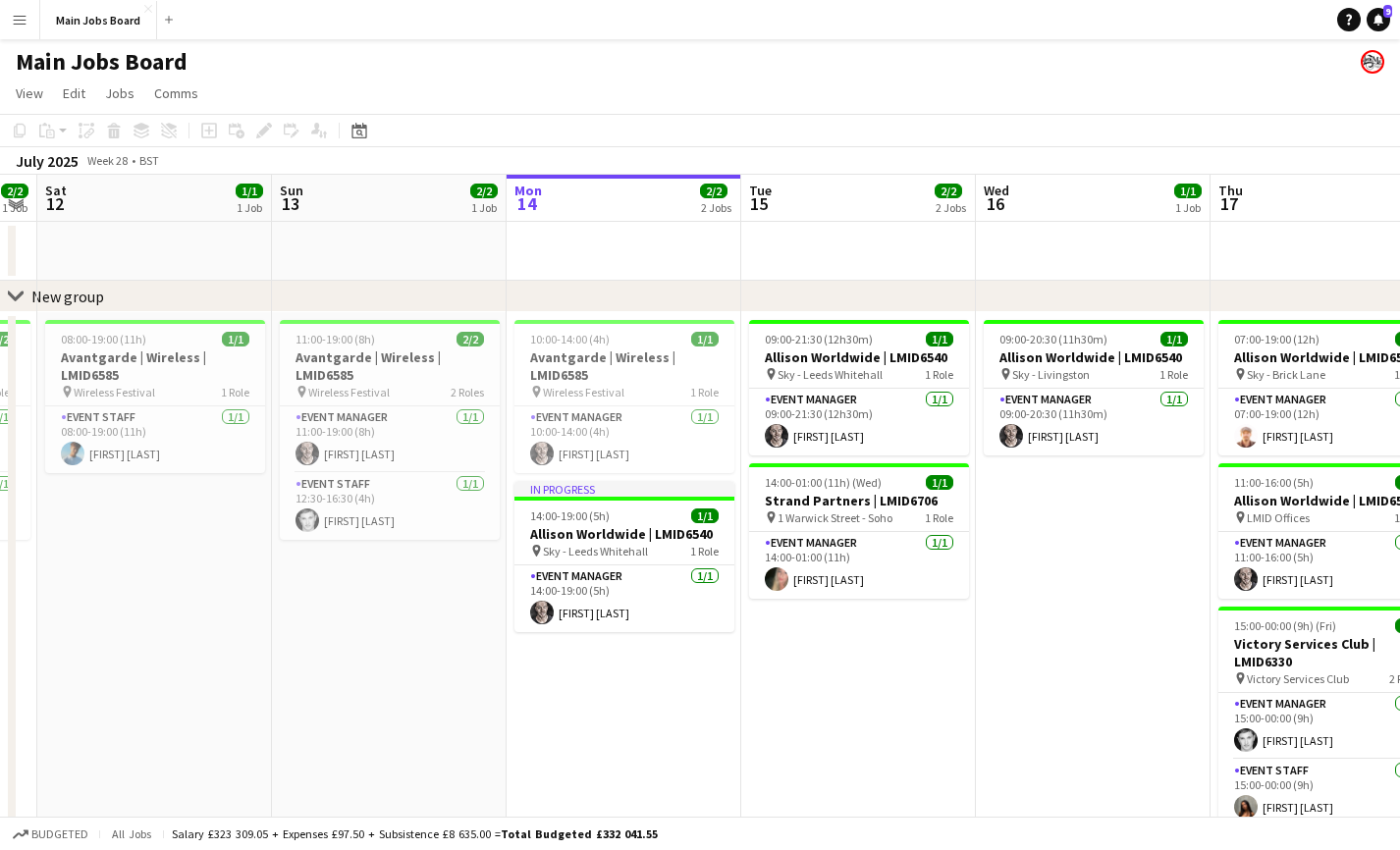 drag, startPoint x: 875, startPoint y: 671, endPoint x: 783, endPoint y: 671, distance: 92 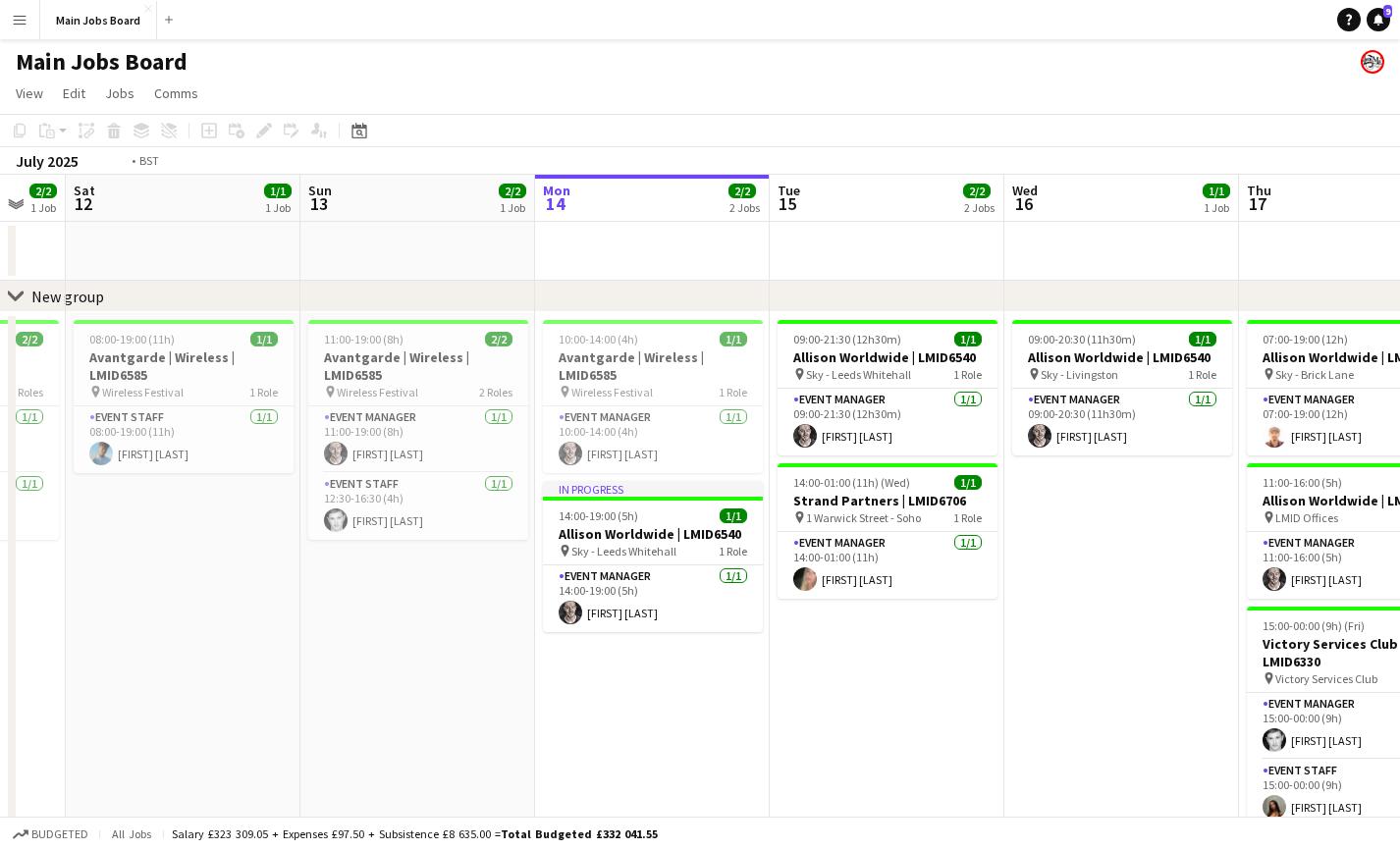 drag, startPoint x: 1032, startPoint y: 663, endPoint x: 385, endPoint y: 637, distance: 647.5222 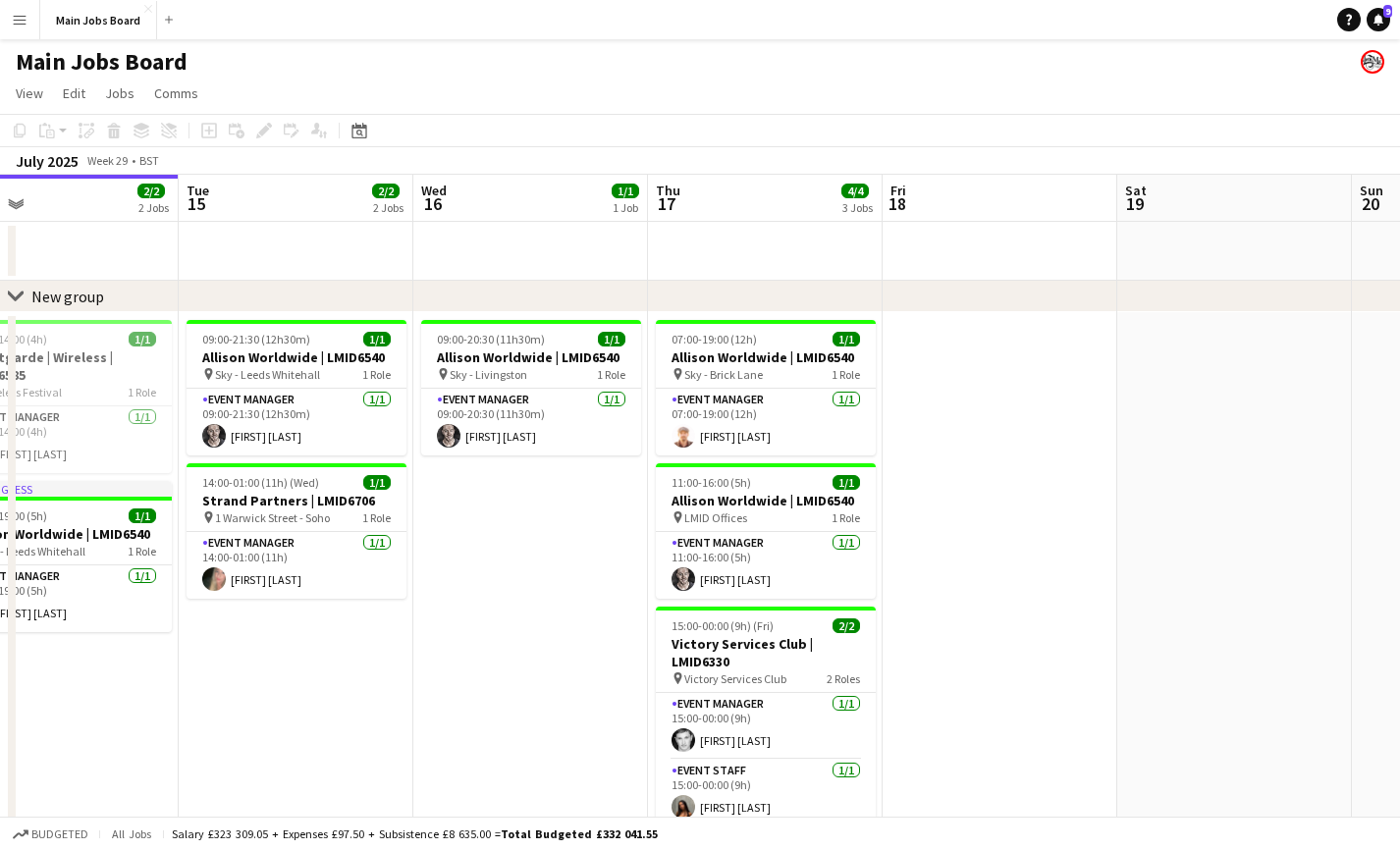 scroll, scrollTop: 0, scrollLeft: 519, axis: horizontal 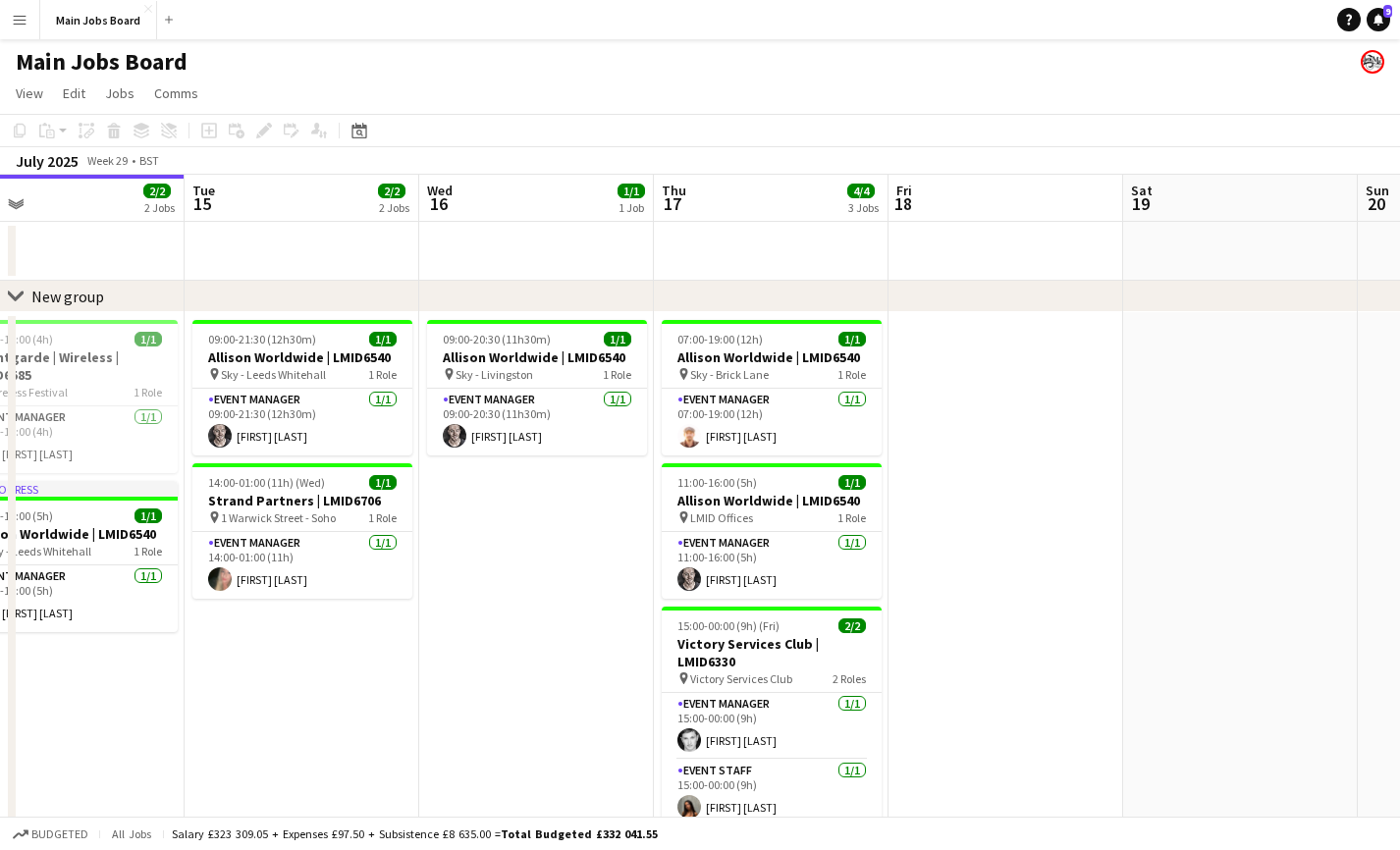 drag, startPoint x: 474, startPoint y: 632, endPoint x: 531, endPoint y: 630, distance: 57.035077 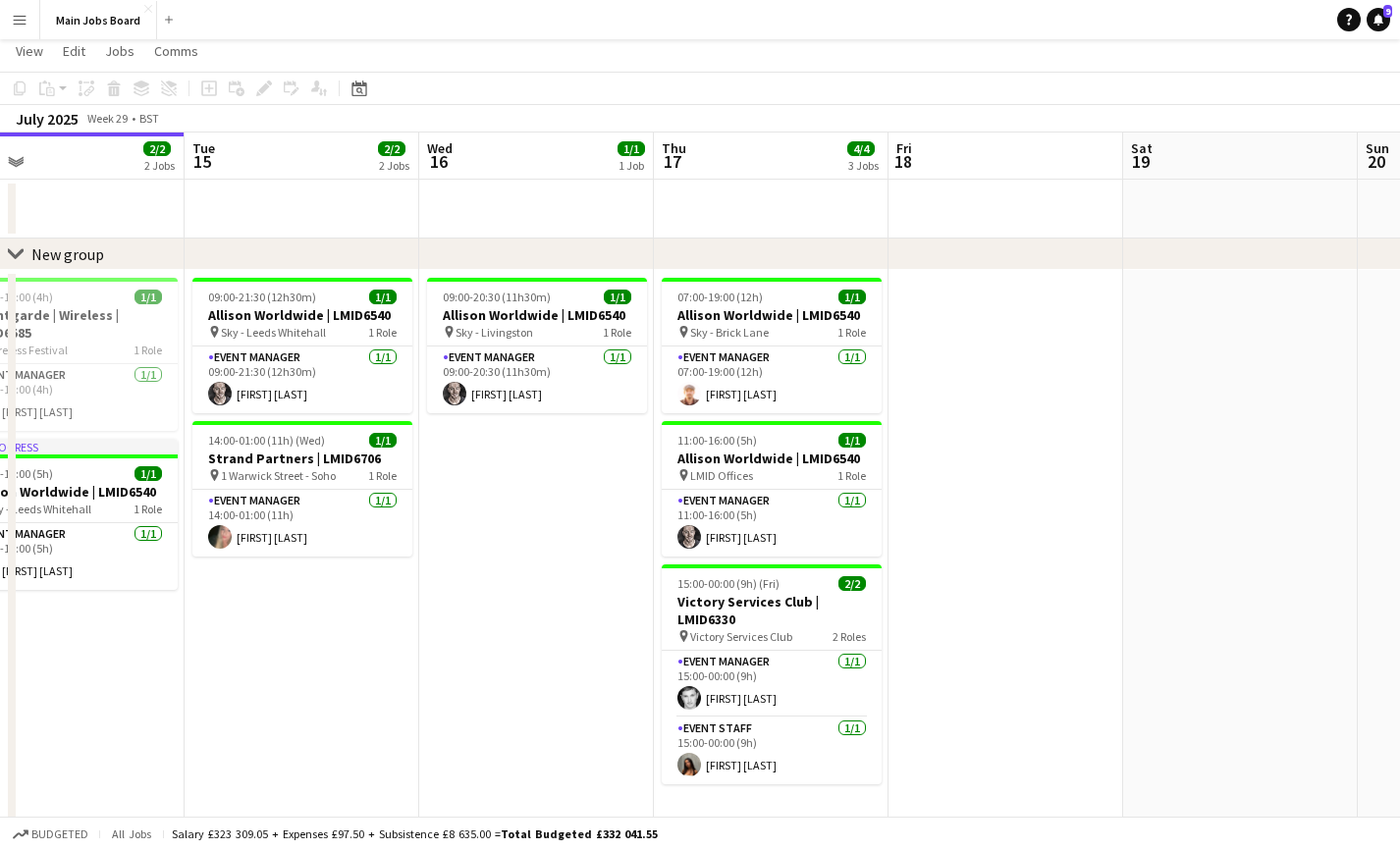 scroll, scrollTop: 62, scrollLeft: 0, axis: vertical 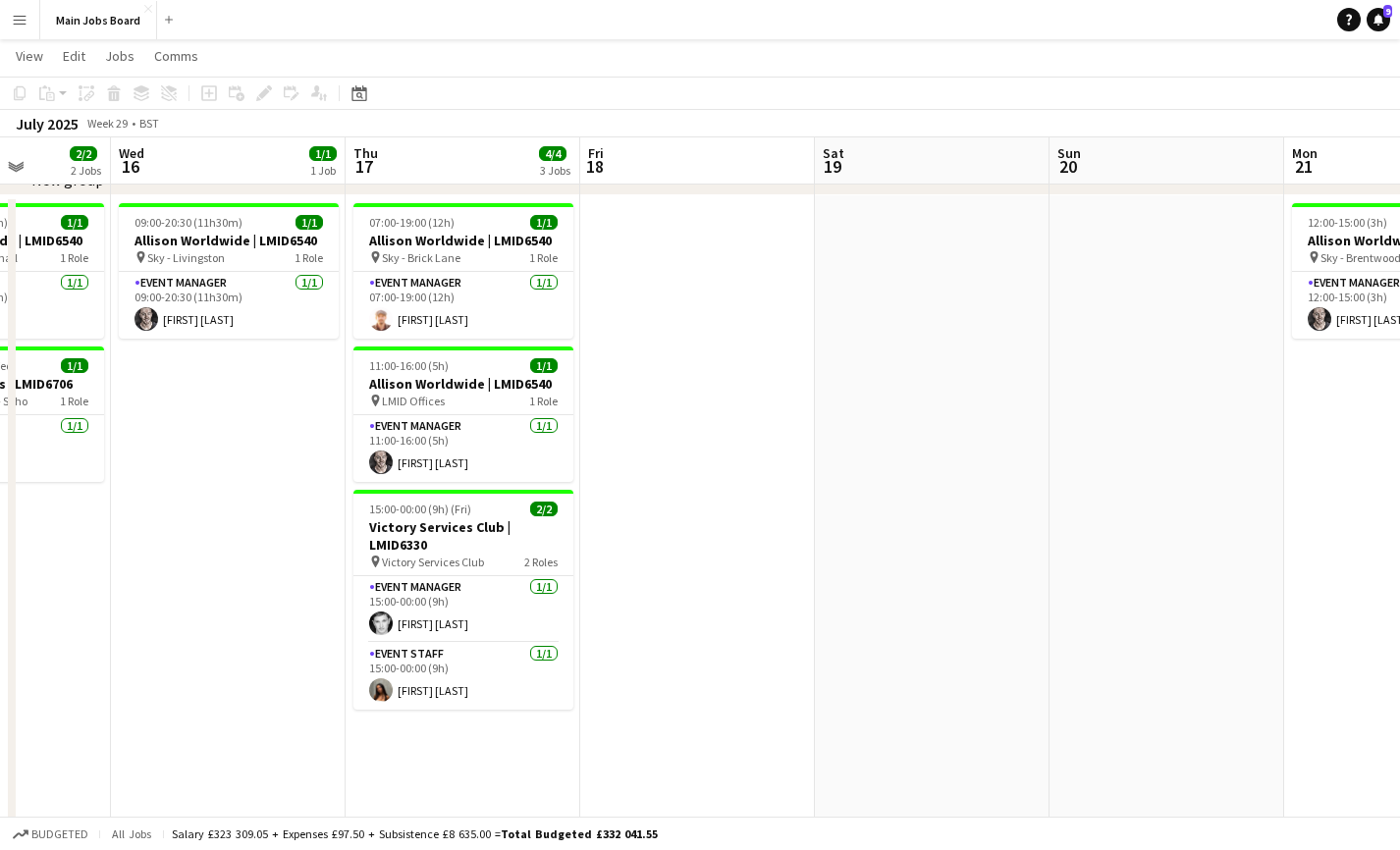 drag, startPoint x: 926, startPoint y: 557, endPoint x: 504, endPoint y: 550, distance: 422.05805 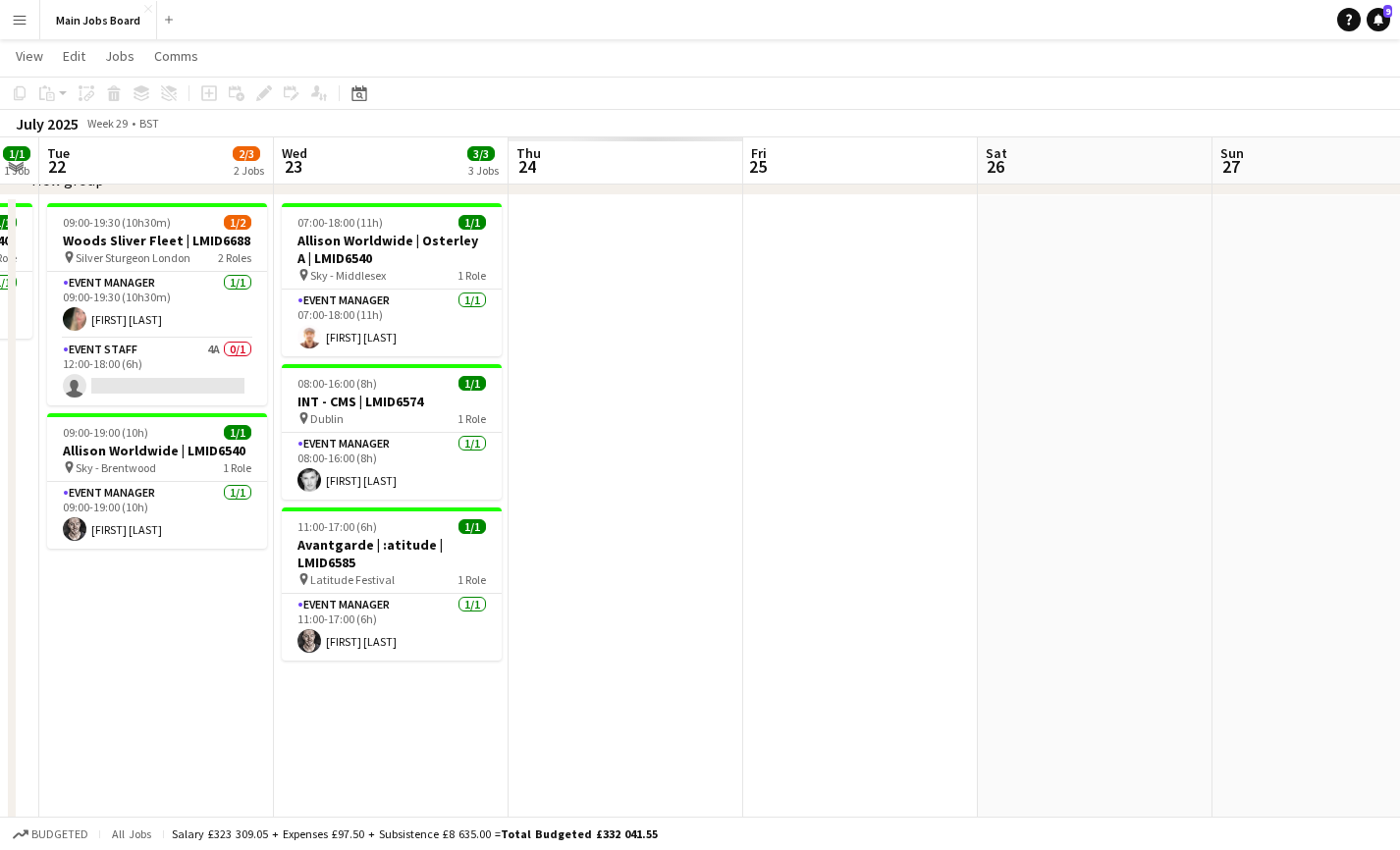 drag, startPoint x: 222, startPoint y: 488, endPoint x: 122, endPoint y: 487, distance: 100.005 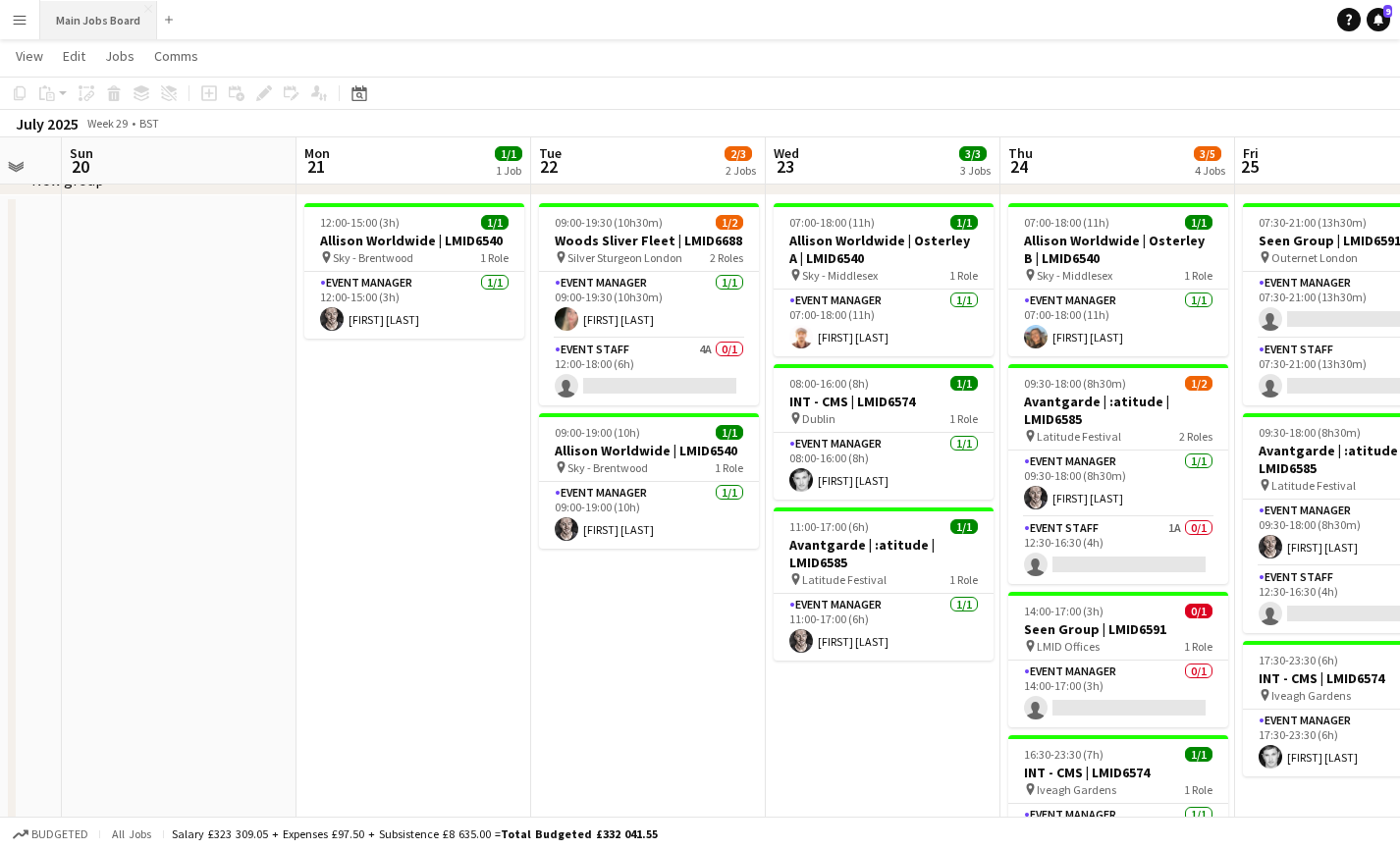 click on "Main Jobs Board
Close" at bounding box center [98, 20] 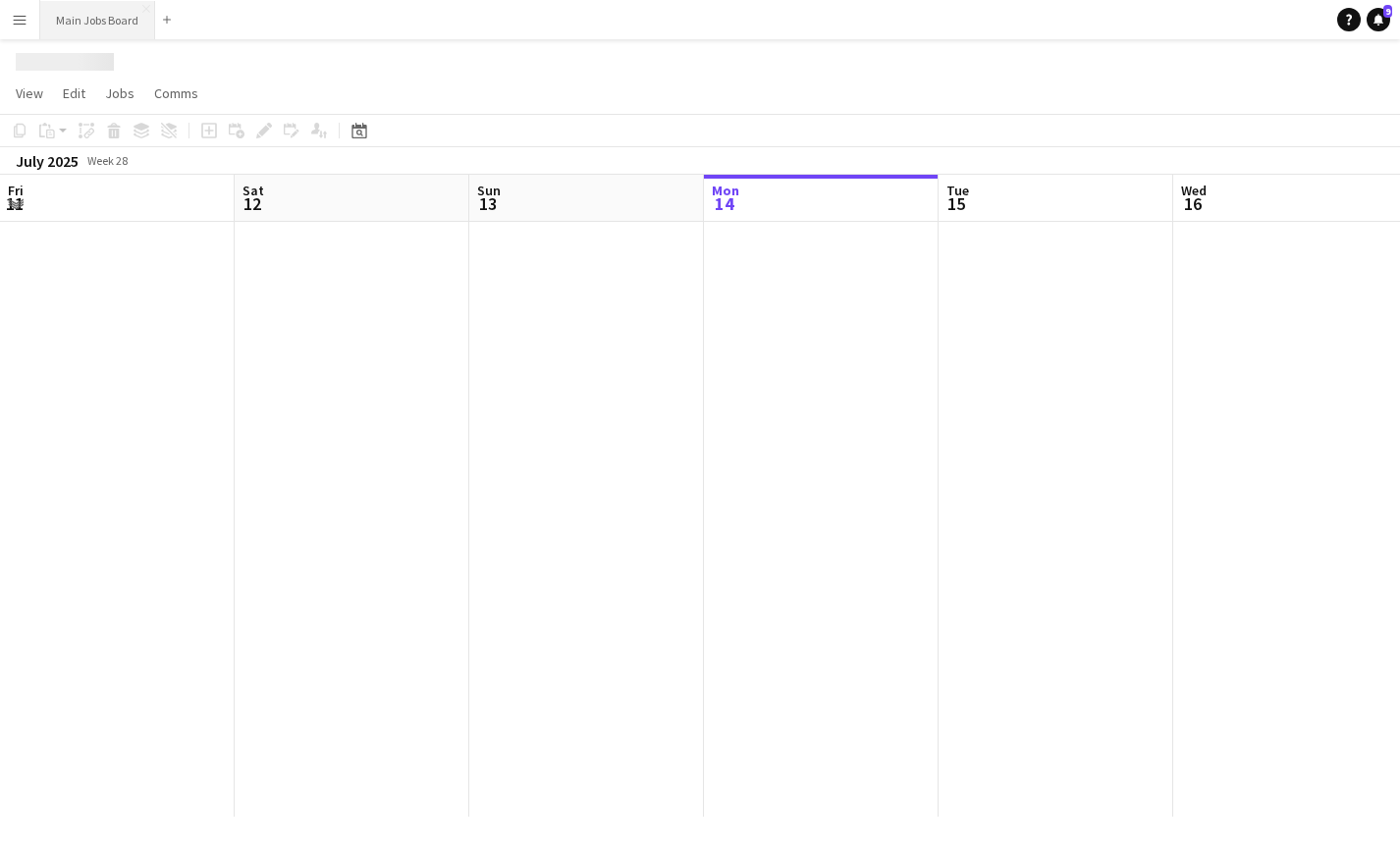scroll, scrollTop: 0, scrollLeft: 0, axis: both 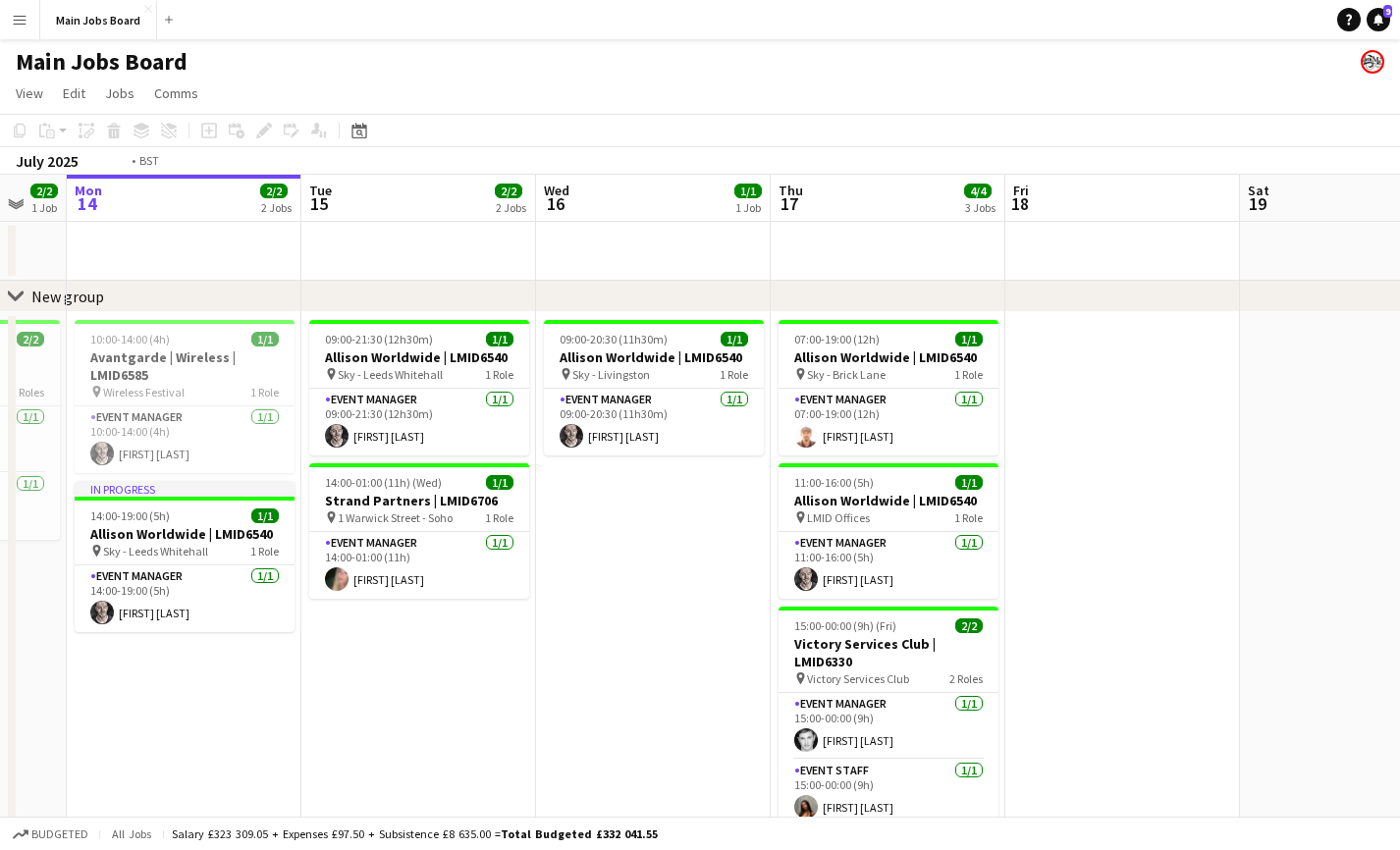 drag, startPoint x: 909, startPoint y: 536, endPoint x: 429, endPoint y: 536, distance: 480 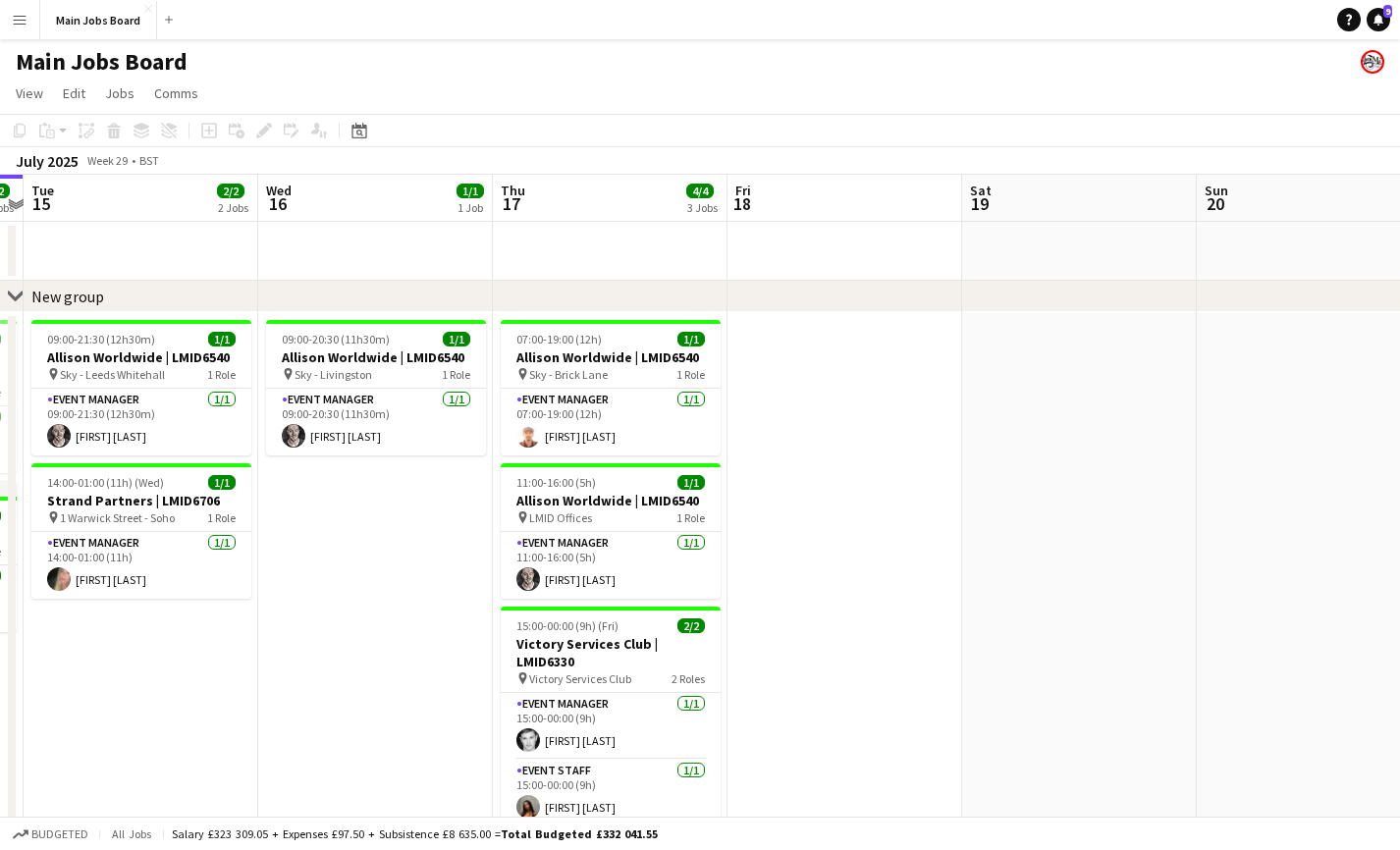drag, startPoint x: 1184, startPoint y: 558, endPoint x: 497, endPoint y: 558, distance: 687 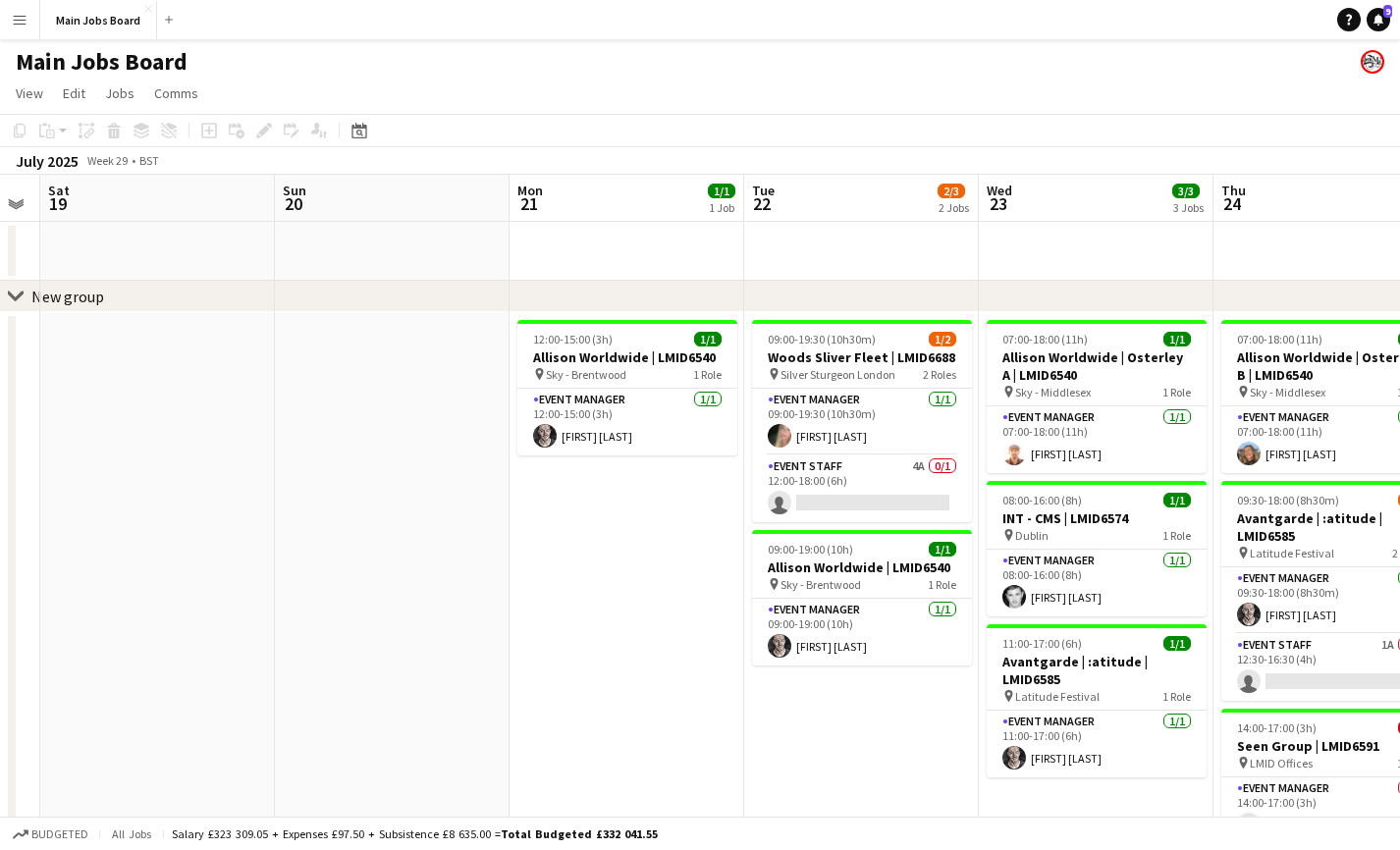 drag, startPoint x: 956, startPoint y: 521, endPoint x: 715, endPoint y: 521, distance: 241 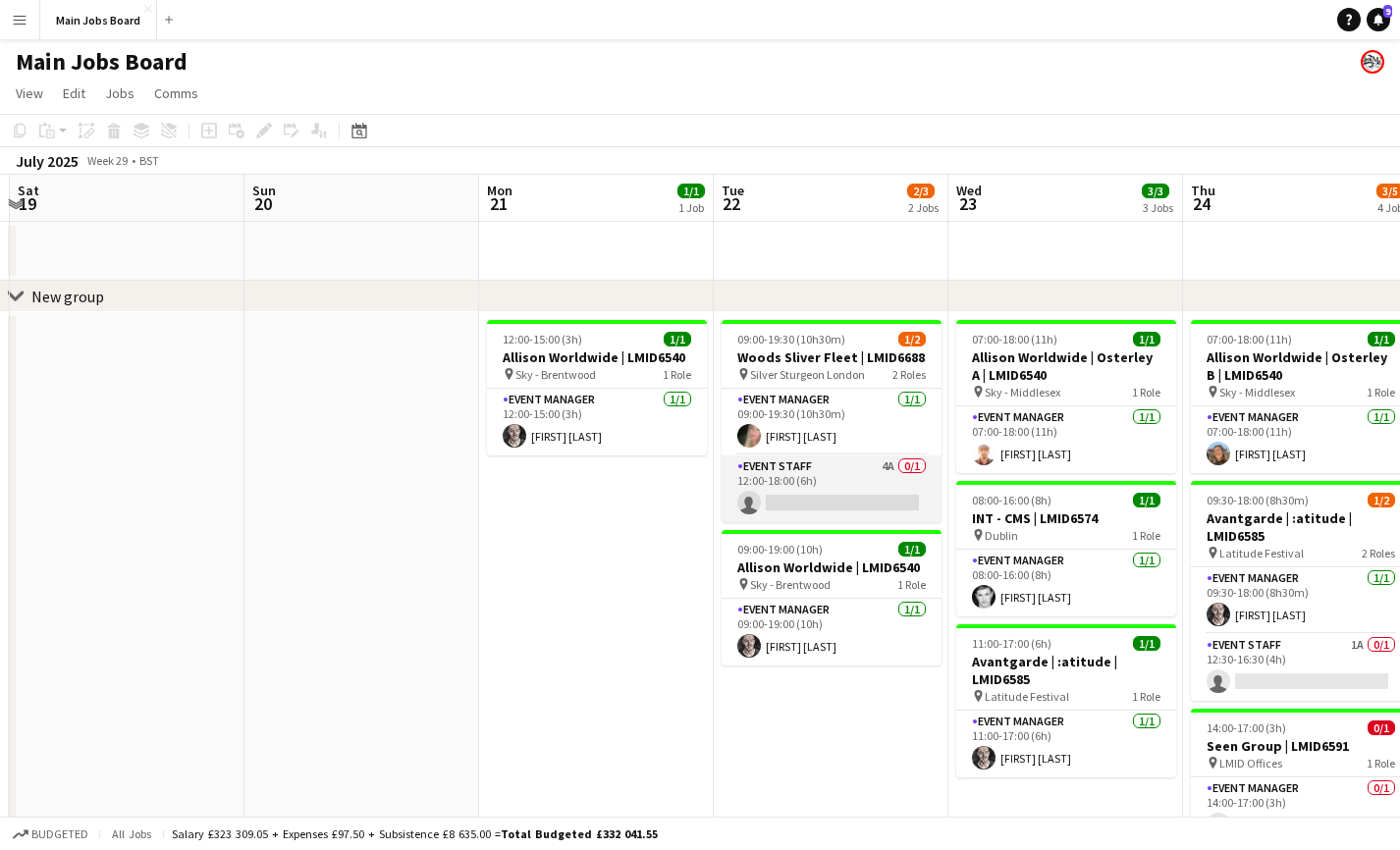click on "Event Staff   4A   0/1   12:00-18:00 (6h)
single-neutral-actions" at bounding box center [832, 489] 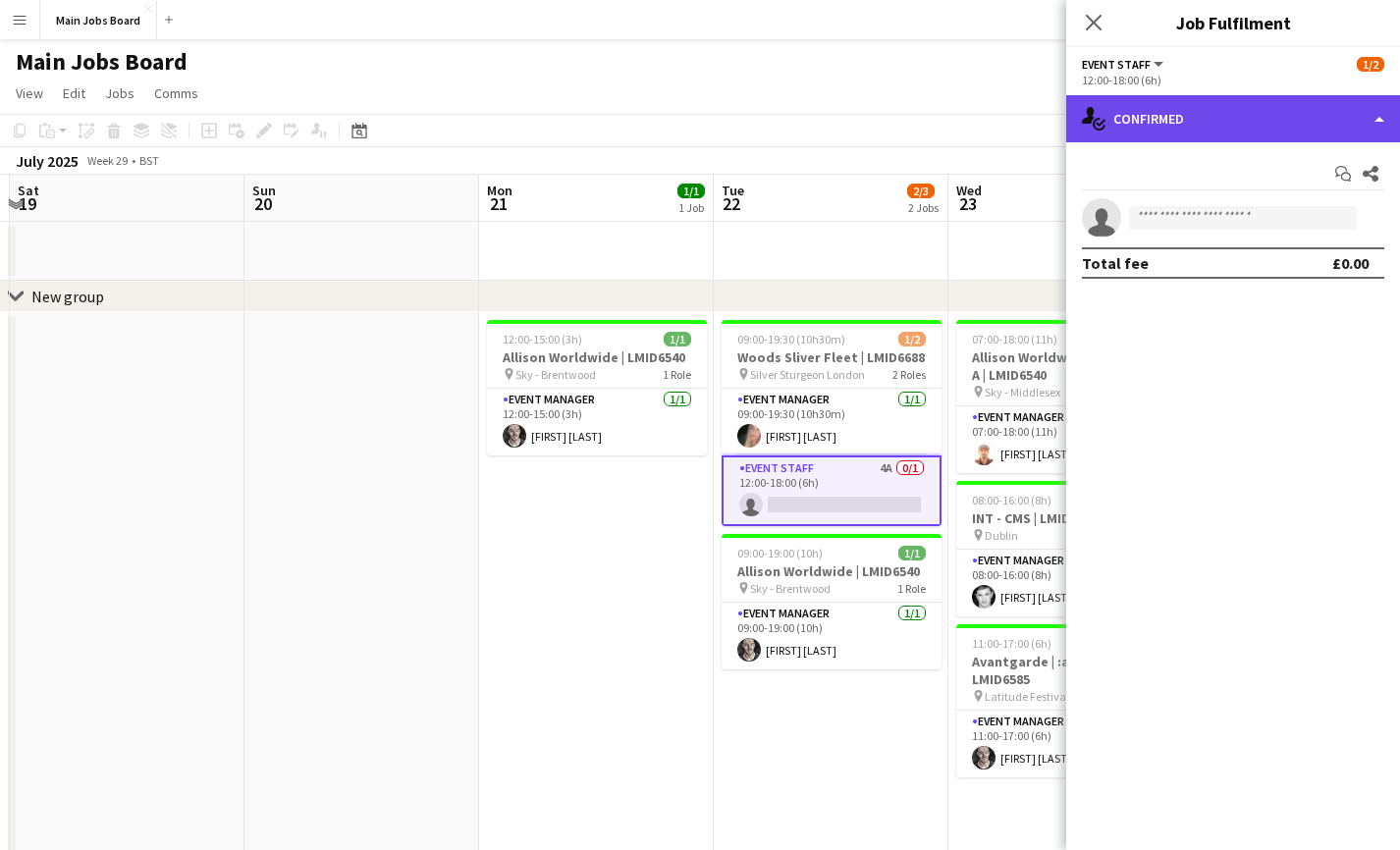 click on "single-neutral-actions-check-2
Confirmed" 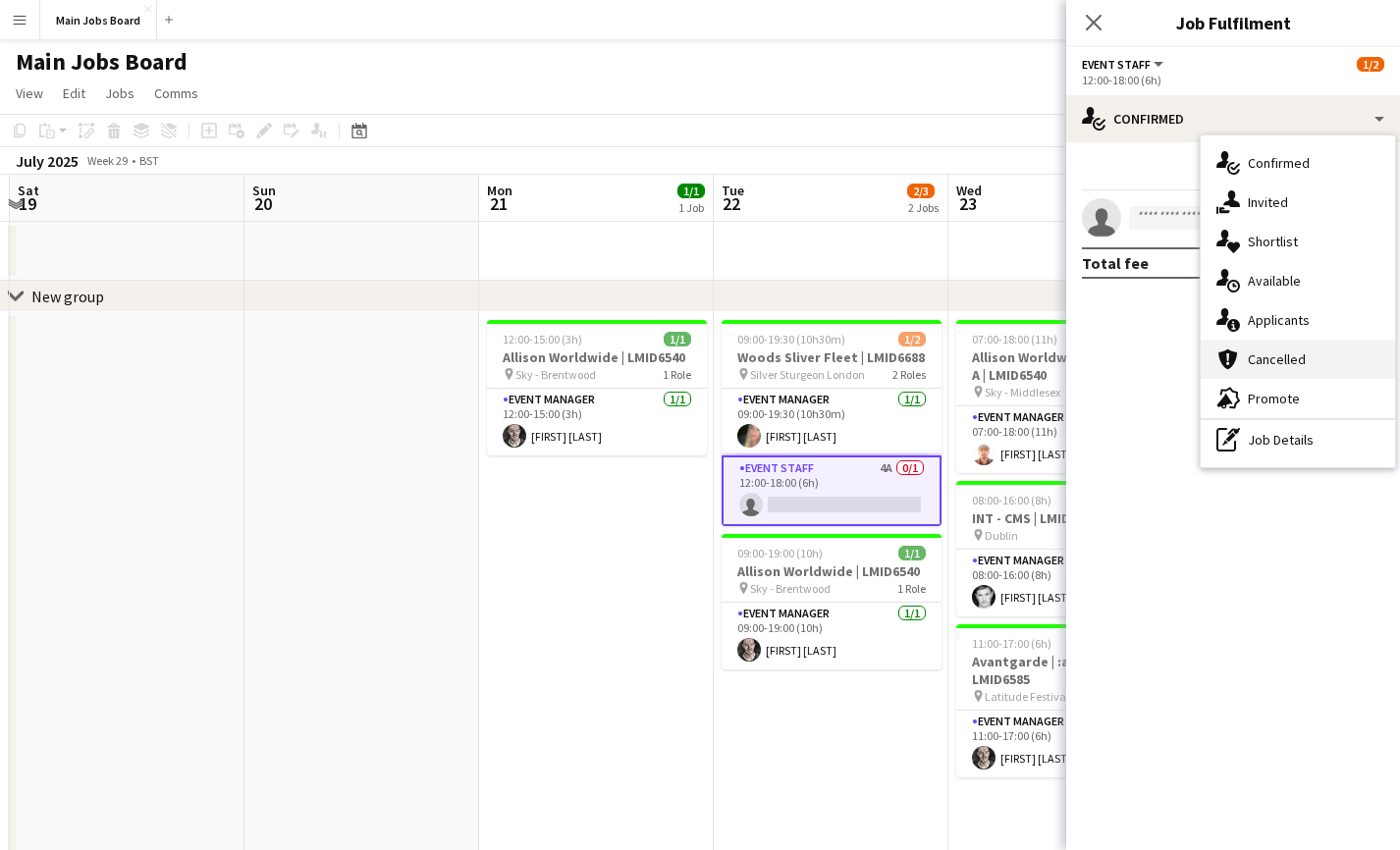 click on "cancellation
Cancelled" at bounding box center (1298, 359) 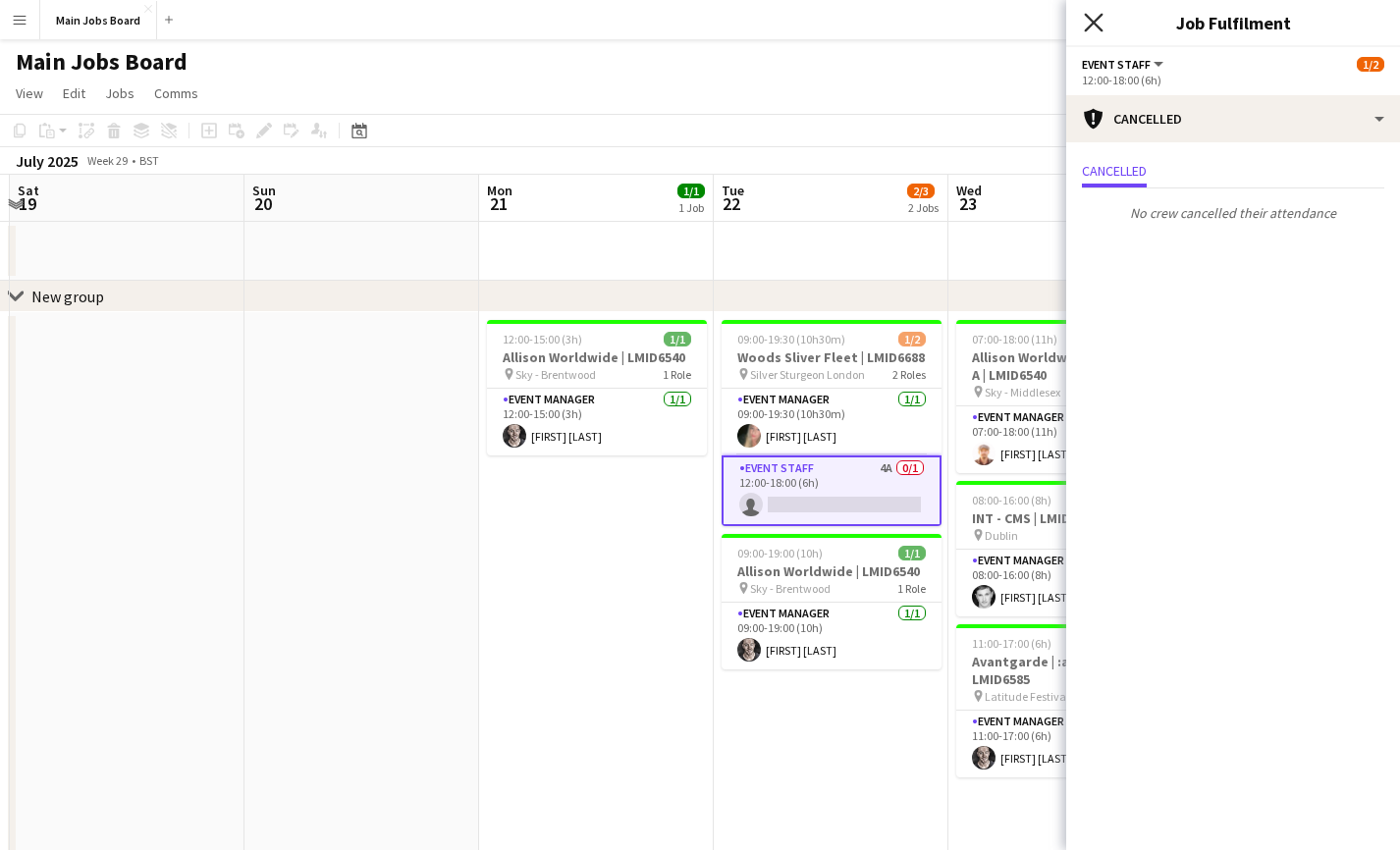 click on "Close pop-in" 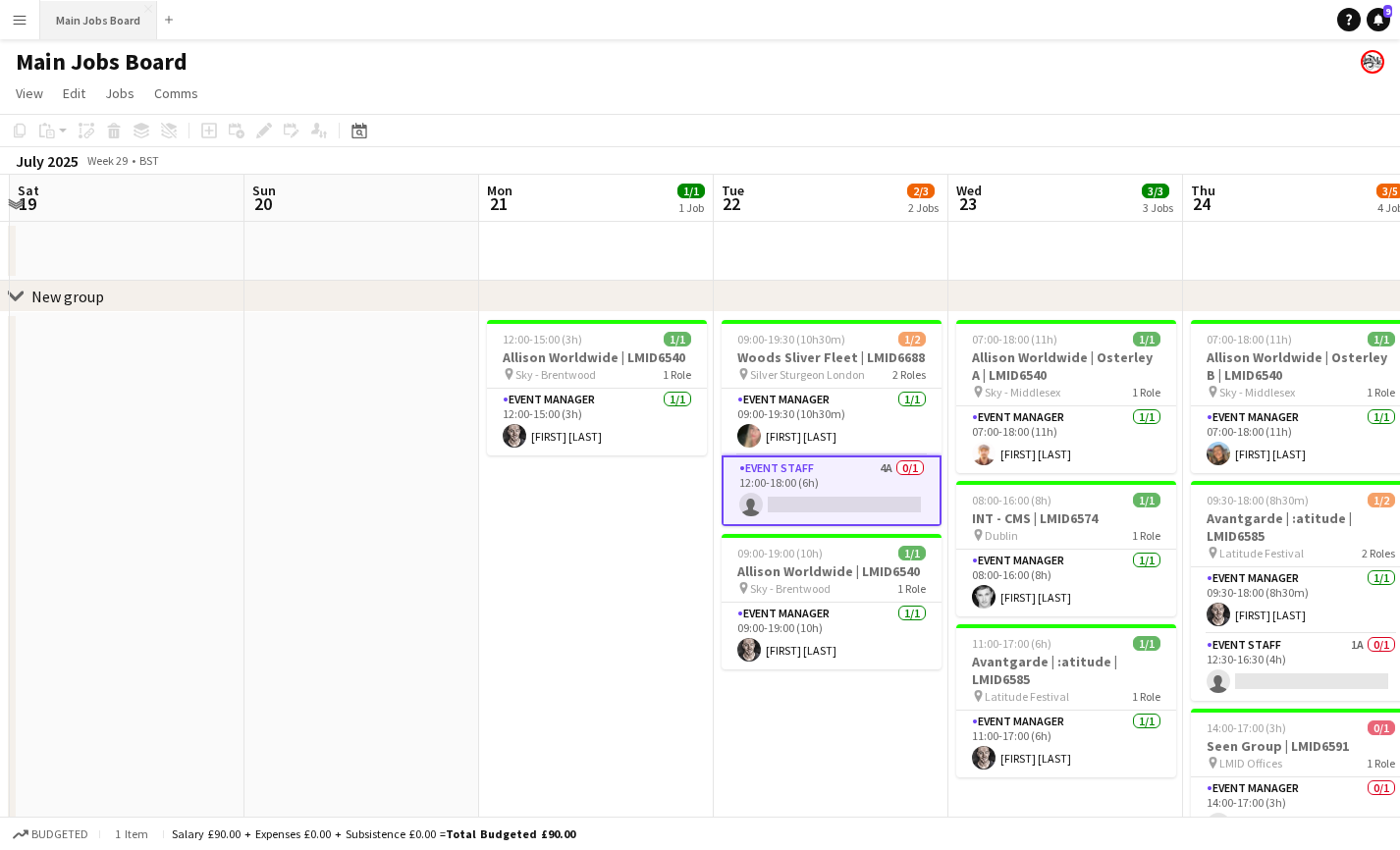 click on "Main Jobs Board
Close" at bounding box center [98, 20] 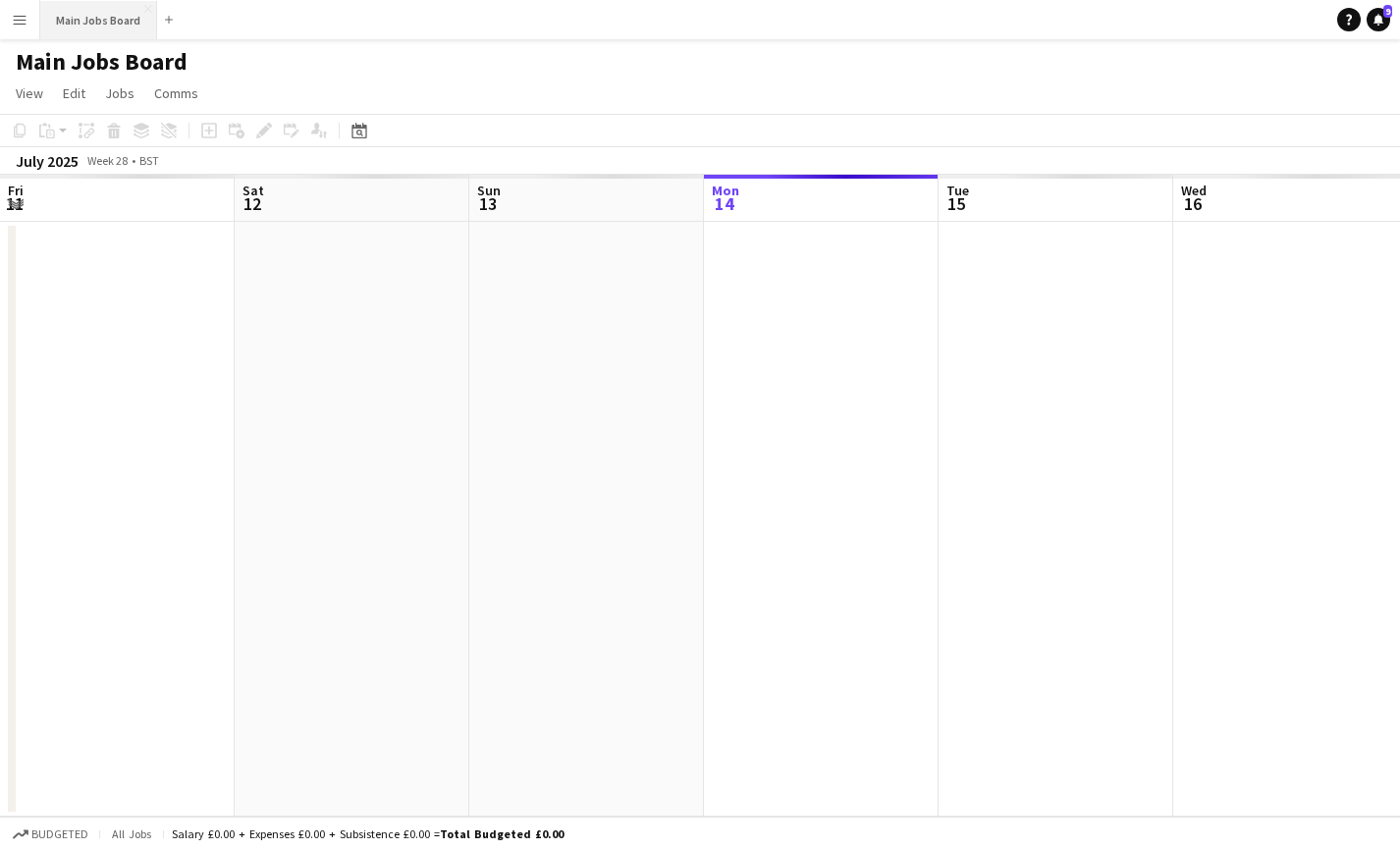 scroll, scrollTop: 0, scrollLeft: 469, axis: horizontal 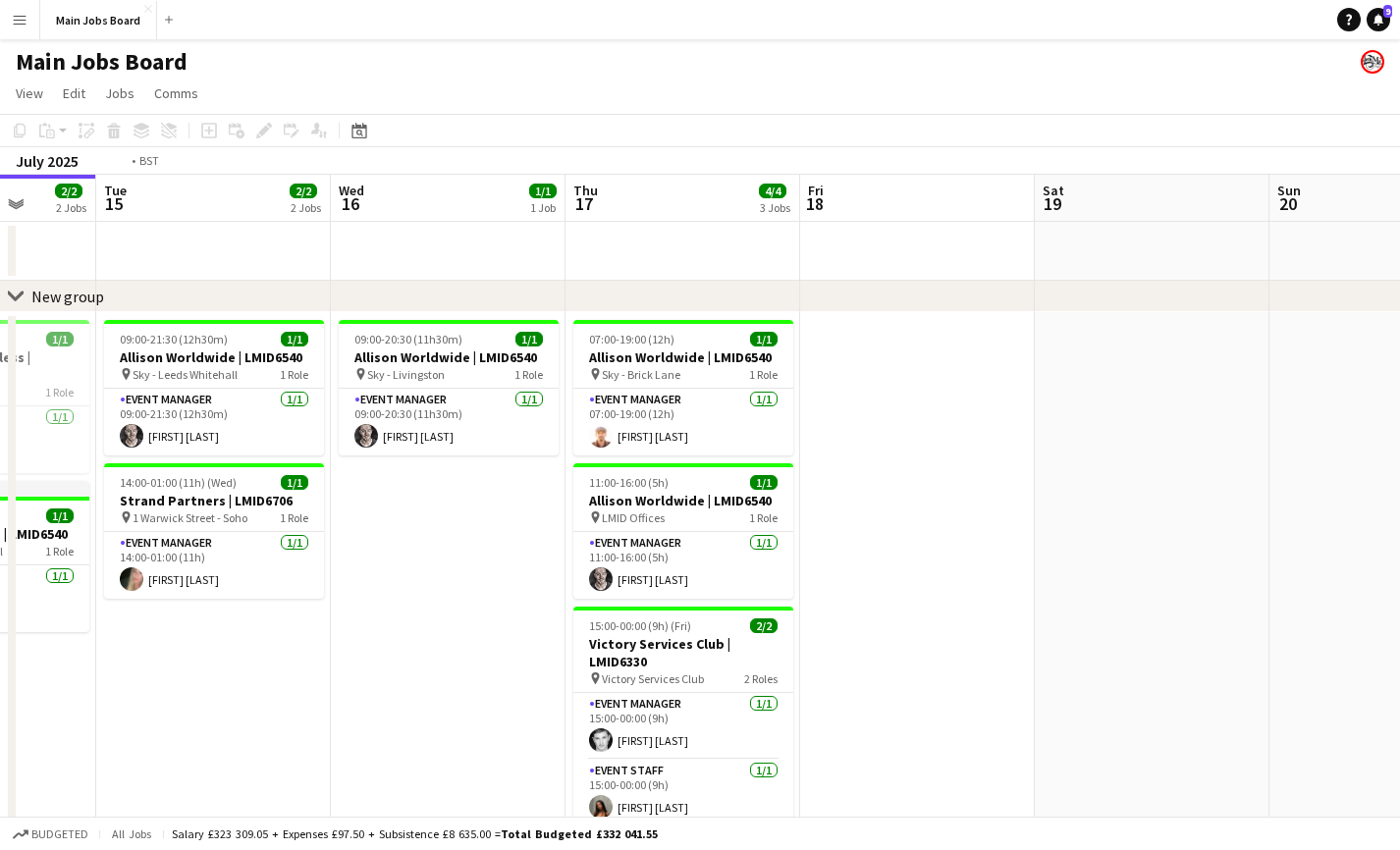drag, startPoint x: 1272, startPoint y: 617, endPoint x: 541, endPoint y: 617, distance: 731 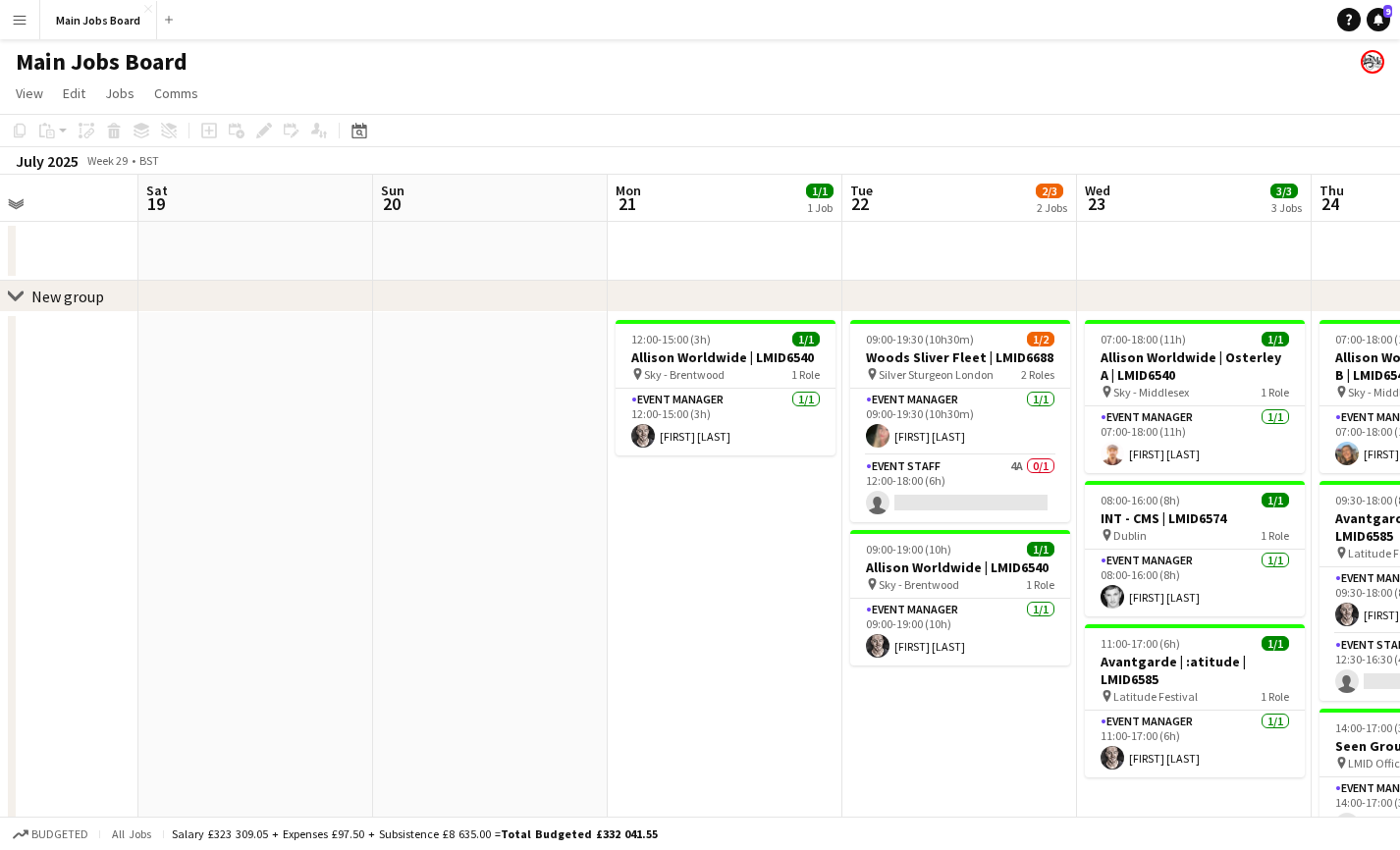 drag, startPoint x: 1133, startPoint y: 631, endPoint x: 376, endPoint y: 631, distance: 757 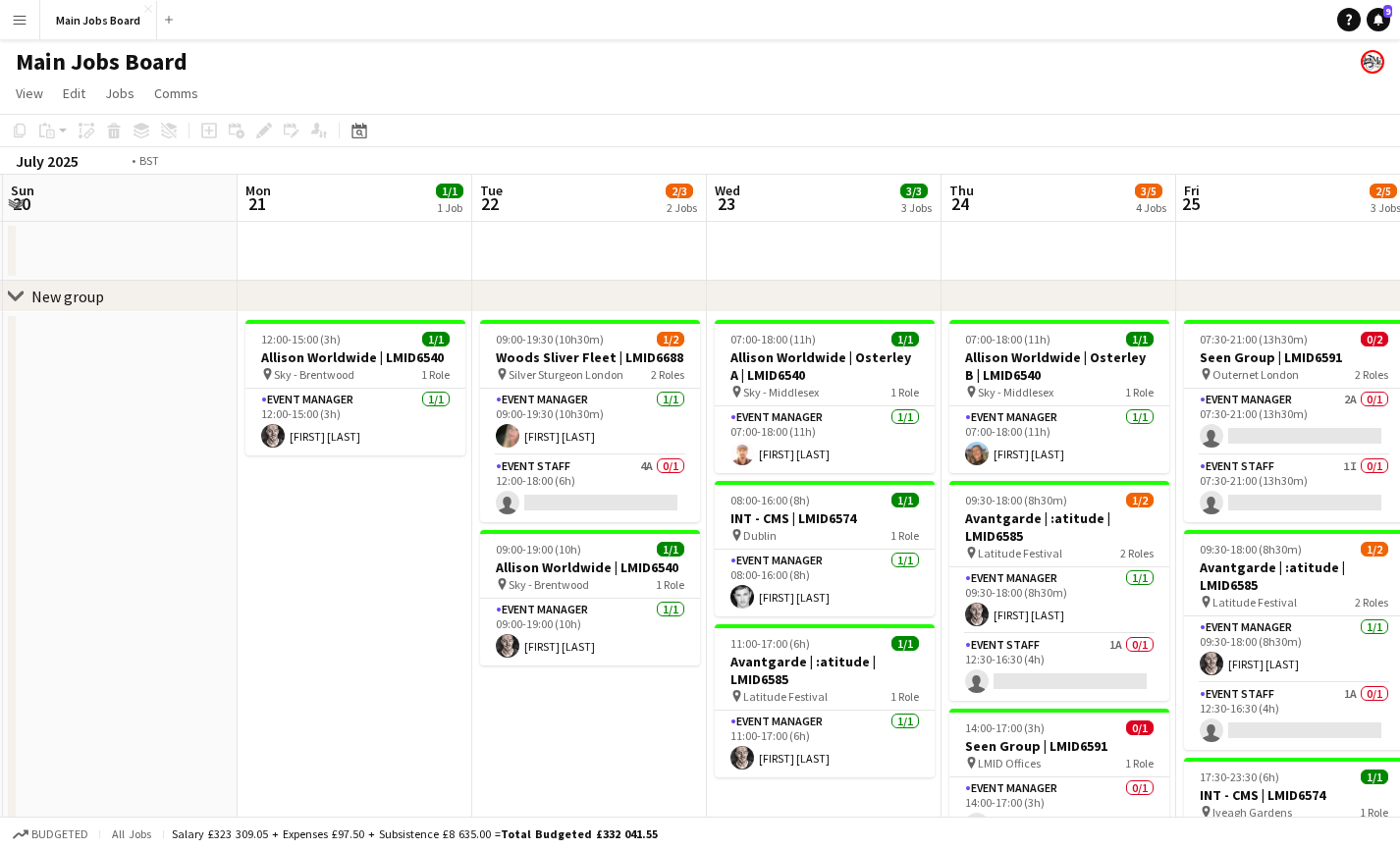 drag, startPoint x: 948, startPoint y: 601, endPoint x: 321, endPoint y: 601, distance: 627 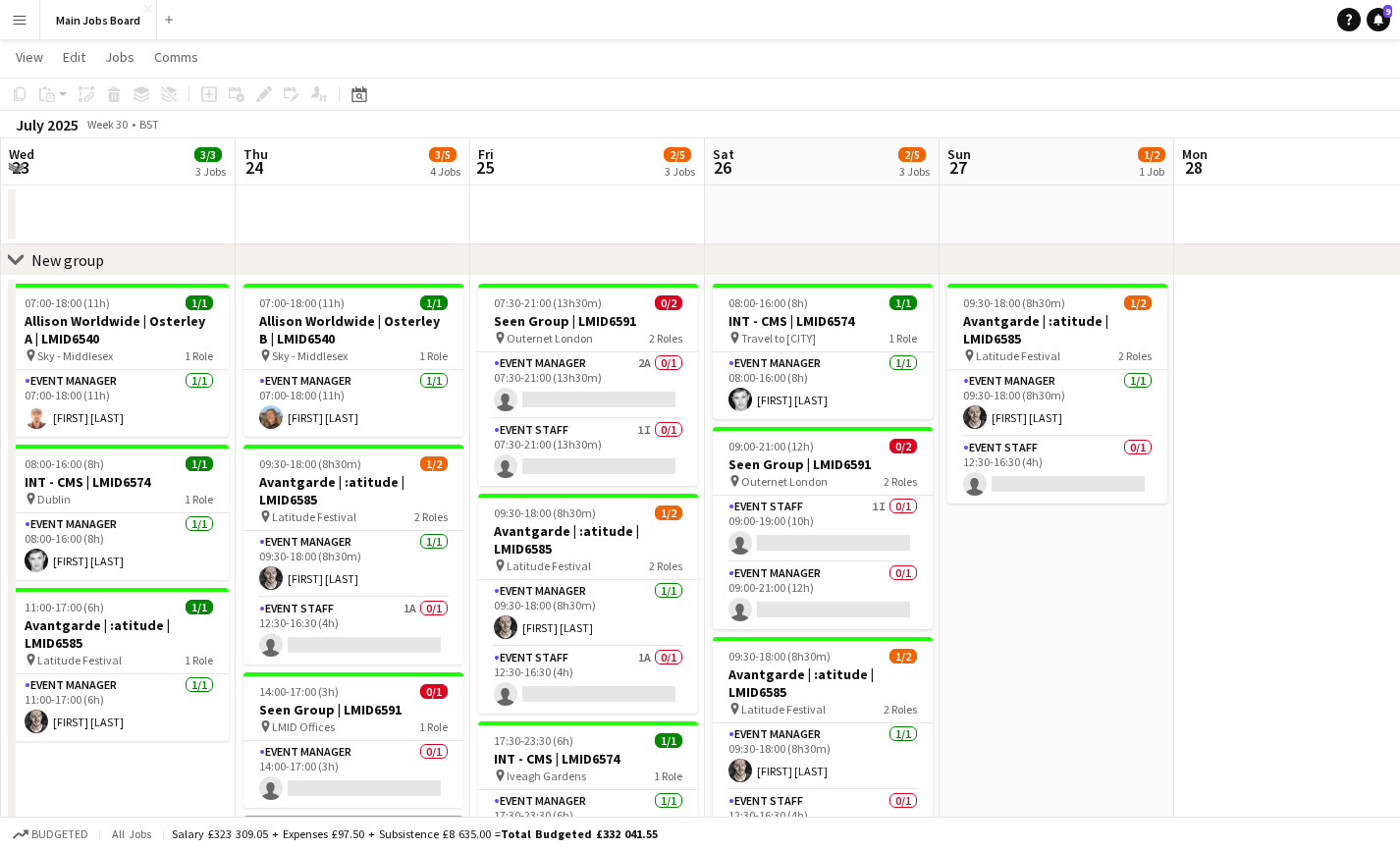 scroll, scrollTop: 43, scrollLeft: 0, axis: vertical 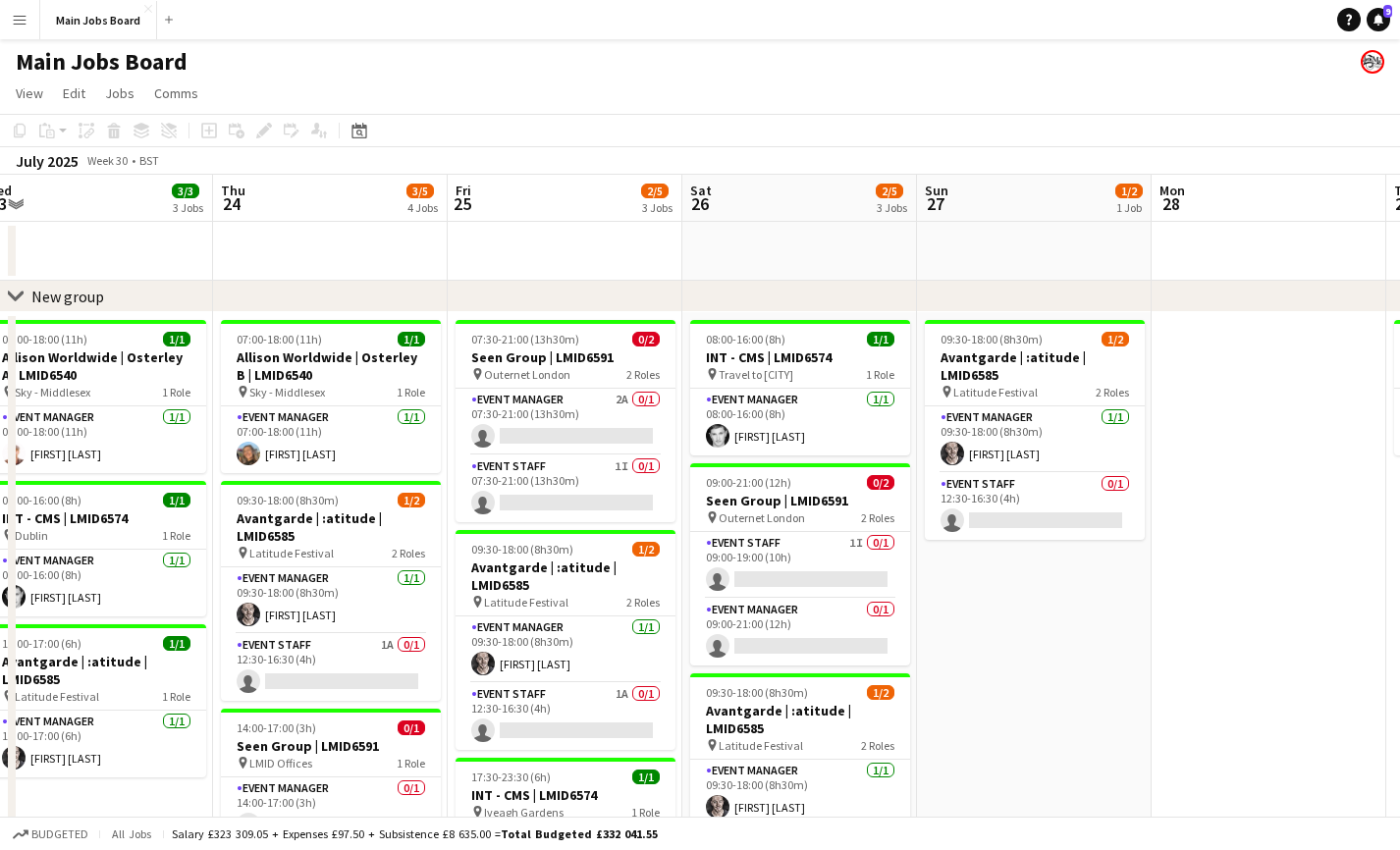 drag, startPoint x: 914, startPoint y: 608, endPoint x: 702, endPoint y: 608, distance: 212 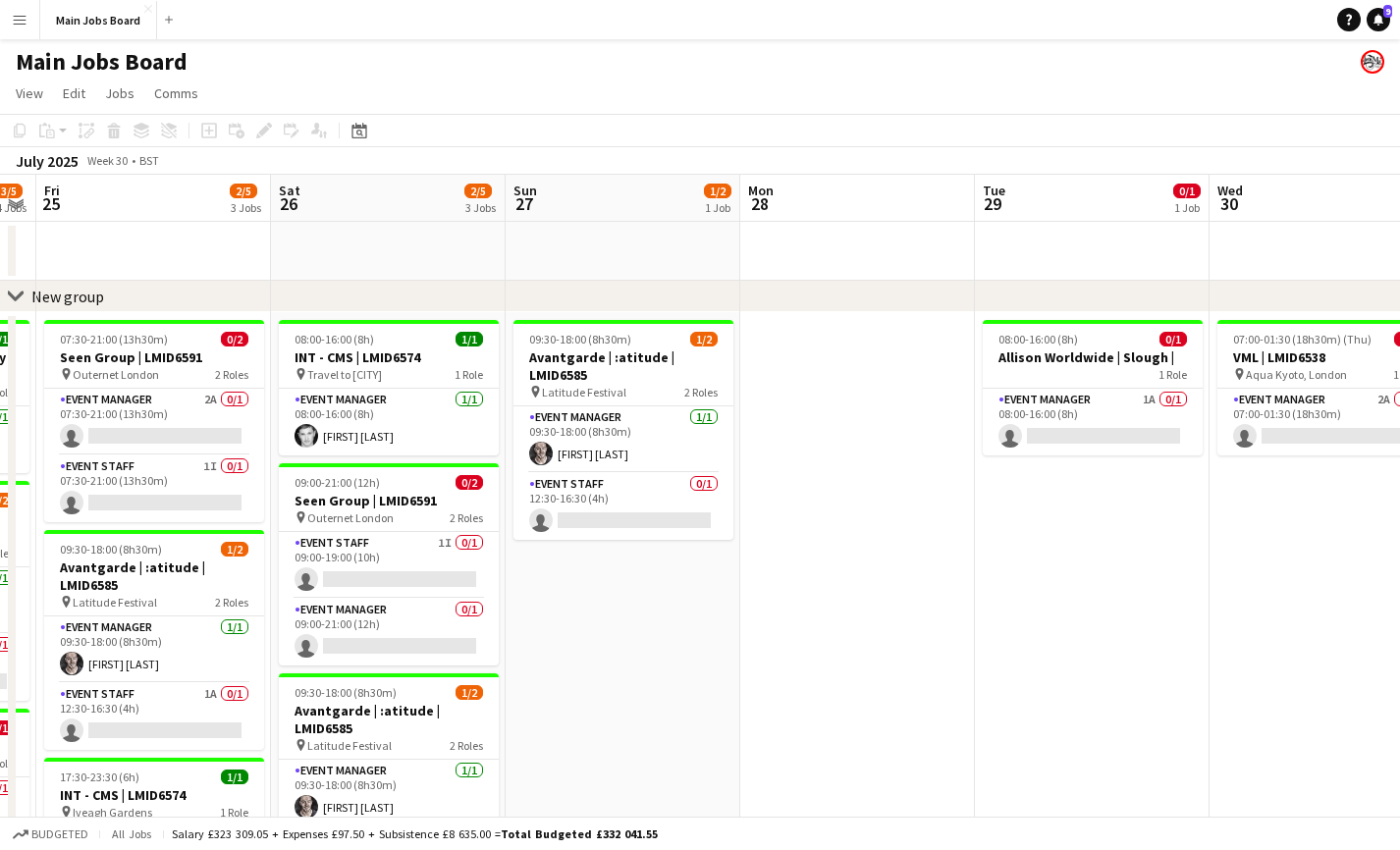 drag, startPoint x: 1313, startPoint y: 606, endPoint x: 900, endPoint y: 606, distance: 413 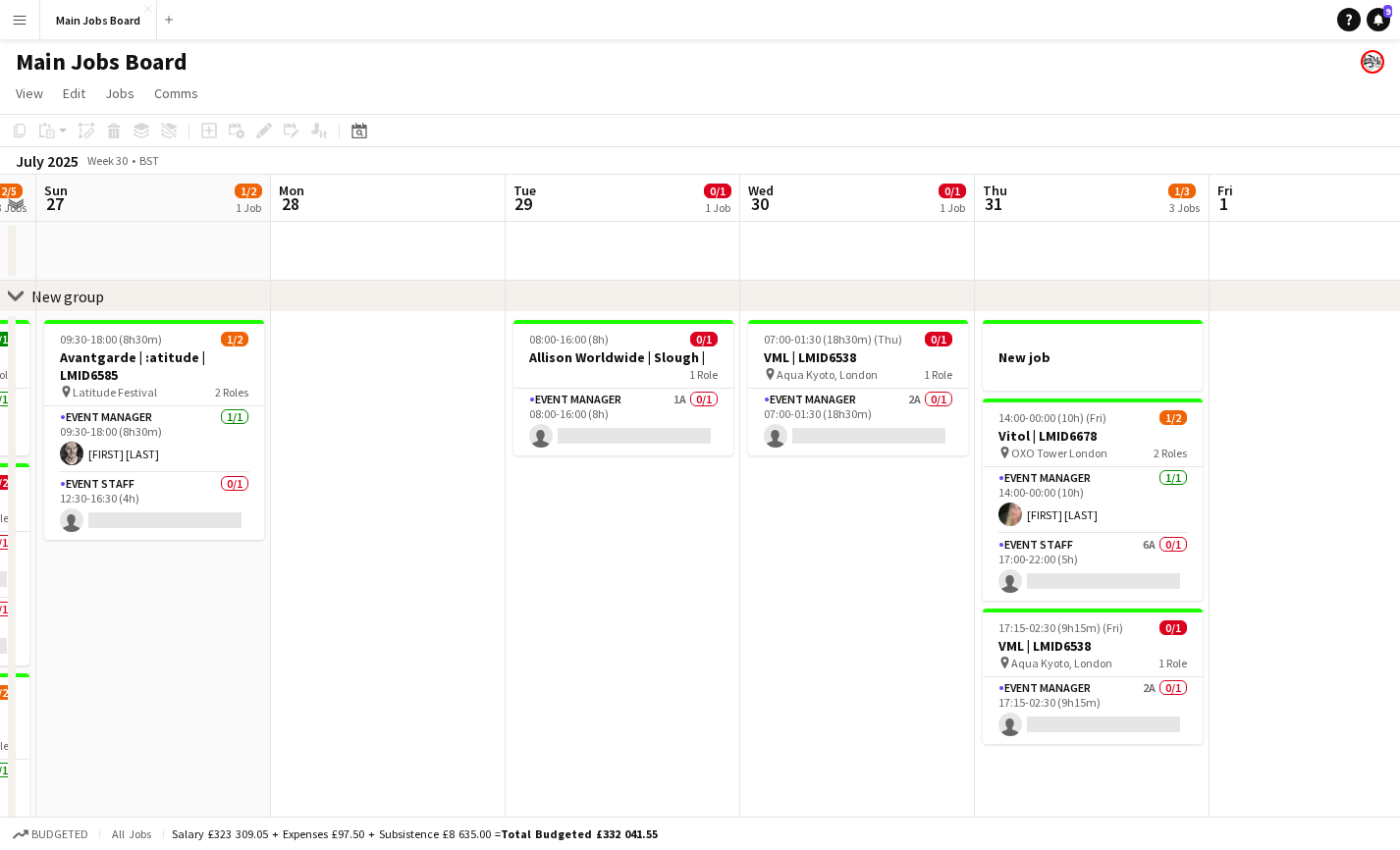 scroll, scrollTop: 0, scrollLeft: 670, axis: horizontal 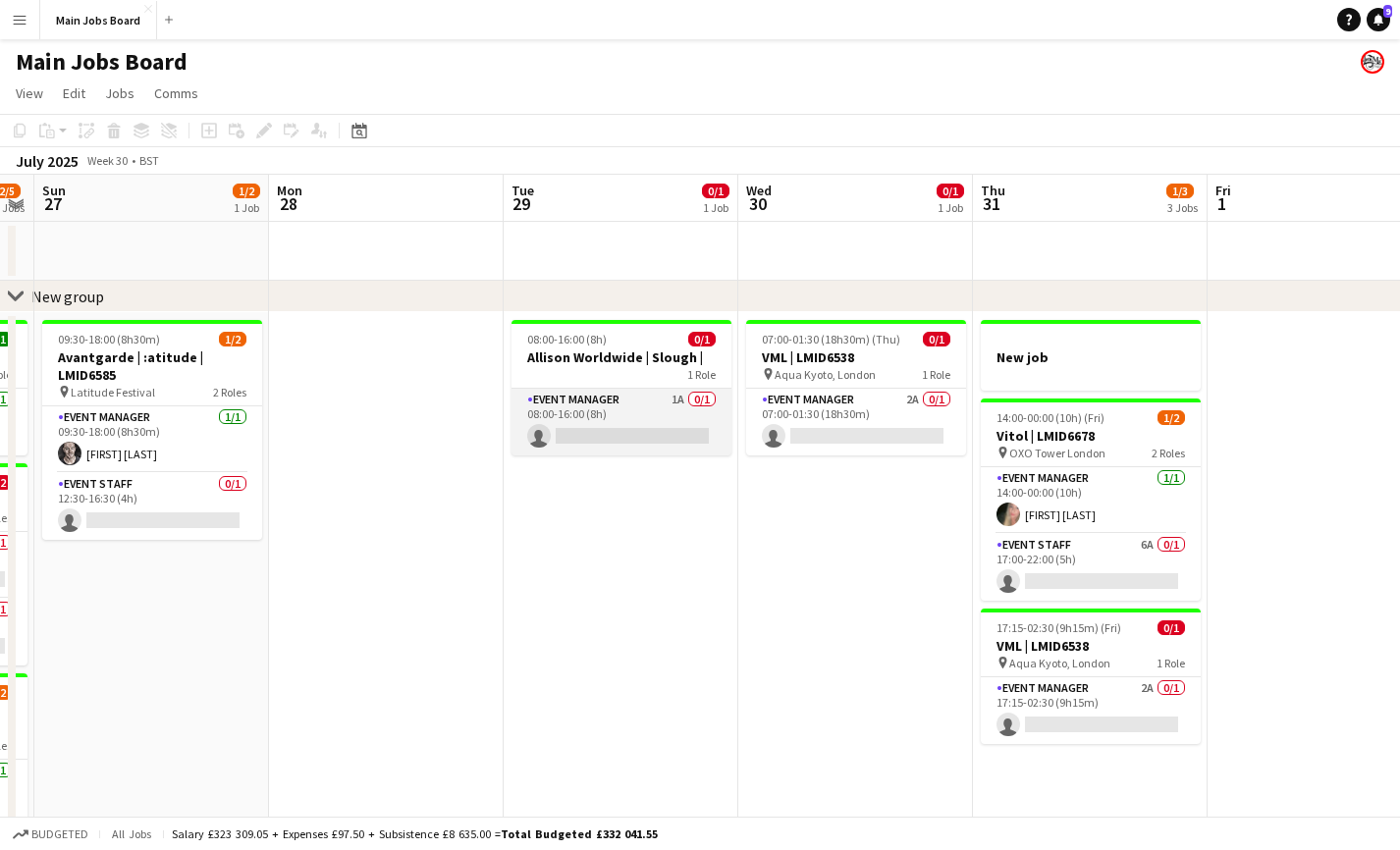 click on "Event Manager   1A   0/1   08:00-16:00 (8h)
single-neutral-actions" at bounding box center (621, 422) 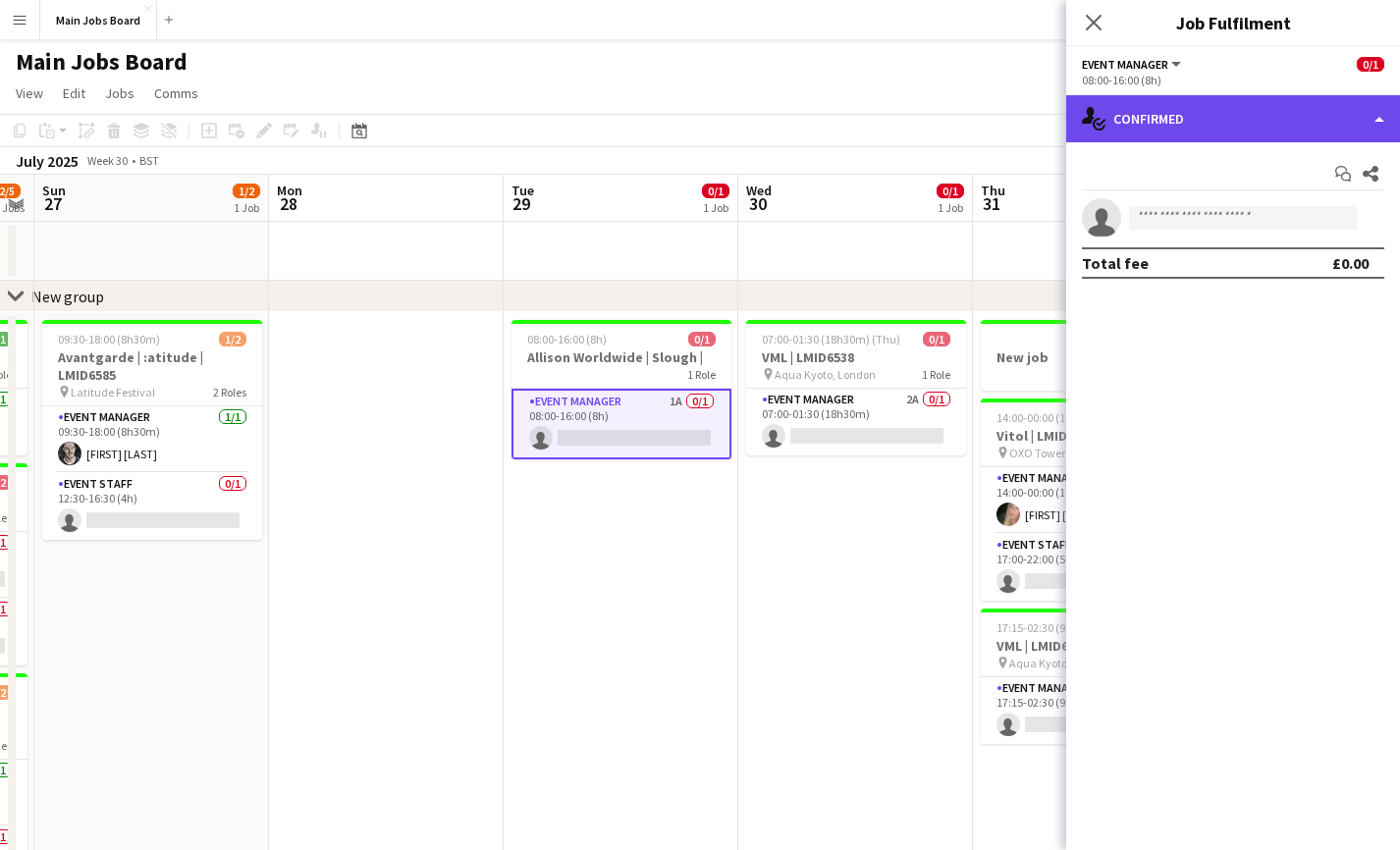 click on "single-neutral-actions-check-2
Confirmed" 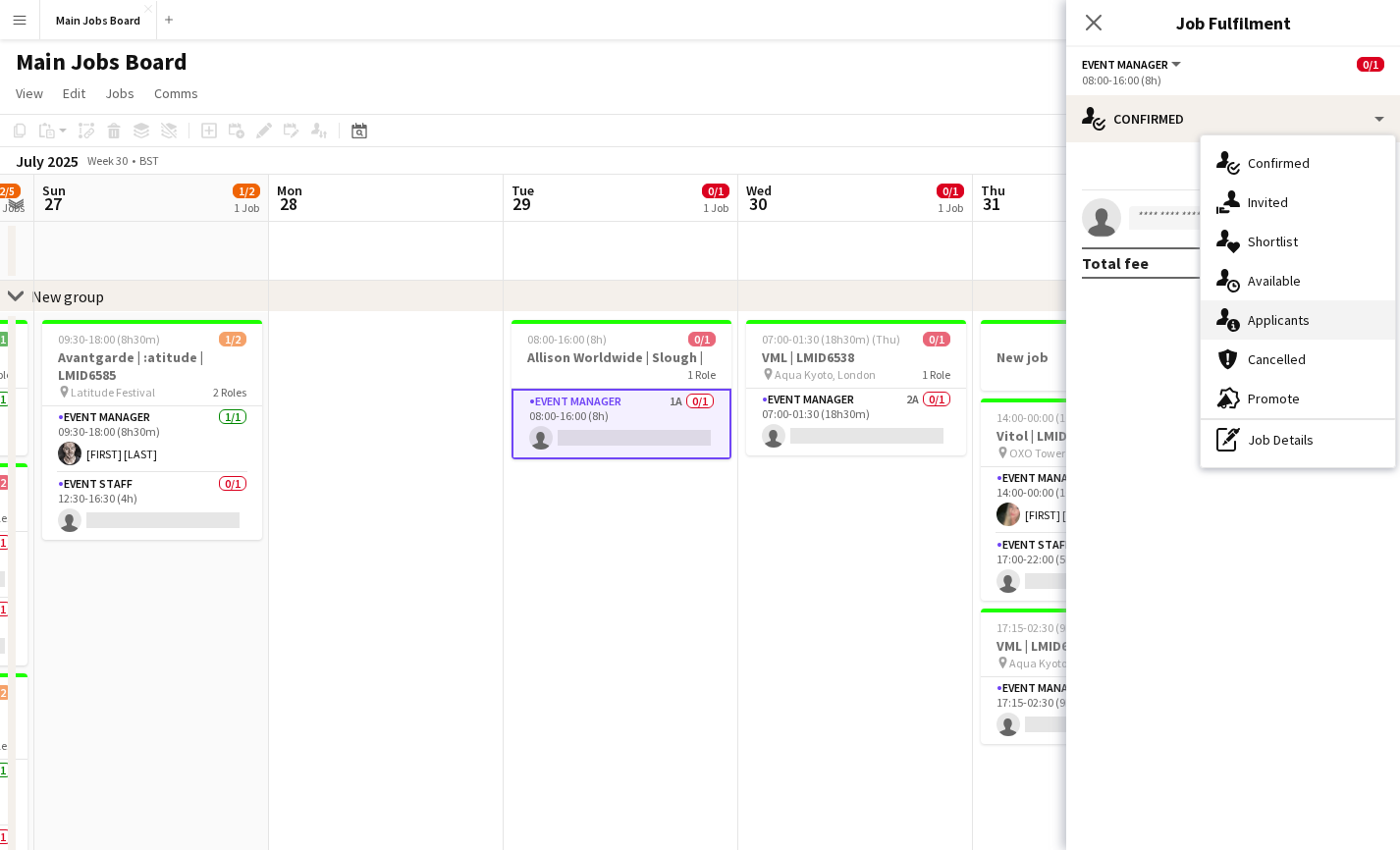 click on "single-neutral-actions-information
Applicants" at bounding box center [1298, 320] 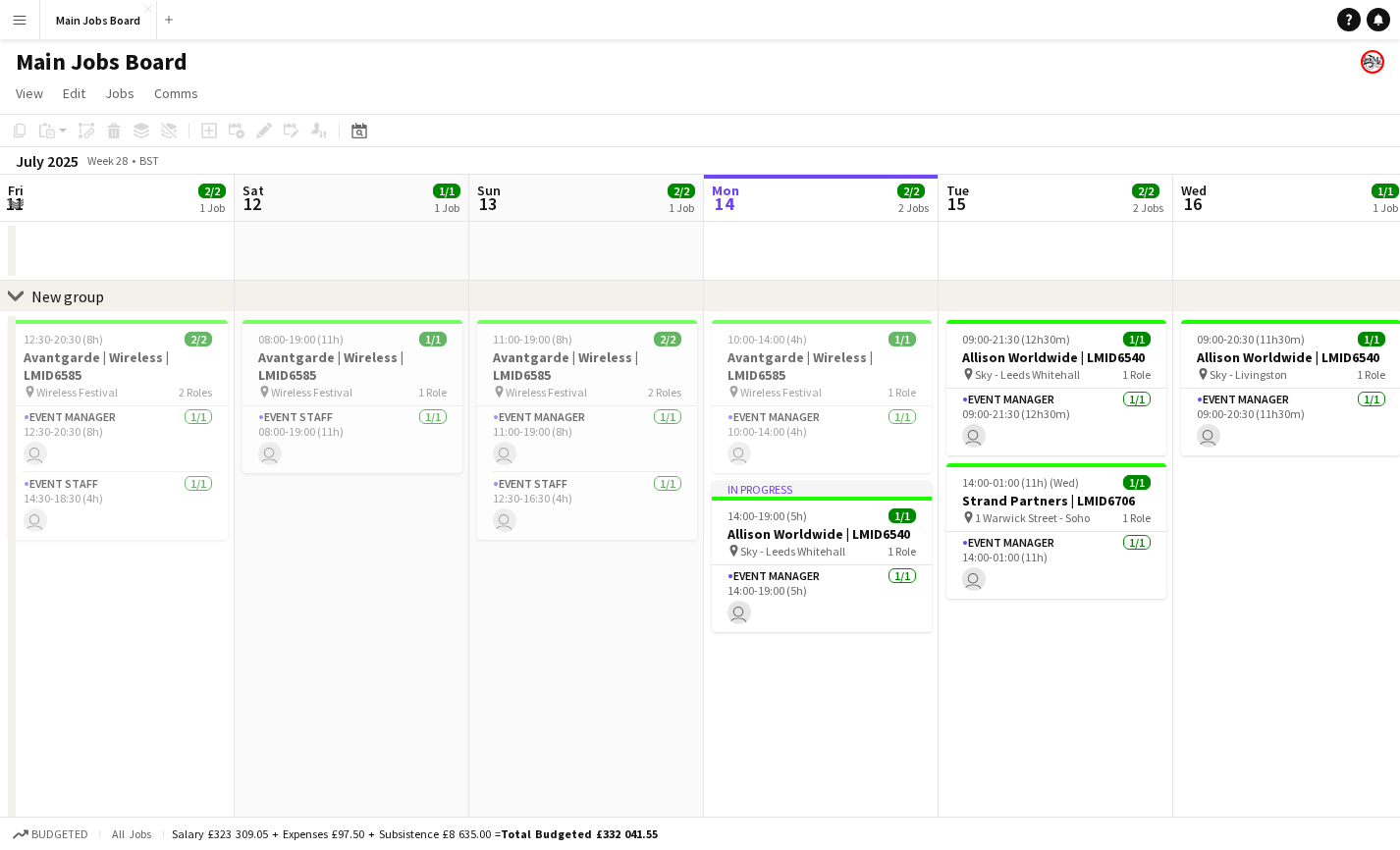 scroll, scrollTop: 0, scrollLeft: 0, axis: both 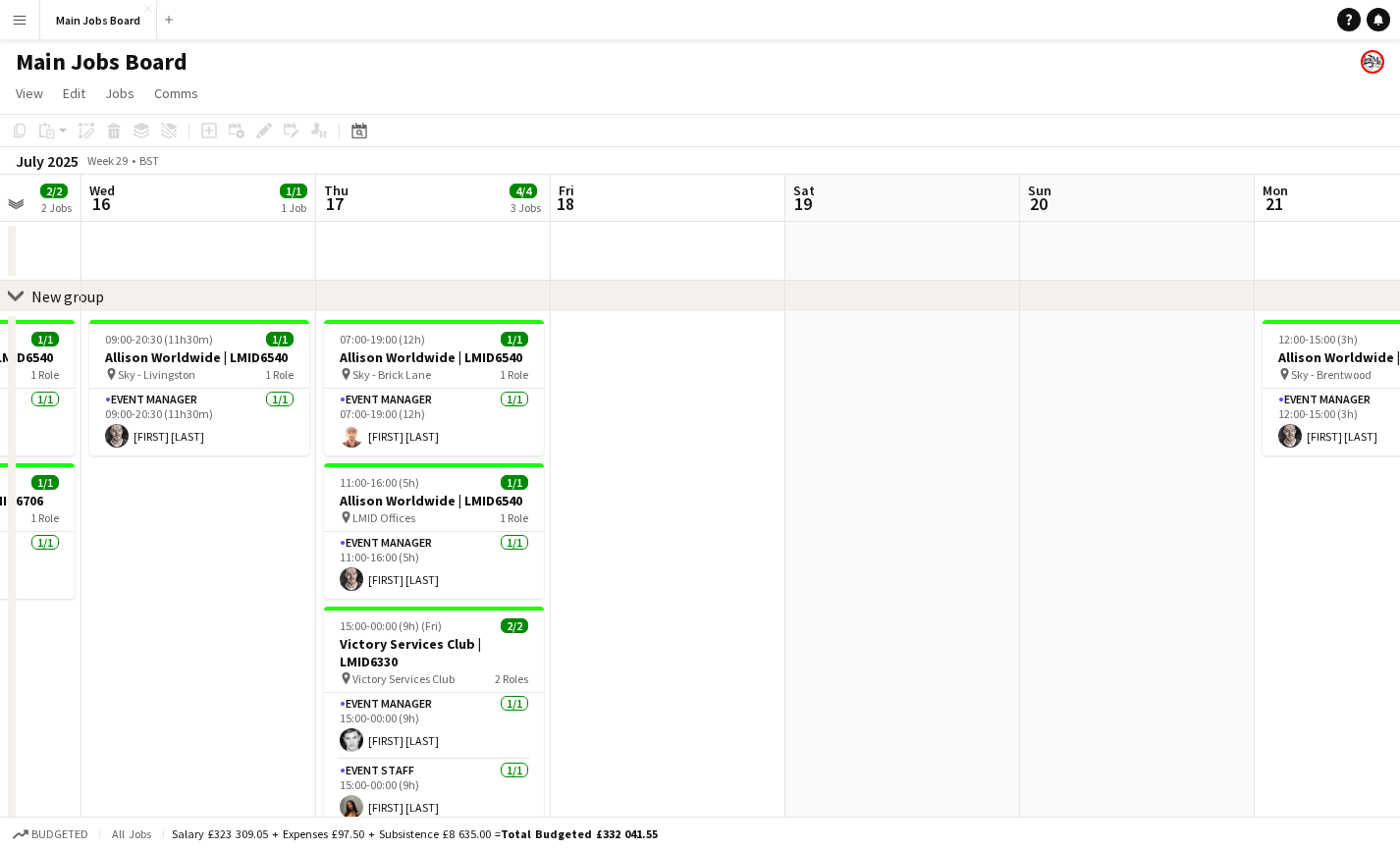 drag, startPoint x: 1180, startPoint y: 533, endPoint x: 62, endPoint y: 517, distance: 1118.1145 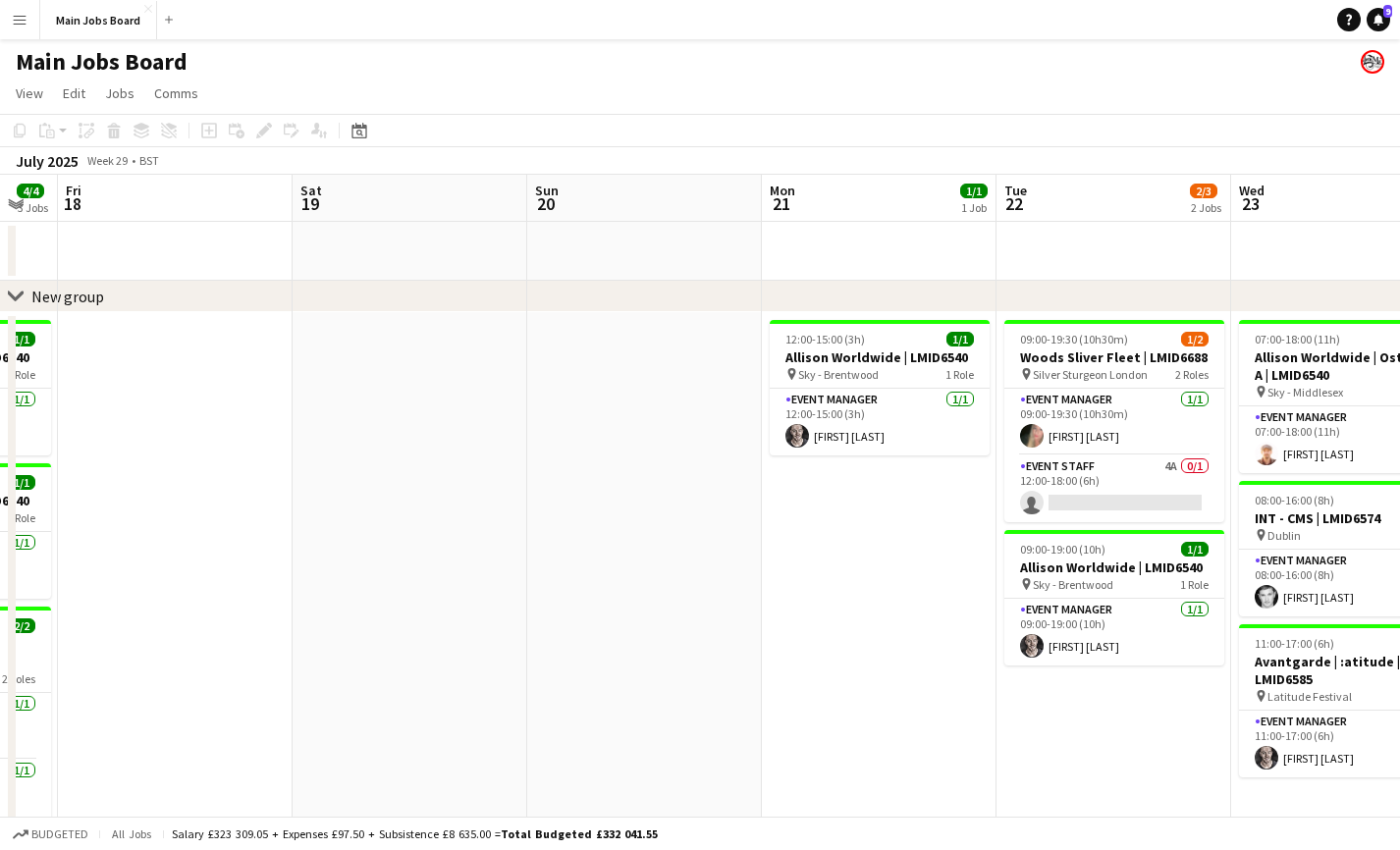 drag, startPoint x: 39, startPoint y: 471, endPoint x: 8, endPoint y: 471, distance: 31 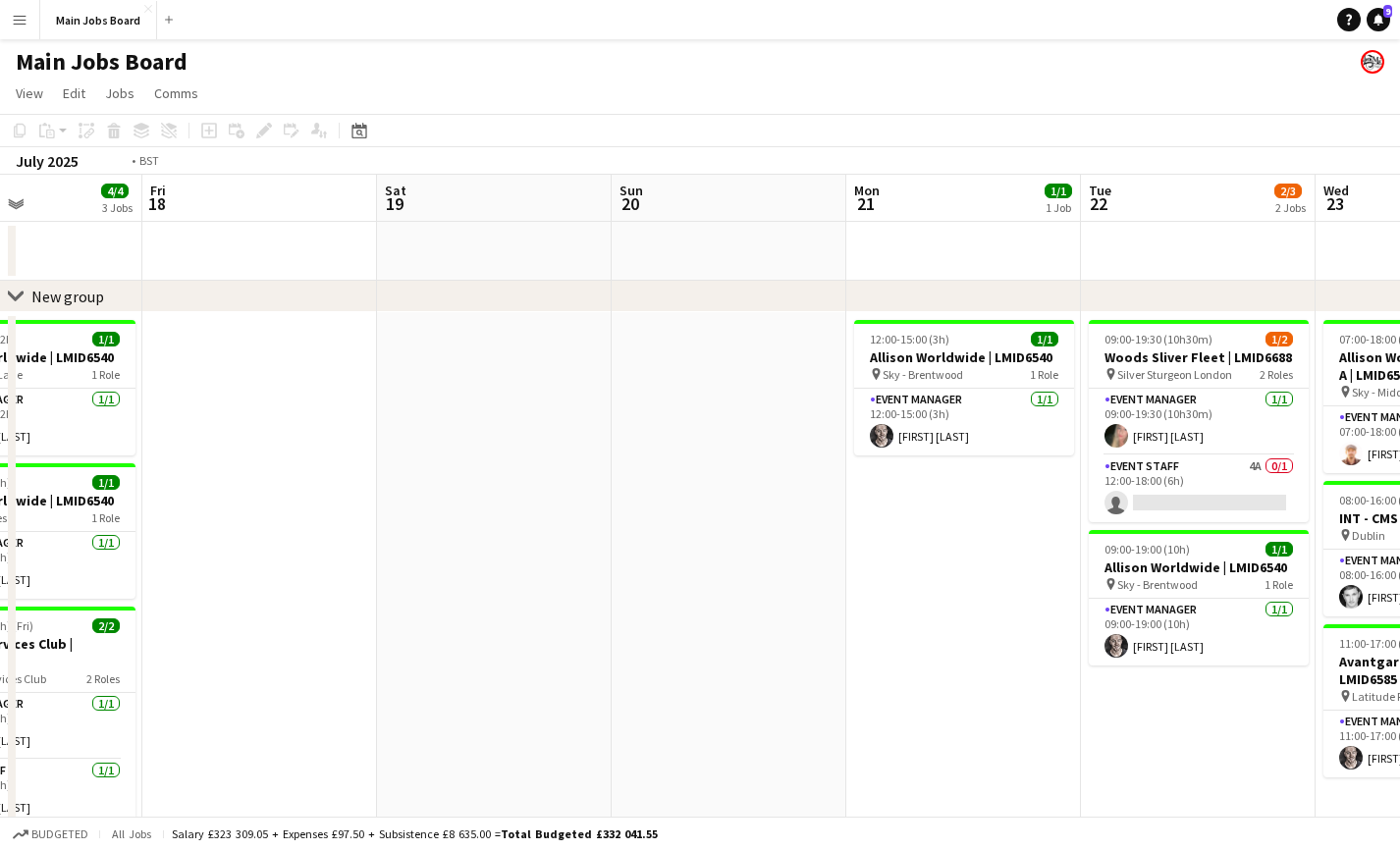 drag, startPoint x: 1138, startPoint y: 451, endPoint x: 340, endPoint y: 451, distance: 798 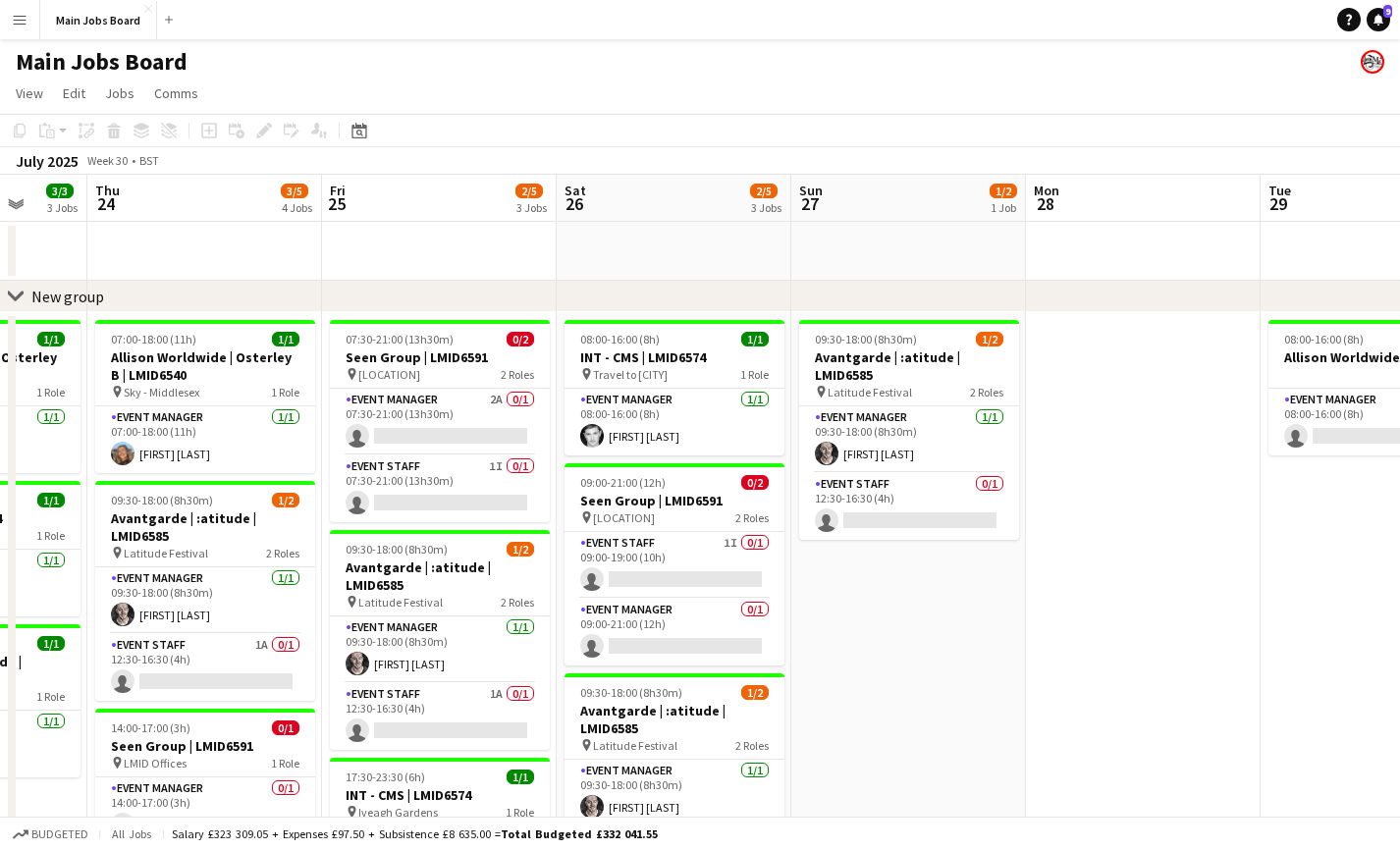 drag, startPoint x: 1039, startPoint y: 466, endPoint x: 320, endPoint y: 467, distance: 719.0007 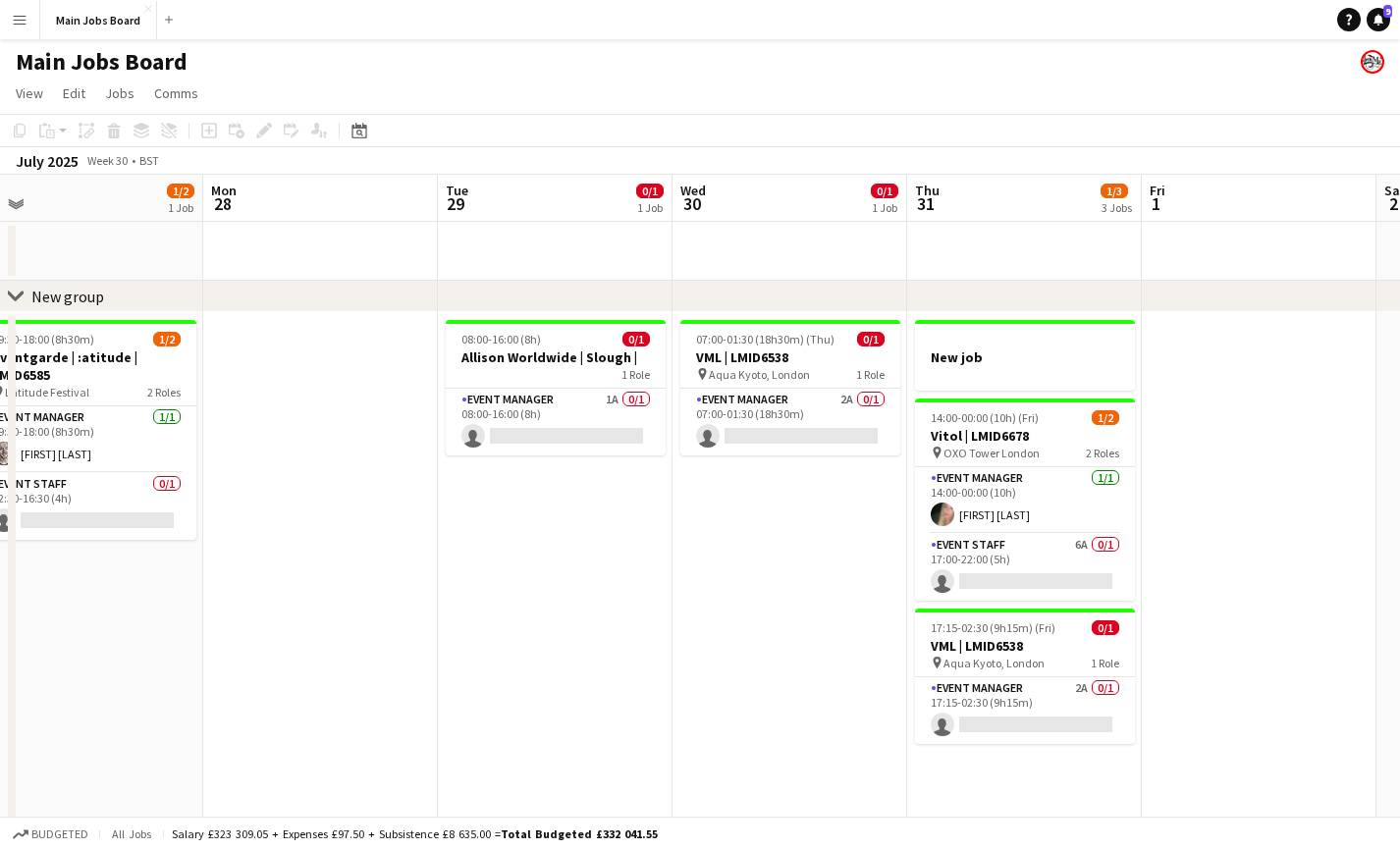 drag, startPoint x: 824, startPoint y: 446, endPoint x: 508, endPoint y: 452, distance: 316.05696 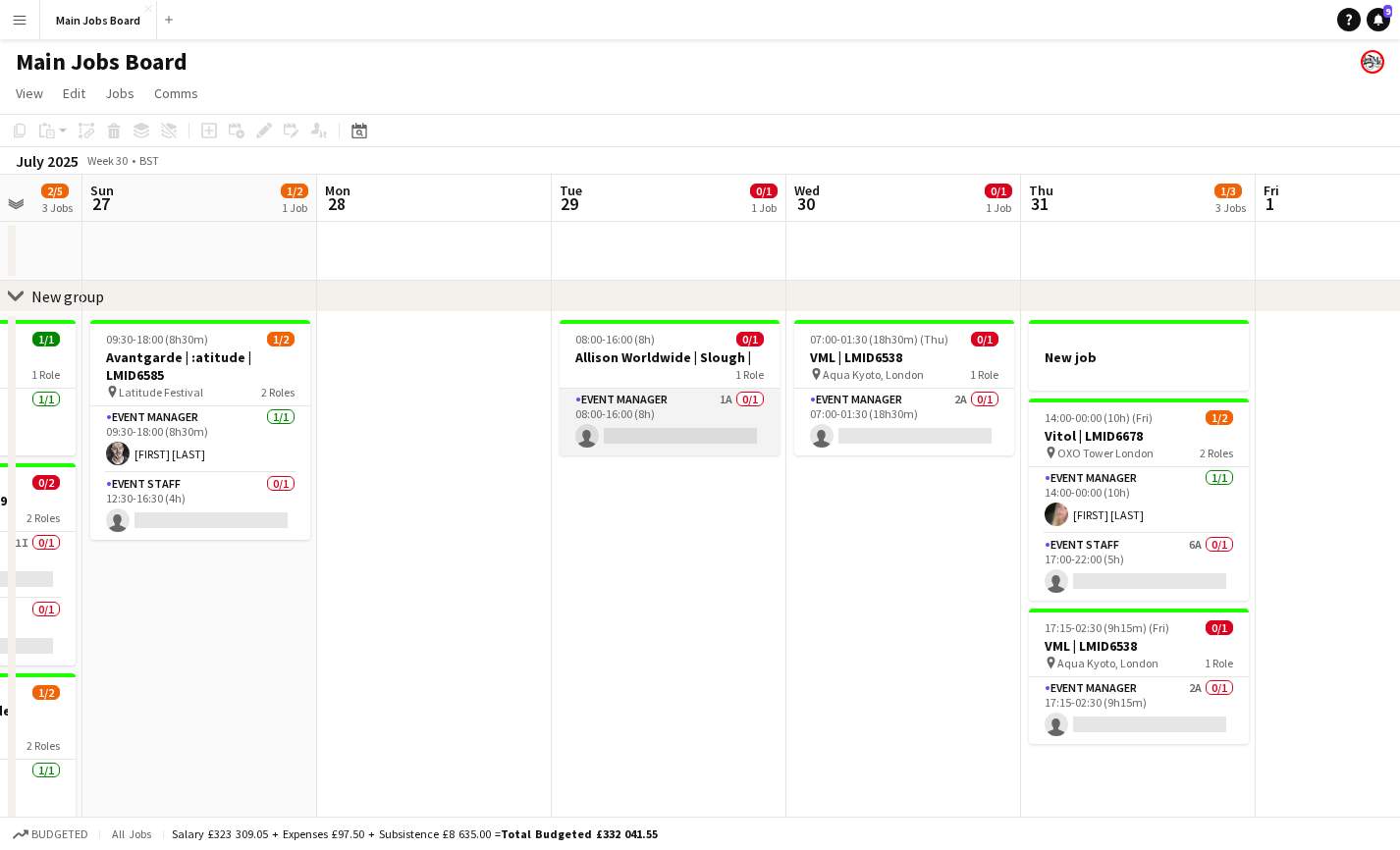 click on "Event Manager   1A   0/1   08:00-16:00 (8h)
single-neutral-actions" at bounding box center (670, 422) 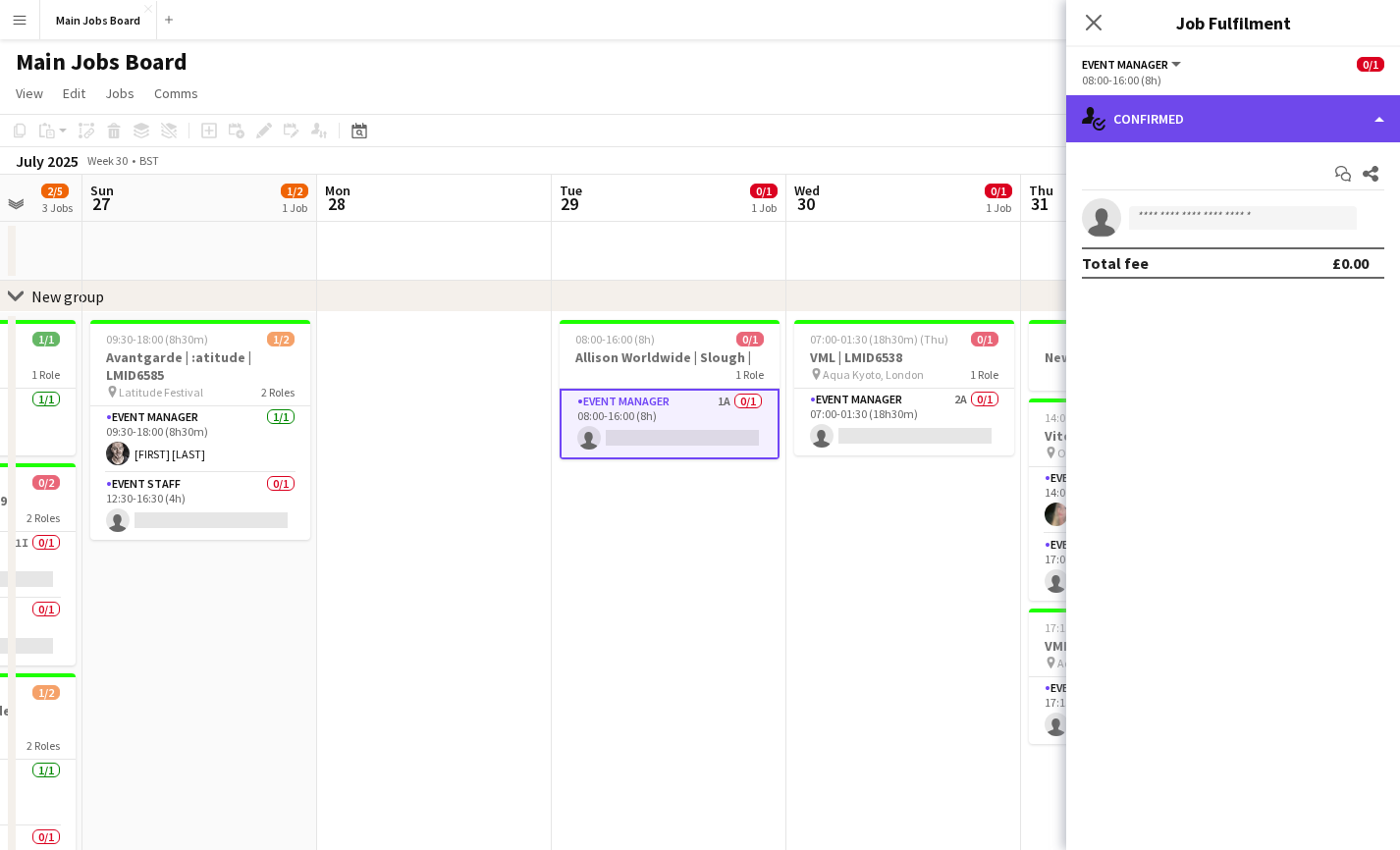 click on "single-neutral-actions-check-2
Confirmed" 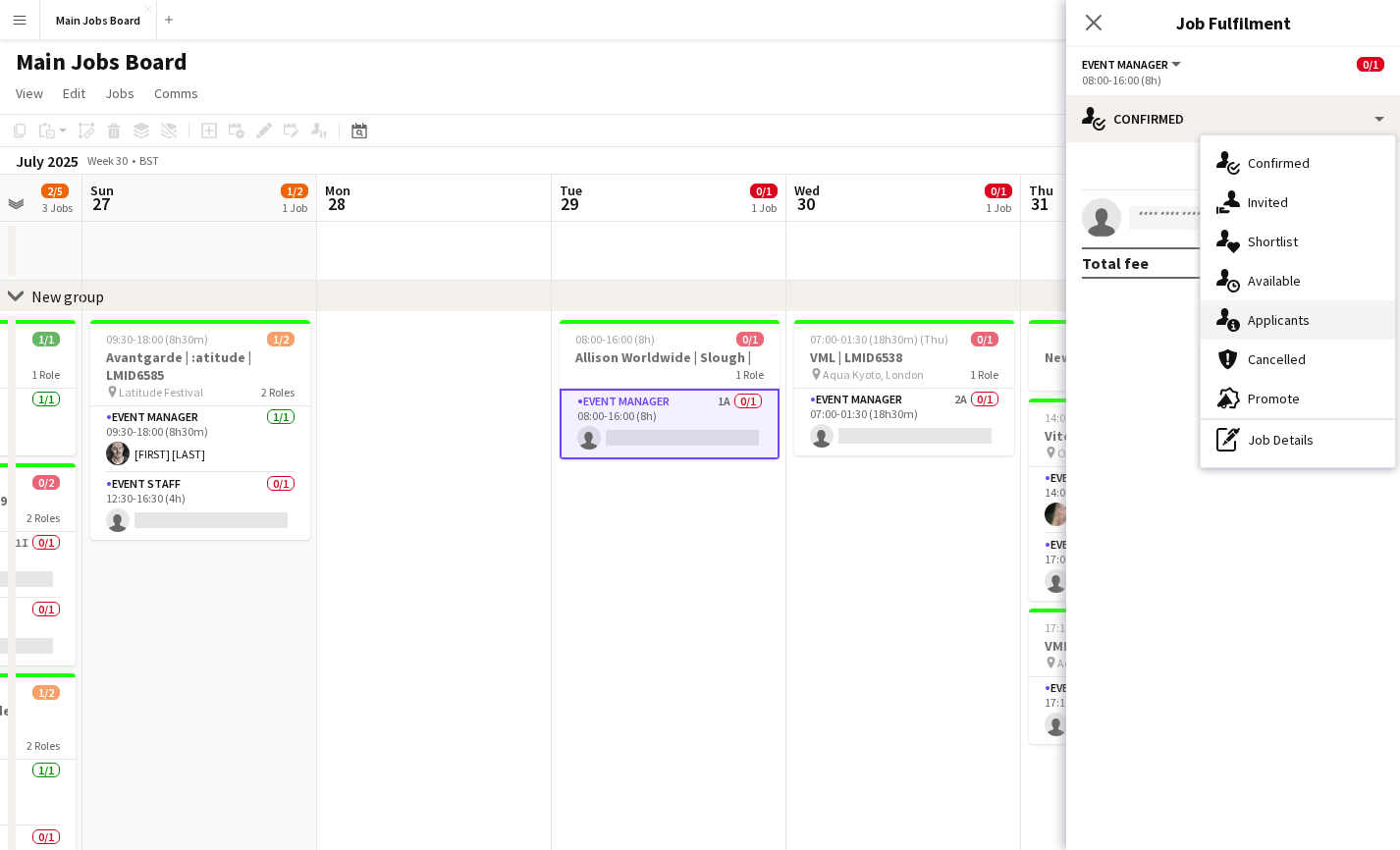 click on "single-neutral-actions-information
Applicants" at bounding box center (1298, 320) 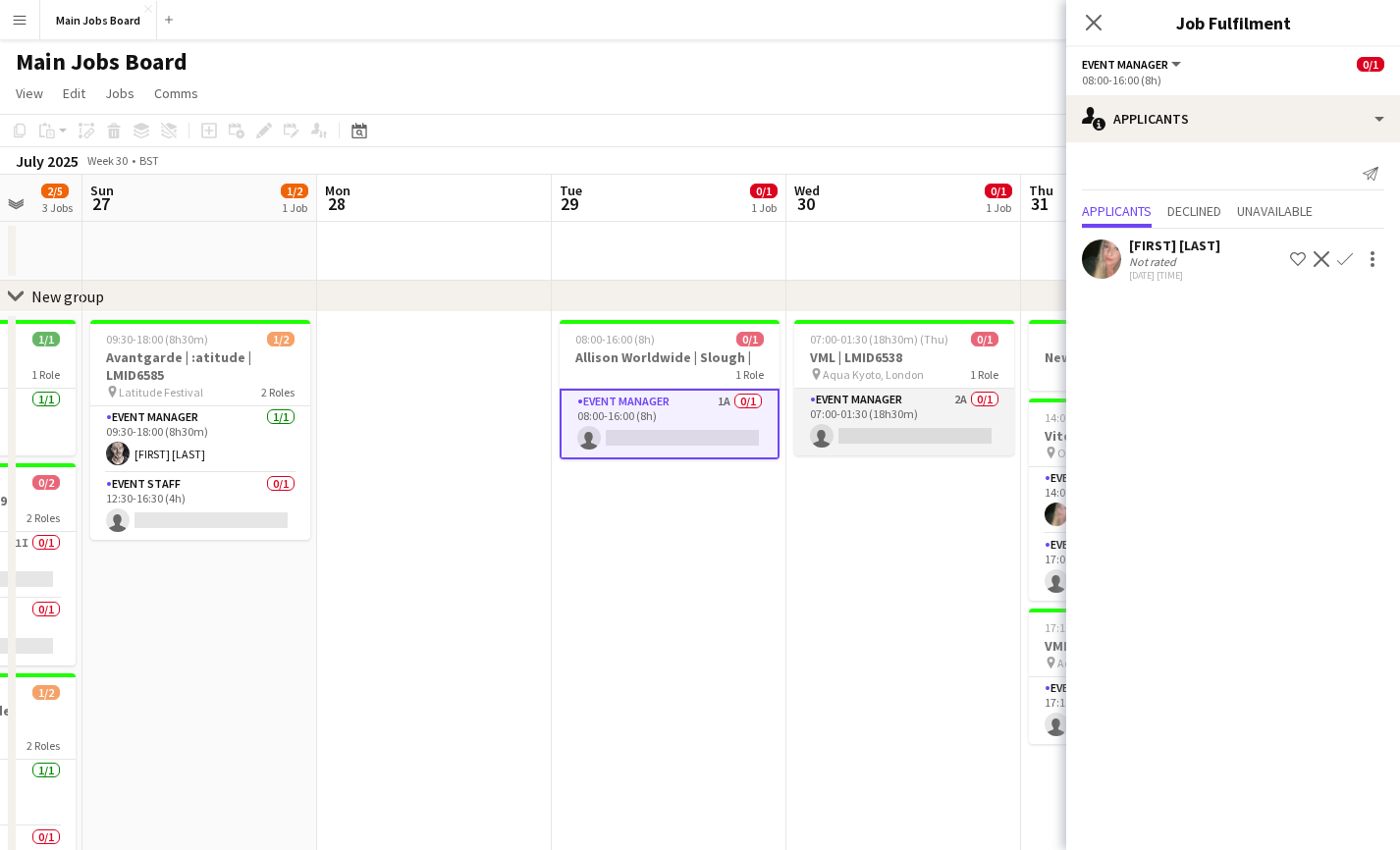 click on "Event Manager   2A   0/1   07:00-01:30 (18h30m)
single-neutral-actions" at bounding box center (904, 422) 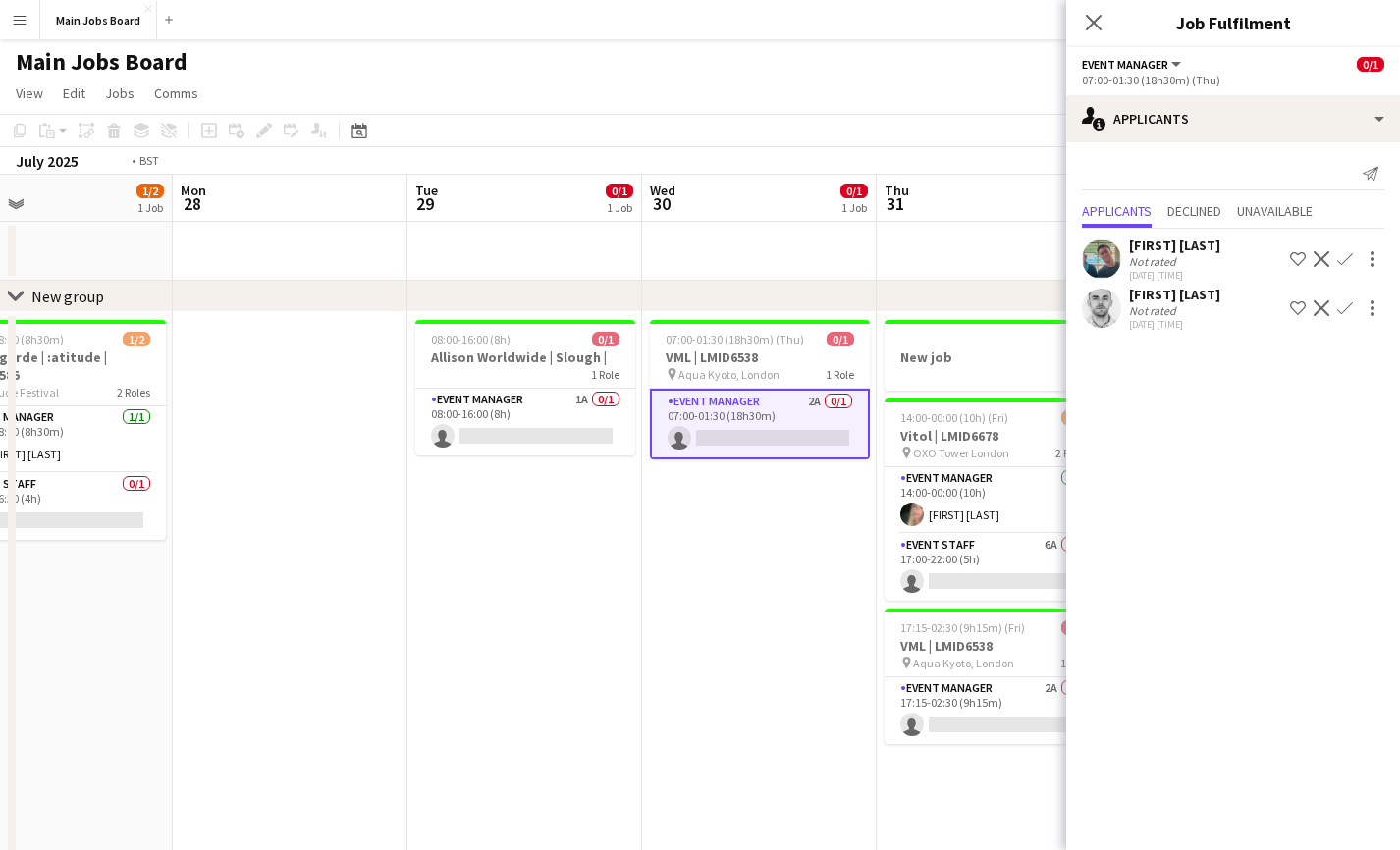 scroll, scrollTop: 0, scrollLeft: 743, axis: horizontal 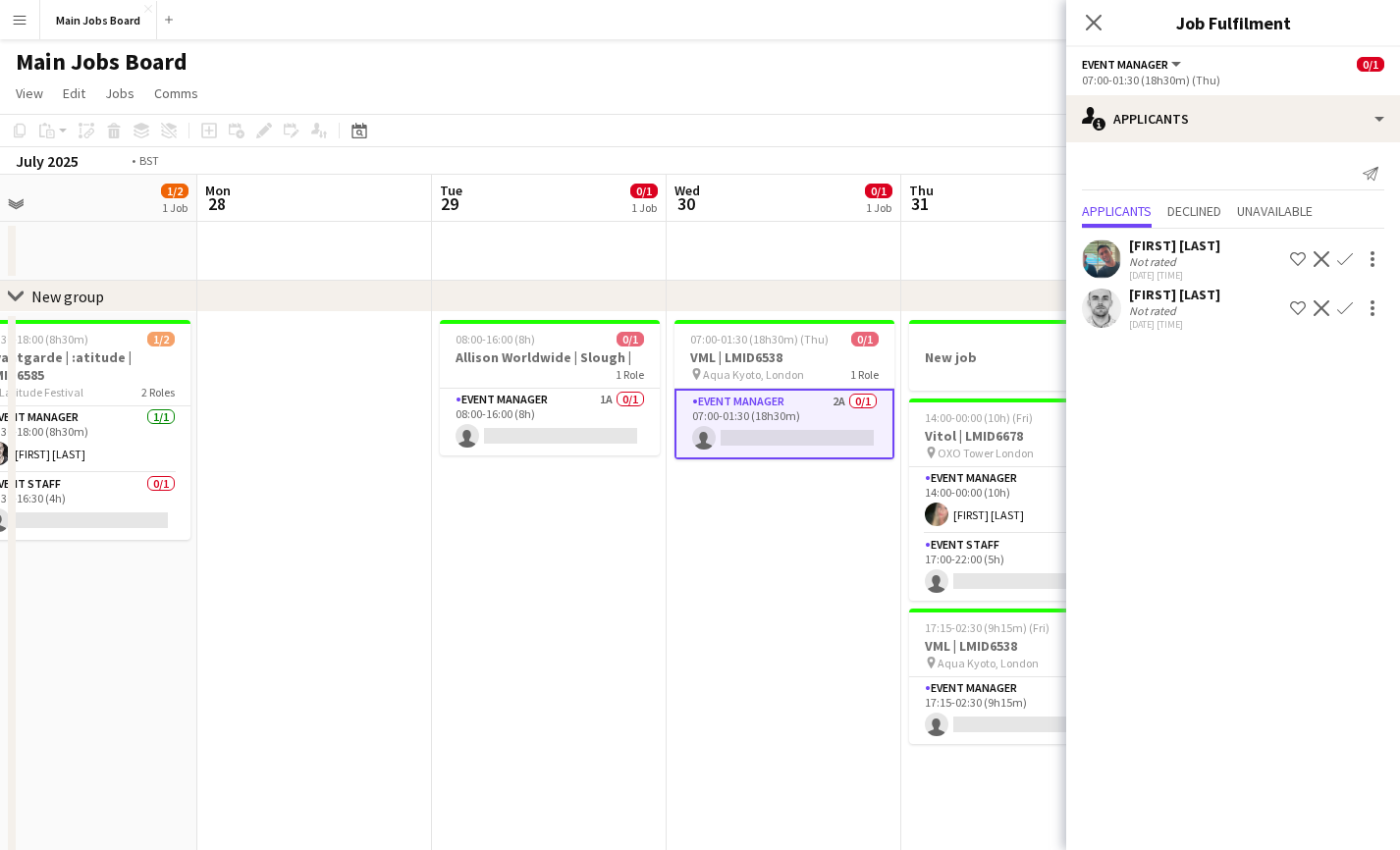 drag, startPoint x: 942, startPoint y: 542, endPoint x: 586, endPoint y: 542, distance: 356 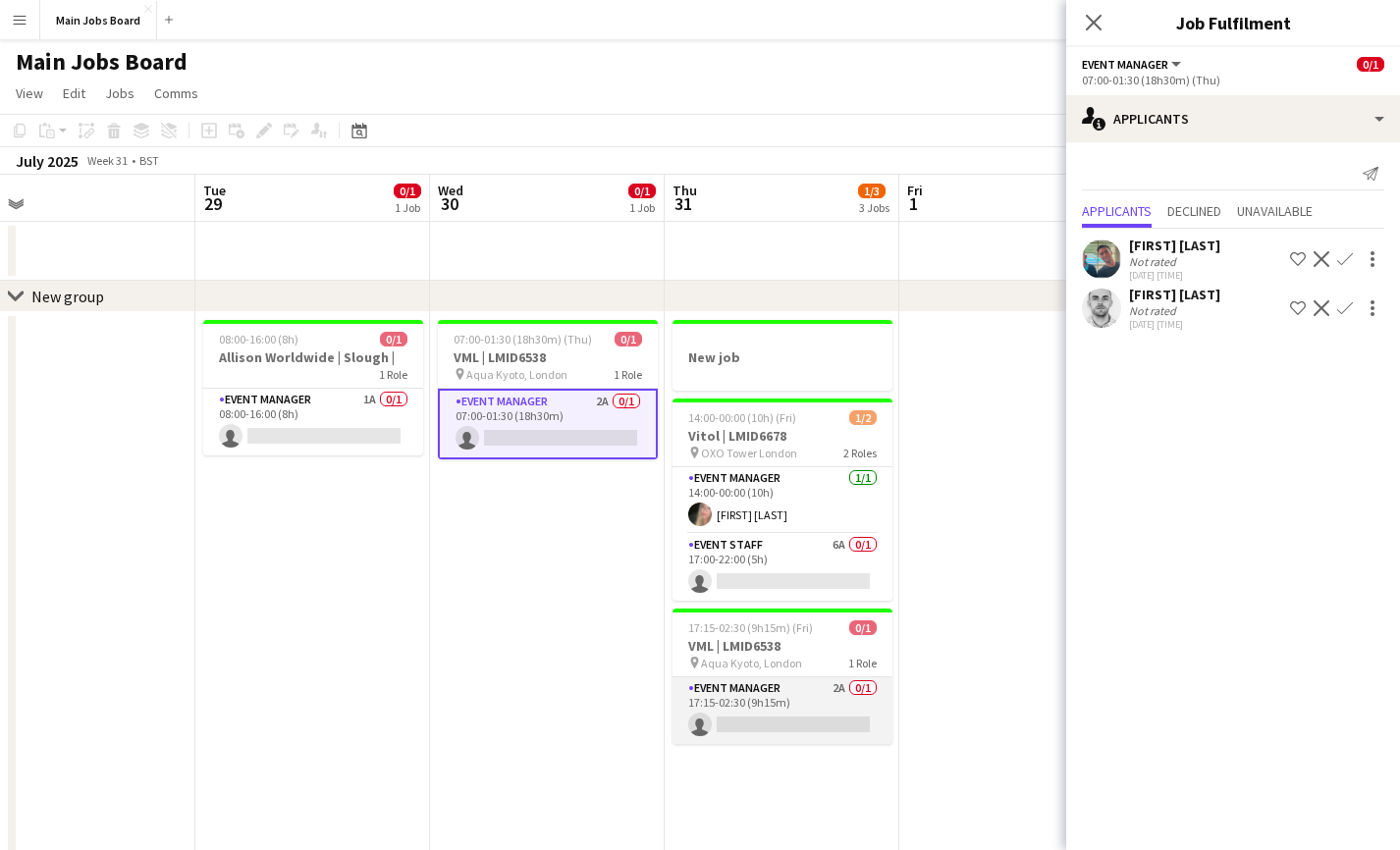 click on "Event Manager   2A   0/1   17:15-02:30 (9h15m)
single-neutral-actions" at bounding box center (782, 711) 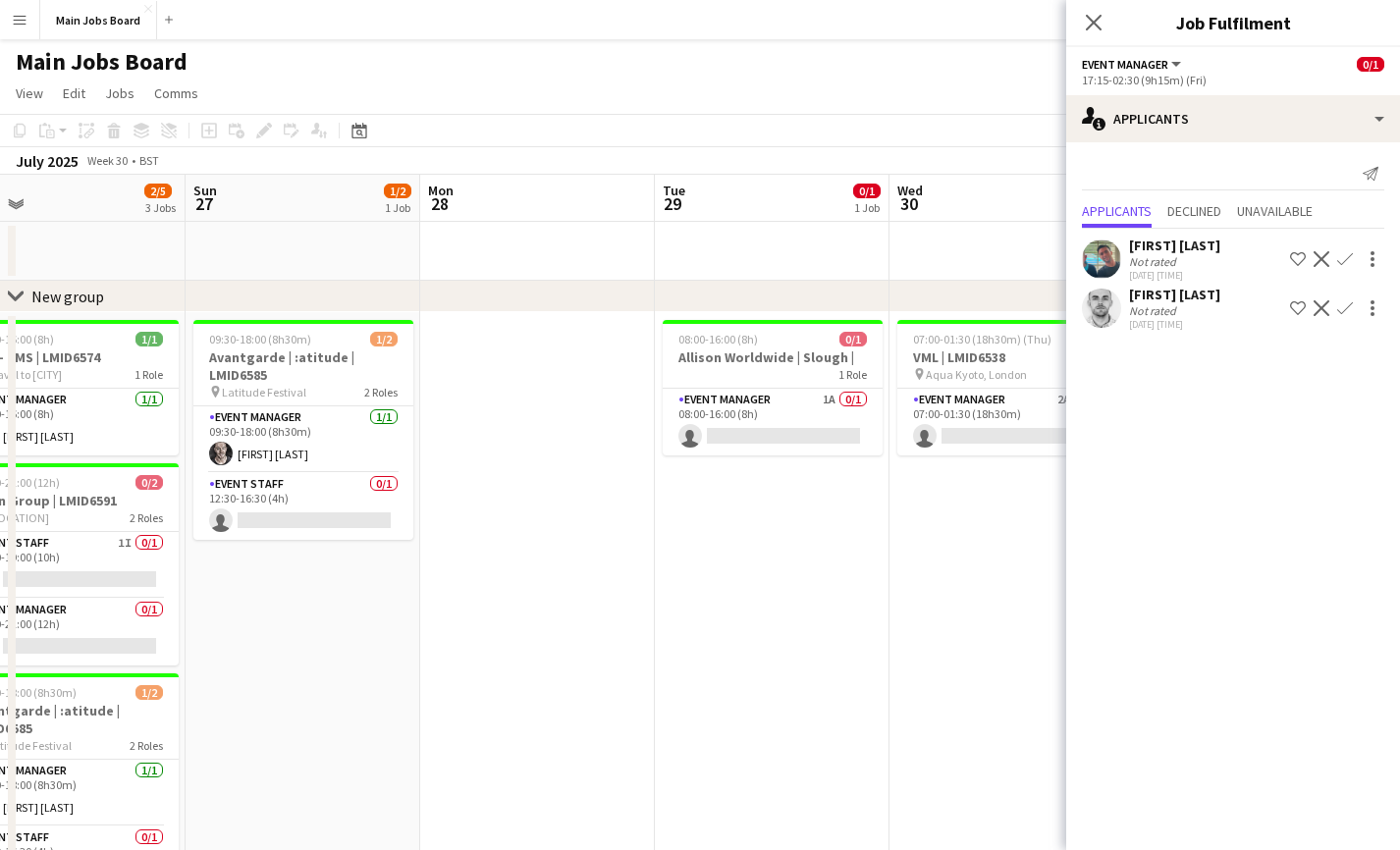 drag, startPoint x: 257, startPoint y: 571, endPoint x: 841, endPoint y: 562, distance: 584.06935 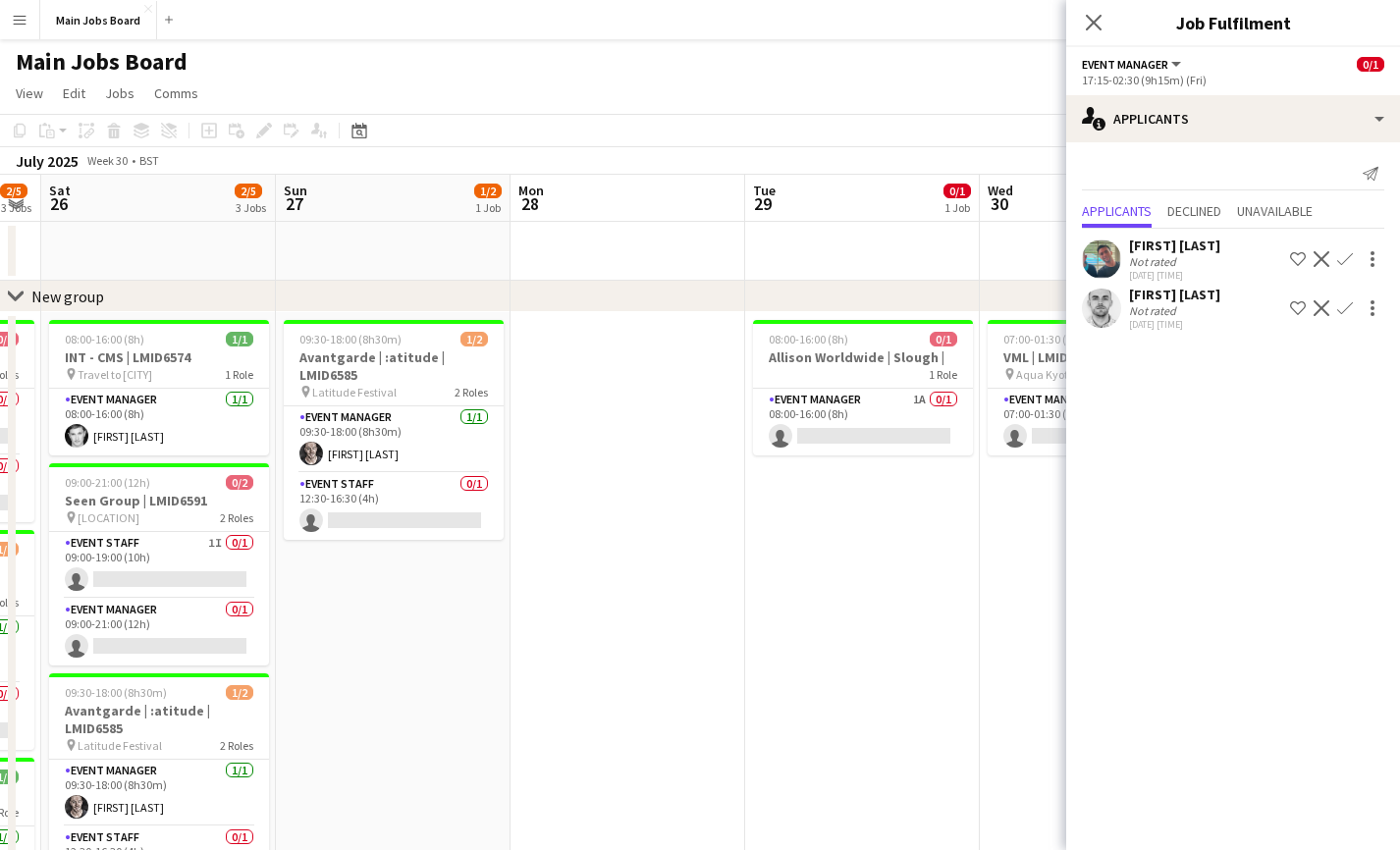 click on "Thu   24   3/5   4 Jobs   Fri   25   2/5   3 Jobs   Sat   26   2/5   3 Jobs   Sun   27   1/2   1 Job   Mon   28   Tue   29   0/1   1 Job   Wed   30   0/1   1 Job   Thu   31   1/3   3 Jobs   Fri   1   Sat   2   Sun   3      07:00-18:00 (11h)    1/1   Allison Worldwide | Osterley B | LMID6540
pin
Sky - Middlesex   1 Role   Event Manager   1/1   07:00-18:00 (11h)
[LAST] [FIRST]     09:30-18:00 (8h30m)    1/2   Avantgarde | :atitude | LMID6585
pin
Latitude Festival    2 Roles   Event Manager   1/1   09:30-18:00 (8h30m)
[FIRST] [LAST]  Event Staff   1A   0/1   12:30-16:30 (4h)
single-neutral-actions
14:00-17:00 (3h)    0/1   Seen Group | LMID6591
pin
LMID Offices   1 Role   Event Manager   0/1   14:00-17:00 (3h)
single-neutral-actions
16:30-23:30 (7h)    1/1   INT - CMS | LMID6574
pin" at bounding box center (700, 612) 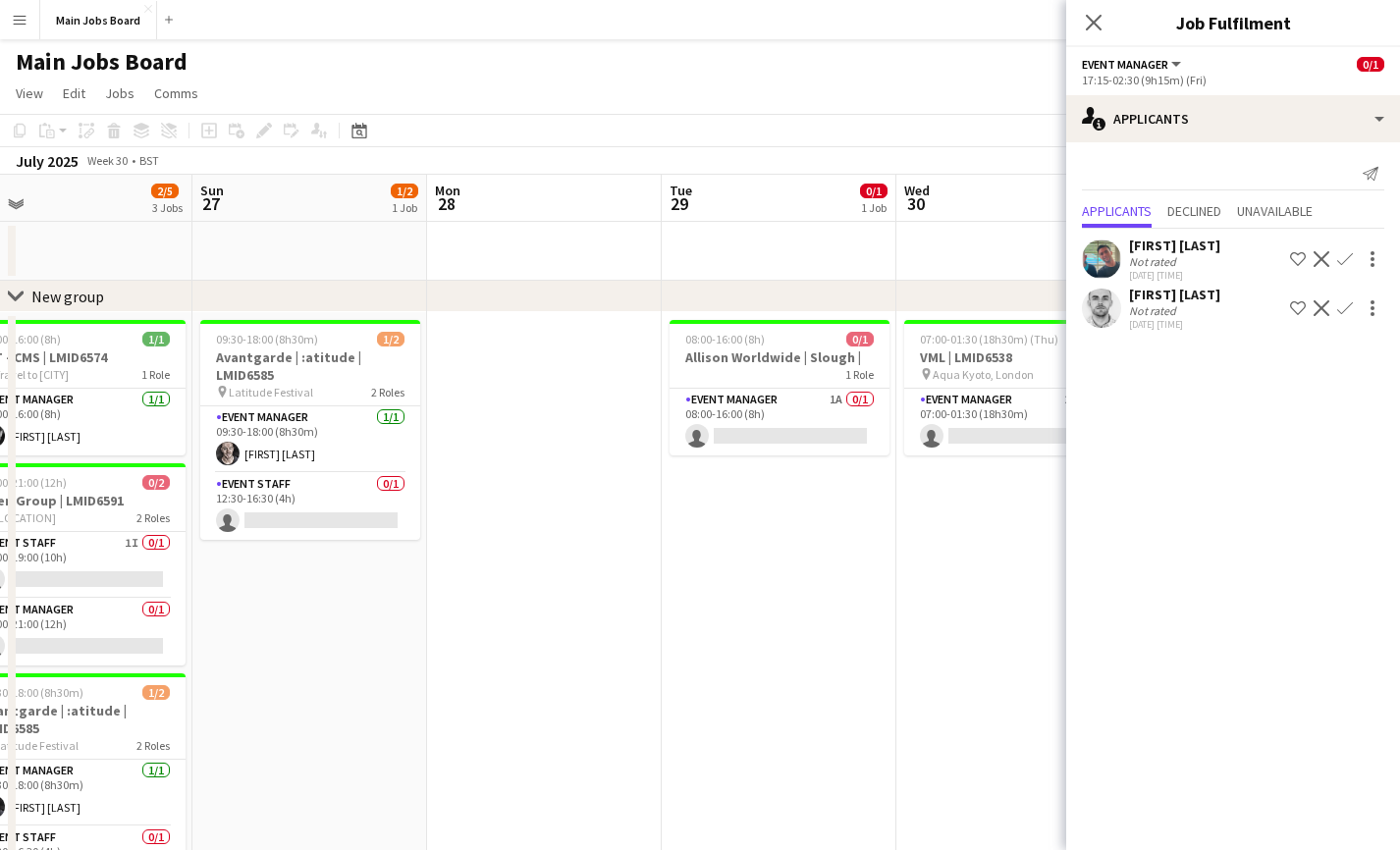 drag, startPoint x: 393, startPoint y: 562, endPoint x: 852, endPoint y: 562, distance: 459 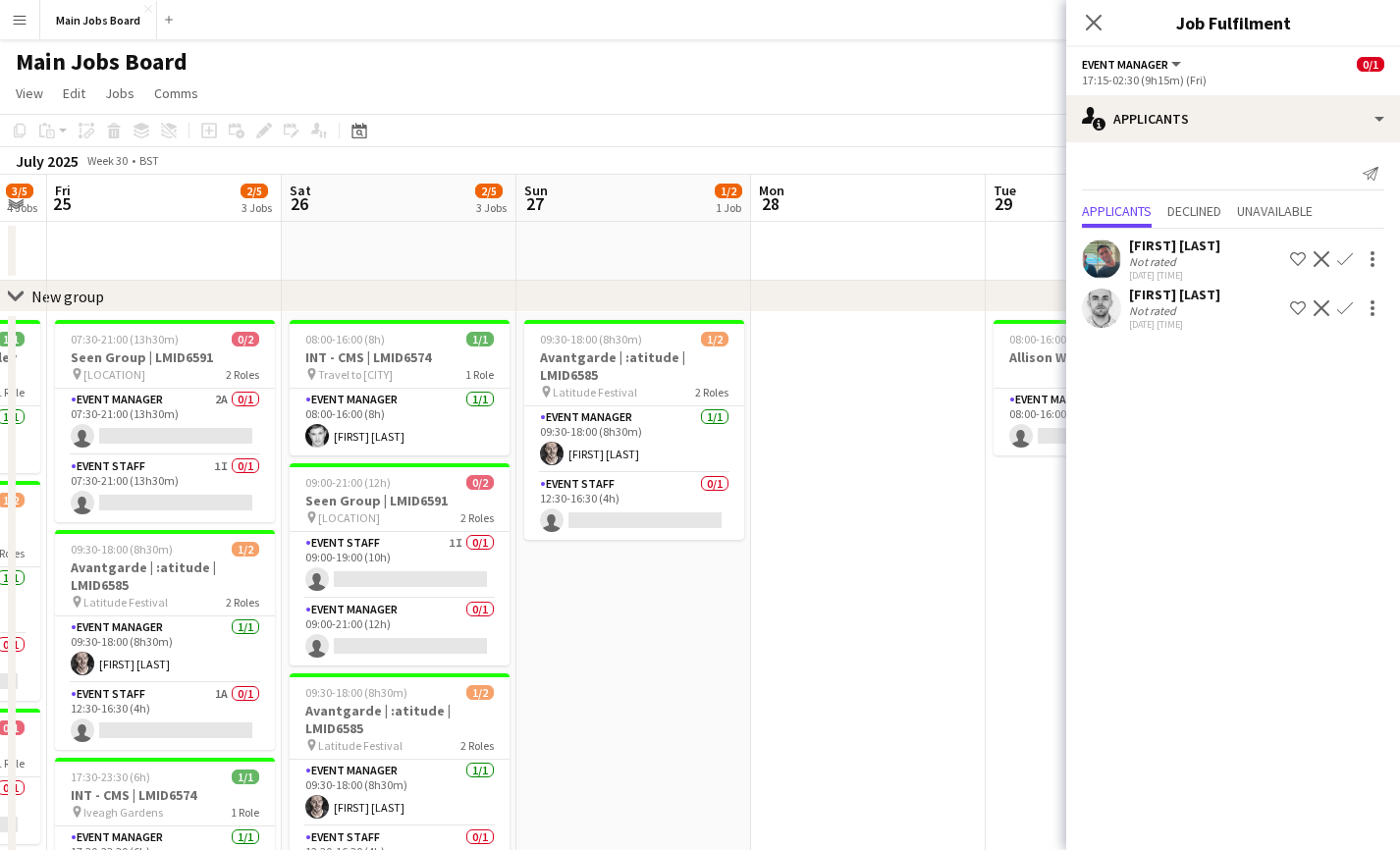 scroll, scrollTop: 0, scrollLeft: 432, axis: horizontal 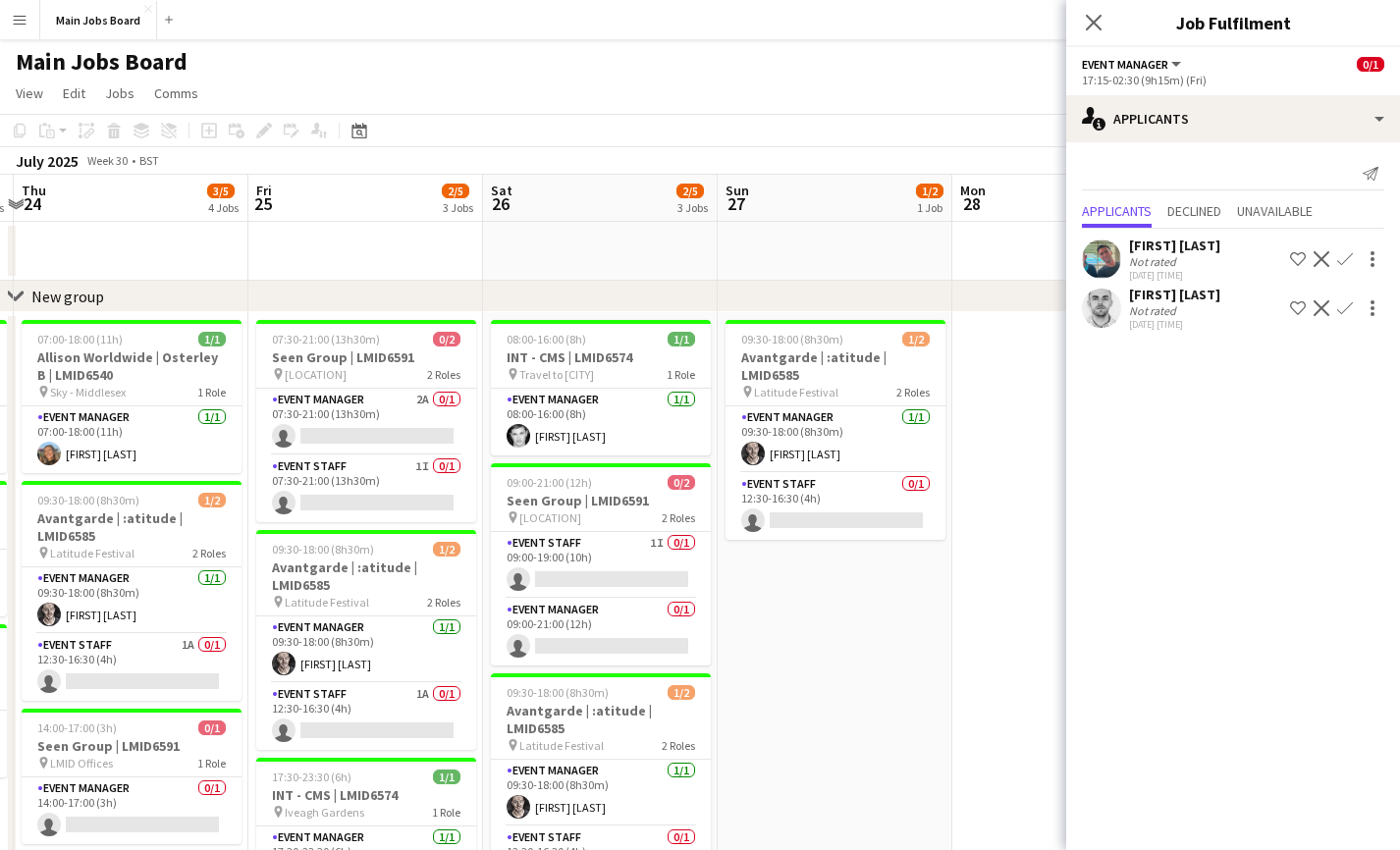 drag, startPoint x: 315, startPoint y: 246, endPoint x: 791, endPoint y: 246, distance: 476 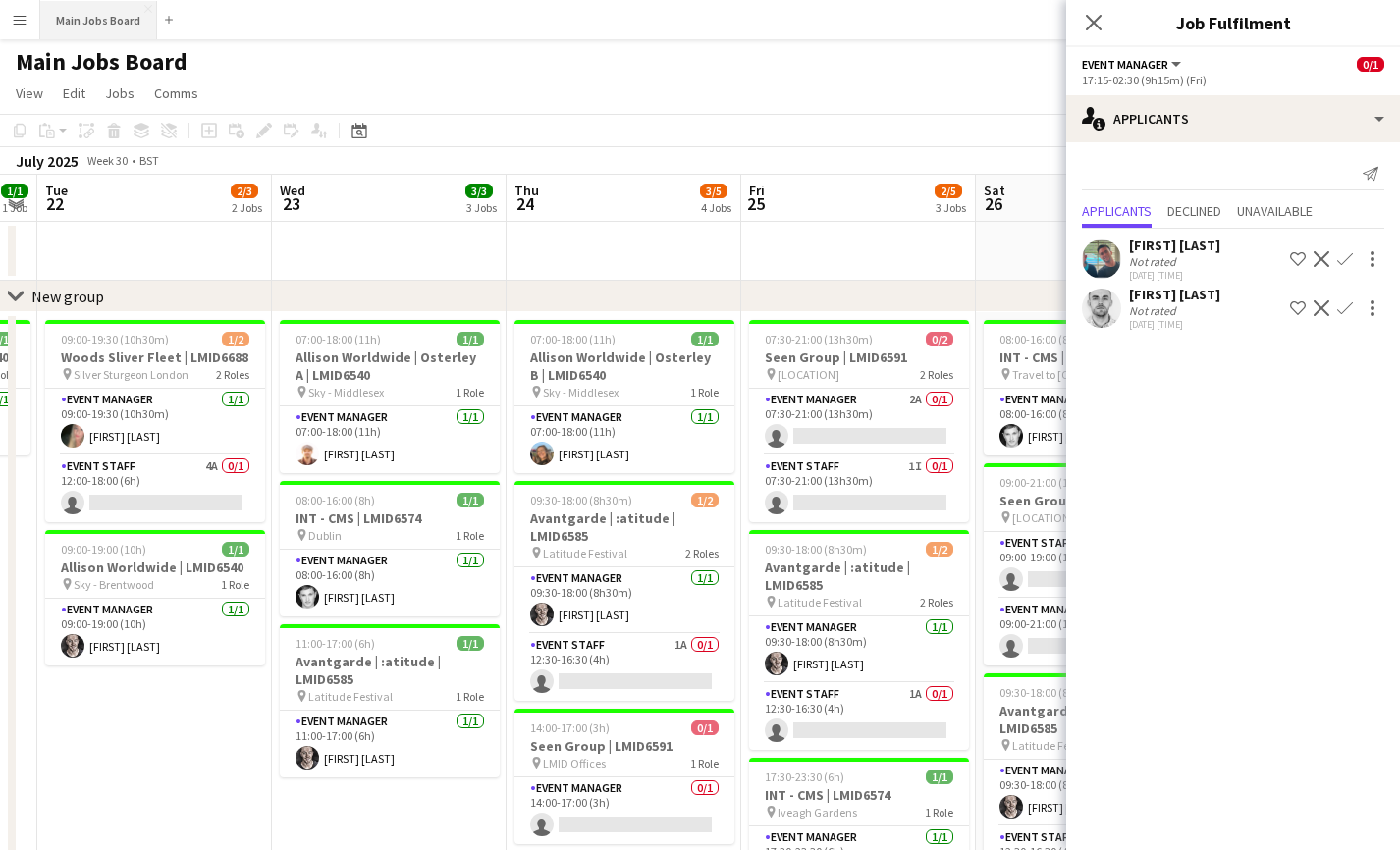 click on "Main Jobs Board
Close" at bounding box center (98, 20) 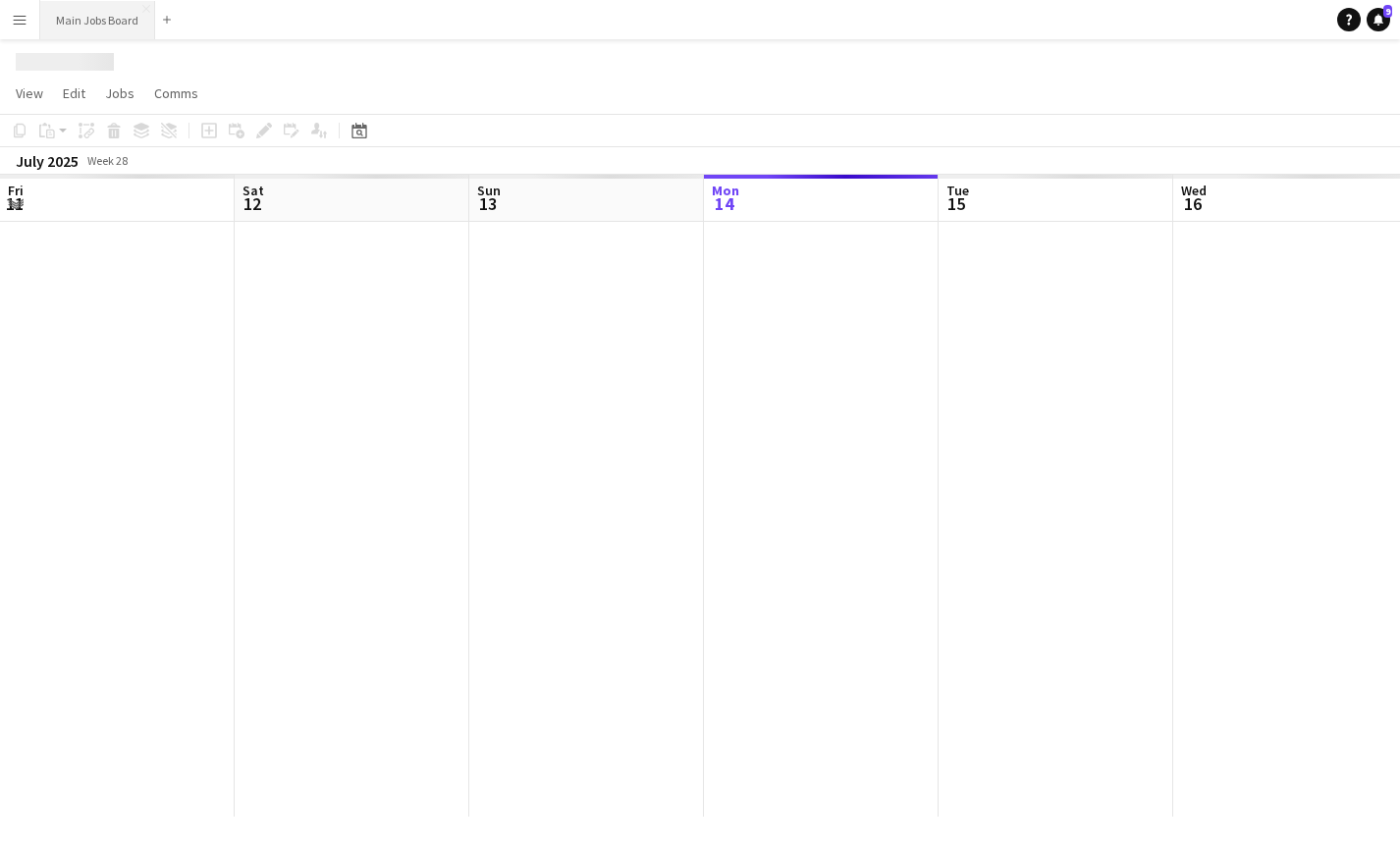 scroll, scrollTop: 0, scrollLeft: 469, axis: horizontal 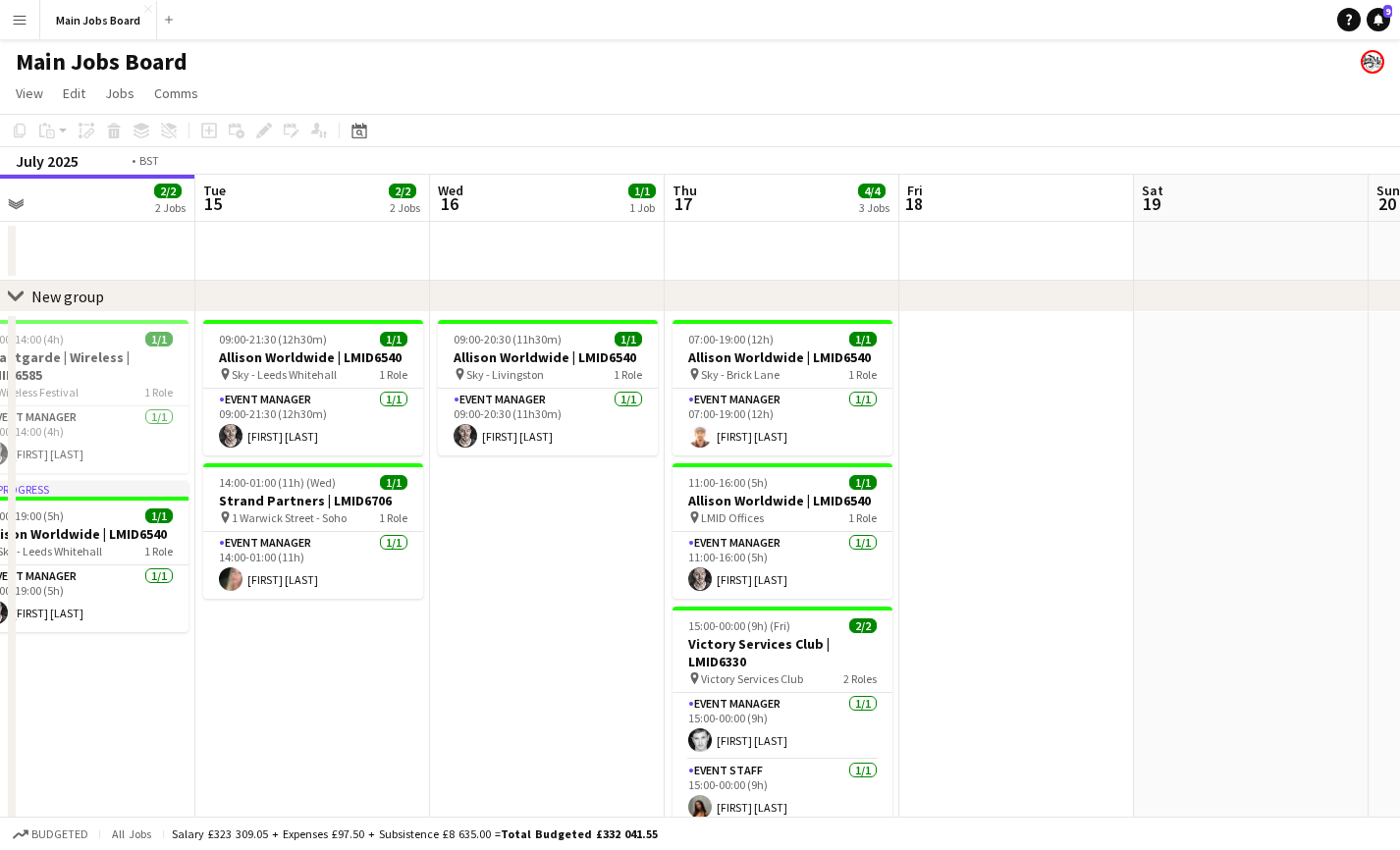 drag, startPoint x: 982, startPoint y: 608, endPoint x: 342, endPoint y: 634, distance: 640.52791 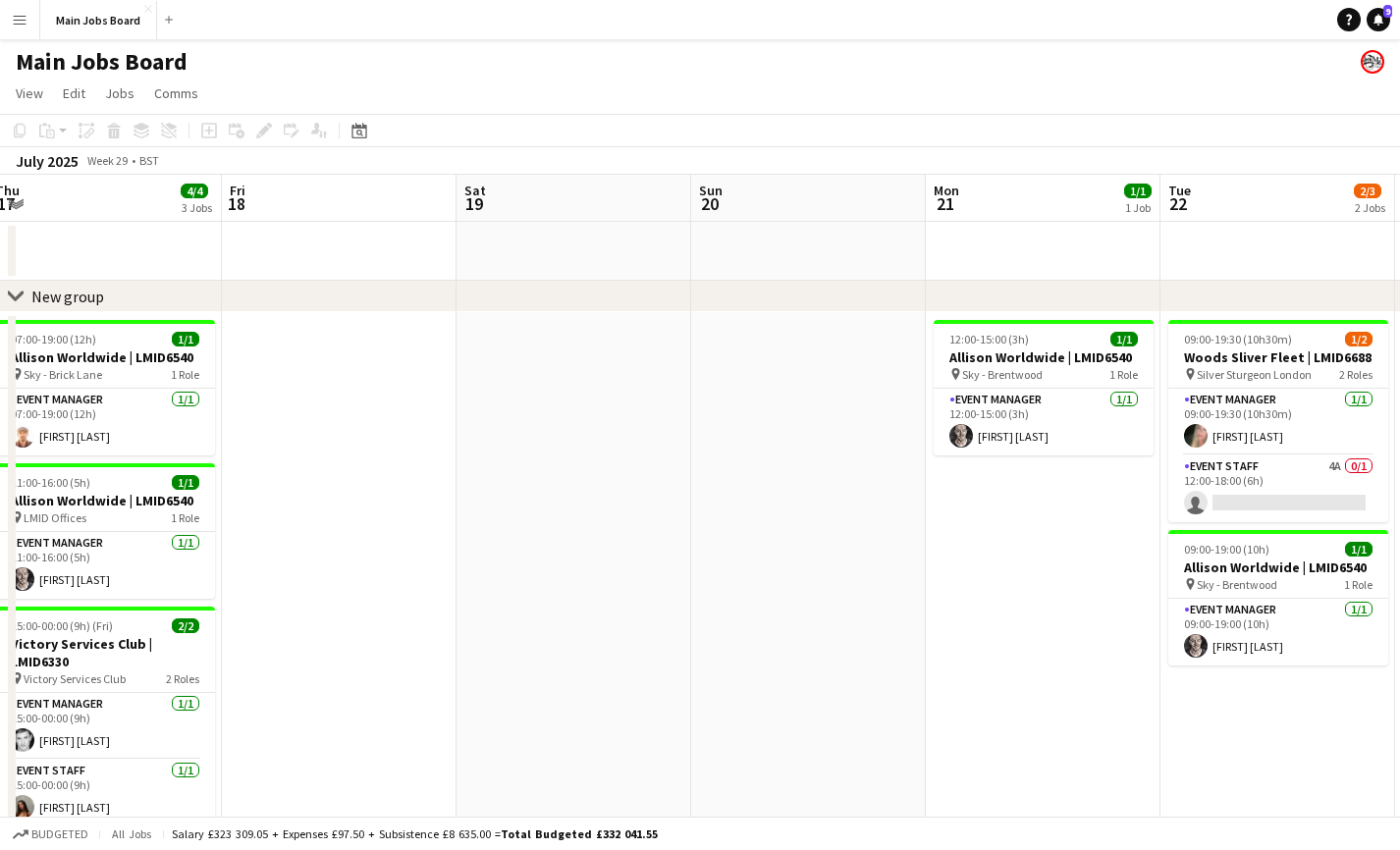 drag, startPoint x: 899, startPoint y: 572, endPoint x: 208, endPoint y: 572, distance: 691 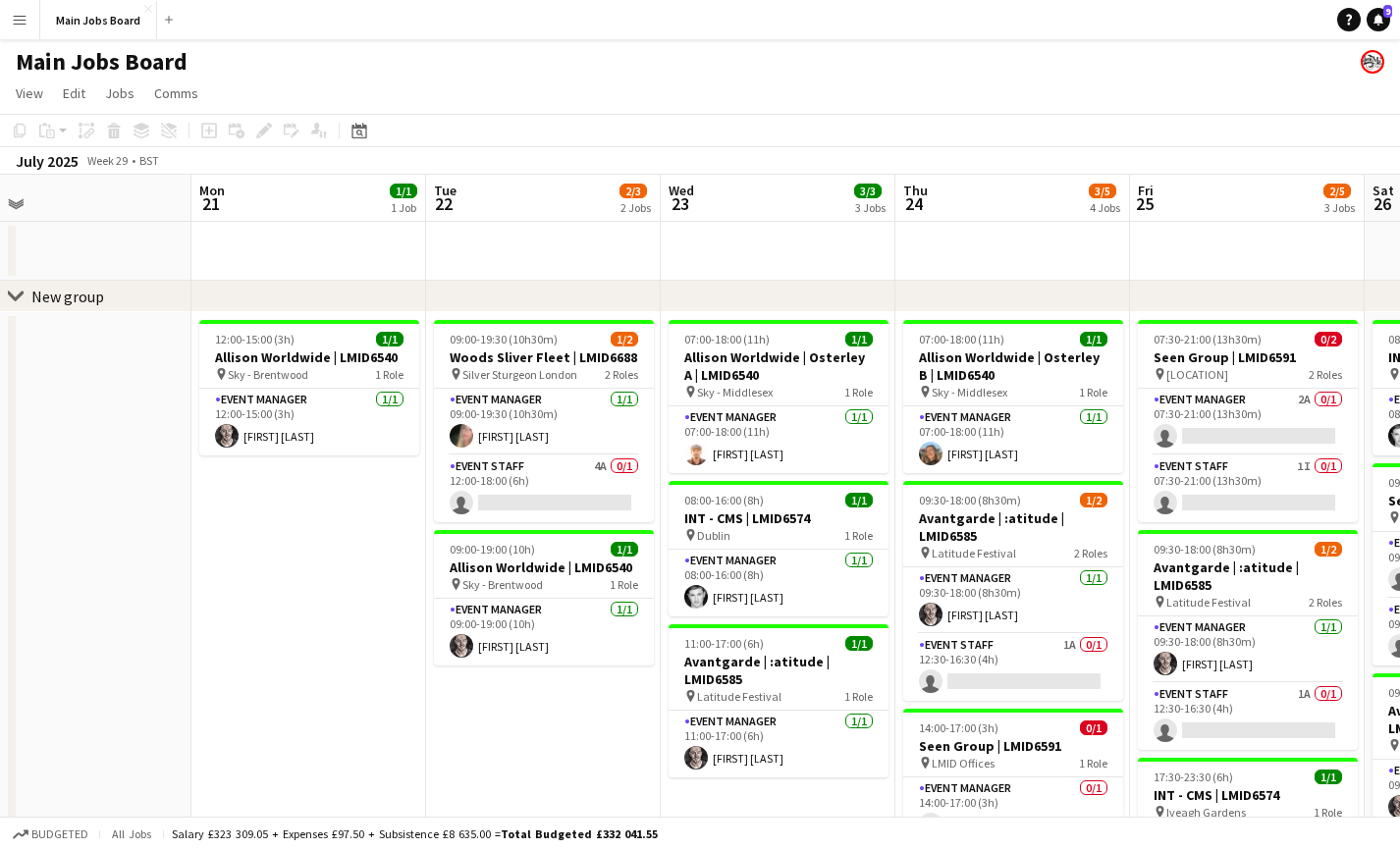 drag, startPoint x: -9, startPoint y: 546, endPoint x: -161, endPoint y: 546, distance: 152 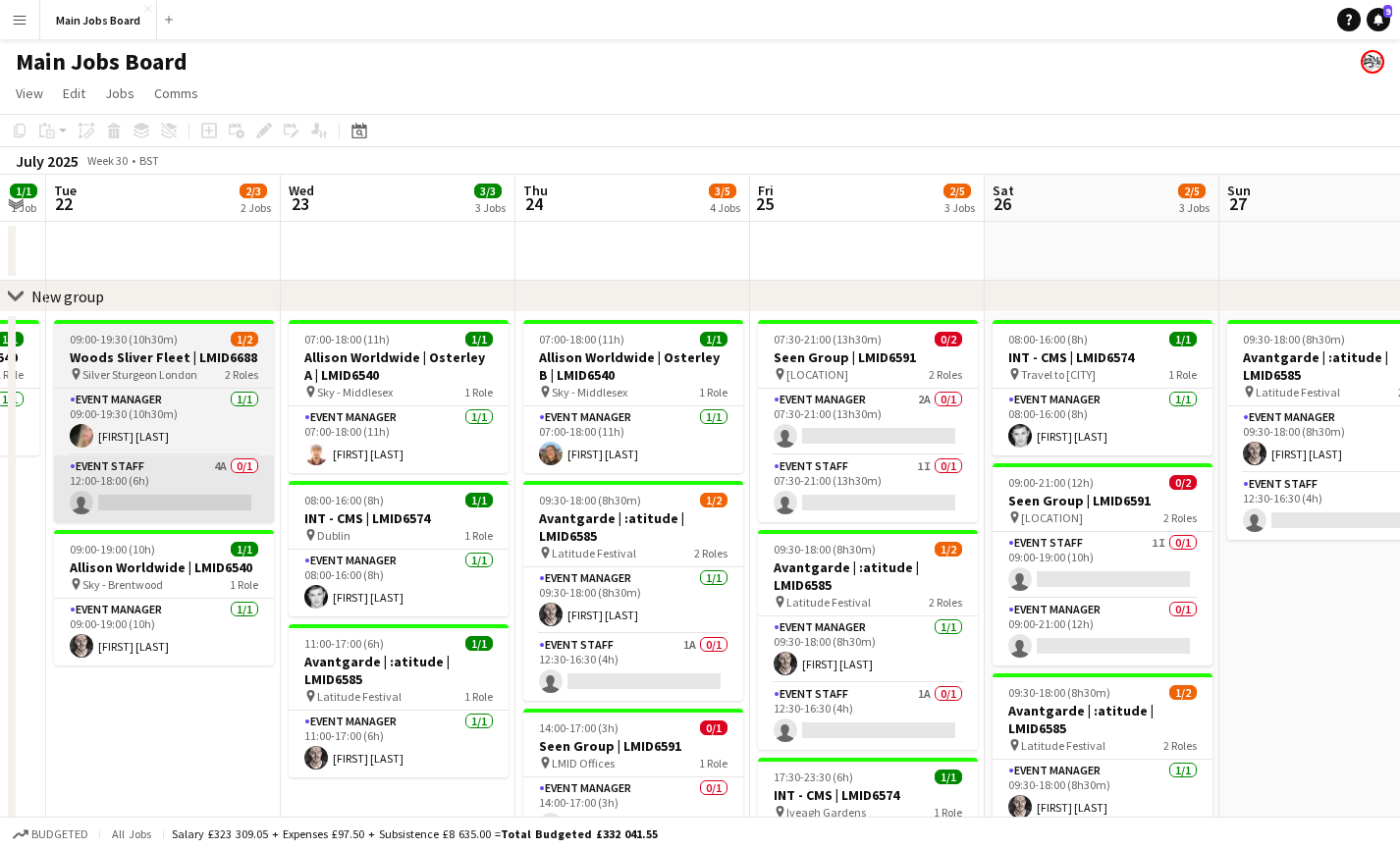 drag, startPoint x: 601, startPoint y: 475, endPoint x: -39, endPoint y: 475, distance: 640 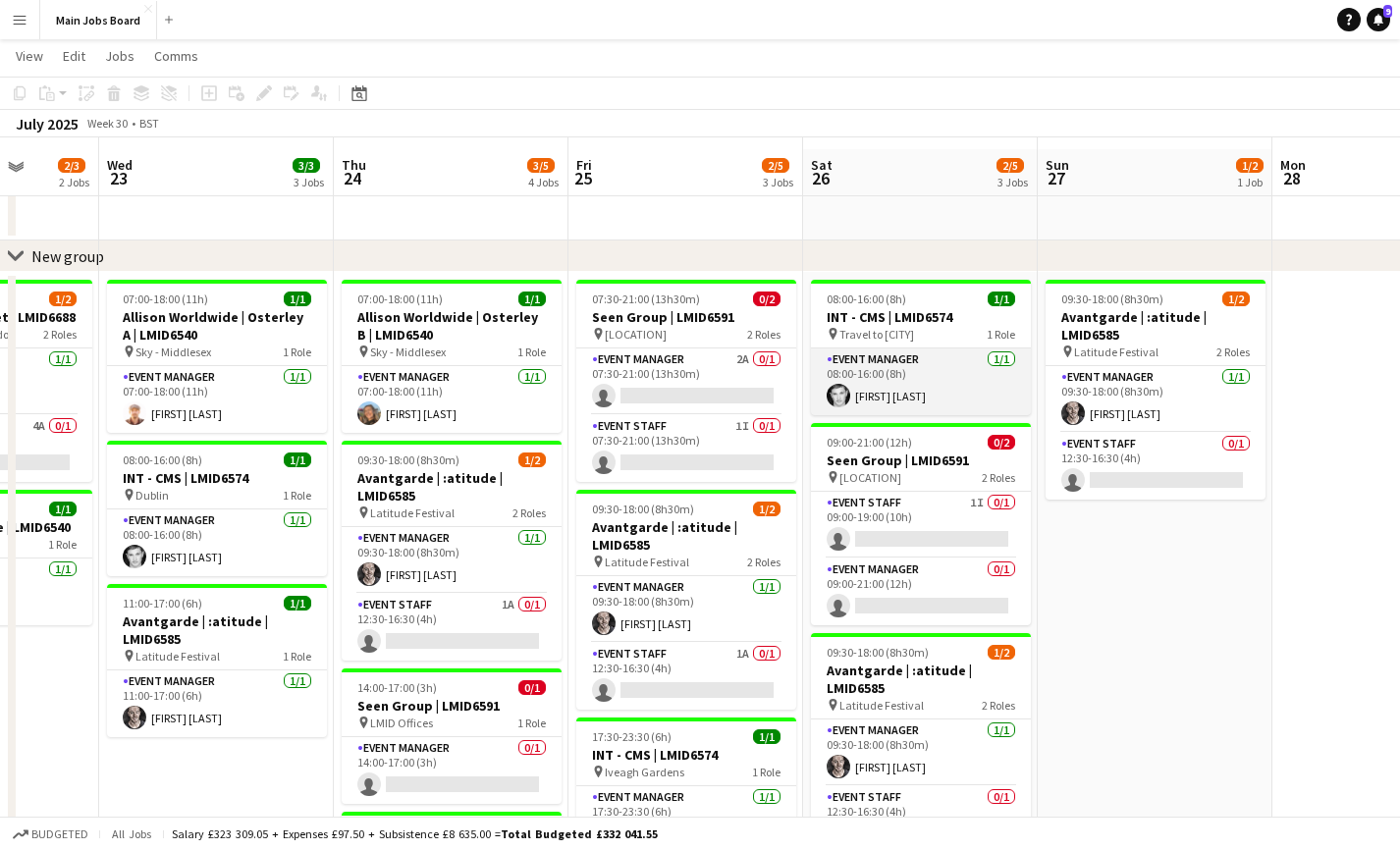 scroll, scrollTop: 61, scrollLeft: 0, axis: vertical 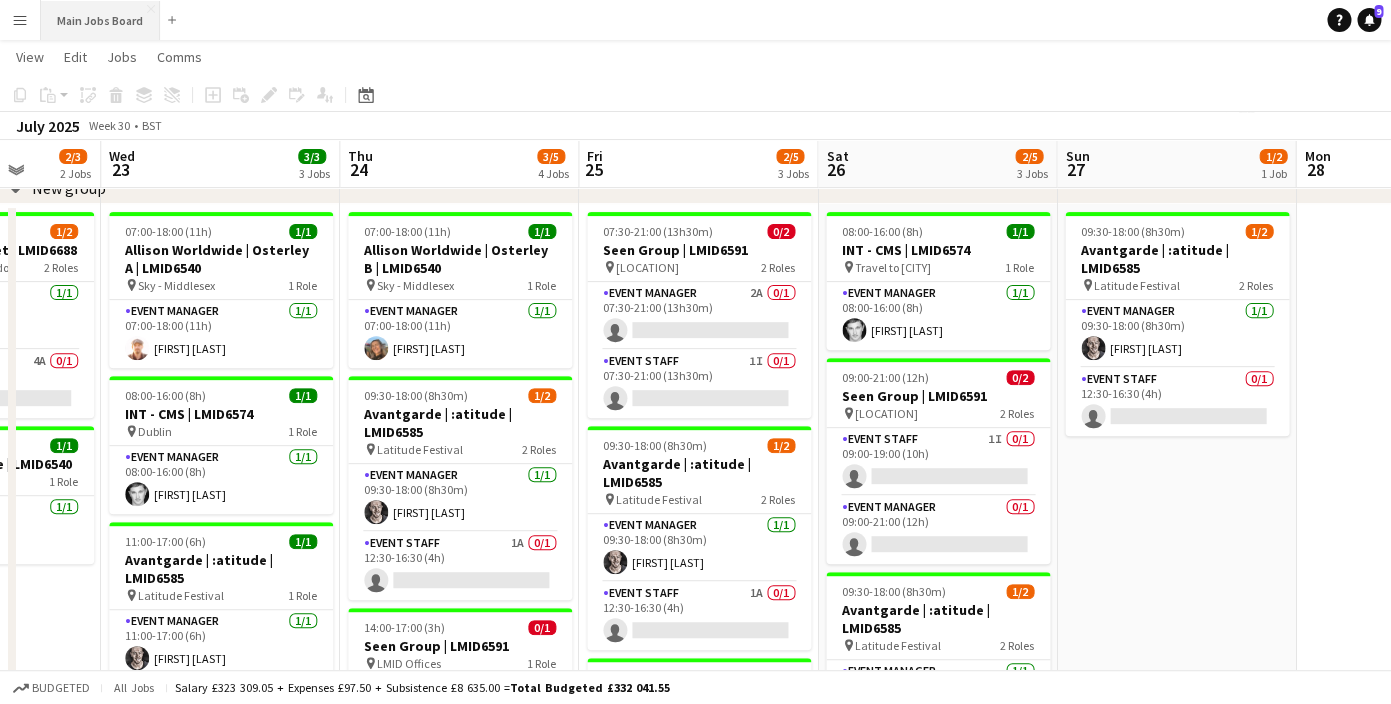 click on "Main Jobs Board
Close" at bounding box center (100, 20) 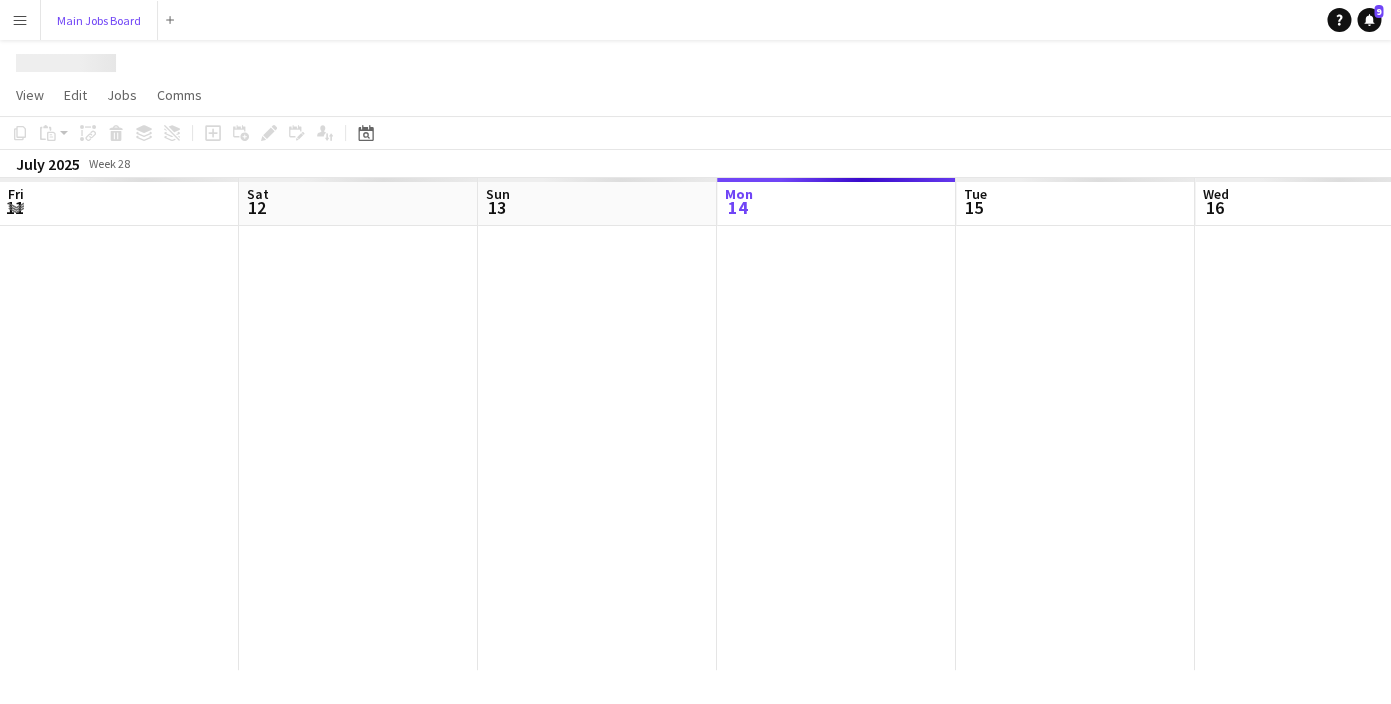 scroll, scrollTop: 0, scrollLeft: 0, axis: both 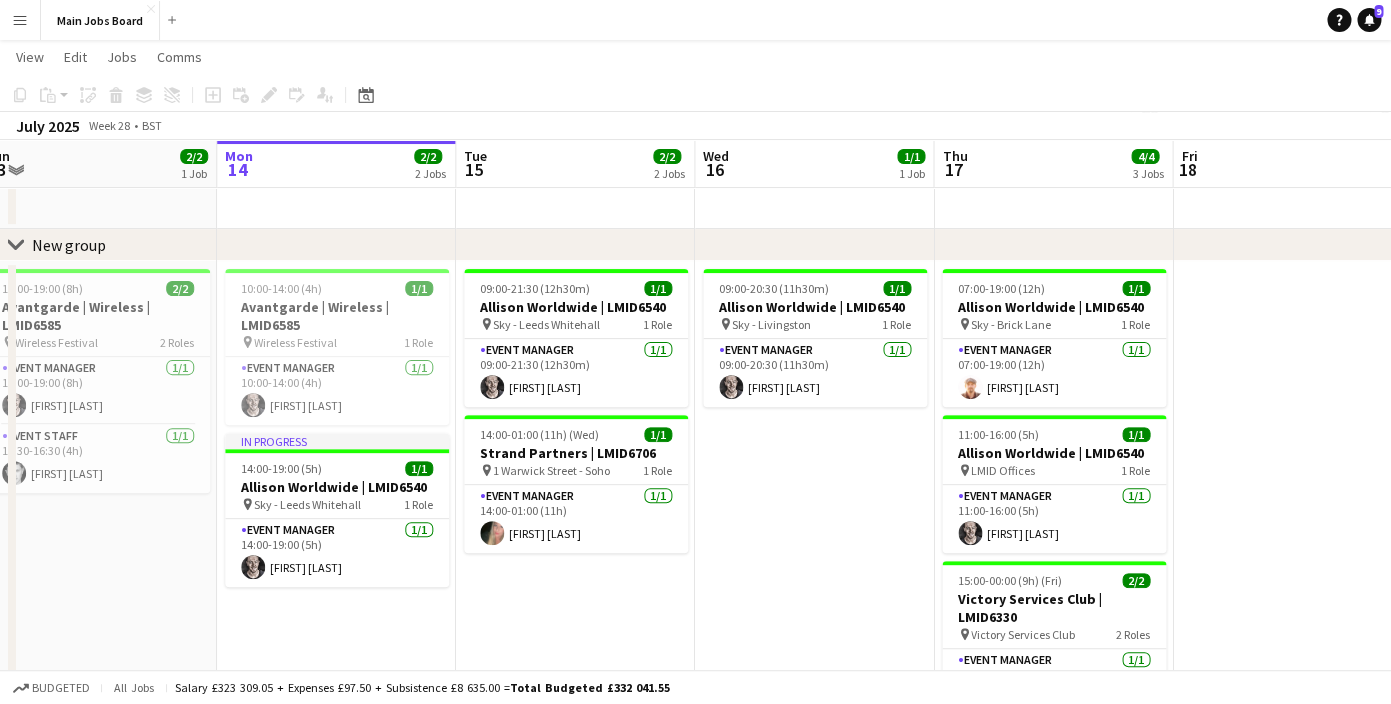 drag, startPoint x: 778, startPoint y: 540, endPoint x: 756, endPoint y: 539, distance: 22.022715 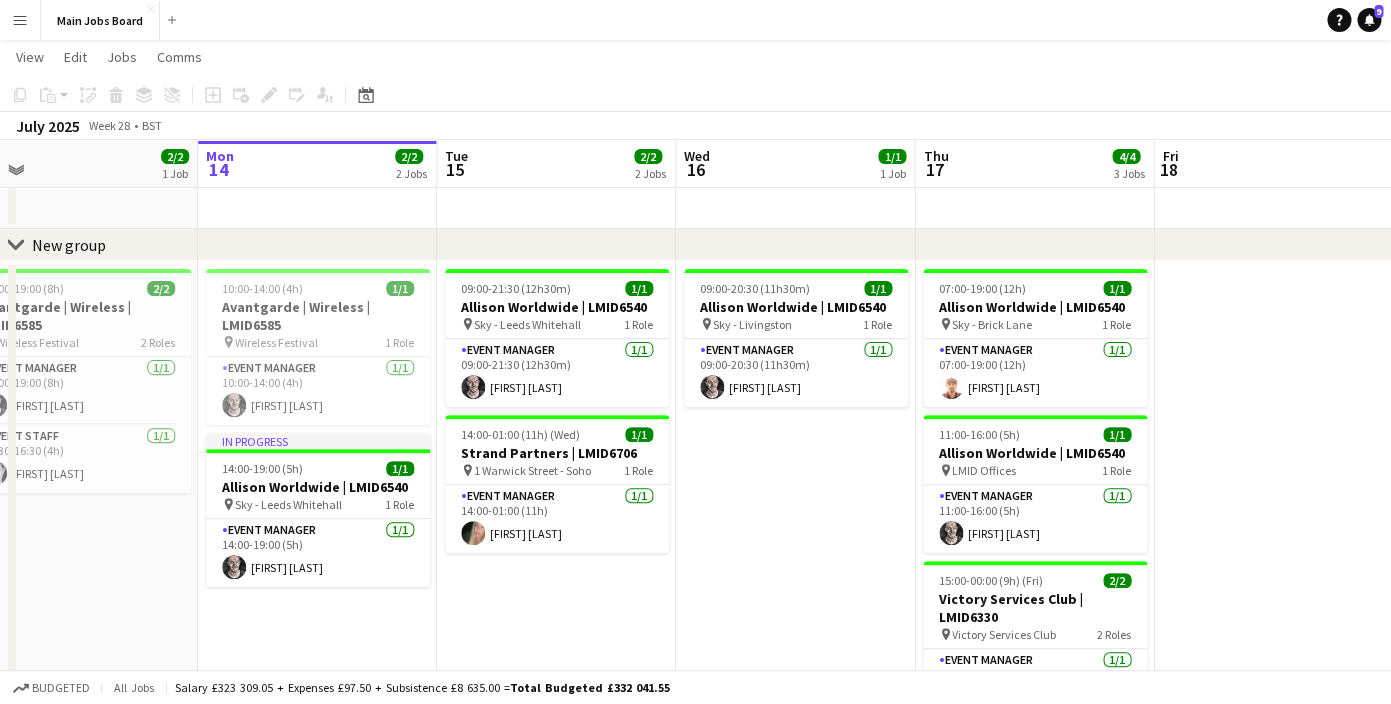 scroll, scrollTop: 0, scrollLeft: 518, axis: horizontal 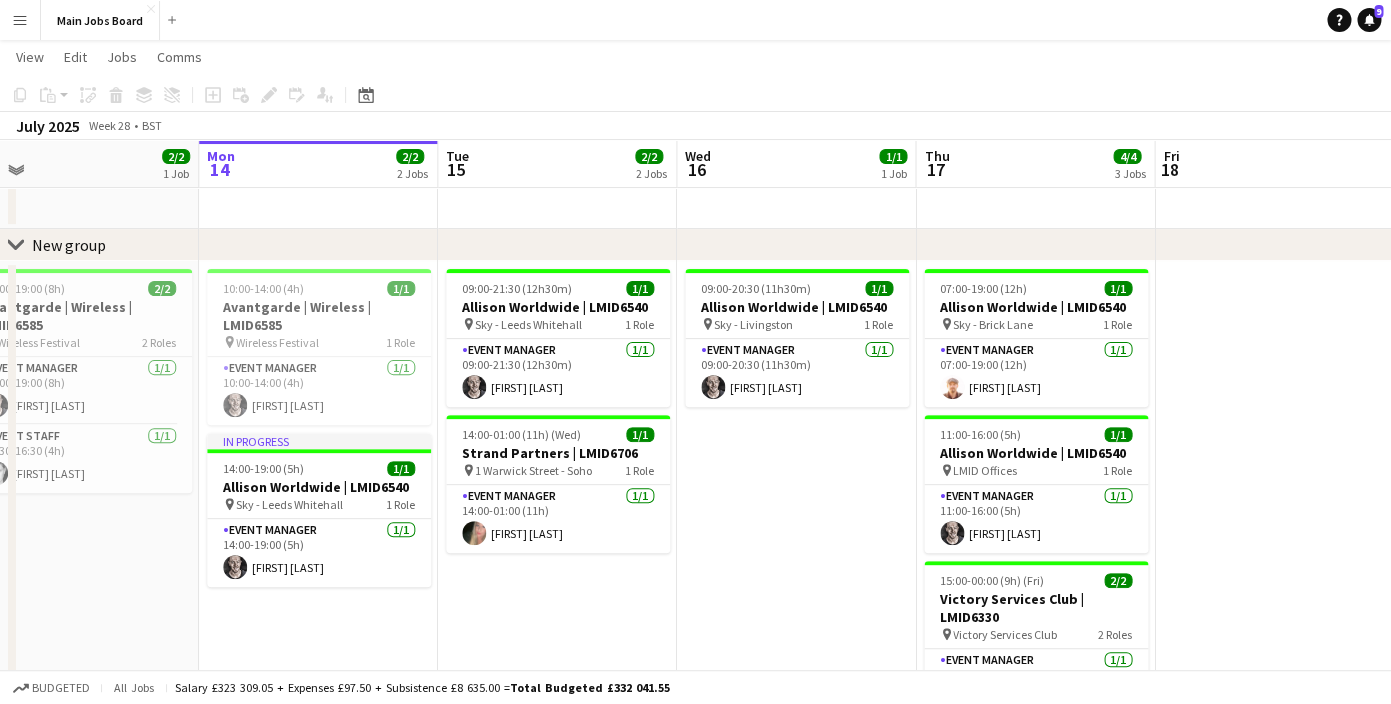 drag, startPoint x: 822, startPoint y: 554, endPoint x: 804, endPoint y: 557, distance: 18.248287 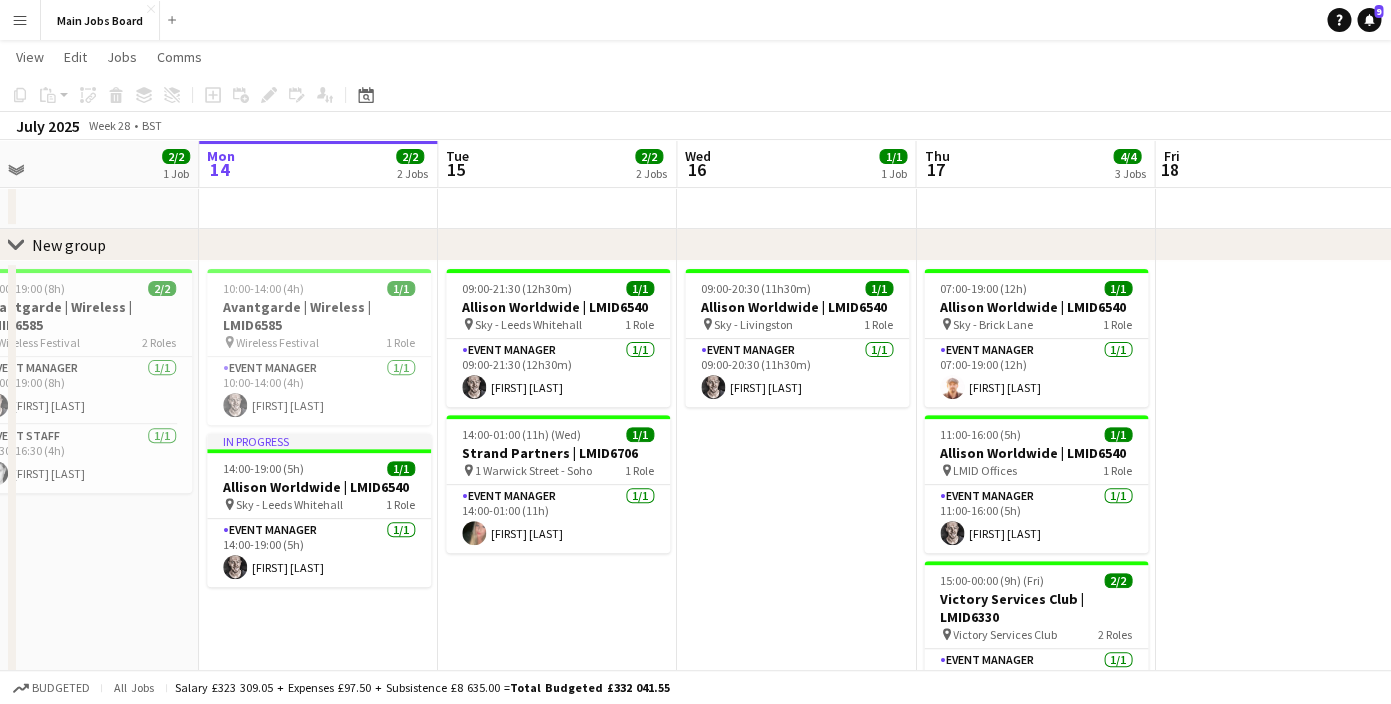 click on "09:00-20:30 (11h30m)    1/1   Allison Worldwide | LMID6540
pin
Sky - Livingston   1 Role   Event Manager   1/1   09:00-20:30 (11h30m)
[FIRST] [LAST]" at bounding box center (796, 563) 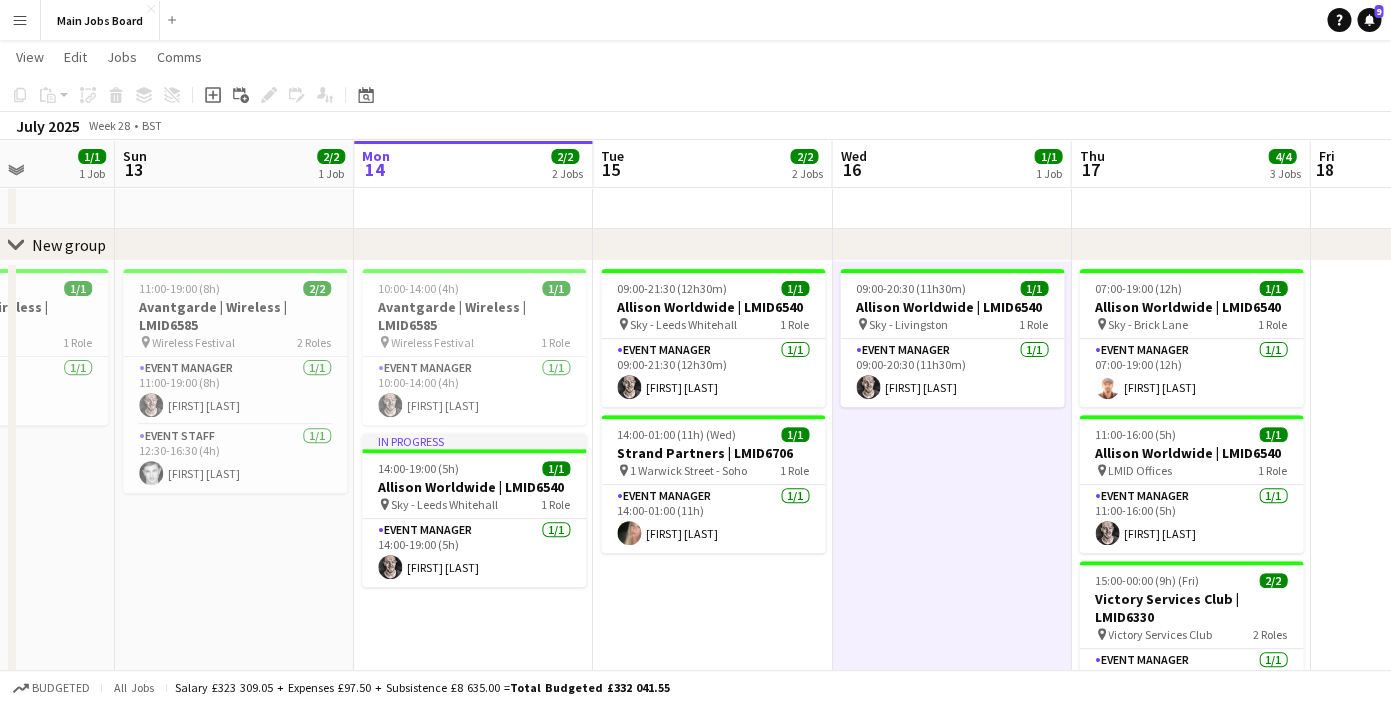 drag, startPoint x: 845, startPoint y: 527, endPoint x: 1001, endPoint y: 500, distance: 158.31929 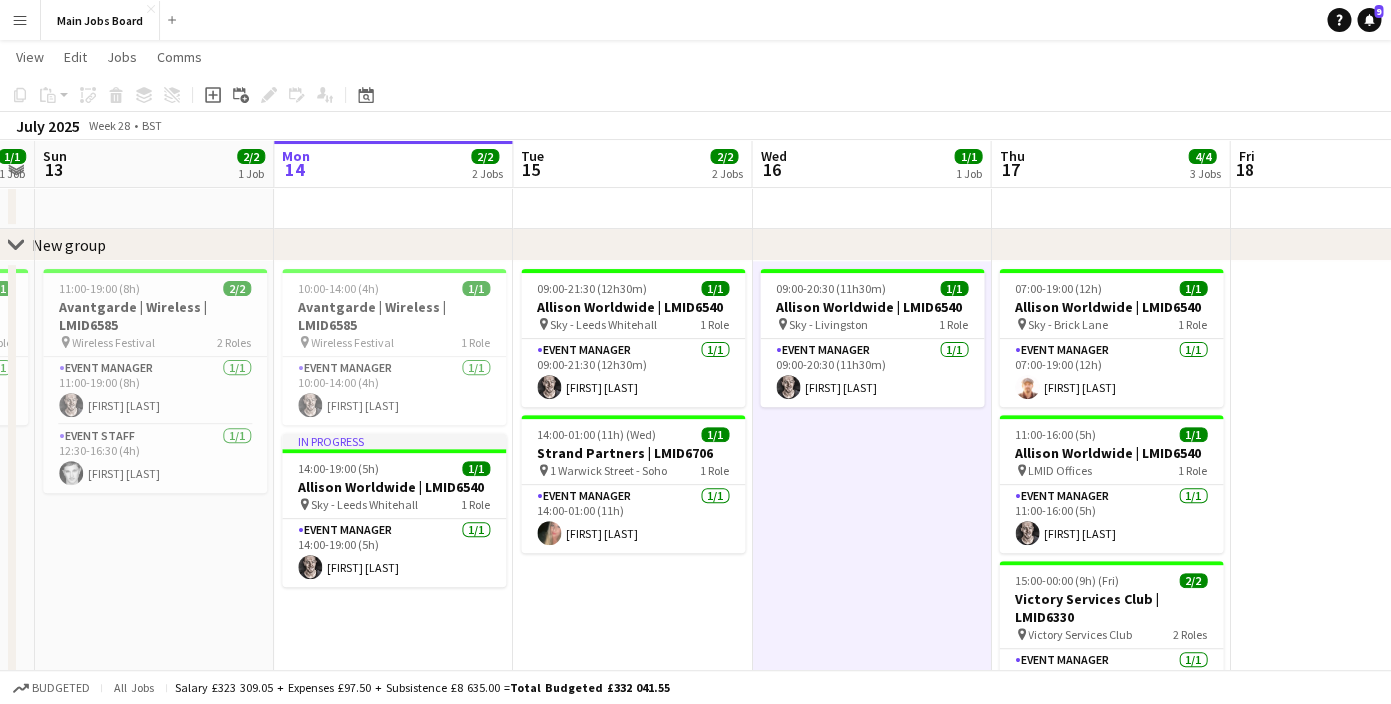drag, startPoint x: 896, startPoint y: 497, endPoint x: 821, endPoint y: 497, distance: 75 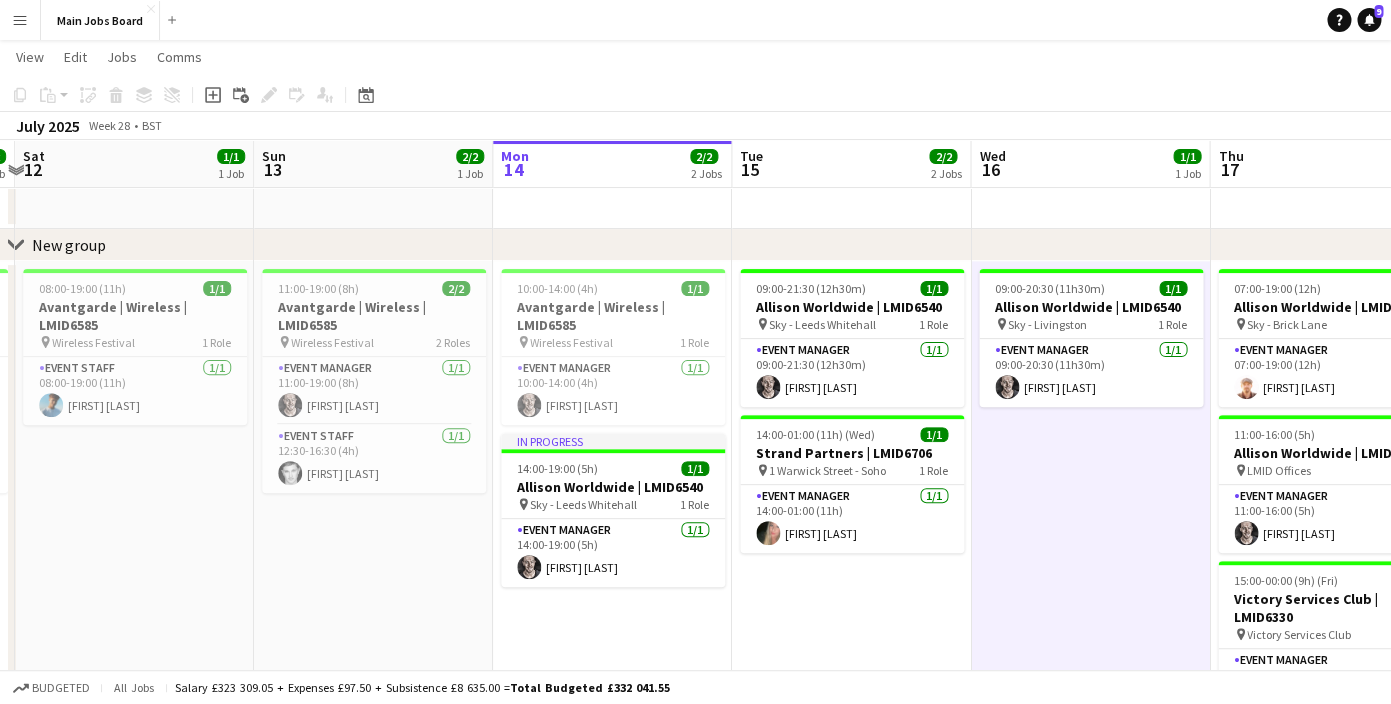 drag, startPoint x: 205, startPoint y: 563, endPoint x: 898, endPoint y: 558, distance: 693.01807 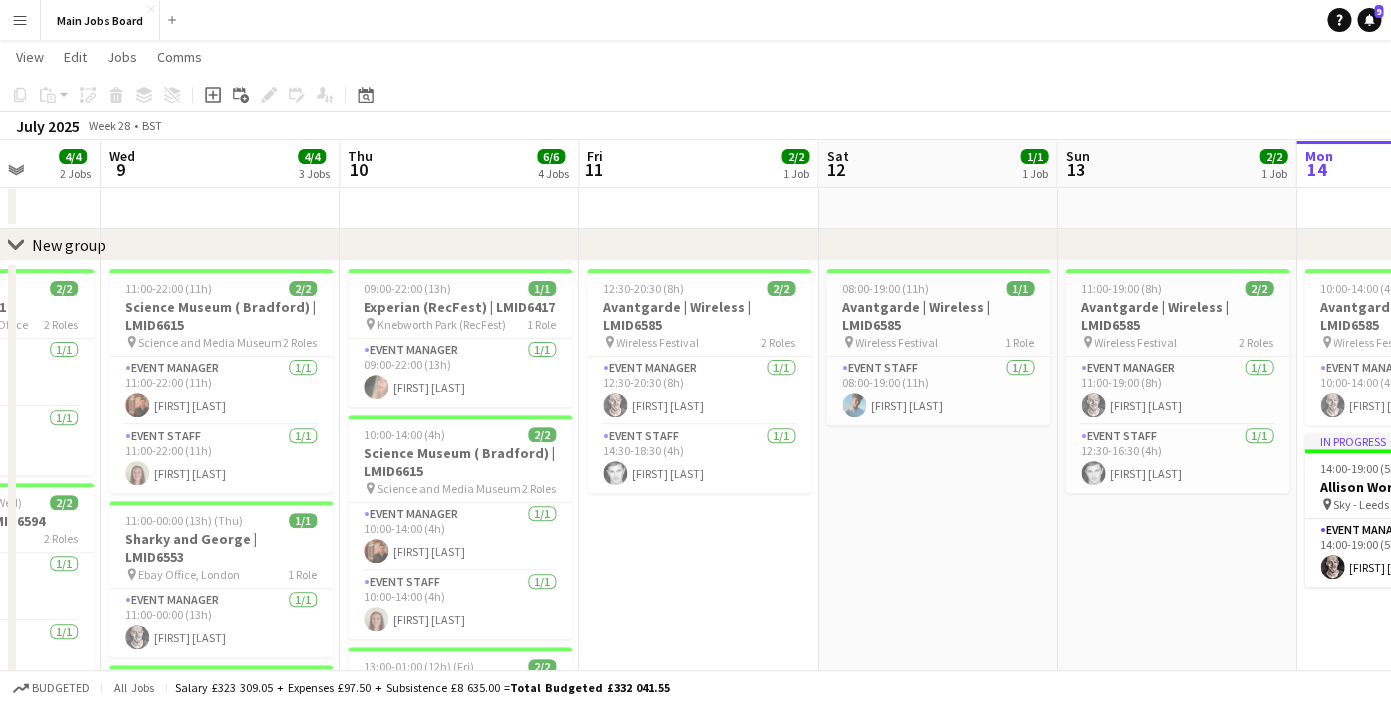 drag, startPoint x: 604, startPoint y: 588, endPoint x: 924, endPoint y: 559, distance: 321.31137 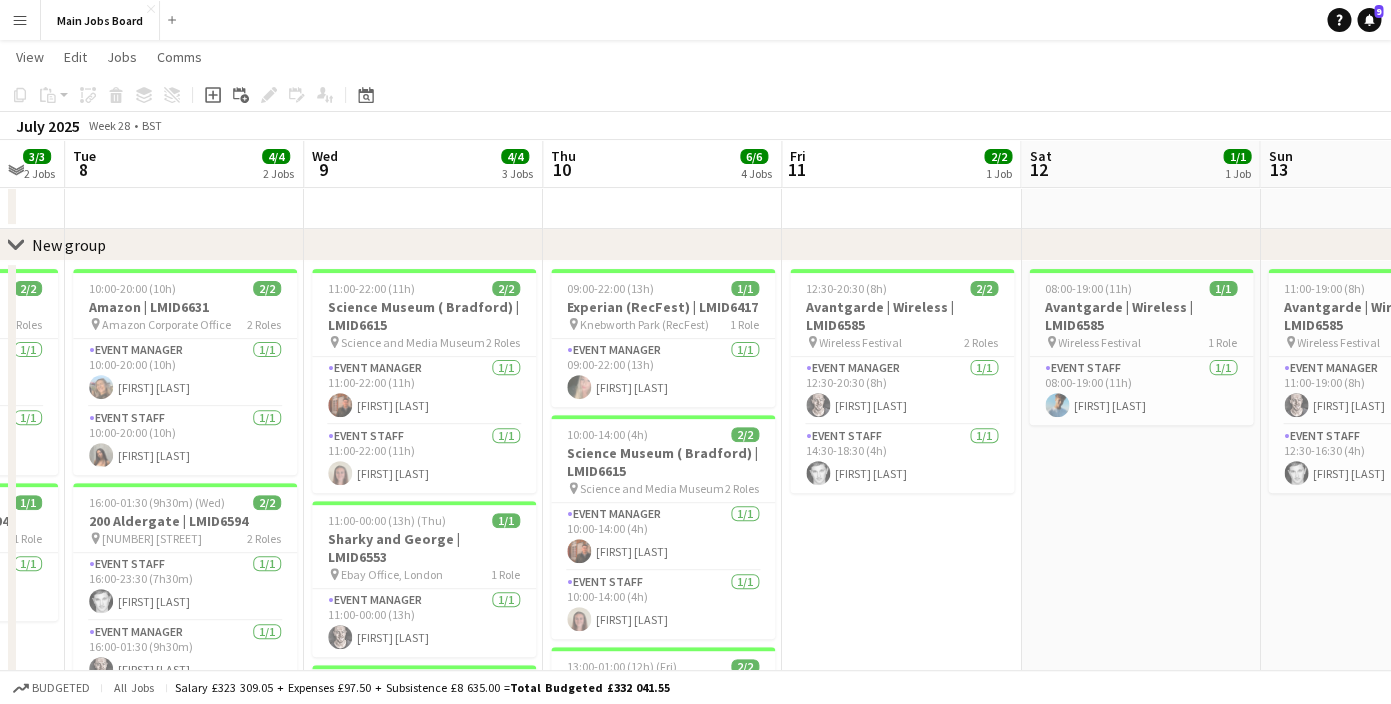 drag, startPoint x: 821, startPoint y: 559, endPoint x: 1025, endPoint y: 556, distance: 204.02206 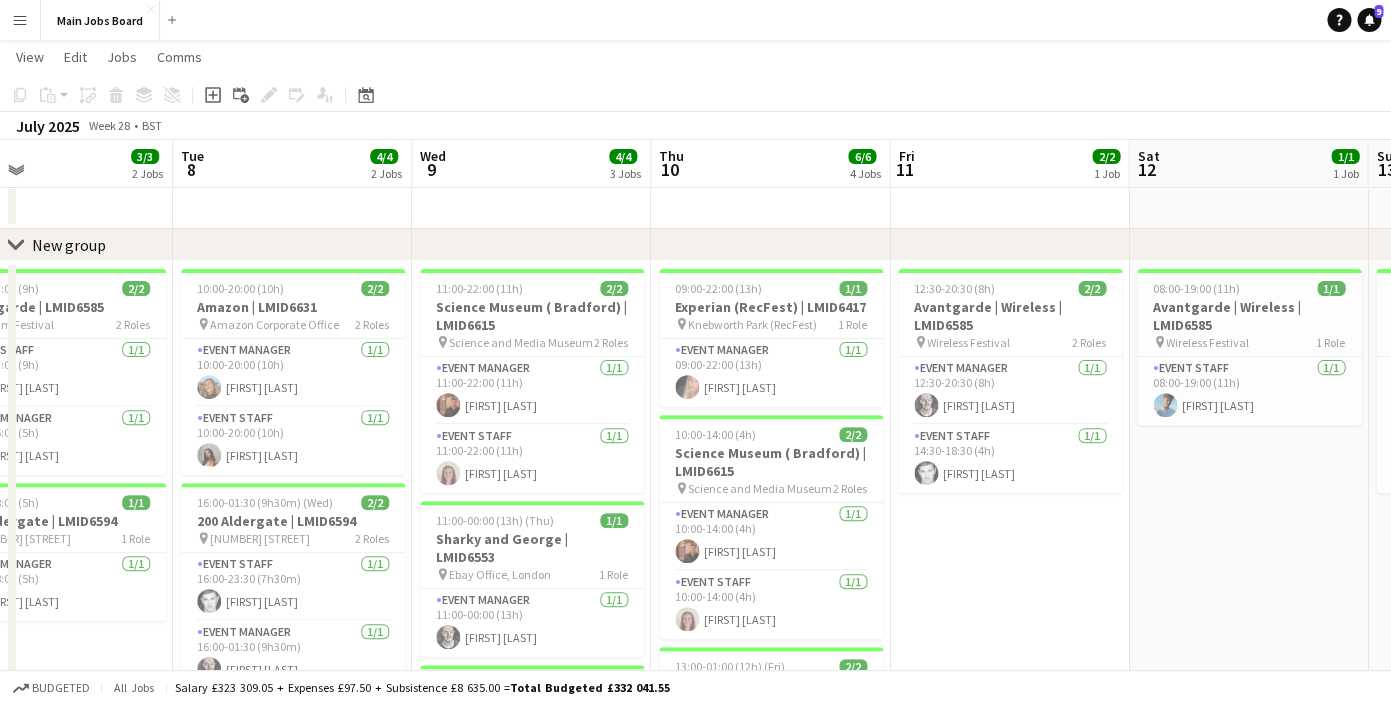 drag, startPoint x: 942, startPoint y: 538, endPoint x: 1047, endPoint y: 537, distance: 105.00476 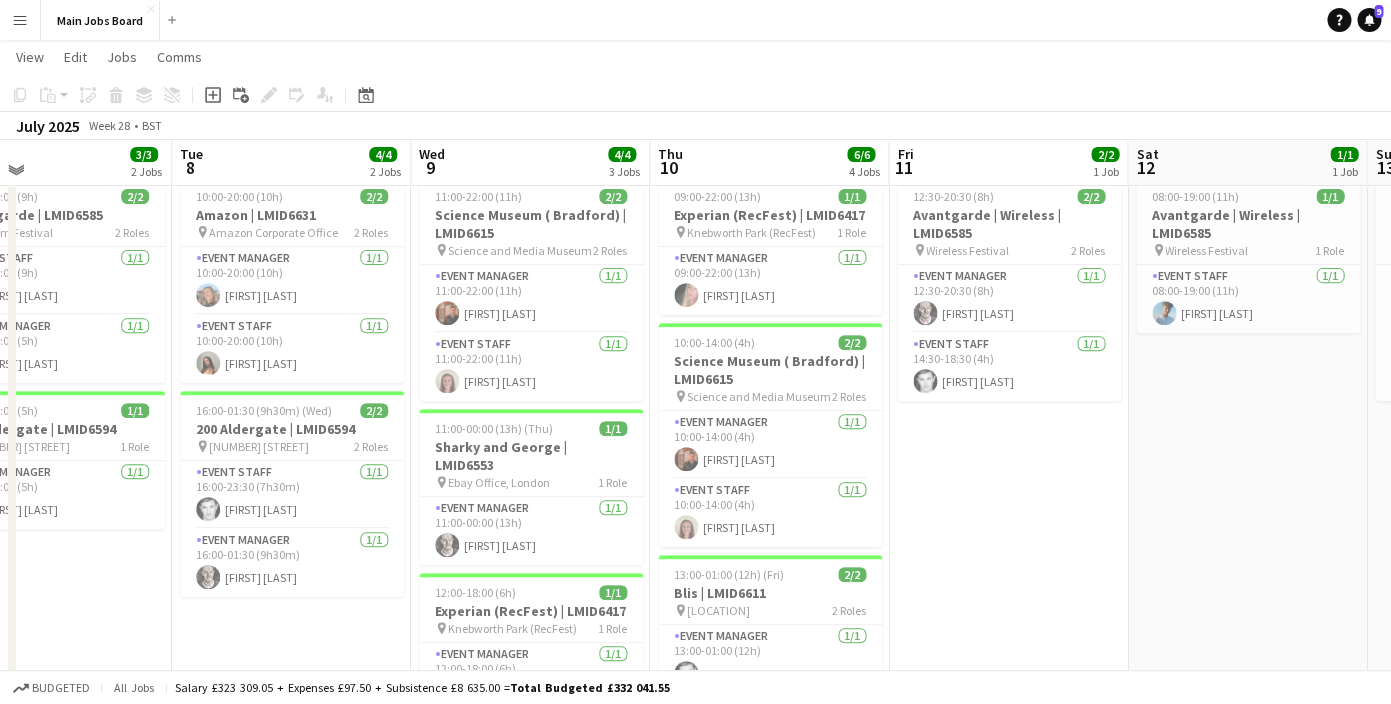 scroll, scrollTop: 145, scrollLeft: 0, axis: vertical 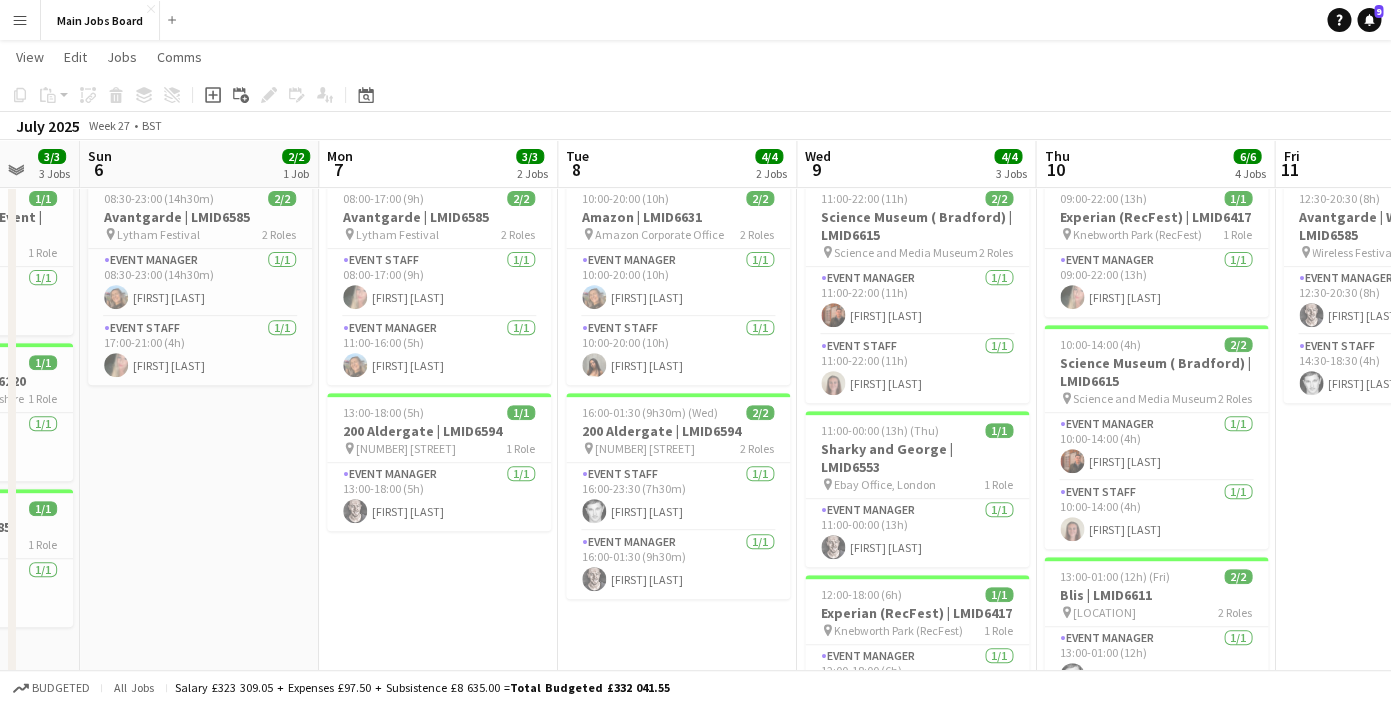 drag, startPoint x: 1014, startPoint y: 572, endPoint x: 1166, endPoint y: 563, distance: 152.26622 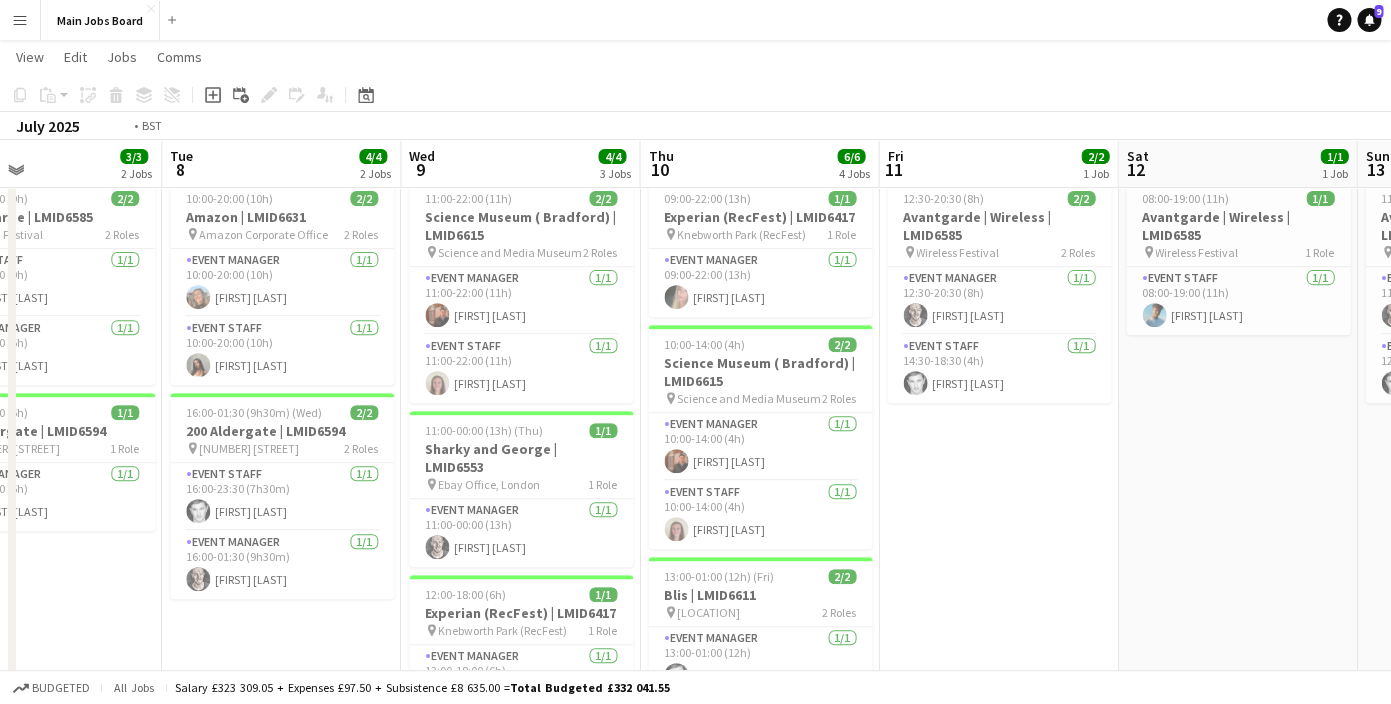 drag, startPoint x: 1155, startPoint y: 531, endPoint x: 987, endPoint y: 515, distance: 168.76018 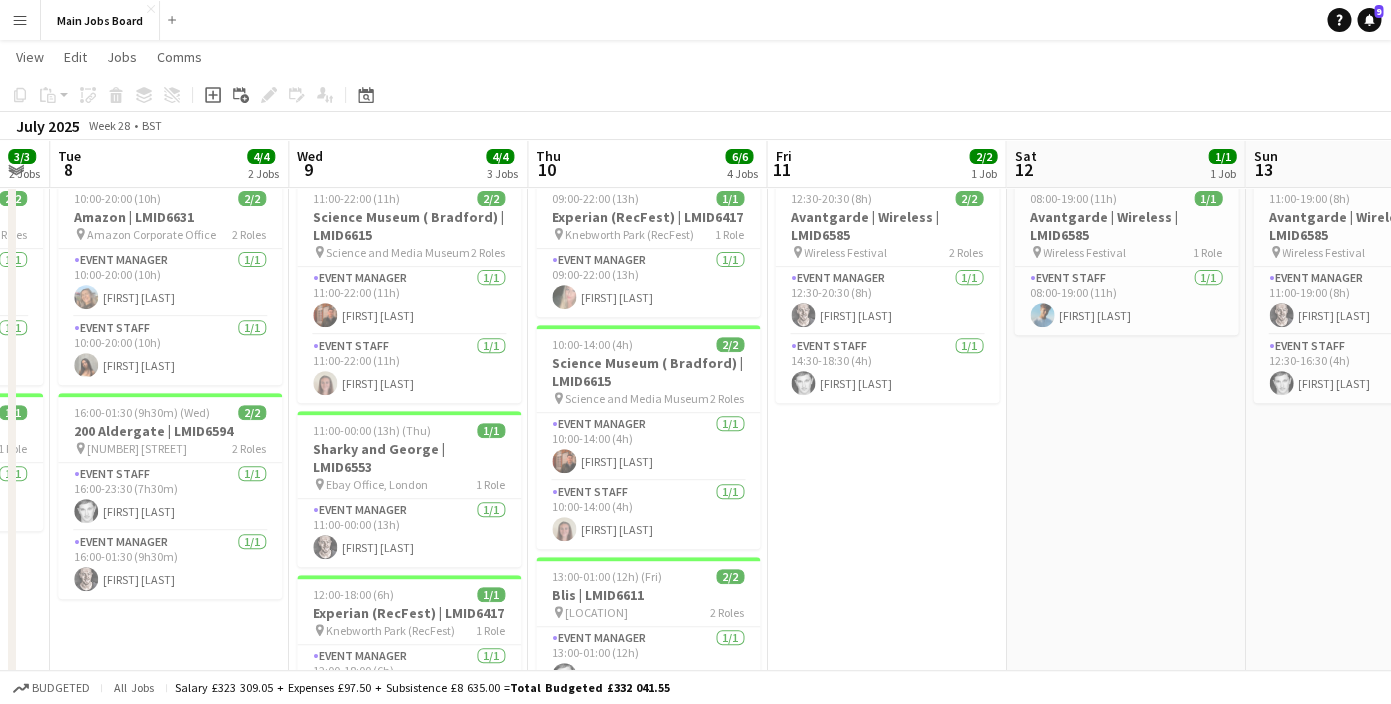 drag, startPoint x: 1102, startPoint y: 503, endPoint x: 974, endPoint y: 499, distance: 128.06248 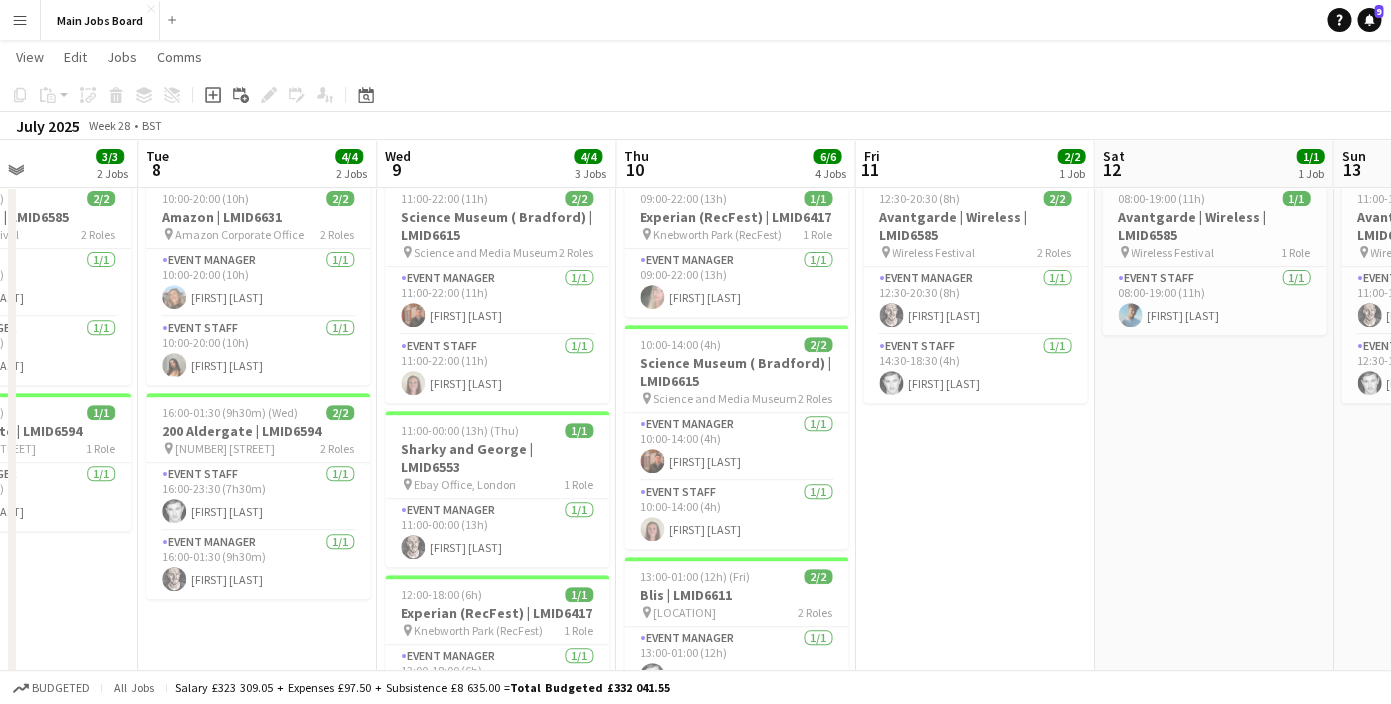 drag, startPoint x: 974, startPoint y: 499, endPoint x: 364, endPoint y: 517, distance: 610.2655 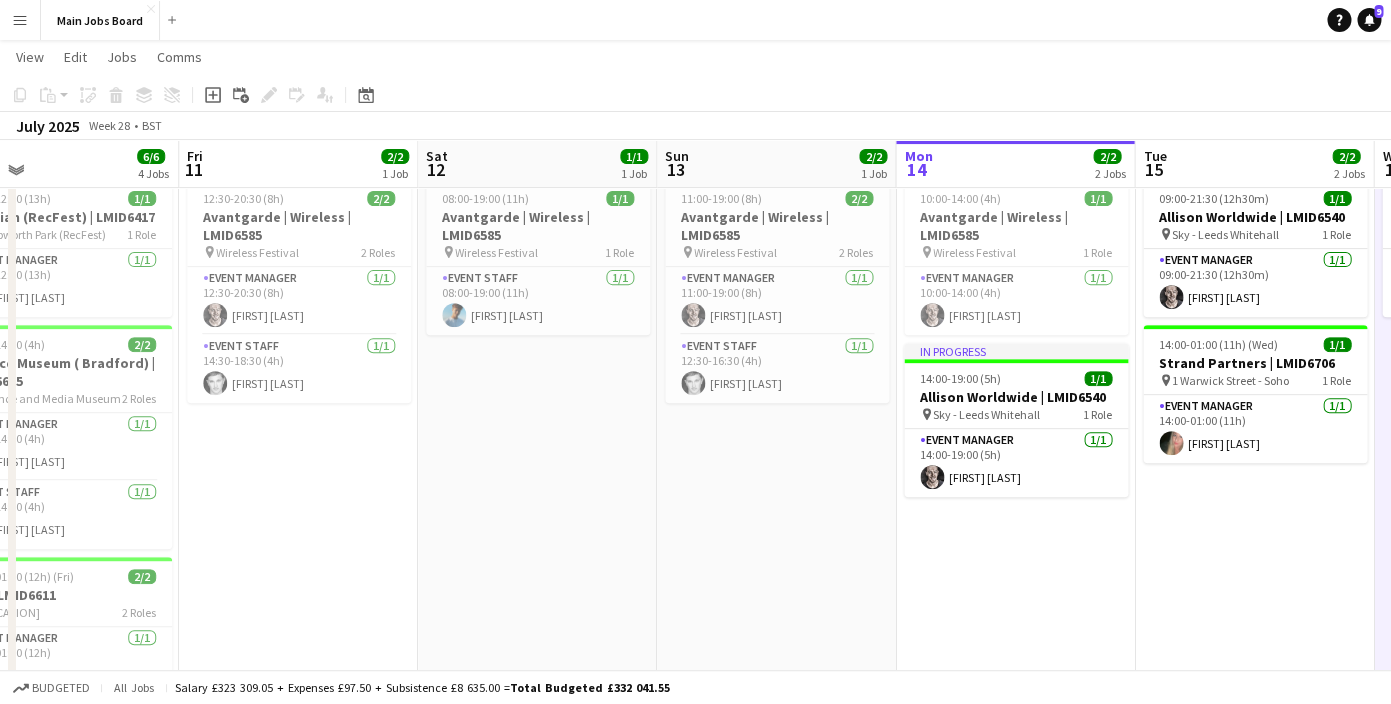 drag, startPoint x: 609, startPoint y: 525, endPoint x: -27, endPoint y: 534, distance: 636.06366 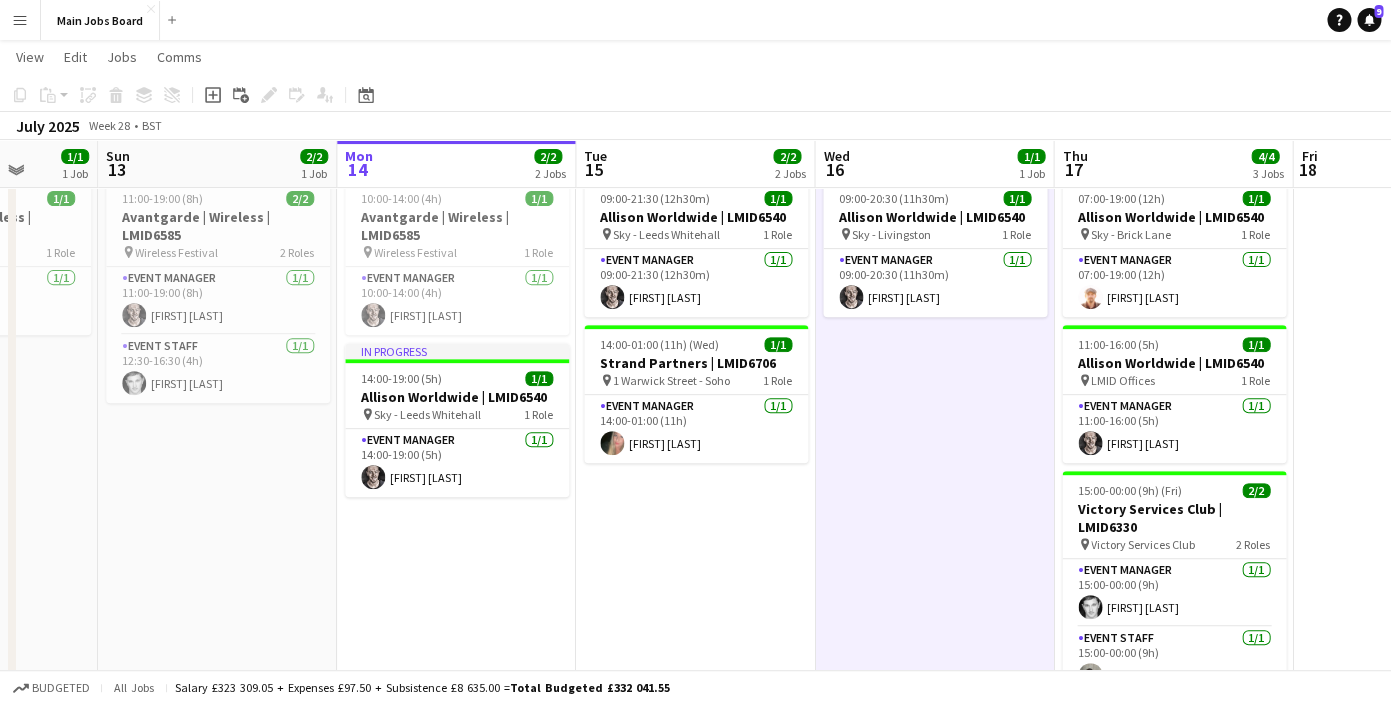 drag, startPoint x: 500, startPoint y: 591, endPoint x: 366, endPoint y: 591, distance: 134 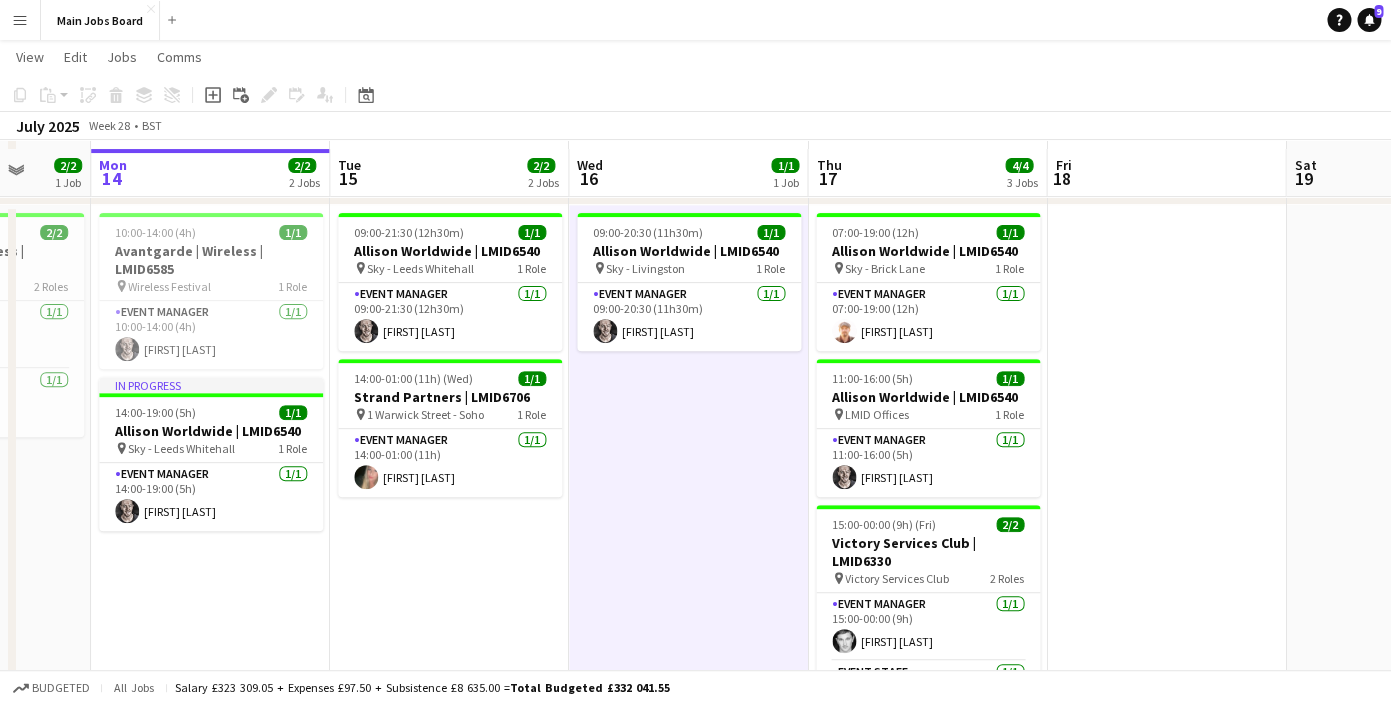 scroll, scrollTop: 113, scrollLeft: 0, axis: vertical 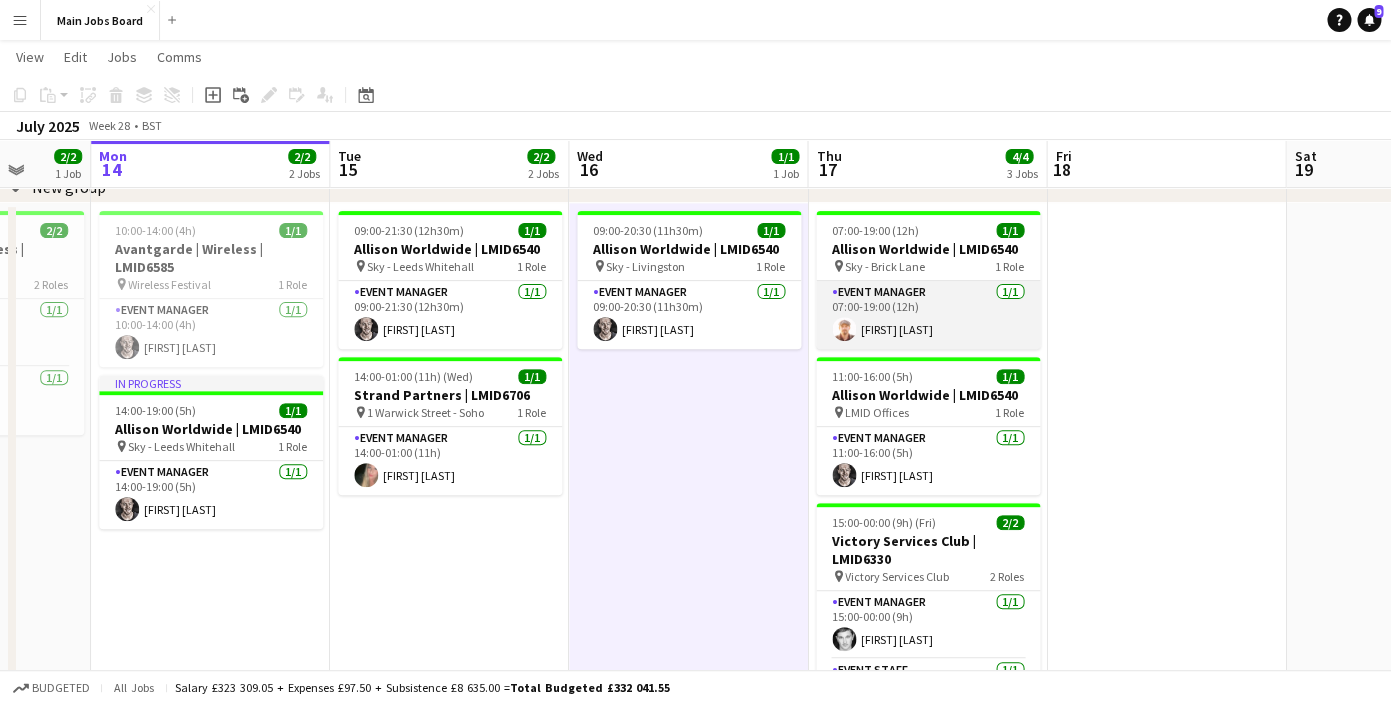 click on "Event Manager   1/1   07:00-19:00 (12h)
[FIRST] [LAST]" at bounding box center [928, 315] 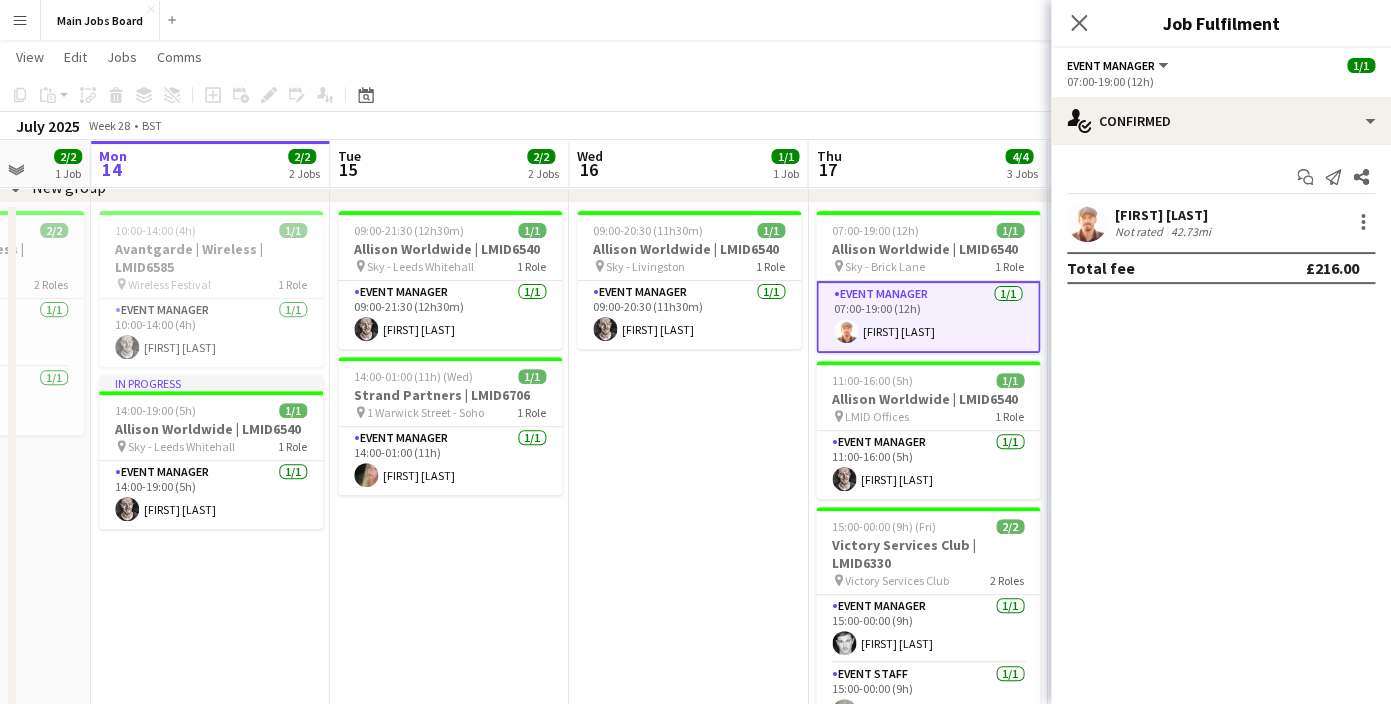 click at bounding box center (1087, 222) 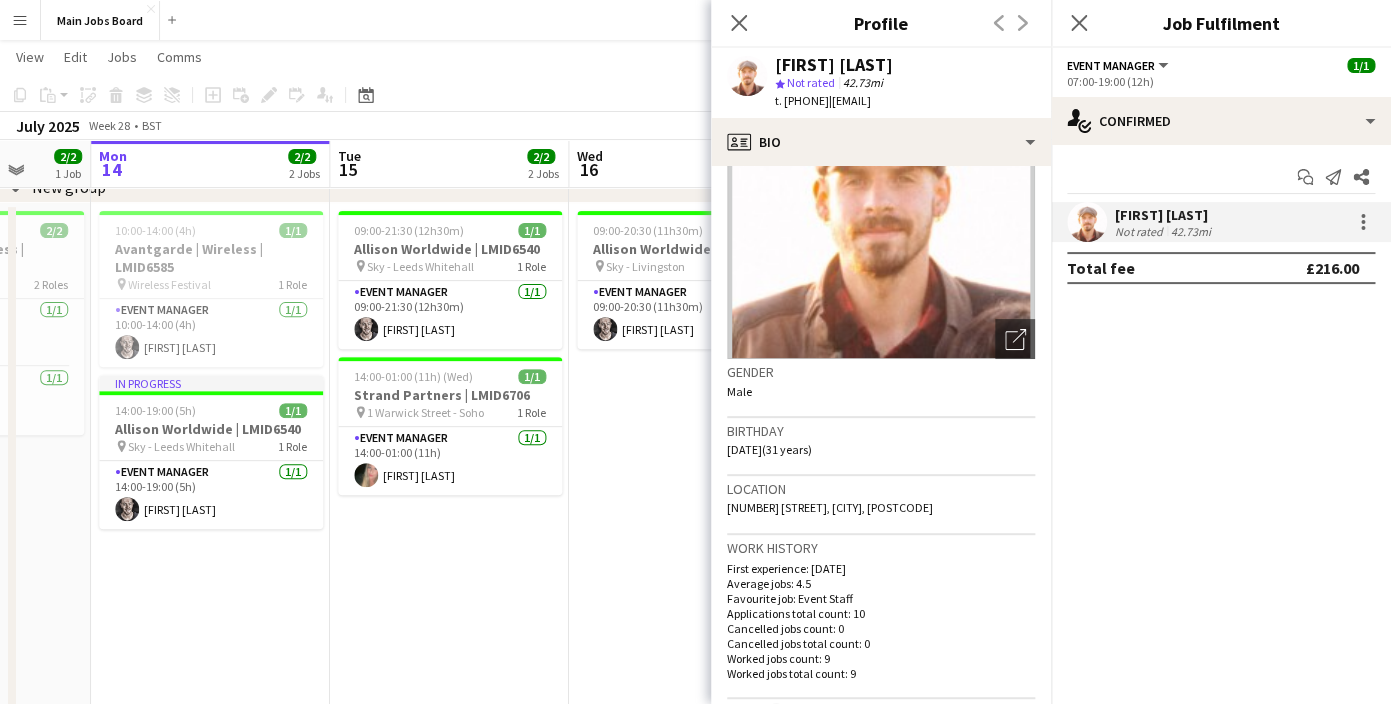 scroll, scrollTop: 131, scrollLeft: 0, axis: vertical 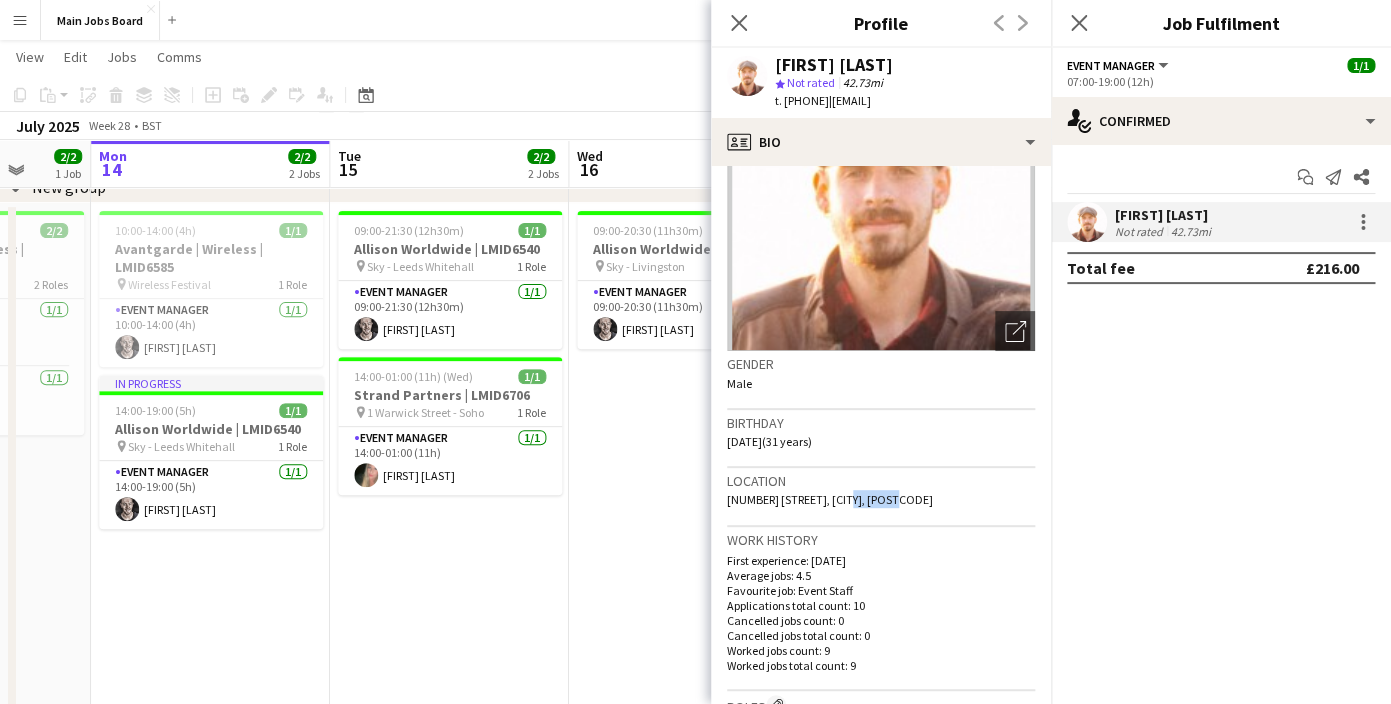 drag, startPoint x: 843, startPoint y: 502, endPoint x: 920, endPoint y: 498, distance: 77.10383 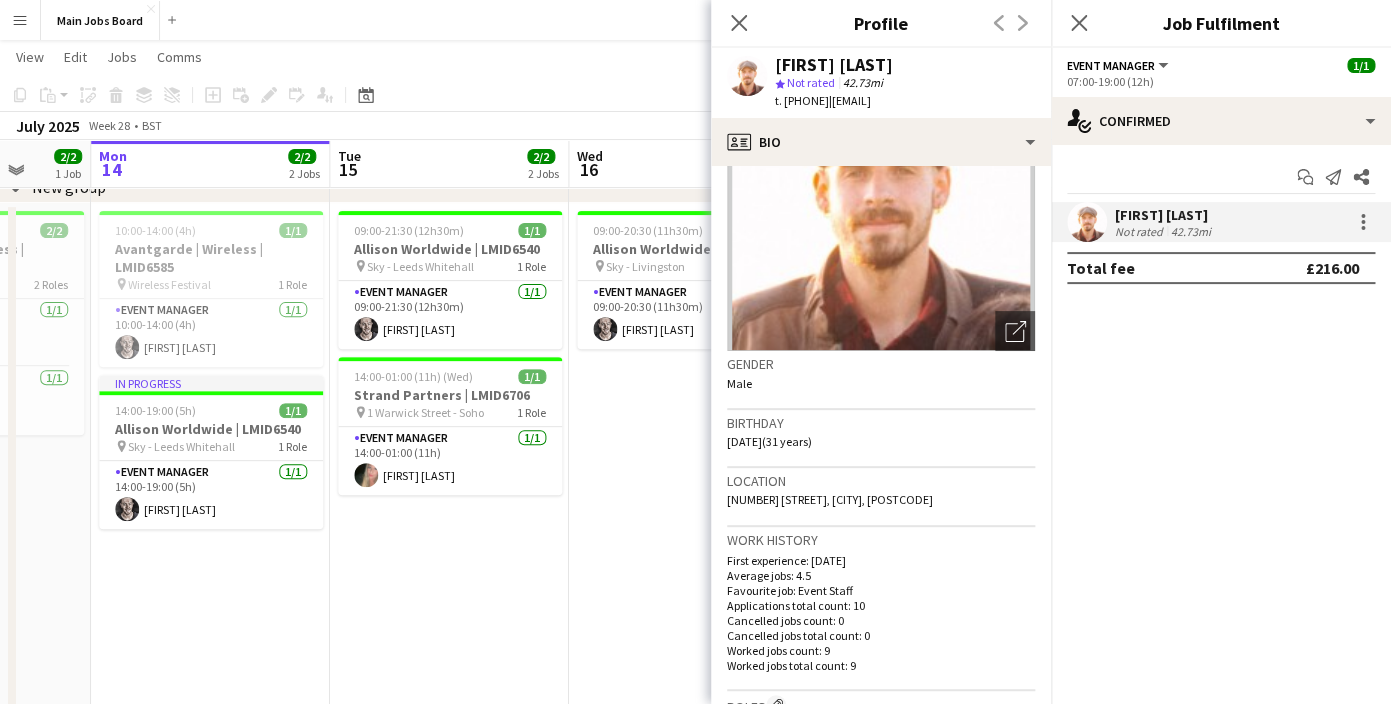 click on "Work history" 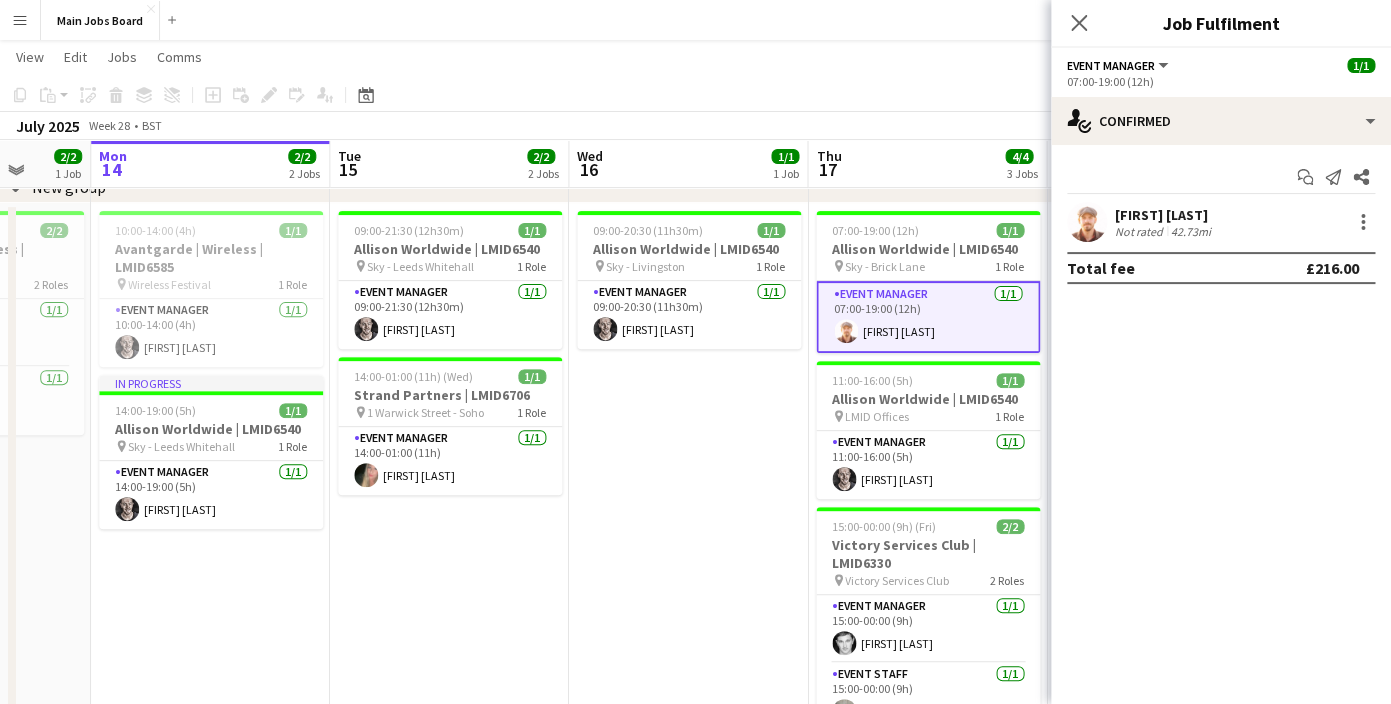 click on "check
Confirmed
Start chat
Send notification
Share
[FIRST] [LAST]   Not rated   42.73mi   Total fee   £216.00" 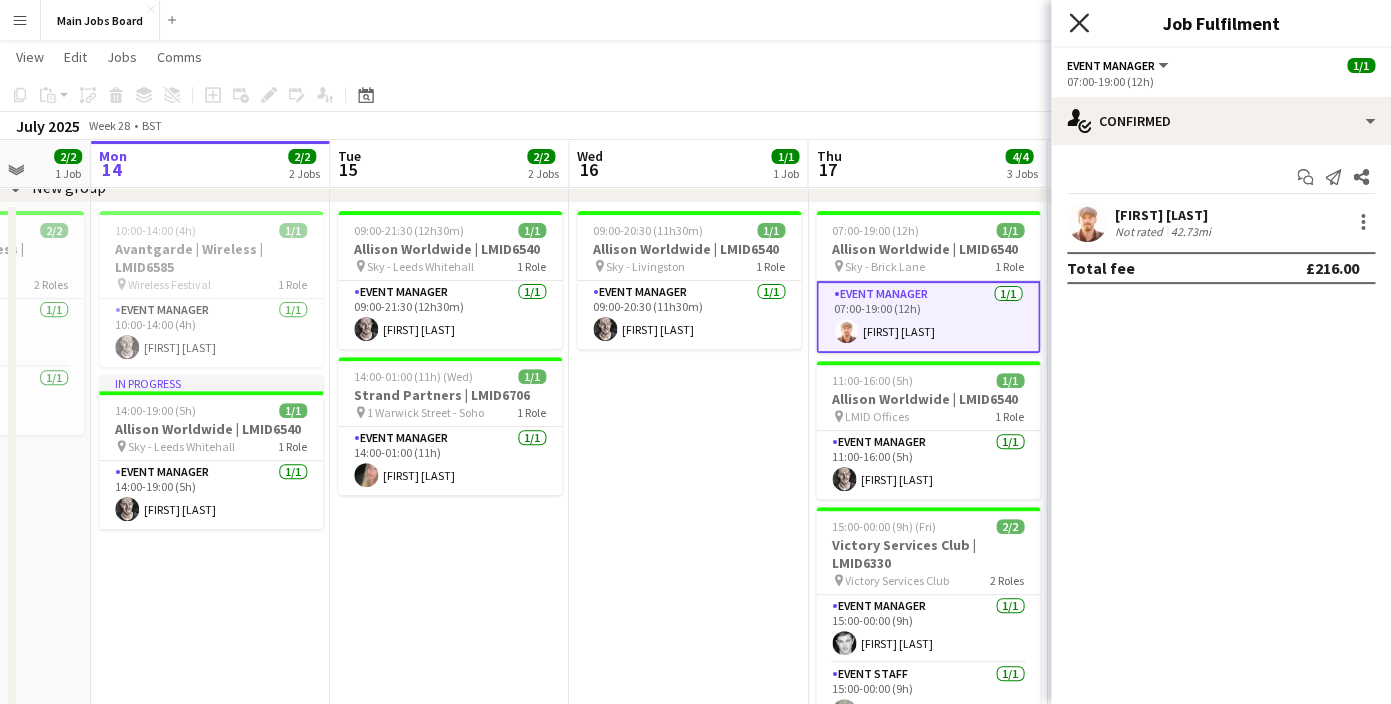 click 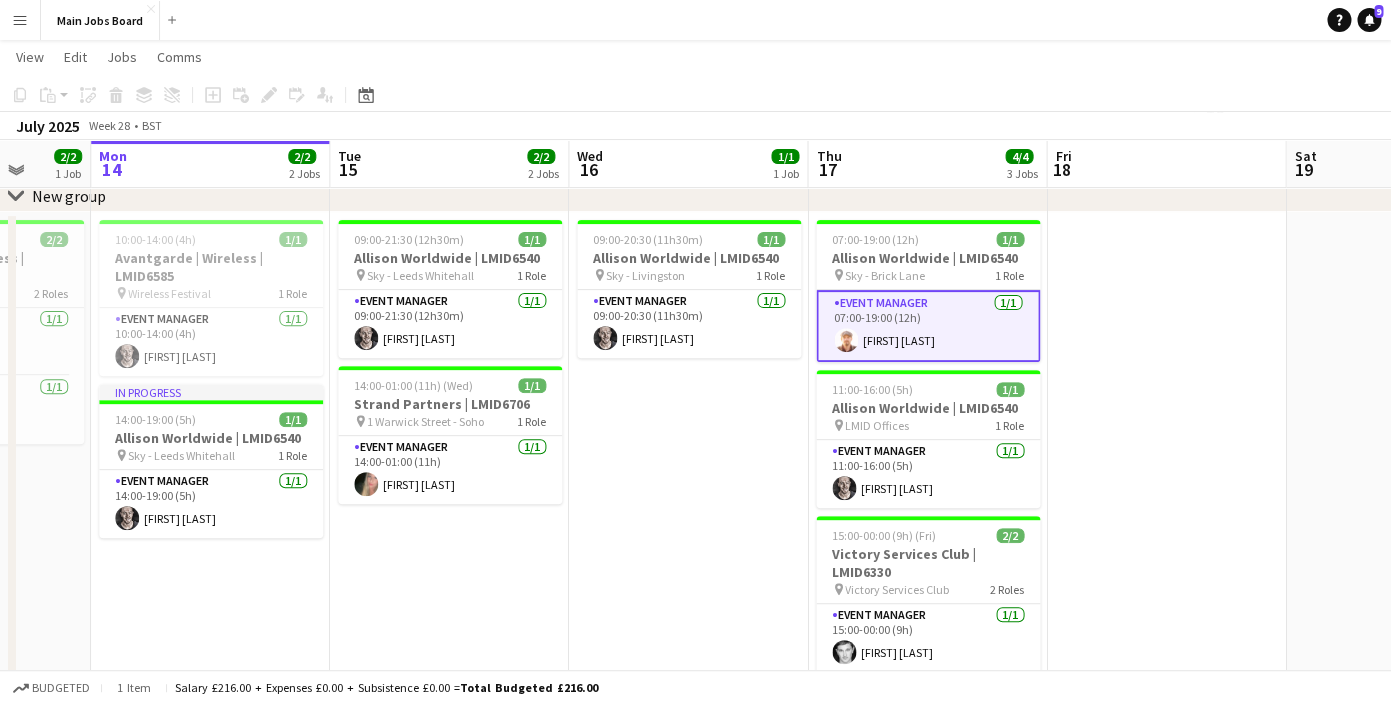 scroll, scrollTop: 291, scrollLeft: 0, axis: vertical 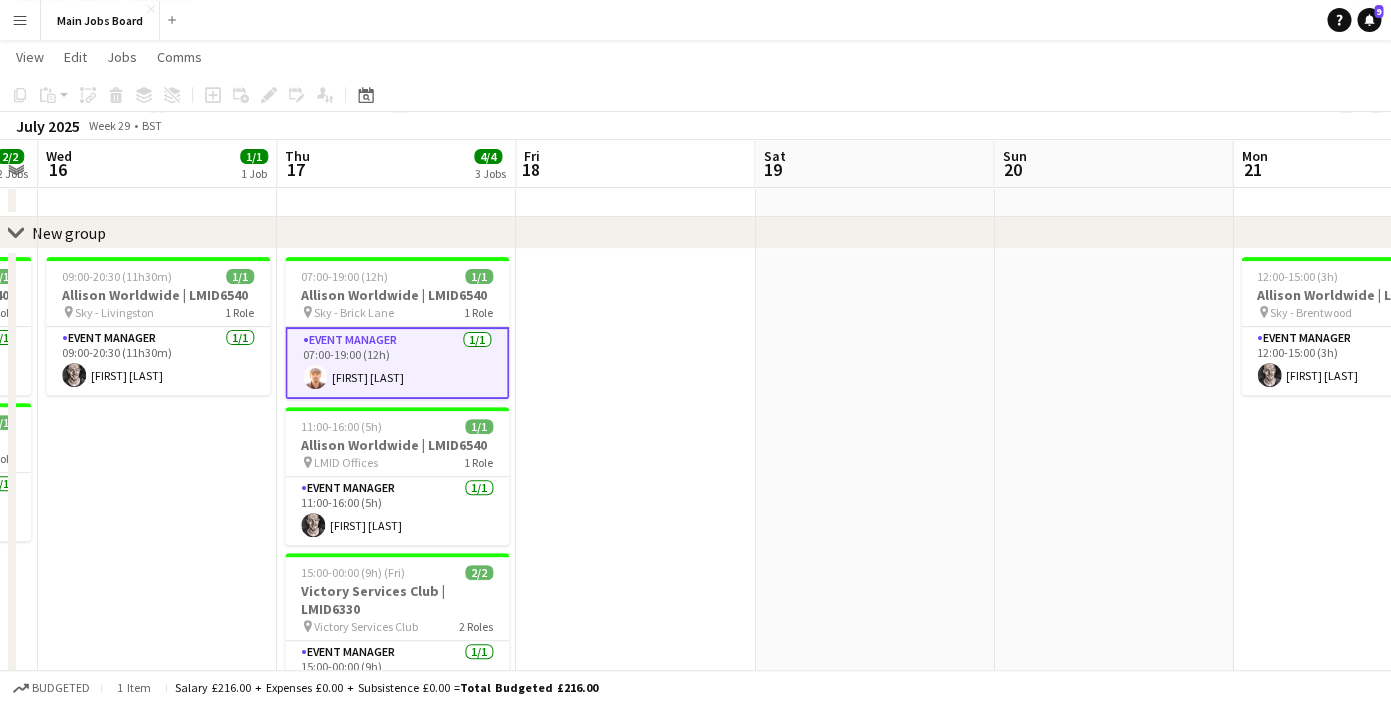 drag, startPoint x: 1096, startPoint y: 438, endPoint x: 296, endPoint y: 464, distance: 800.42236 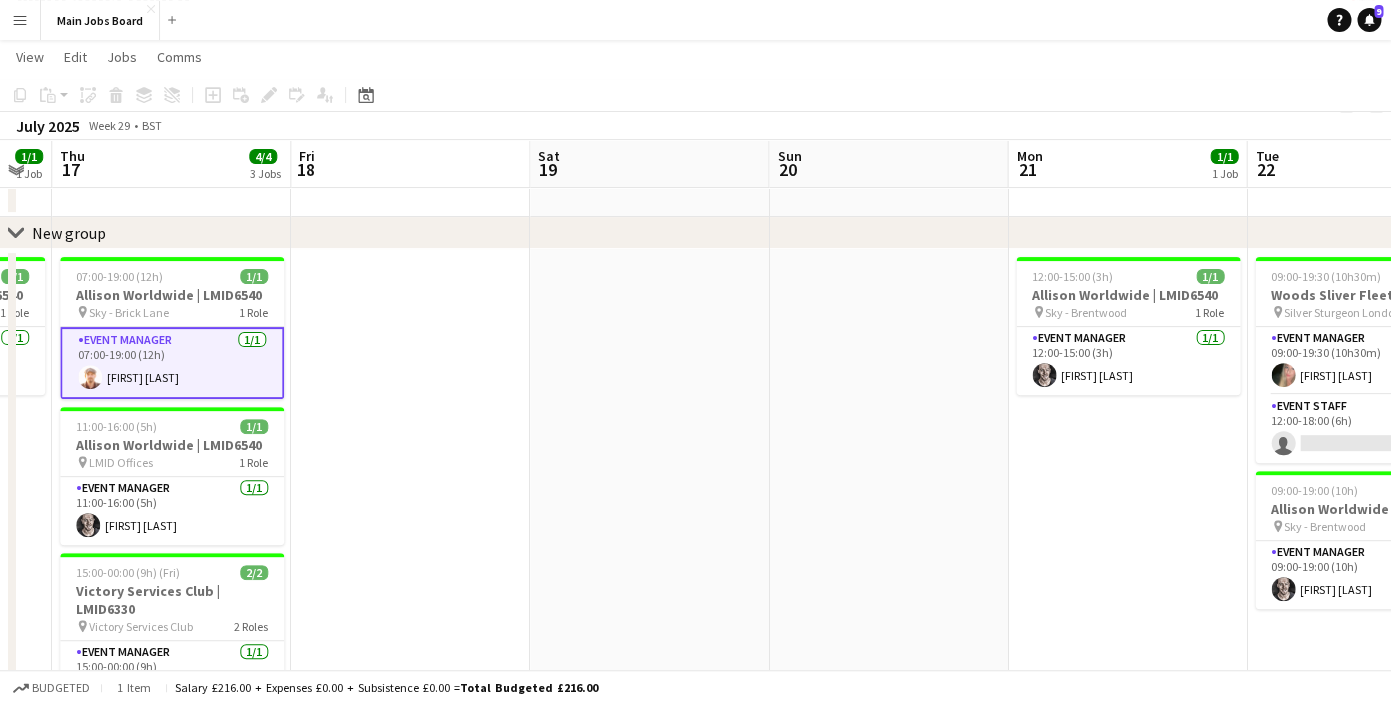 drag, startPoint x: 964, startPoint y: 425, endPoint x: 294, endPoint y: 519, distance: 676.5619 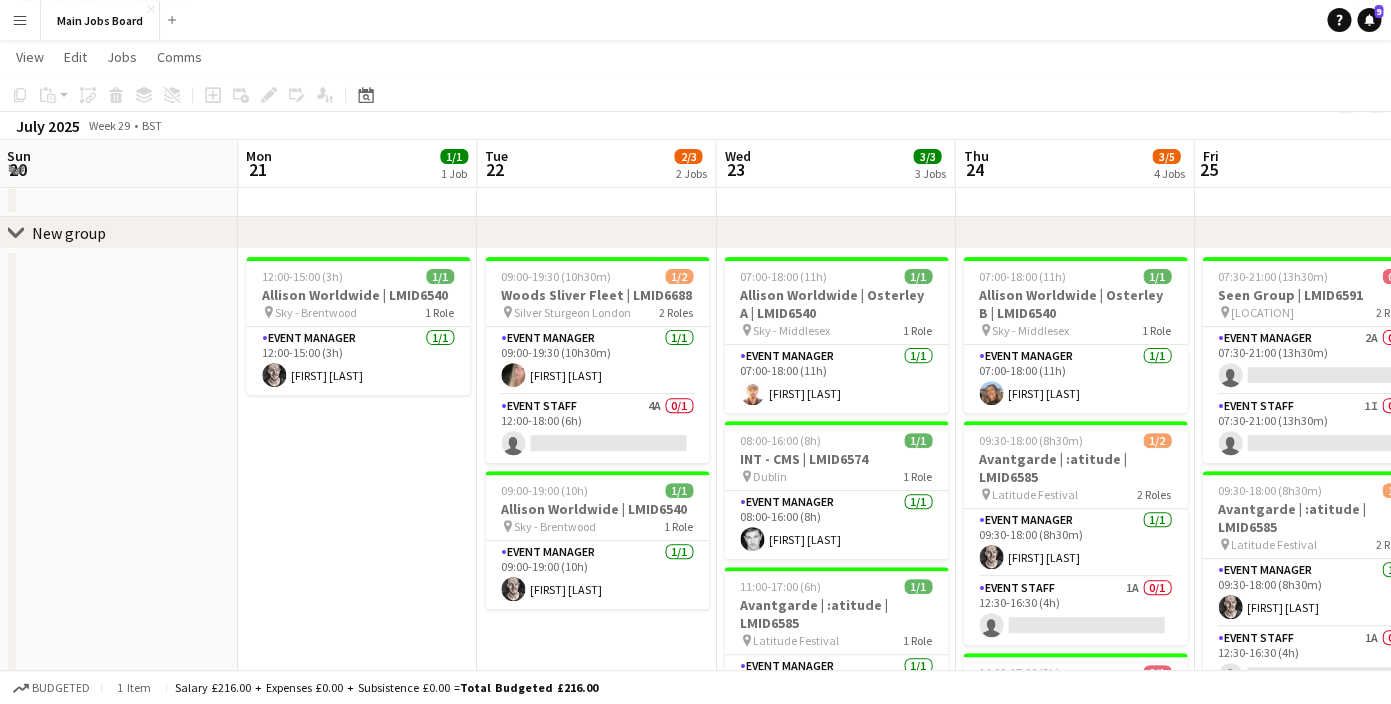 drag, startPoint x: 521, startPoint y: 561, endPoint x: 463, endPoint y: 561, distance: 58 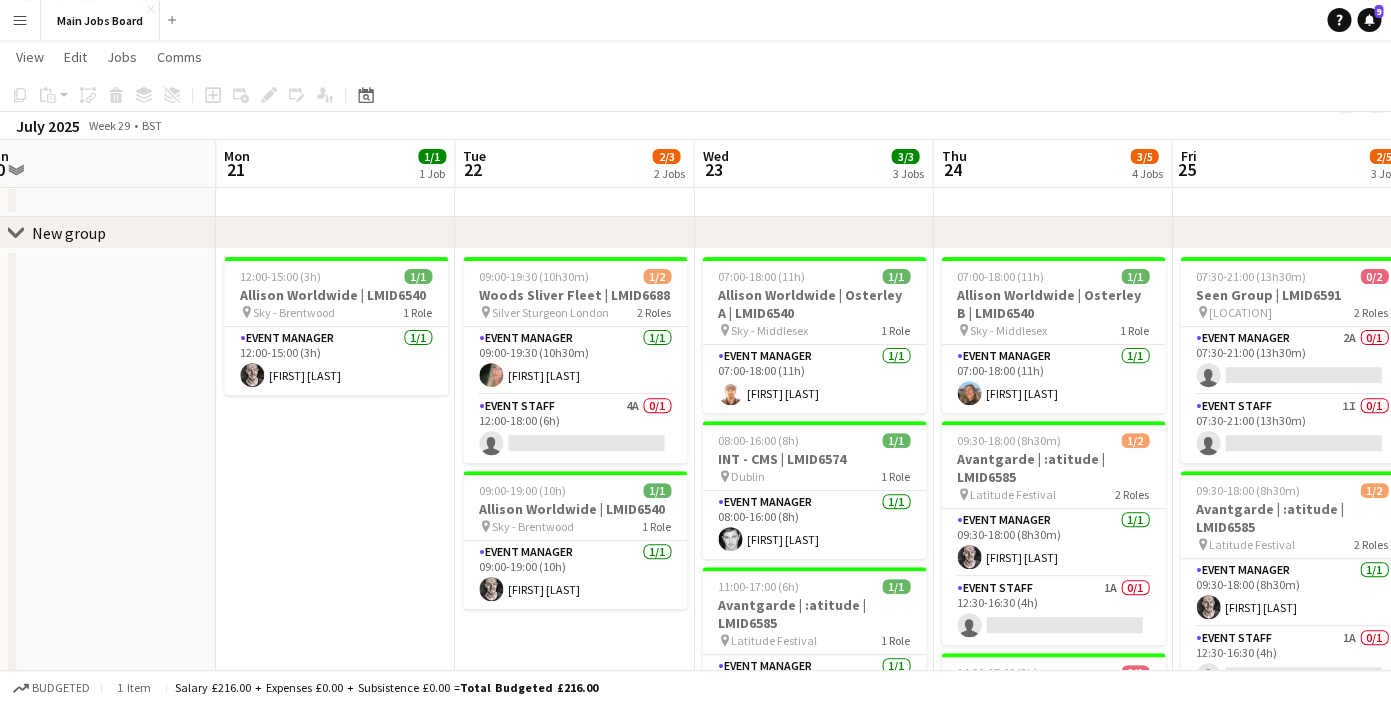drag, startPoint x: 341, startPoint y: 531, endPoint x: 319, endPoint y: 531, distance: 22 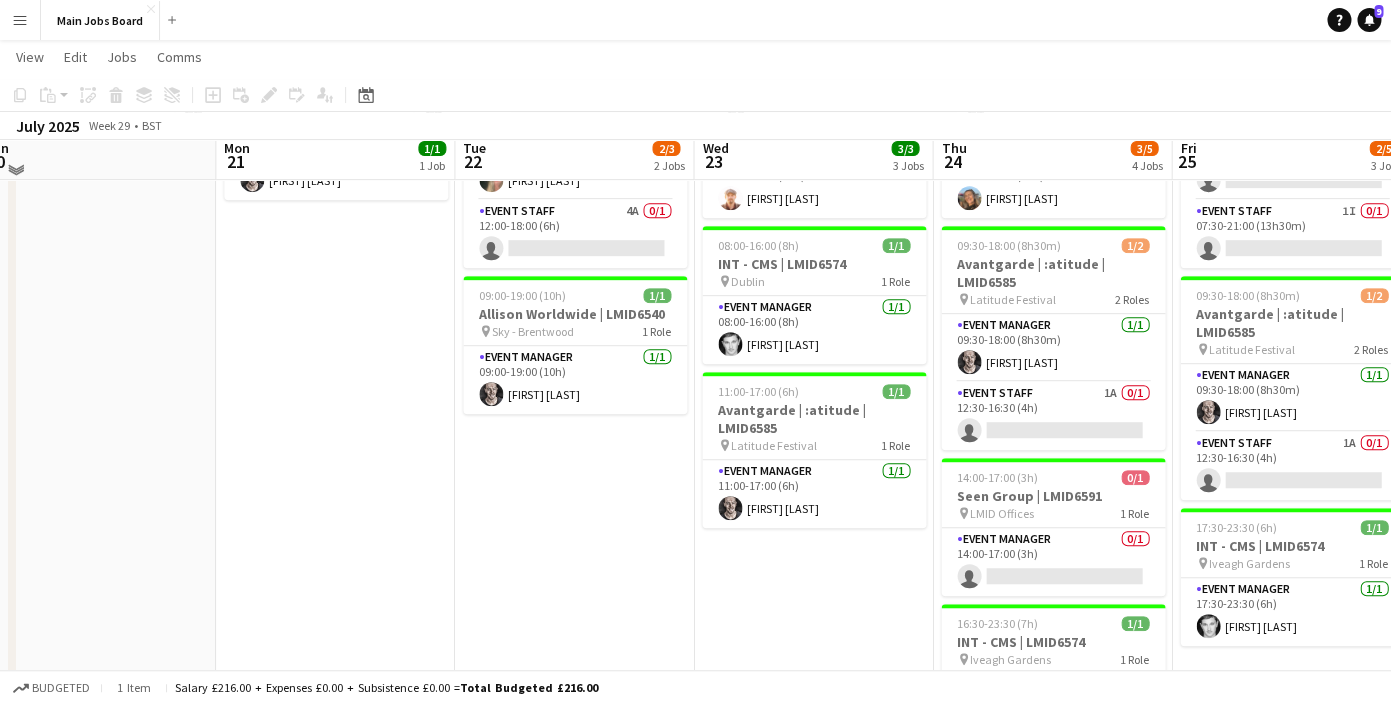 scroll, scrollTop: 231, scrollLeft: 0, axis: vertical 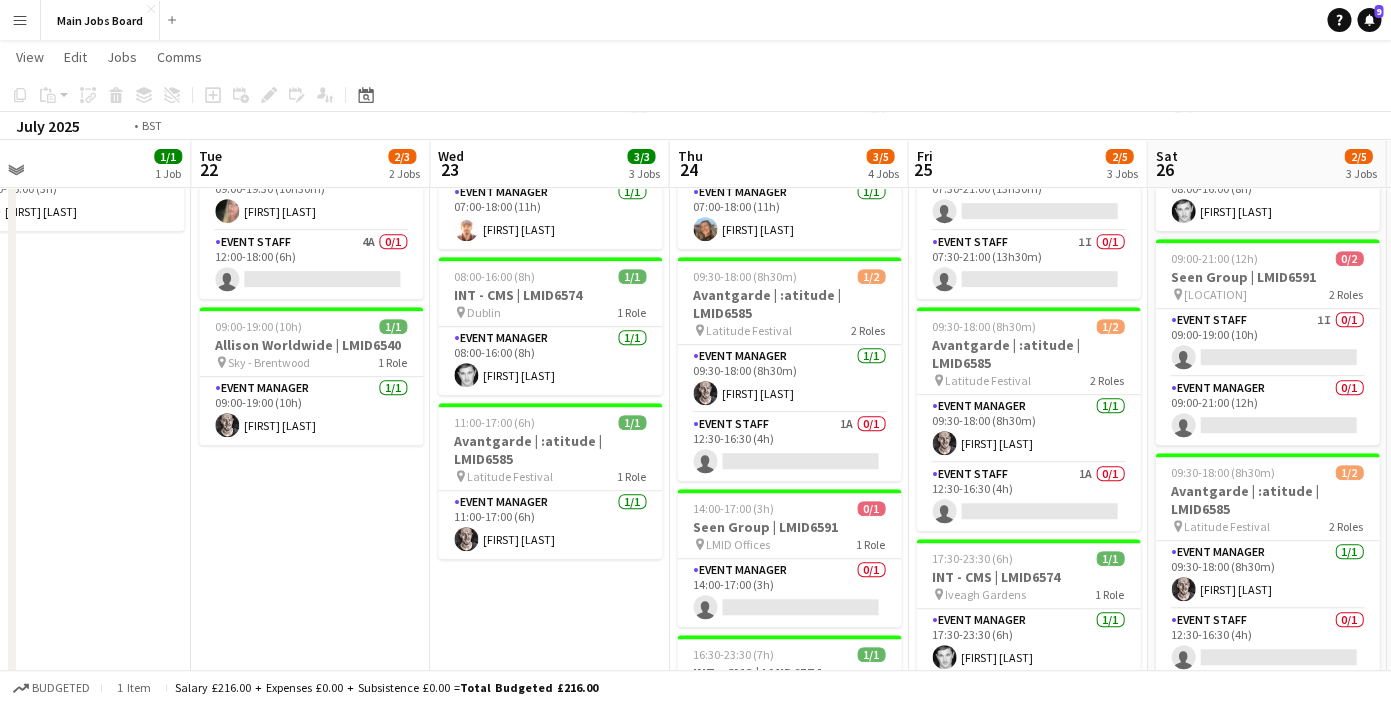 drag, startPoint x: 831, startPoint y: 621, endPoint x: 566, endPoint y: 615, distance: 265.0679 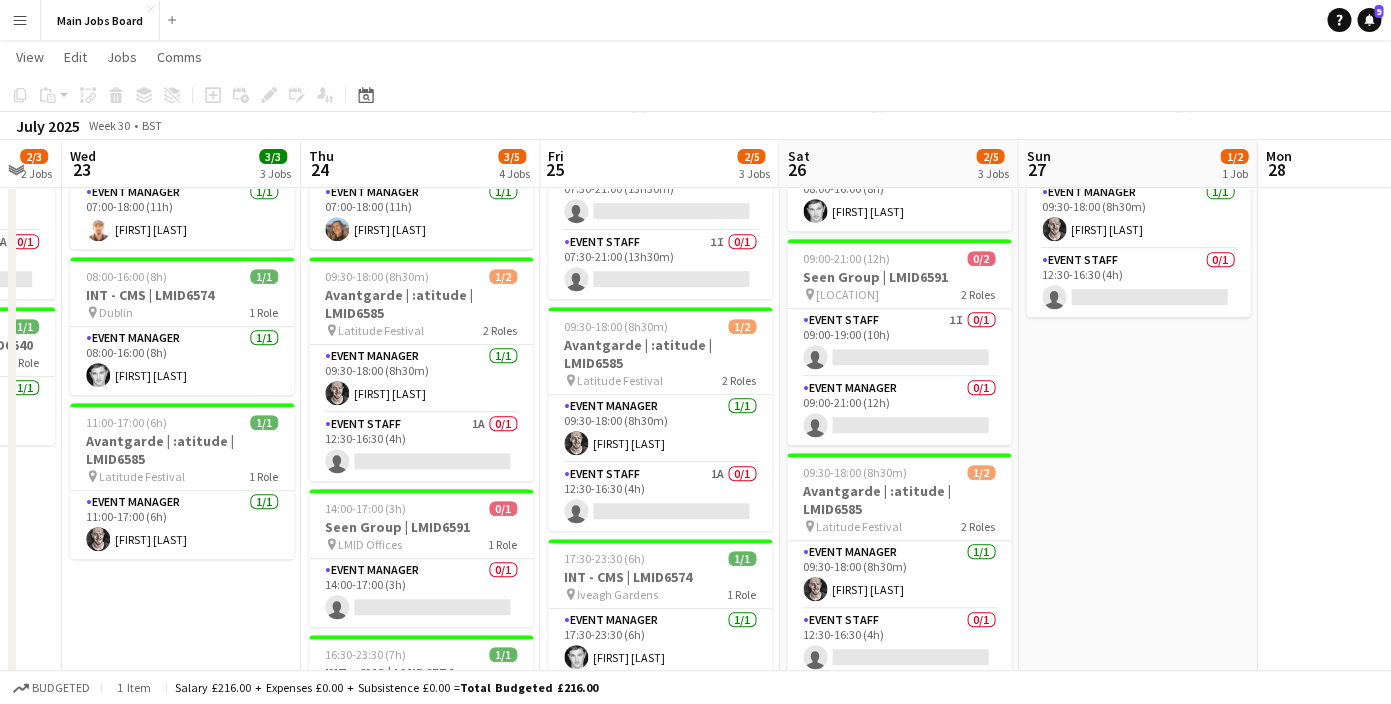 drag, startPoint x: 855, startPoint y: 547, endPoint x: 488, endPoint y: 545, distance: 367.00546 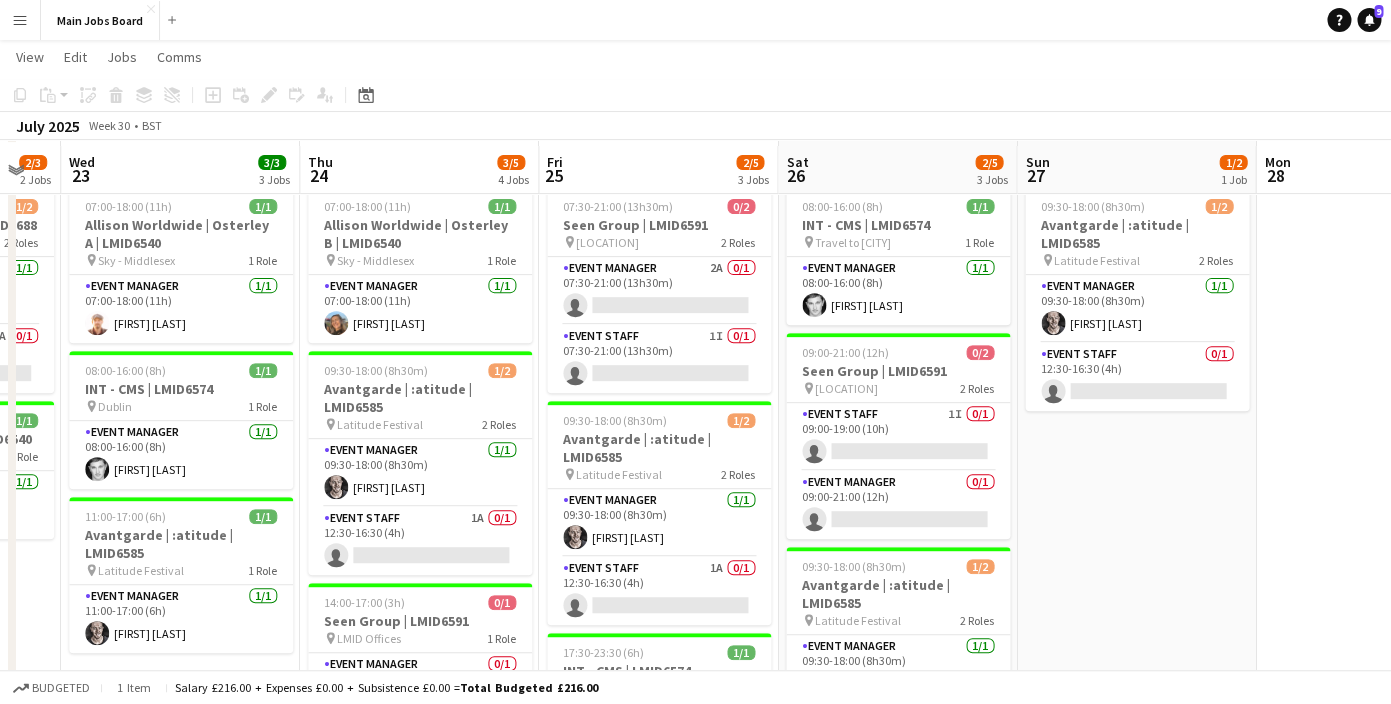 scroll, scrollTop: 129, scrollLeft: 0, axis: vertical 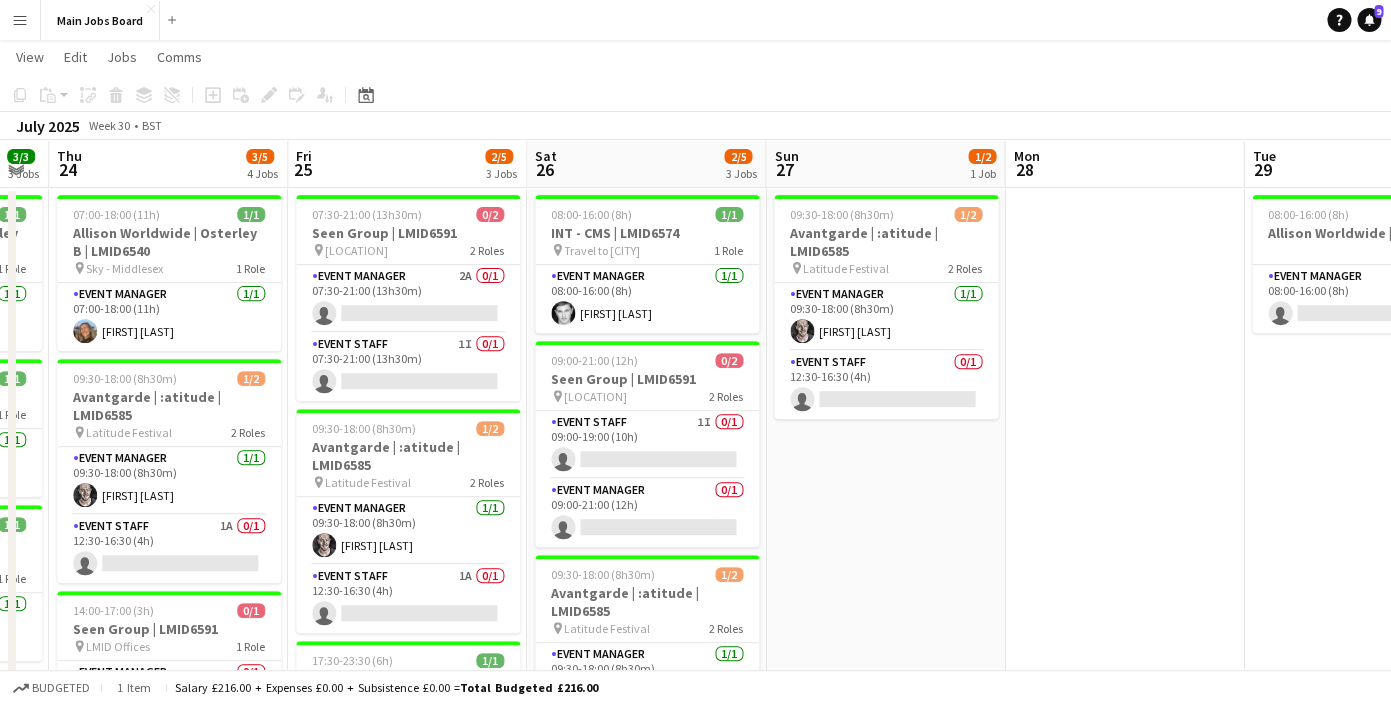 drag, startPoint x: 1110, startPoint y: 496, endPoint x: 858, endPoint y: 494, distance: 252.00793 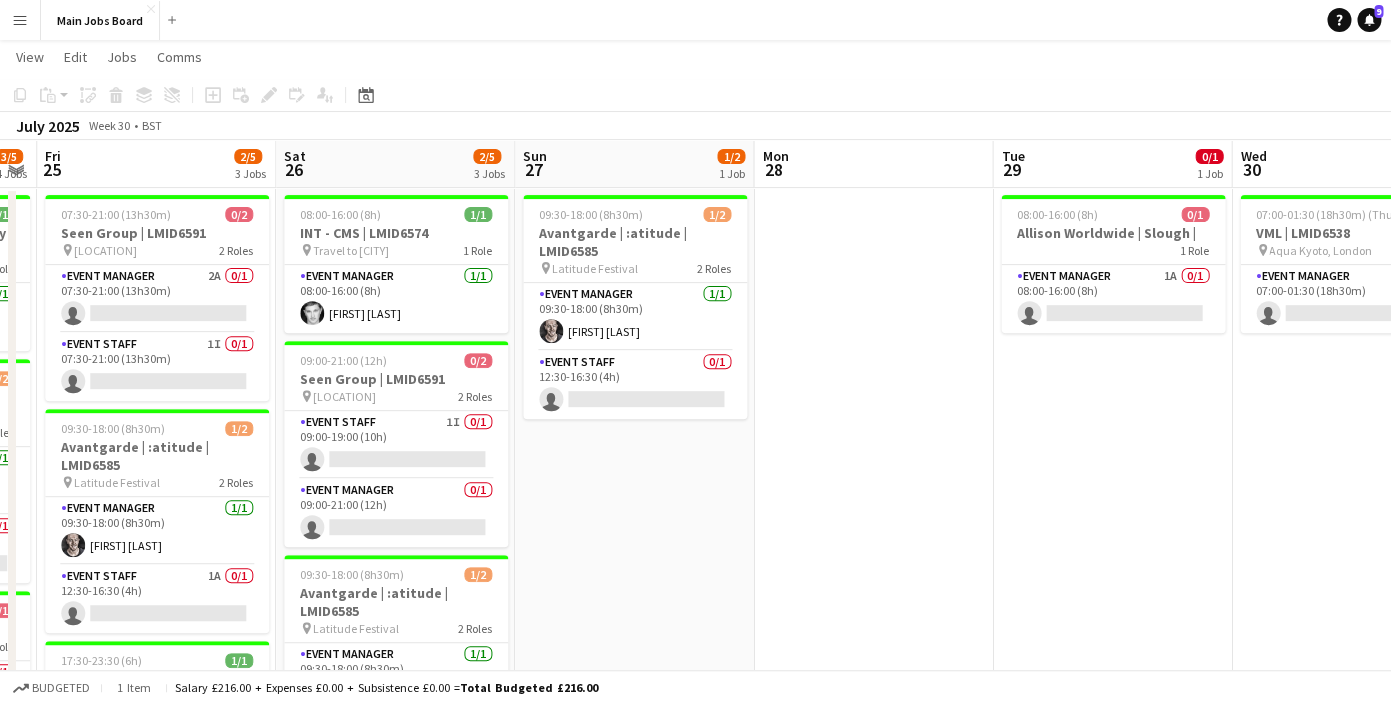 drag, startPoint x: 1351, startPoint y: 504, endPoint x: 1103, endPoint y: 505, distance: 248.00201 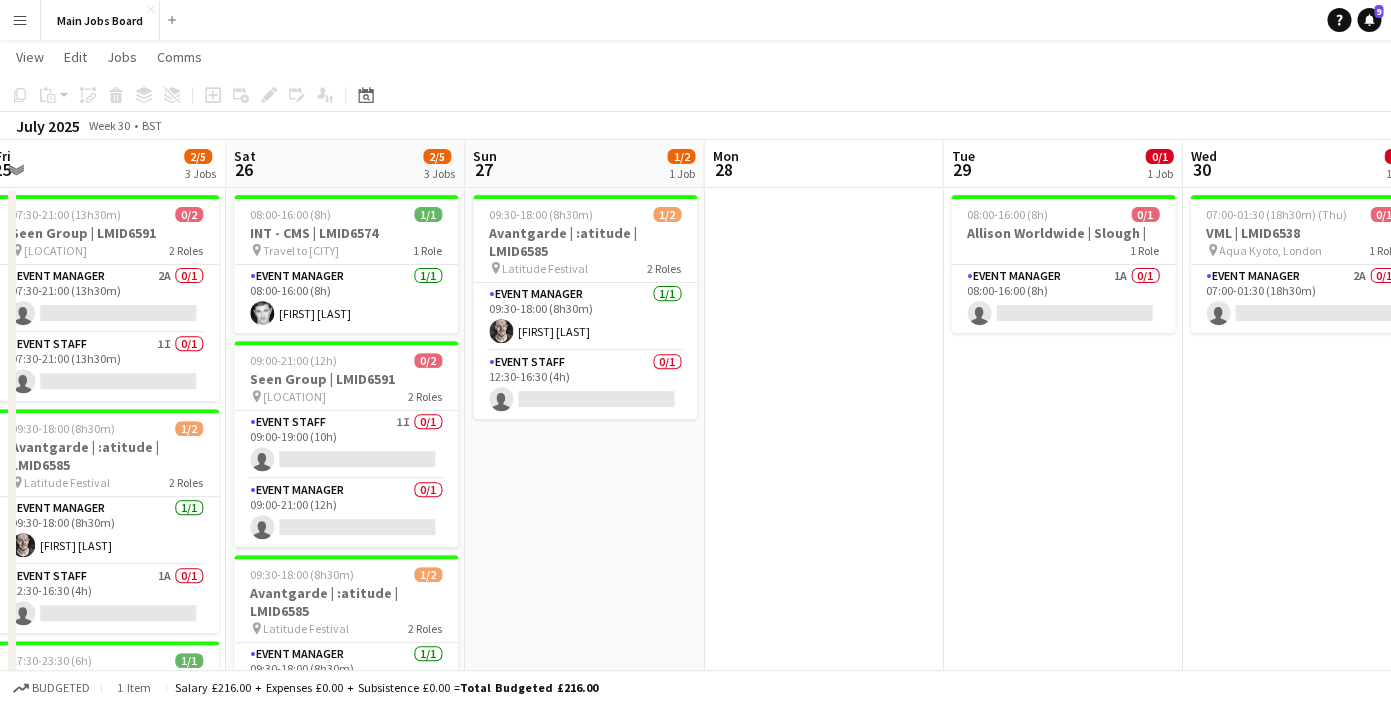 drag, startPoint x: 707, startPoint y: 486, endPoint x: 654, endPoint y: 486, distance: 53 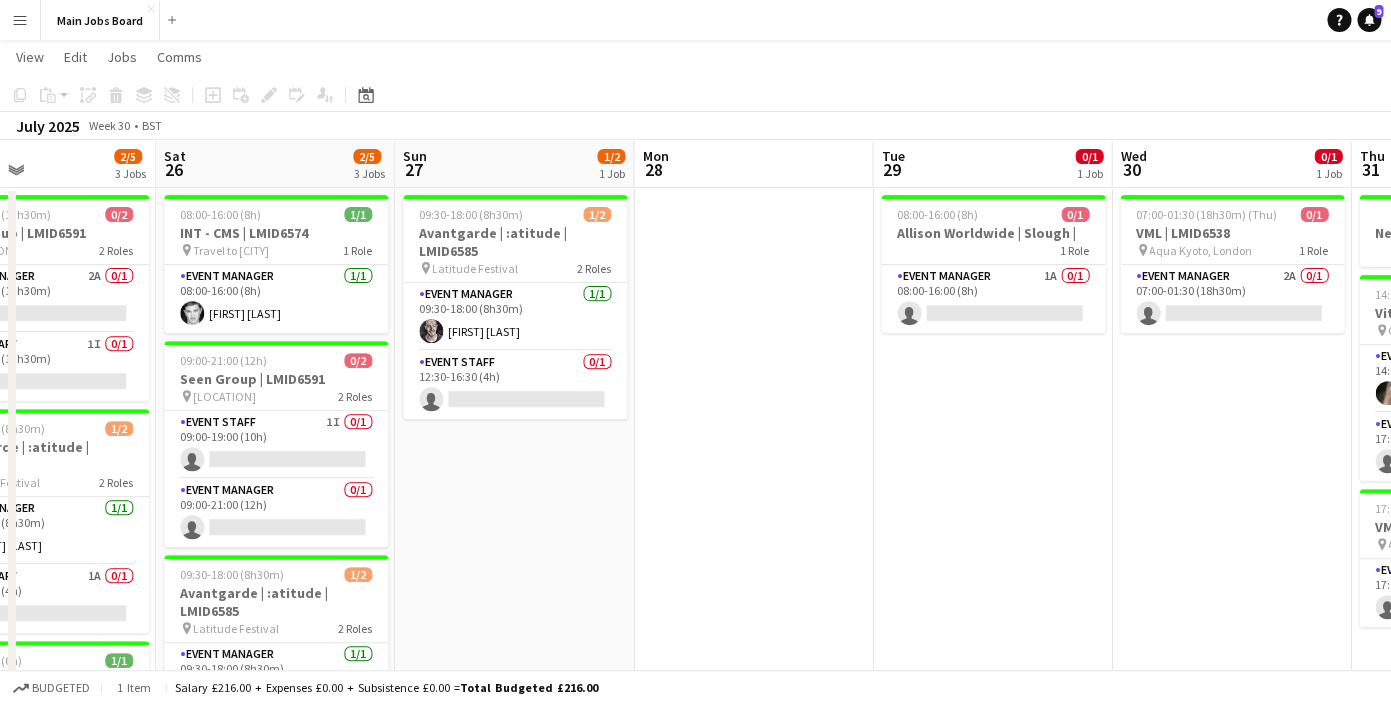drag, startPoint x: 795, startPoint y: 459, endPoint x: 728, endPoint y: 463, distance: 67.11929 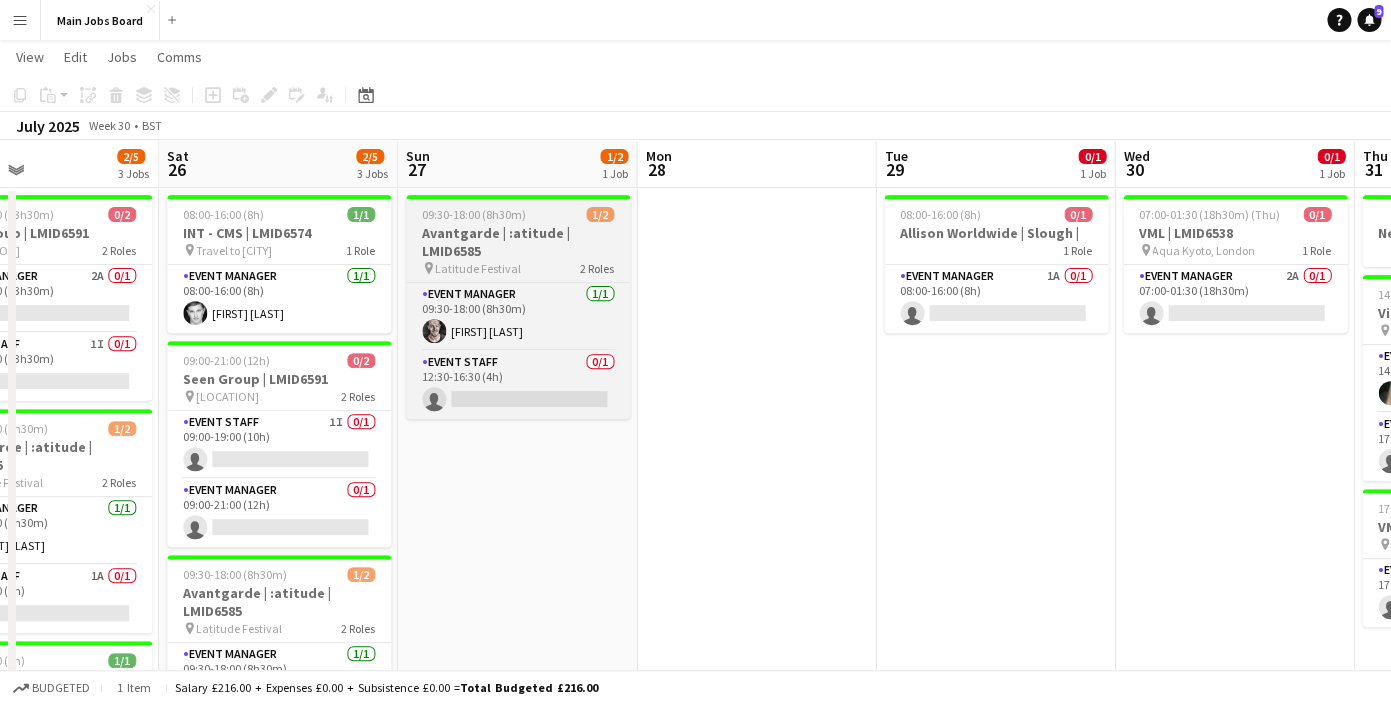 click on "Avantgarde | :atitude | LMID6585" at bounding box center [518, 242] 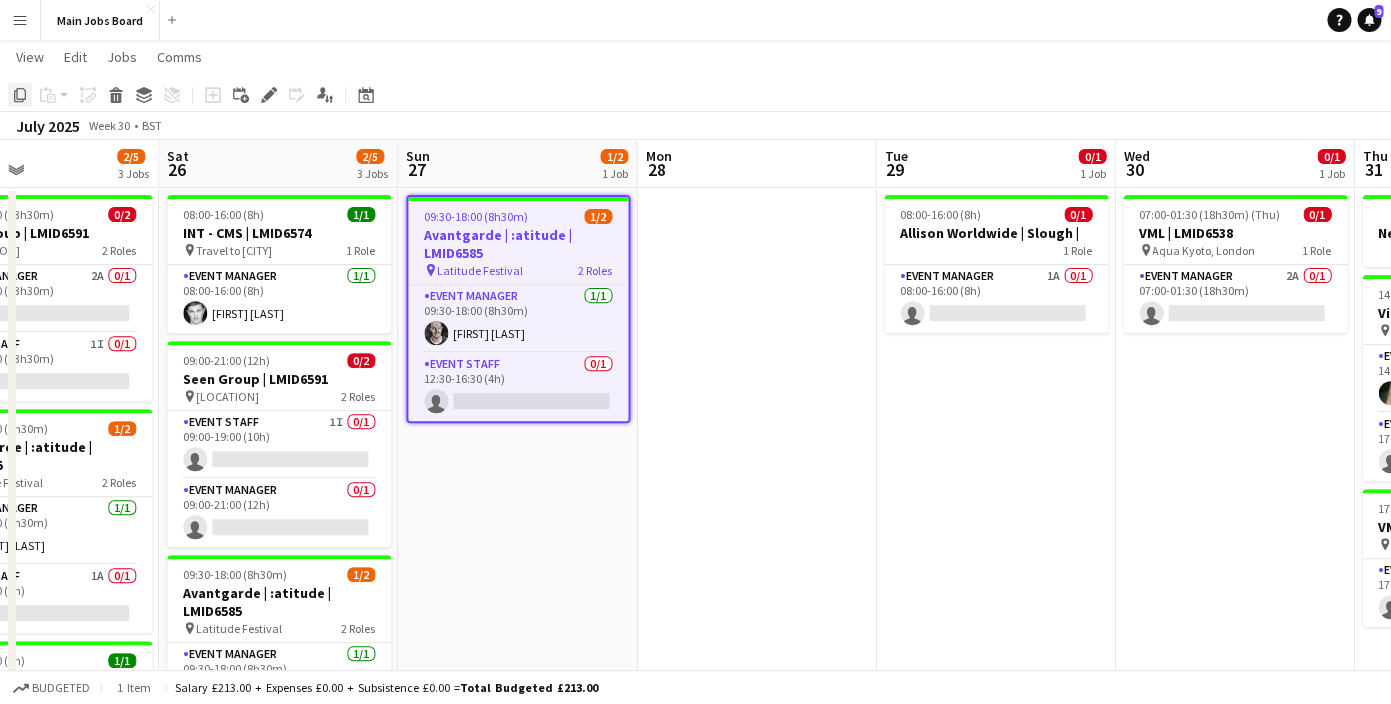 click on "Copy" 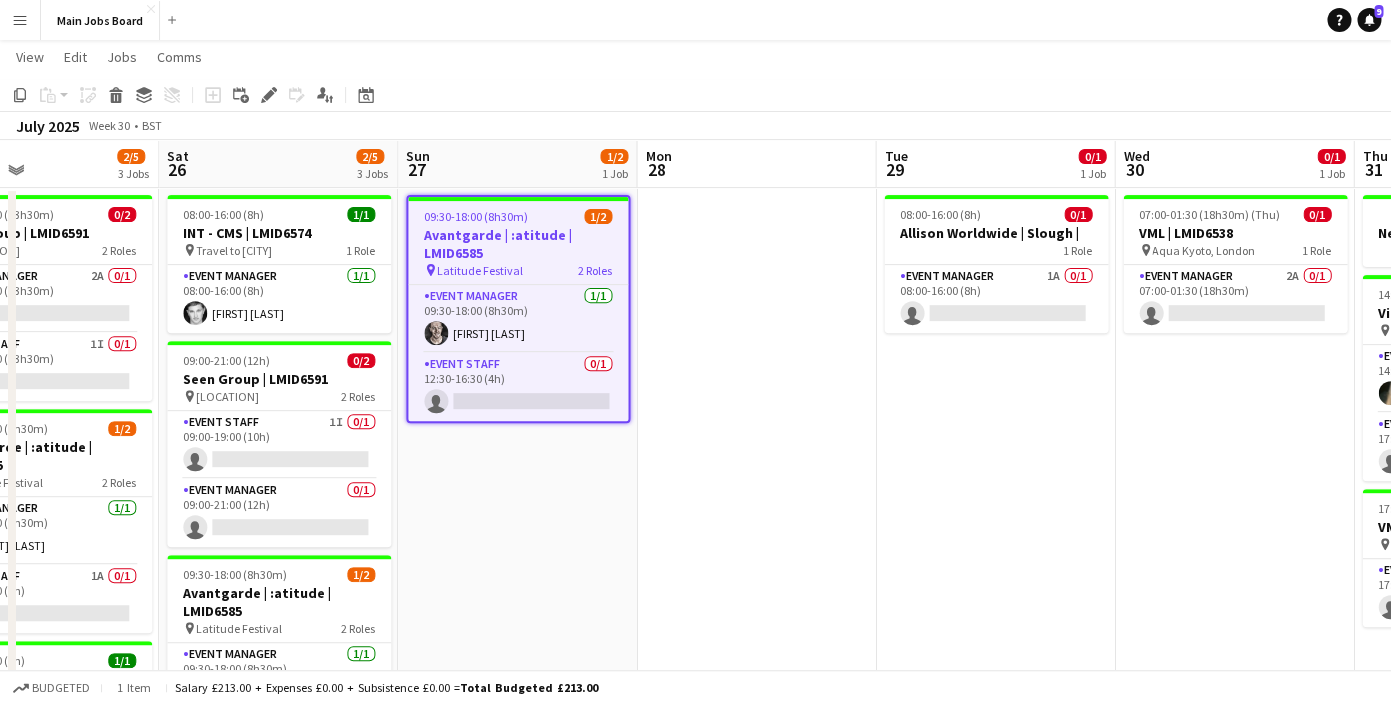 click at bounding box center (756, 597) 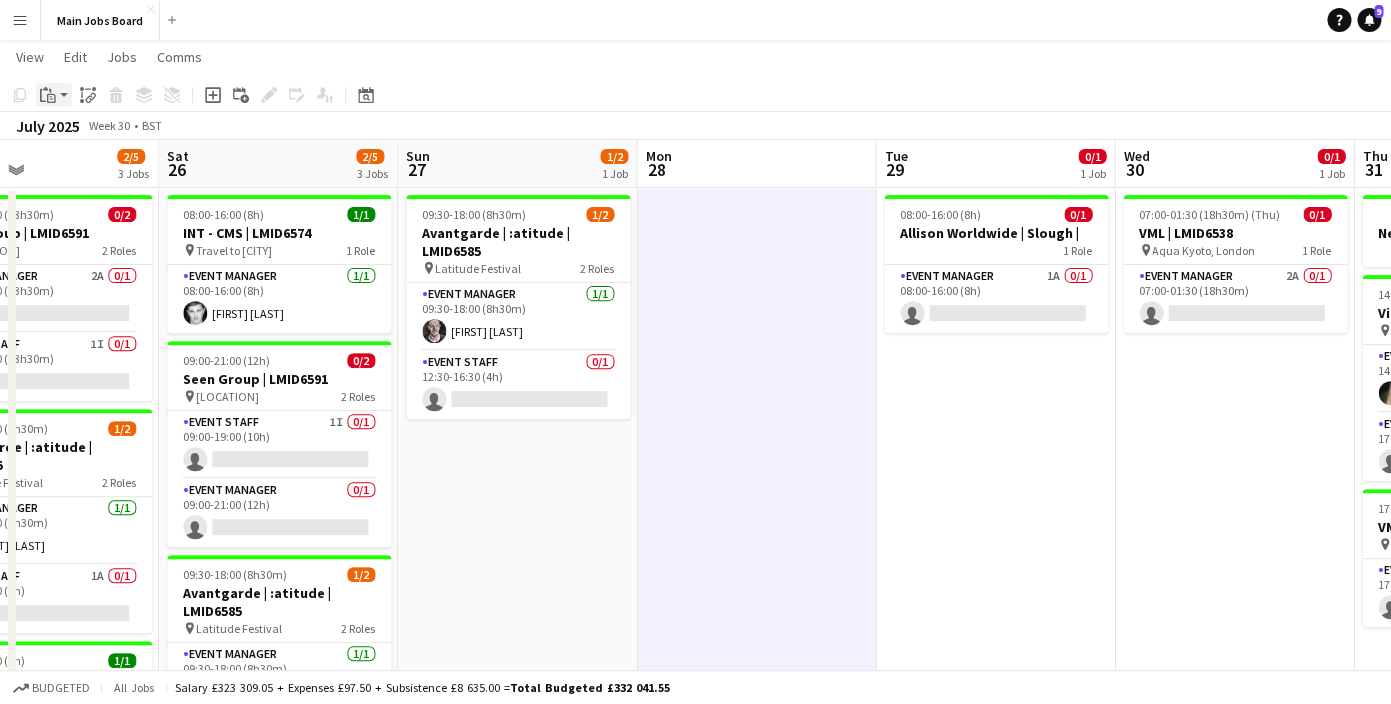 click on "Paste" 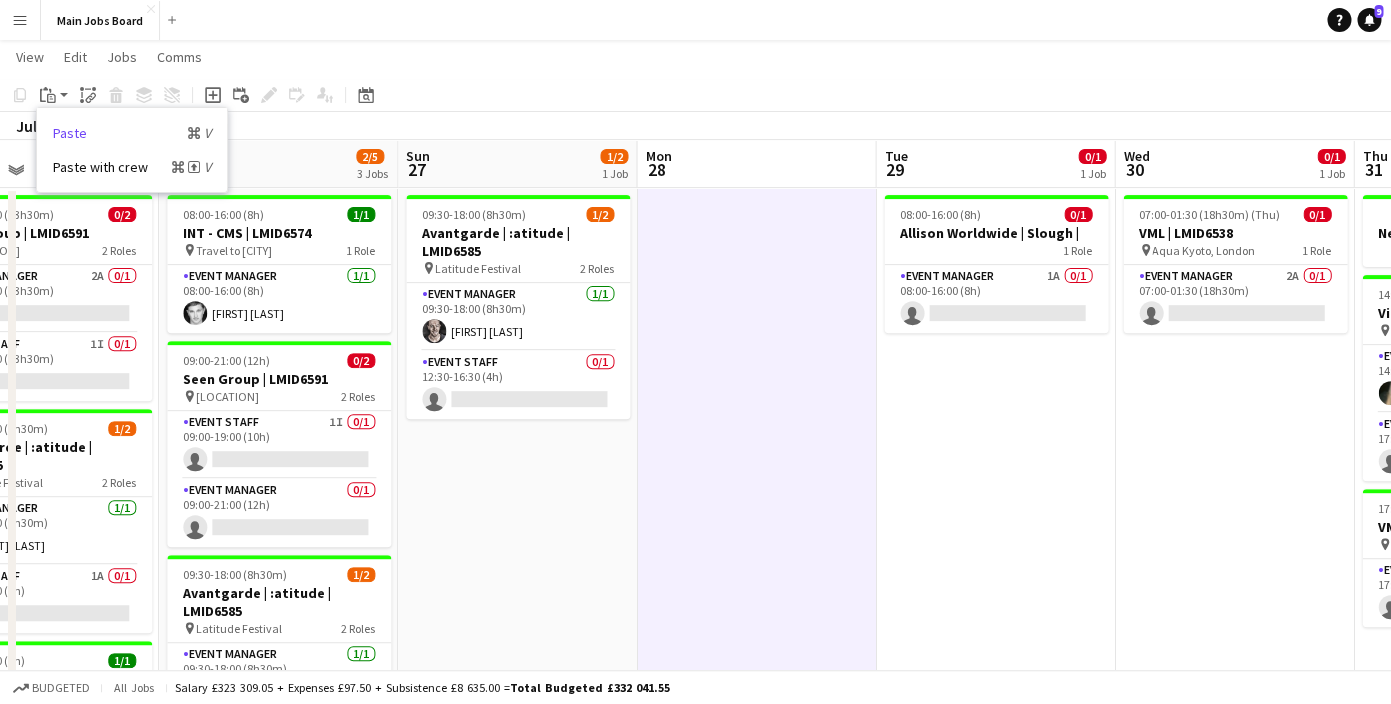 click on "Paste
Command
V" at bounding box center (132, 133) 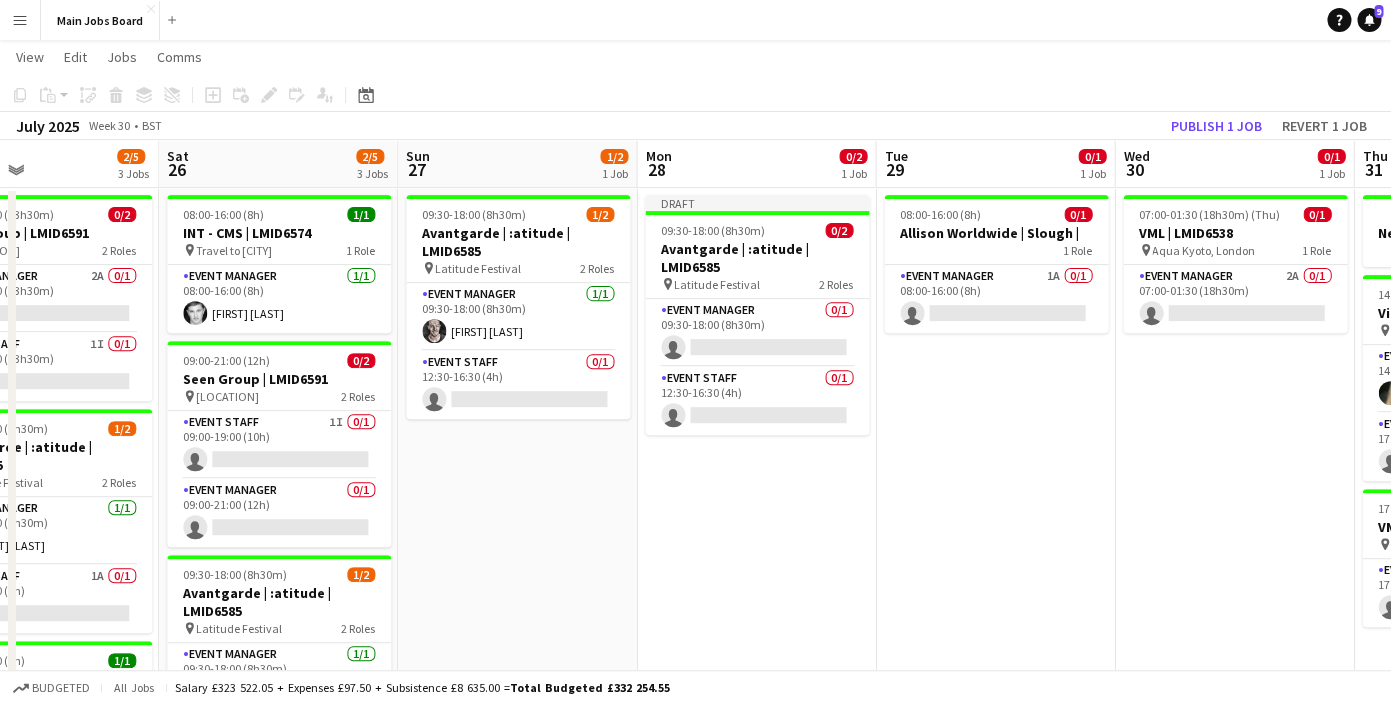 click on "09:30-18:00 (8h30m)    1/2   Avantgarde | :atitude | LMID6585
pin
Latitude Festival    2 Roles   Event Manager   1/1   09:30-18:00 (8h30m)
[FIRST] [LAST]  Event Staff   0/1   12:30-16:30 (4h)
single-neutral-actions" at bounding box center (517, 597) 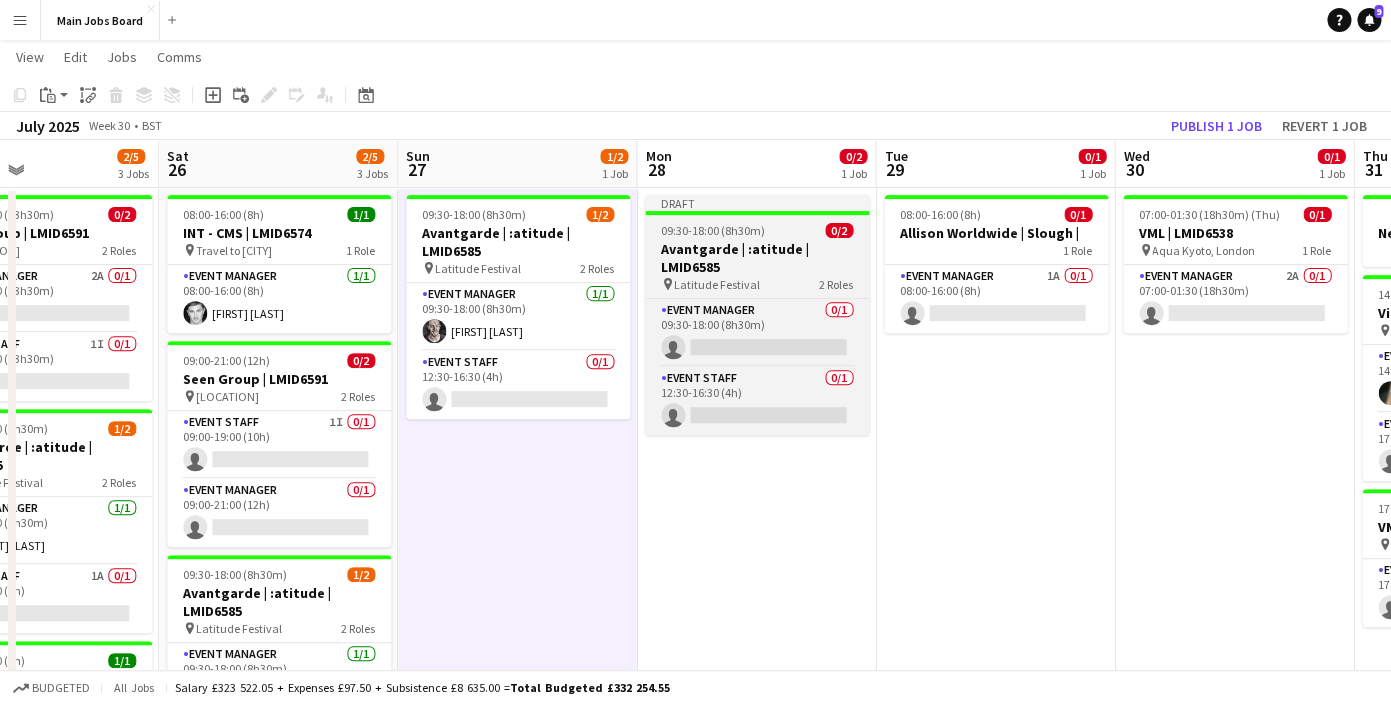click on "Avantgarde | :atitude | LMID6585" at bounding box center [757, 258] 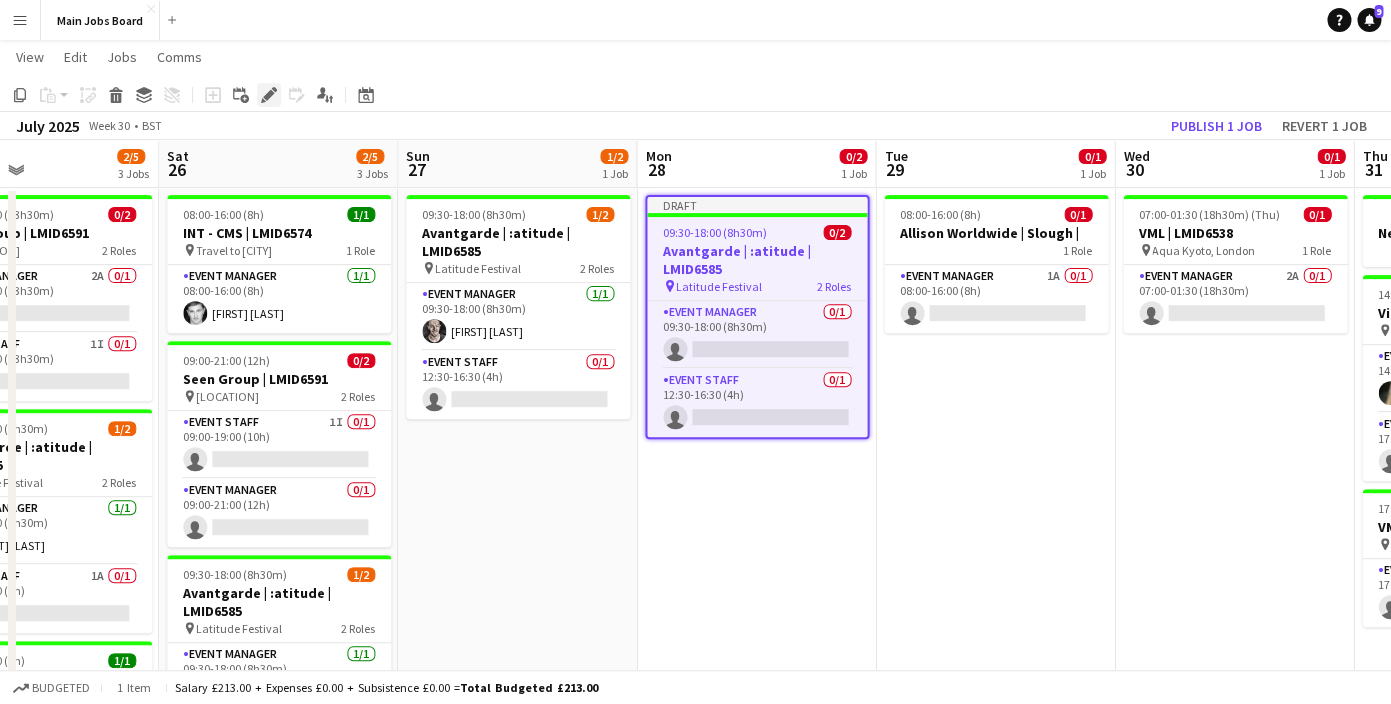 click on "Edit" 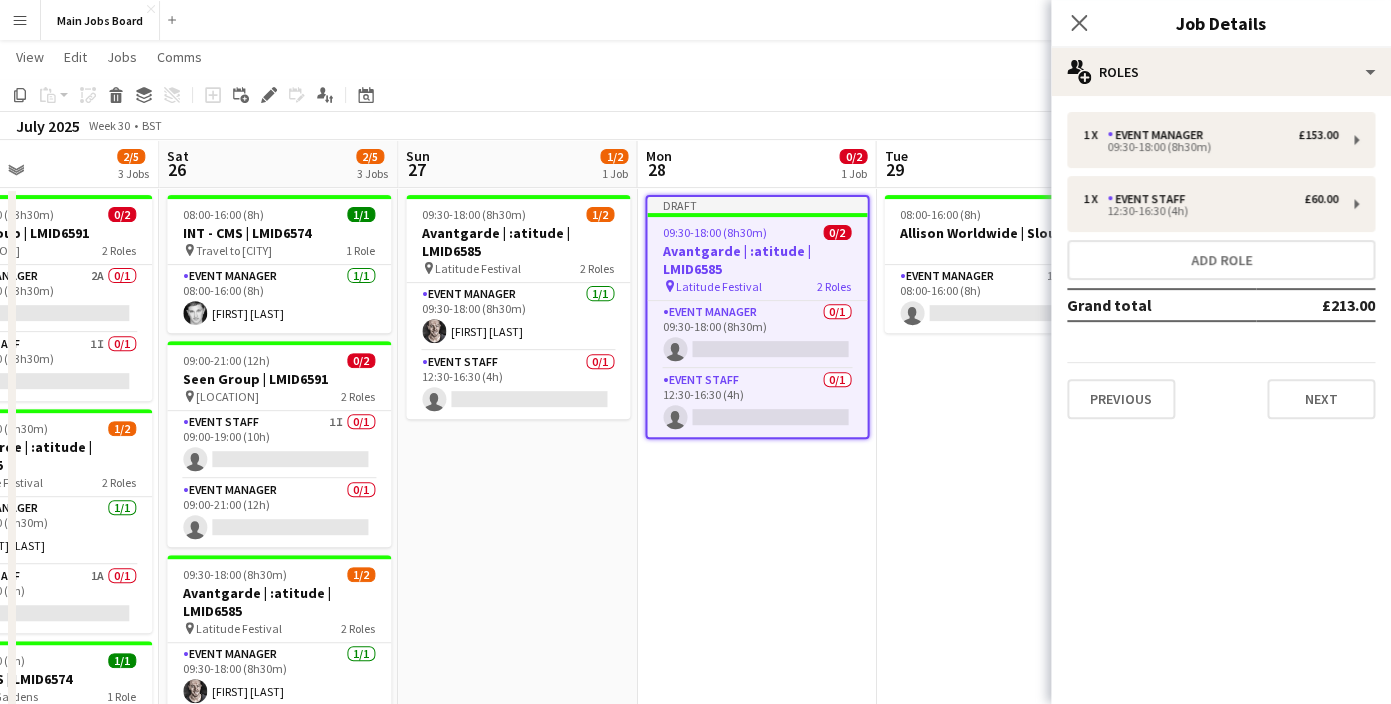 click on "09:30-18:00 (8h30m)    1/2   Avantgarde | :atitude | LMID6585
pin
Latitude Festival    2 Roles   Event Manager   1/1   09:30-18:00 (8h30m)
[FIRST] [LAST]  Event Staff   0/1   12:30-16:30 (4h)
single-neutral-actions" at bounding box center [517, 597] 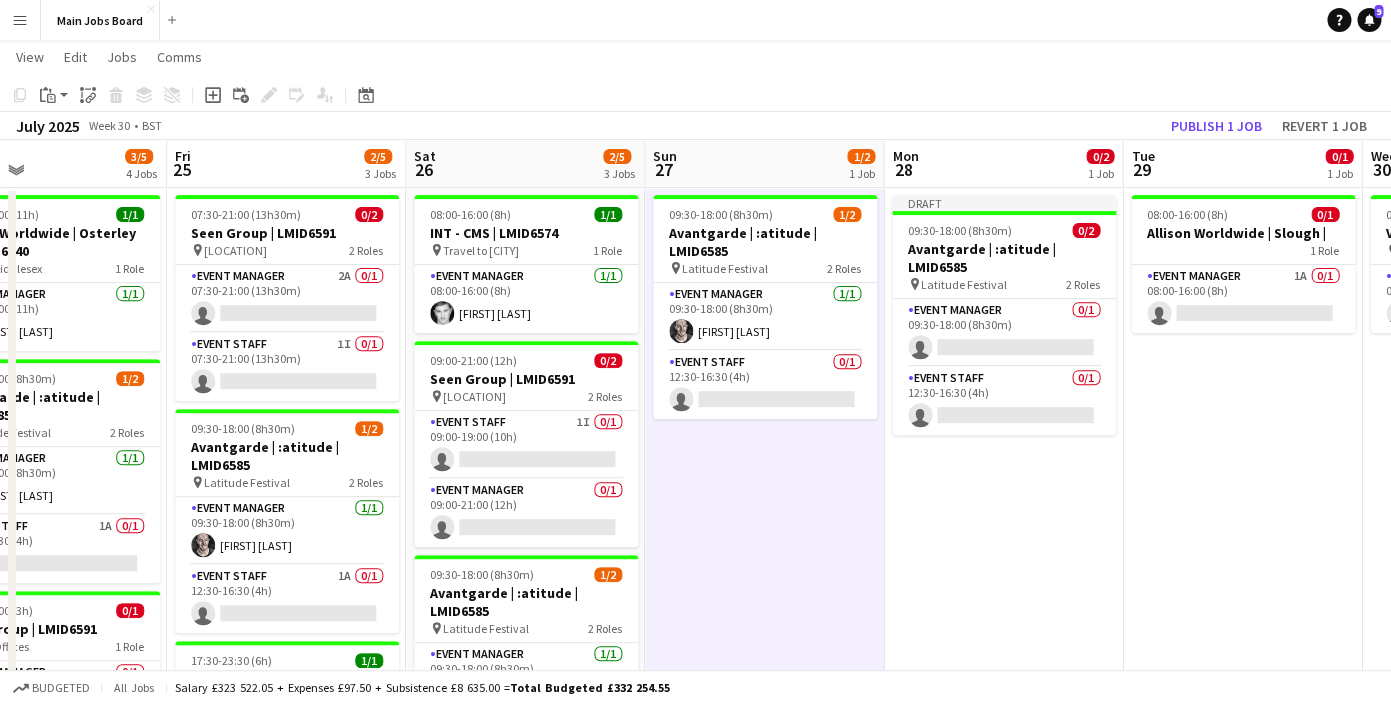 drag, startPoint x: 523, startPoint y: 482, endPoint x: 804, endPoint y: 482, distance: 281 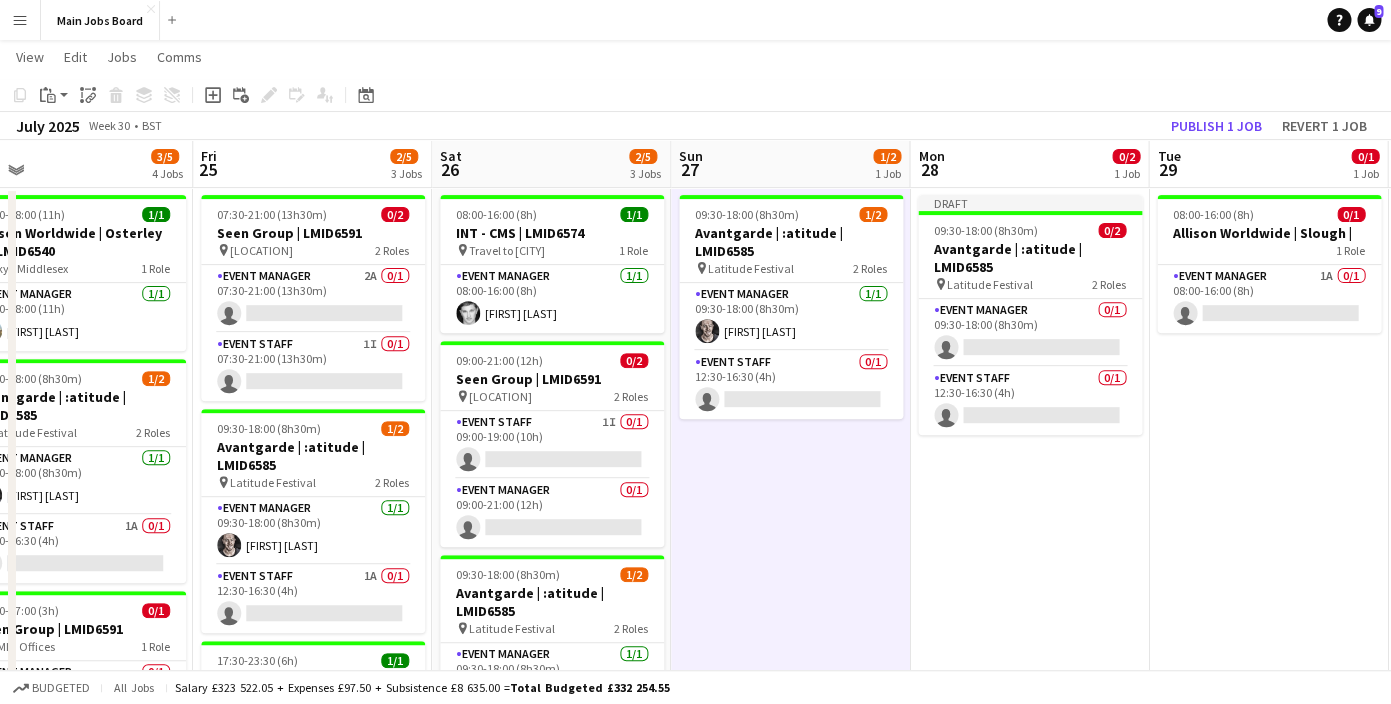 drag, startPoint x: 759, startPoint y: 531, endPoint x: 1275, endPoint y: 531, distance: 516 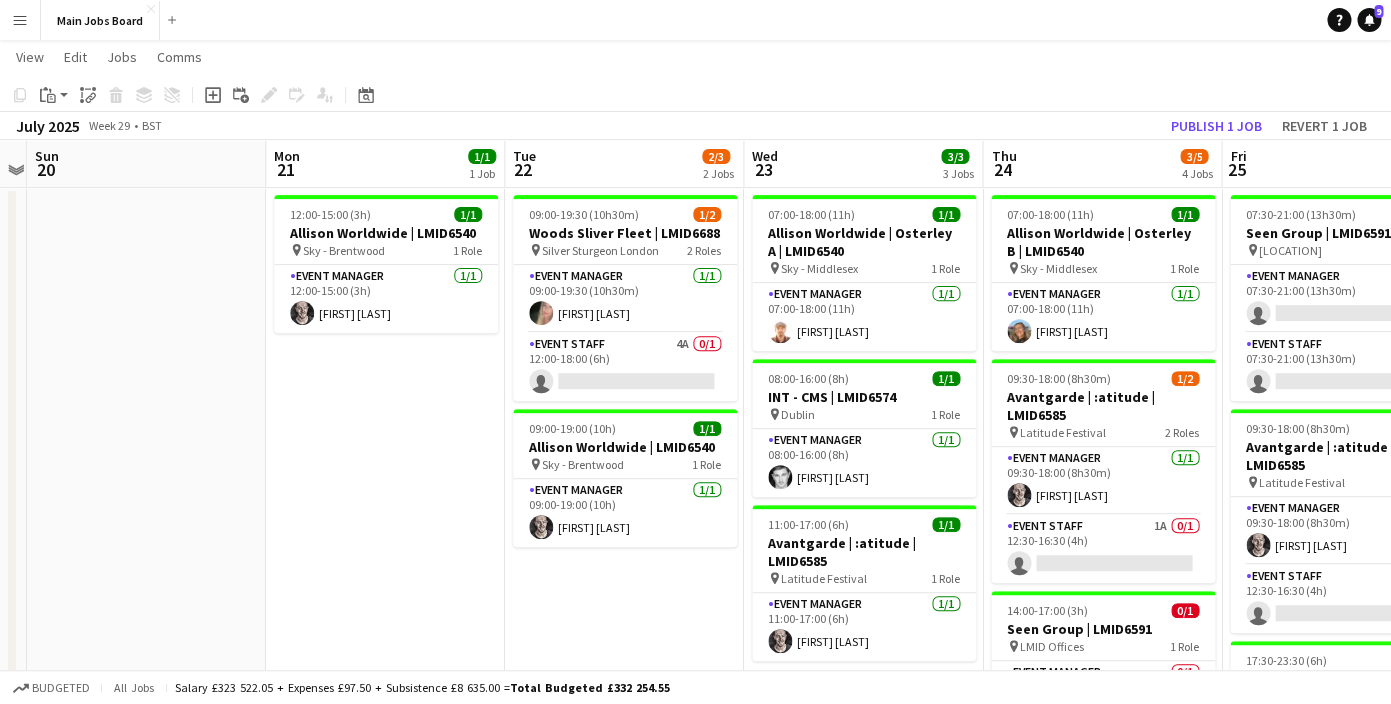 scroll, scrollTop: 0, scrollLeft: 547, axis: horizontal 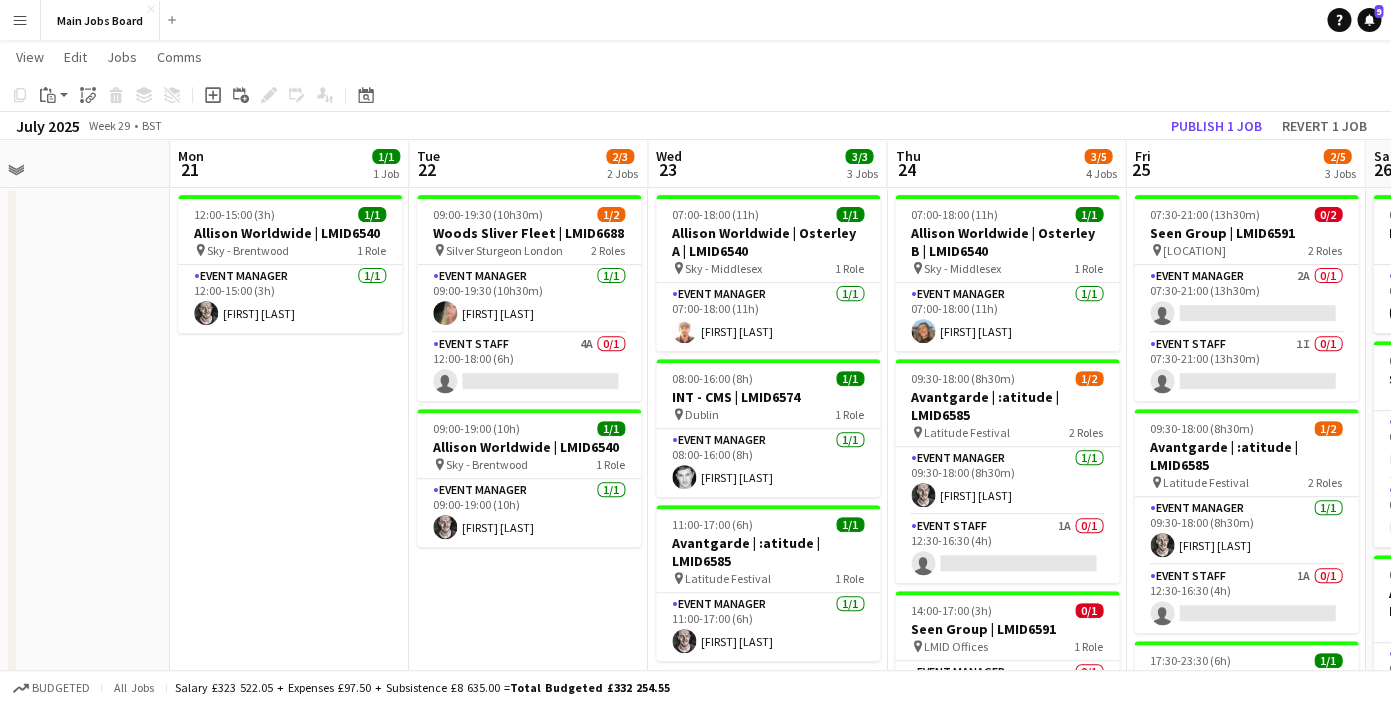 drag, startPoint x: 952, startPoint y: 525, endPoint x: 1370, endPoint y: 515, distance: 418.1196 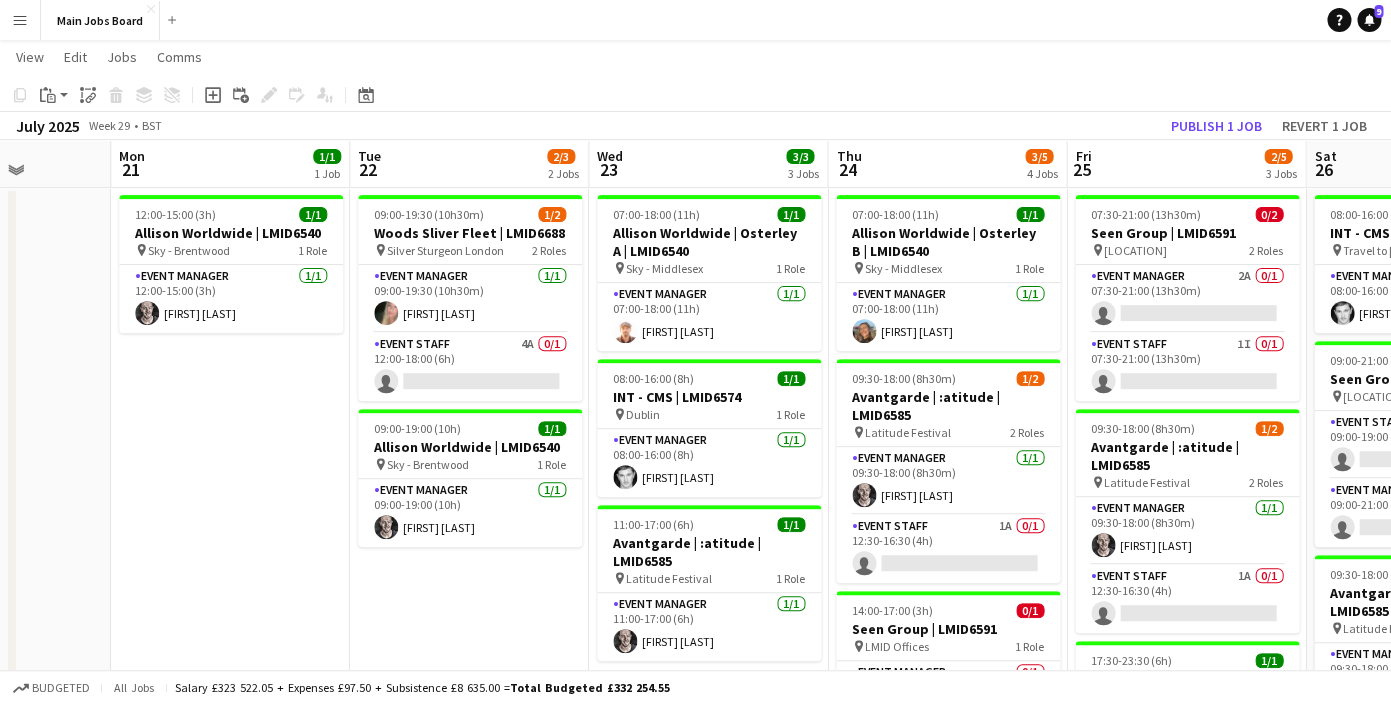 drag, startPoint x: 581, startPoint y: 600, endPoint x: 523, endPoint y: 600, distance: 58 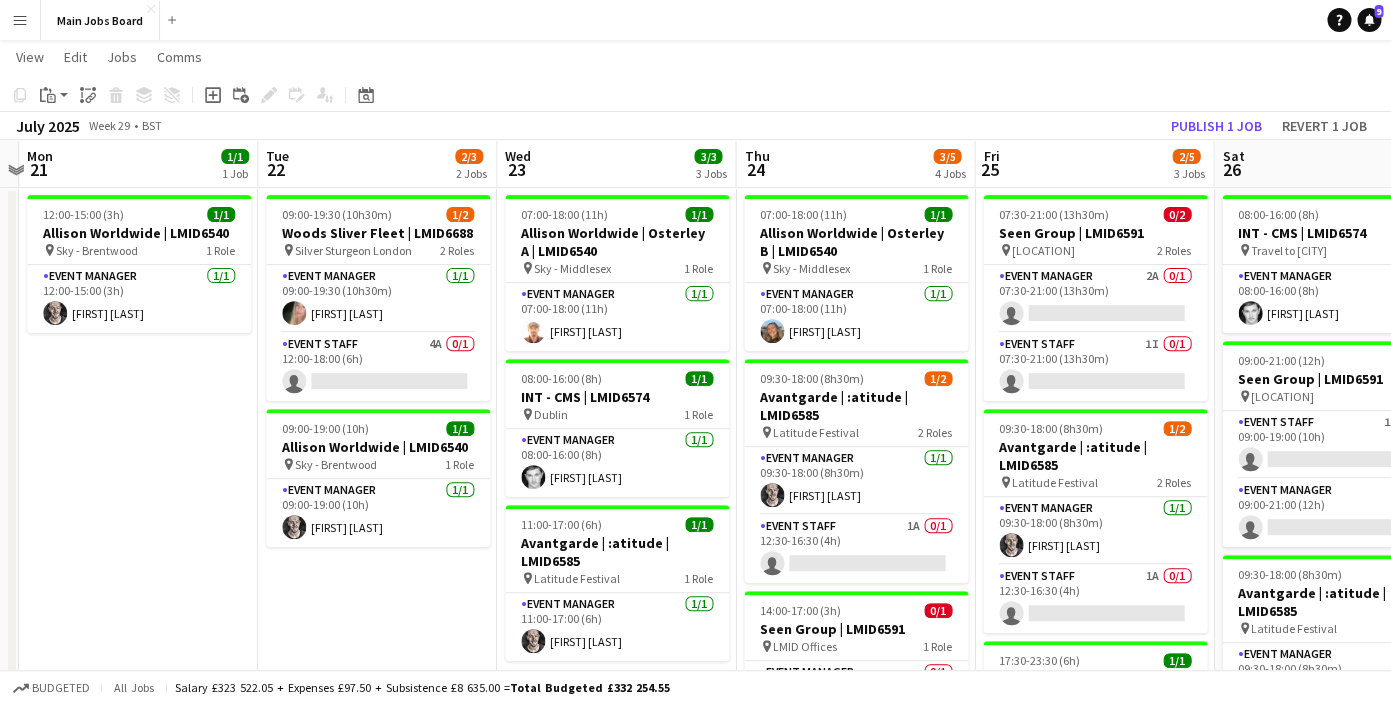 drag, startPoint x: 397, startPoint y: 569, endPoint x: 302, endPoint y: 568, distance: 95.005264 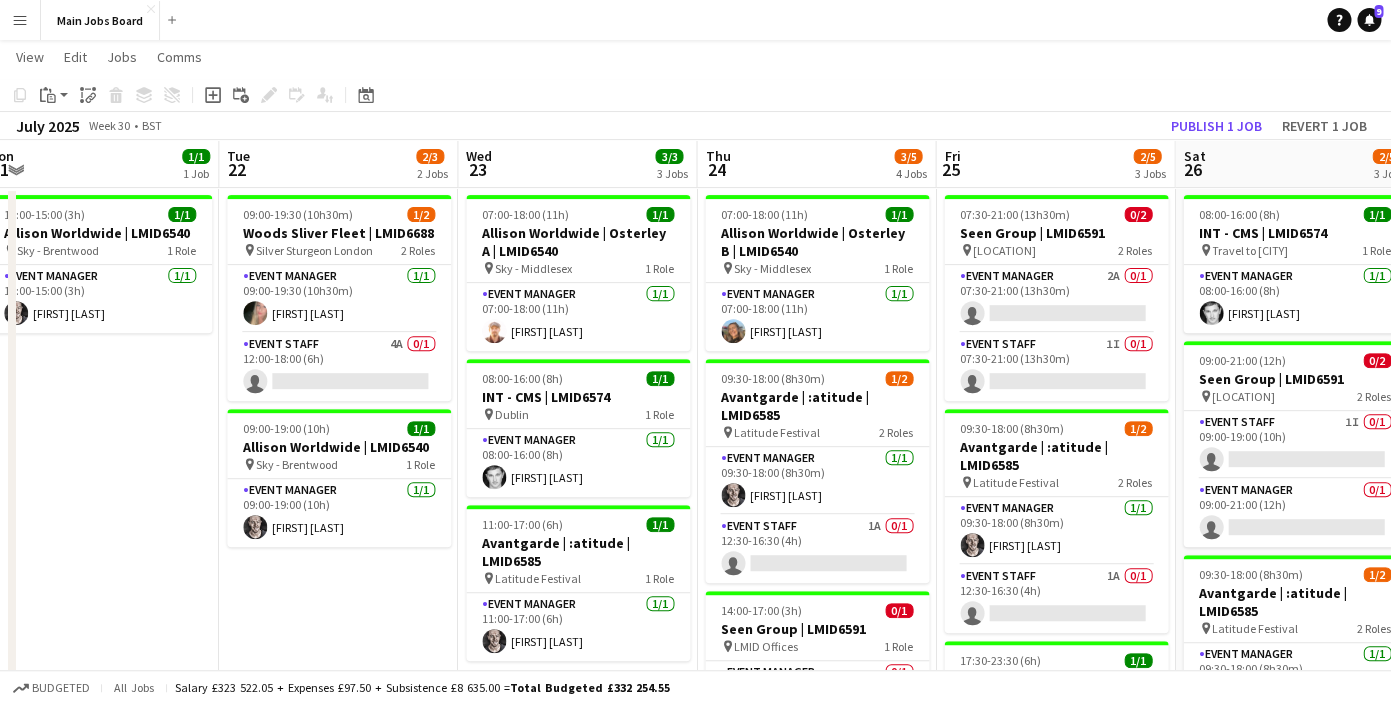scroll, scrollTop: 0, scrollLeft: 764, axis: horizontal 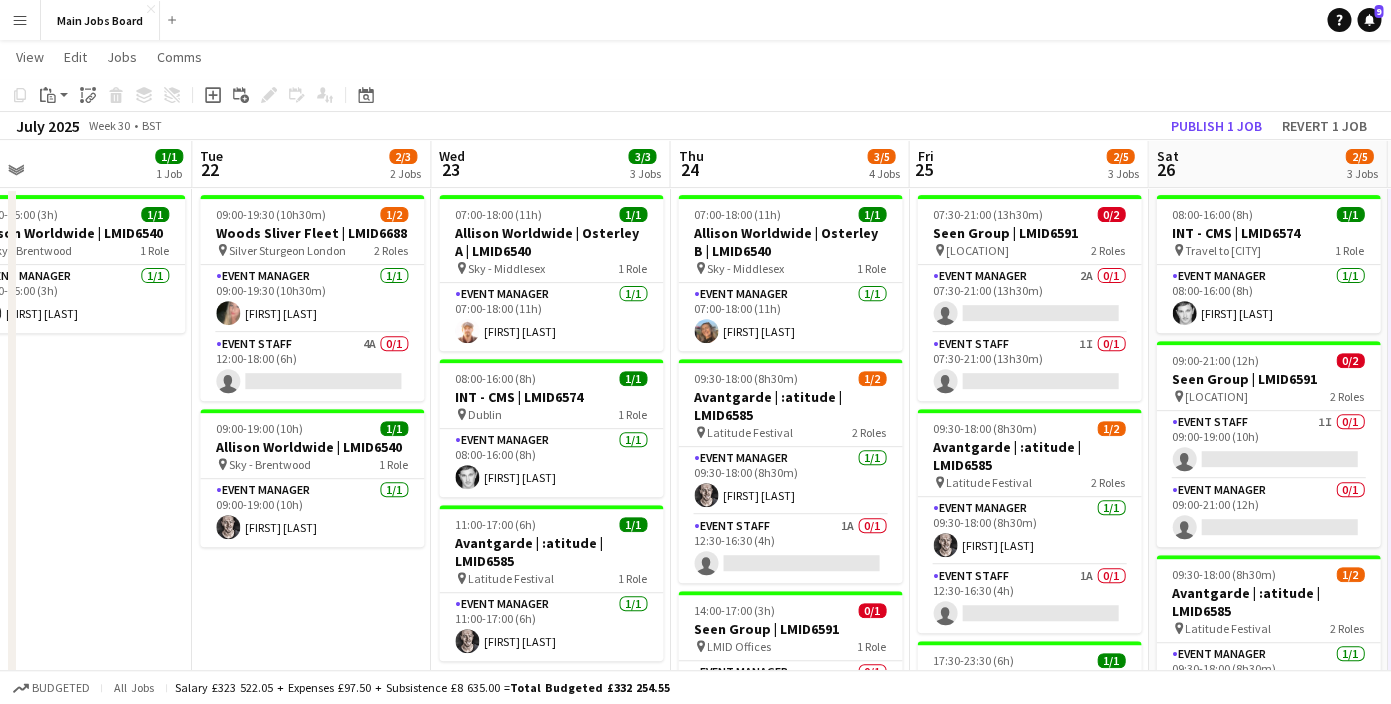 drag, startPoint x: 436, startPoint y: 568, endPoint x: 378, endPoint y: 569, distance: 58.00862 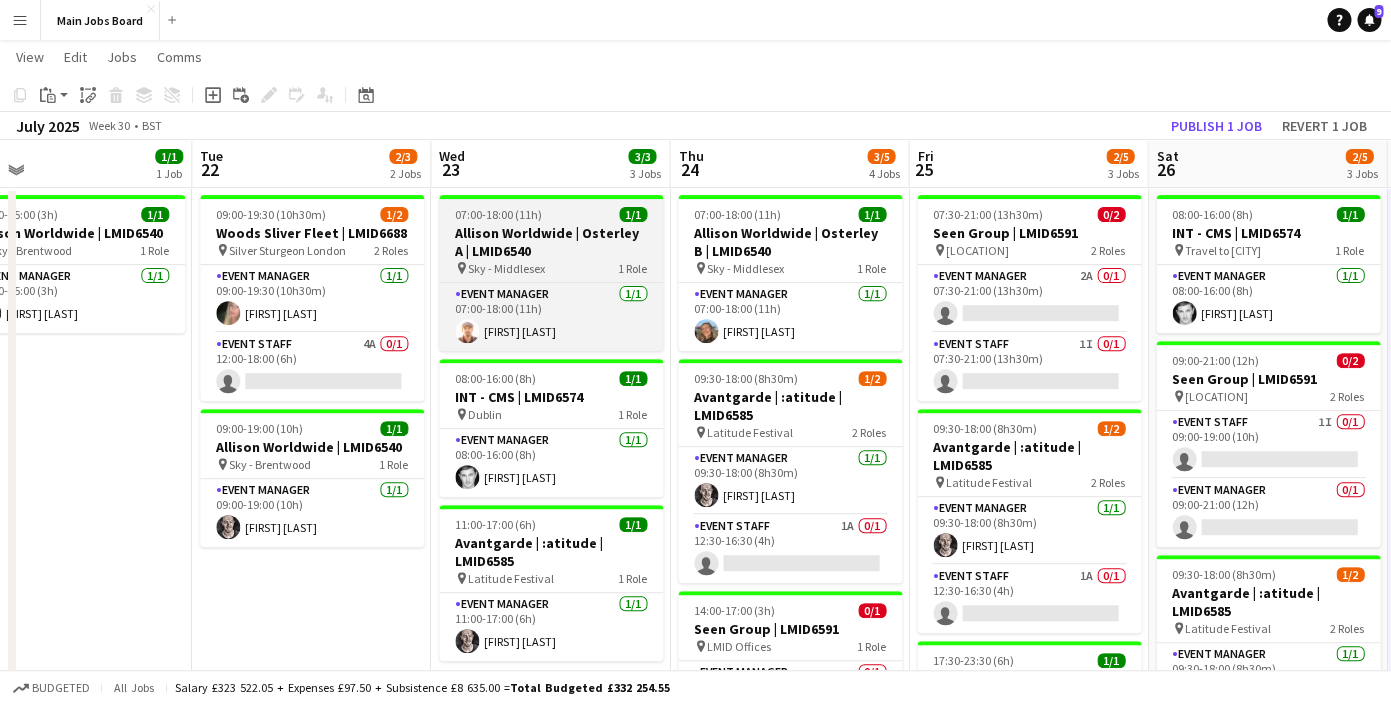 click on "Allison Worldwide | Osterley A | LMID6540" at bounding box center (551, 242) 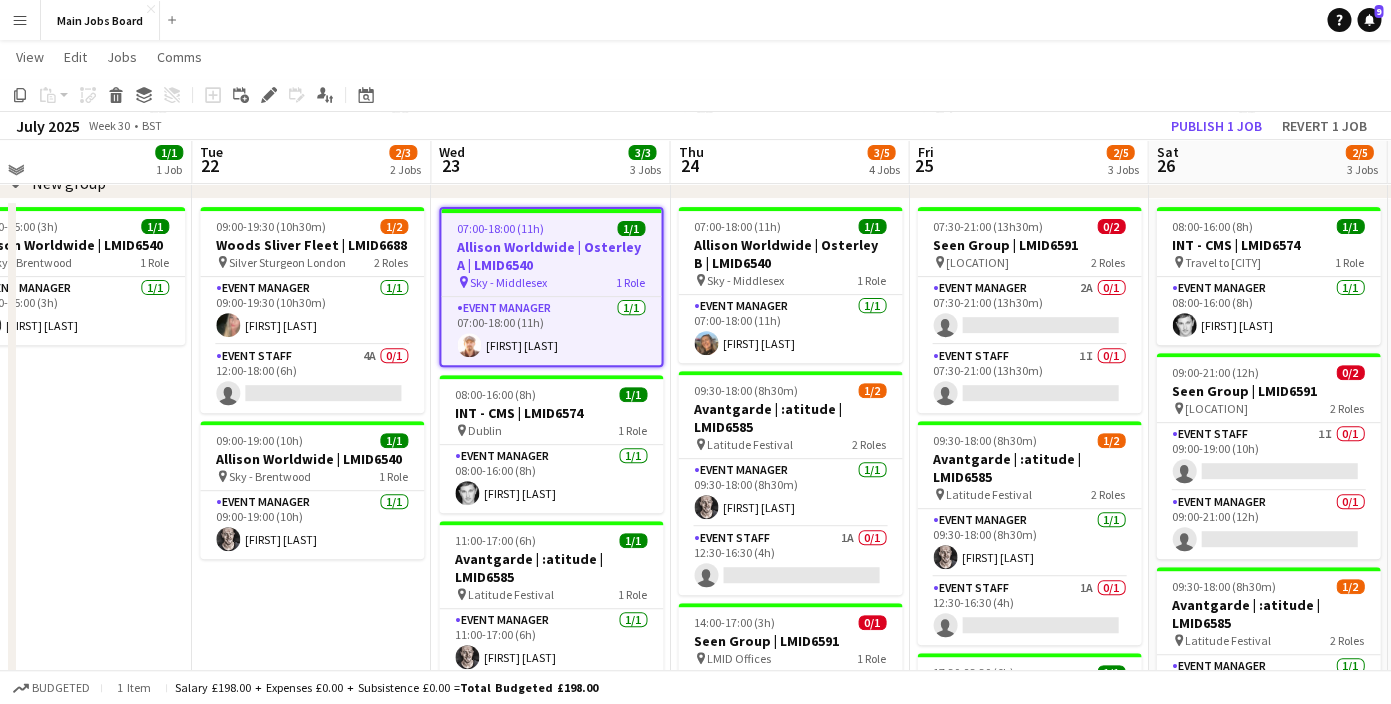 scroll, scrollTop: 111, scrollLeft: 0, axis: vertical 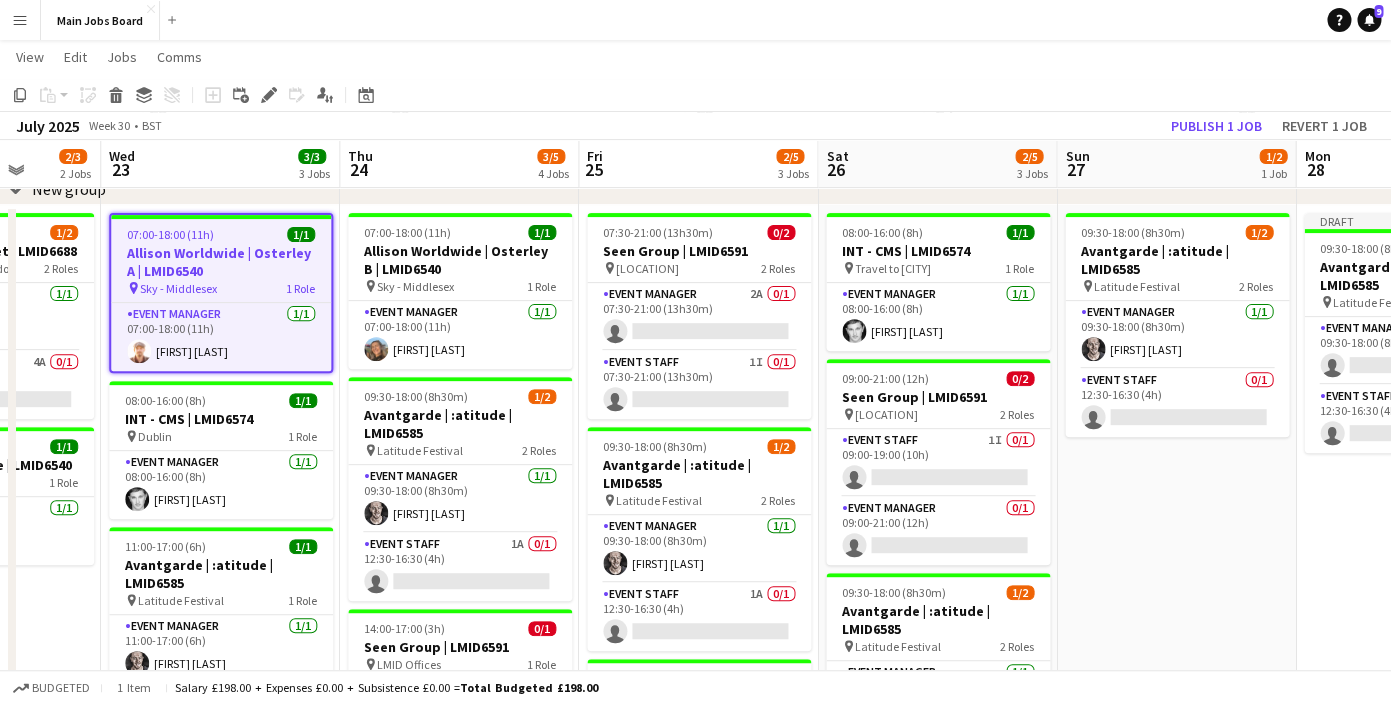 drag, startPoint x: 1022, startPoint y: 371, endPoint x: 711, endPoint y: 405, distance: 312.853 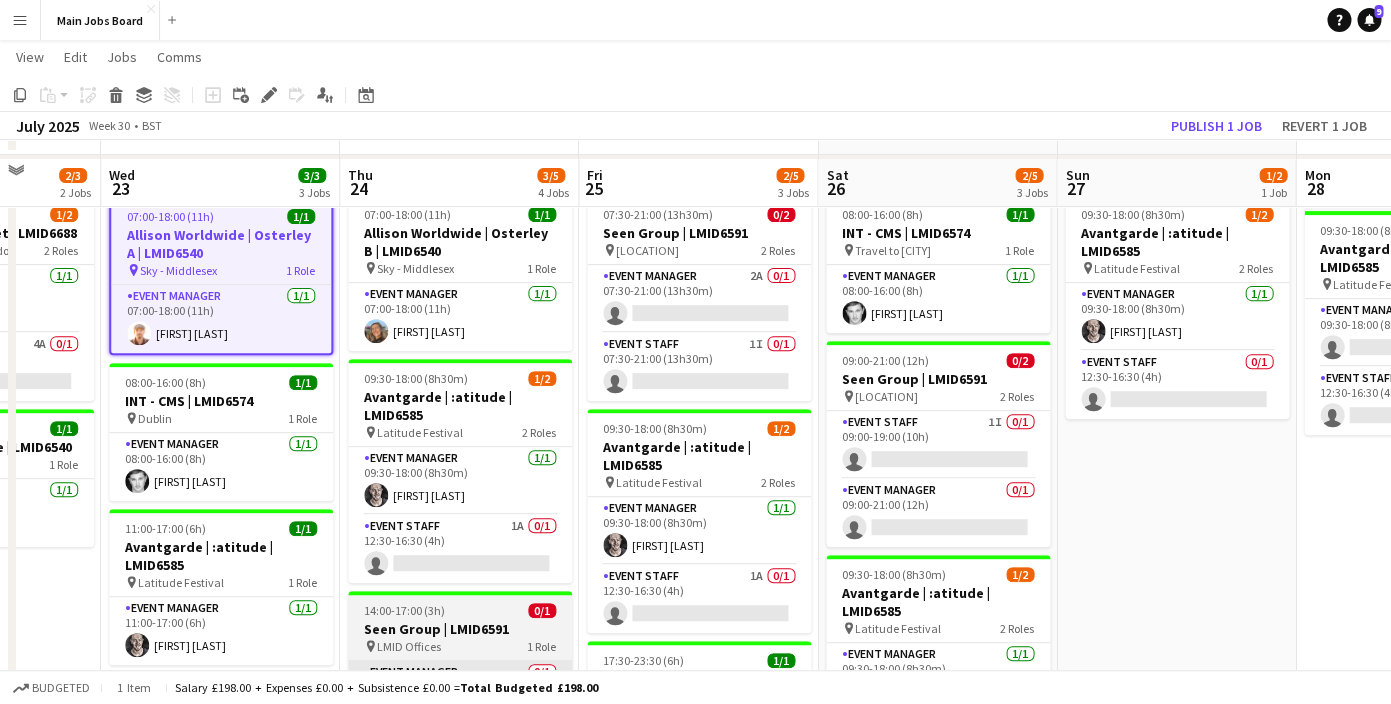 scroll, scrollTop: 125, scrollLeft: 0, axis: vertical 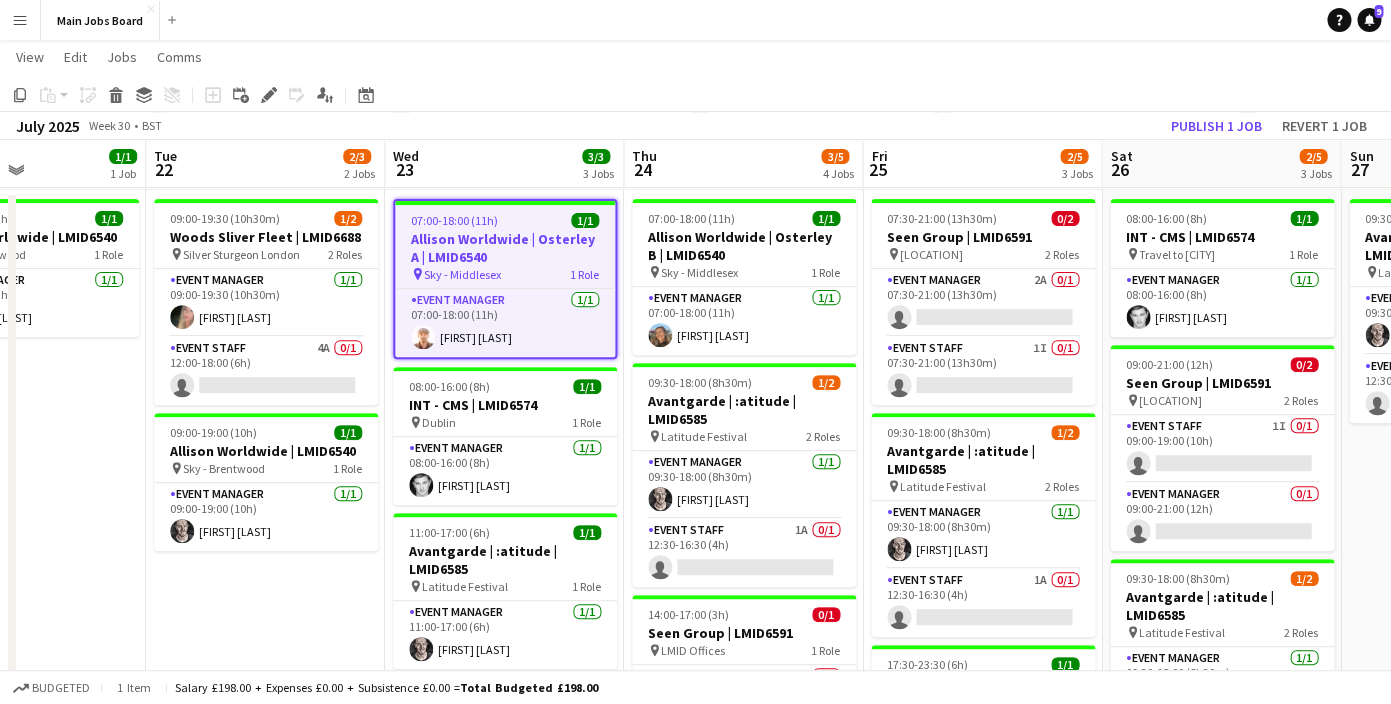 drag, startPoint x: 64, startPoint y: 591, endPoint x: 348, endPoint y: 585, distance: 284.0634 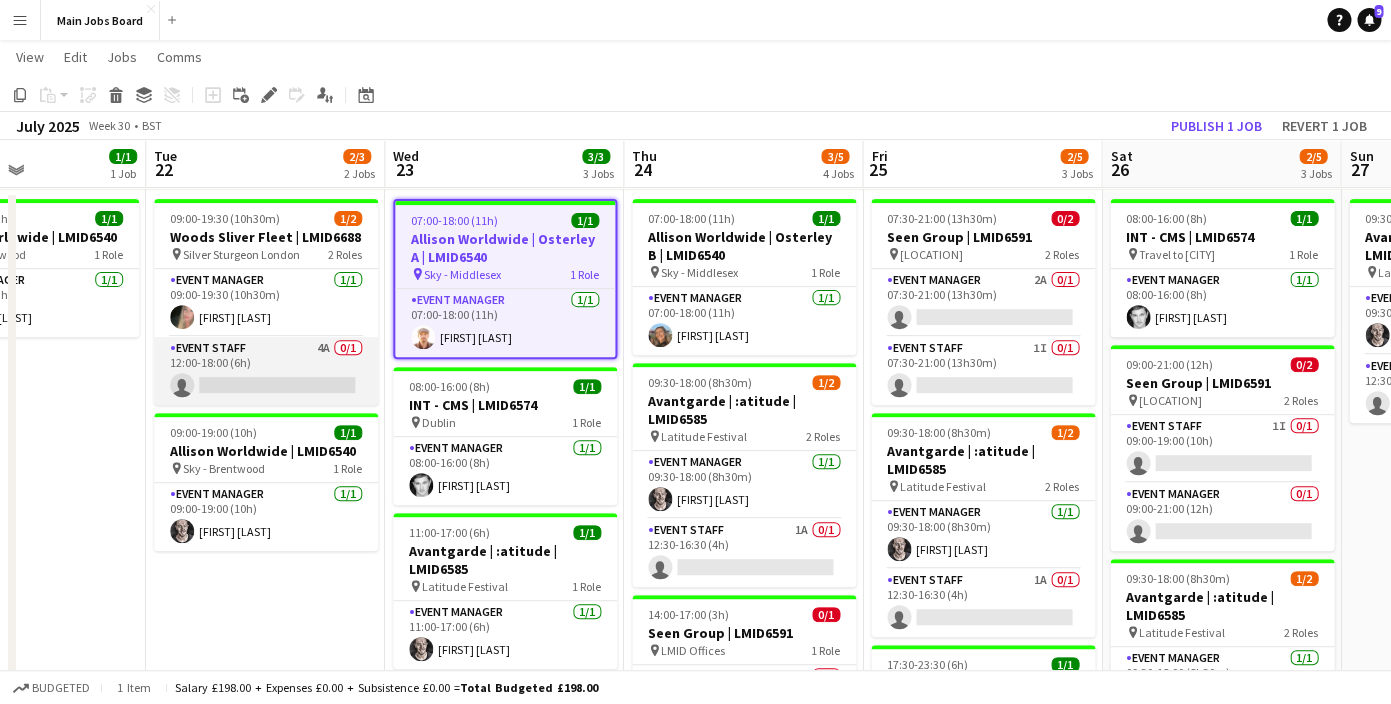 click on "Event Staff   4A   0/1   12:00-18:00 (6h)
single-neutral-actions" at bounding box center (266, 371) 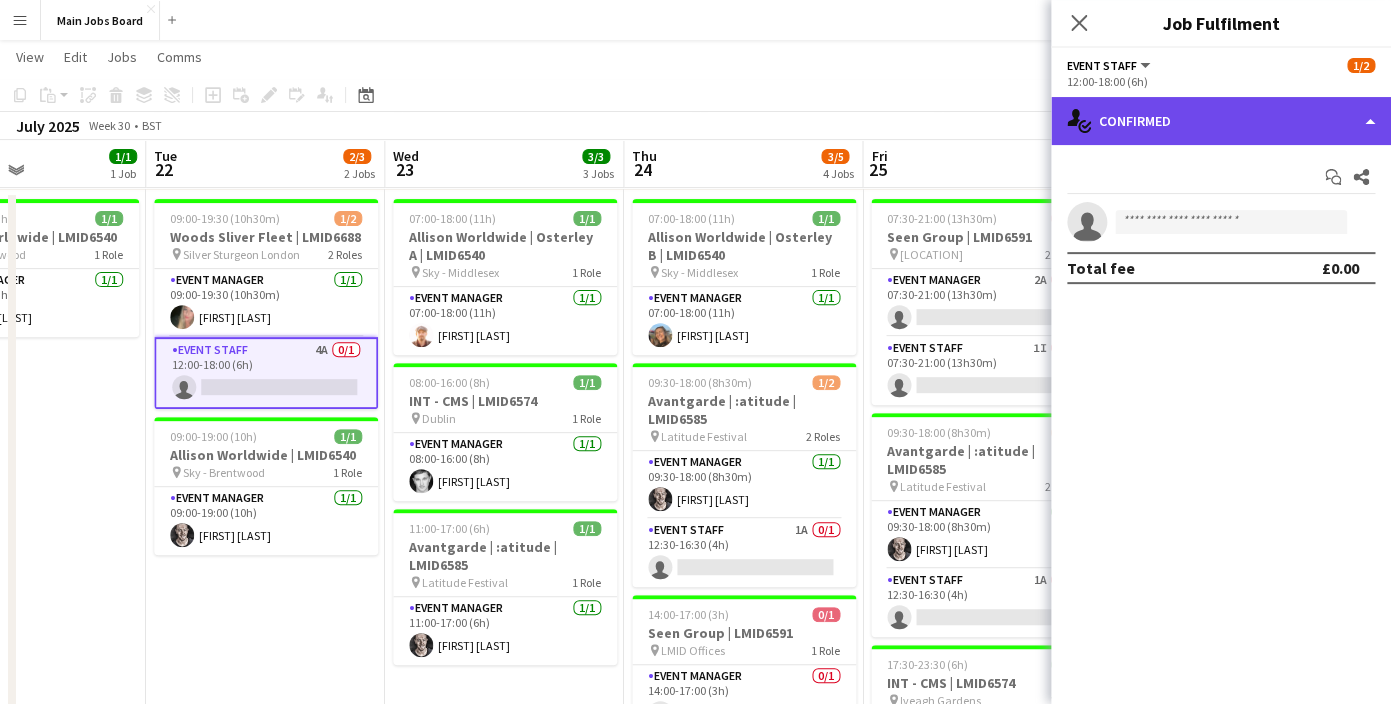 click on "single-neutral-actions-check-2
Confirmed" 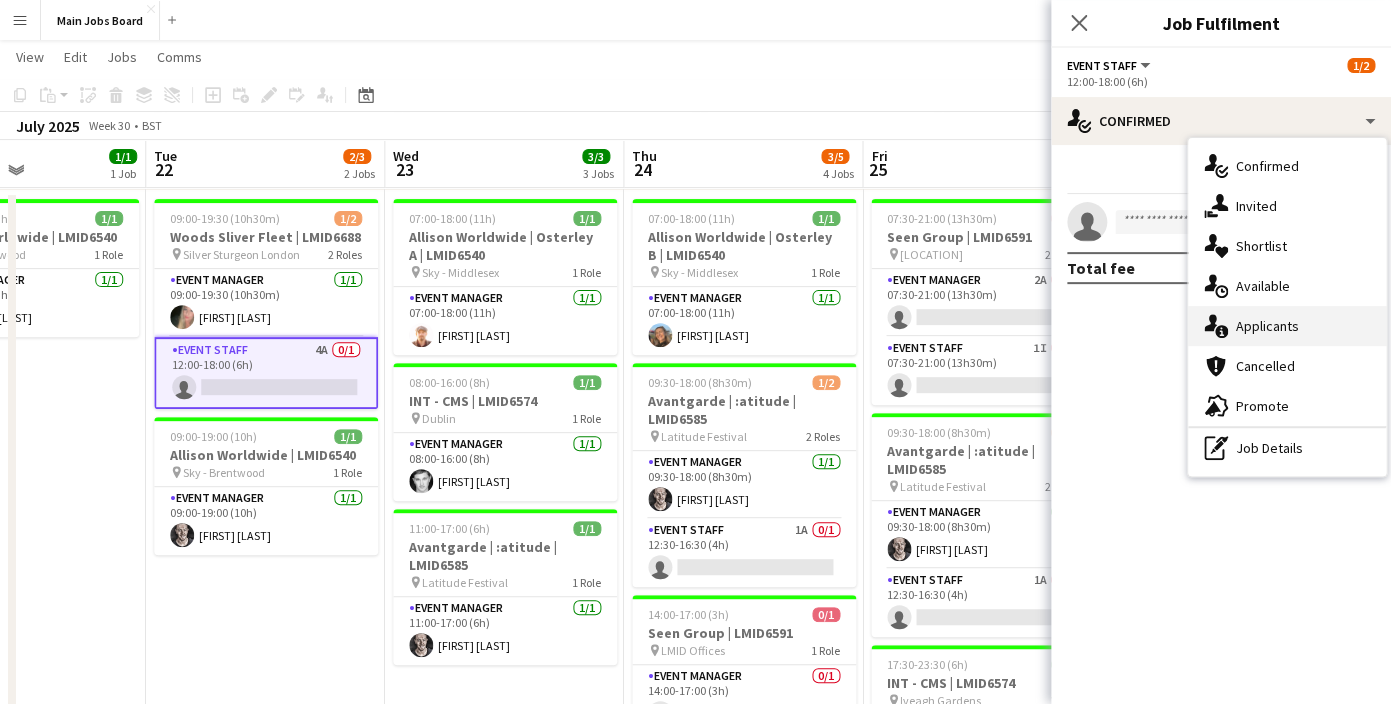 click on "single-neutral-actions-information
Applicants" at bounding box center (1287, 326) 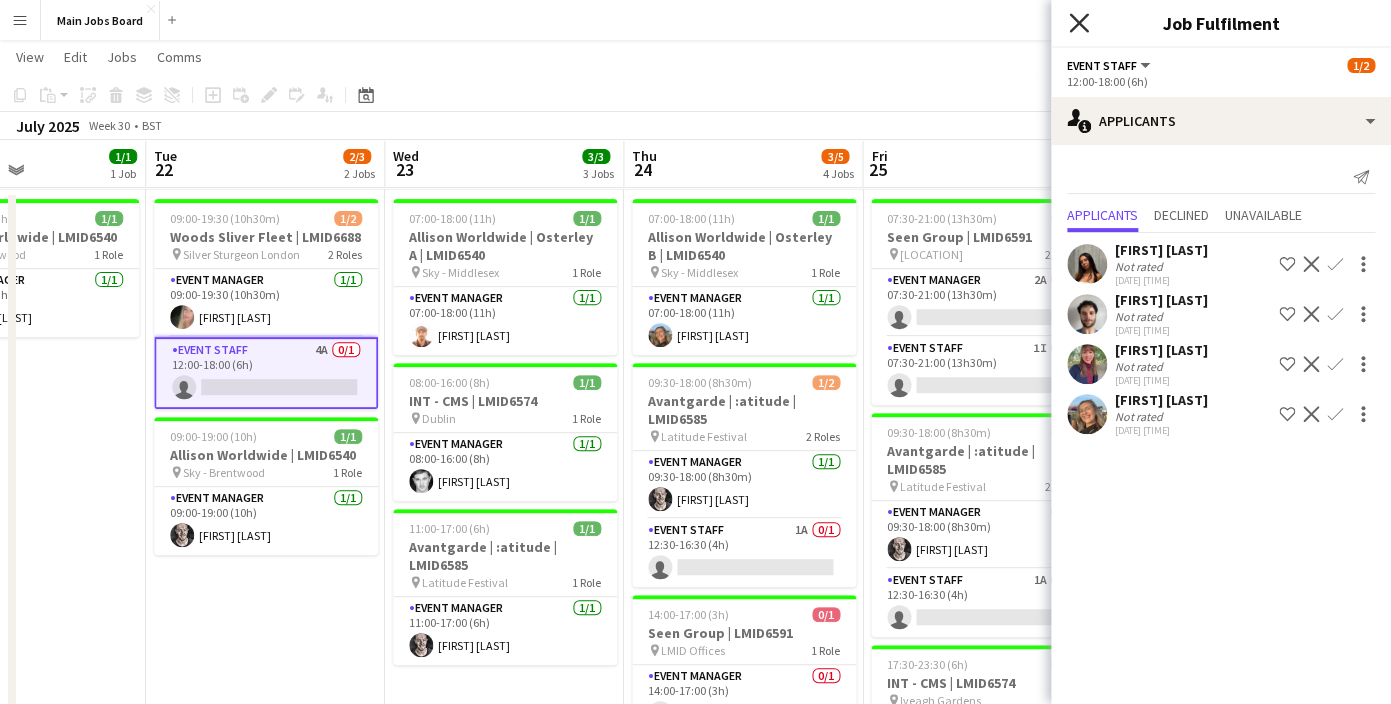 click 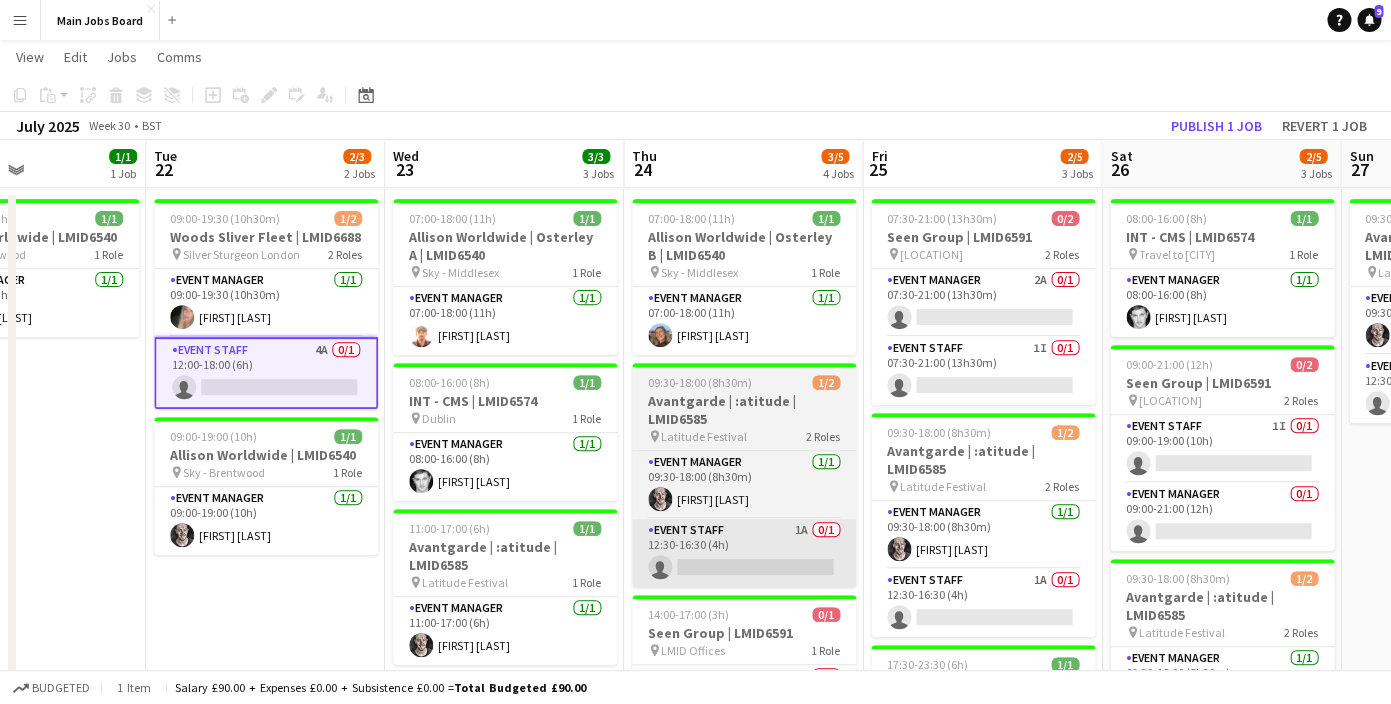 drag, startPoint x: 1005, startPoint y: 526, endPoint x: 625, endPoint y: 526, distance: 380 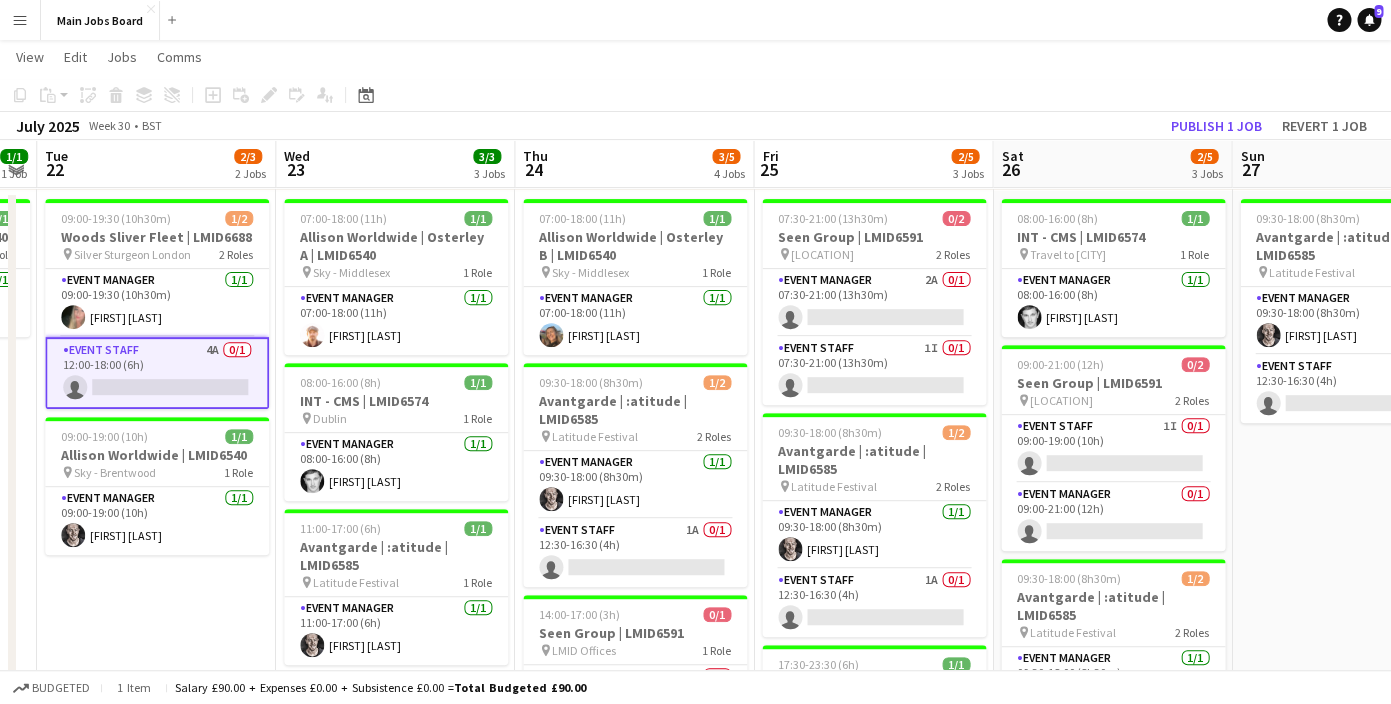scroll, scrollTop: 0, scrollLeft: 679, axis: horizontal 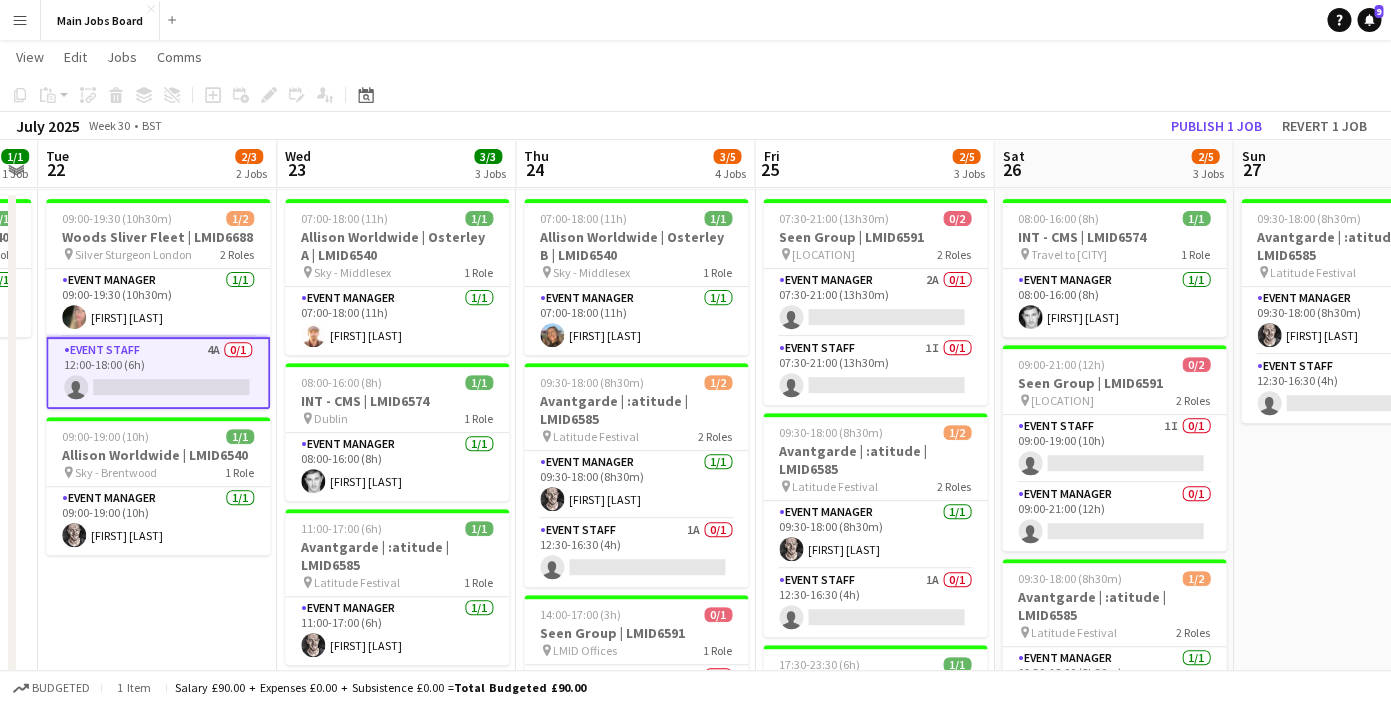 drag, startPoint x: 322, startPoint y: 586, endPoint x: 221, endPoint y: 590, distance: 101.07918 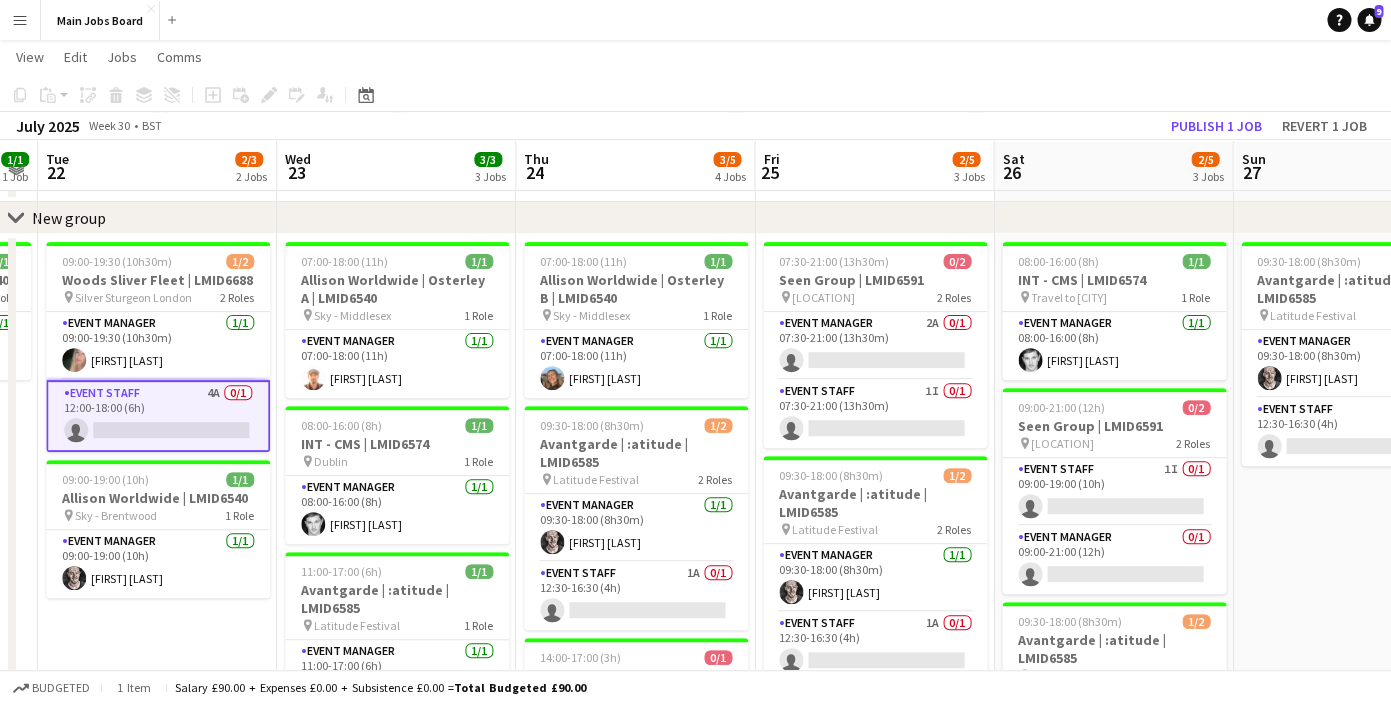 scroll, scrollTop: 77, scrollLeft: 0, axis: vertical 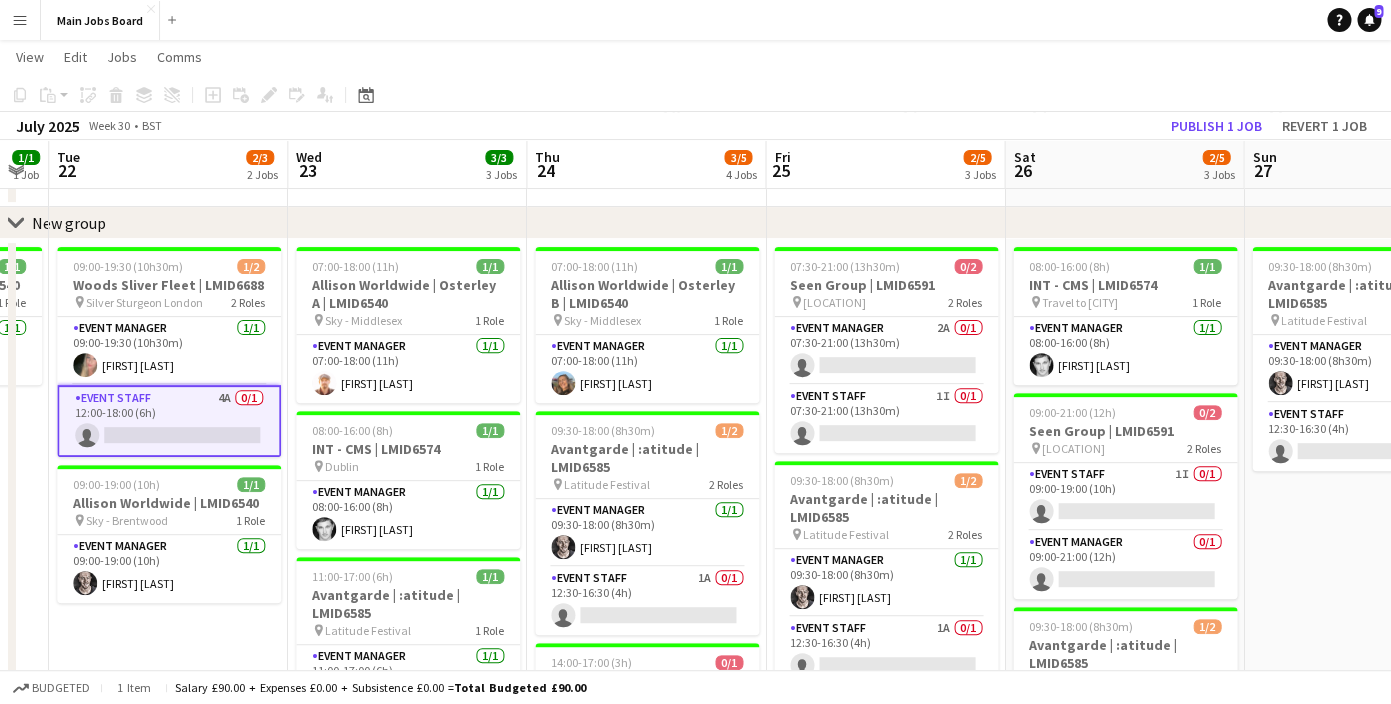 drag, startPoint x: 434, startPoint y: 203, endPoint x: 452, endPoint y: 203, distance: 18 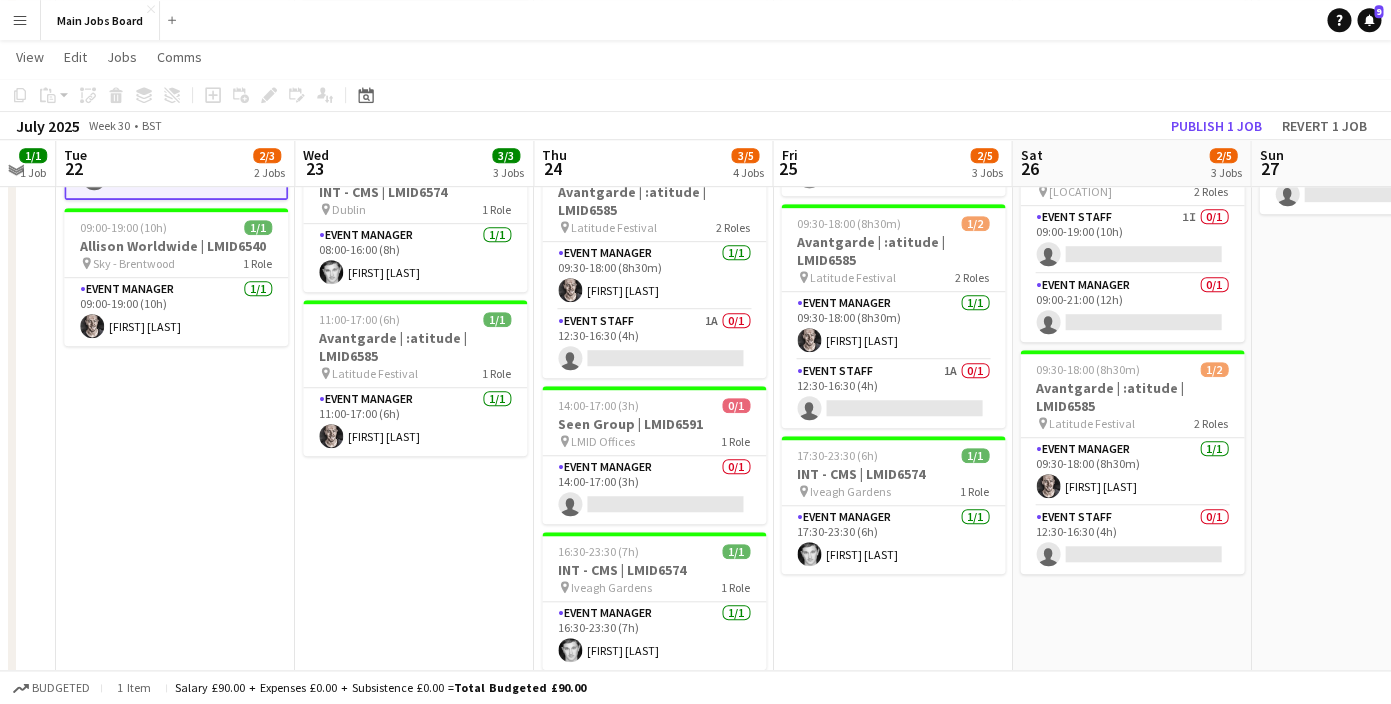 scroll, scrollTop: 331, scrollLeft: 0, axis: vertical 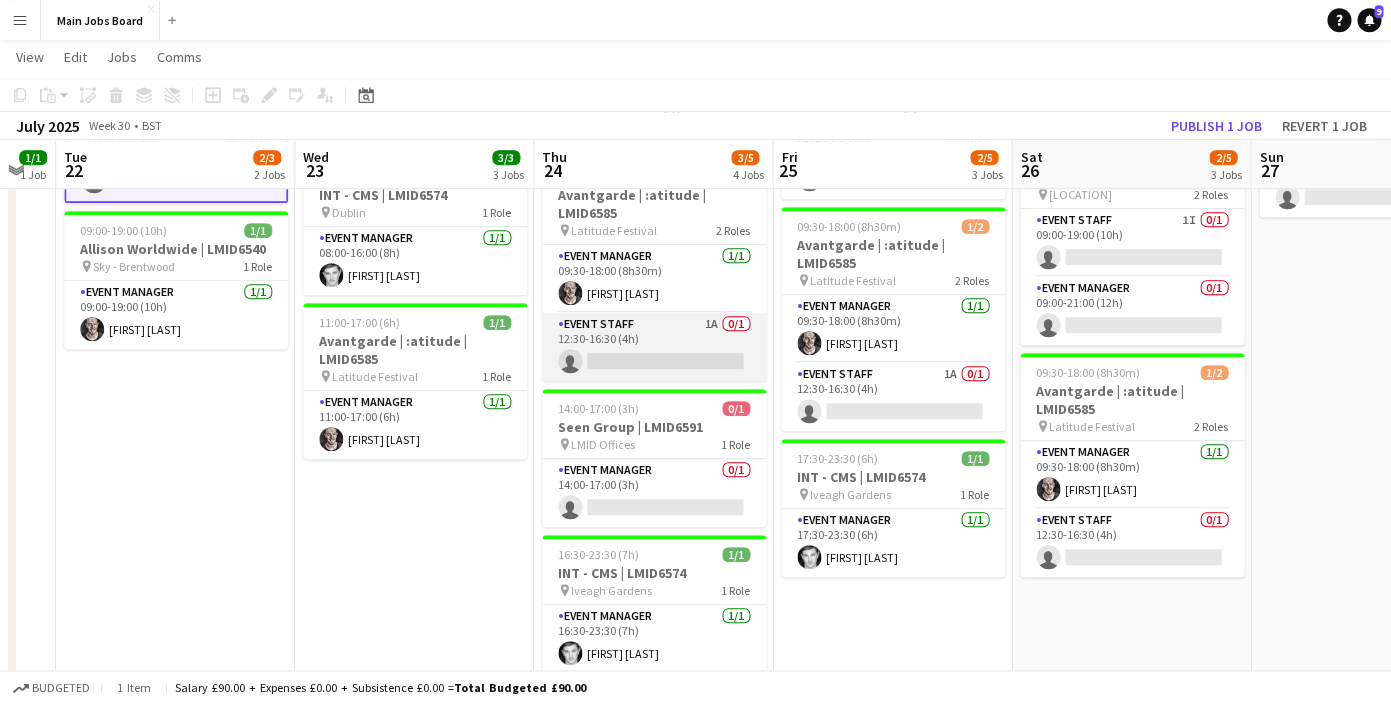 click on "Event Staff   1A   0/1   12:30-16:30 (4h)
single-neutral-actions" at bounding box center (654, 347) 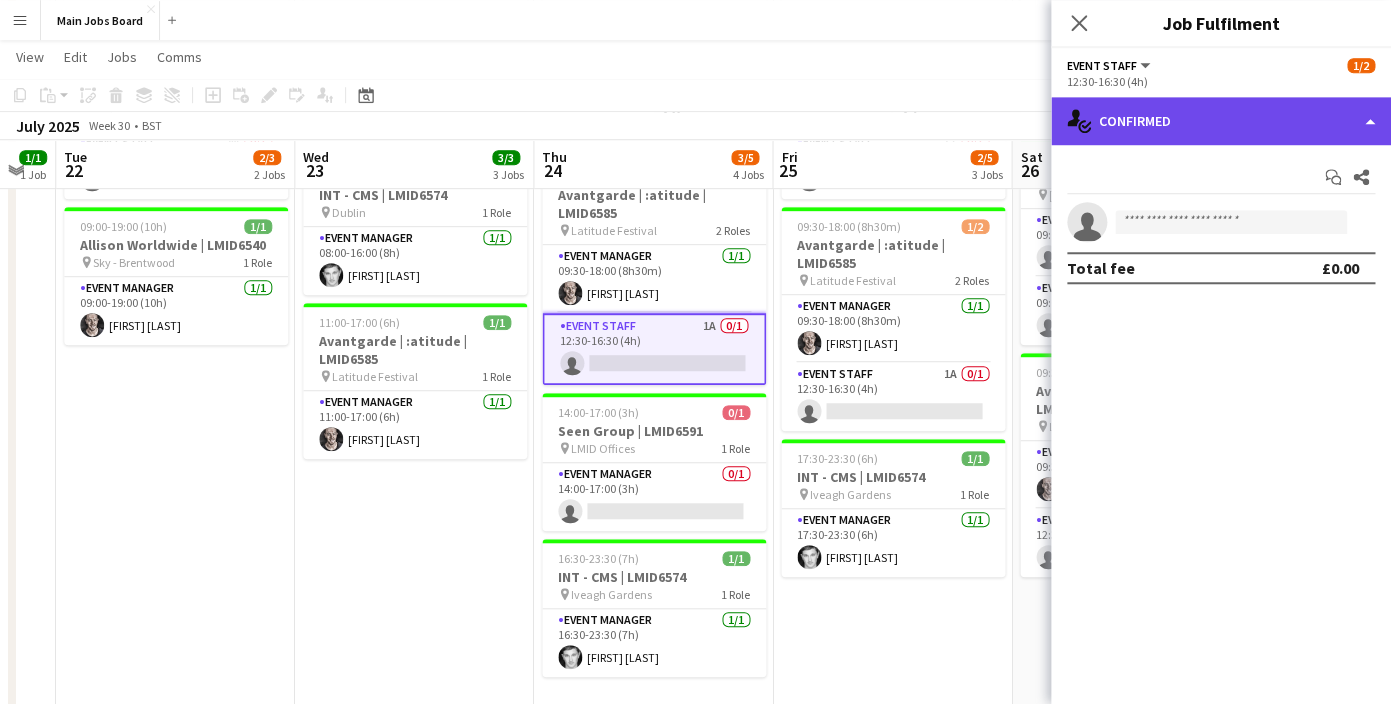 click on "single-neutral-actions-check-2
Confirmed" 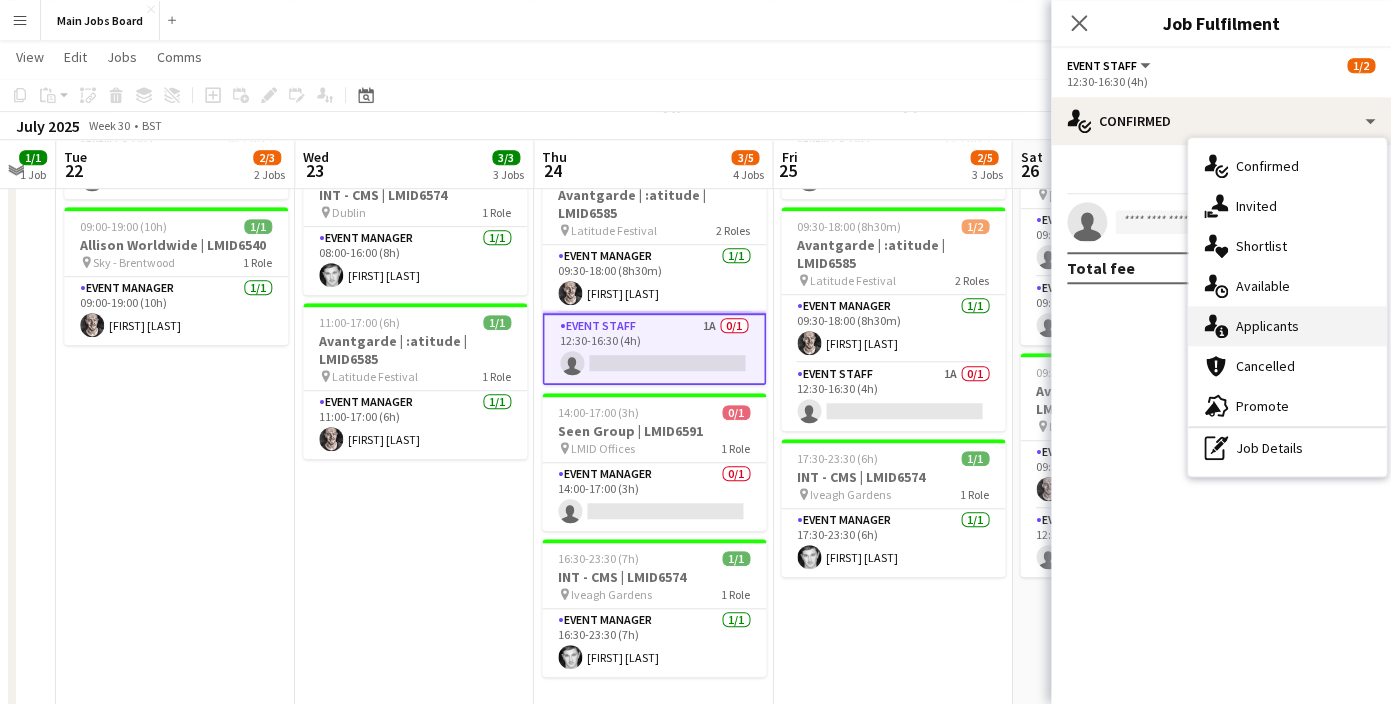click on "single-neutral-actions-information
Applicants" at bounding box center (1287, 326) 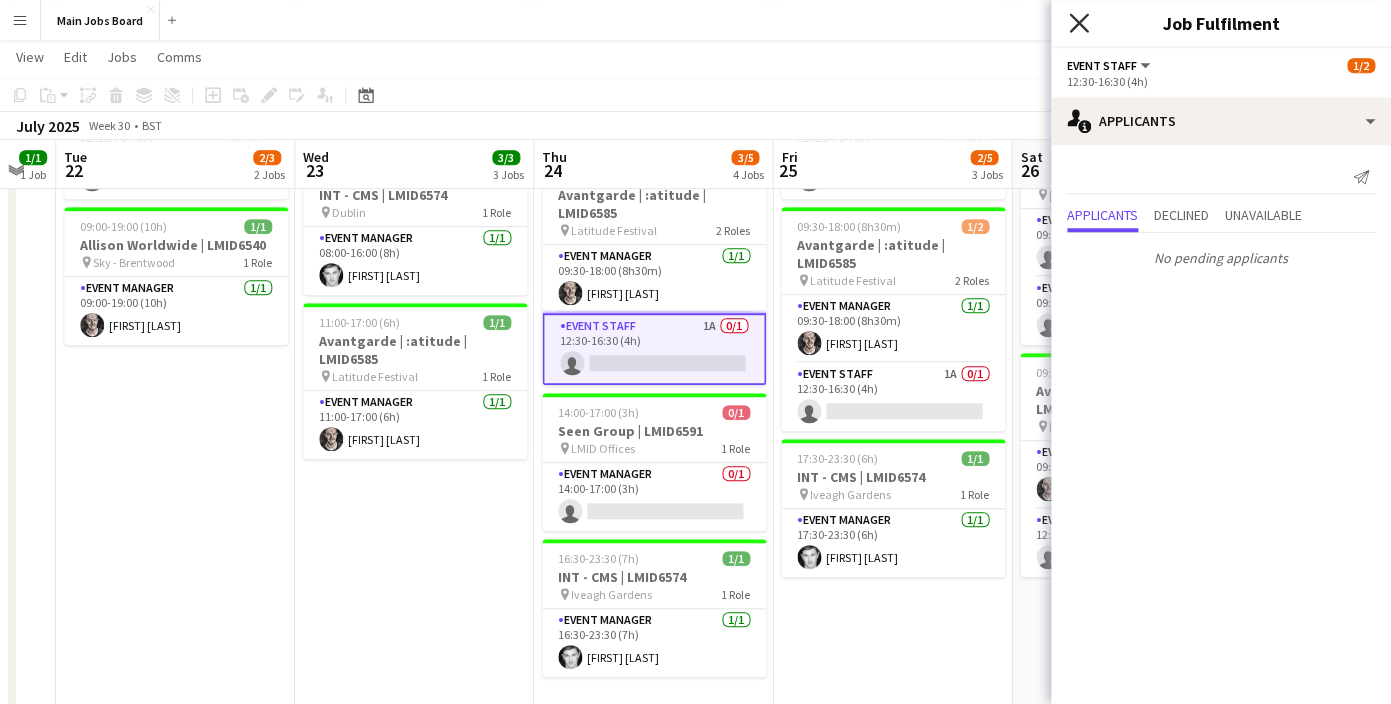 click on "Close pop-in" 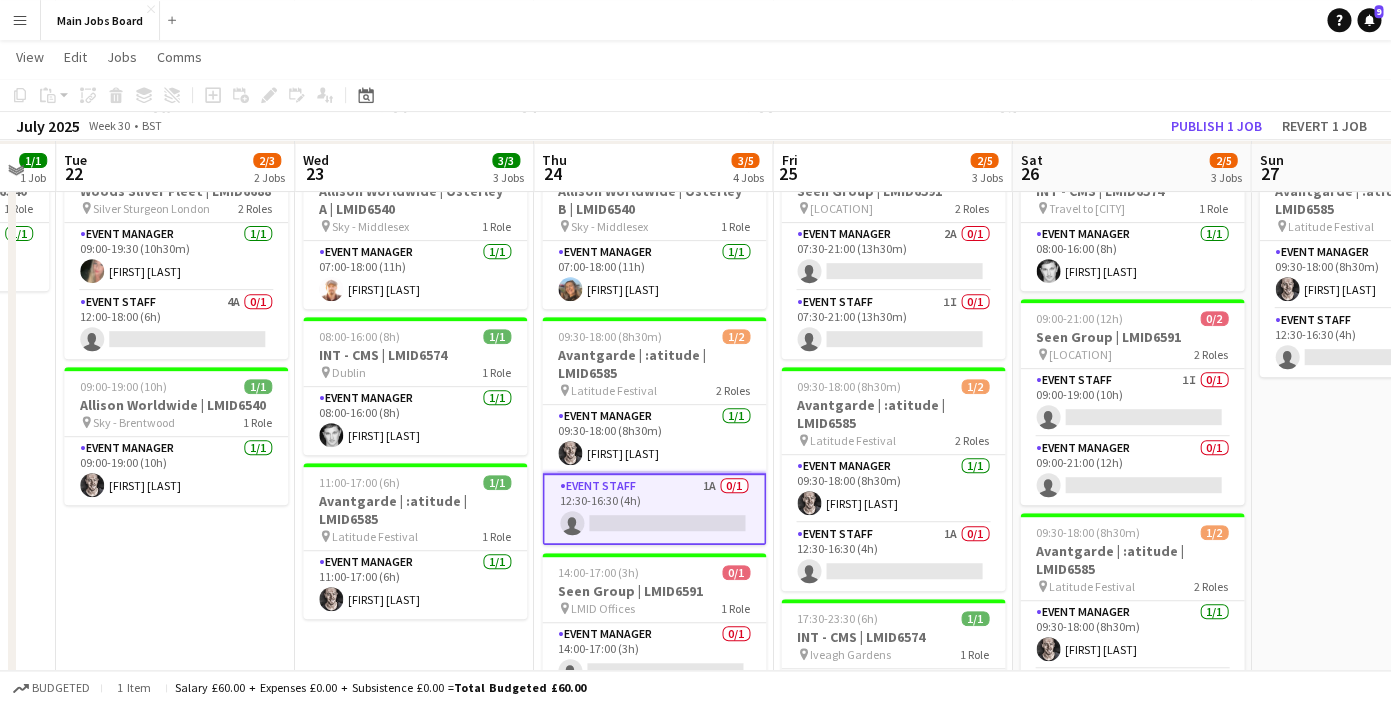 scroll, scrollTop: 166, scrollLeft: 0, axis: vertical 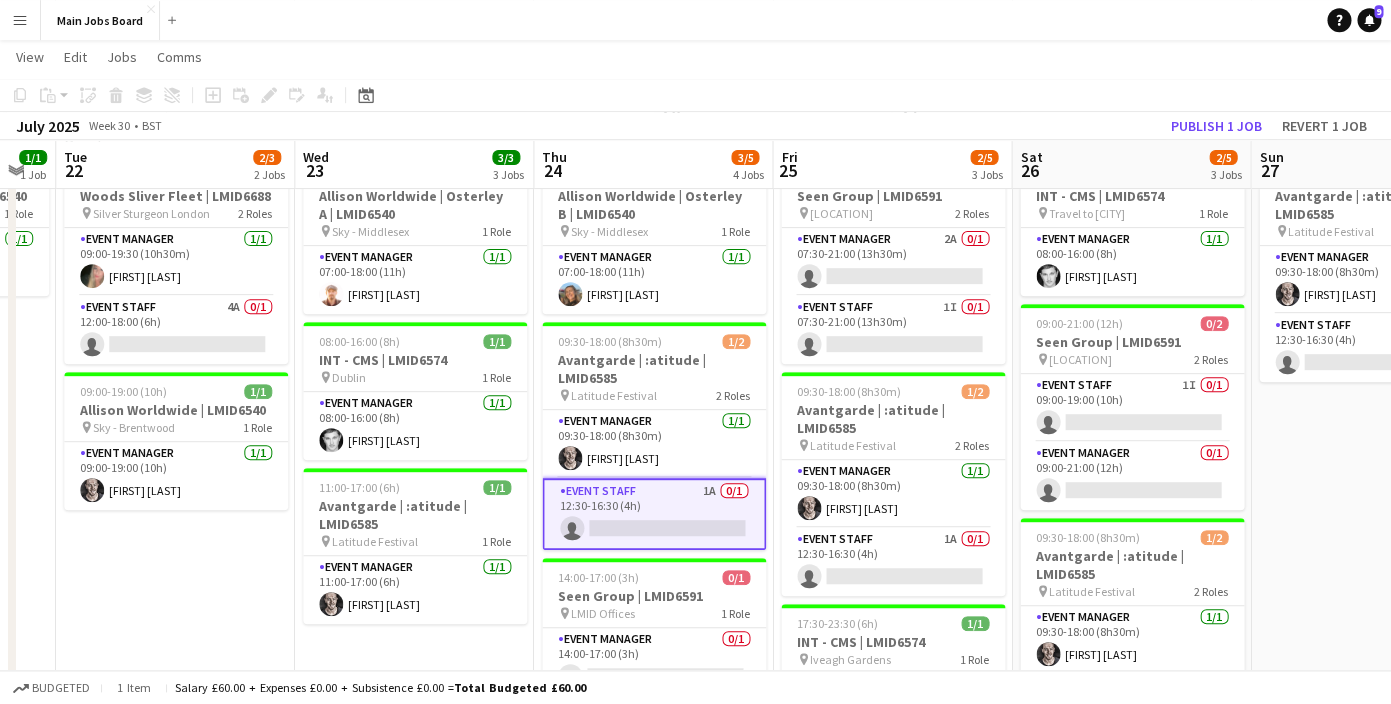 click on "09:00-19:30 (10h30m)    1/2    Woods Sliver Fleet | LMID6688
pin
Silver Sturgeon London    2 Roles   Event Manager   1/1   09:00-19:30 (10h30m)
[FIRST] [LAST]  Event Staff   4A   0/1   12:00-18:00 (6h)
single-neutral-actions
09:00-19:00 (10h)    1/1   Allison Worldwide | LMID6540
pin
Sky - Brentwood   1 Role   Event Manager   1/1   09:00-19:00 (10h)
[FIRST] [LAST]" at bounding box center [175, 560] 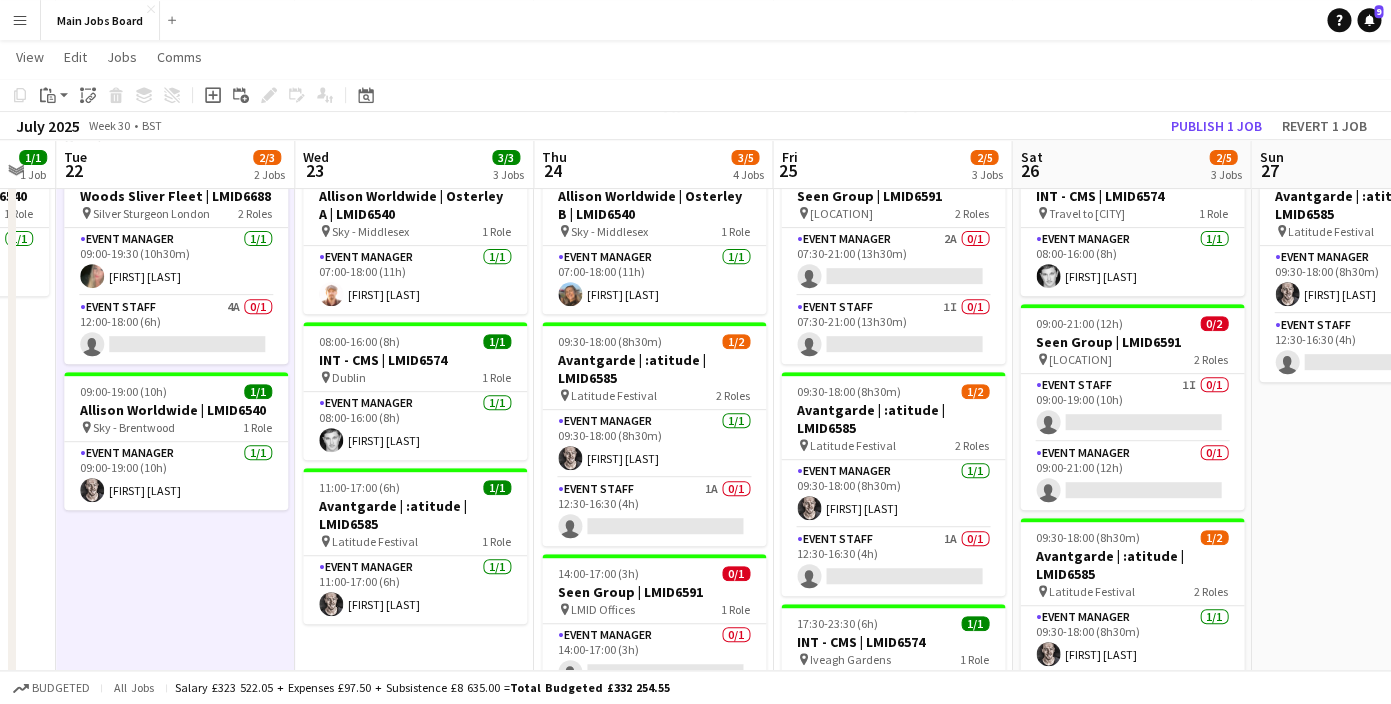 scroll, scrollTop: 160, scrollLeft: 0, axis: vertical 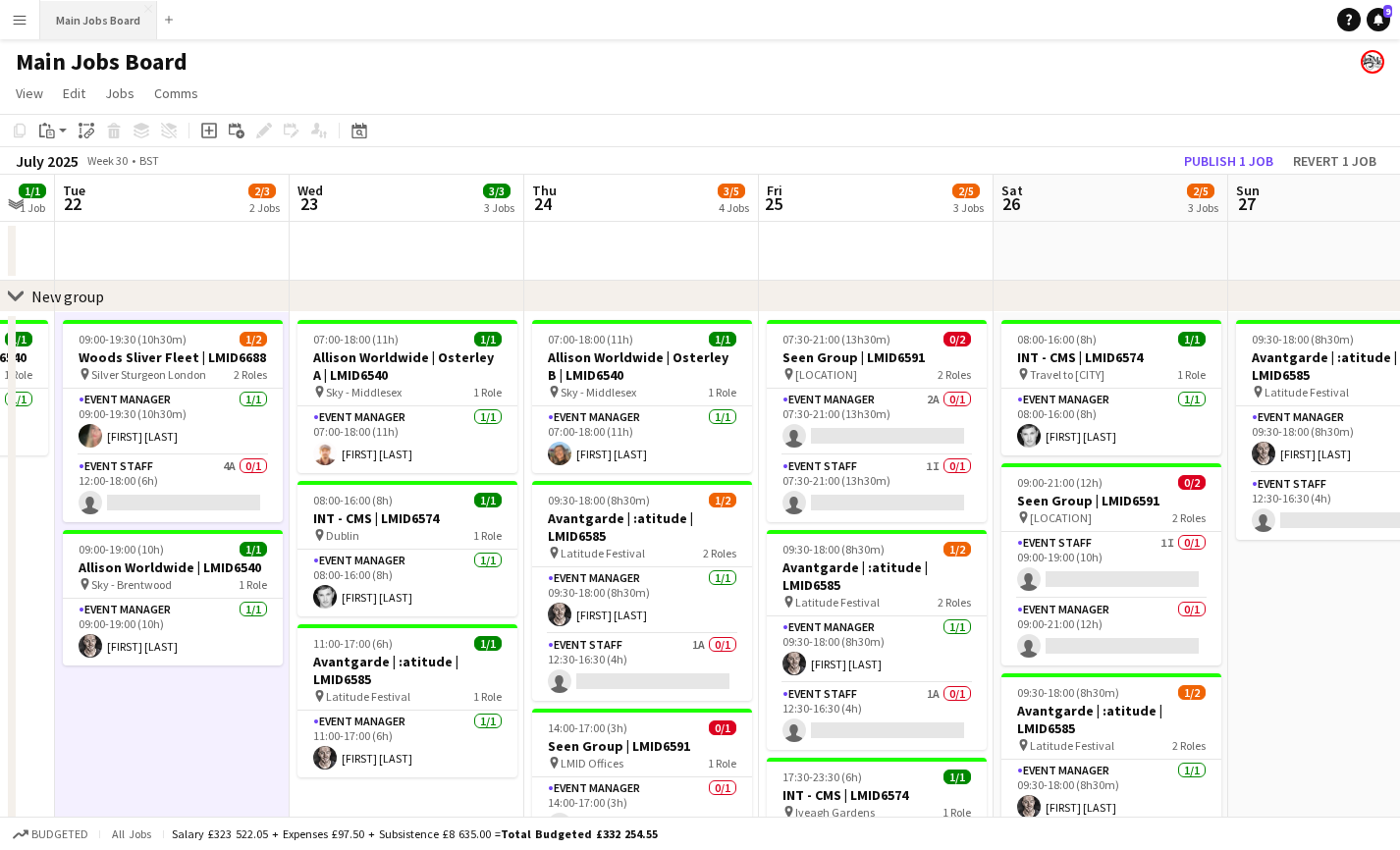 click on "Main Jobs Board
Close" at bounding box center (98, 20) 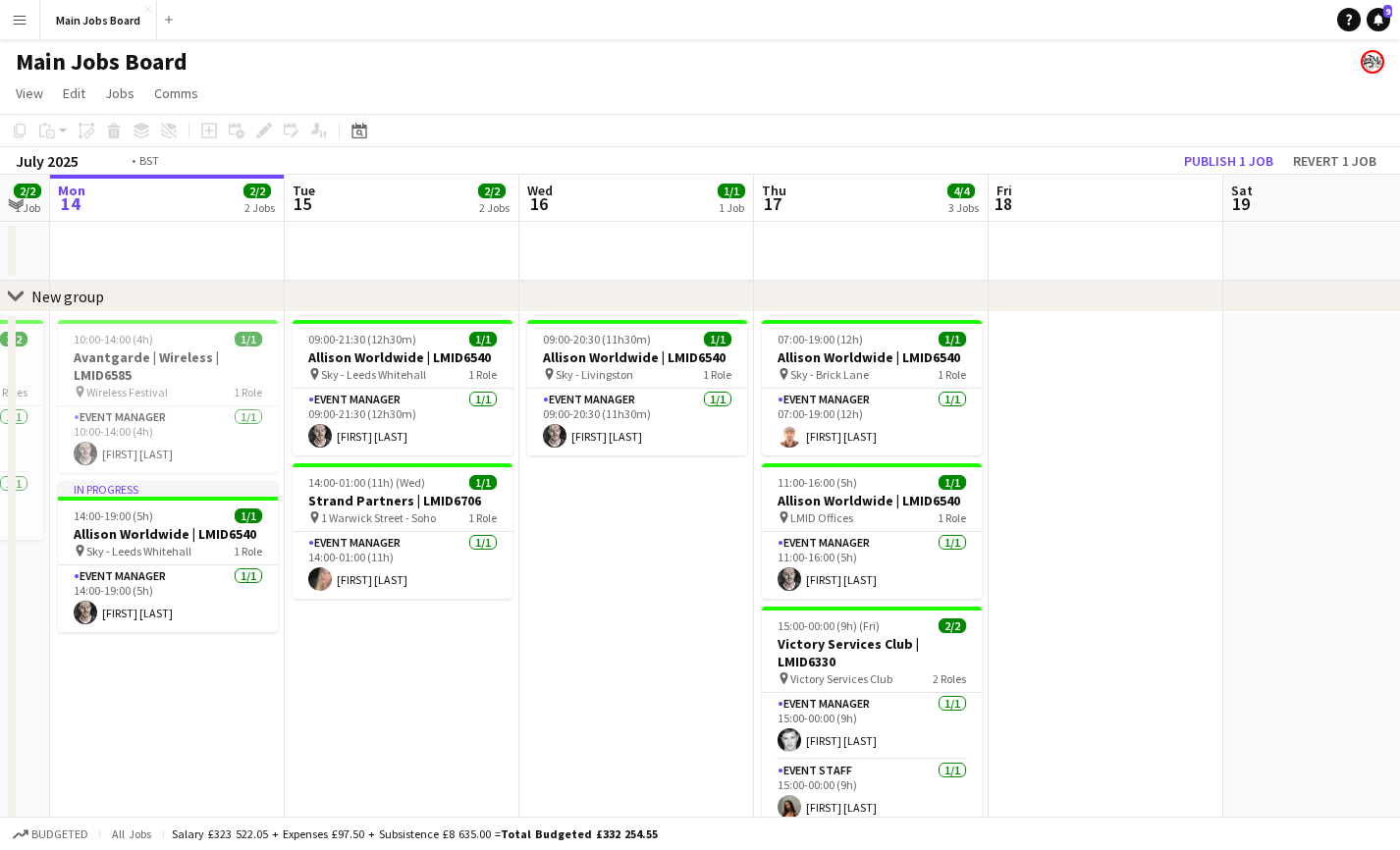 drag, startPoint x: 893, startPoint y: 575, endPoint x: 649, endPoint y: 575, distance: 244 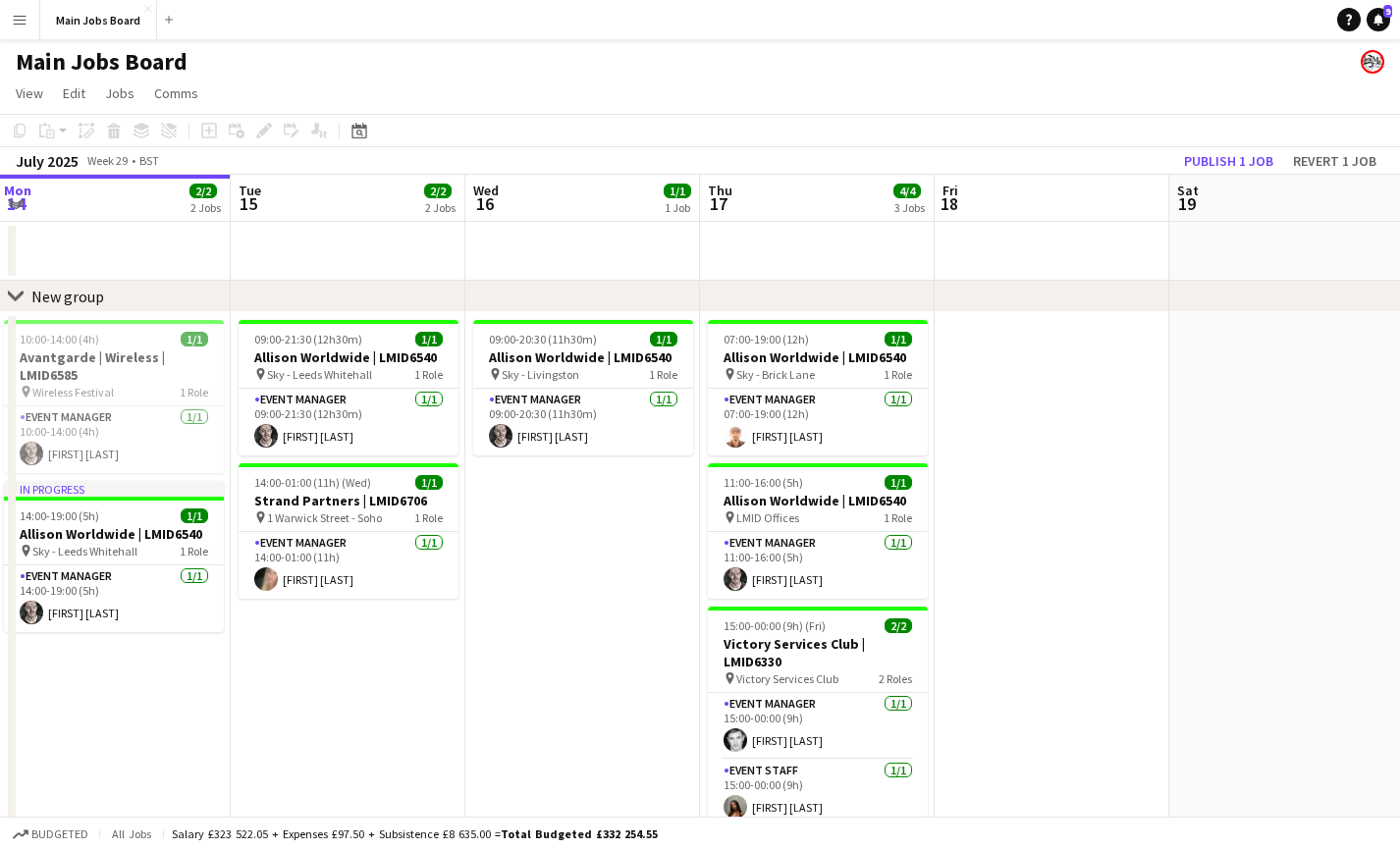 scroll, scrollTop: 0, scrollLeft: 635, axis: horizontal 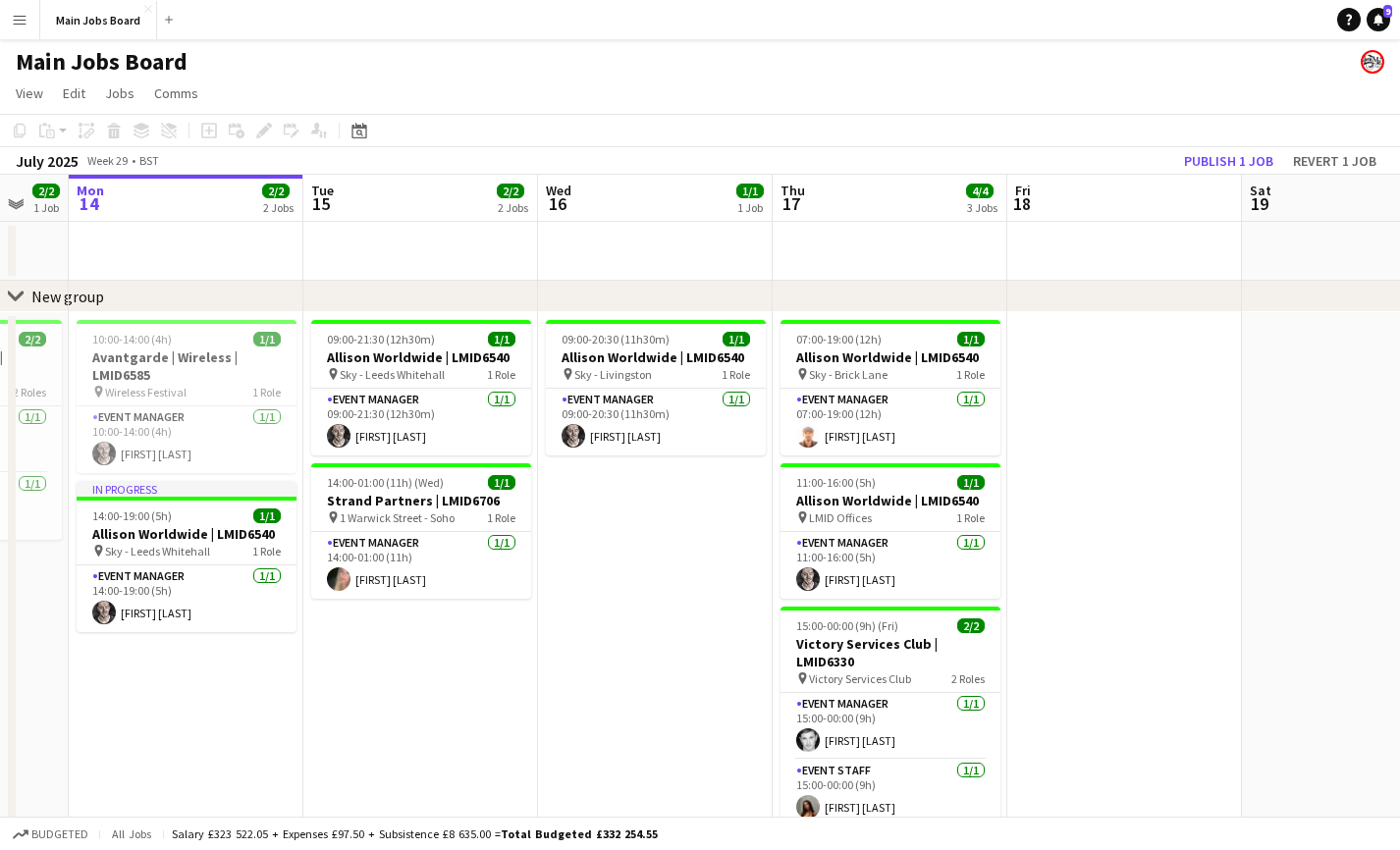 drag, startPoint x: 1041, startPoint y: 621, endPoint x: 648, endPoint y: 619, distance: 393.005 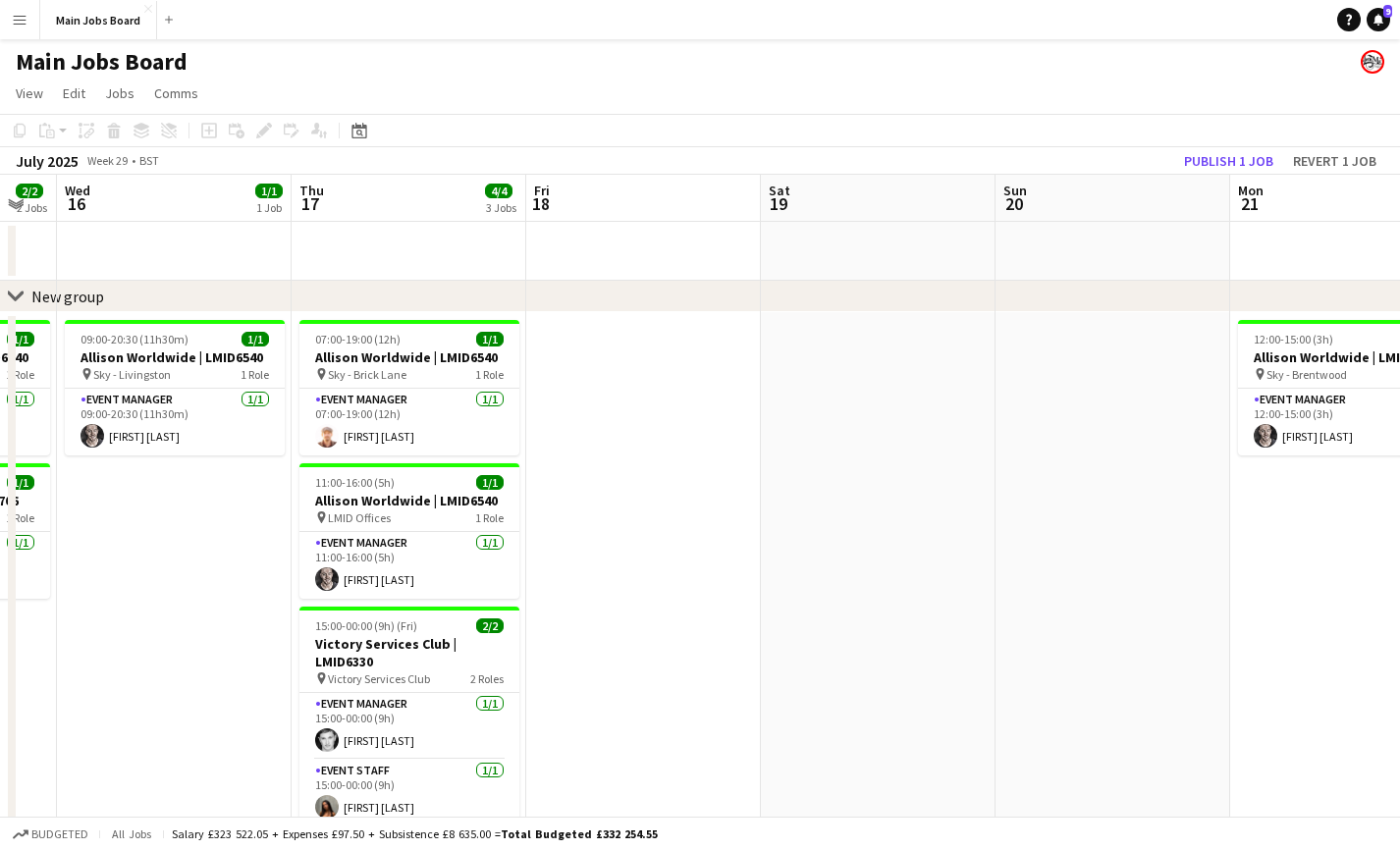 scroll, scrollTop: 0, scrollLeft: 653, axis: horizontal 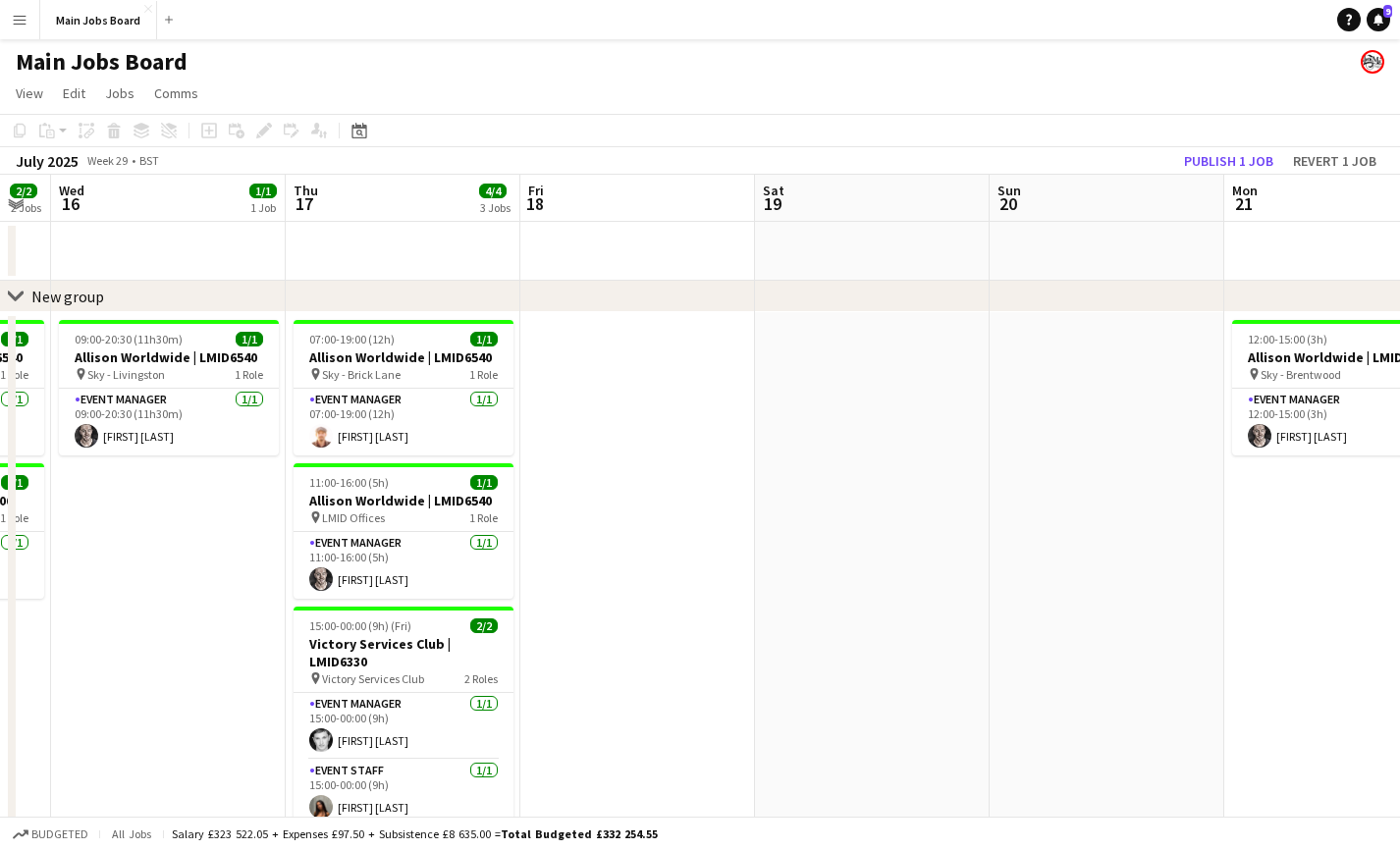 drag, startPoint x: 835, startPoint y: 540, endPoint x: 818, endPoint y: 540, distance: 17 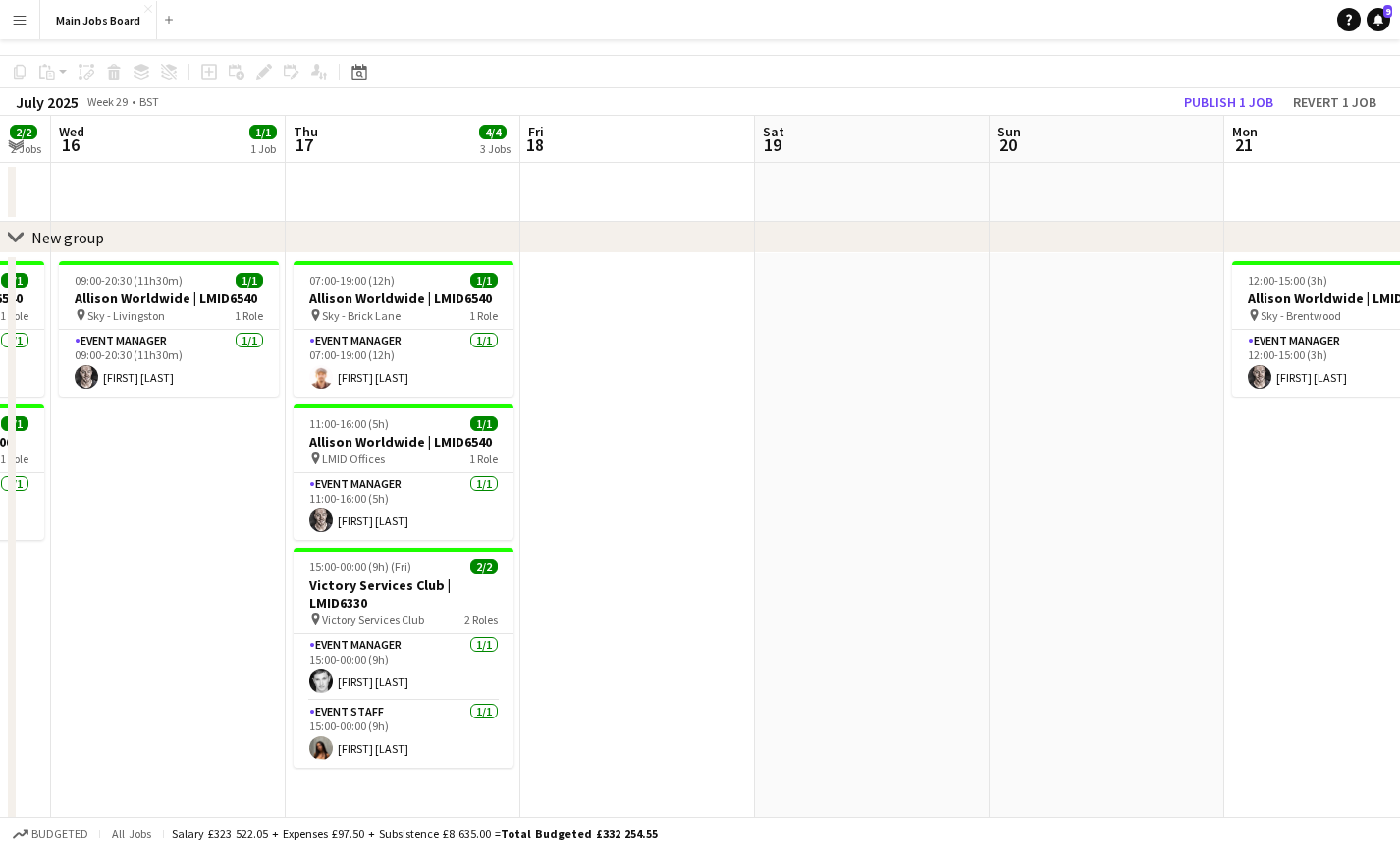 scroll, scrollTop: 0, scrollLeft: 653, axis: horizontal 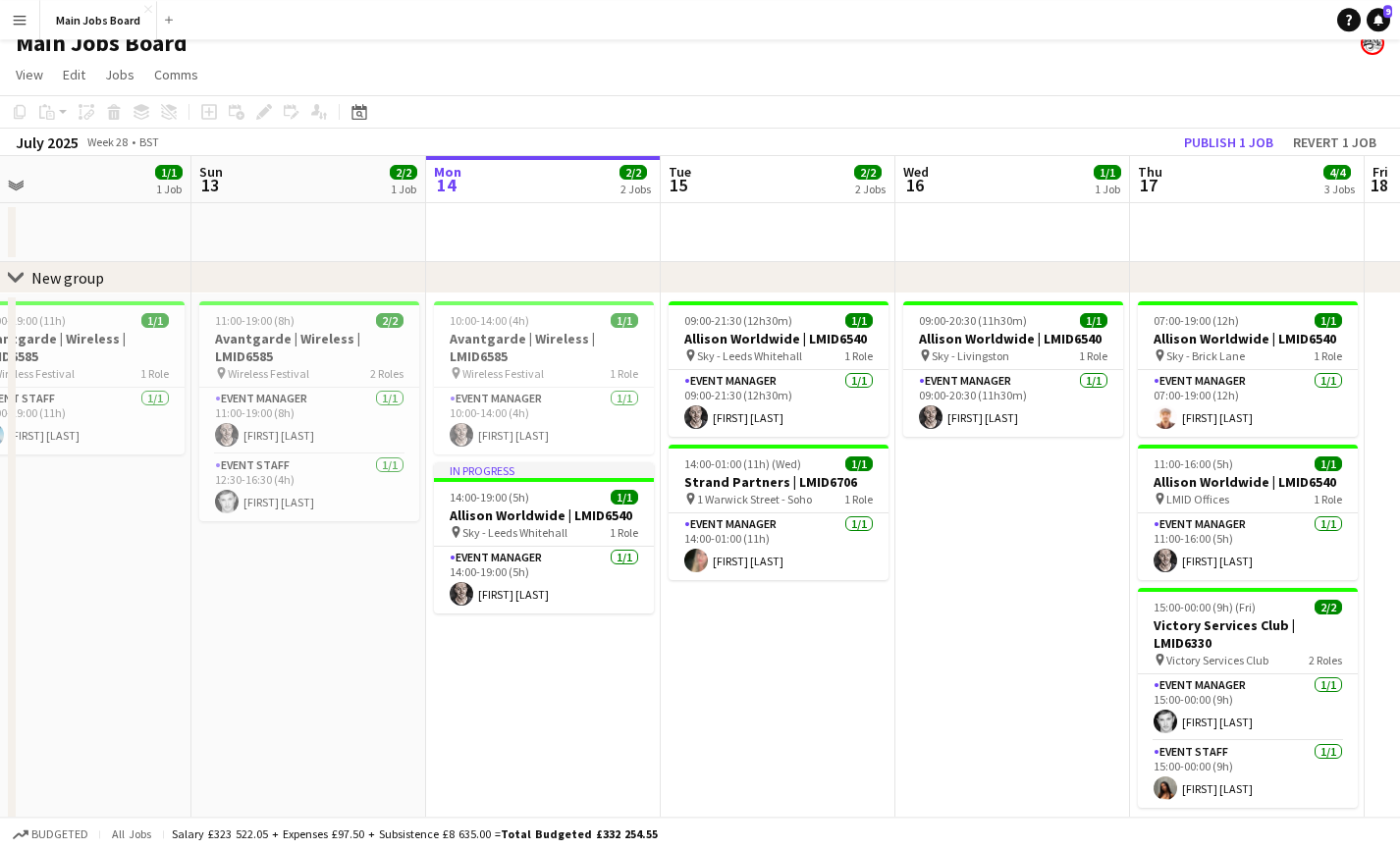 drag, startPoint x: 239, startPoint y: 690, endPoint x: 1071, endPoint y: 573, distance: 840.18629 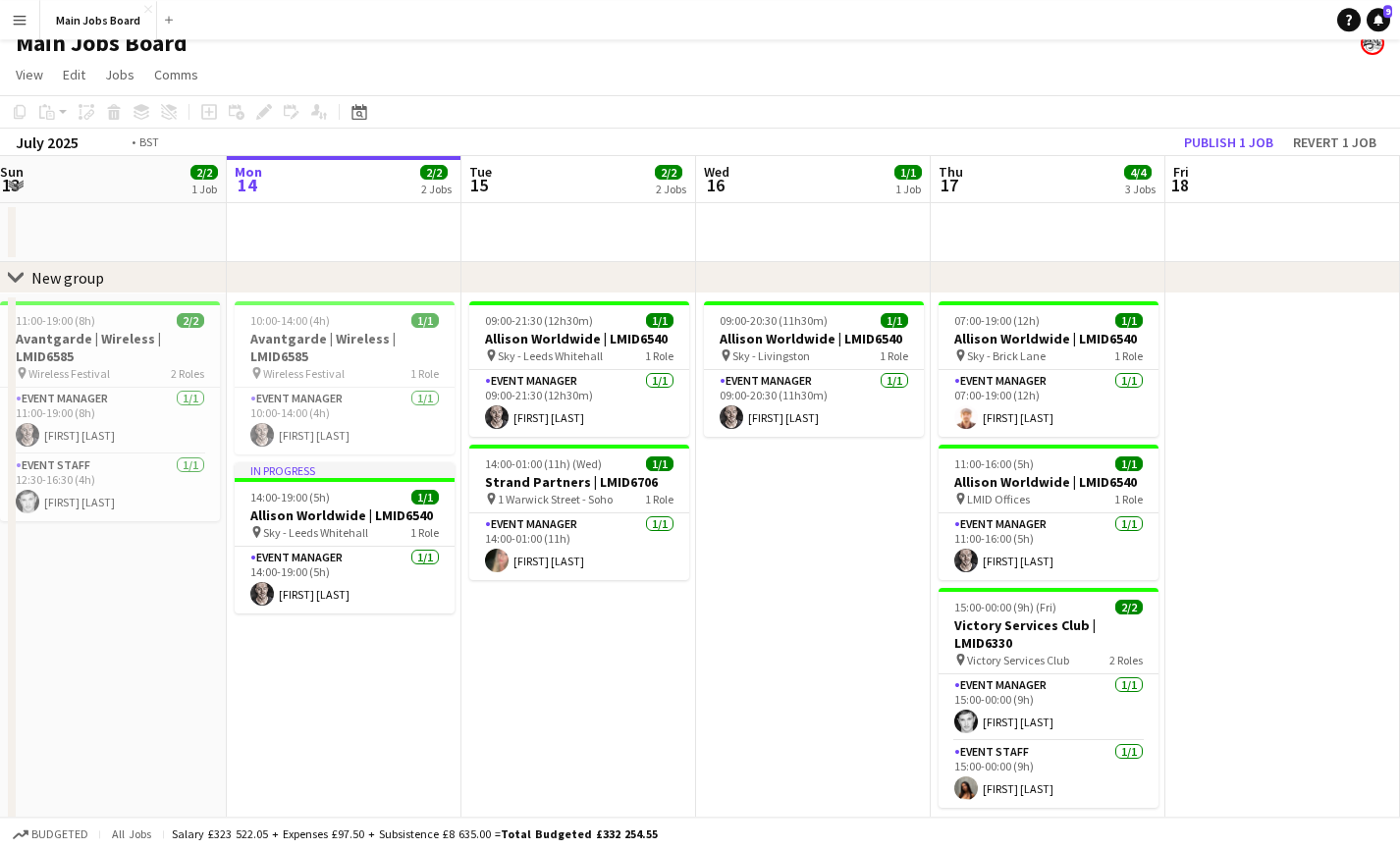 drag, startPoint x: 1029, startPoint y: 568, endPoint x: -33, endPoint y: 639, distance: 1064.371 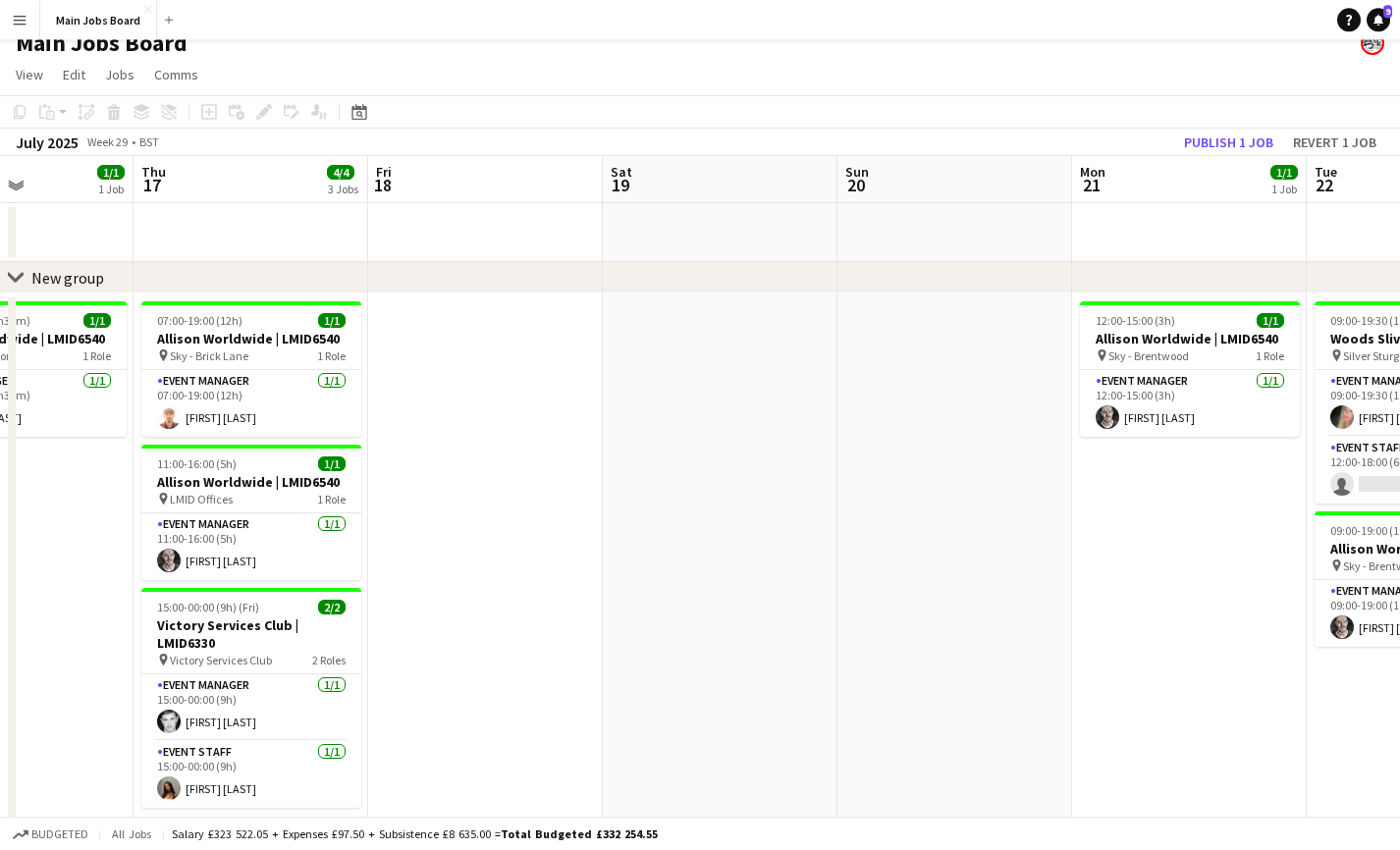drag, startPoint x: 920, startPoint y: 473, endPoint x: 186, endPoint y: 488, distance: 734.1533 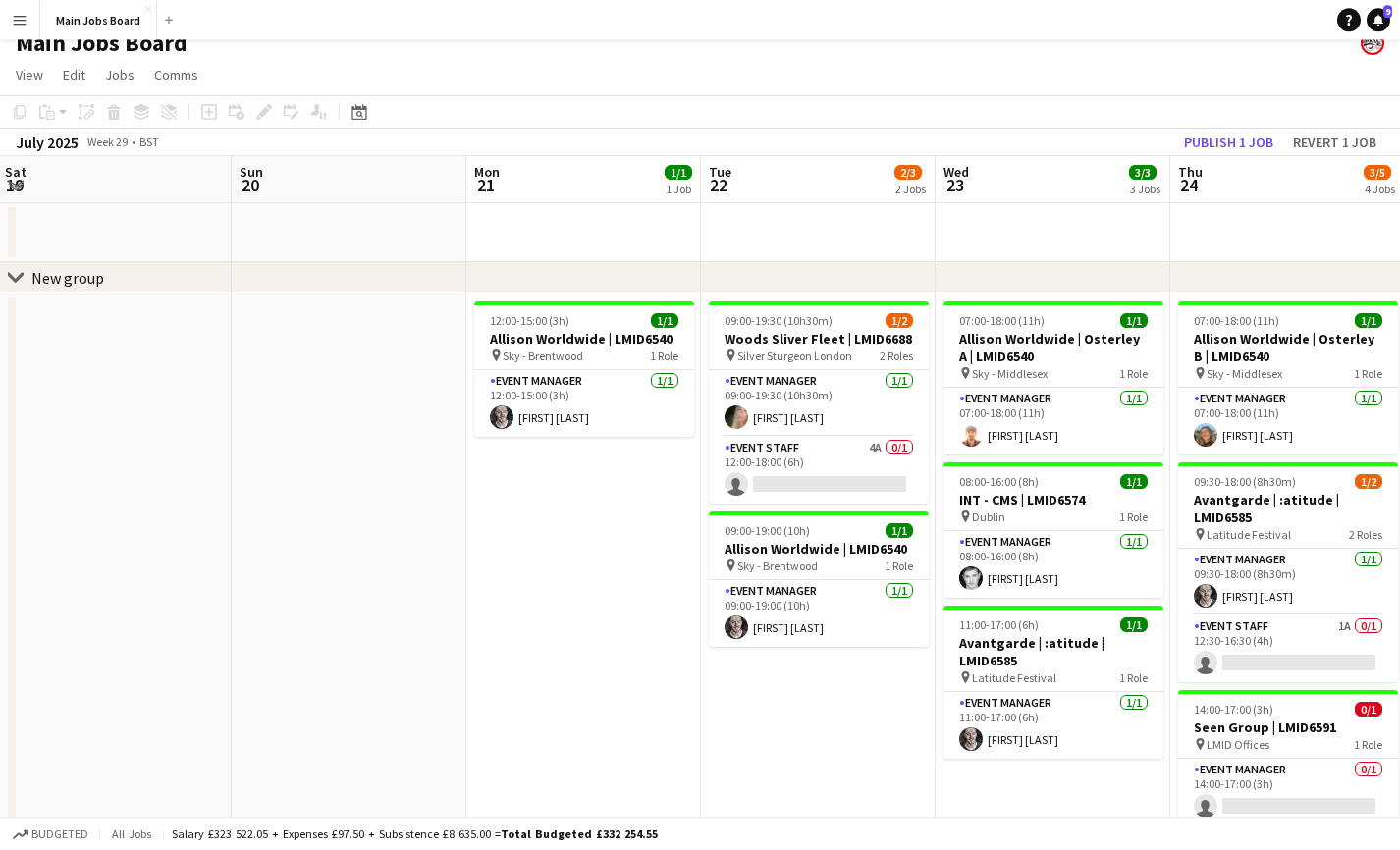 scroll, scrollTop: 0, scrollLeft: 710, axis: horizontal 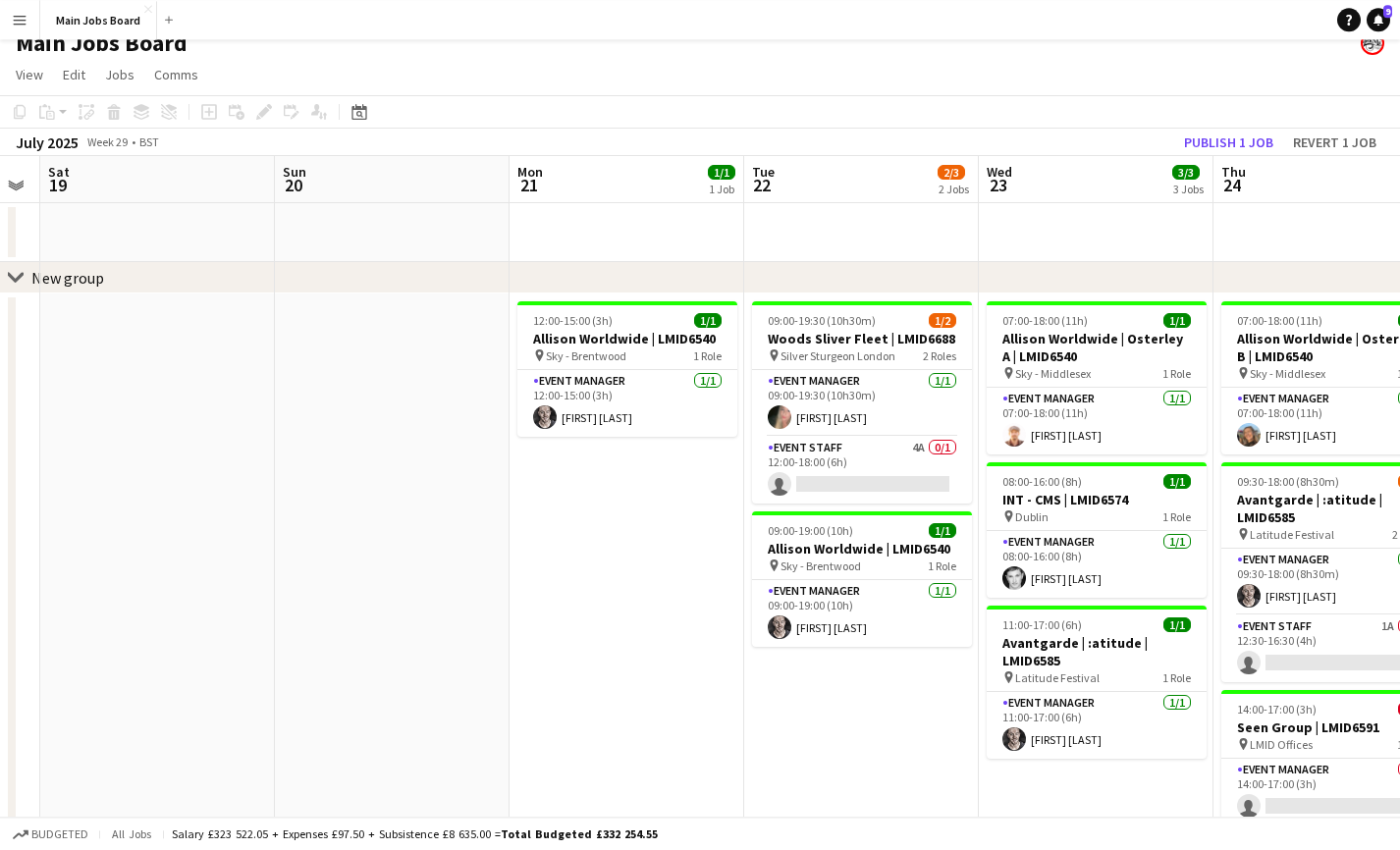 drag, startPoint x: 874, startPoint y: 522, endPoint x: 381, endPoint y: 522, distance: 493 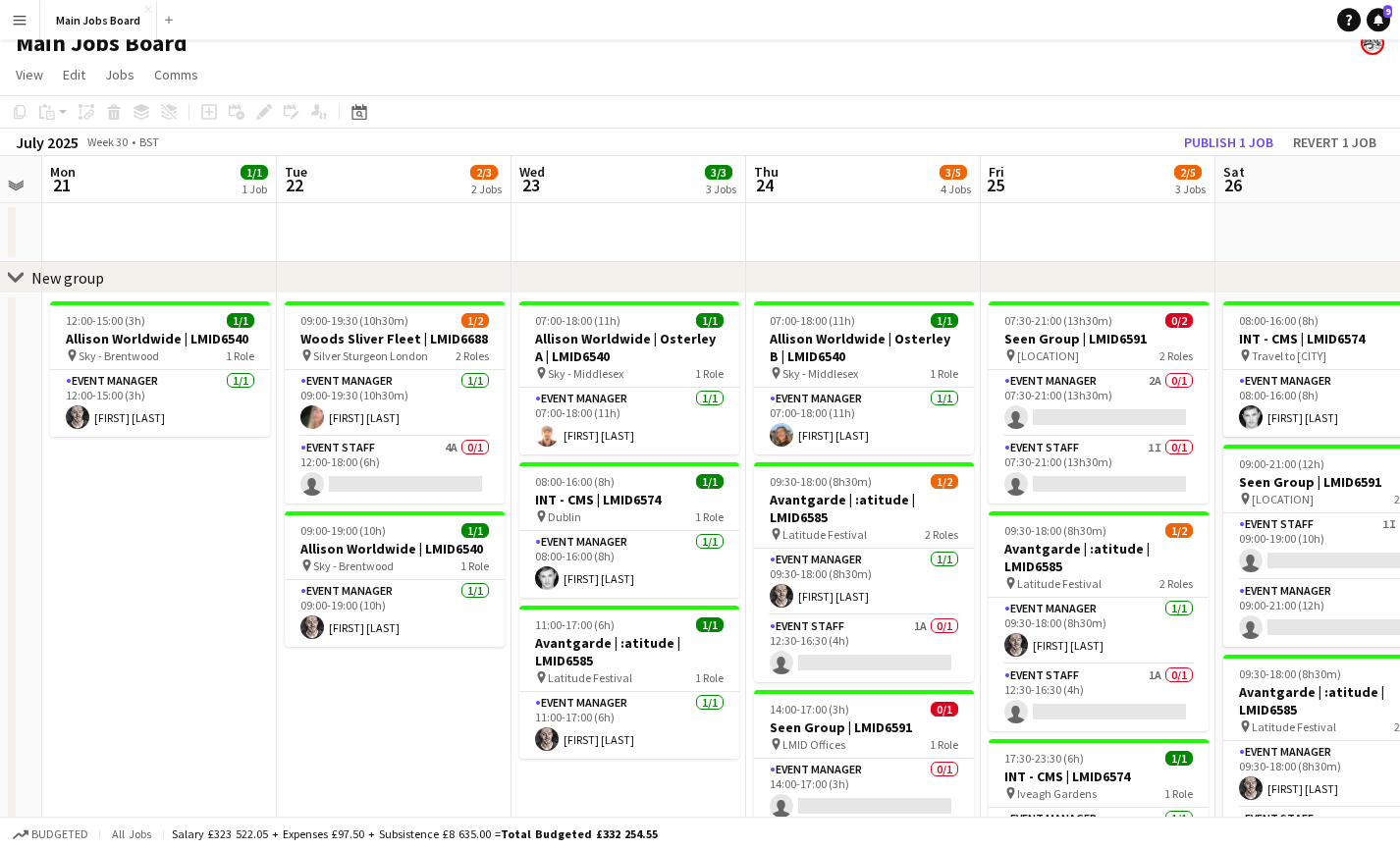 scroll, scrollTop: 0, scrollLeft: 701, axis: horizontal 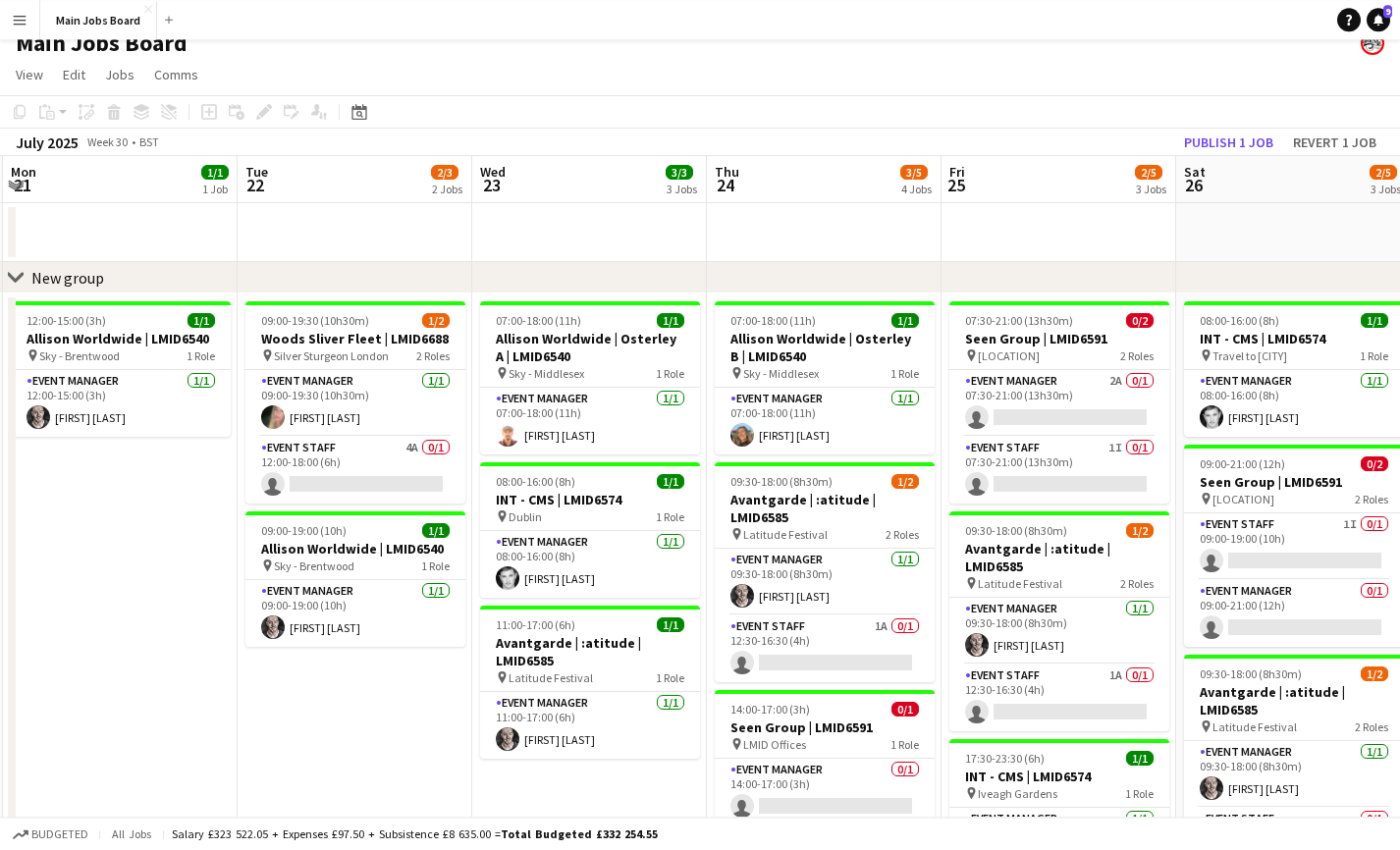 drag, startPoint x: 435, startPoint y: 644, endPoint x: 209, endPoint y: 644, distance: 226 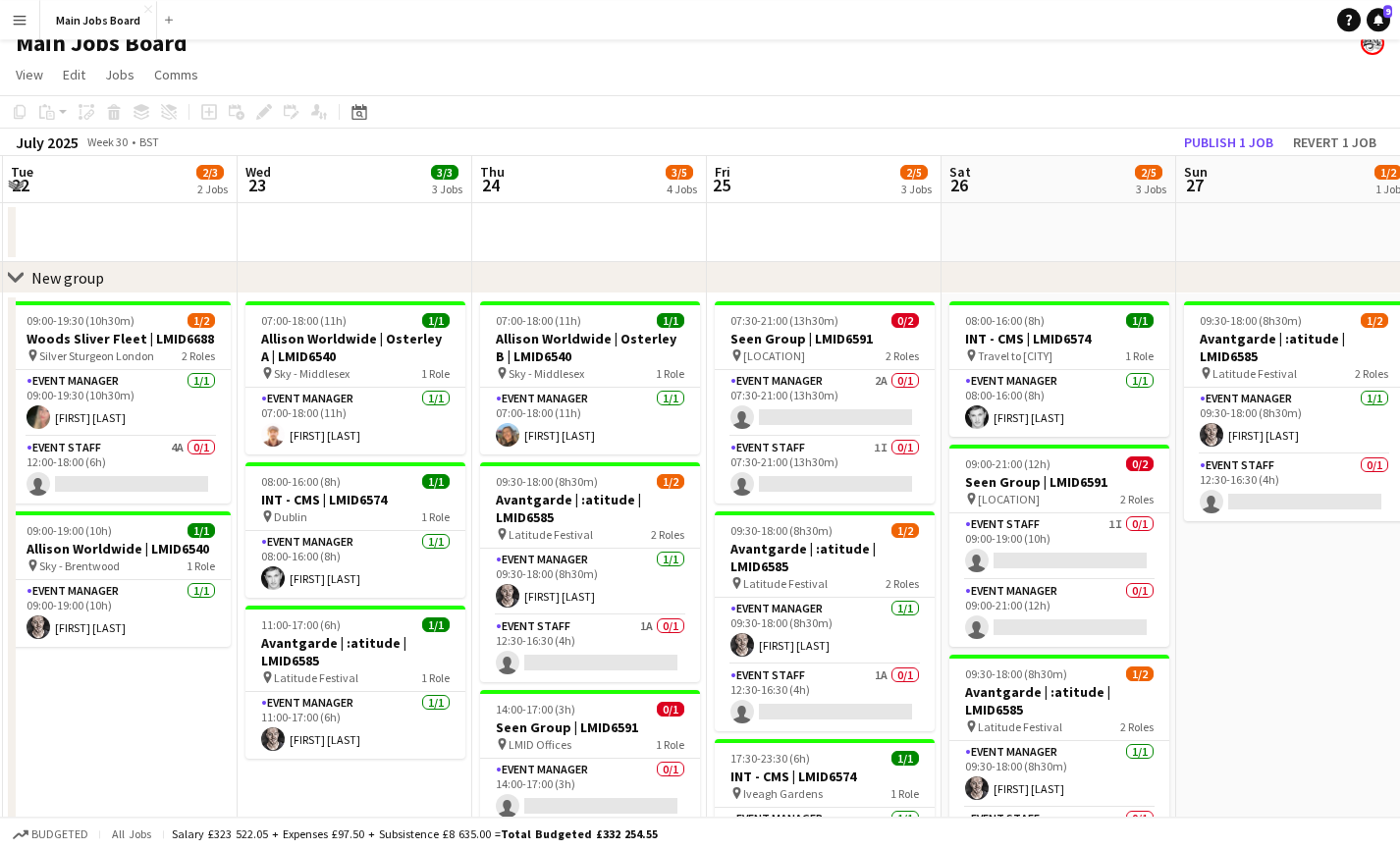 scroll, scrollTop: 58, scrollLeft: 0, axis: vertical 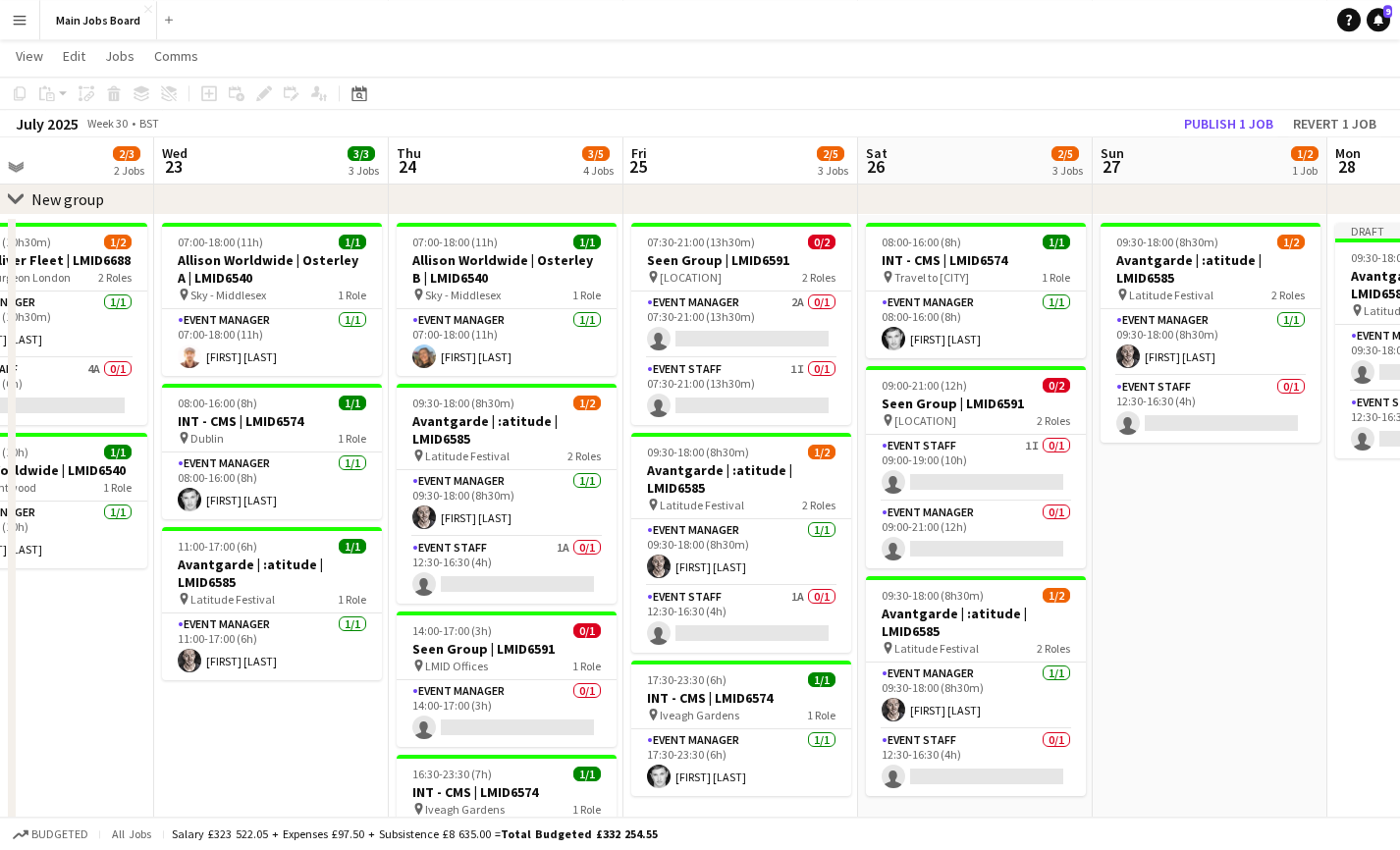 drag, startPoint x: 395, startPoint y: 715, endPoint x: 311, endPoint y: 716, distance: 84.00595 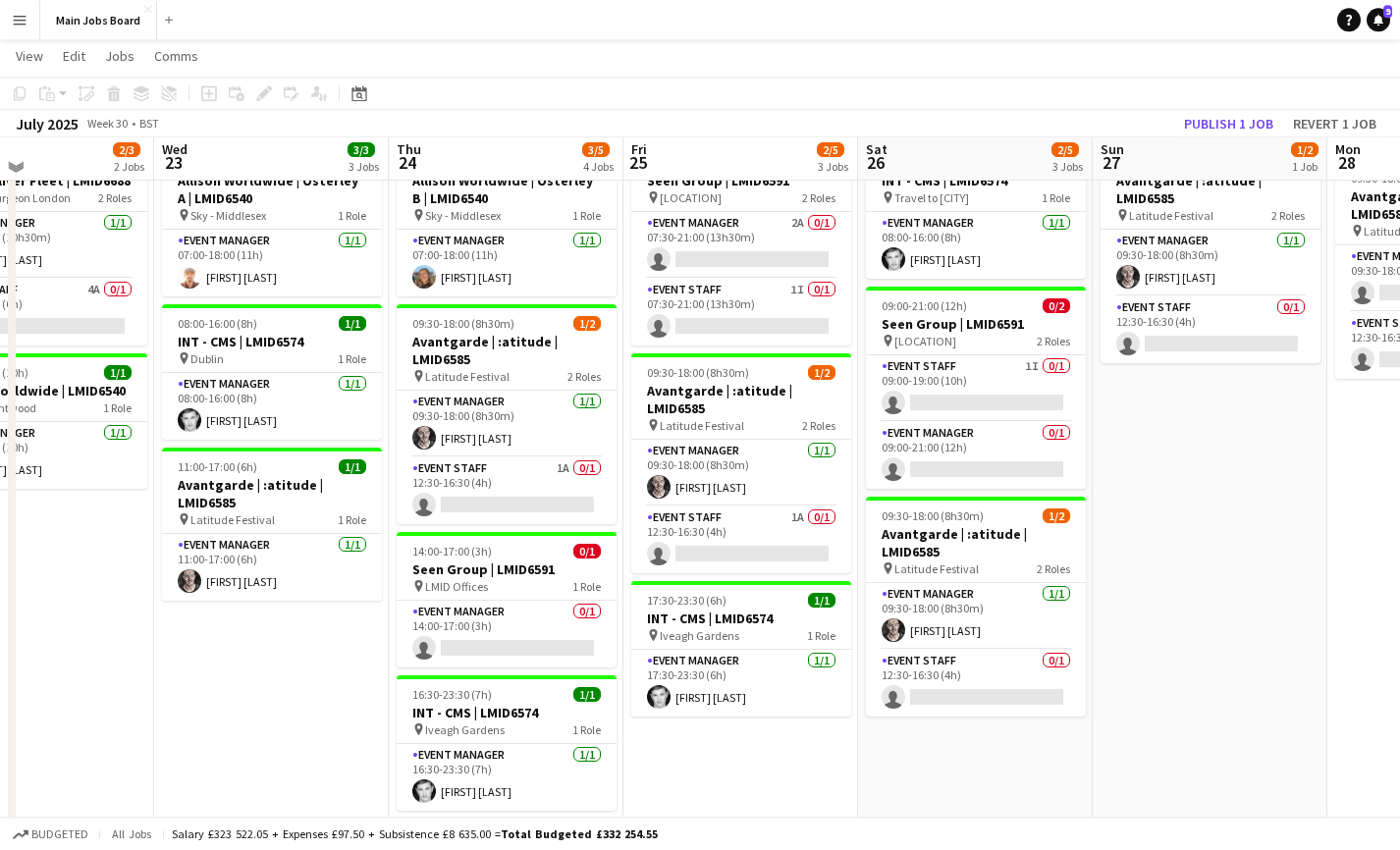 scroll, scrollTop: 148, scrollLeft: 0, axis: vertical 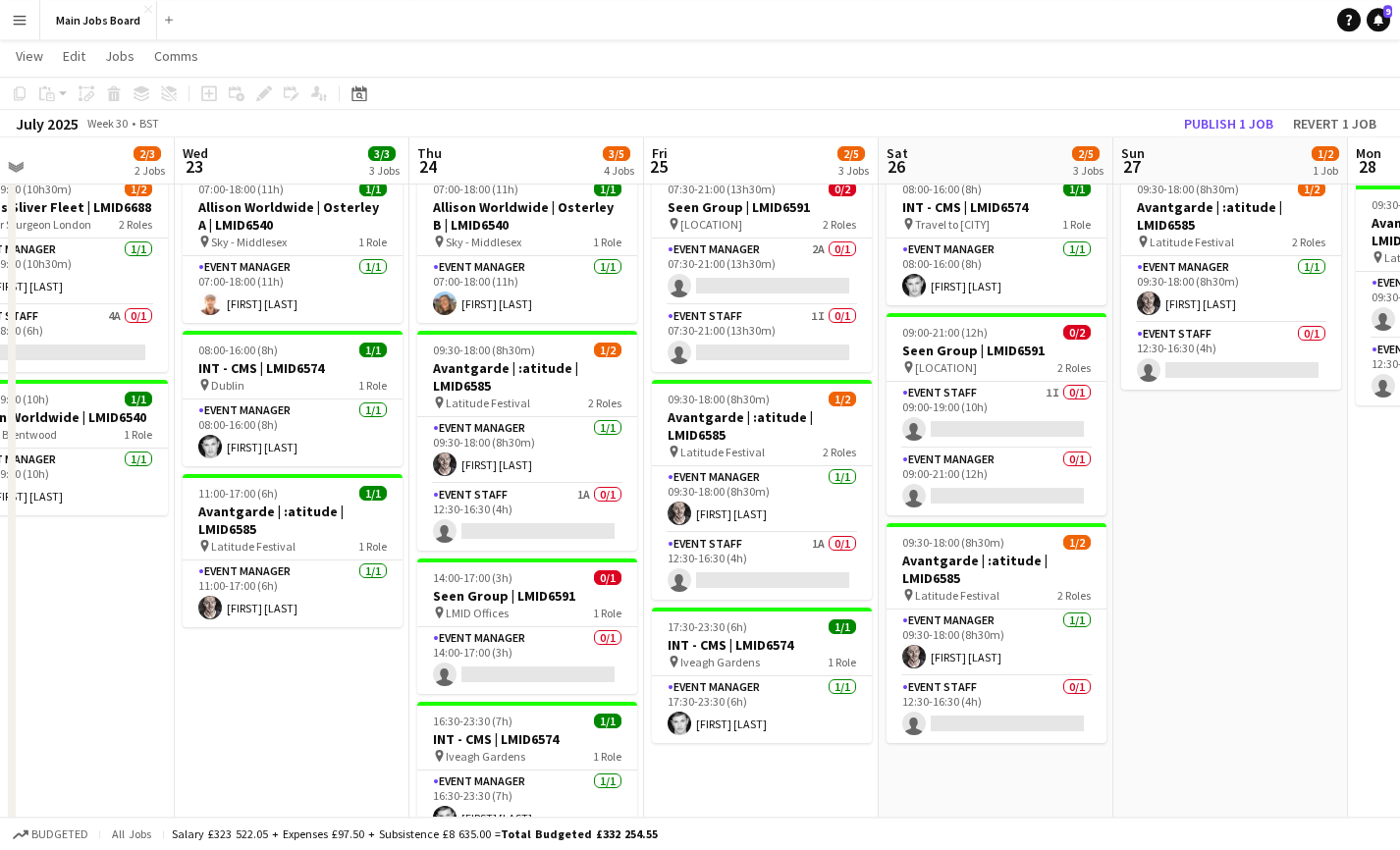 drag, startPoint x: 305, startPoint y: 717, endPoint x: 329, endPoint y: 717, distance: 24 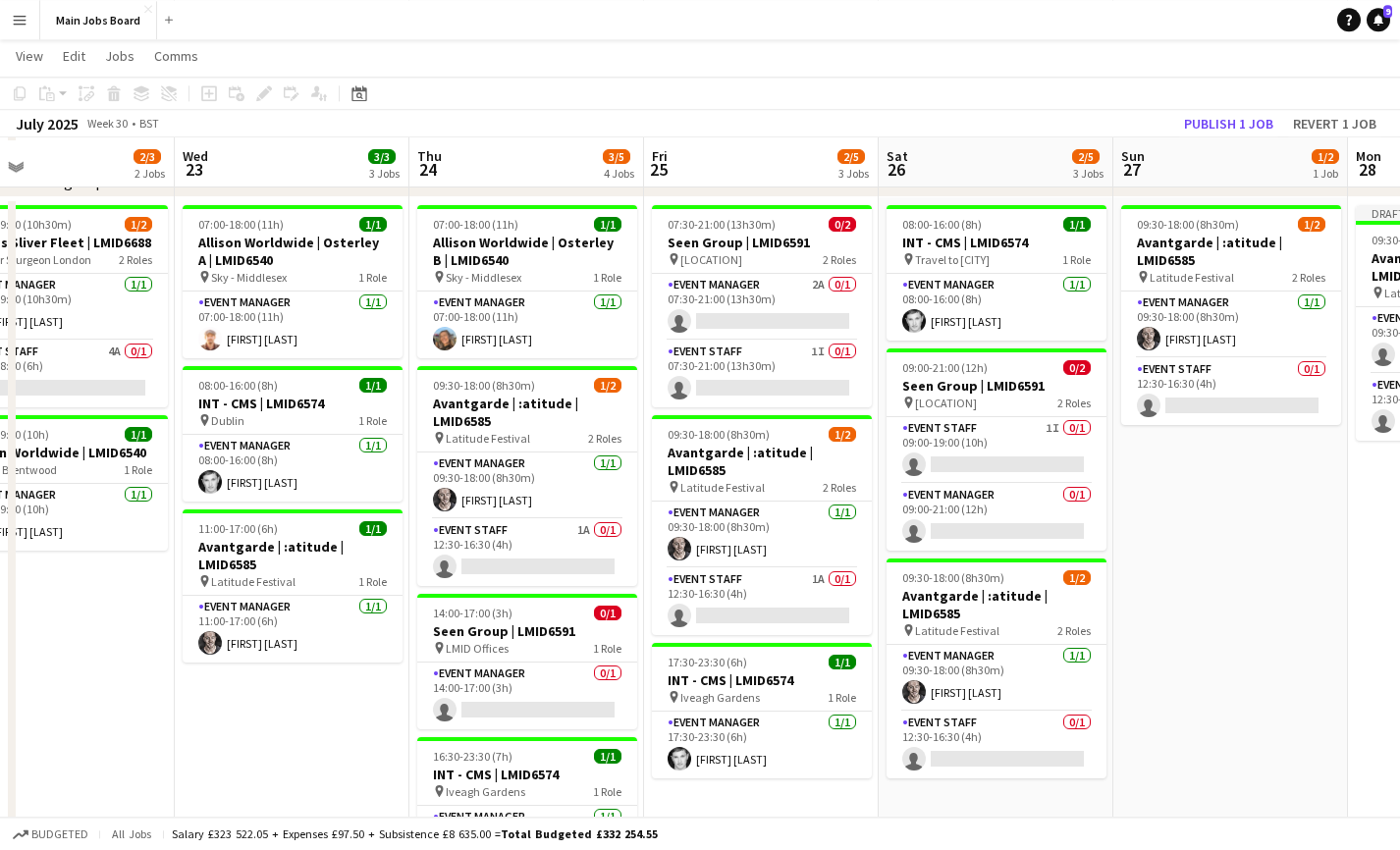 scroll, scrollTop: 110, scrollLeft: 0, axis: vertical 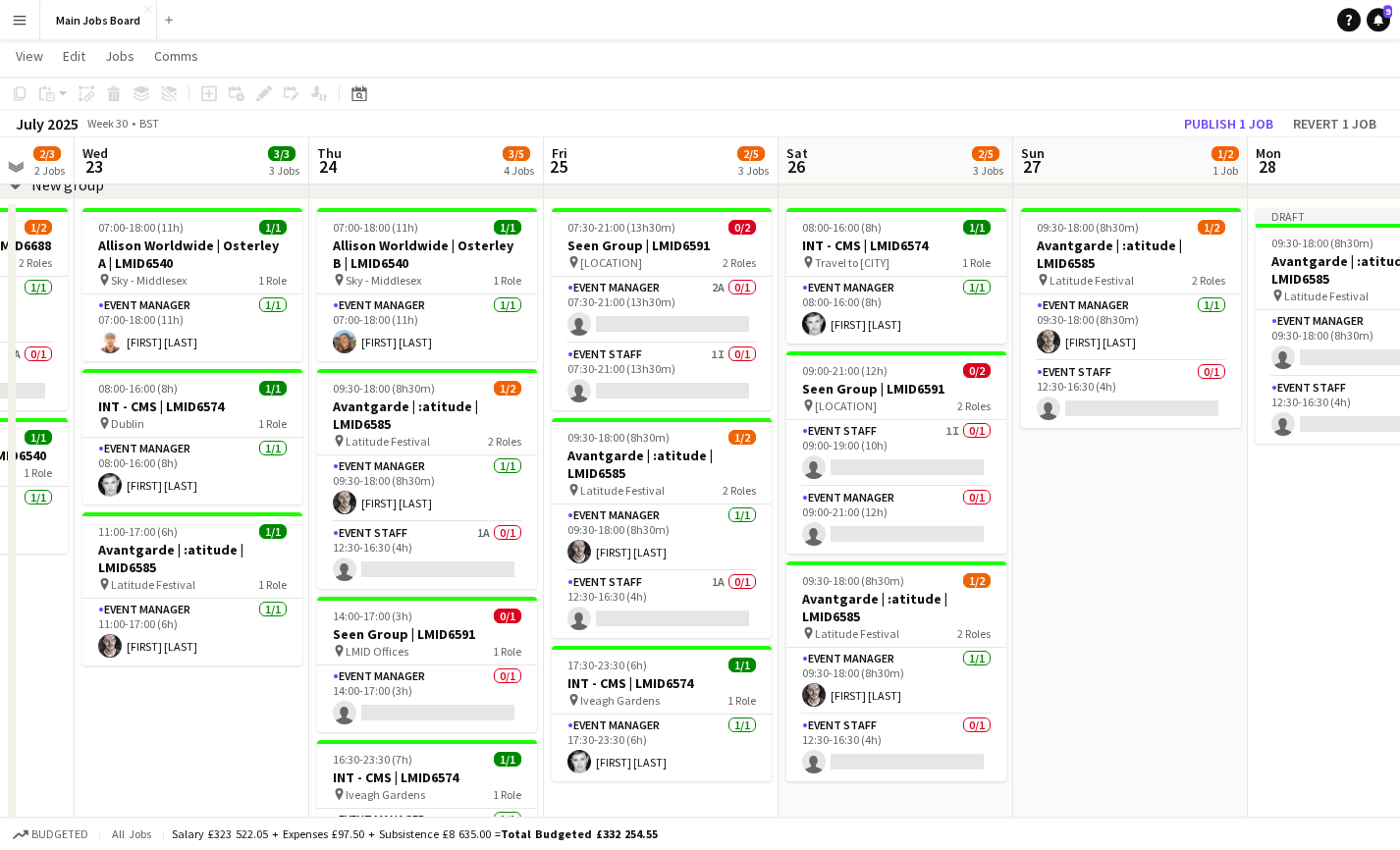 drag, startPoint x: 286, startPoint y: 750, endPoint x: 158, endPoint y: 750, distance: 128 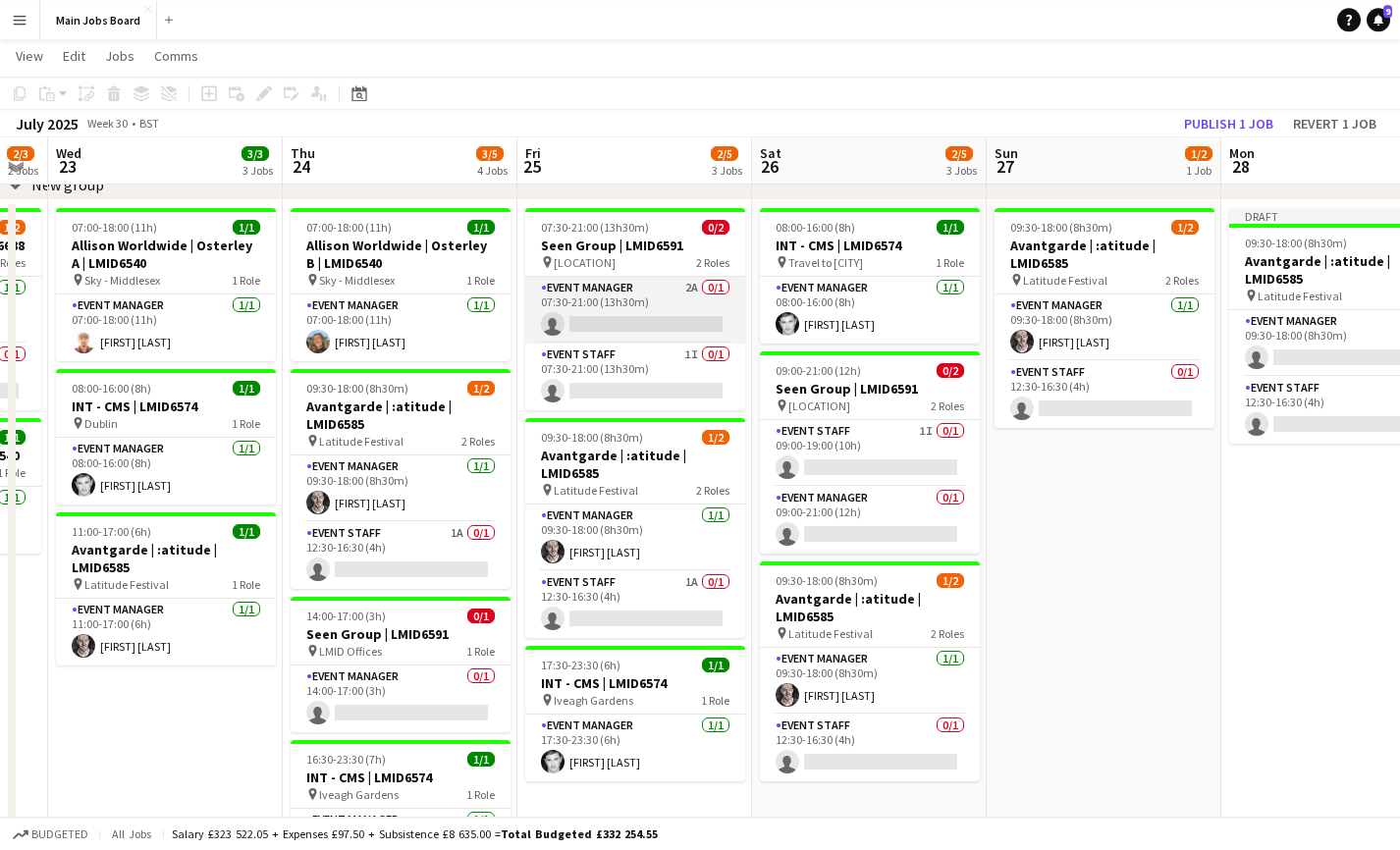 click on "Event Manager   2A   0/1   07:30-21:00 (13h30m)
single-neutral-actions" at bounding box center [635, 310] 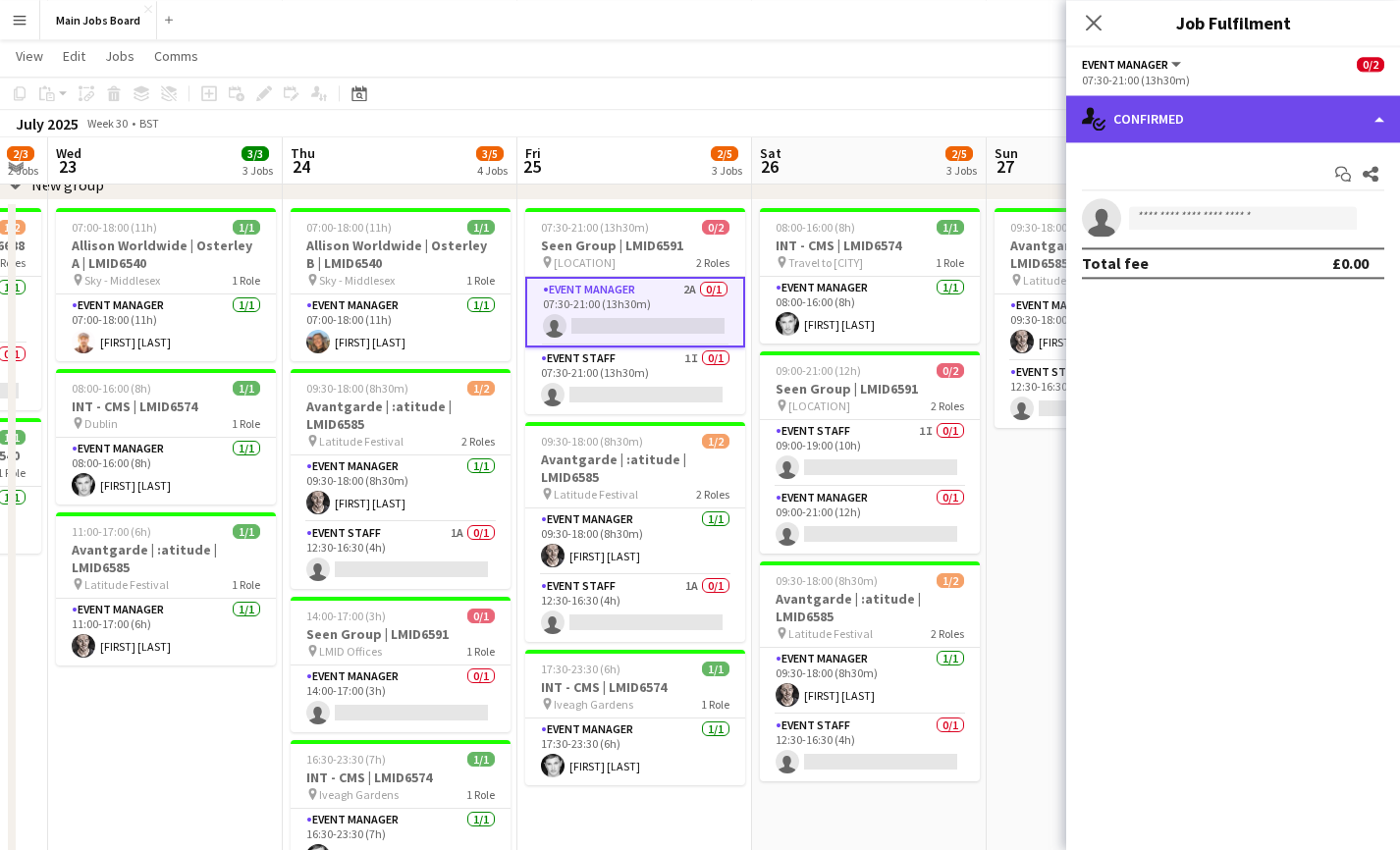 click on "single-neutral-actions-check-2
Confirmed" 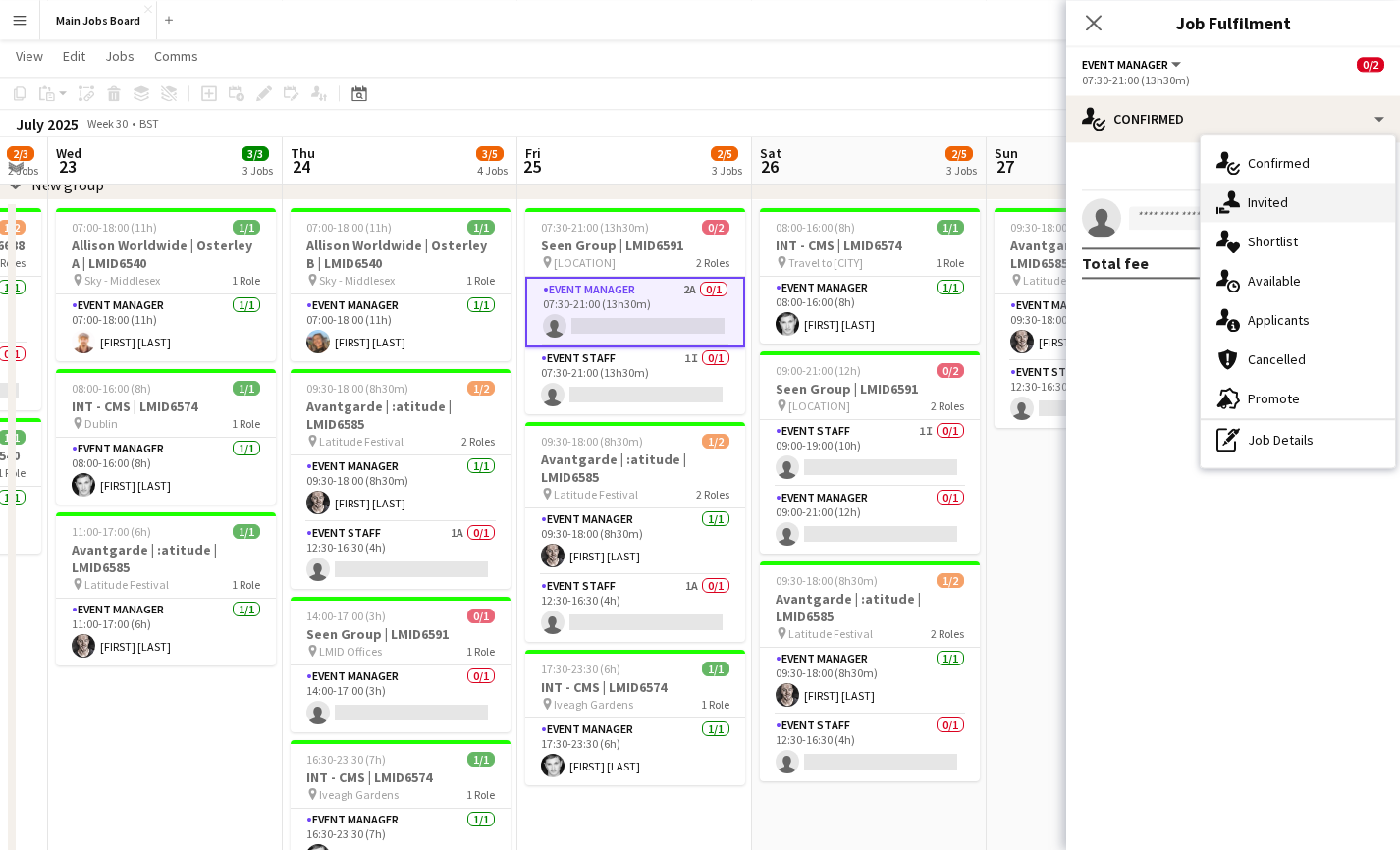 click on "single-neutral-actions-share-1
Invited" at bounding box center (1298, 202) 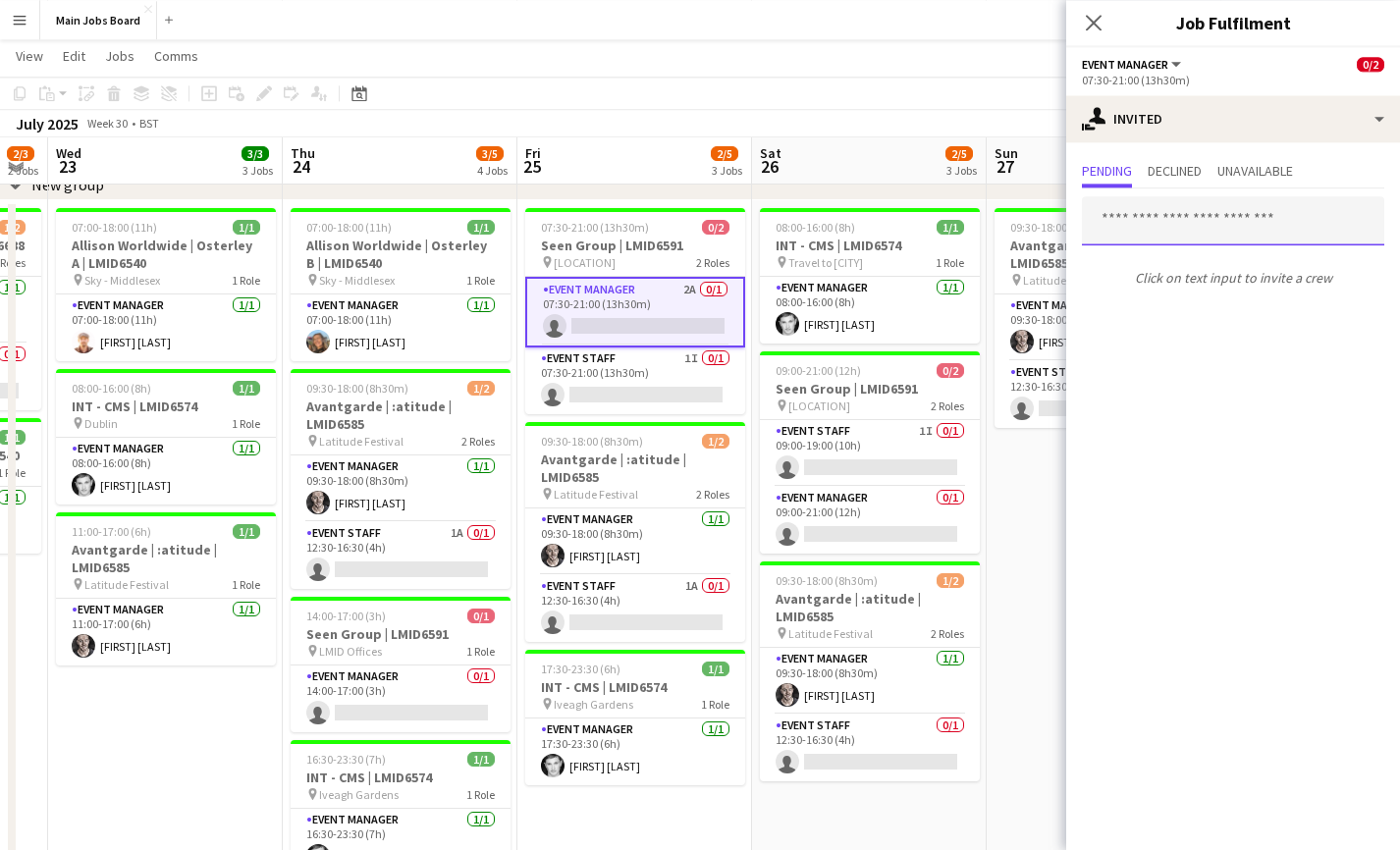 click at bounding box center [1233, 221] 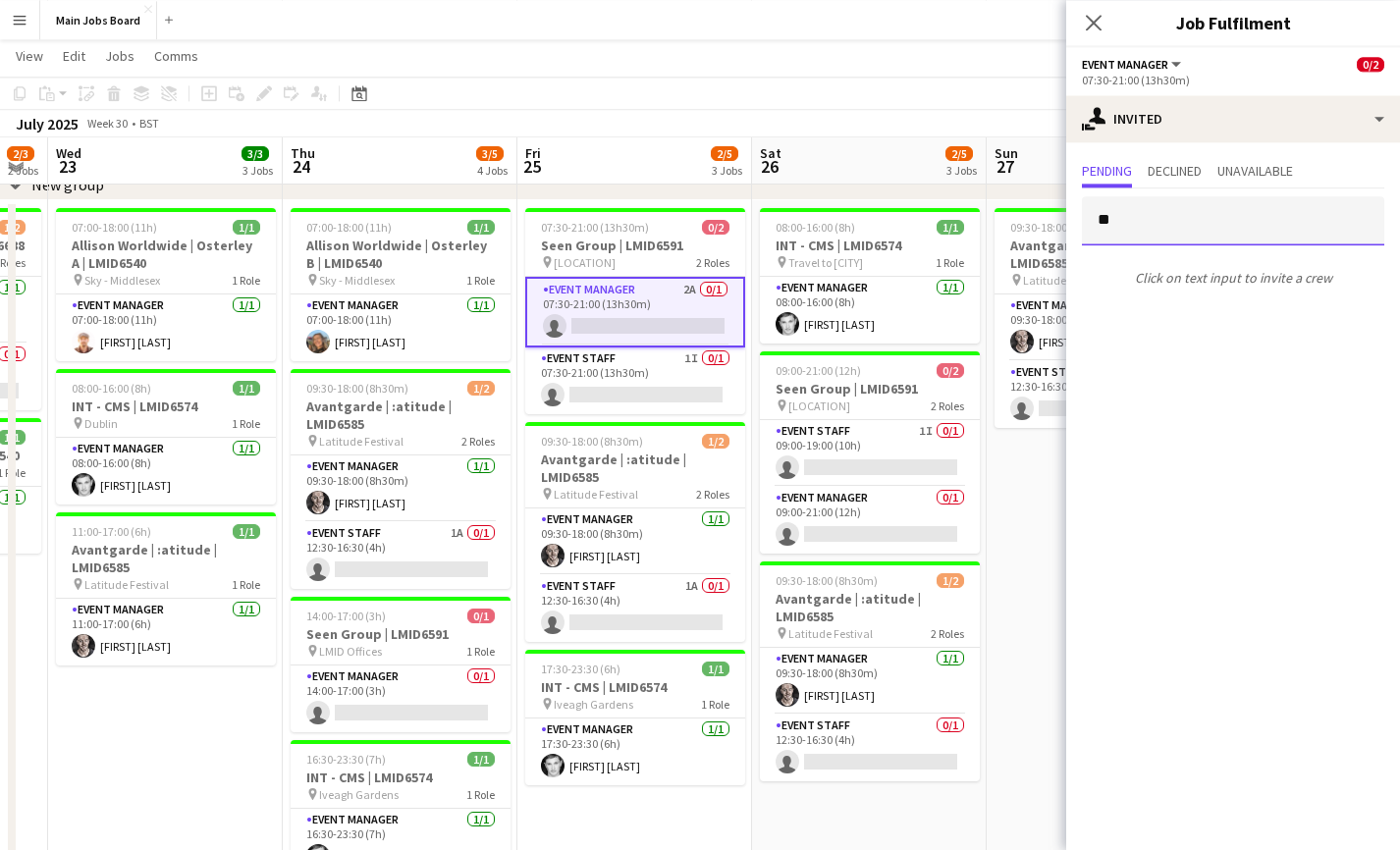 type on "*" 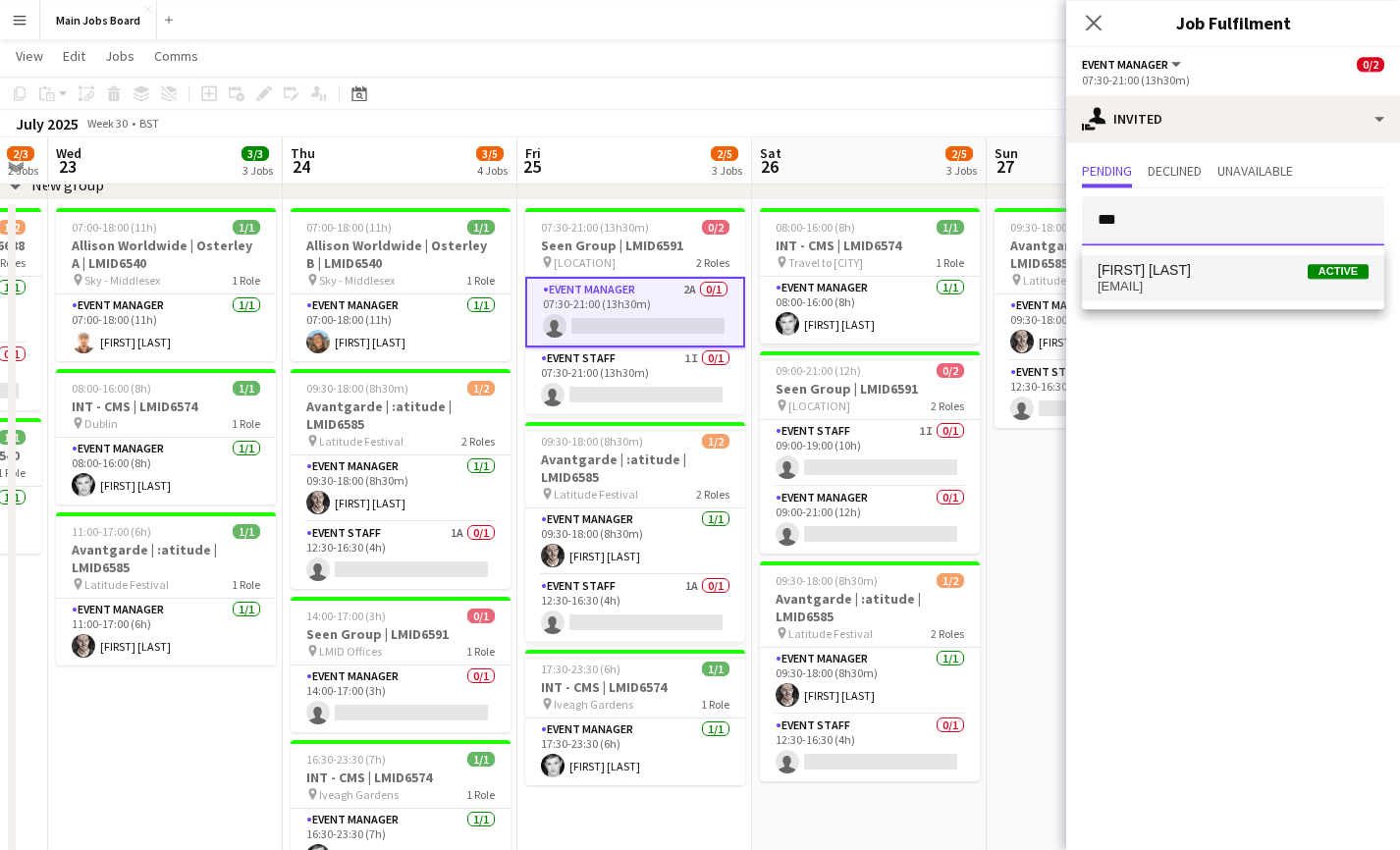 type on "***" 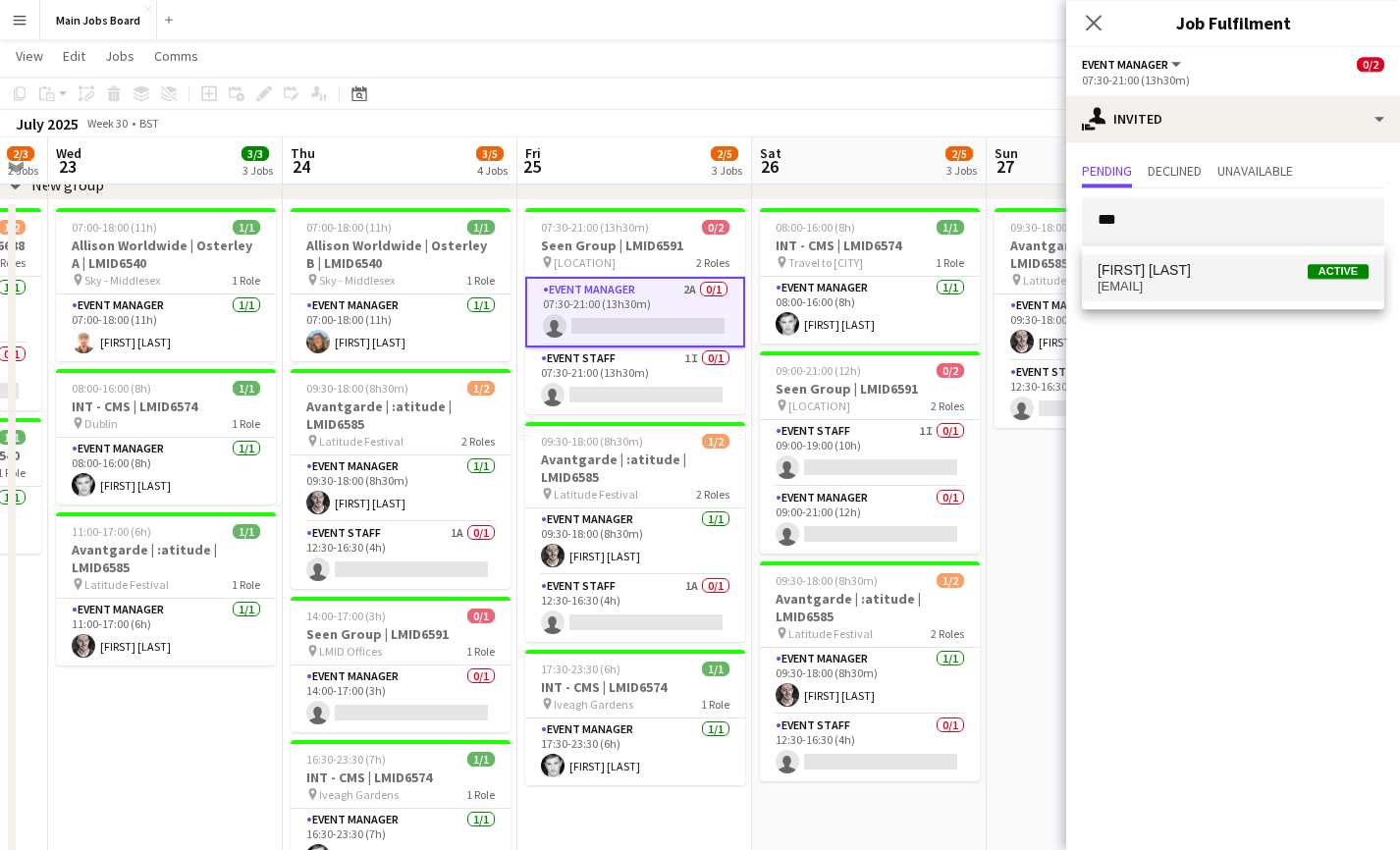 click on "[FIRST] [LAST]" at bounding box center (1144, 270) 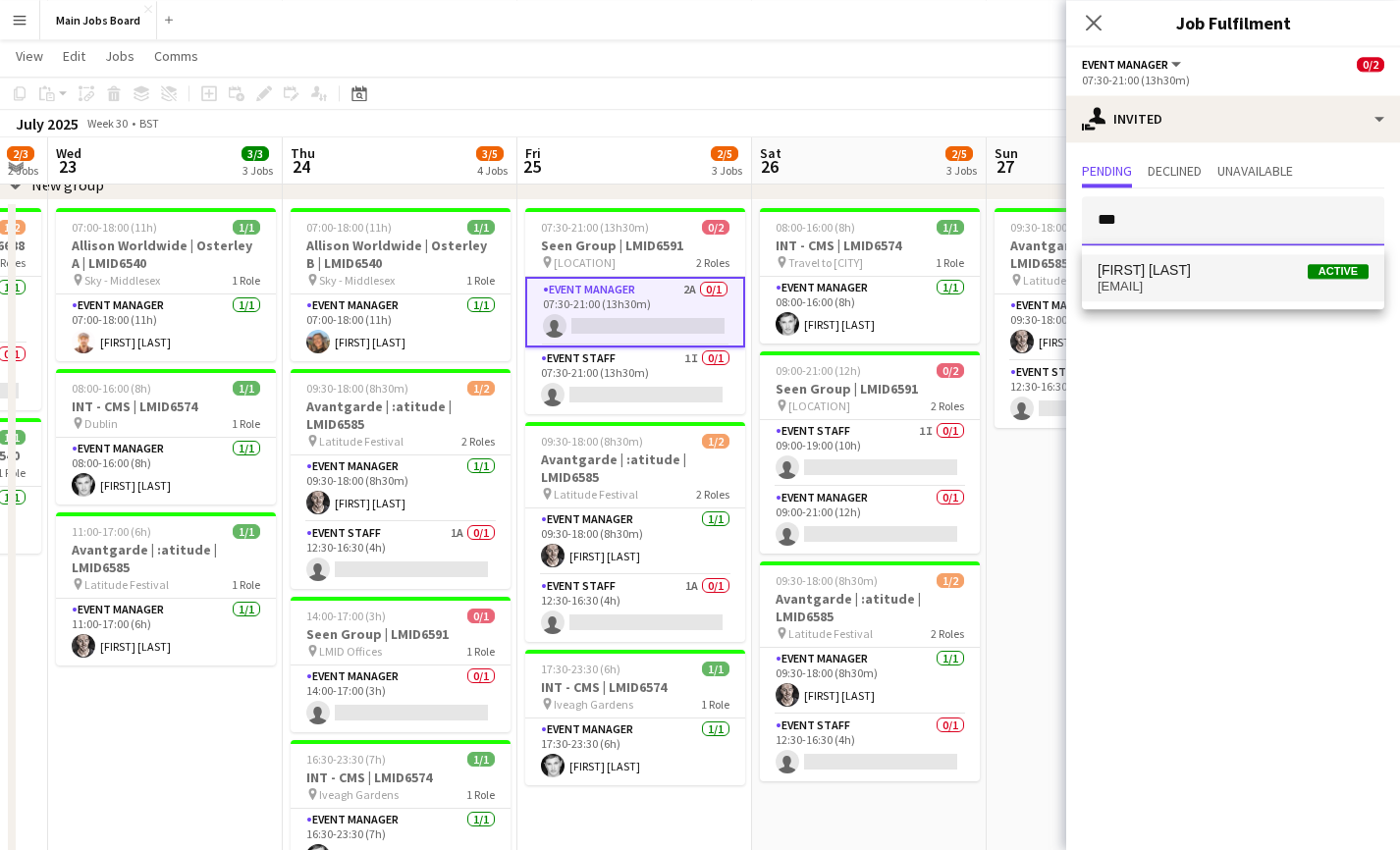 type 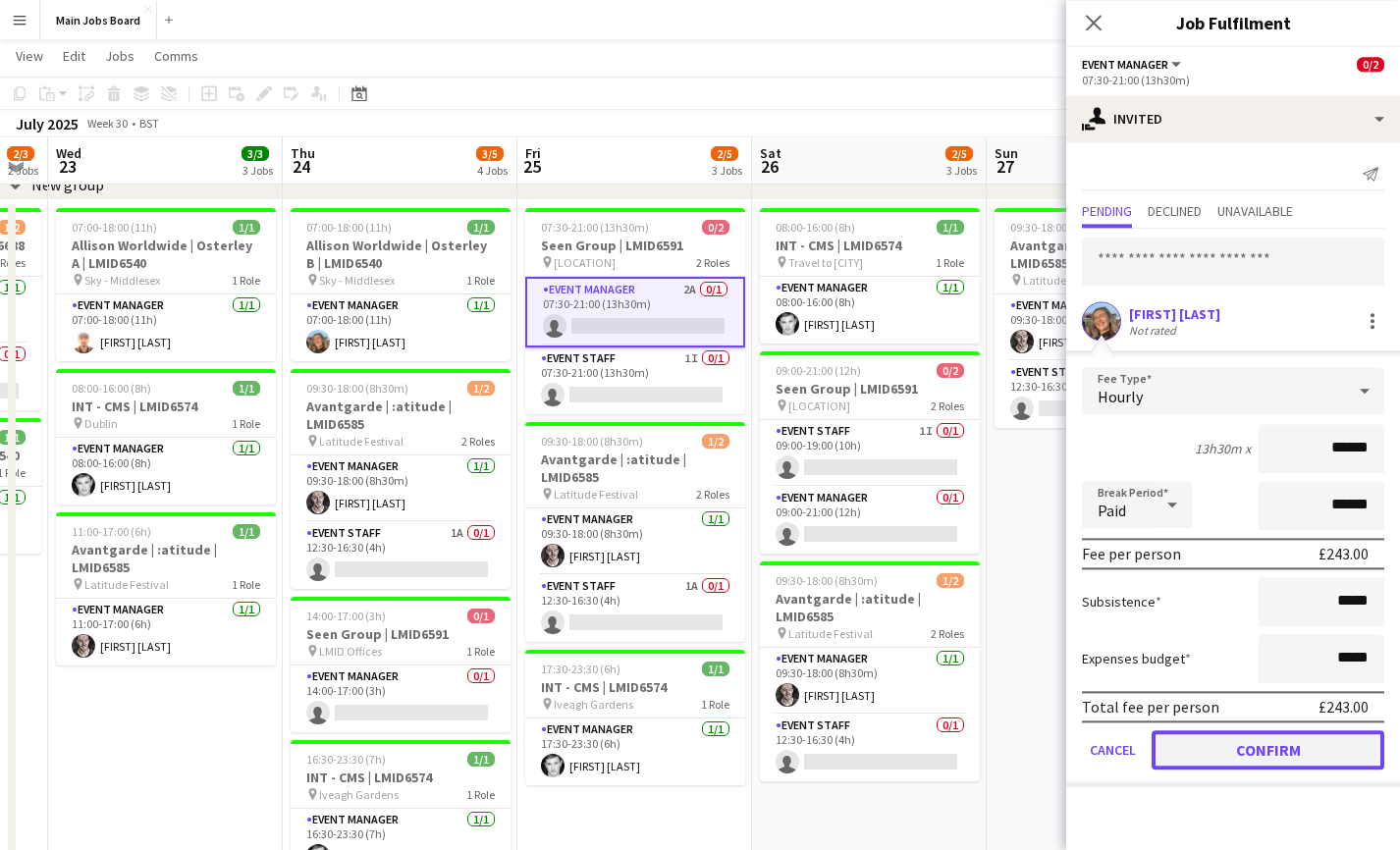 click on "Confirm" 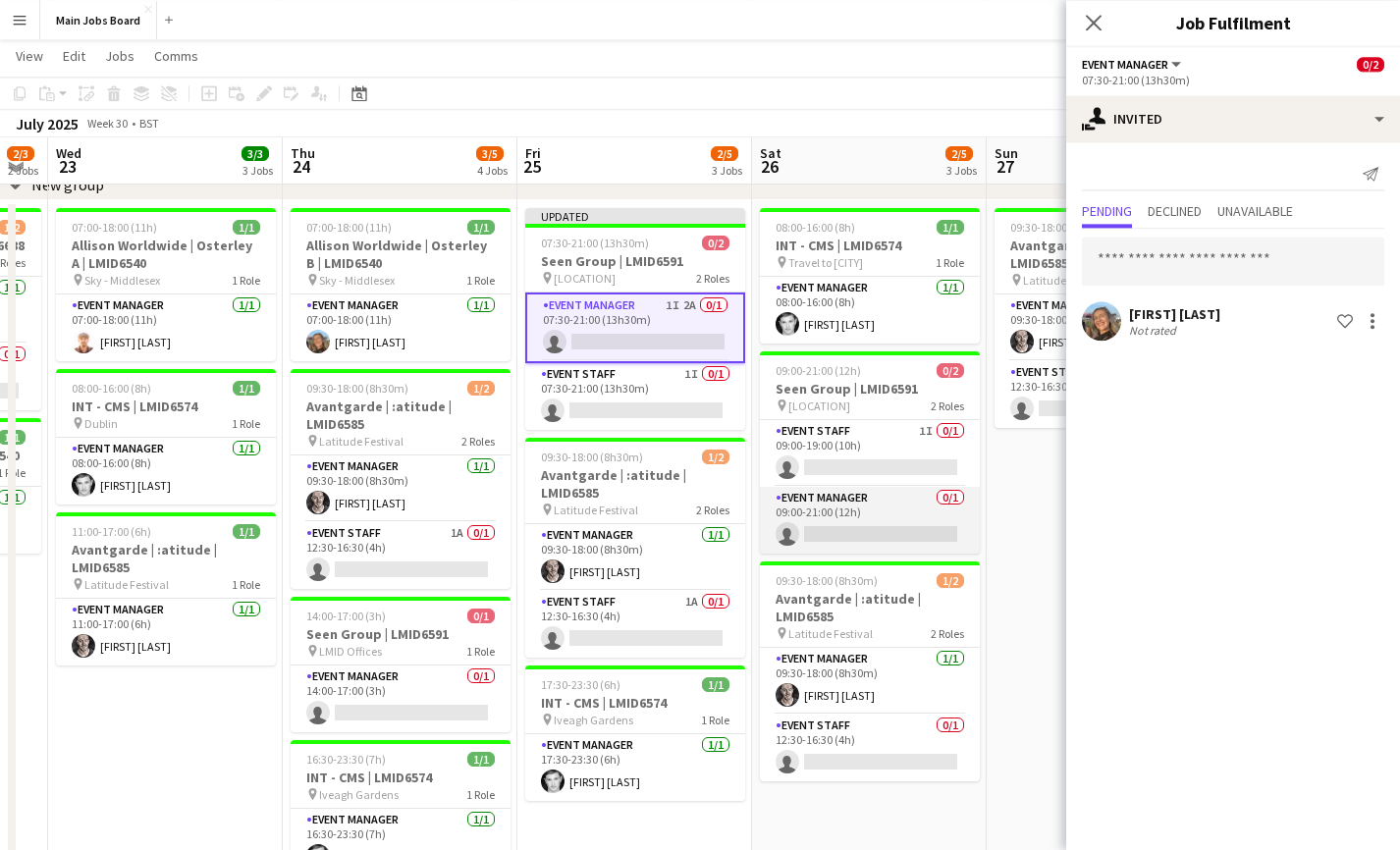 click on "Event Manager   0/1   09:00-21:00 (12h)
single-neutral-actions" at bounding box center (870, 520) 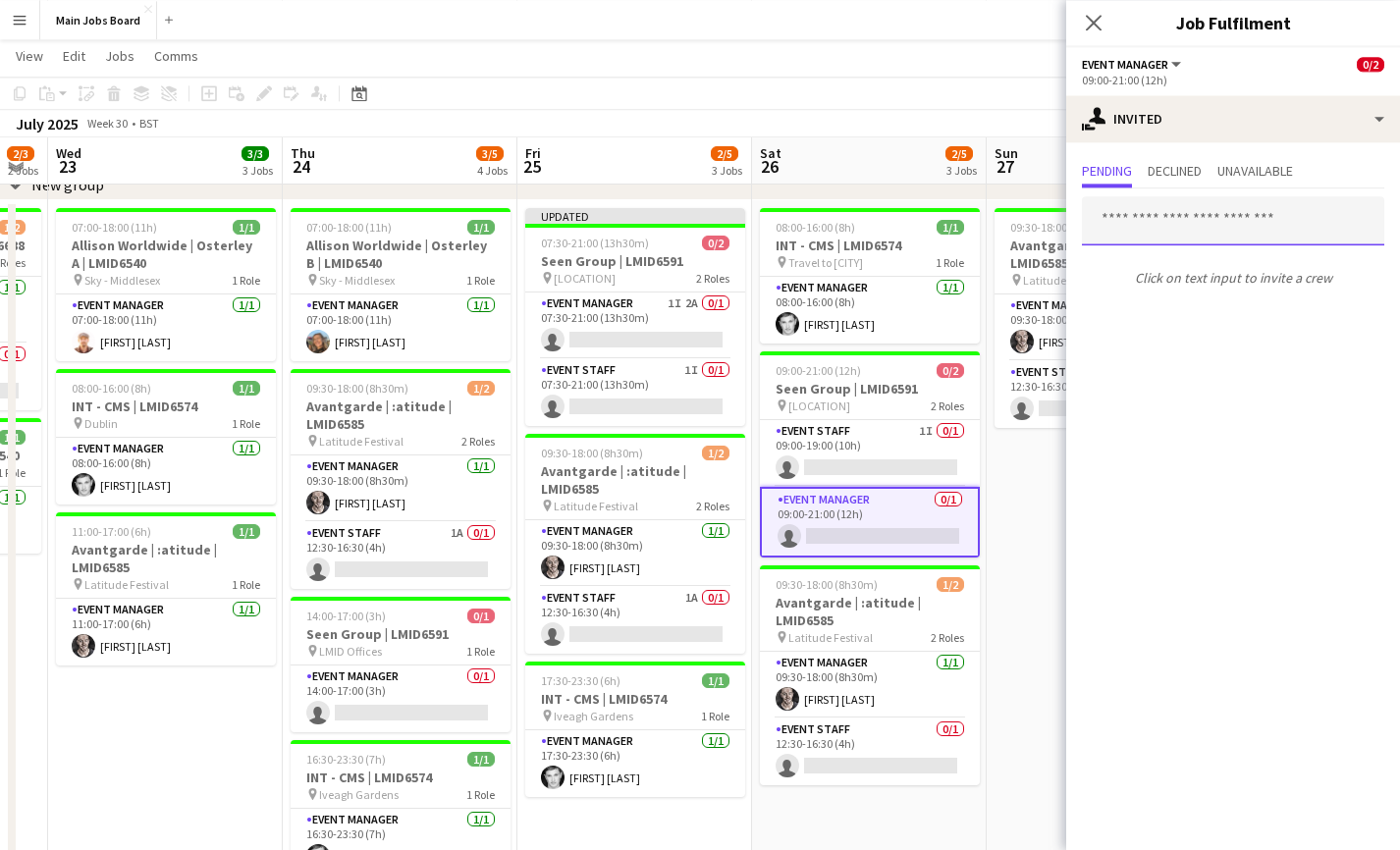 click at bounding box center (1233, 221) 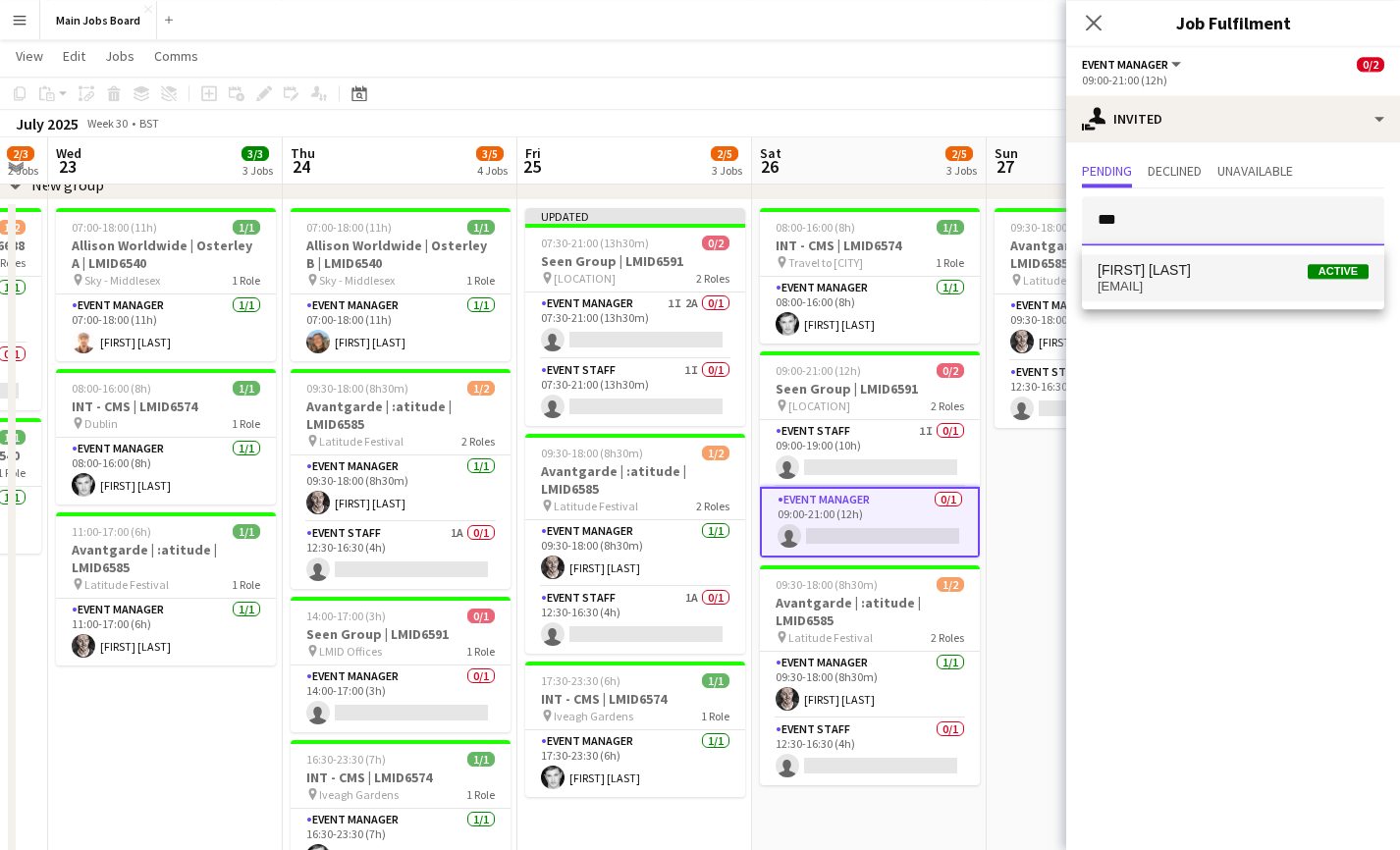 type on "***" 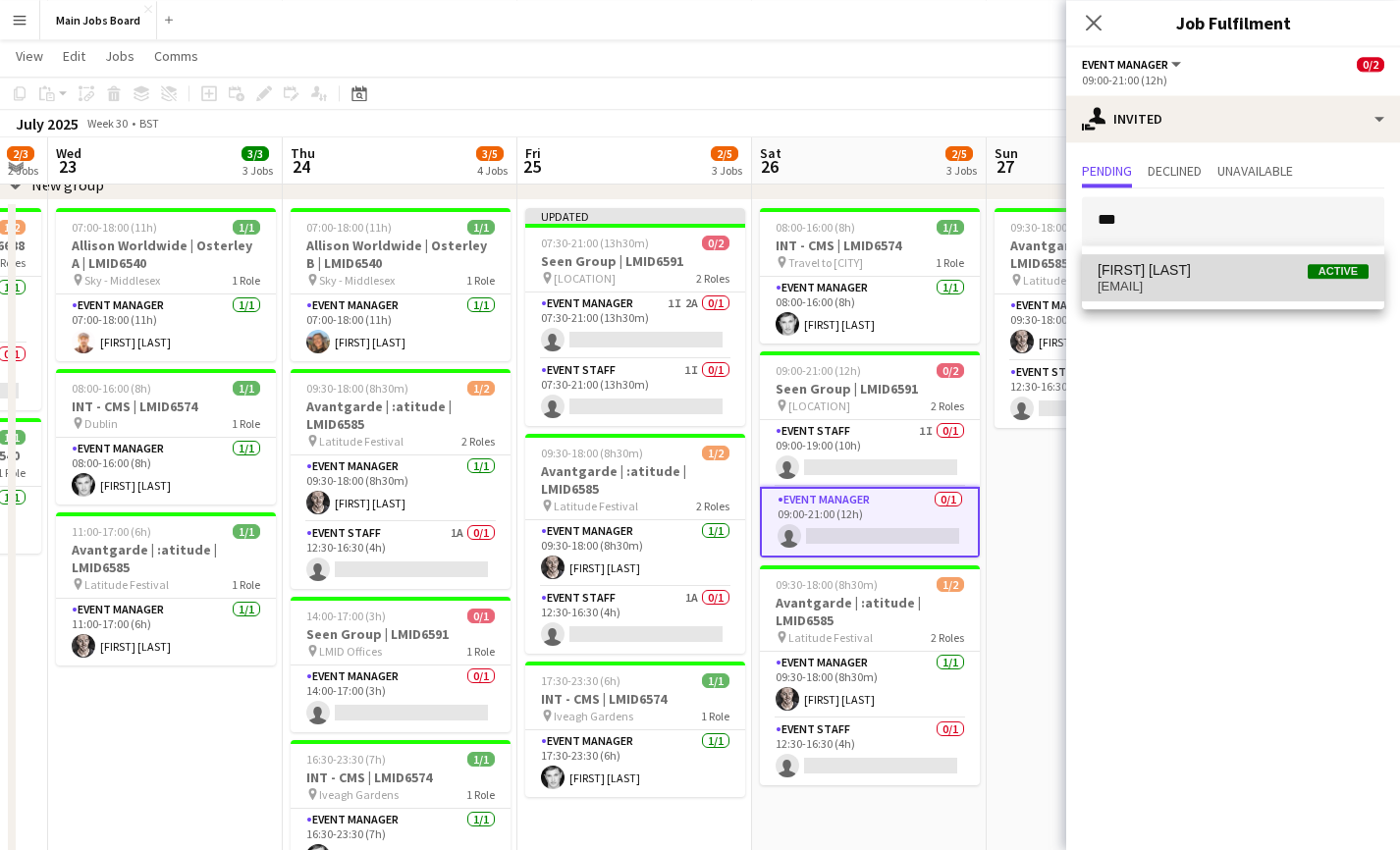 click on "[FIRST] [LAST]  Active  [EMAIL]" at bounding box center [1233, 278] 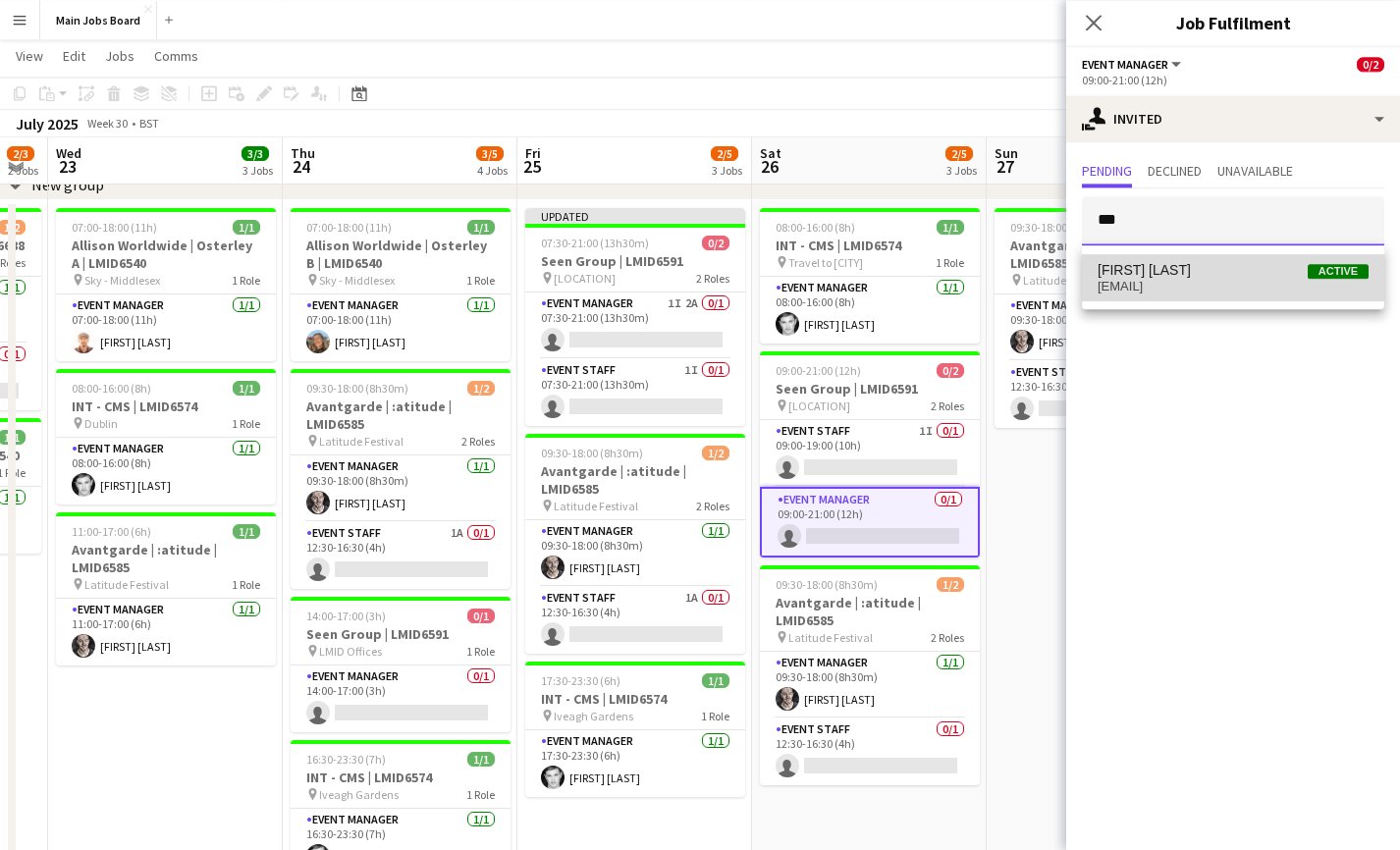 type 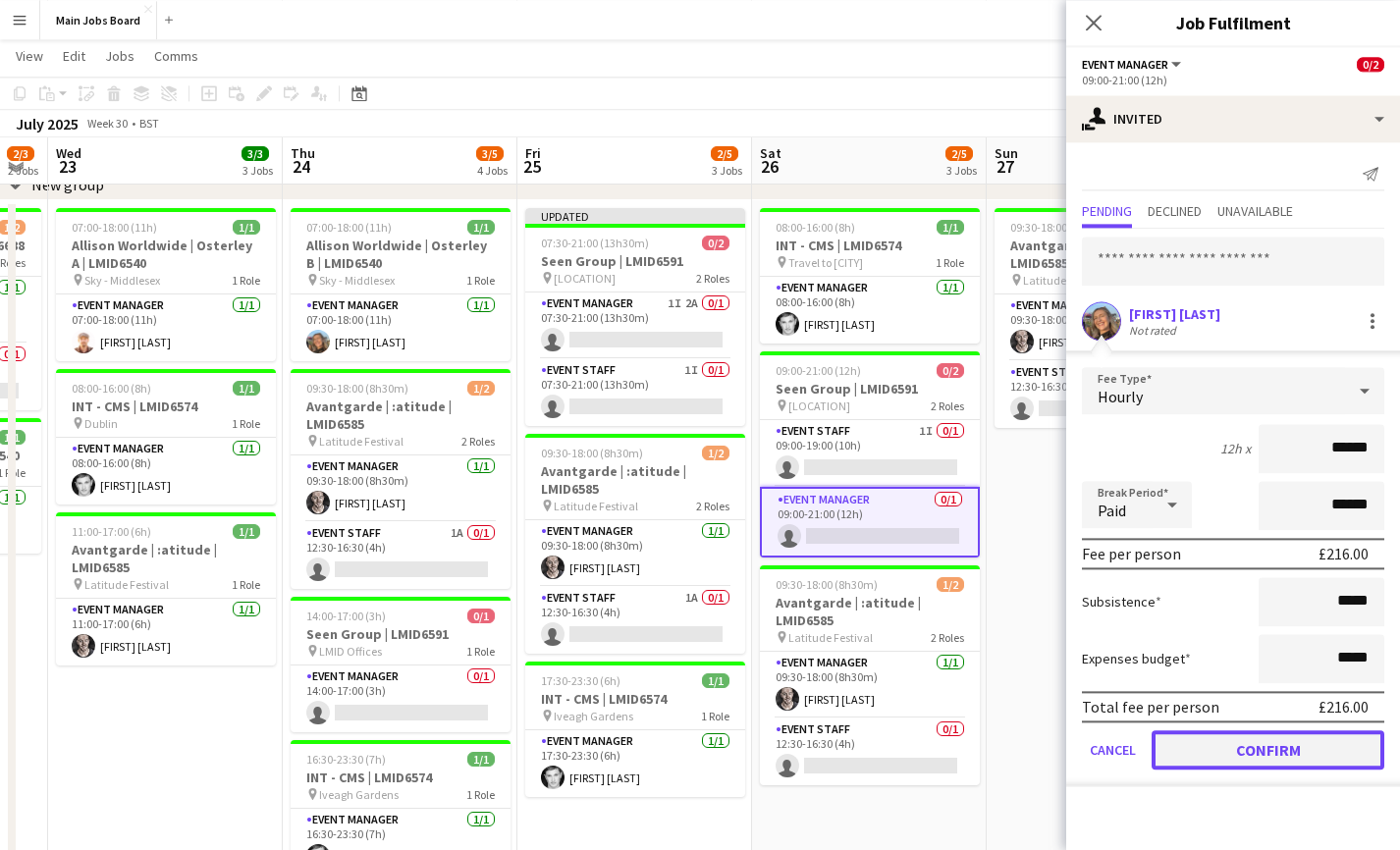 click on "Confirm" 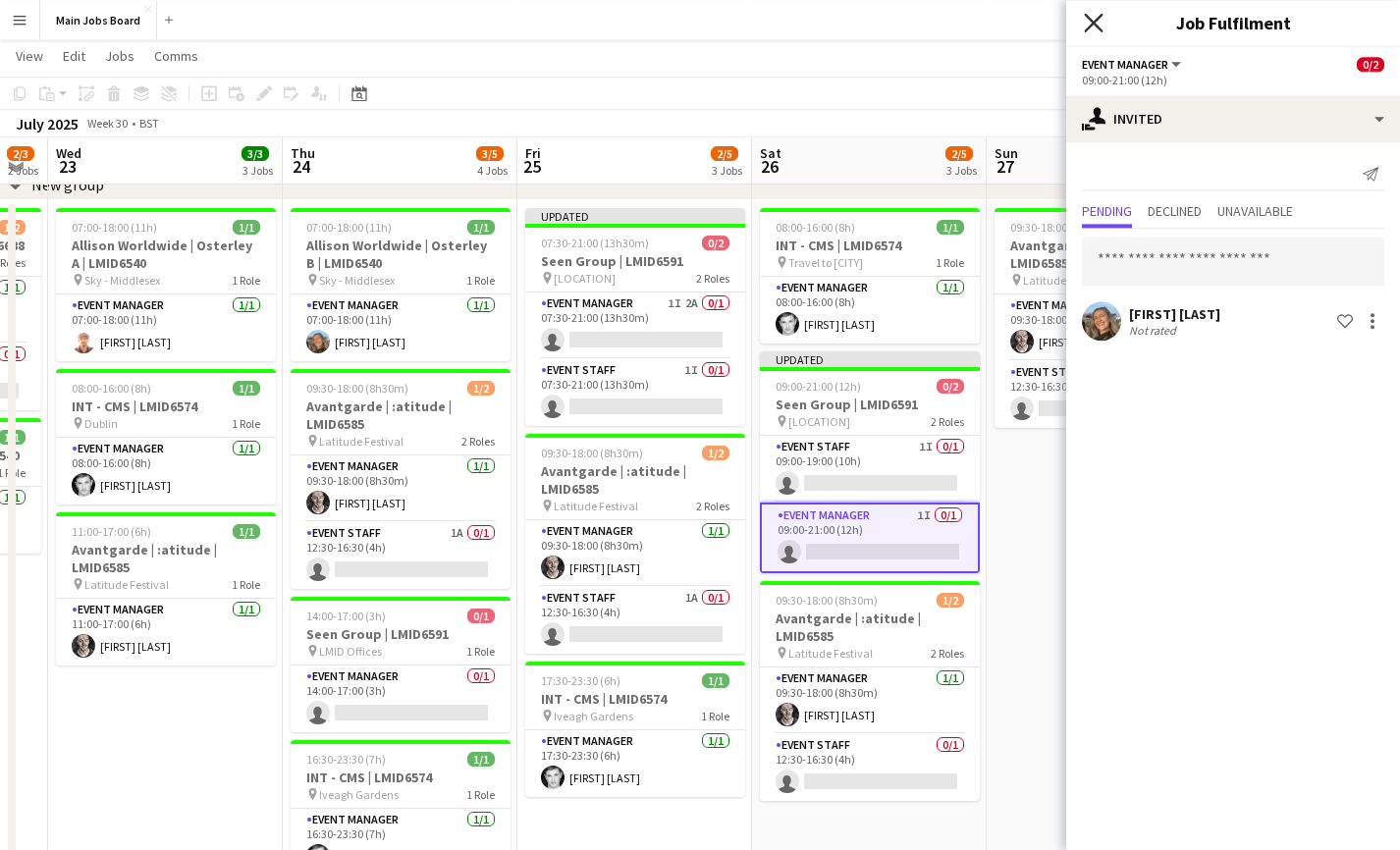 click on "Close pop-in" 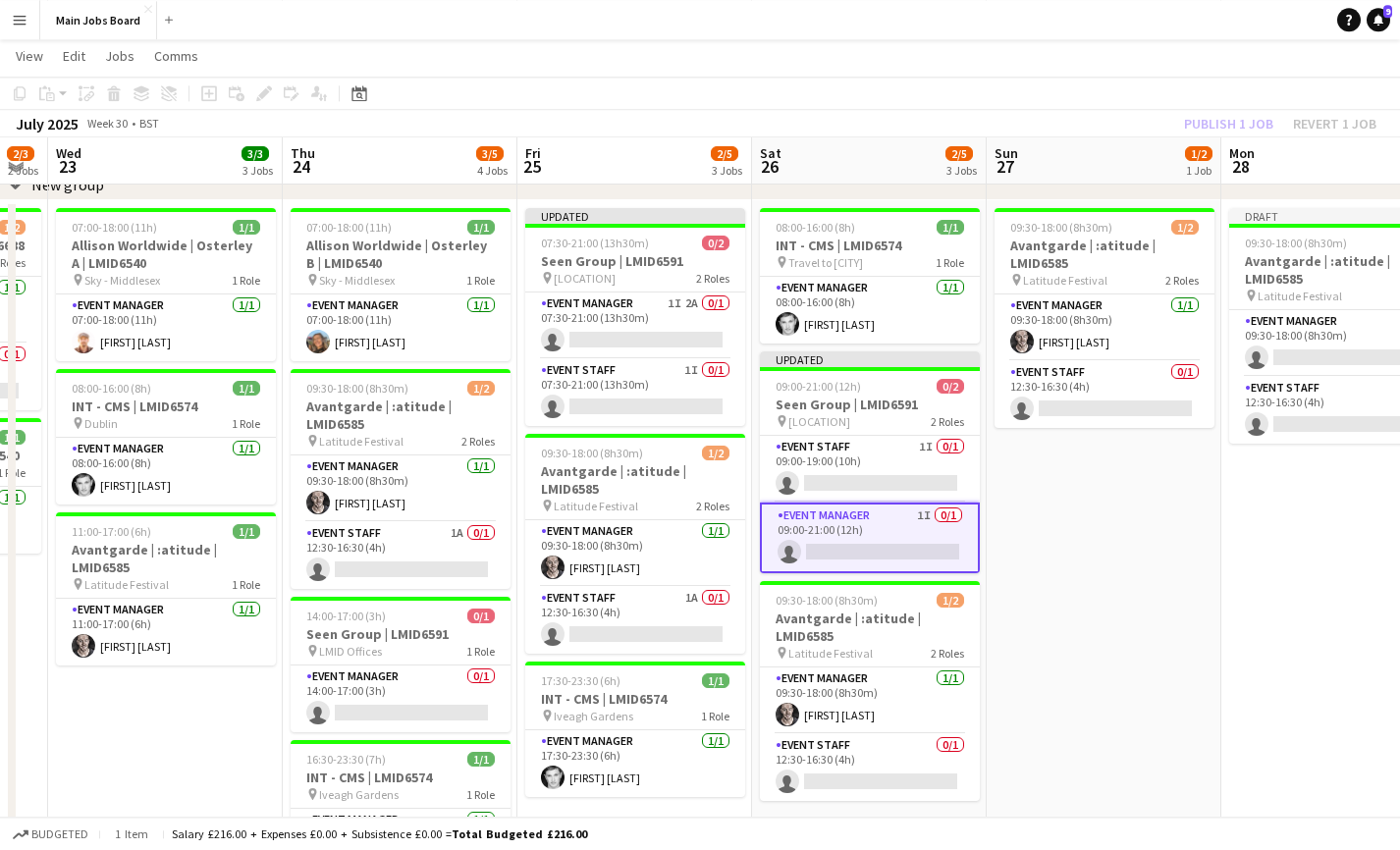 click on "Publish 1 job   Revert 1 job" 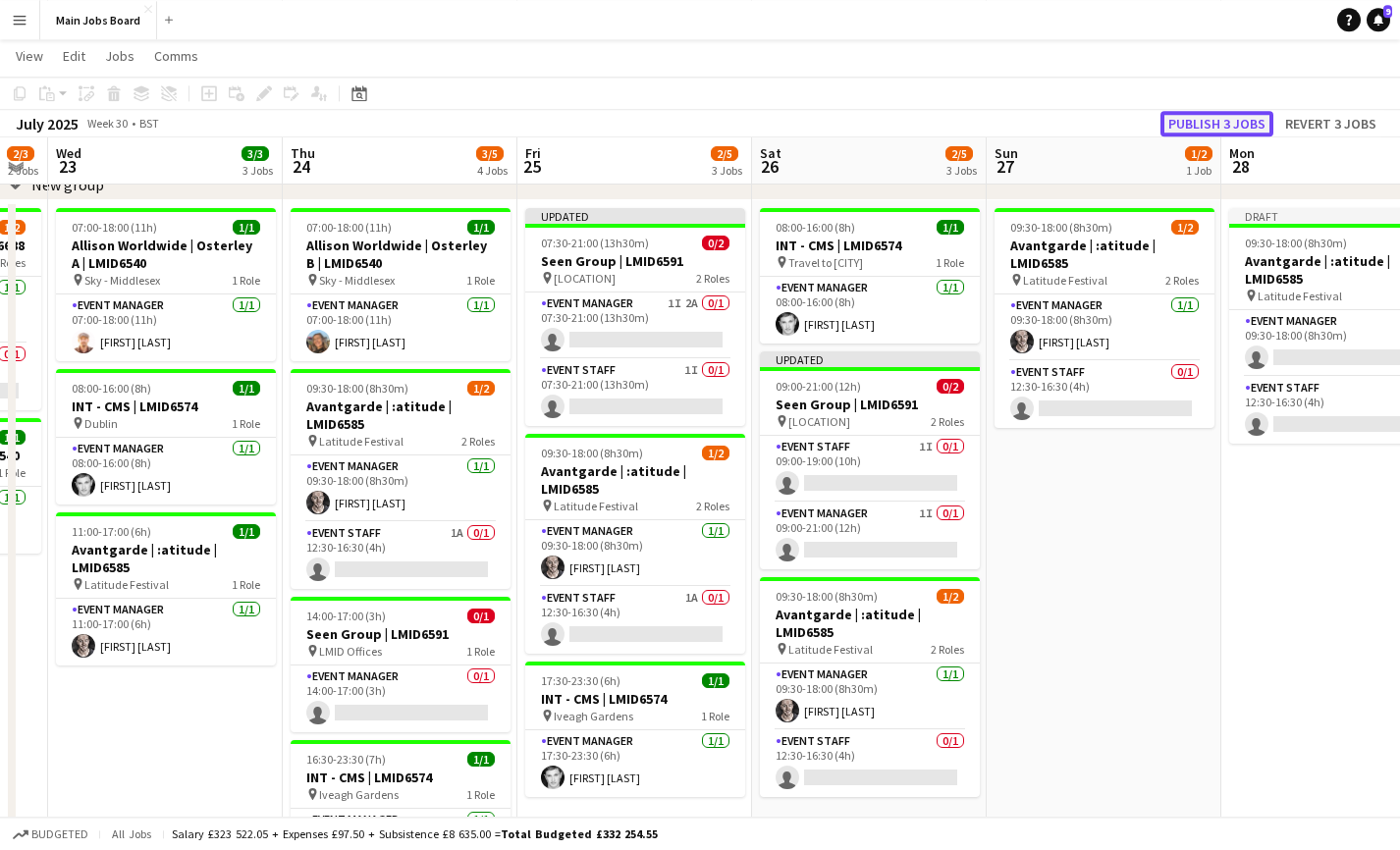 click on "Publish 3 jobs" 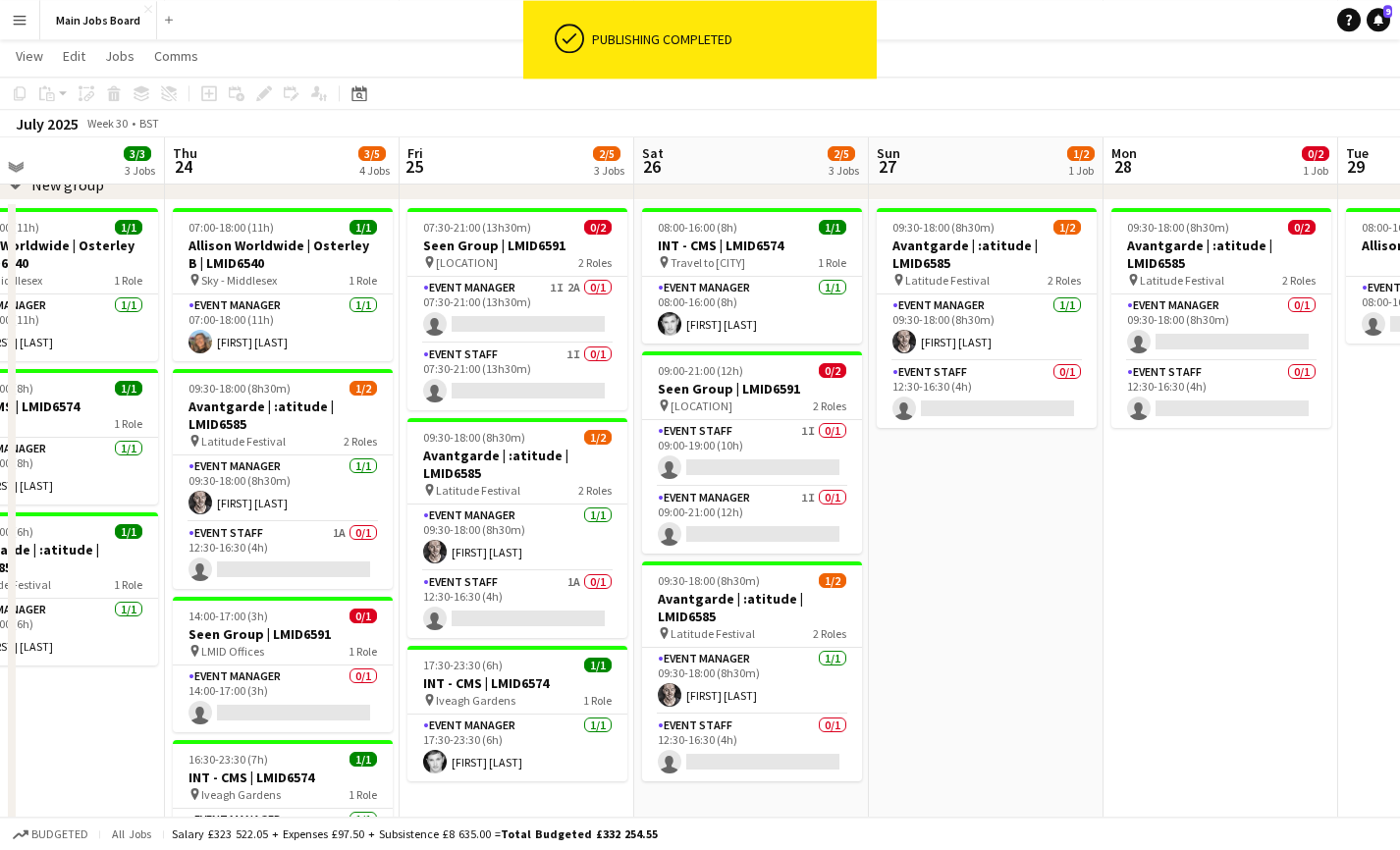 scroll, scrollTop: 0, scrollLeft: 610, axis: horizontal 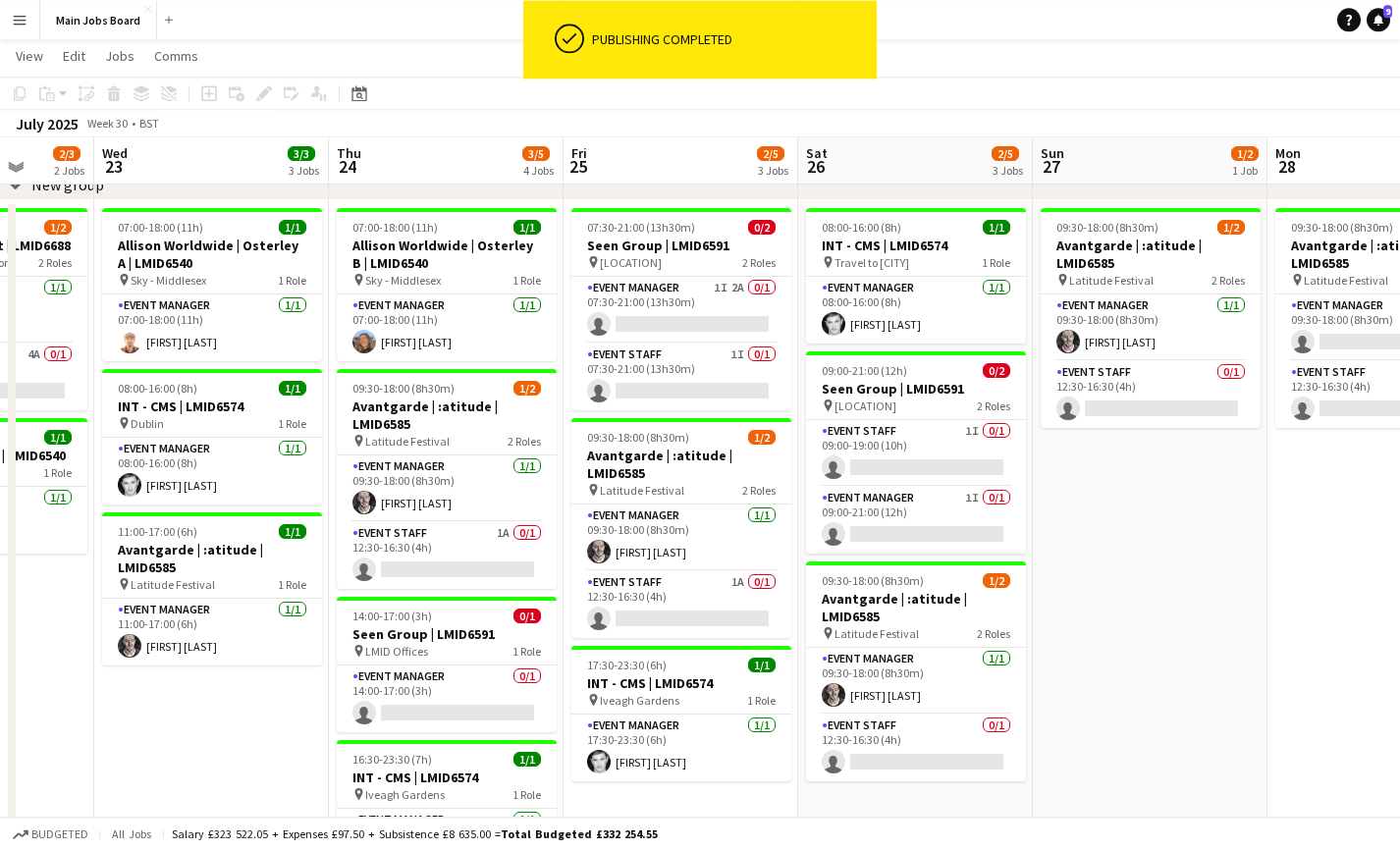 drag, startPoint x: 1183, startPoint y: 529, endPoint x: 996, endPoint y: 528, distance: 187.00267 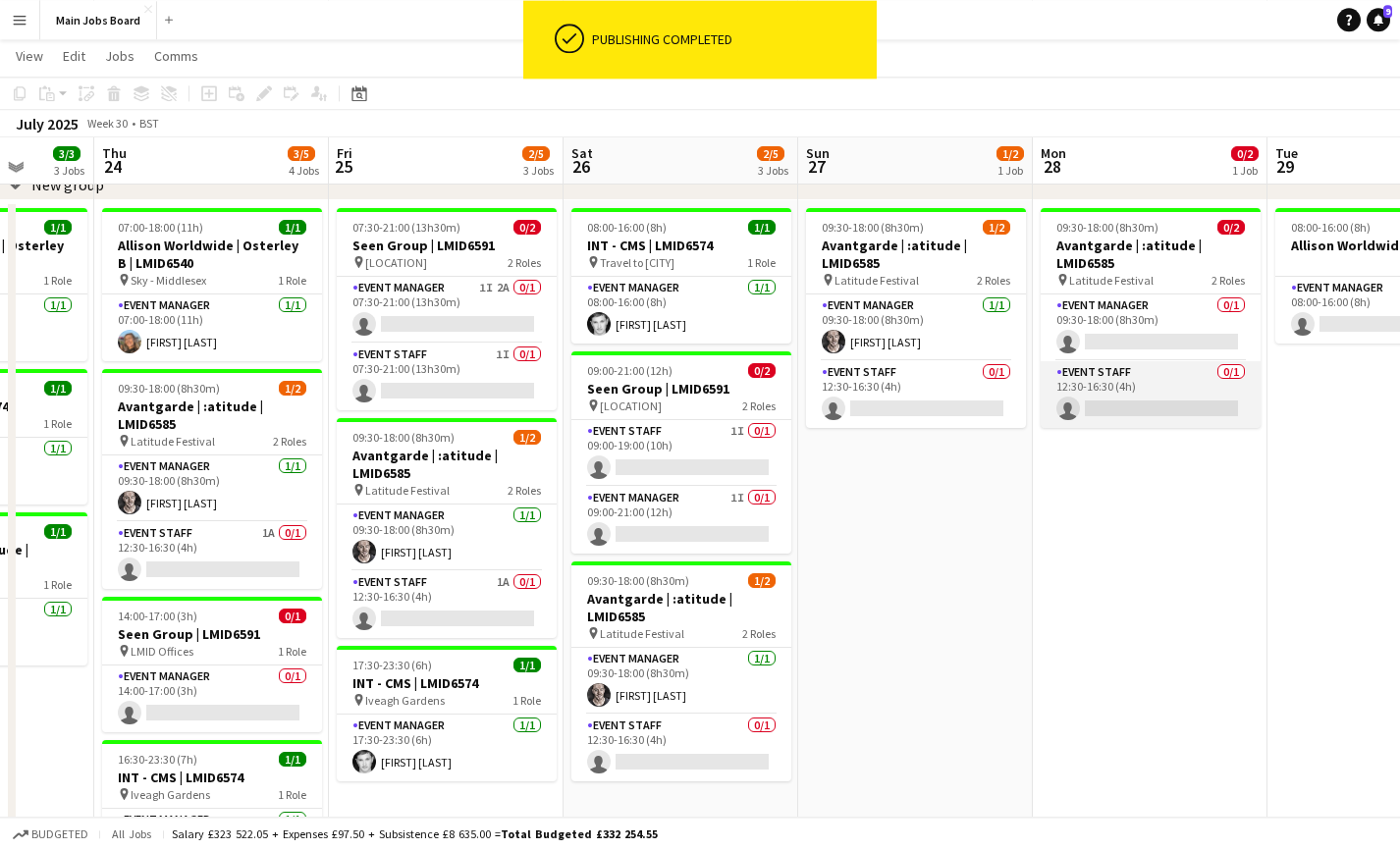 click on "Event Staff   0/1   12:30-16:30 (4h)
single-neutral-actions" at bounding box center [1151, 395] 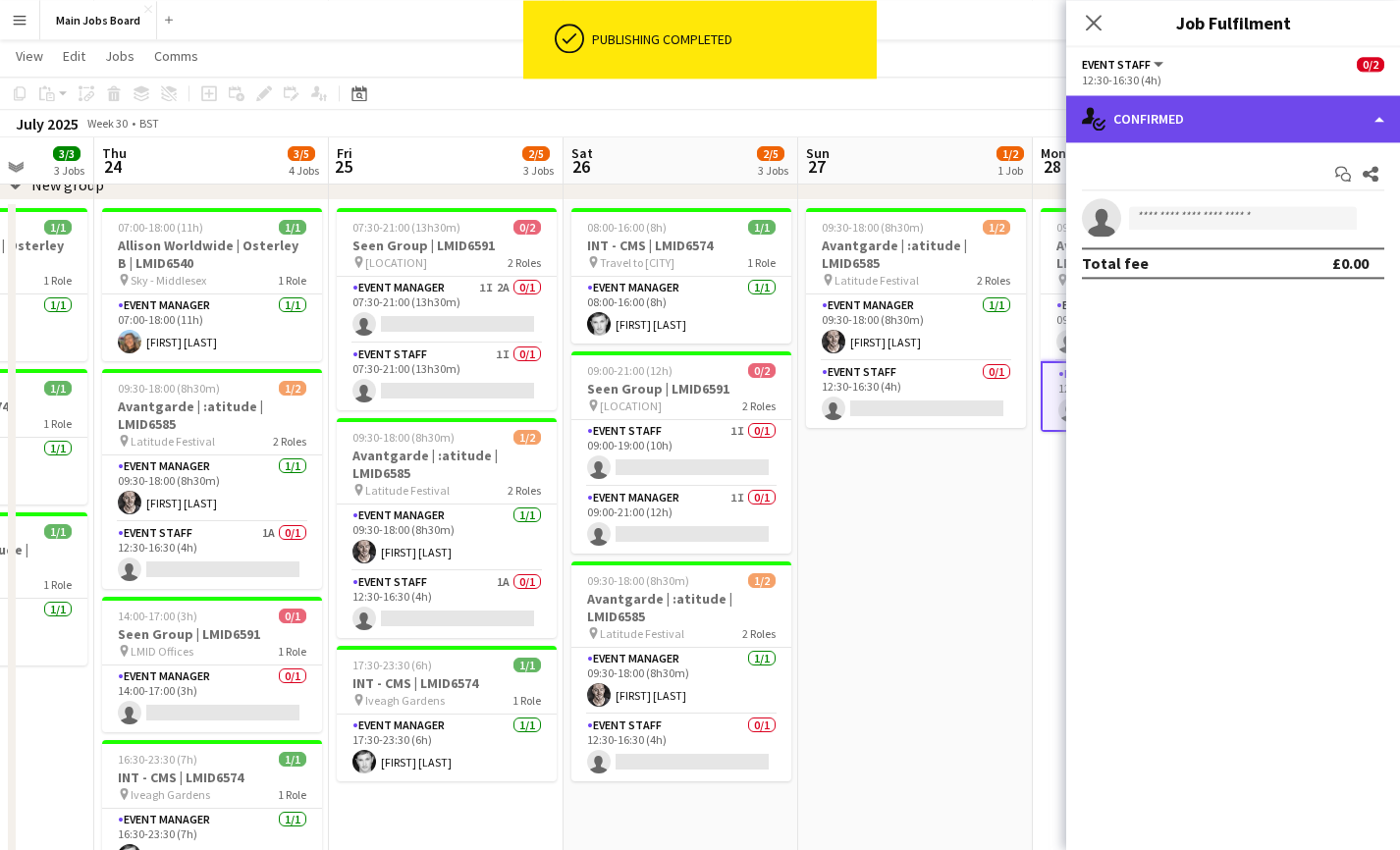 click on "single-neutral-actions-check-2
Confirmed" 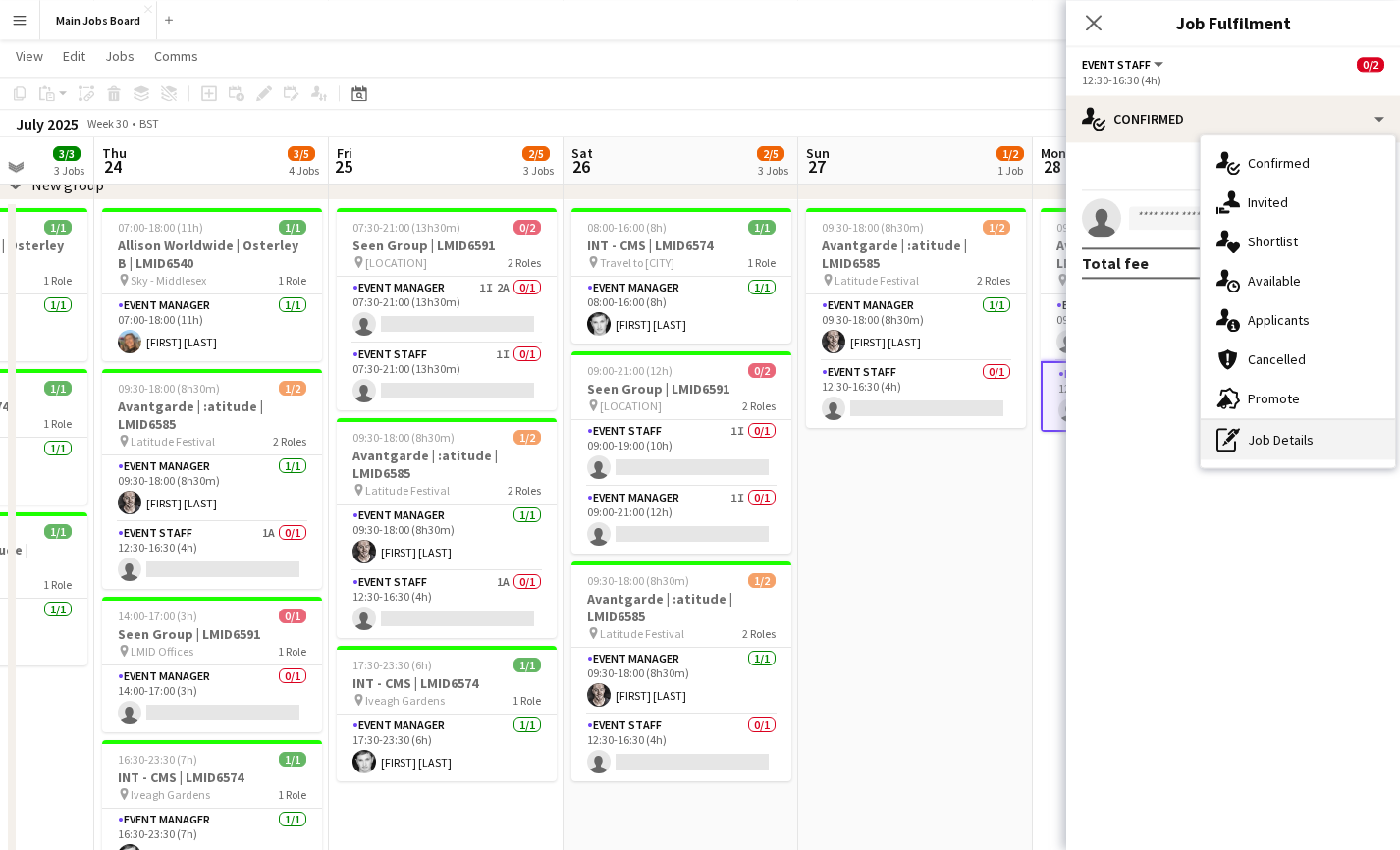 click on "pen-write
Job Details" at bounding box center [1298, 440] 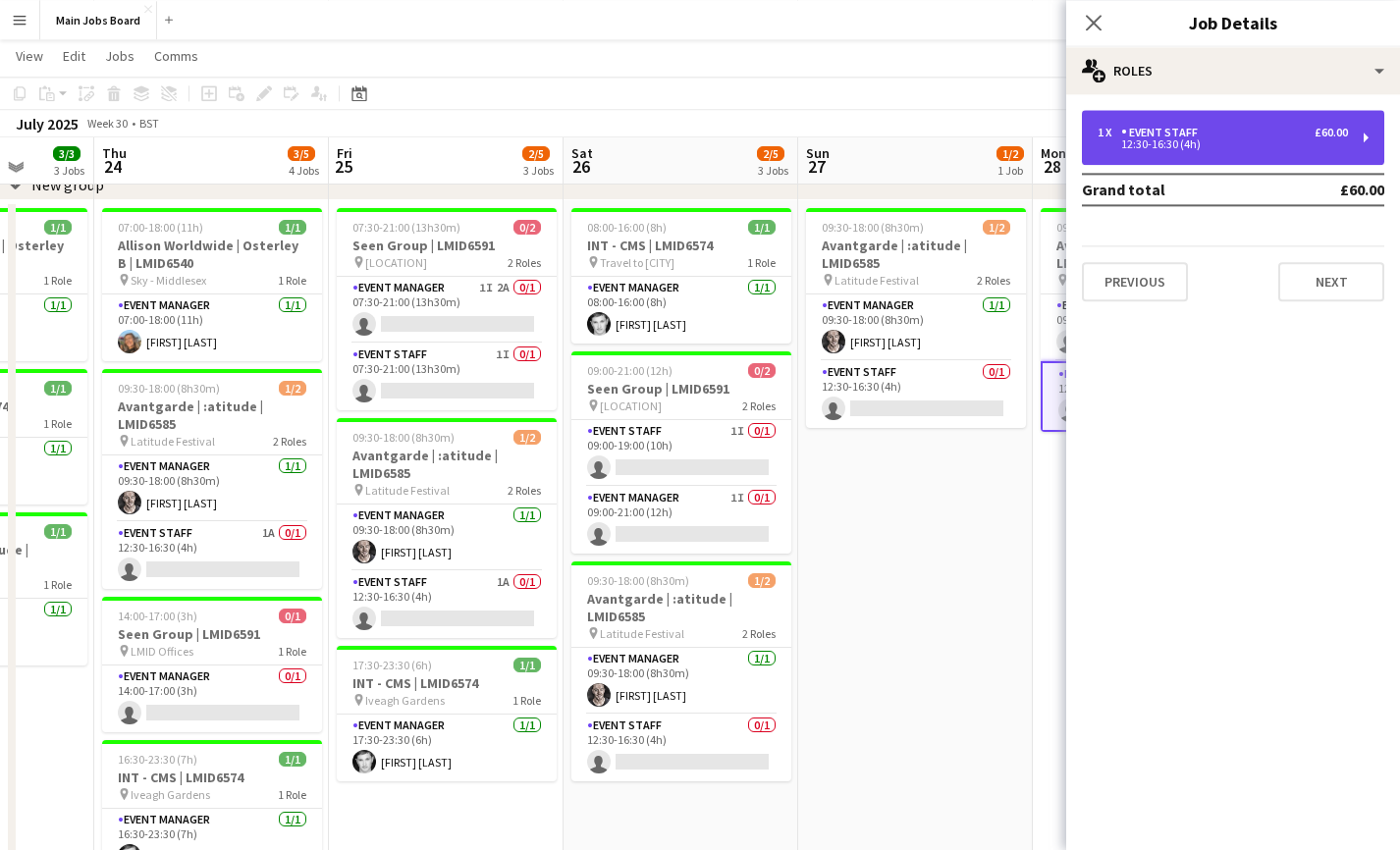 click on "12:30-16:30 (4h)" at bounding box center (1222, 144) 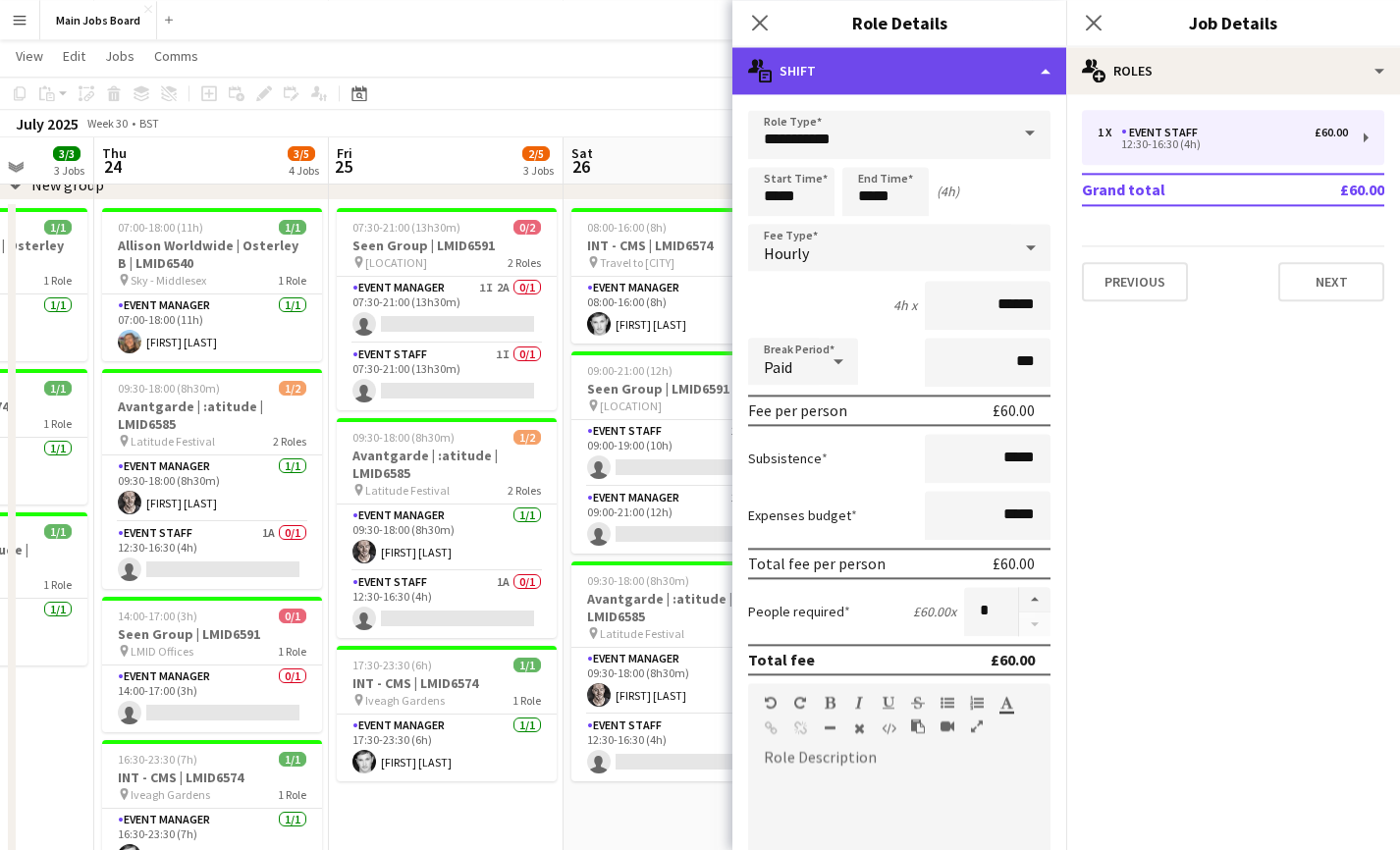 click on "multiple-actions-text
Shift" 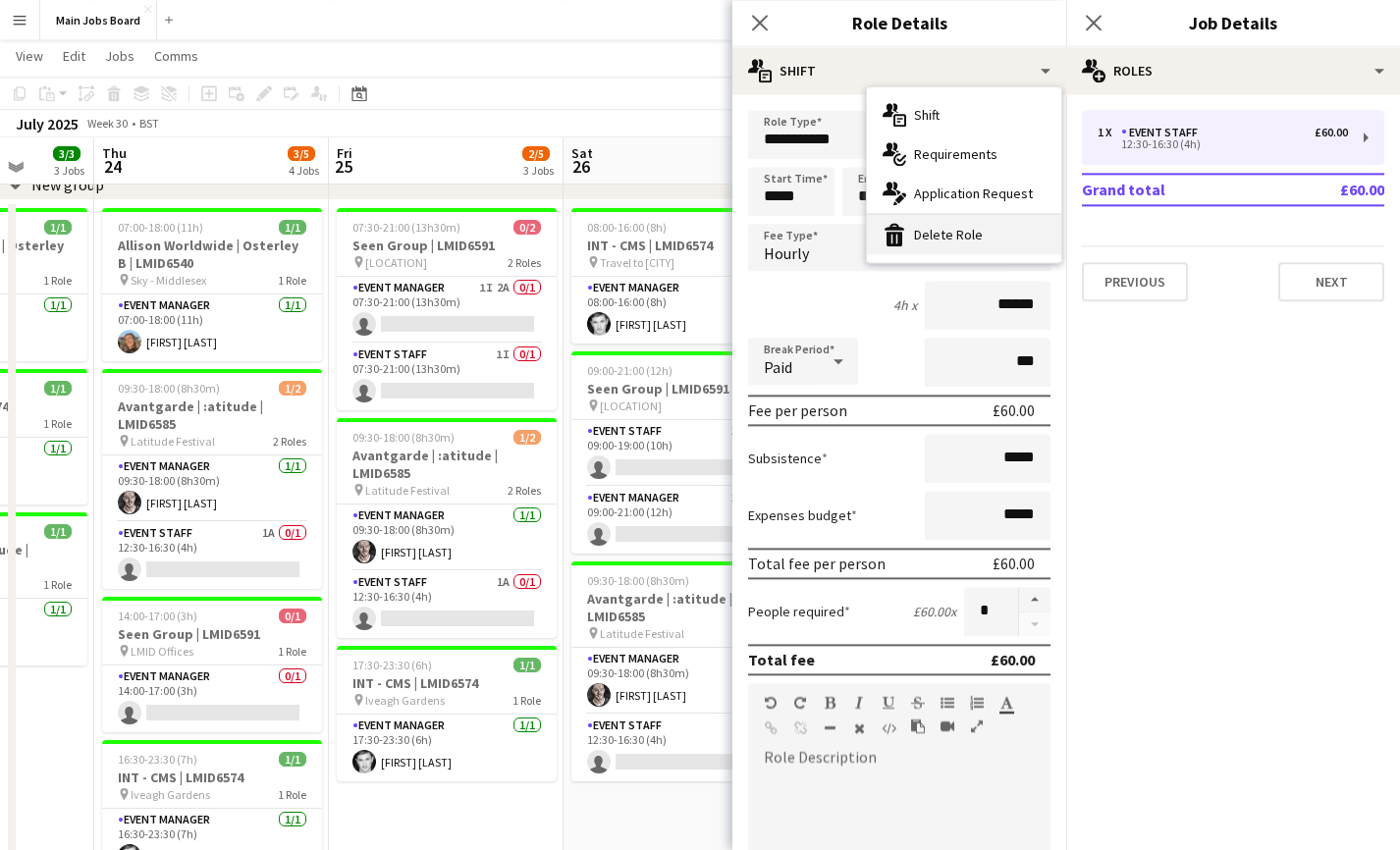 click on "bin-2
Delete Role" at bounding box center (964, 235) 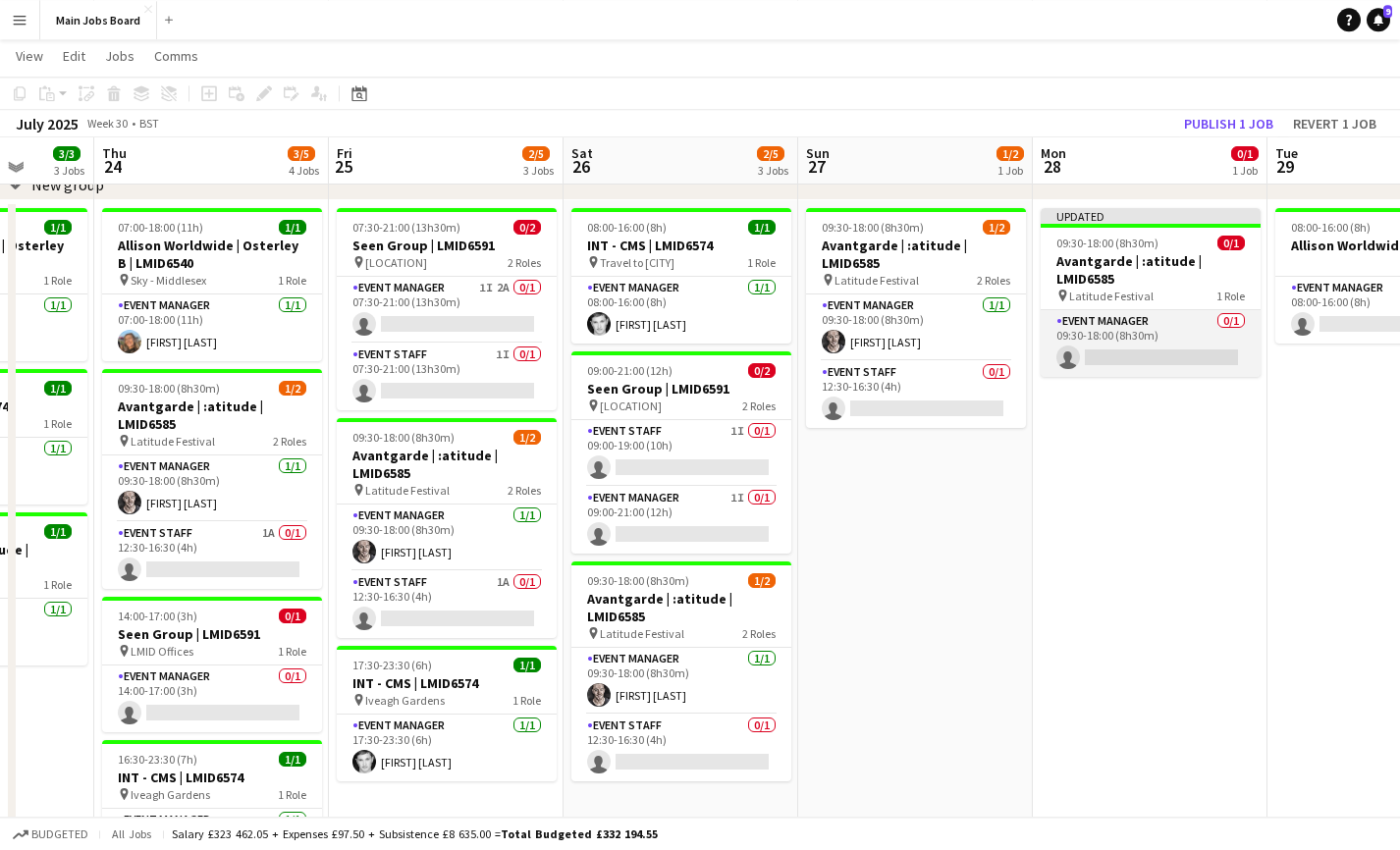 click on "Event Manager   0/1   09:30-18:00 (8h30m)
single-neutral-actions" at bounding box center [1151, 344] 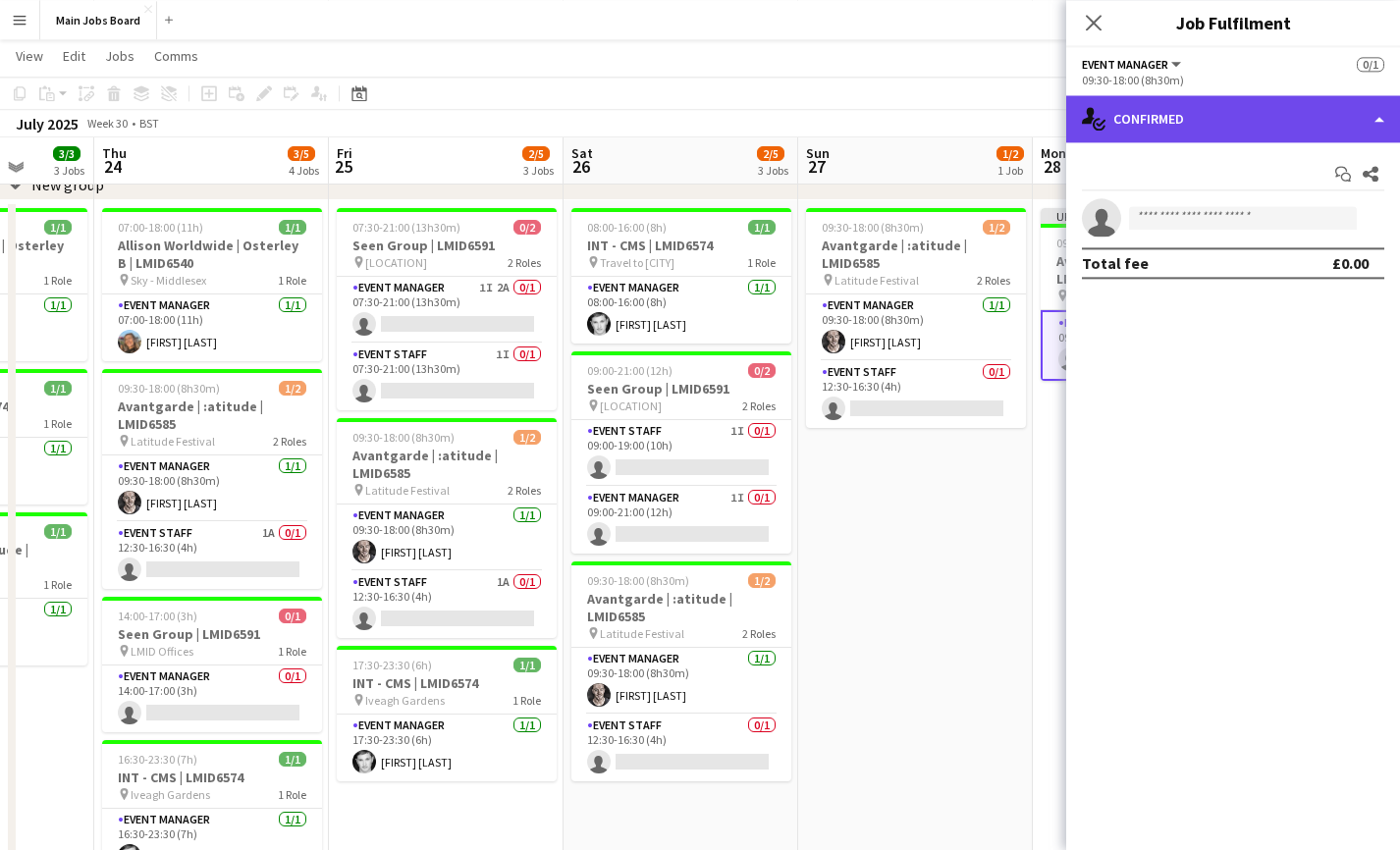 click on "single-neutral-actions-check-2
Confirmed" 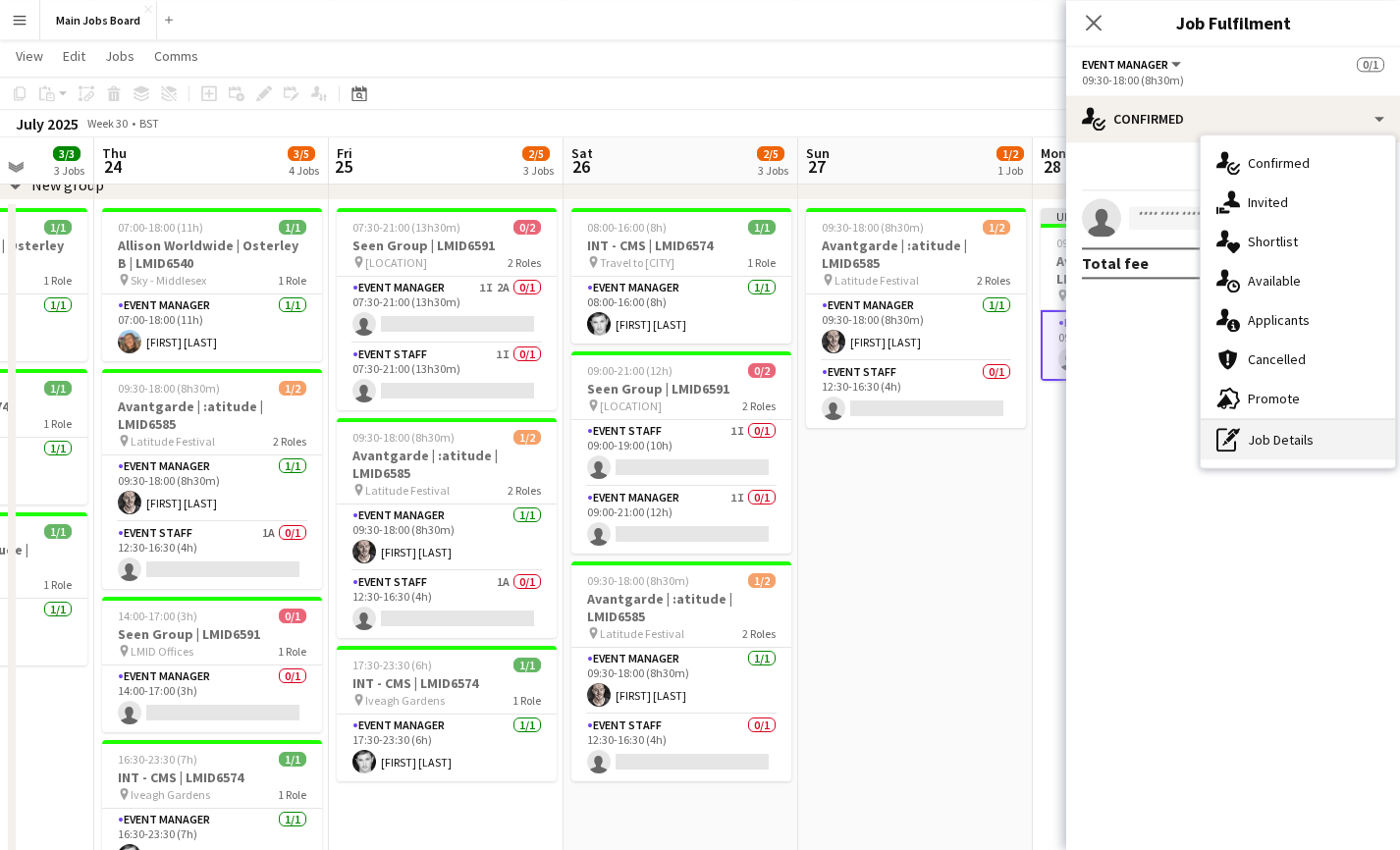 click on "pen-write
Job Details" at bounding box center (1298, 440) 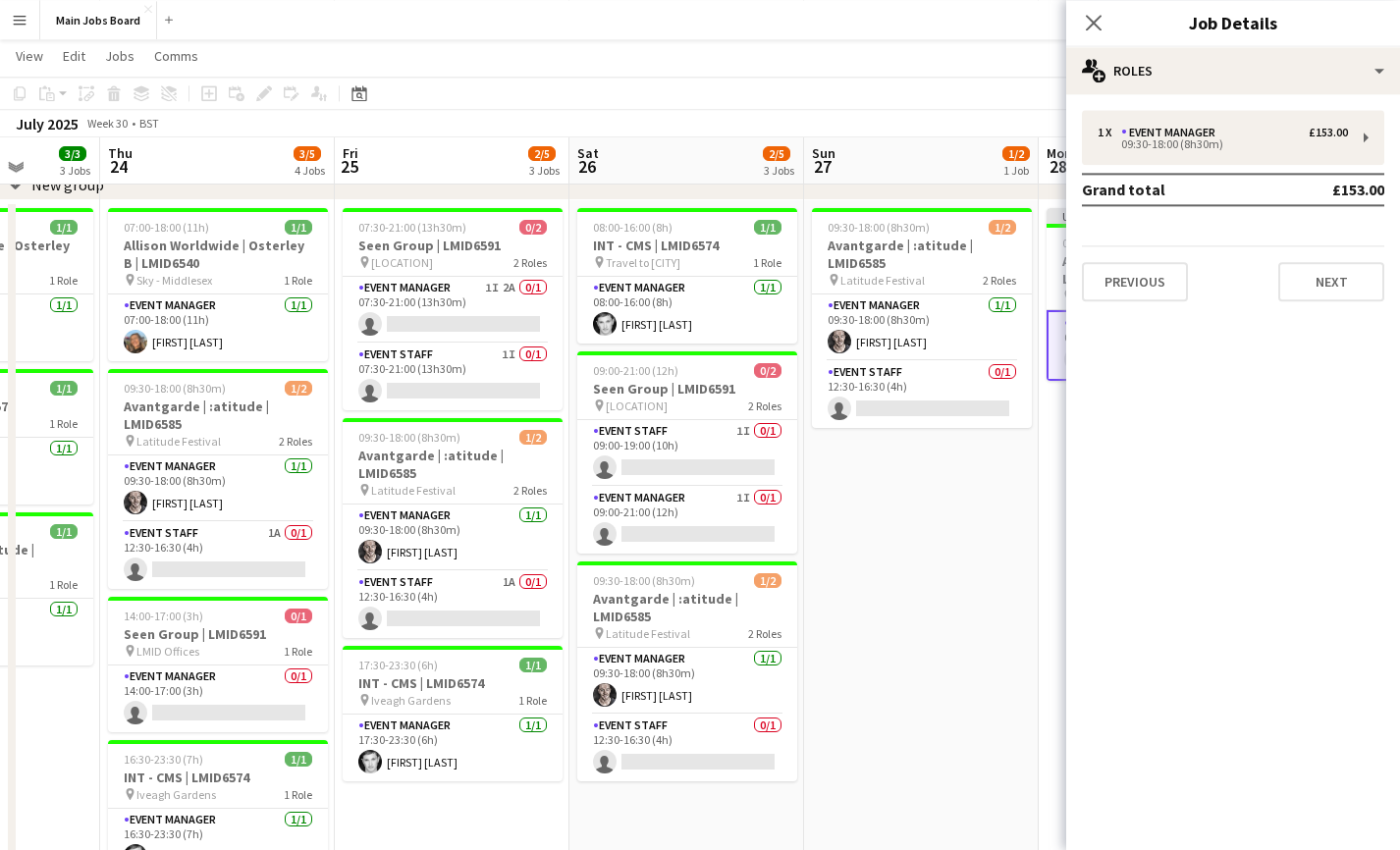 drag, startPoint x: 921, startPoint y: 540, endPoint x: 664, endPoint y: 540, distance: 257 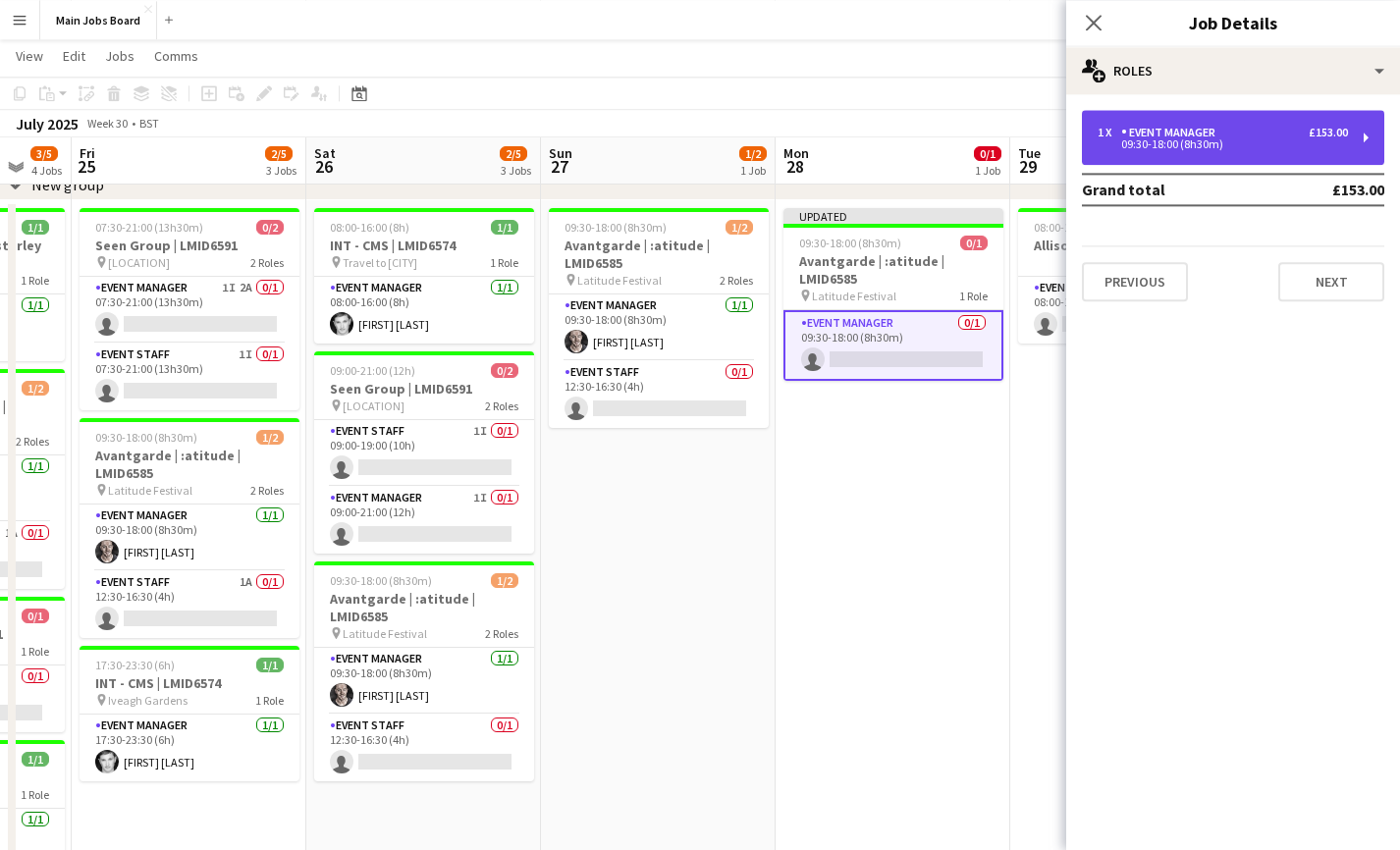 click on "Event Manager" at bounding box center (1172, 133) 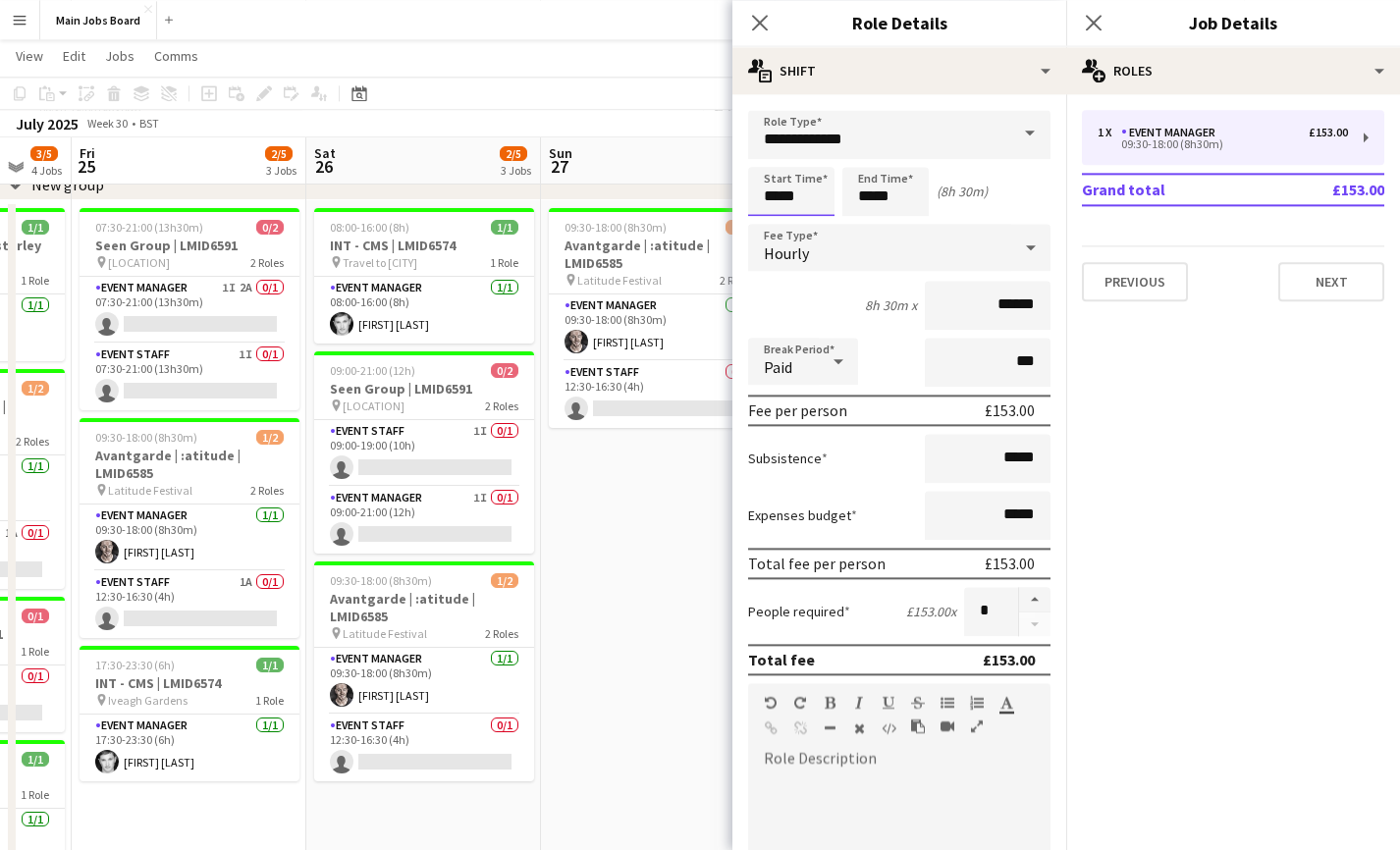click on "*****" at bounding box center (791, 191) 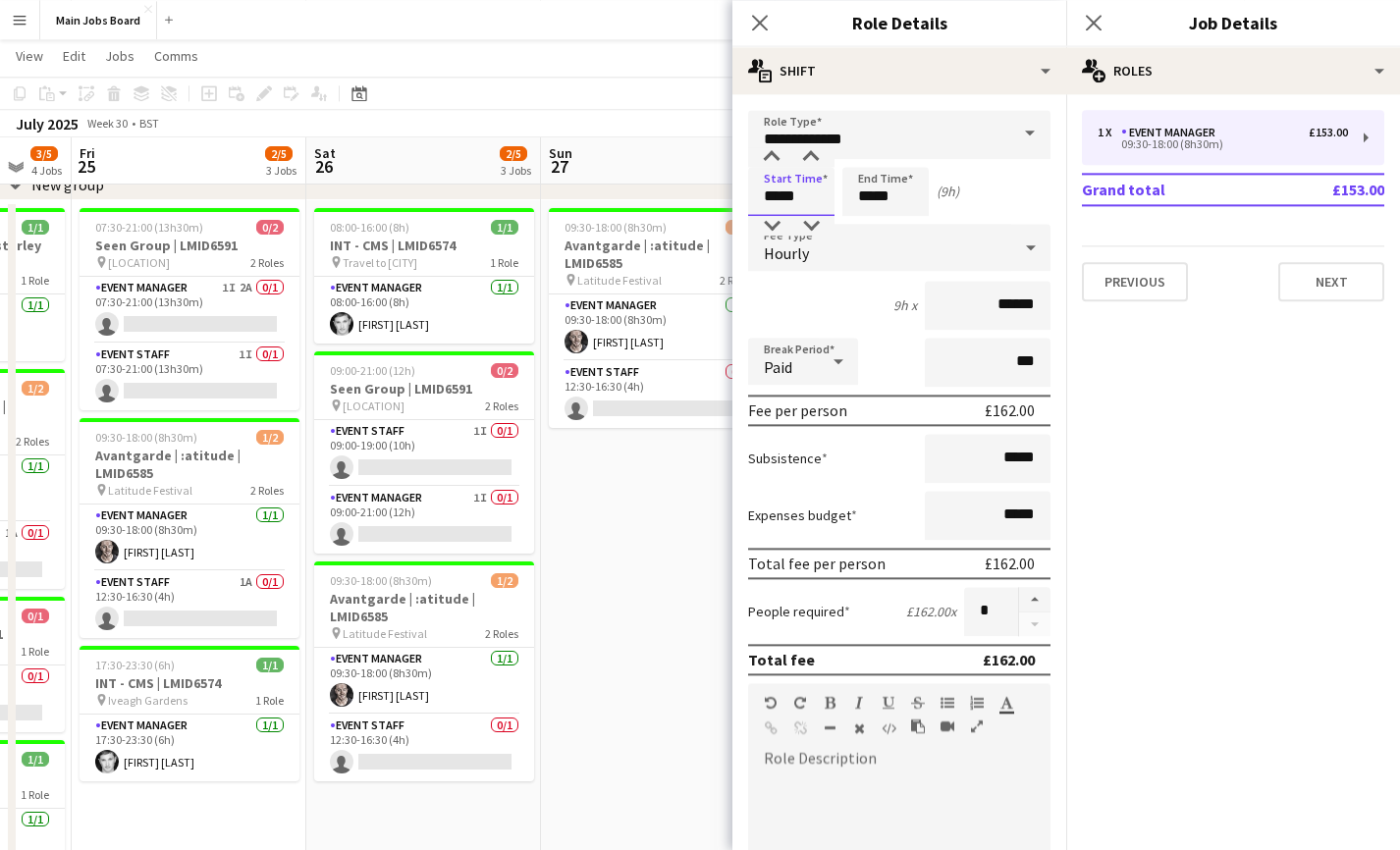 type on "*****" 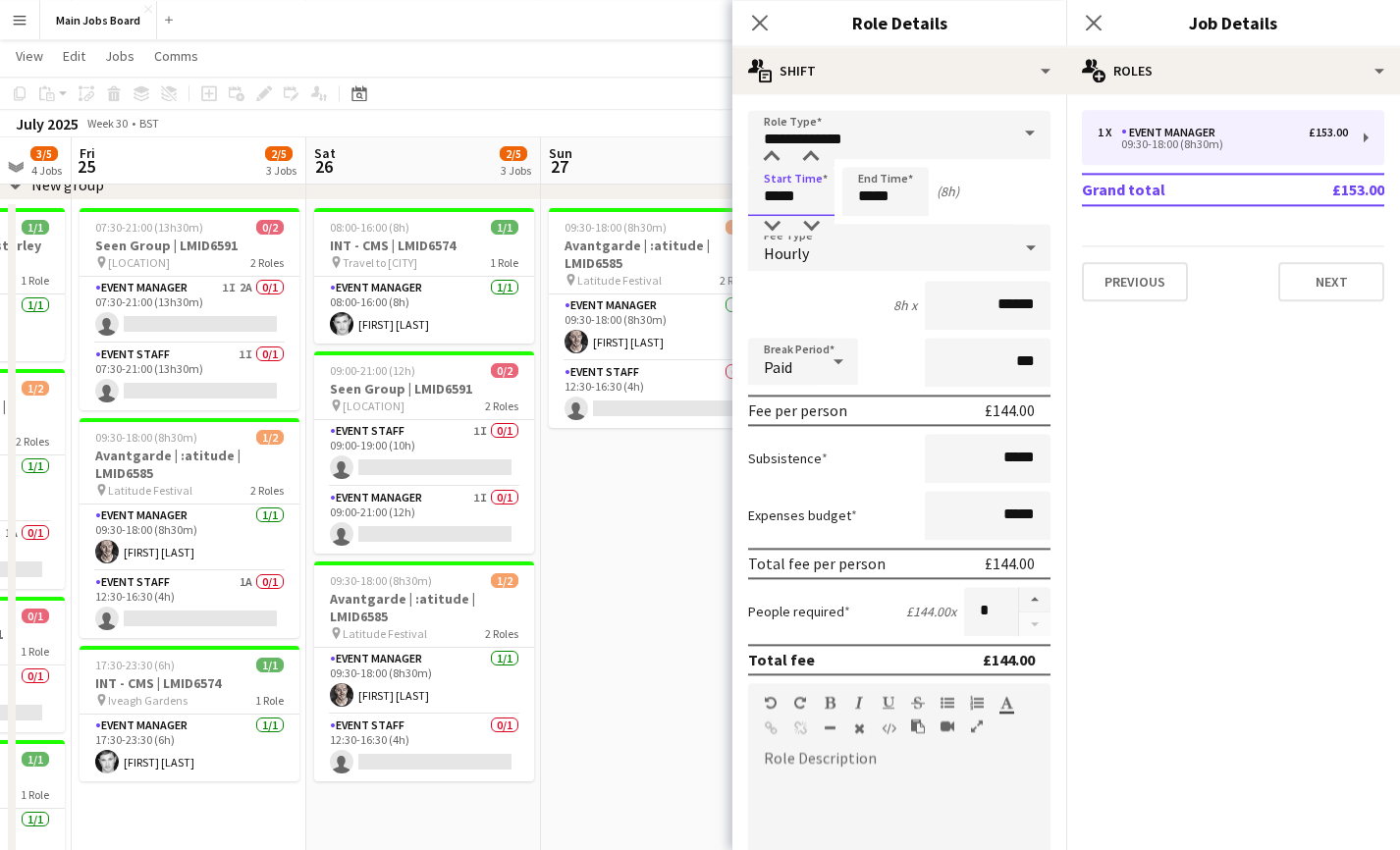 type on "*****" 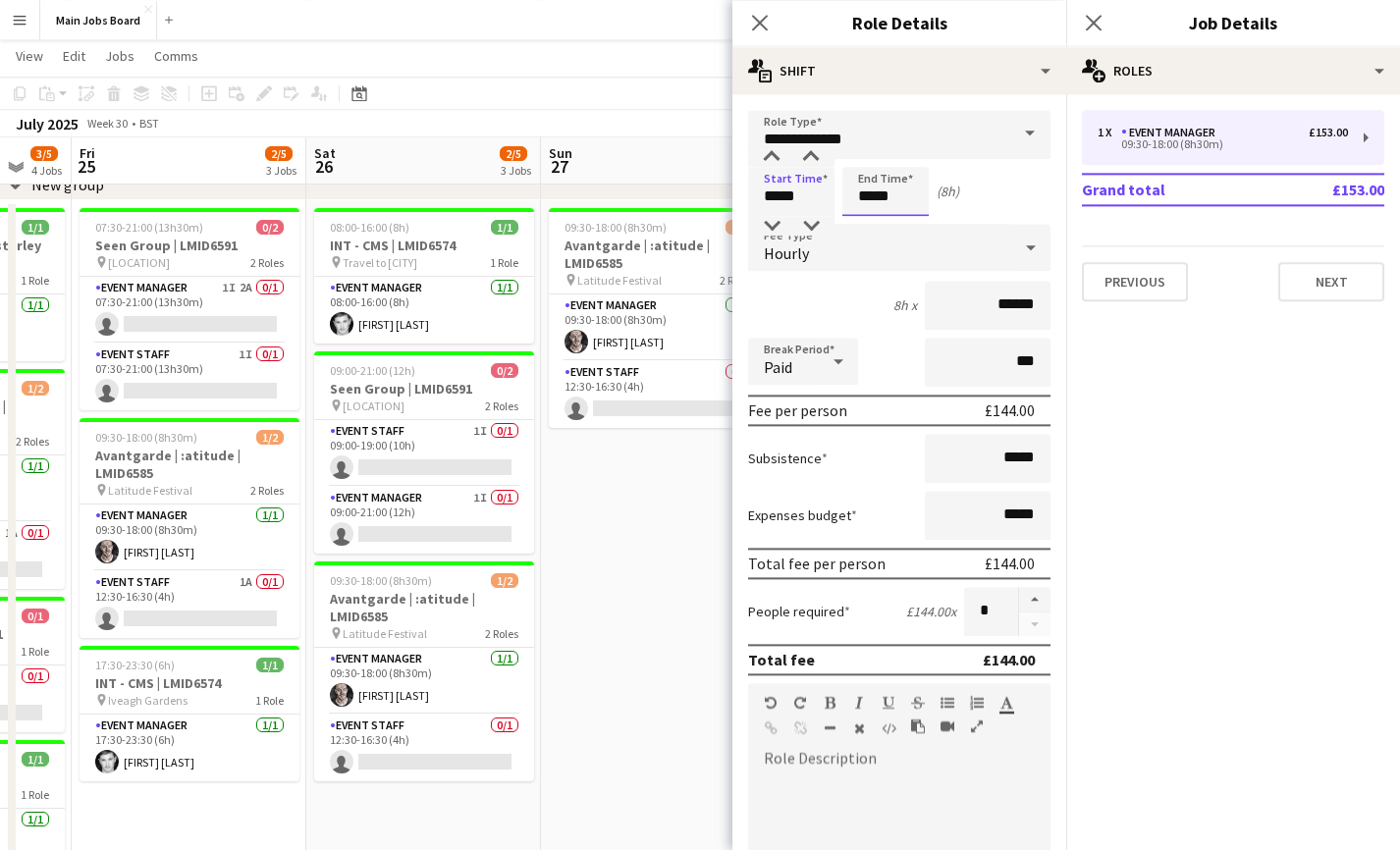 click on "*****" at bounding box center (886, 191) 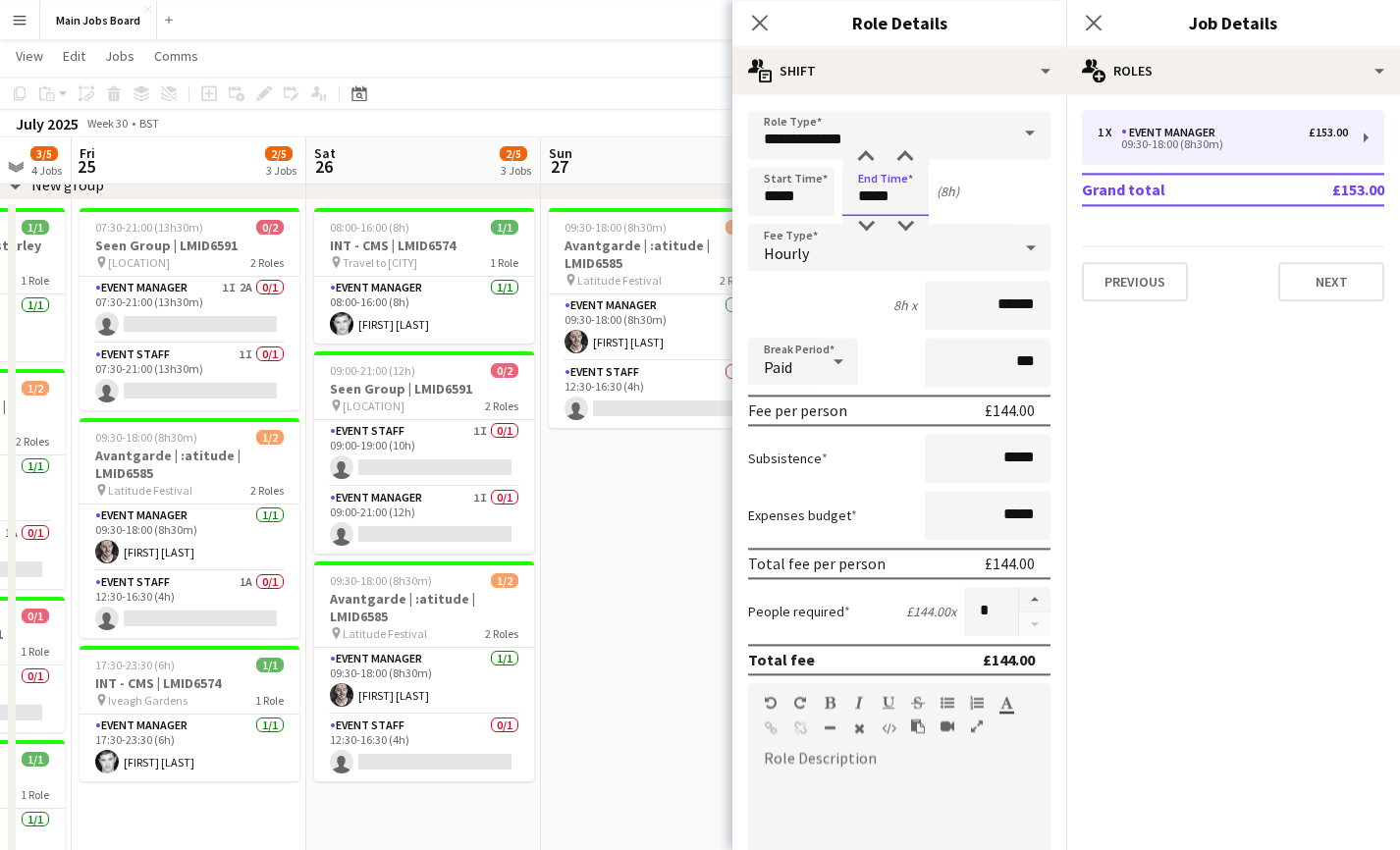 type on "*****" 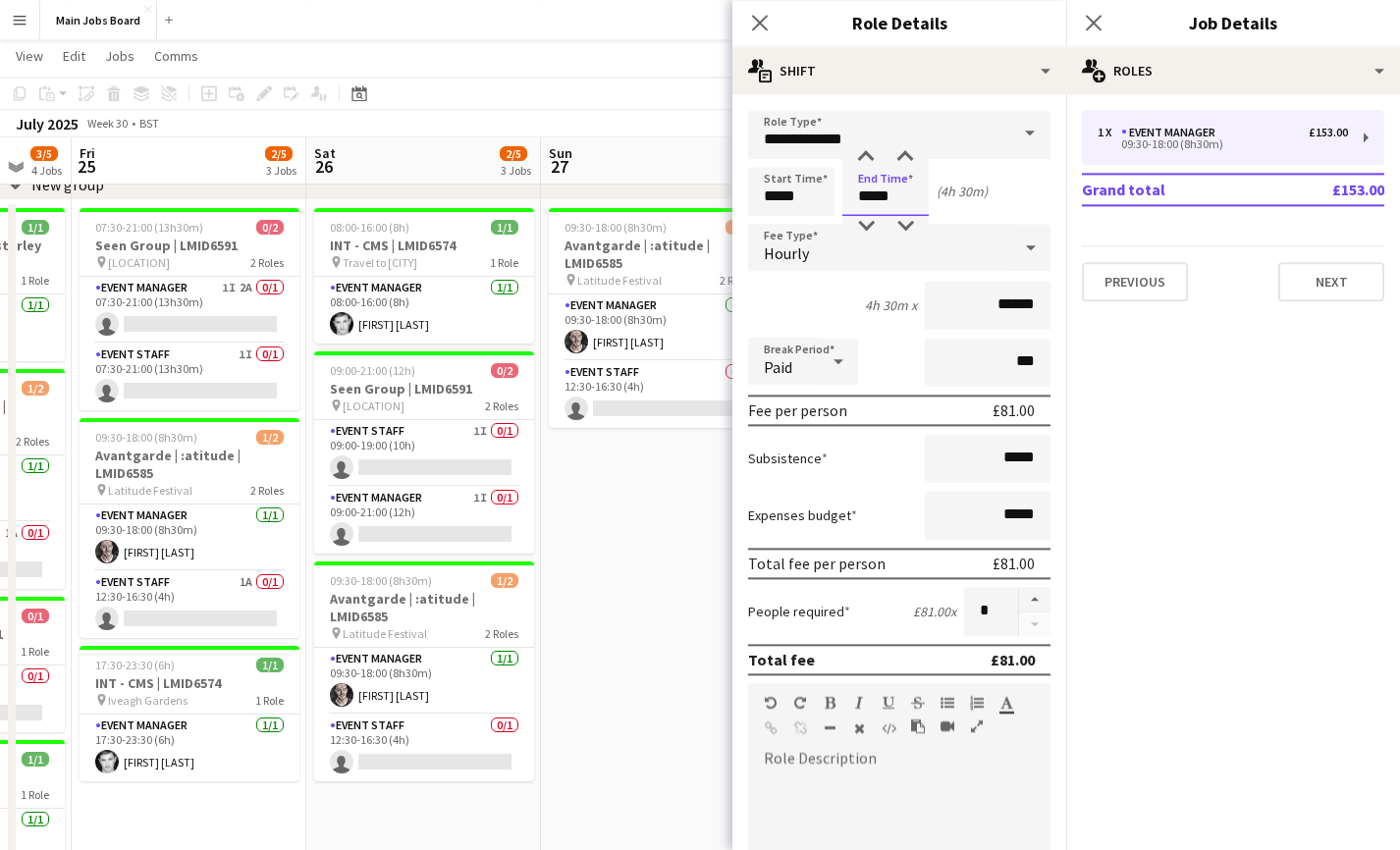 type on "*****" 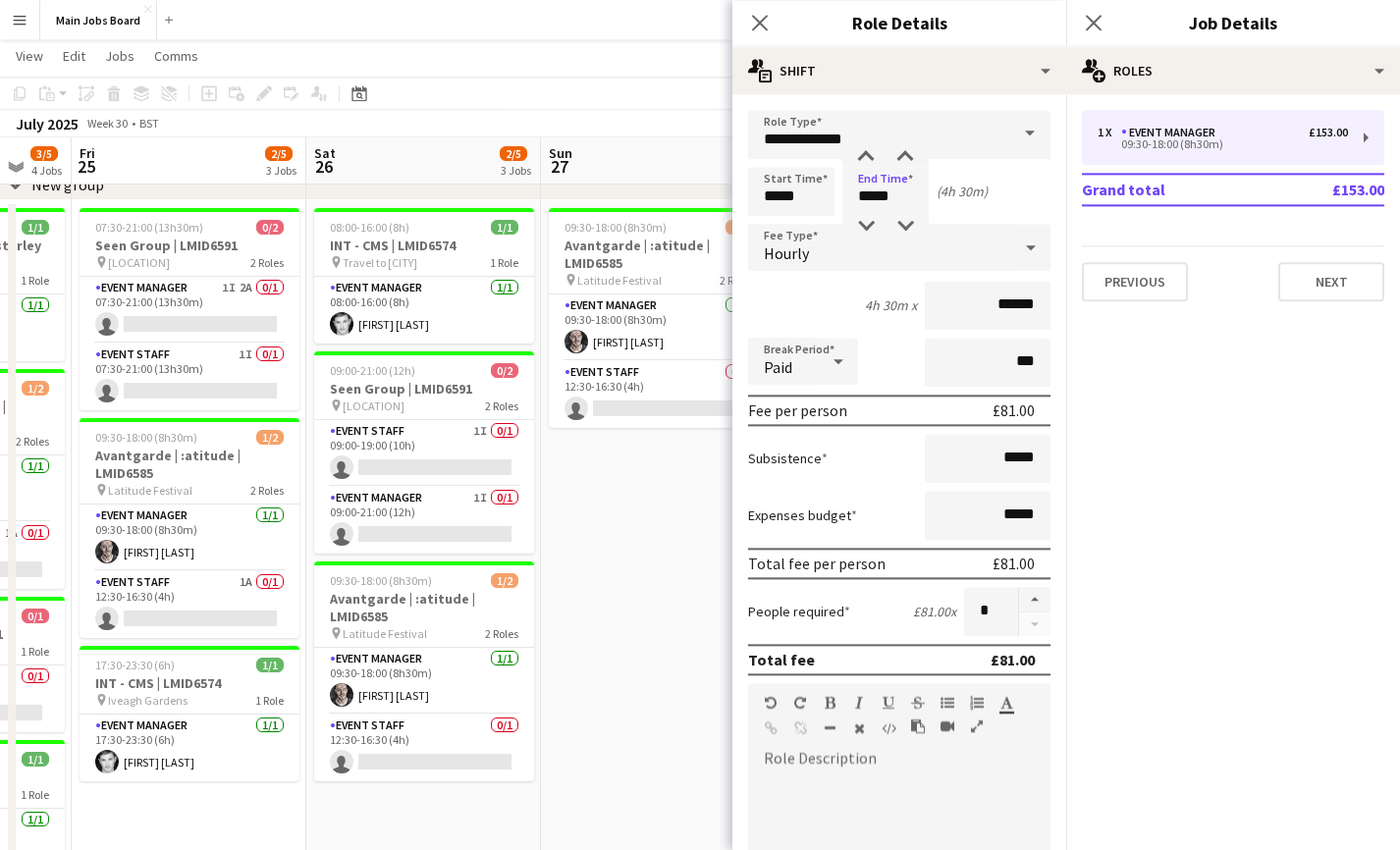 click on "pencil3
General details   1 x   Event Manager   £153.00   09:30-18:00 (8h30m)   Grand total   £153.00   Previous   Next" 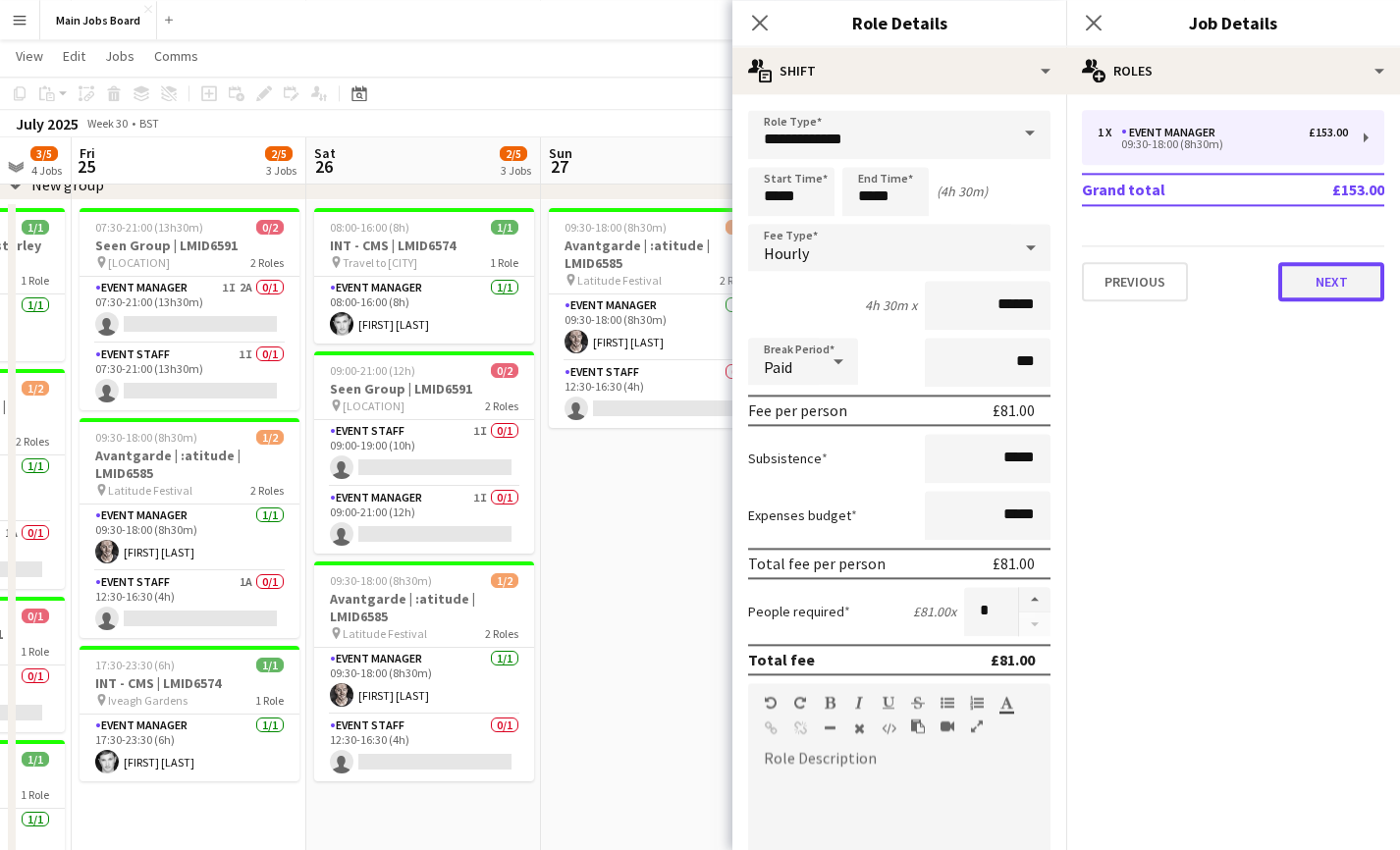click on "Next" at bounding box center (1331, 282) 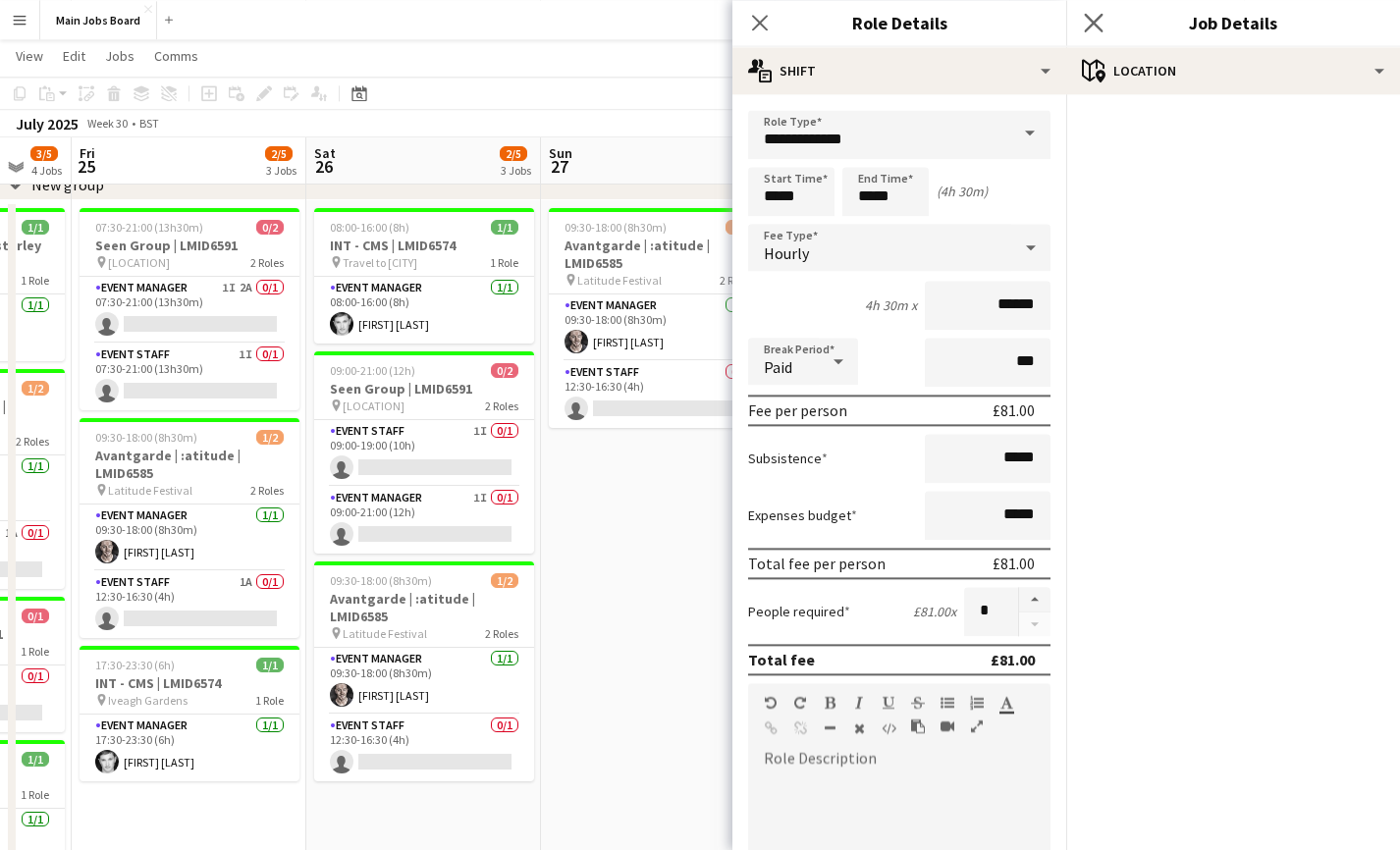 click on "Close pop-in" 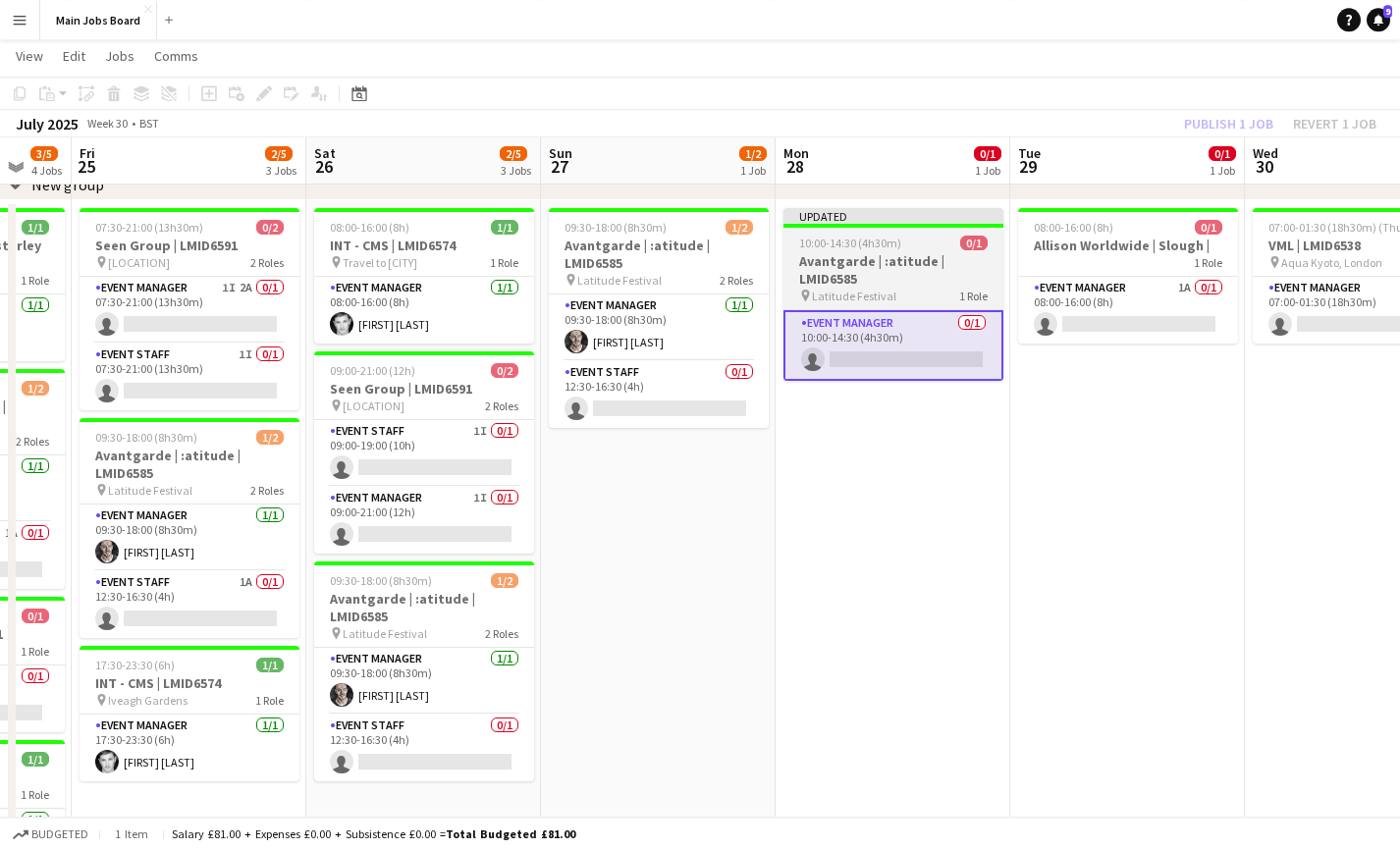 click on "Avantgarde | :atitude | LMID6585" at bounding box center (893, 270) 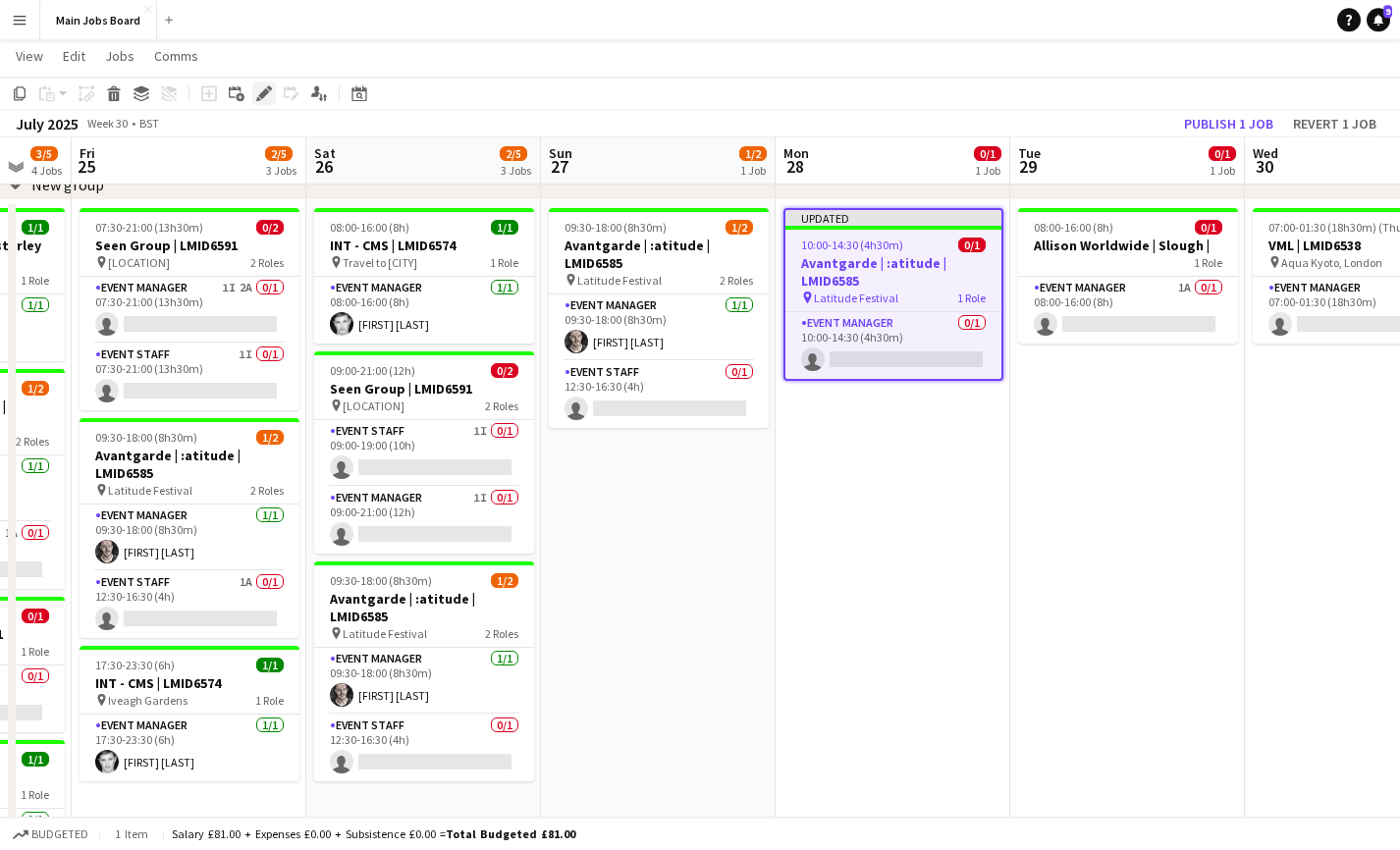 click on "Edit" 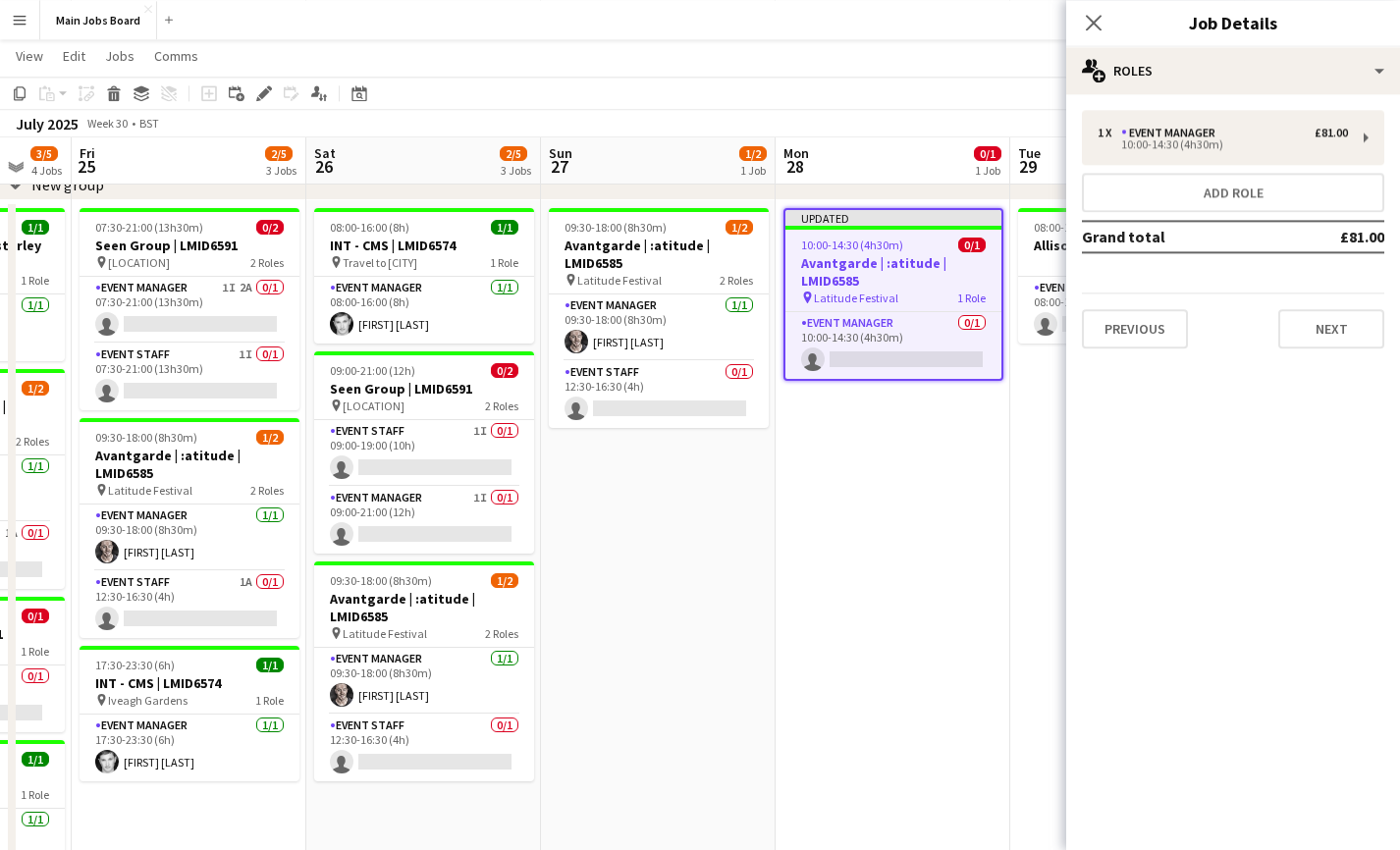 click on "Previous   Next" at bounding box center [1233, 320] 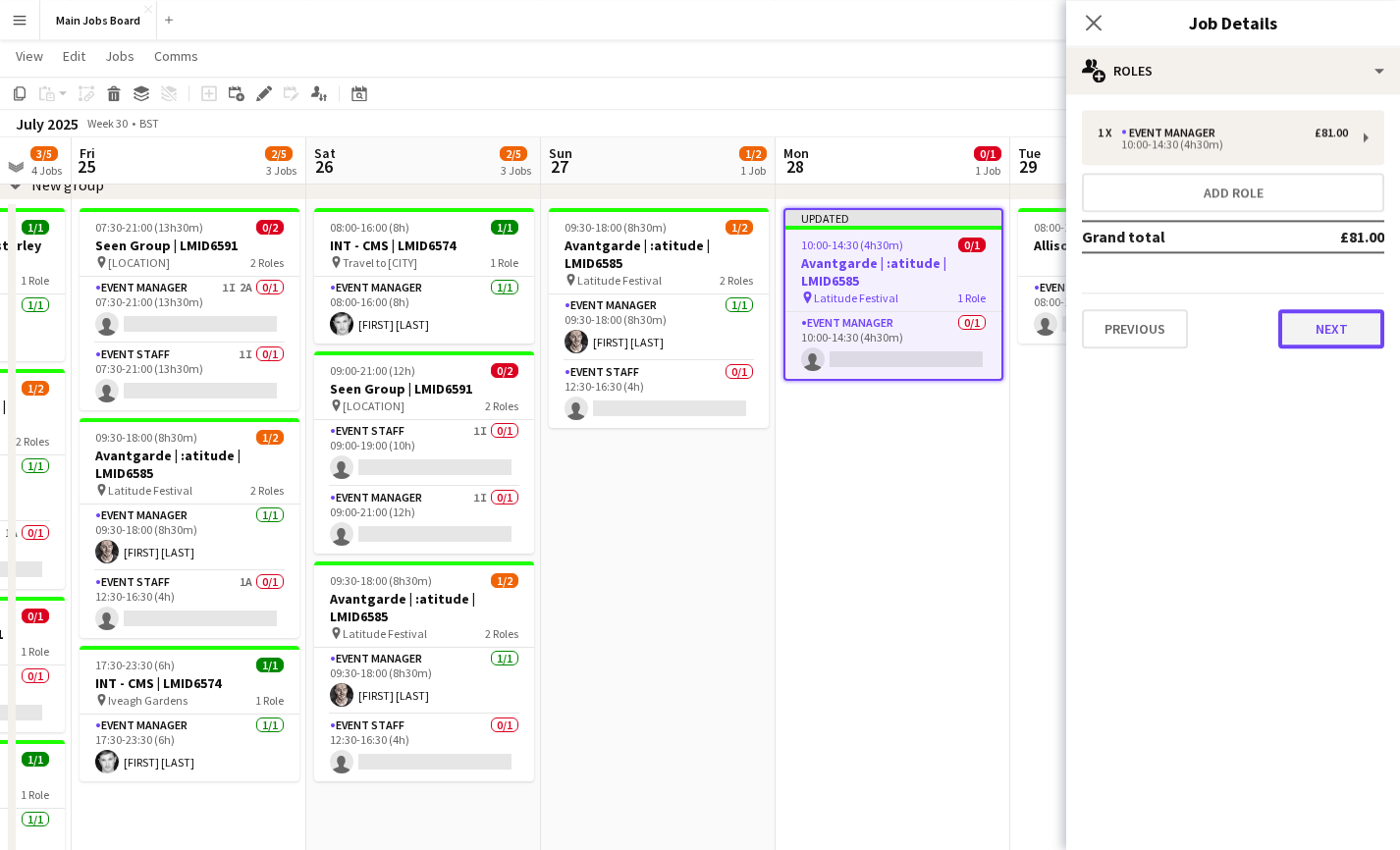 click on "Next" at bounding box center (1331, 329) 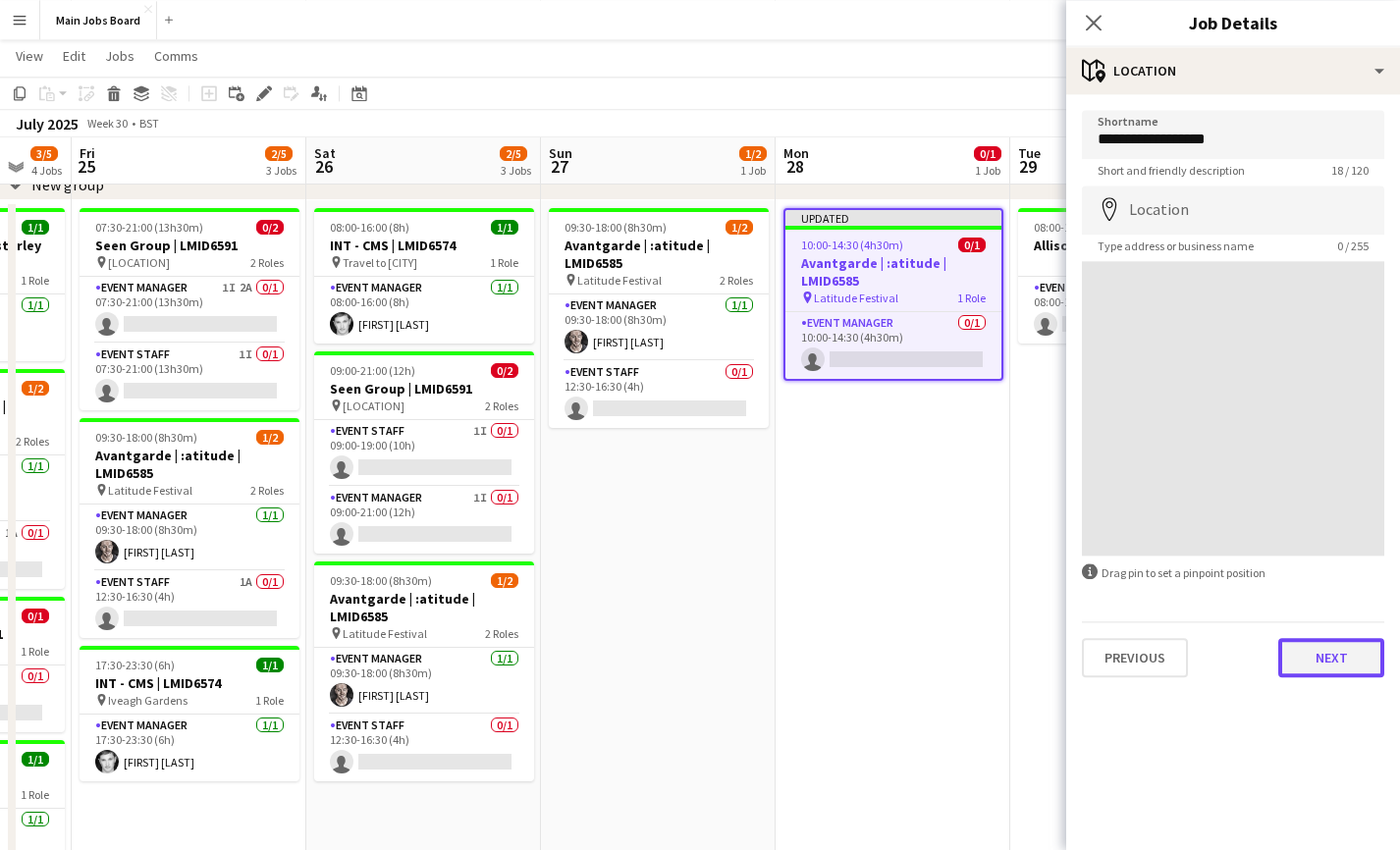 click on "Next" at bounding box center [1331, 658] 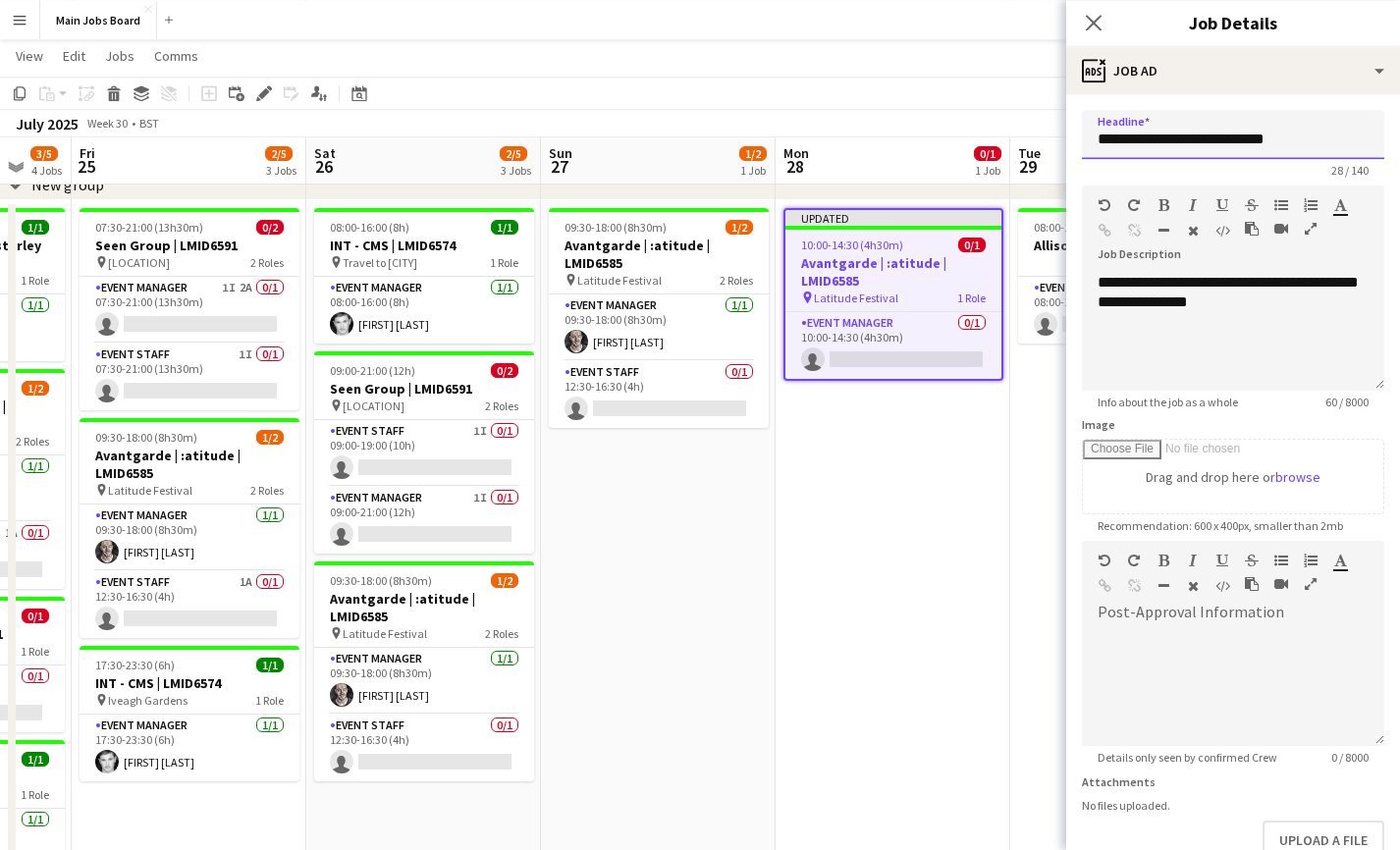 drag, startPoint x: 1297, startPoint y: 141, endPoint x: 924, endPoint y: 125, distance: 373.34301 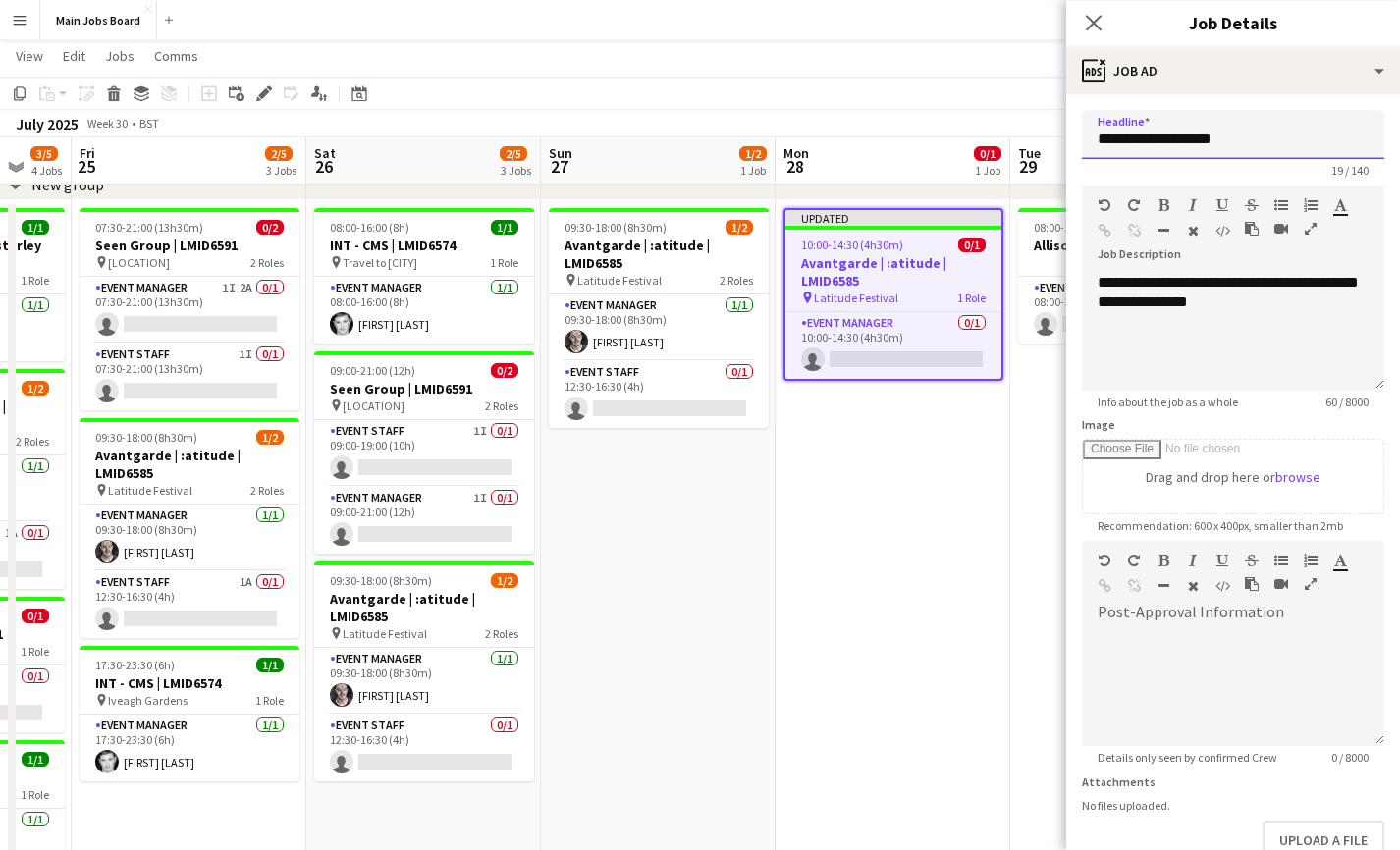 type on "**********" 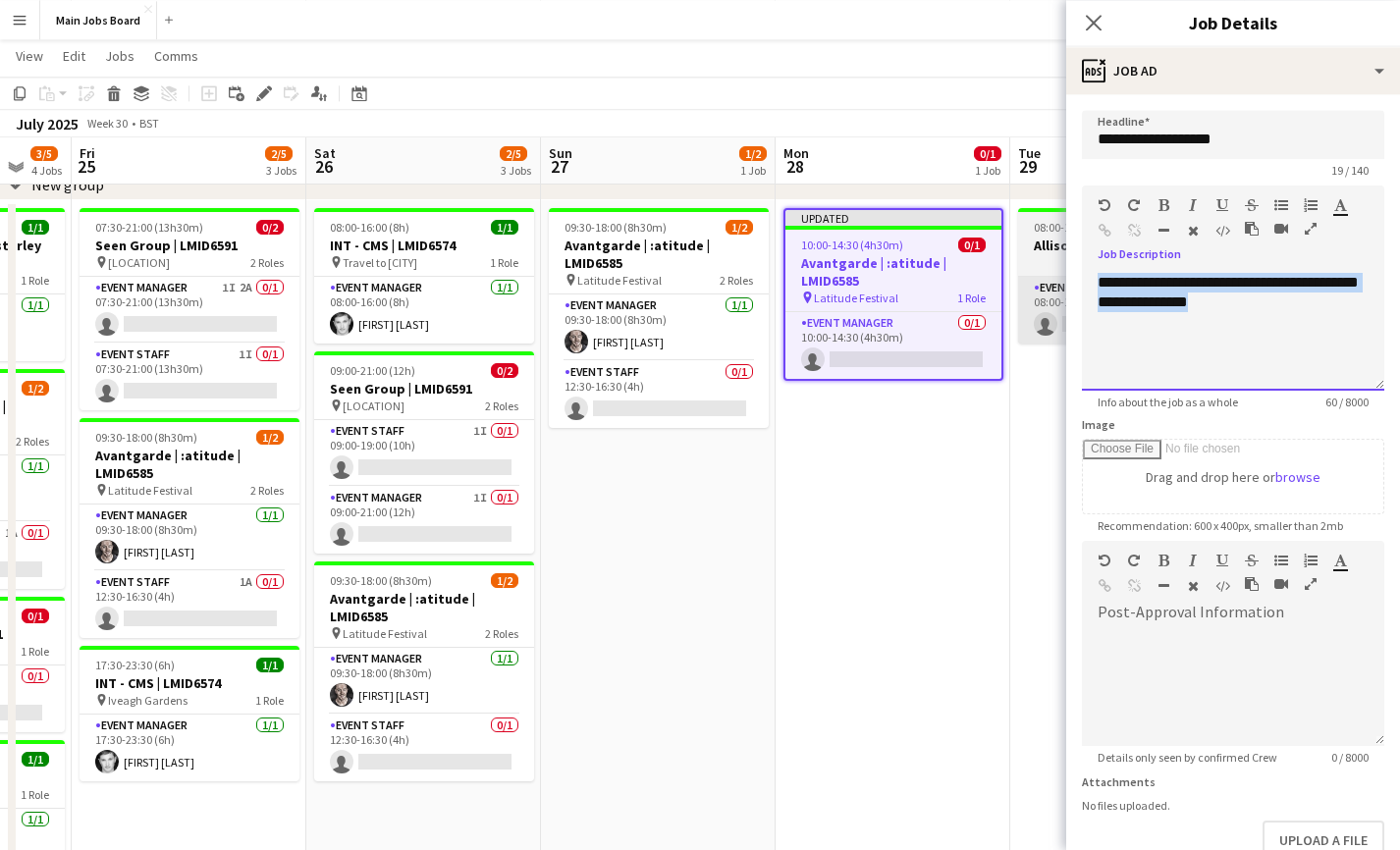 drag, startPoint x: 1291, startPoint y: 309, endPoint x: 1024, endPoint y: 288, distance: 267.82457 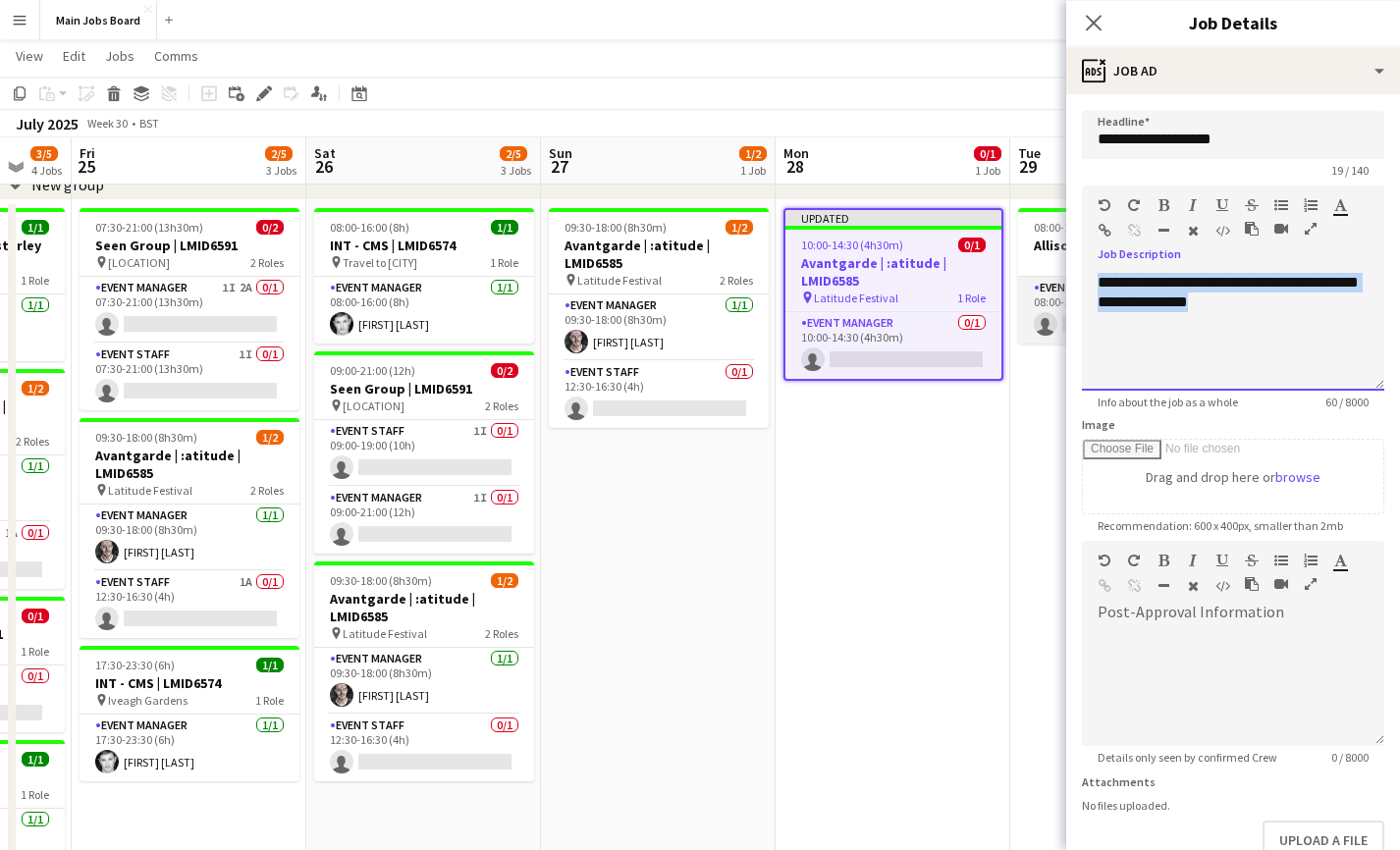 type 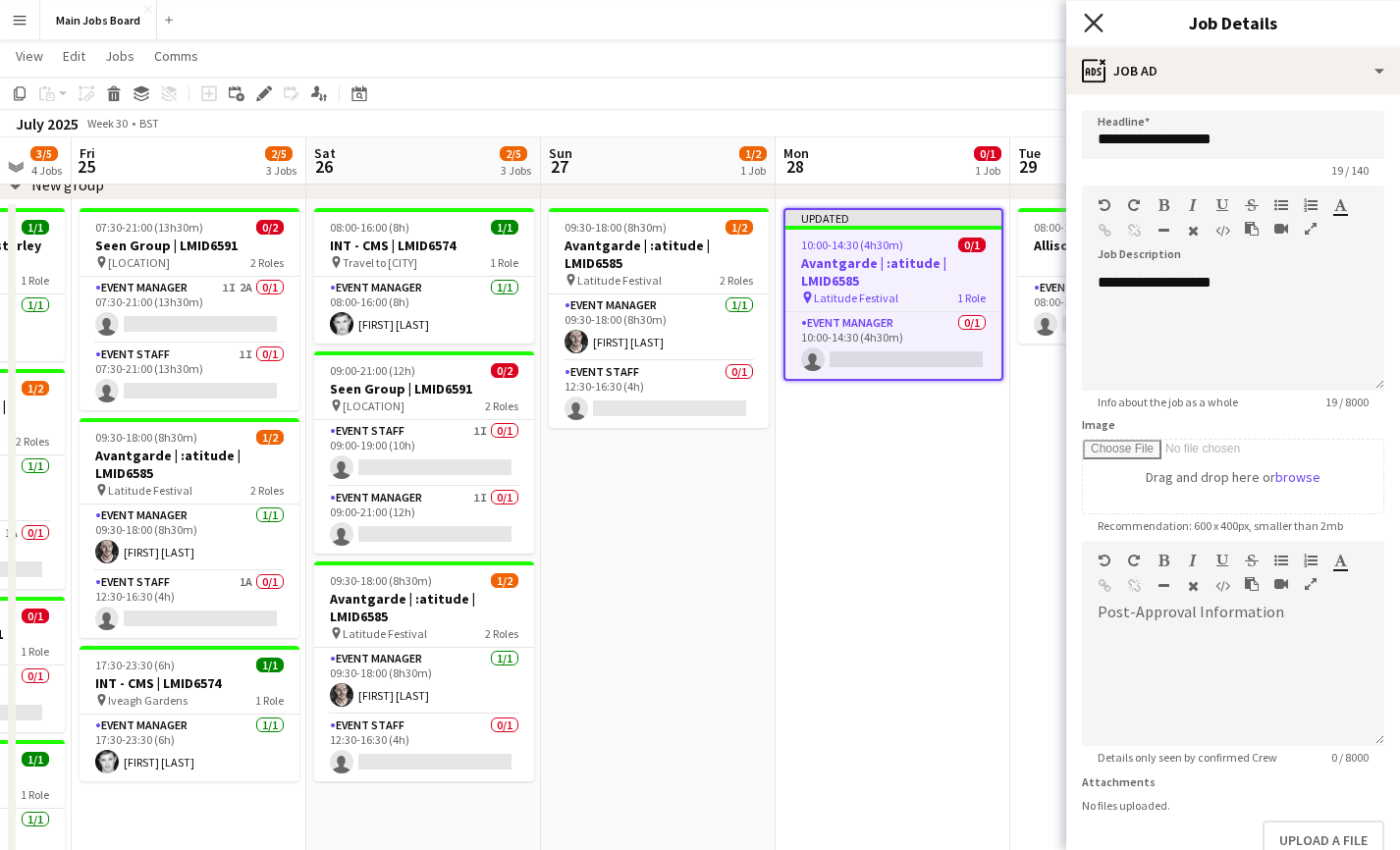 click 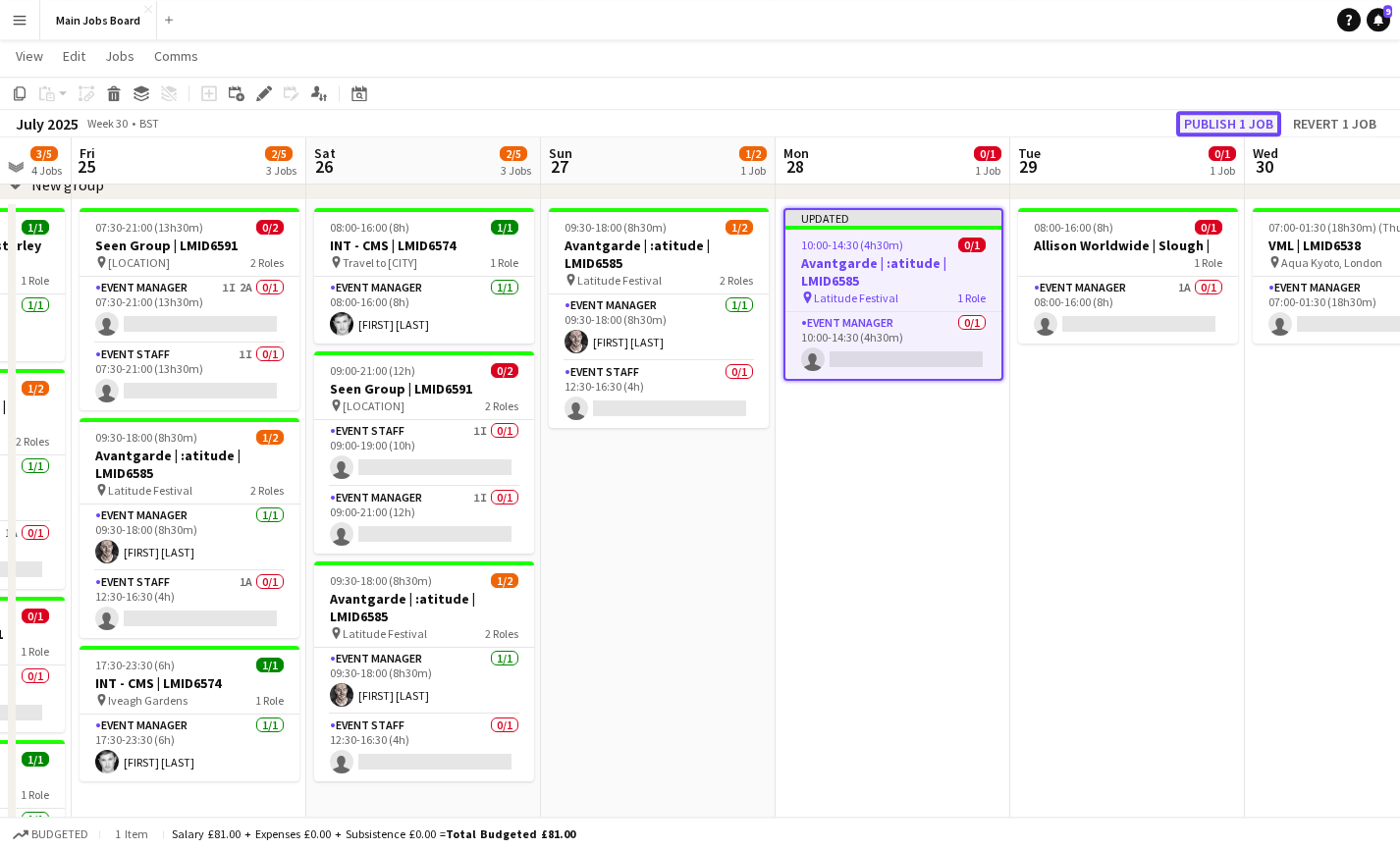click on "Publish 1 job" 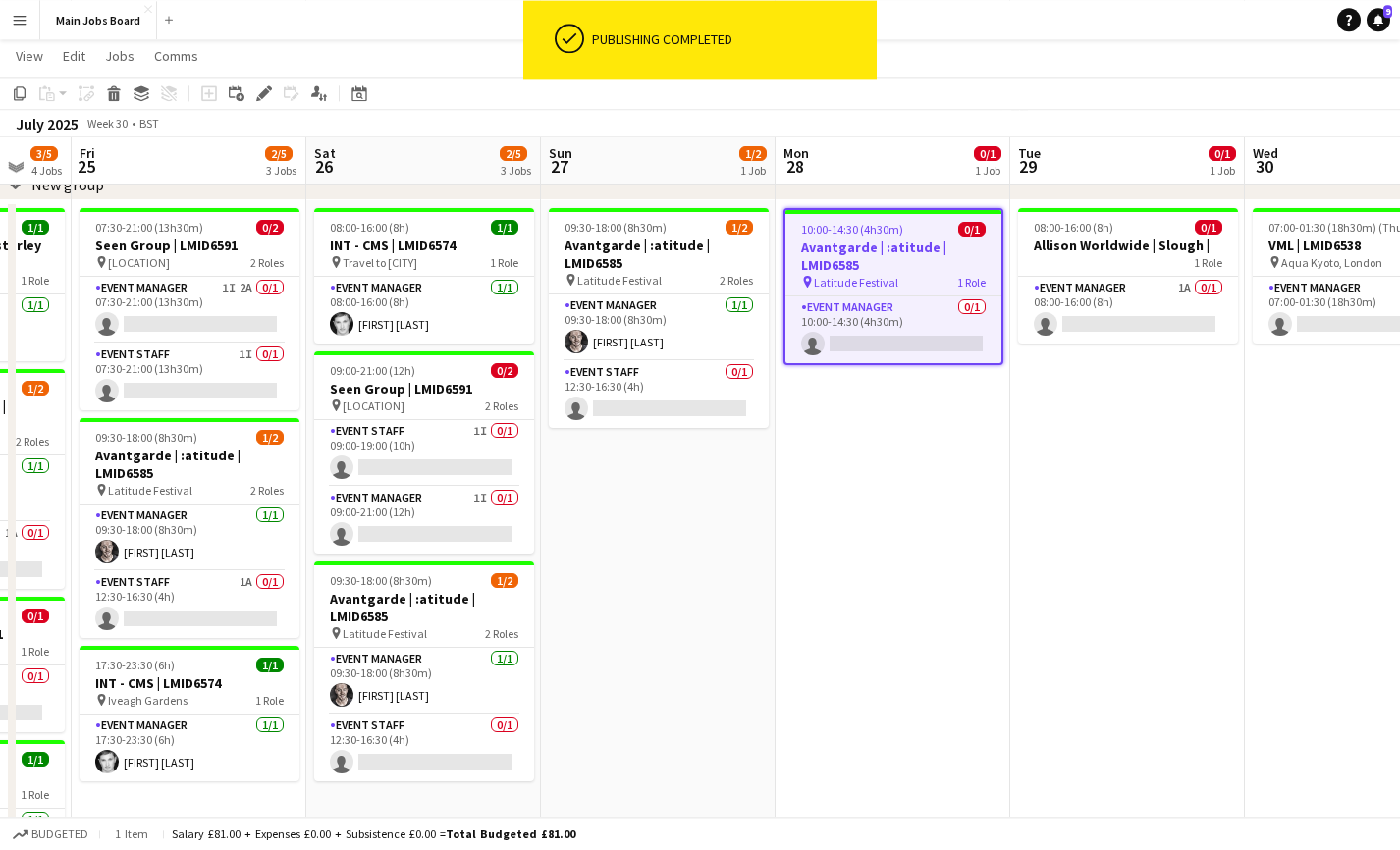 click on "10:00-14:30 (4h30m)    0/1   Avantgarde | :atitude | LMID6585
pin
Latitude Festival    1 Role   Event Manager   0/1   10:00-14:30 (4h30m)
single-neutral-actions" at bounding box center (892, 603) 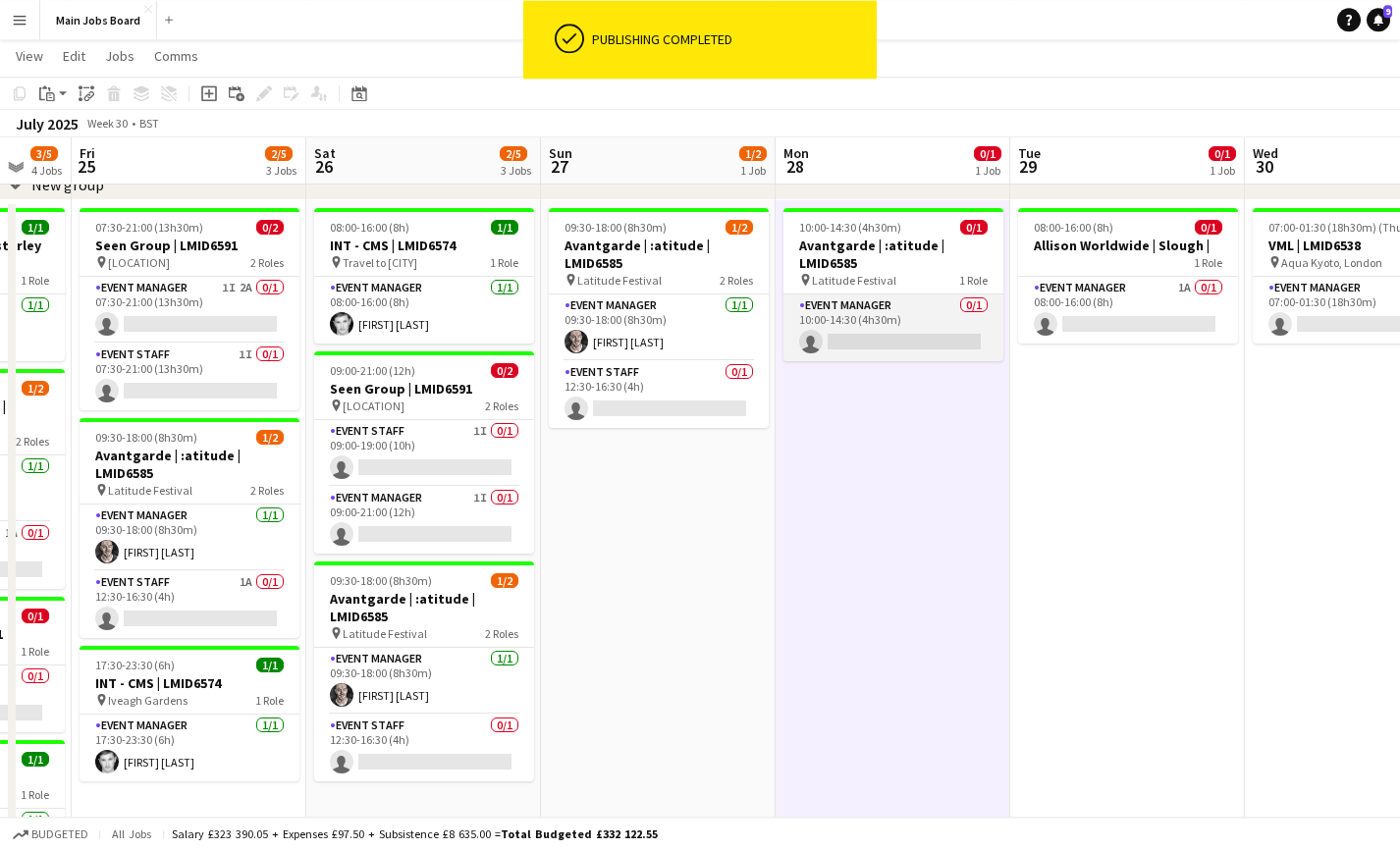 click on "Event Manager   0/1   10:00-14:30 (4h30m)
single-neutral-actions" at bounding box center [893, 328] 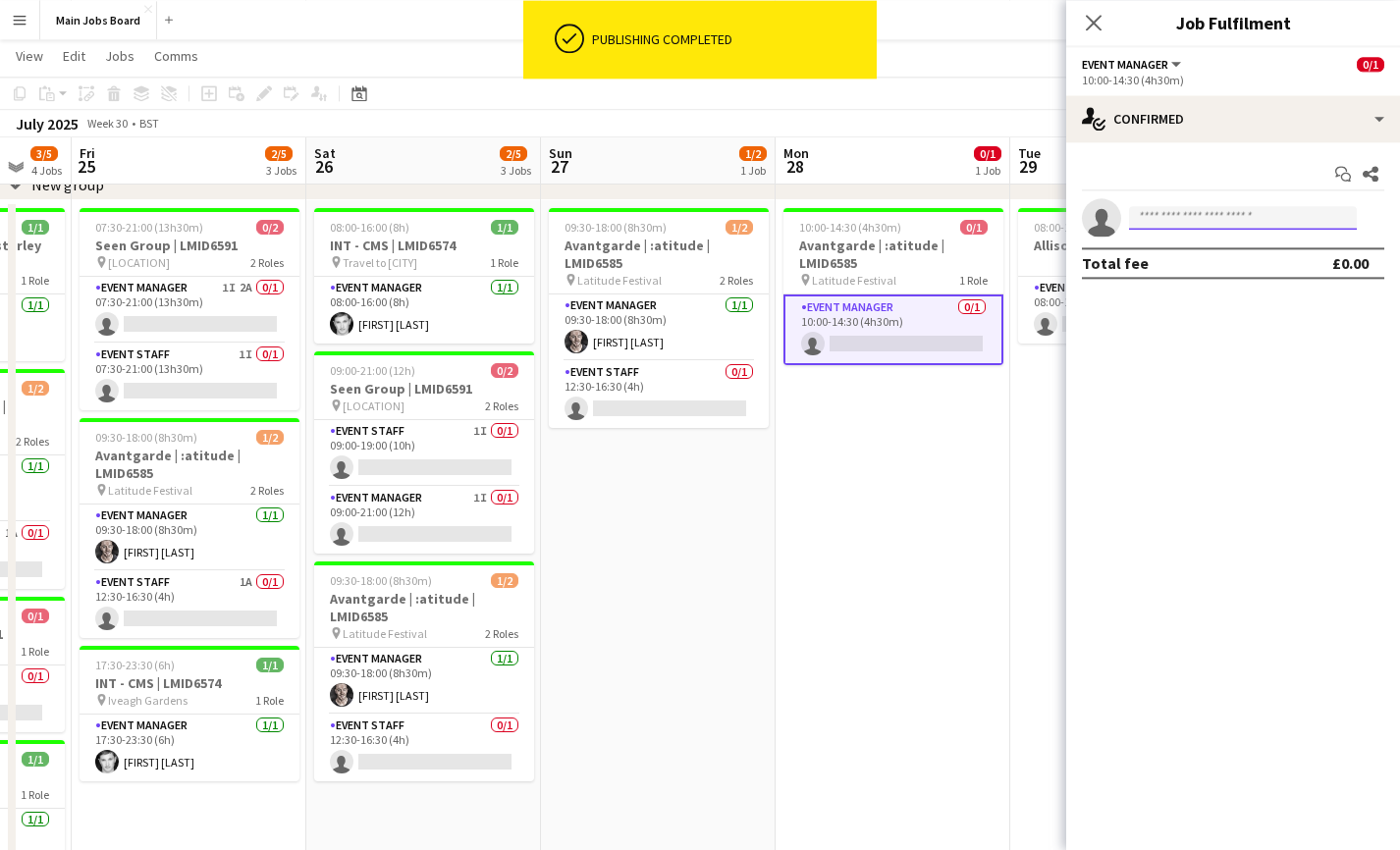 click at bounding box center [1243, 218] 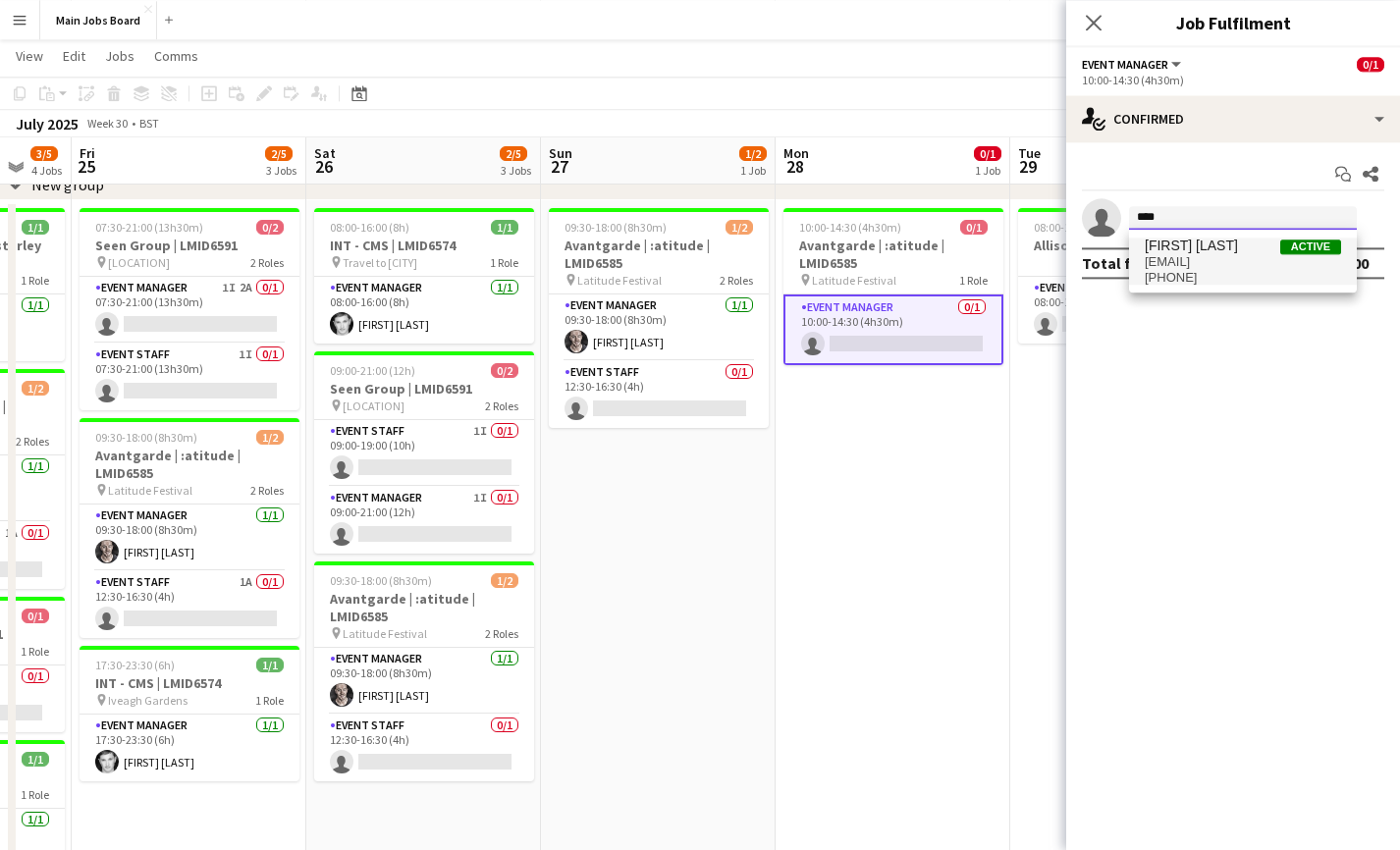 type on "****" 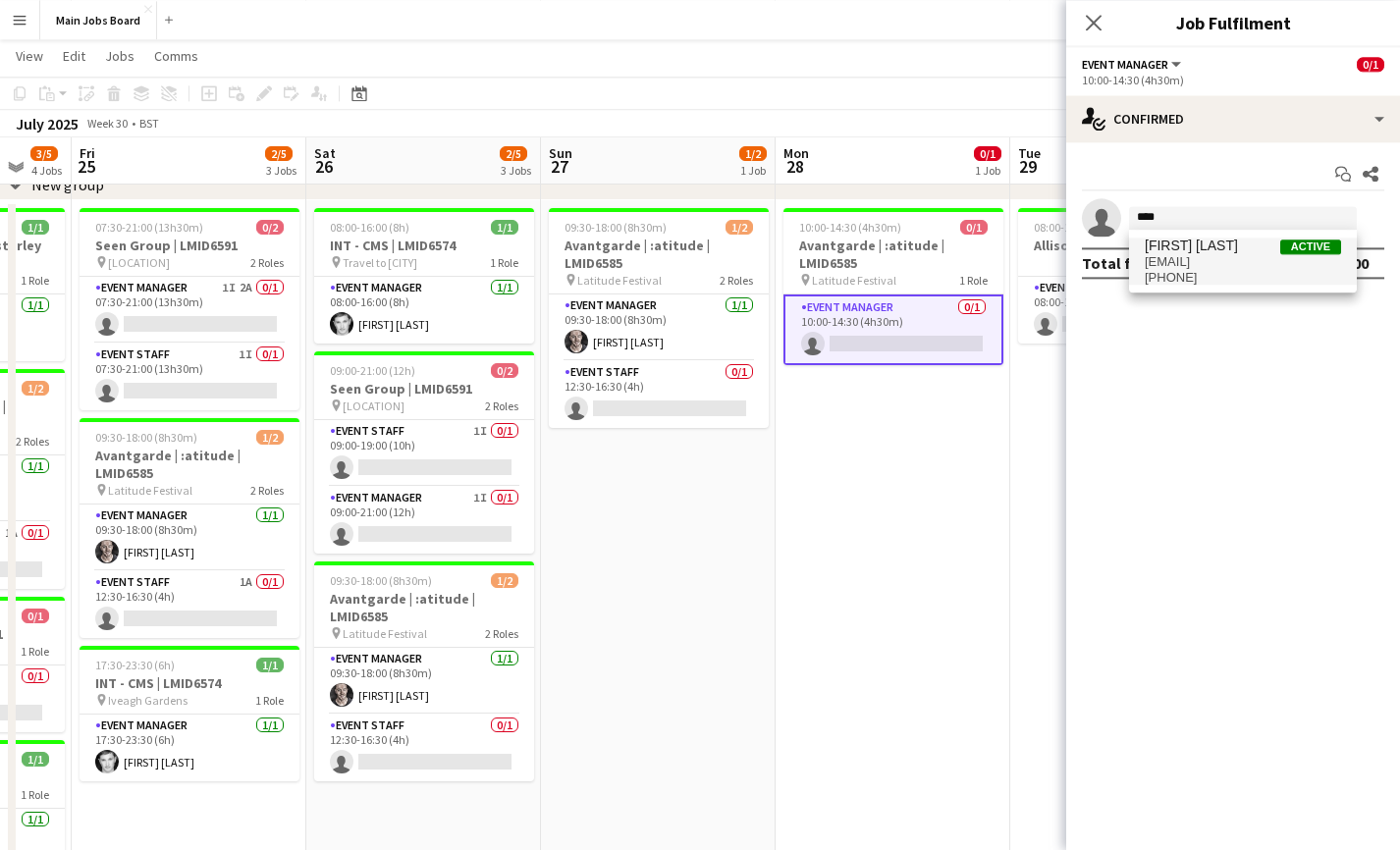 click on "[FIRST] [LAST]  Active" at bounding box center (1243, 245) 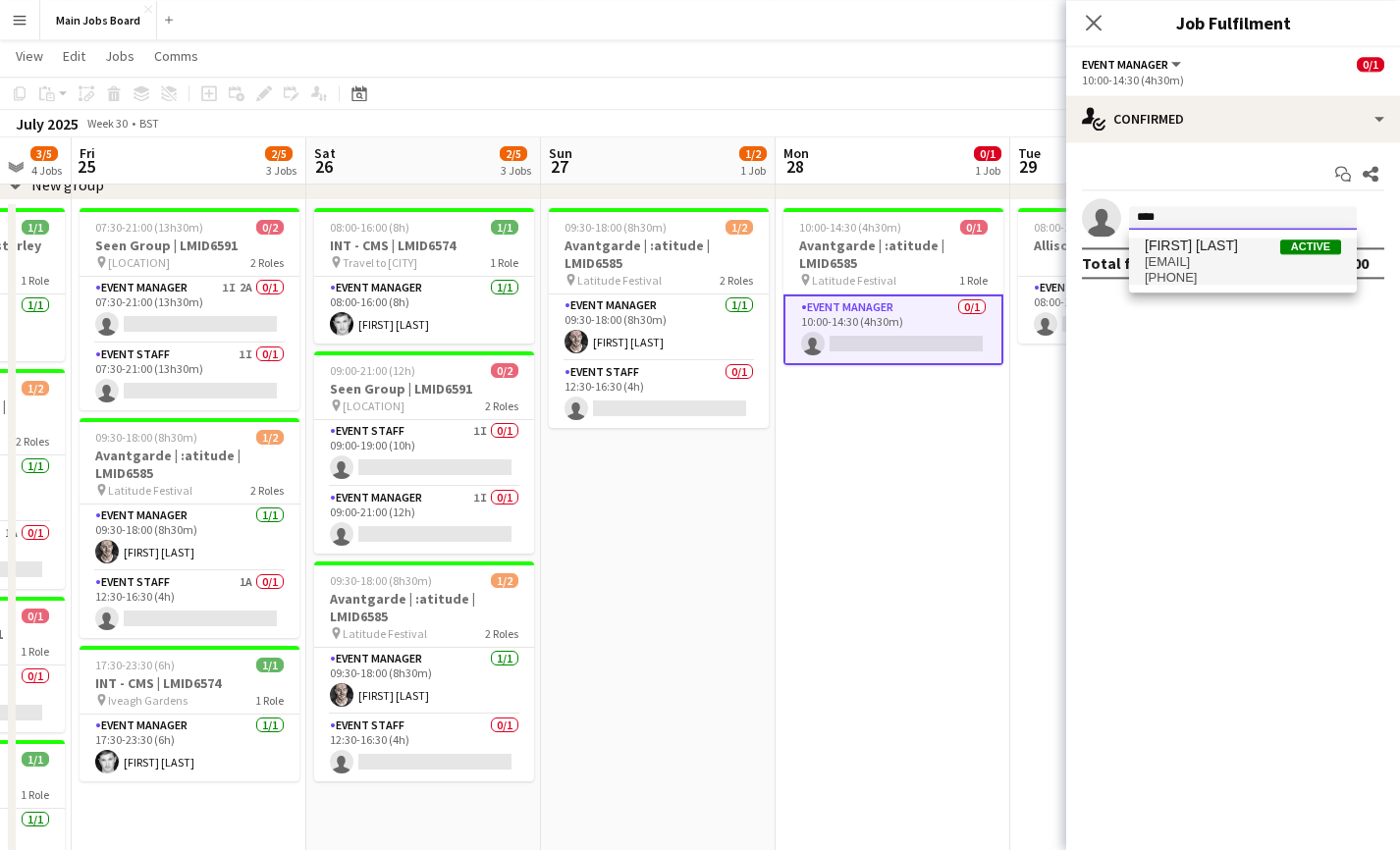 type 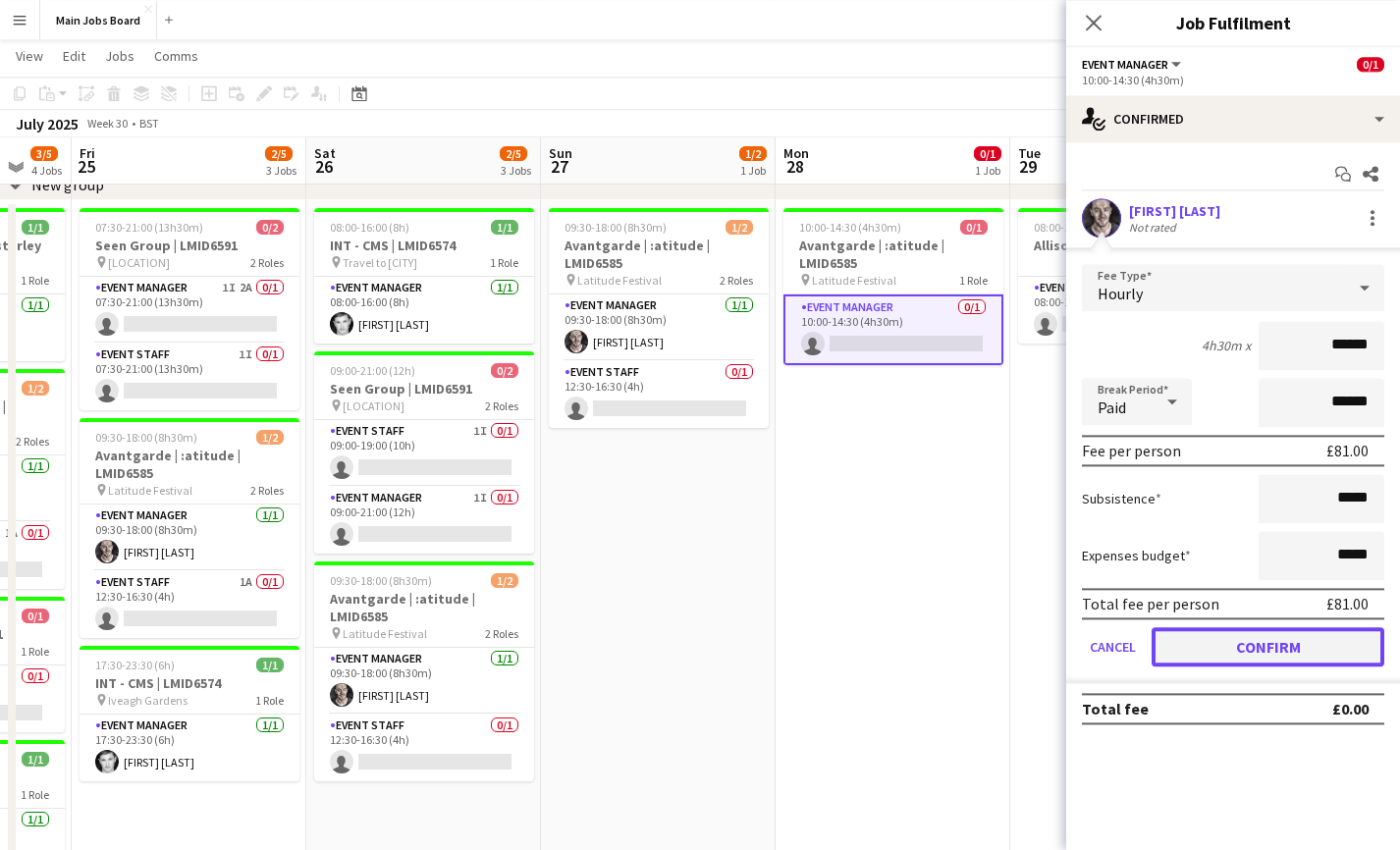 click on "Confirm" at bounding box center (1267, 647) 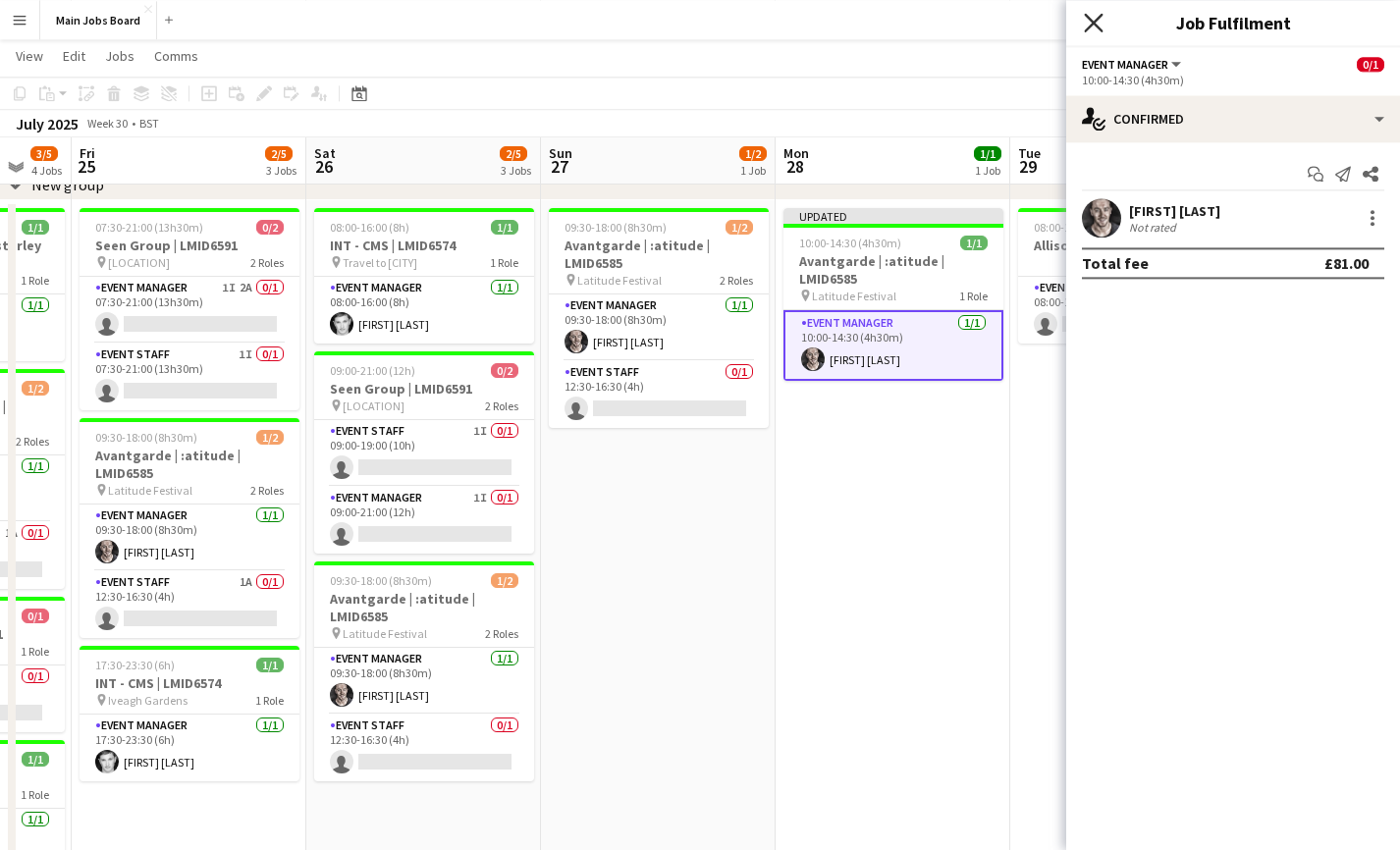 click 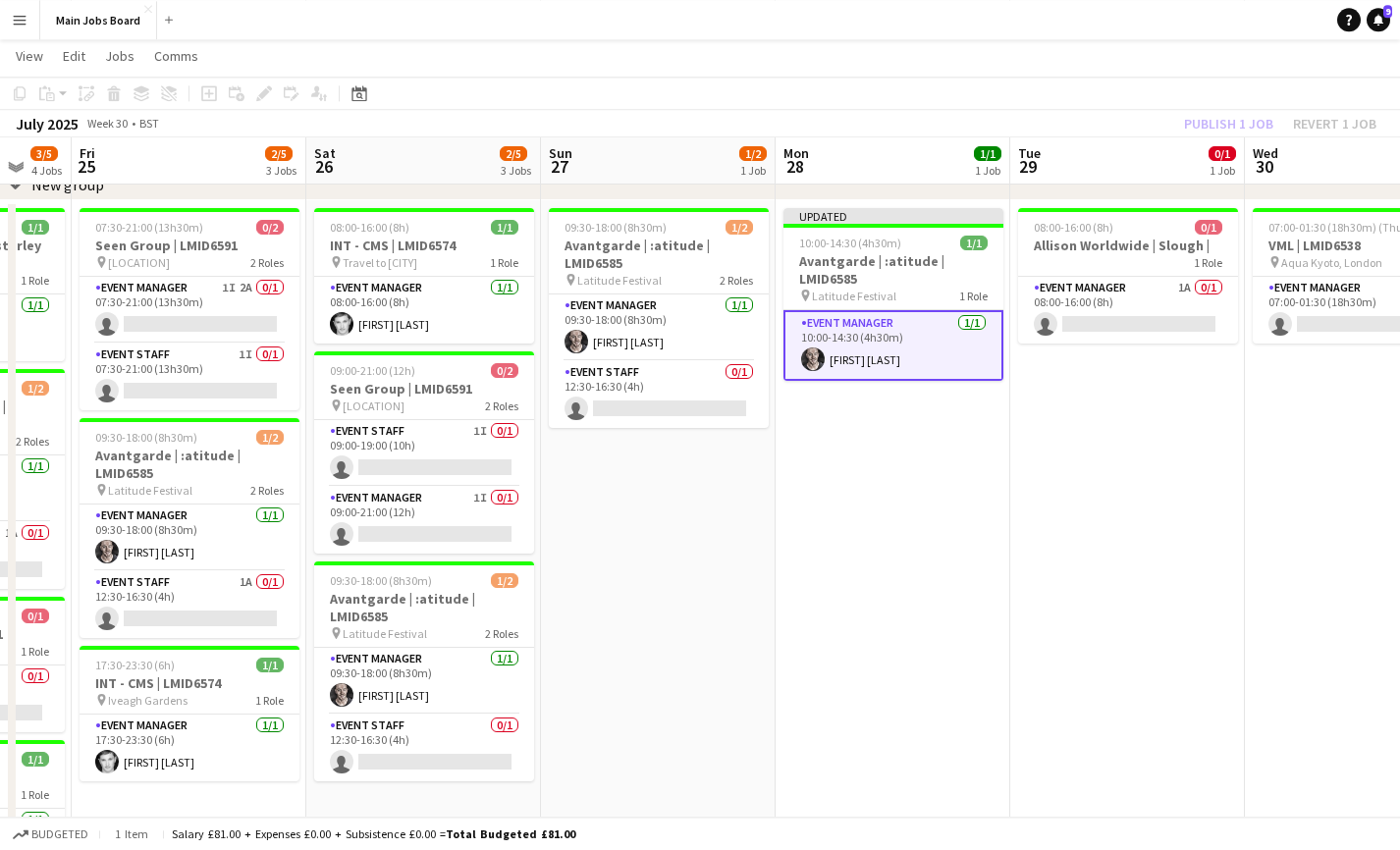 click on "Publish 1 job   Revert 1 job" 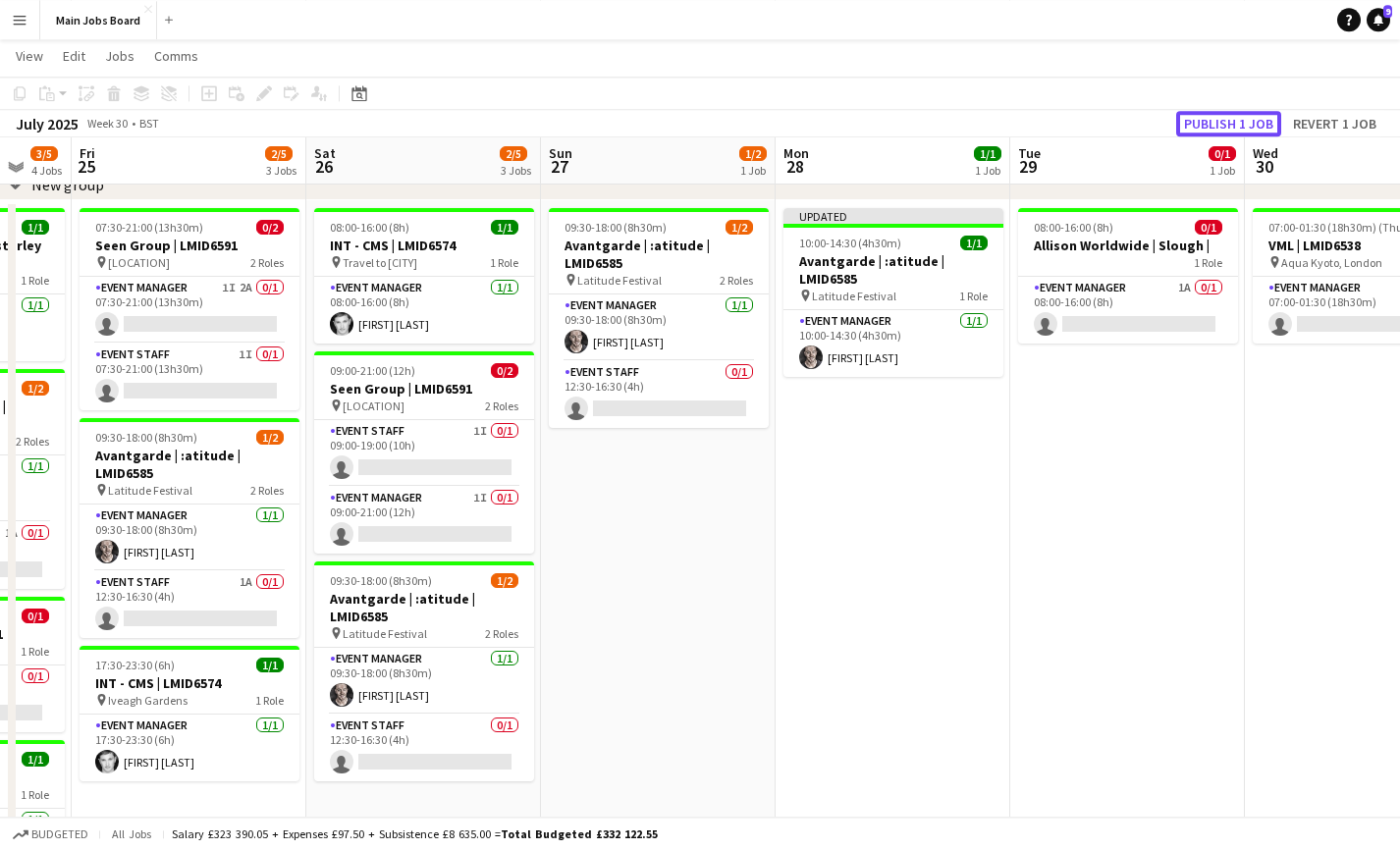 click on "Publish 1 job" 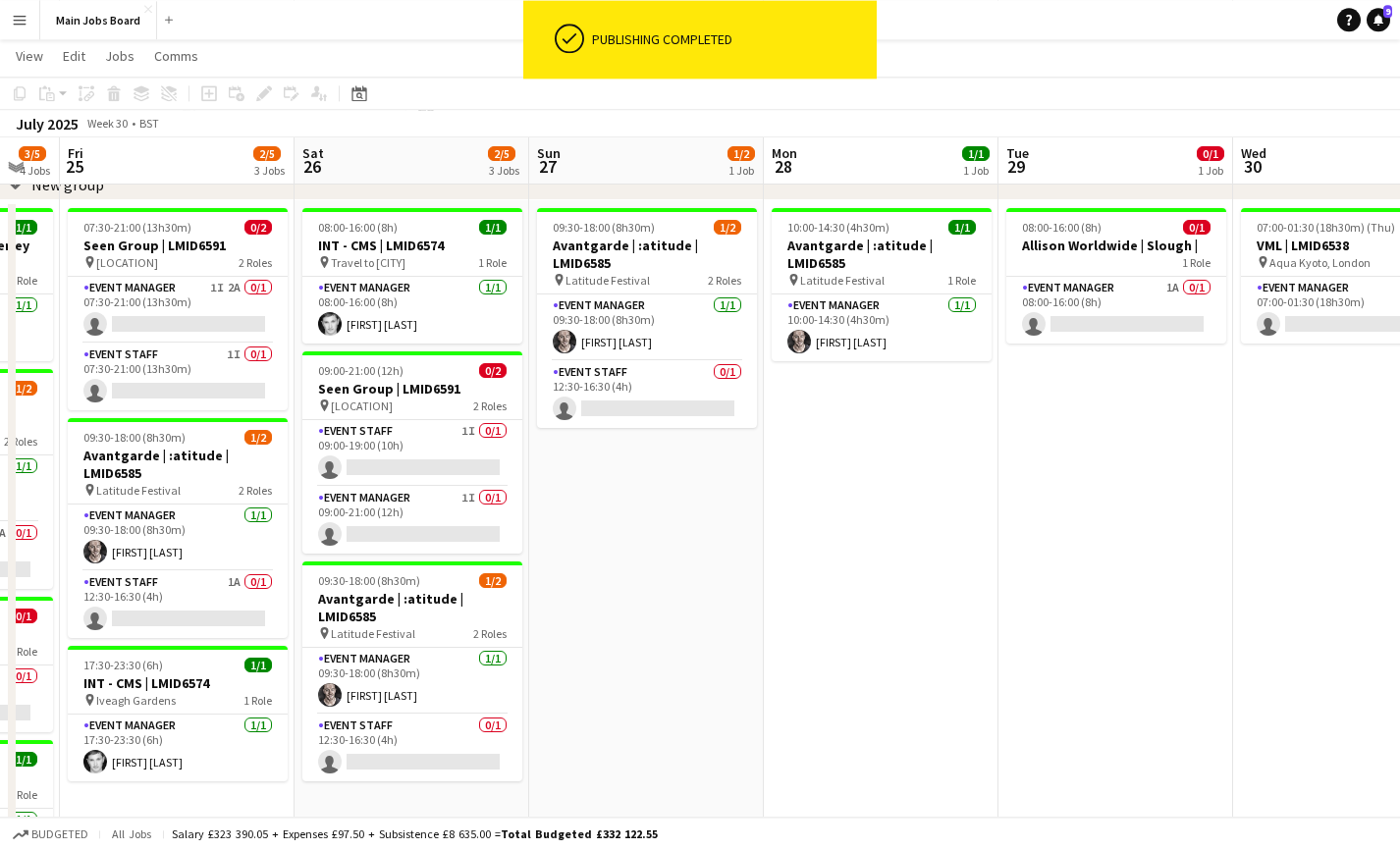 scroll, scrollTop: 0, scrollLeft: 658, axis: horizontal 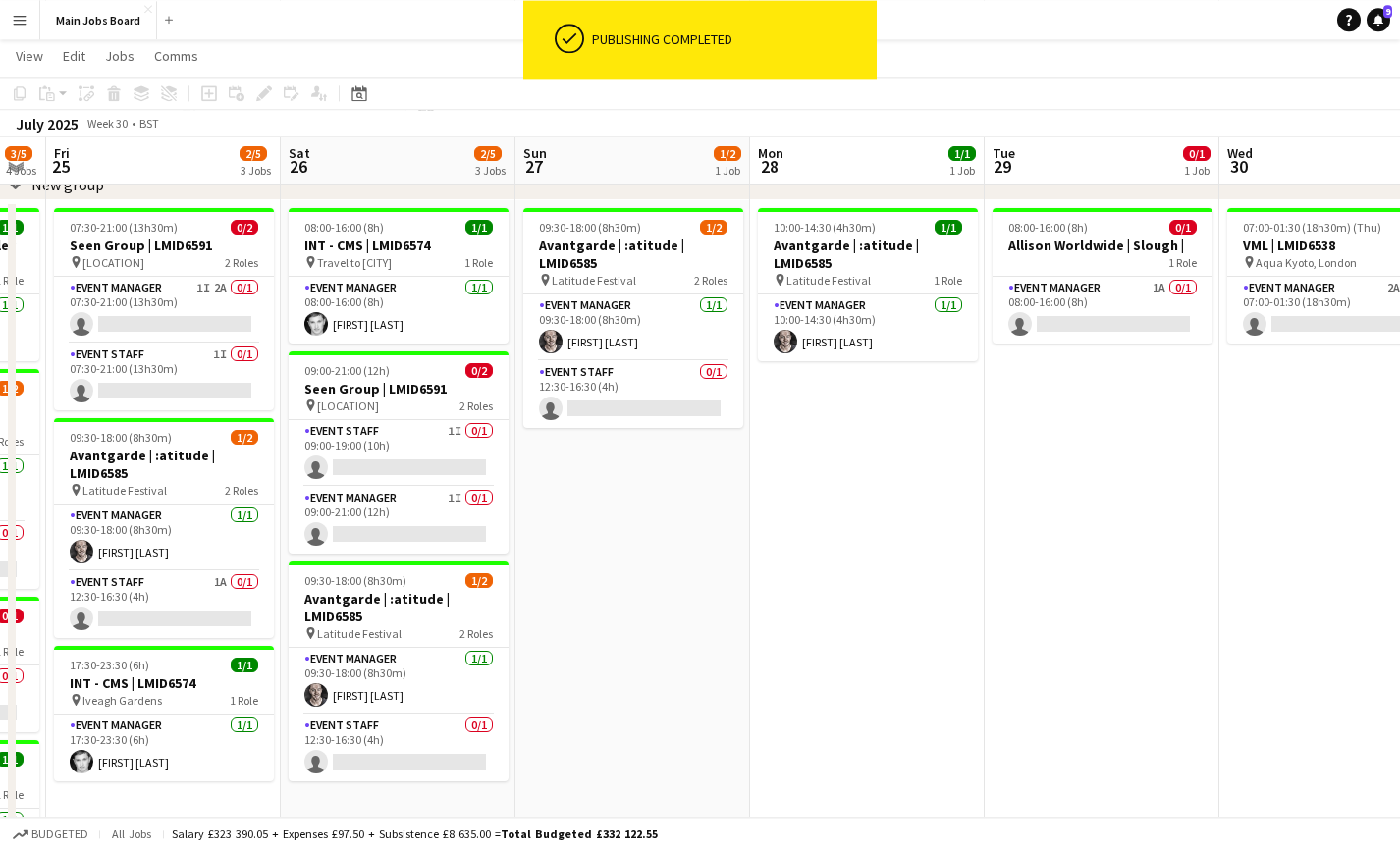 drag, startPoint x: 728, startPoint y: 578, endPoint x: 703, endPoint y: 578, distance: 25 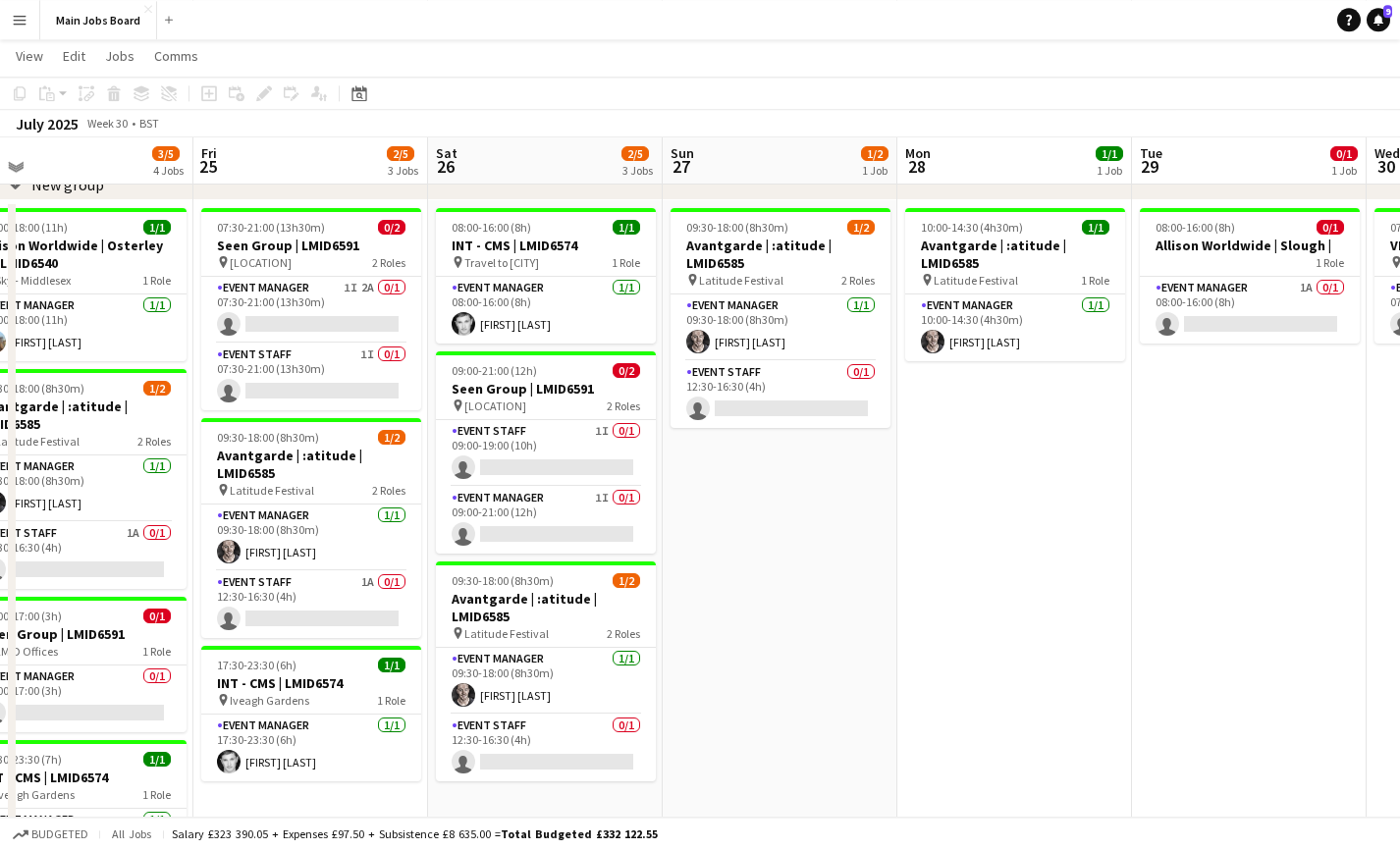 scroll, scrollTop: 0, scrollLeft: 398, axis: horizontal 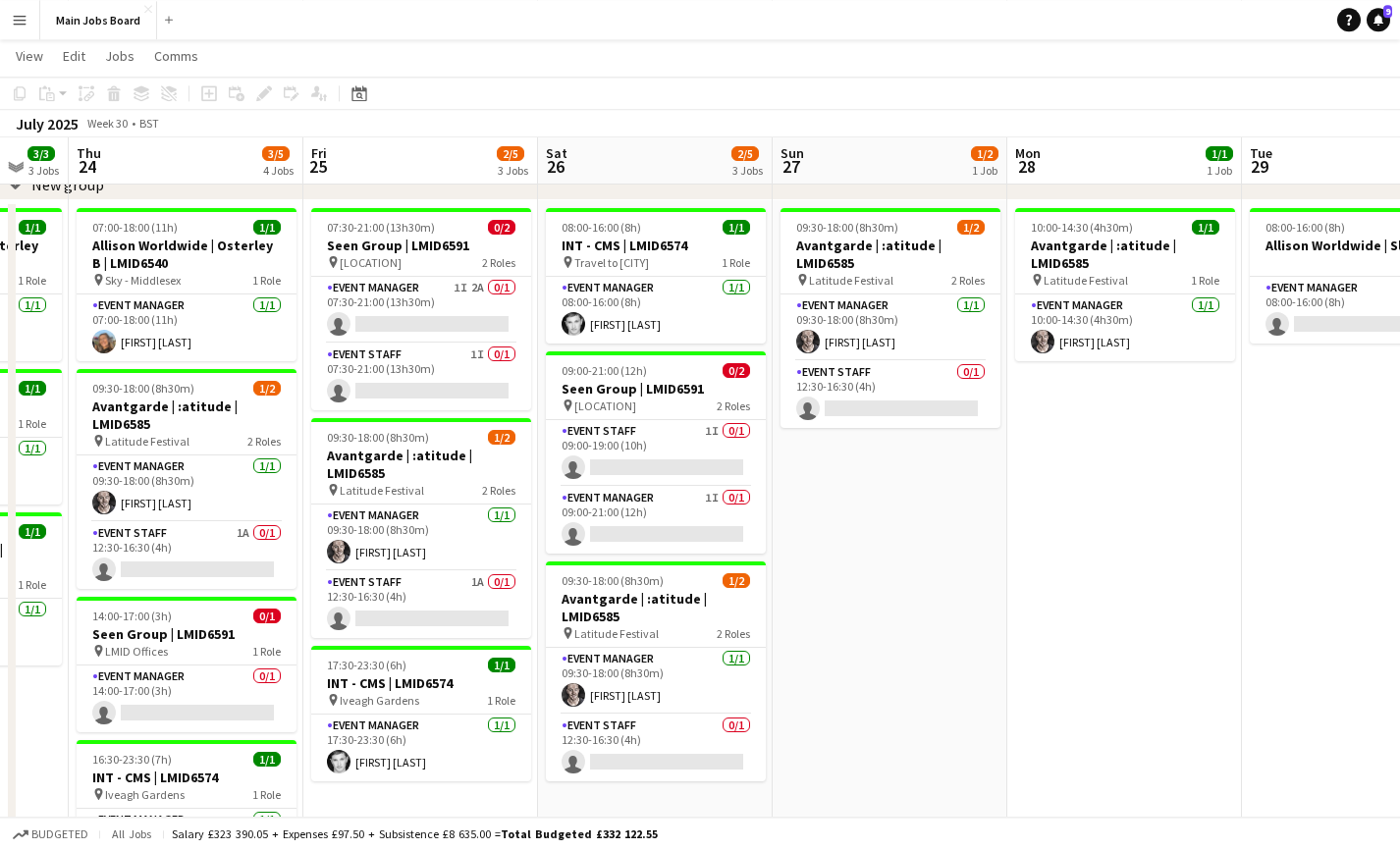 drag, startPoint x: 698, startPoint y: 557, endPoint x: 958, endPoint y: 531, distance: 261.29677 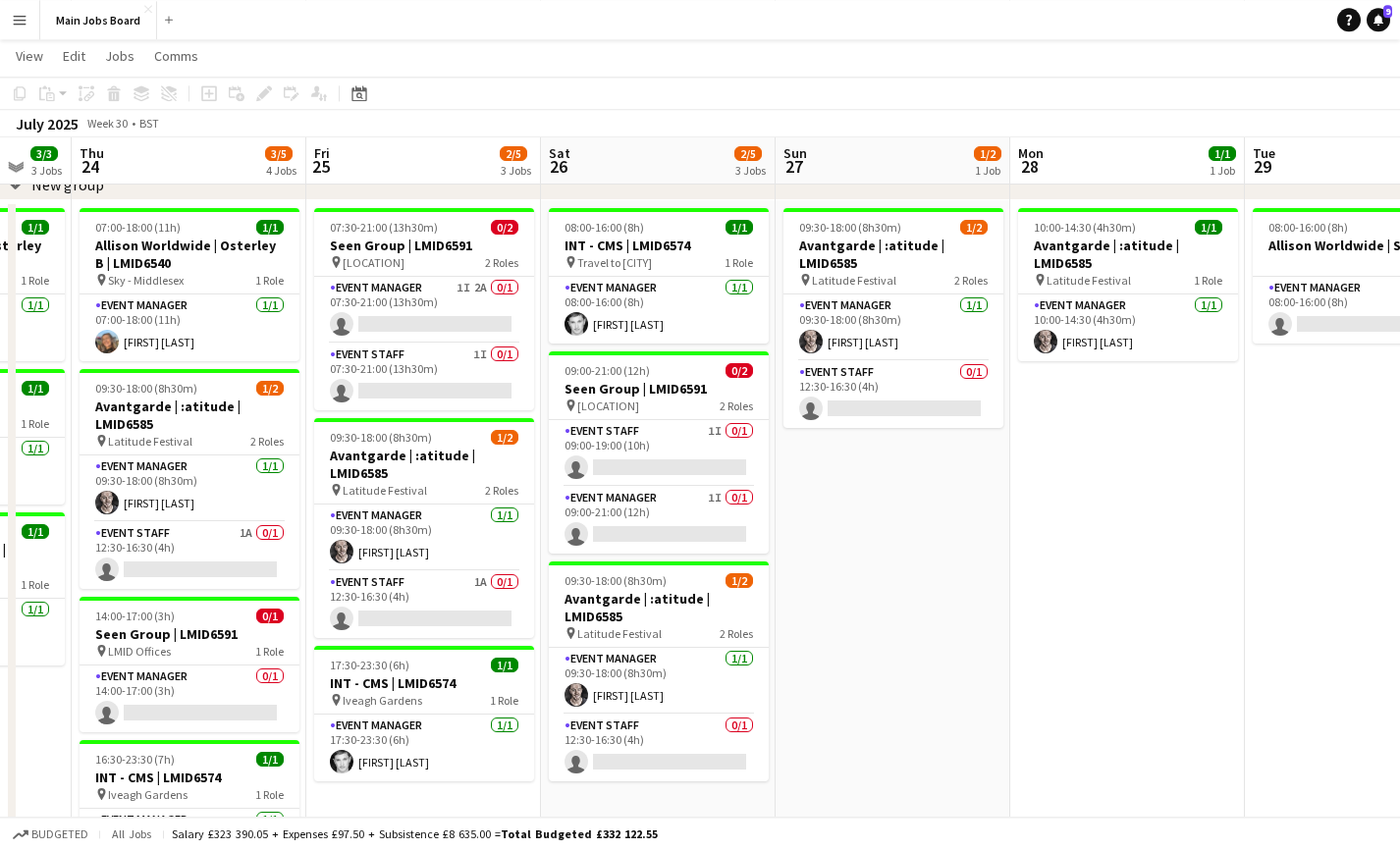 click on "09:30-18:00 (8h30m)    1/2   Avantgarde | :atitude | LMID6585
pin
Latitude Festival    2 Roles   Event Manager   1/1   09:30-18:00 (8h30m)
[FIRST] [LAST]  Event Staff   0/1   12:30-16:30 (4h)
single-neutral-actions" at bounding box center (892, 603) 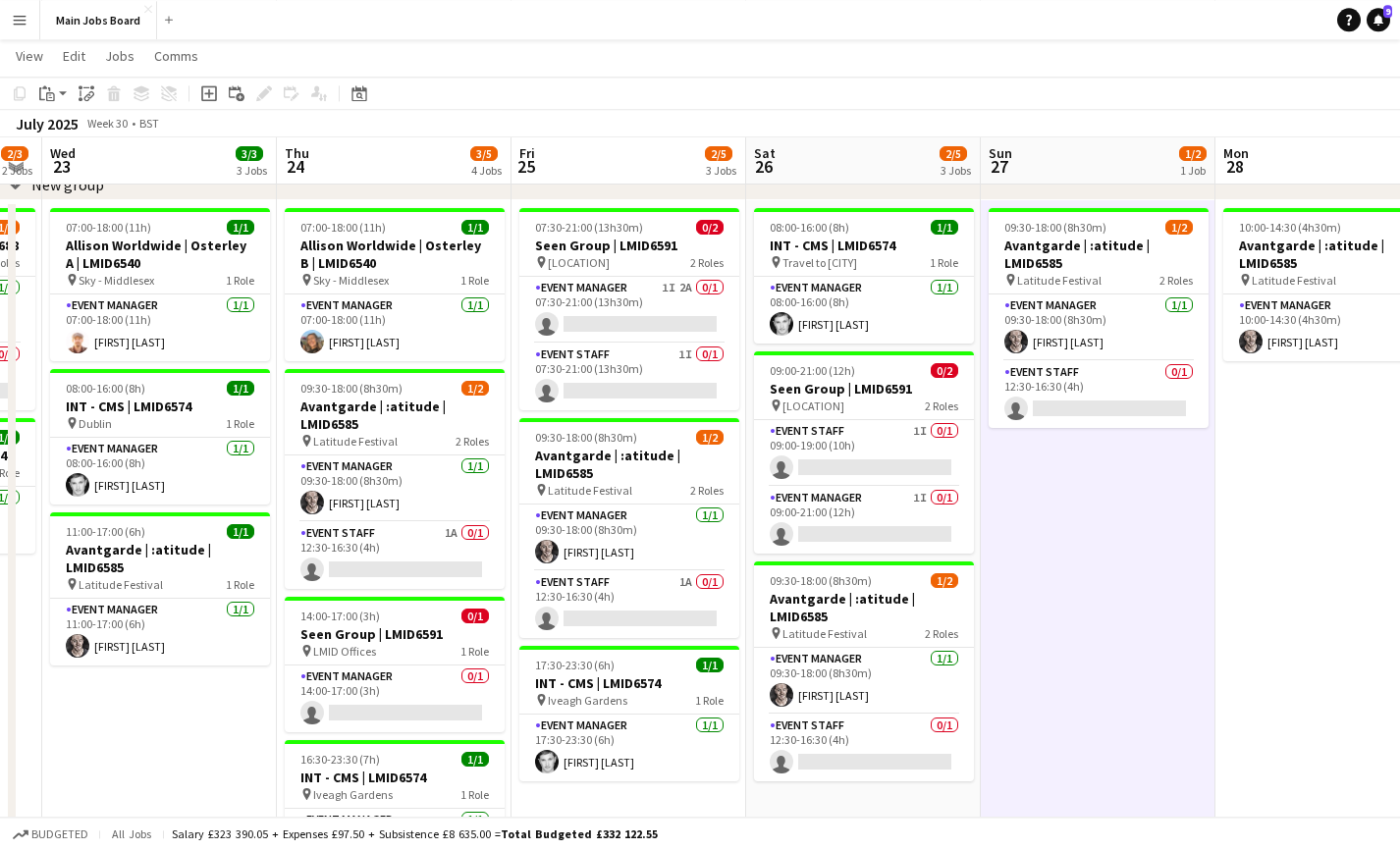 drag, startPoint x: 766, startPoint y: 586, endPoint x: 973, endPoint y: 562, distance: 208.38666 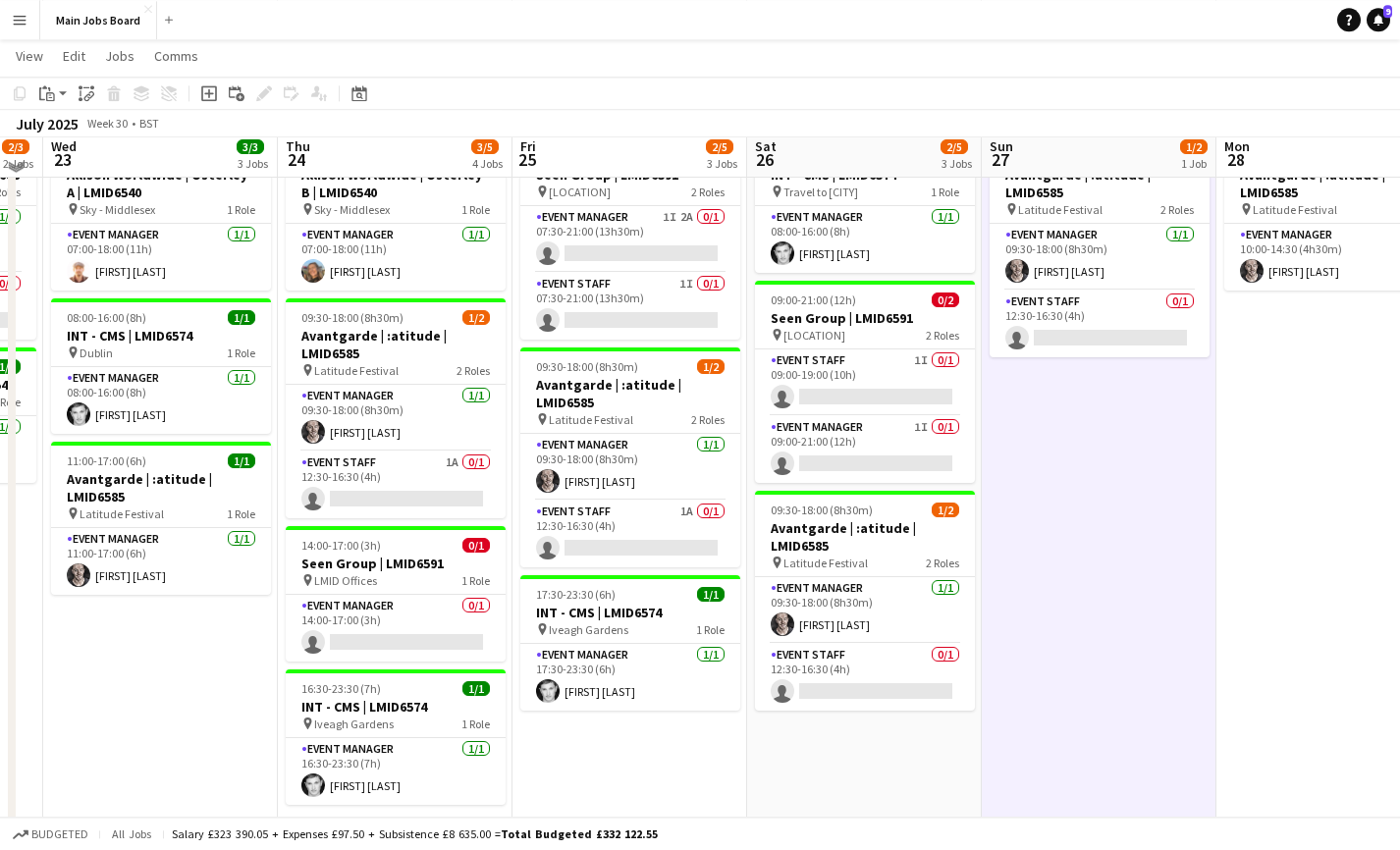 scroll, scrollTop: 186, scrollLeft: 0, axis: vertical 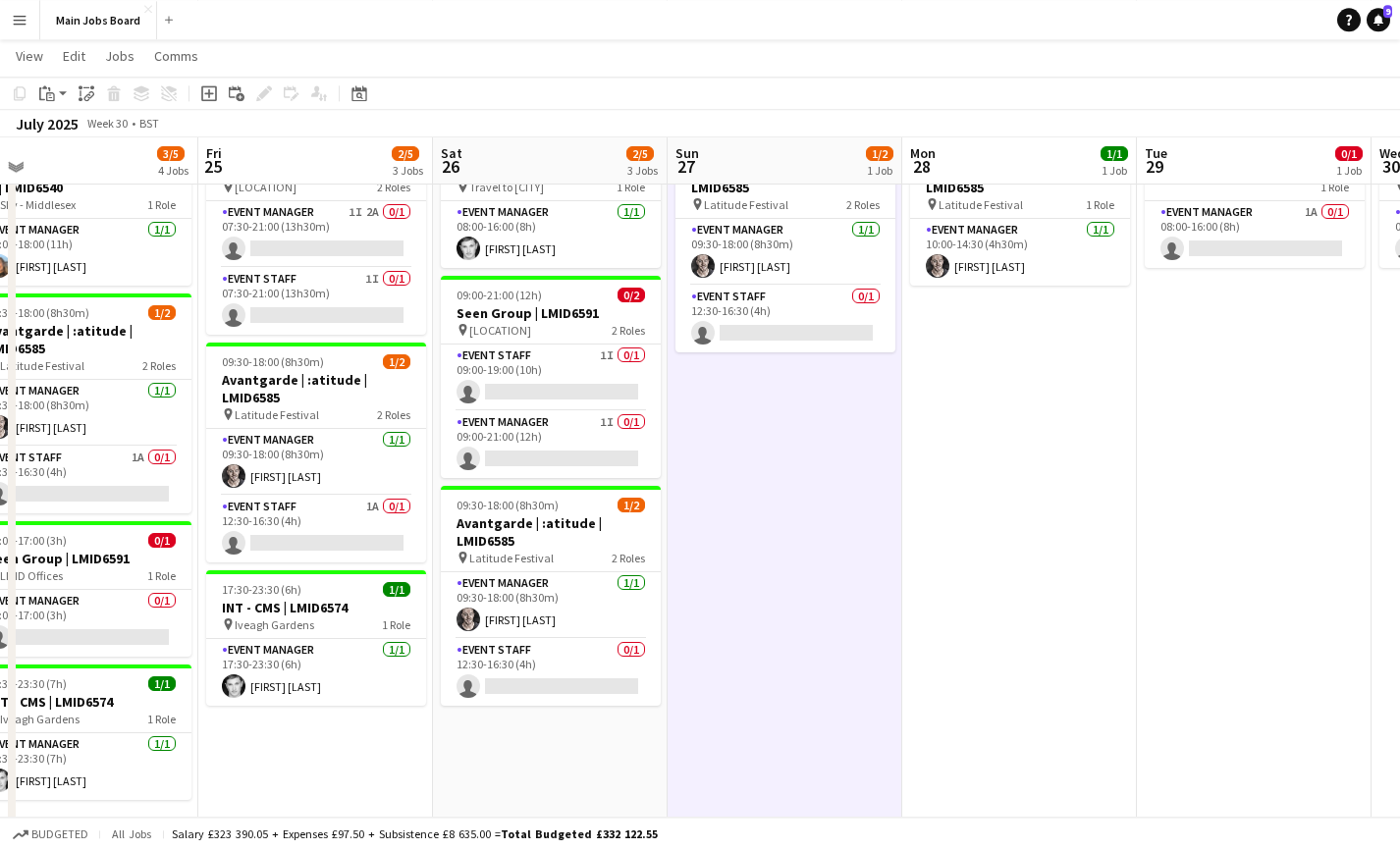 drag, startPoint x: 1109, startPoint y: 410, endPoint x: 261, endPoint y: 410, distance: 848 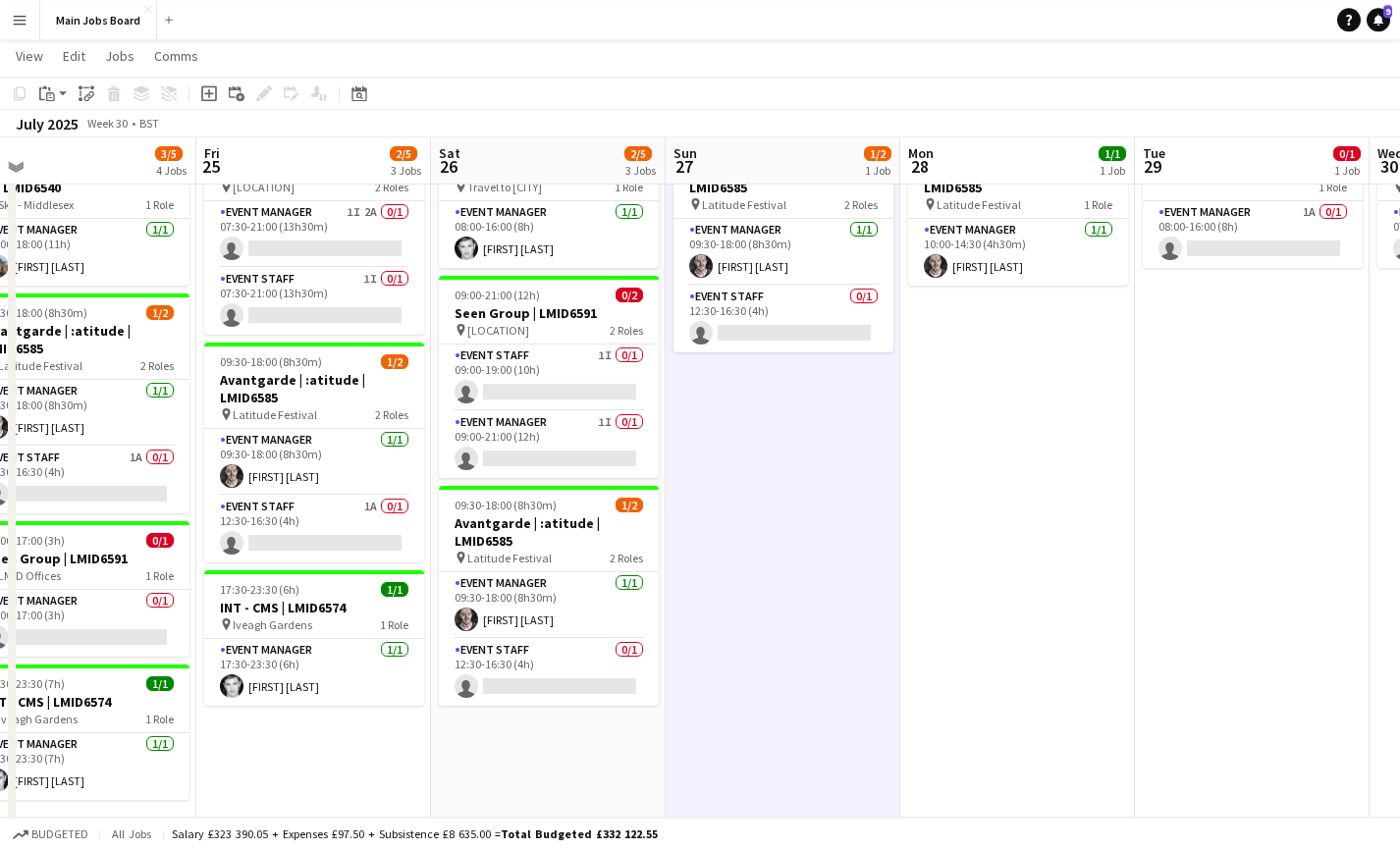 click on "Mon   21   1/1   1 Job   Tue   22   2/3   2 Jobs   Wed   23   3/3   3 Jobs   Thu   24   3/5   4 Jobs   Fri   25   2/5   3 Jobs   Sat   26   2/5   3 Jobs   Sun   27   1/2   1 Job   Mon   28   1/1   1 Job   Tue   29   0/1   1 Job   Wed   30   0/1   1 Job   Thu   31   1/3   3 Jobs      12:00-15:00 (3h)    1/1   Allison Worldwide | LMID6540
pin
Sky - Brentwood   1 Role   Event Manager   1/1   12:00-15:00 (3h)
[FIRST] [LAST]     09:00-19:30 (10h30m)    1/2    Woods Sliver Fleet | LMID6688
pin
Silver Sturgeon London    2 Roles   Event Manager   1/1   09:00-19:30 (10h30m)
[FIRST] [LAST]  Event Staff   4A   0/1   12:00-18:00 (6h)
single-neutral-actions
09:00-19:00 (10h)    1/1   Allison Worldwide | LMID6540
pin
Sky - Brentwood   1 Role   Event Manager   1/1   09:00-19:00 (10h)
[FIRST] [LAST]     07:00-18:00 (11h)    1/1   Allison Worldwide | Osterley A | LMID6540" at bounding box center [700, 410] 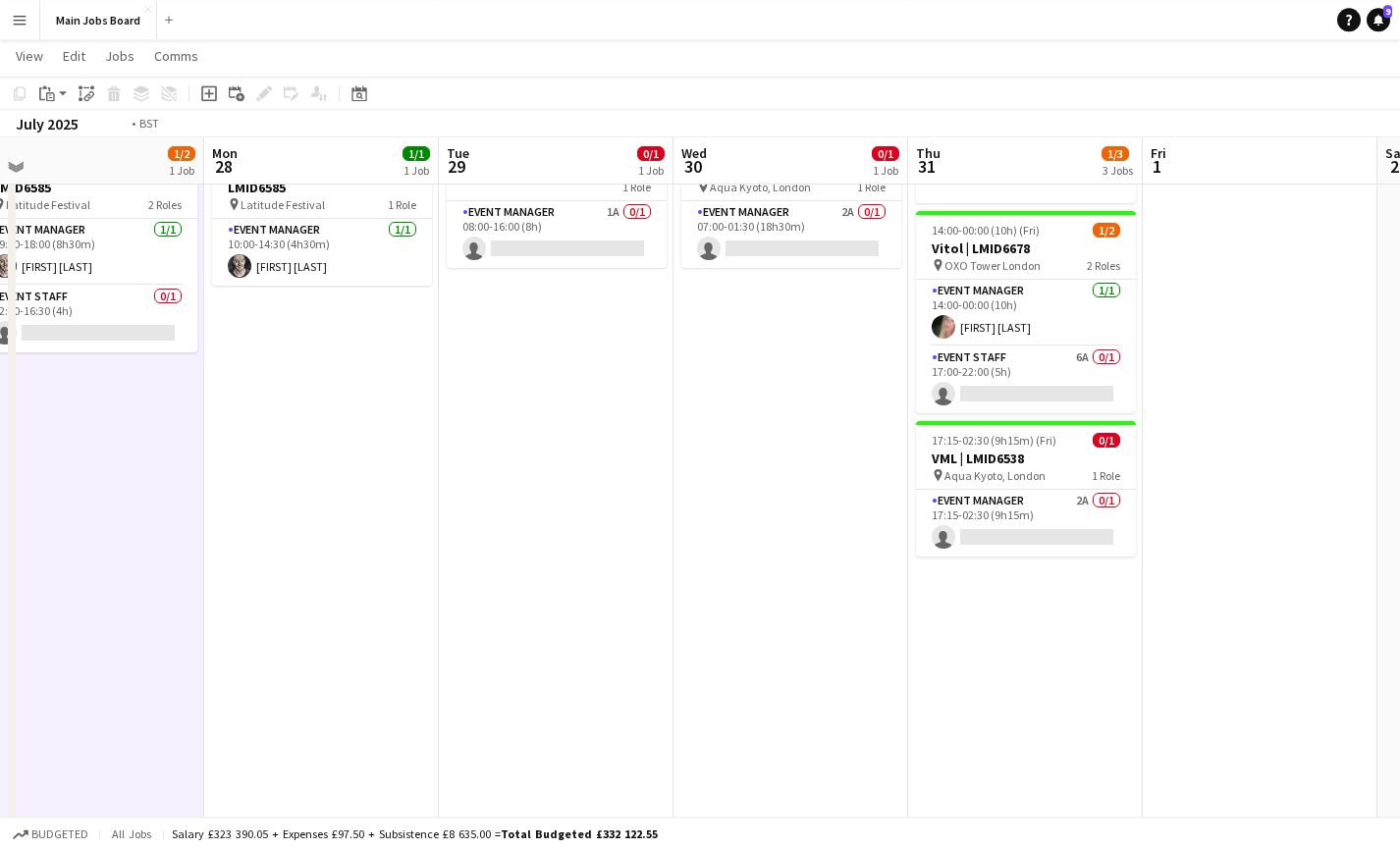 drag, startPoint x: 1026, startPoint y: 398, endPoint x: 132, endPoint y: 398, distance: 894 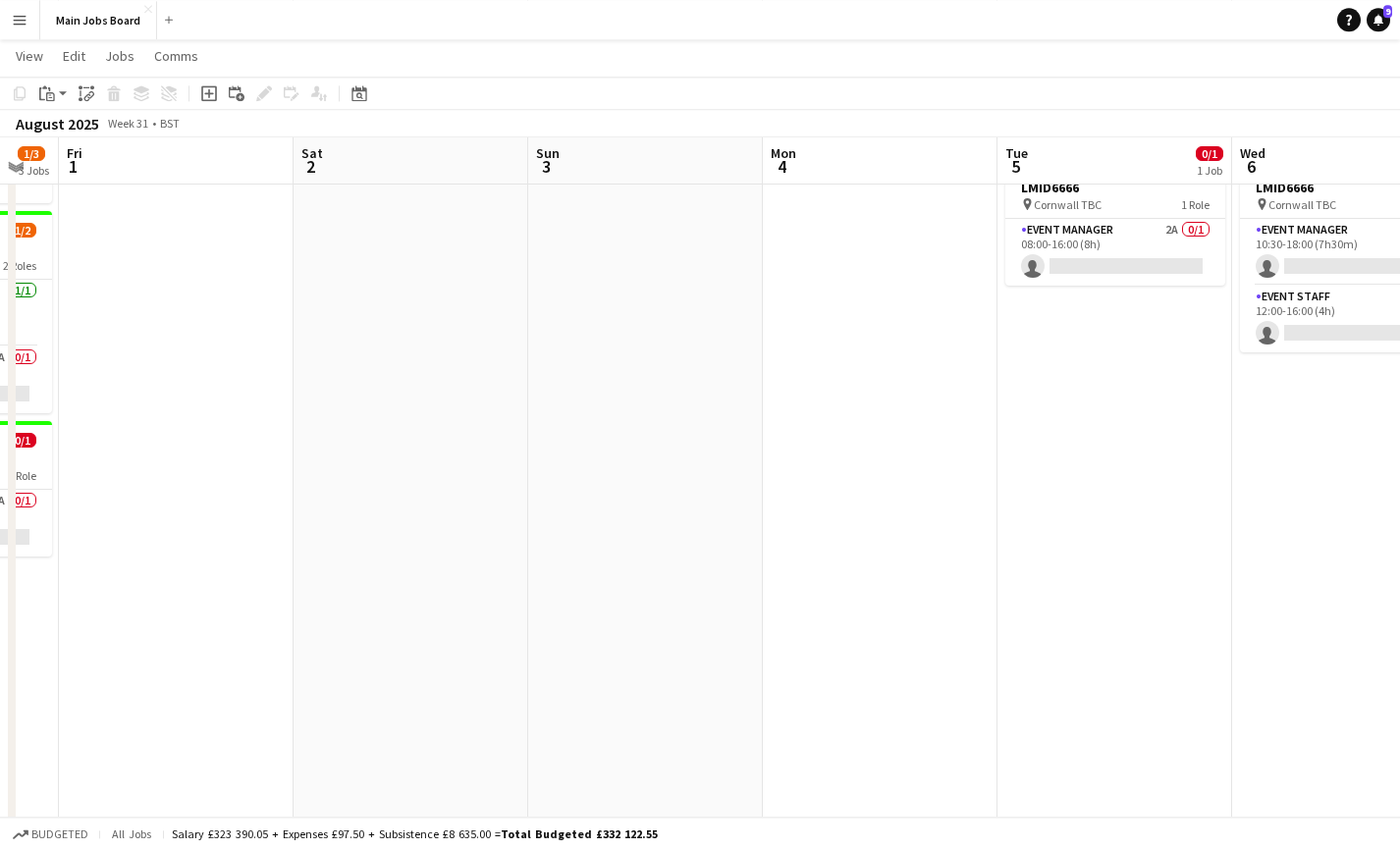 drag, startPoint x: 1055, startPoint y: 410, endPoint x: 226, endPoint y: 498, distance: 833.6576 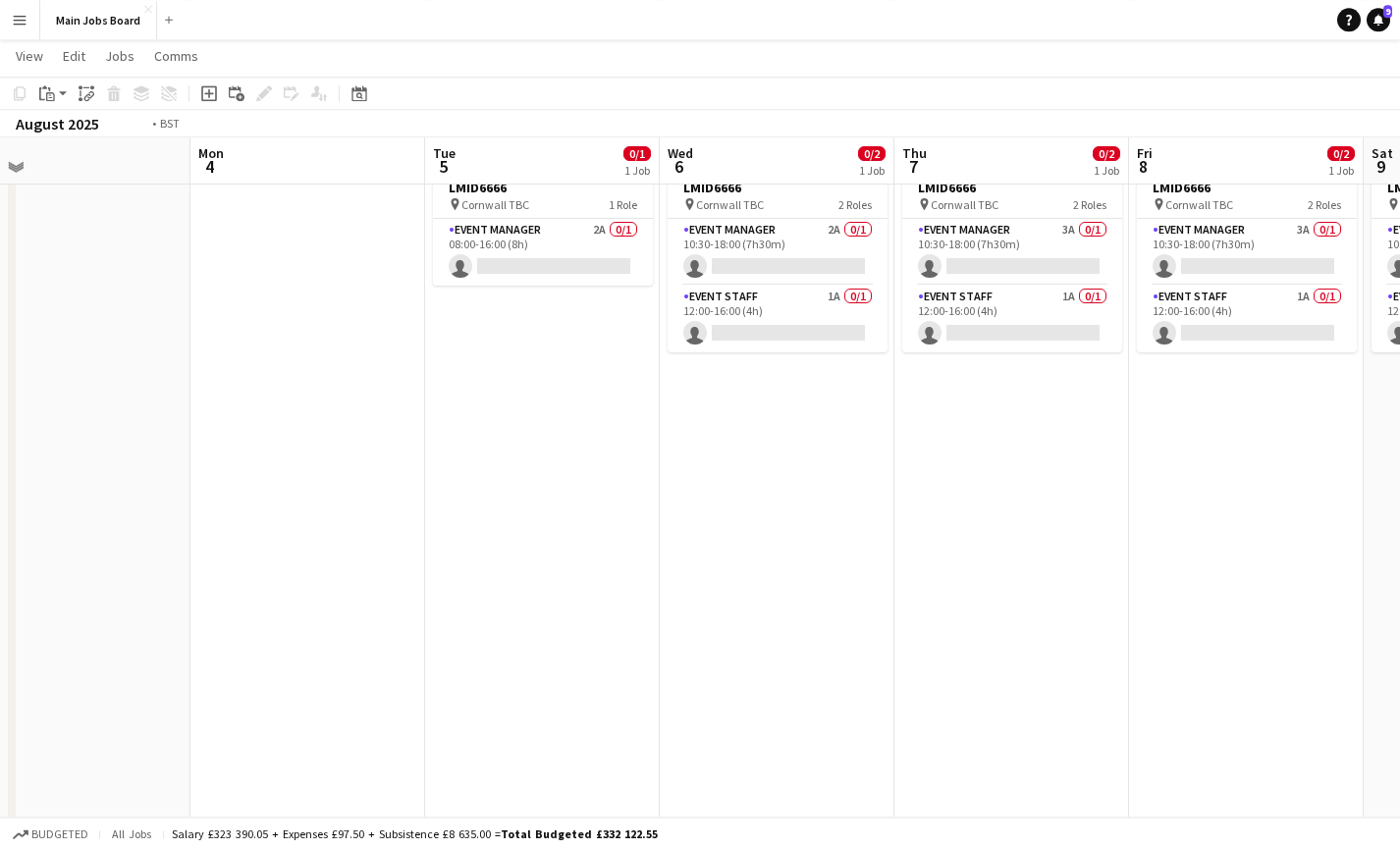 drag, startPoint x: 1001, startPoint y: 524, endPoint x: 603, endPoint y: 524, distance: 398 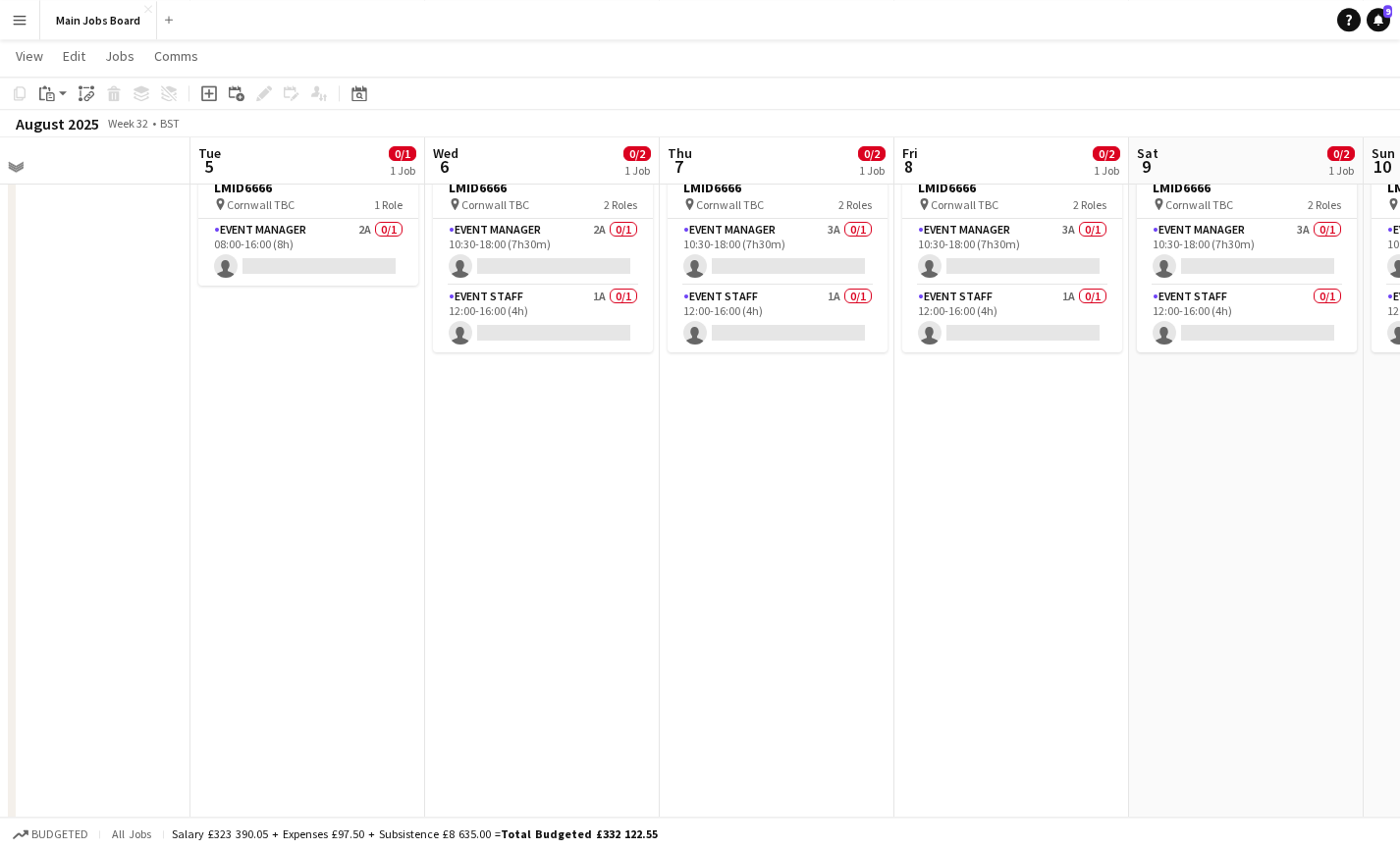 scroll, scrollTop: 0, scrollLeft: 554, axis: horizontal 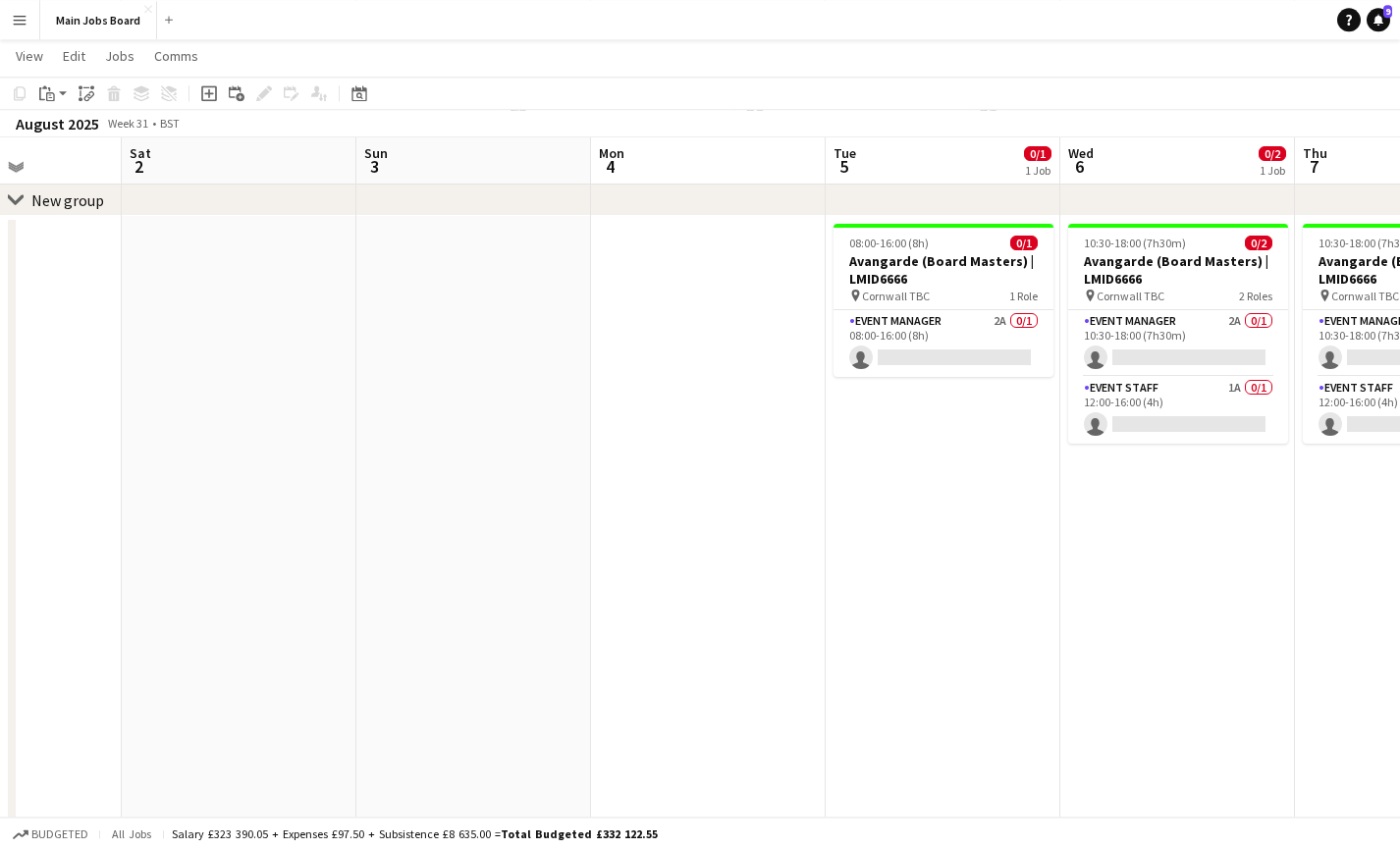 drag, startPoint x: 392, startPoint y: 569, endPoint x: 1308, endPoint y: 480, distance: 920.3135 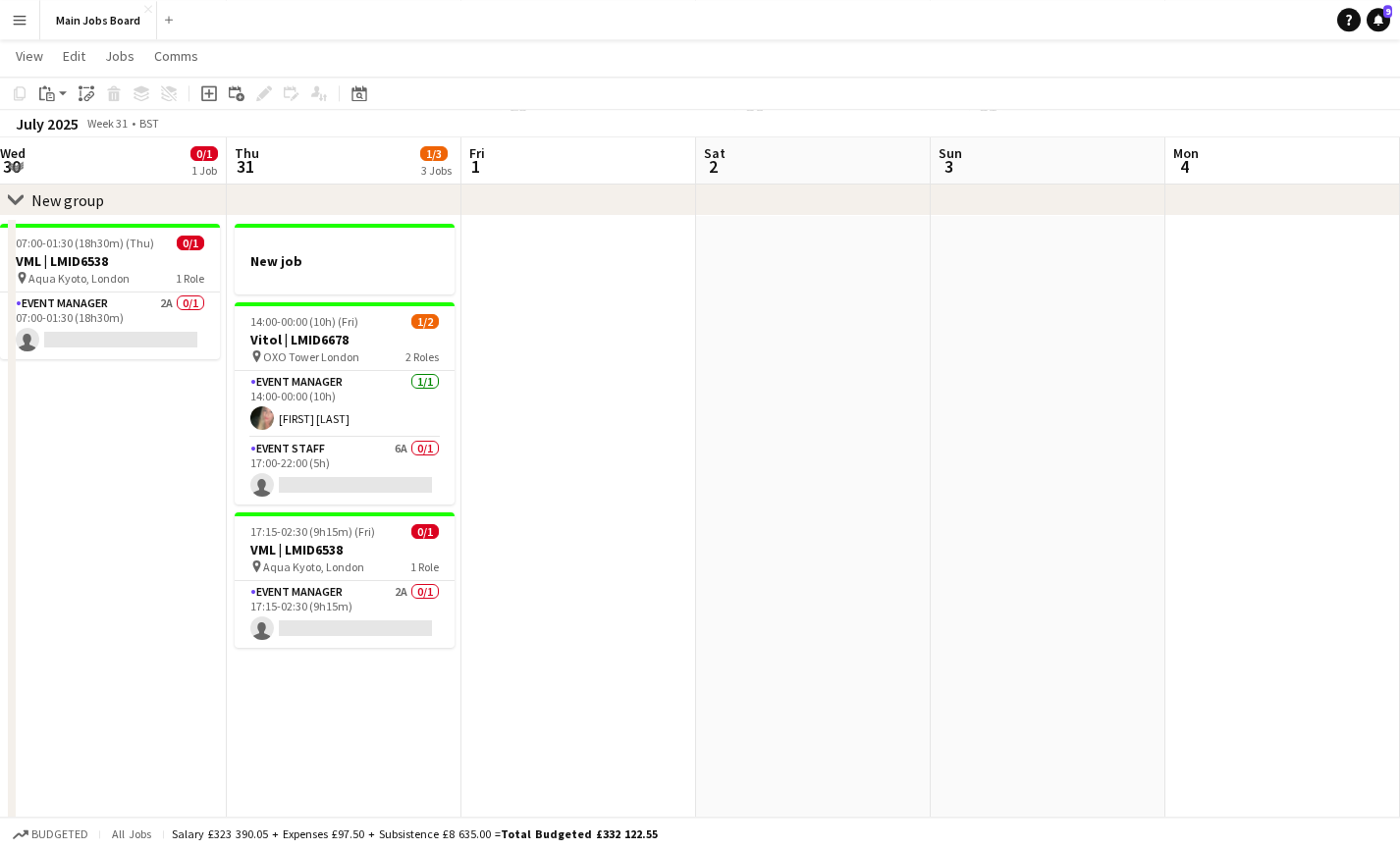 drag, startPoint x: 838, startPoint y: 509, endPoint x: 1216, endPoint y: 492, distance: 378.38208 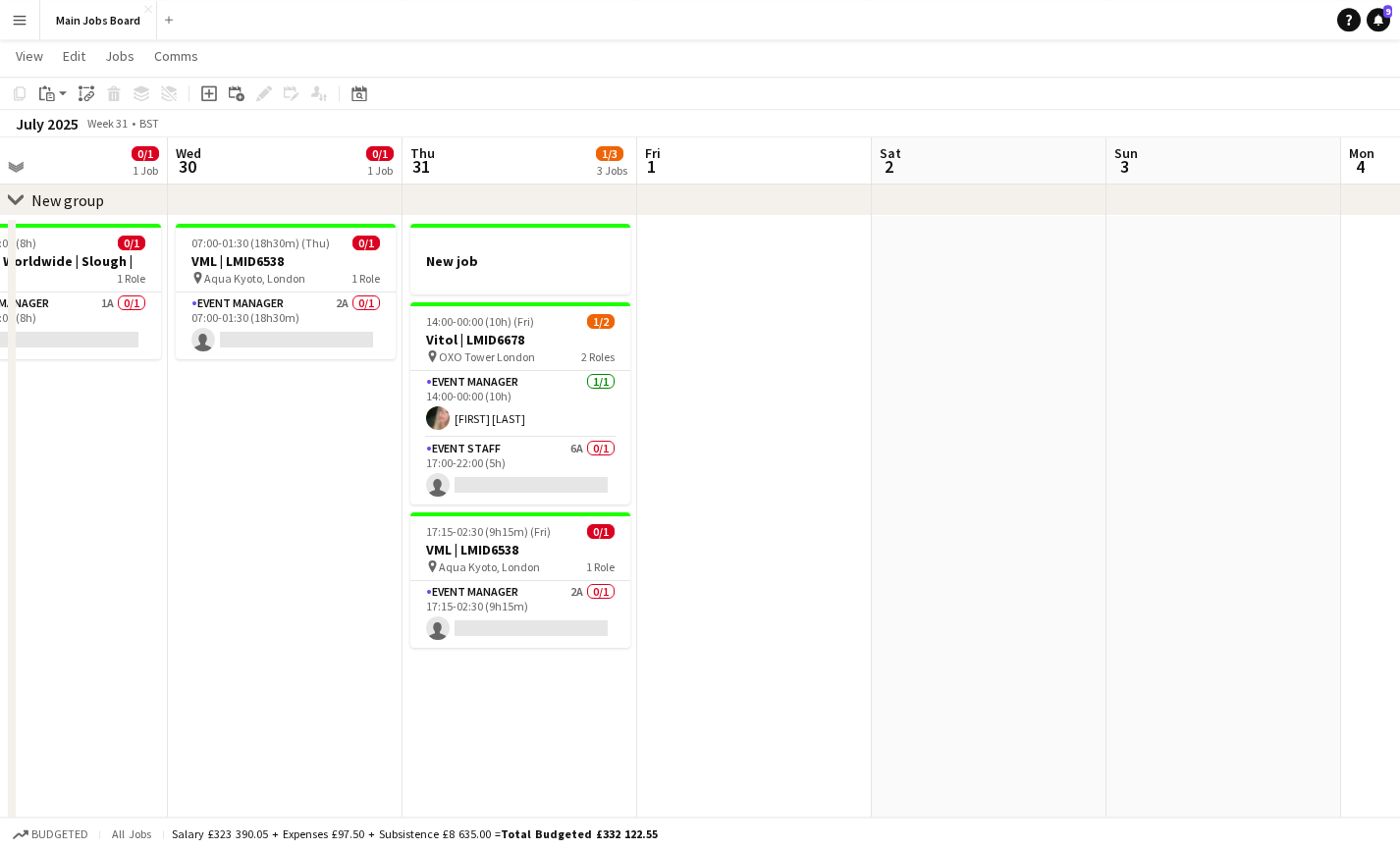 scroll, scrollTop: 0, scrollLeft: 509, axis: horizontal 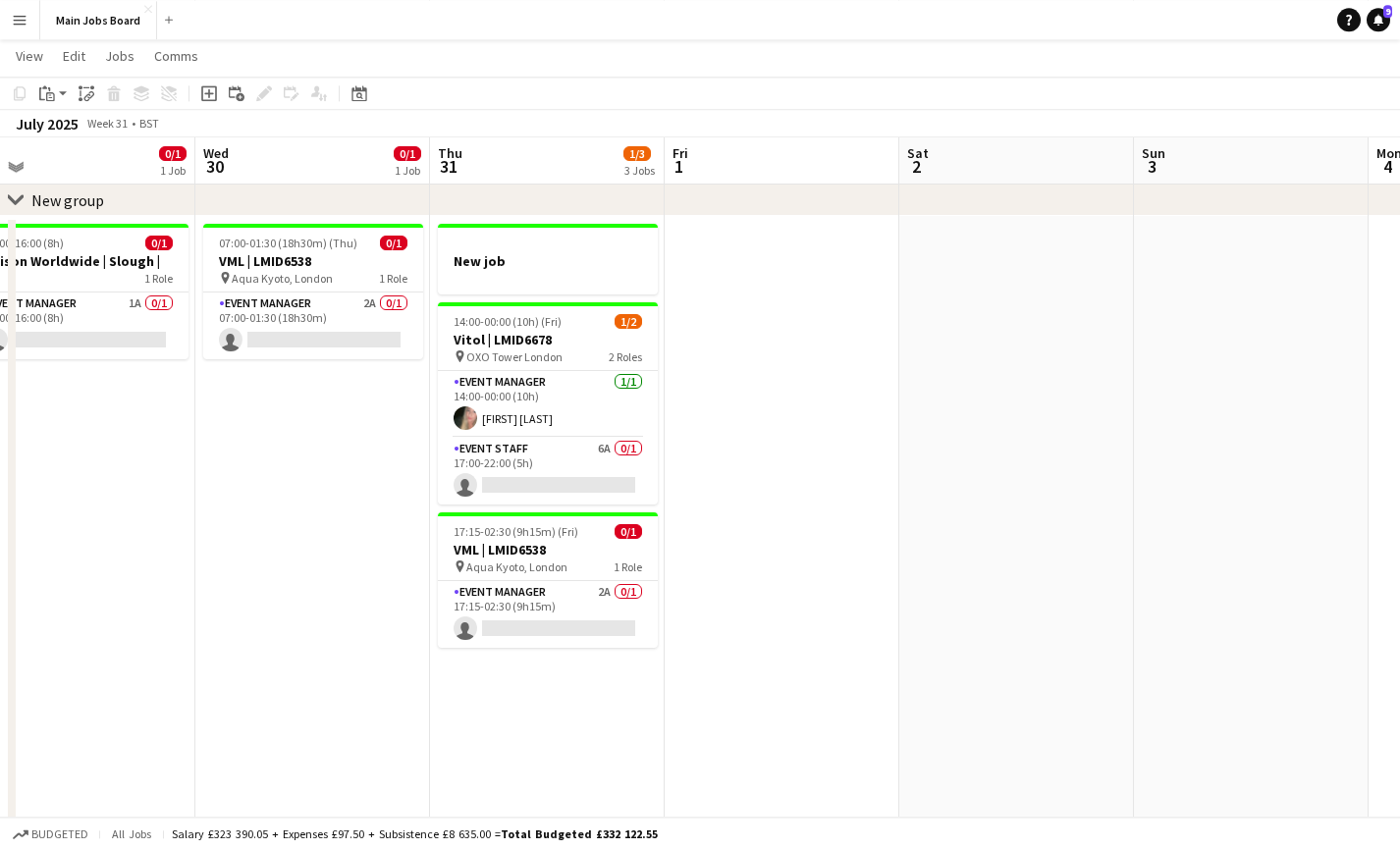 drag, startPoint x: 635, startPoint y: 691, endPoint x: 833, endPoint y: 690, distance: 198.00253 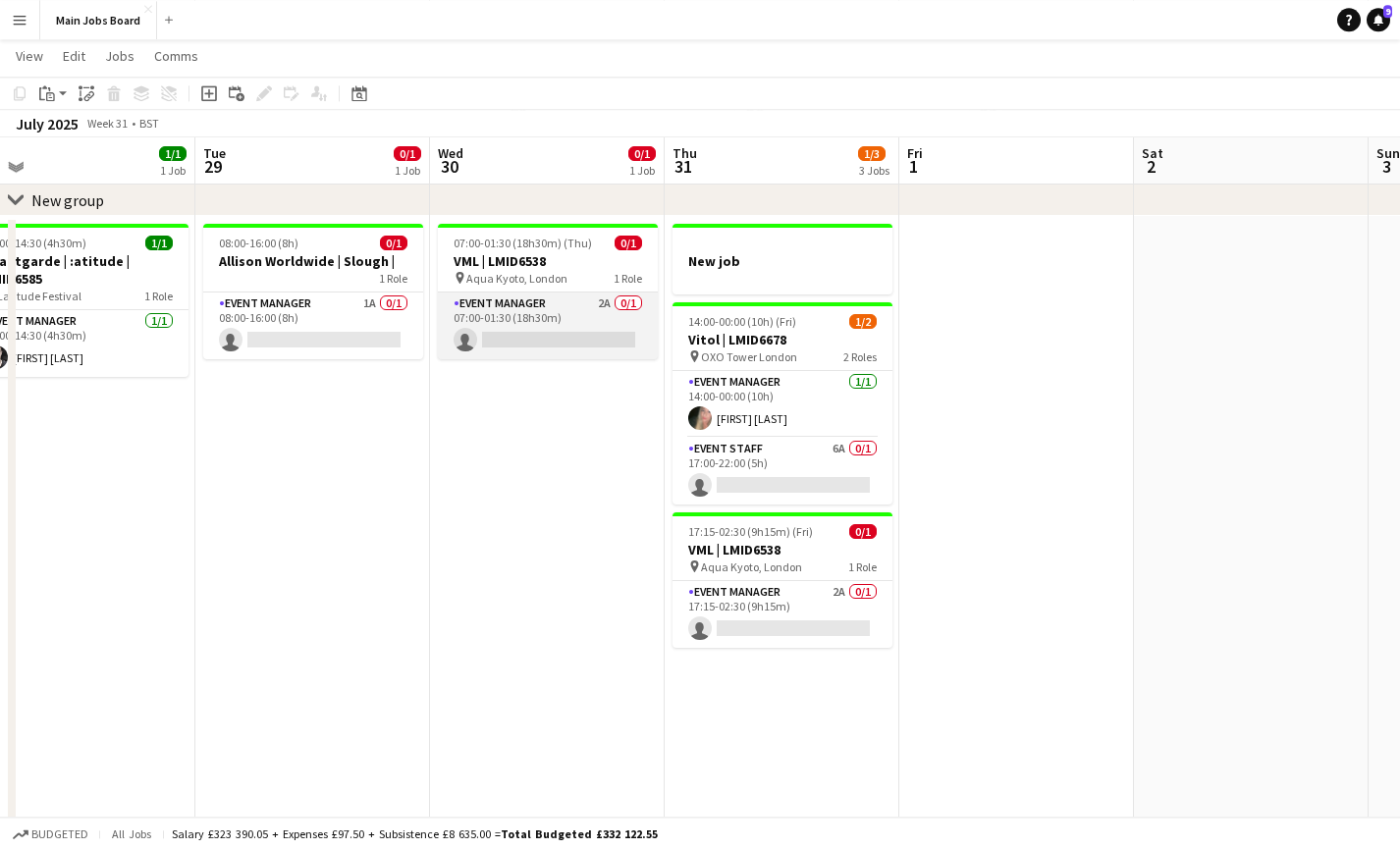 click on "Event Manager   2A   0/1   07:00-01:30 (18h30m)
single-neutral-actions" at bounding box center [548, 326] 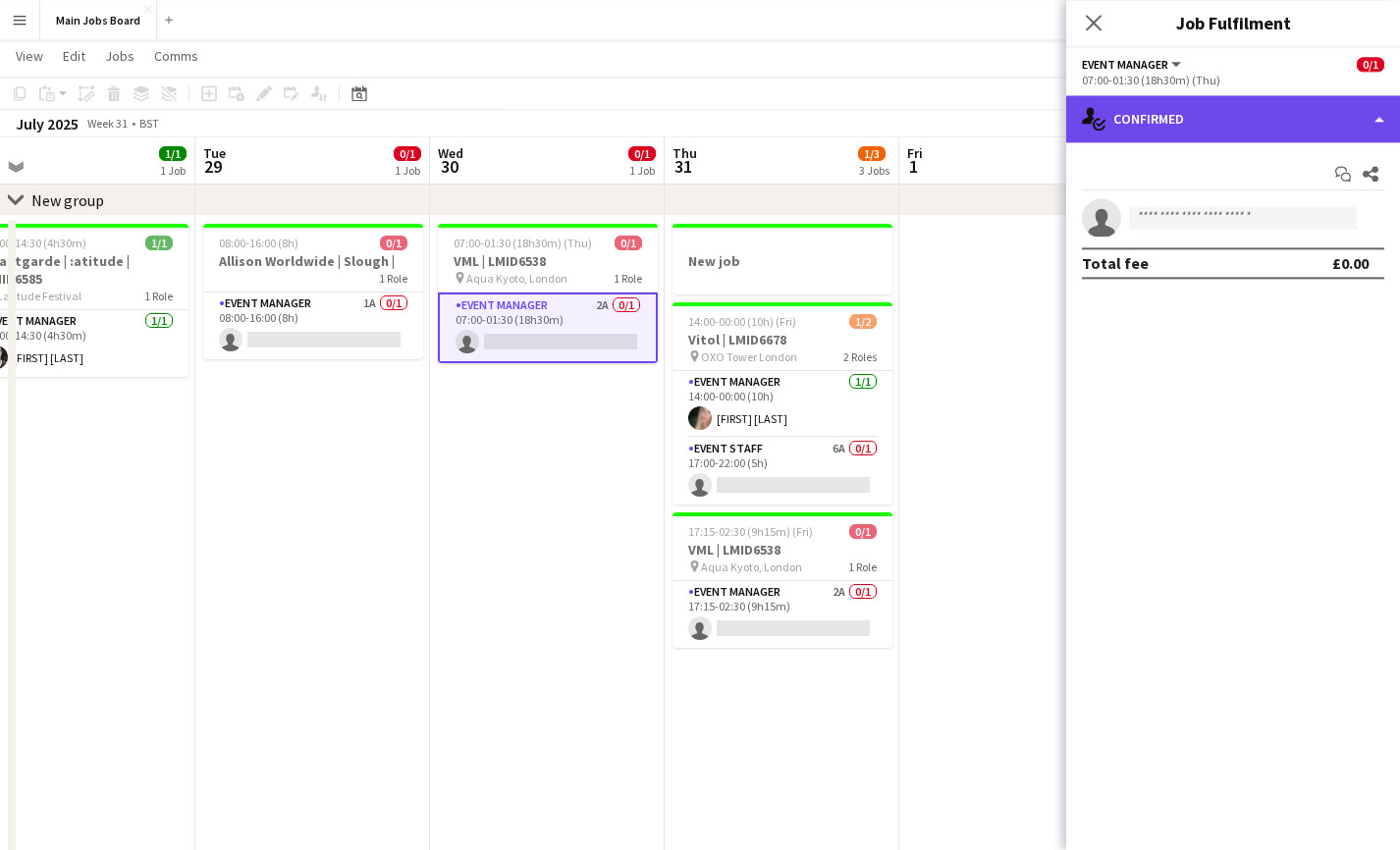 click on "single-neutral-actions-check-2
Confirmed" 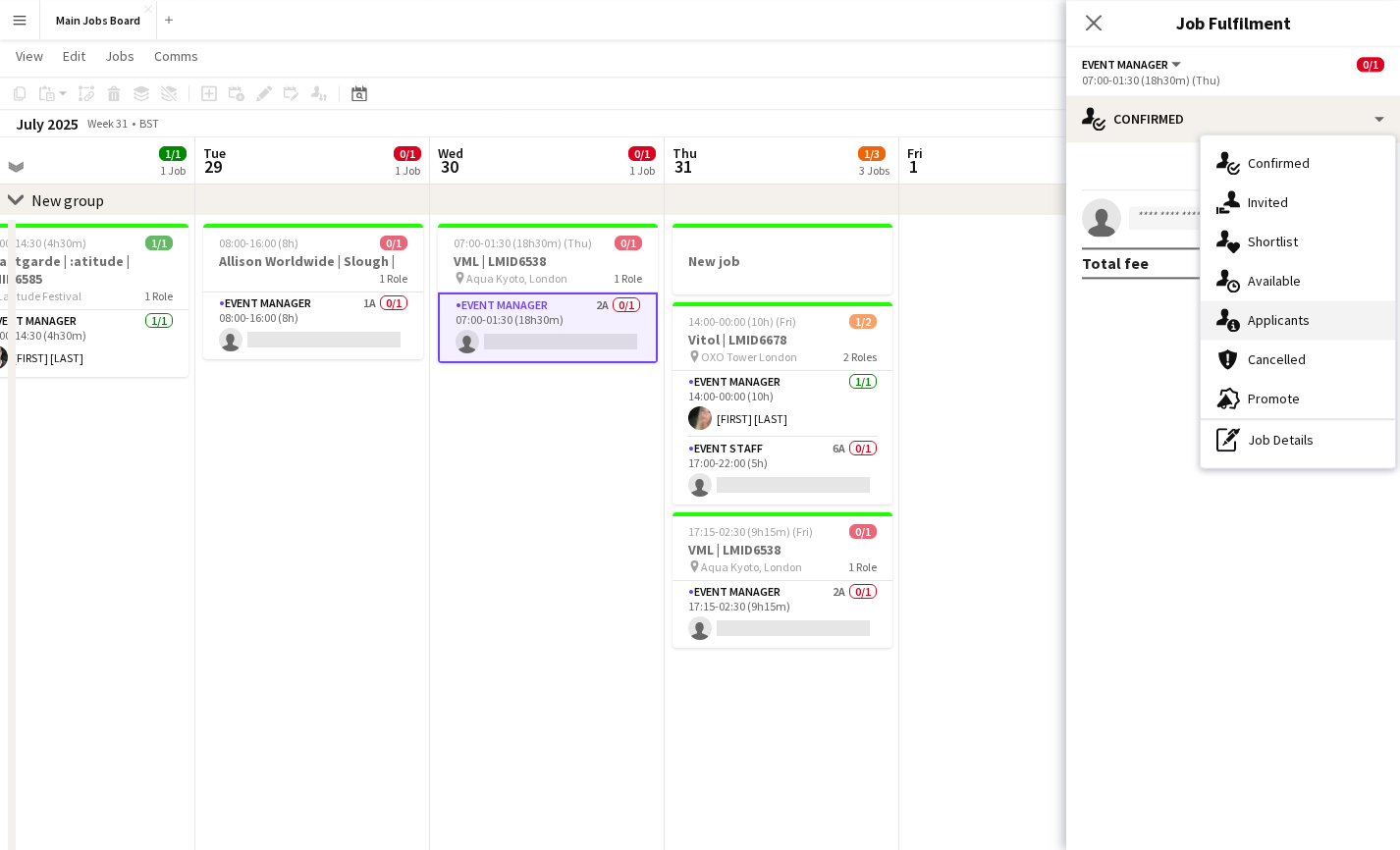 click on "single-neutral-actions-information
Applicants" at bounding box center [1298, 320] 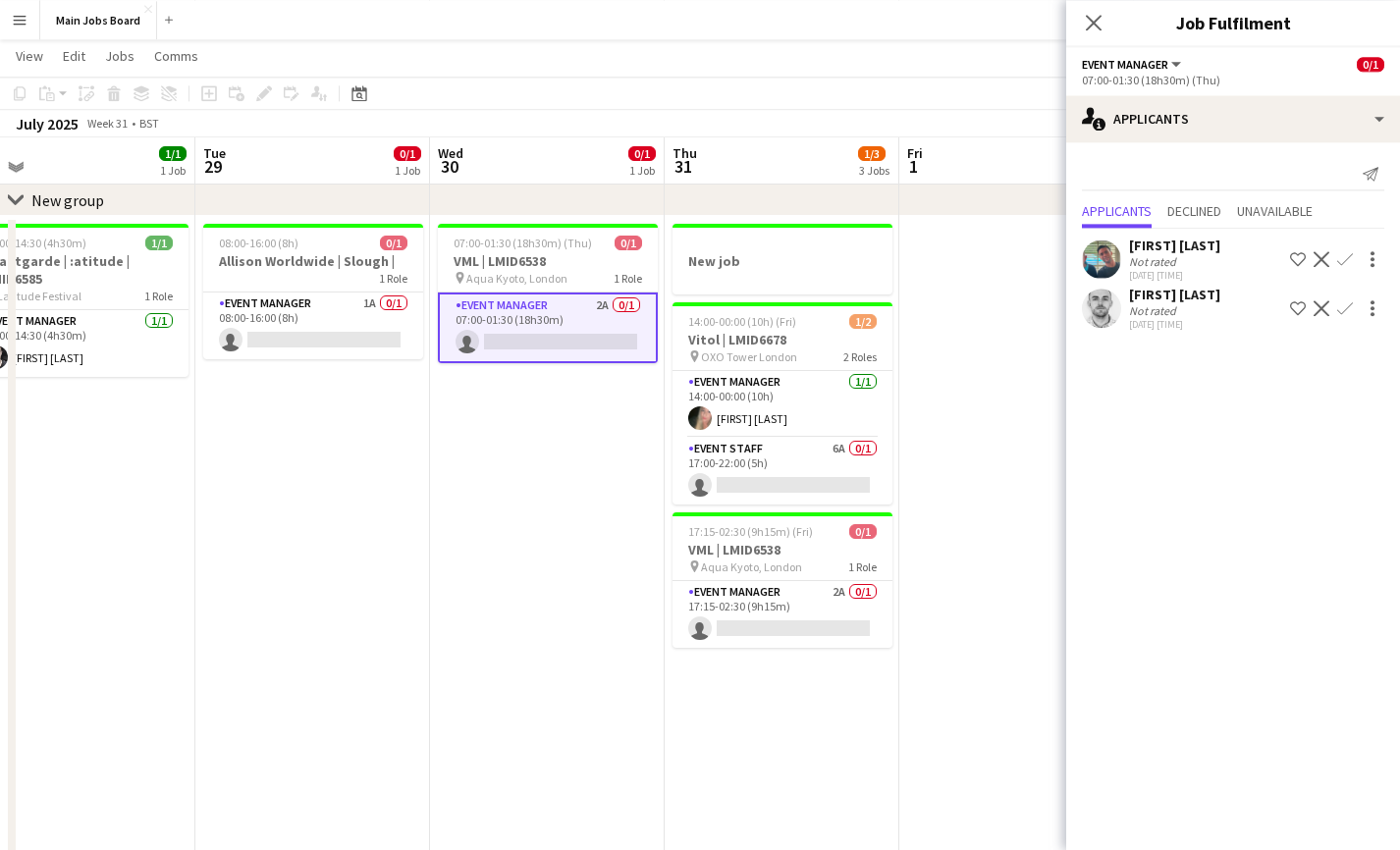 click on "07:00-01:30 (18h30m) (Thu)   0/1   VML | LMID6538
pin
Aqua Kyoto, London   1 Role   Event Manager   2A   0/1   07:00-01:30 (18h30m)
single-neutral-actions" at bounding box center [547, 618] 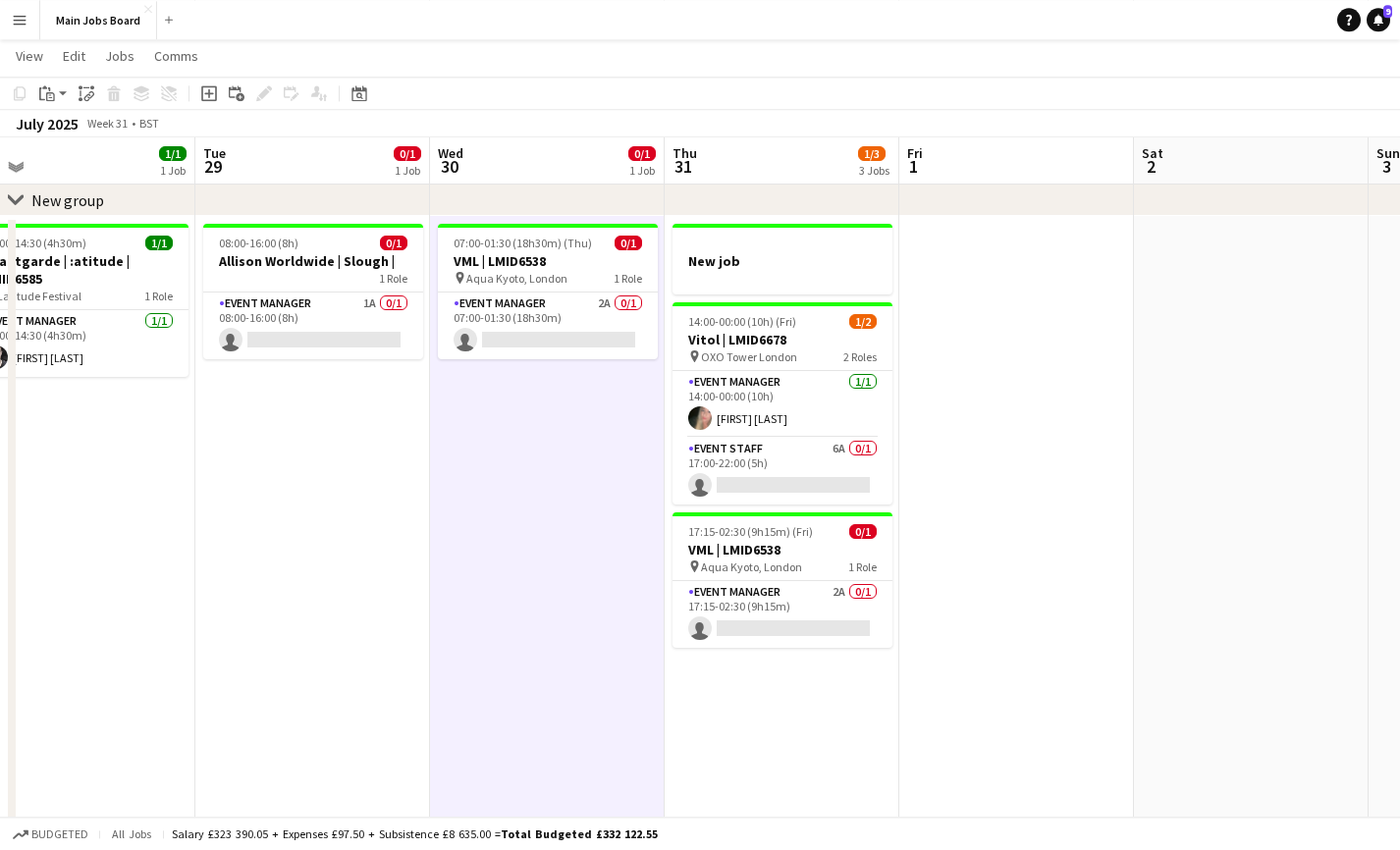 click on "07:00-01:30 (18h30m) (Thu)   0/1   VML | LMID6538
pin
Aqua Kyoto, London   1 Role   Event Manager   2A   0/1   07:00-01:30 (18h30m)
single-neutral-actions" at bounding box center (547, 618) 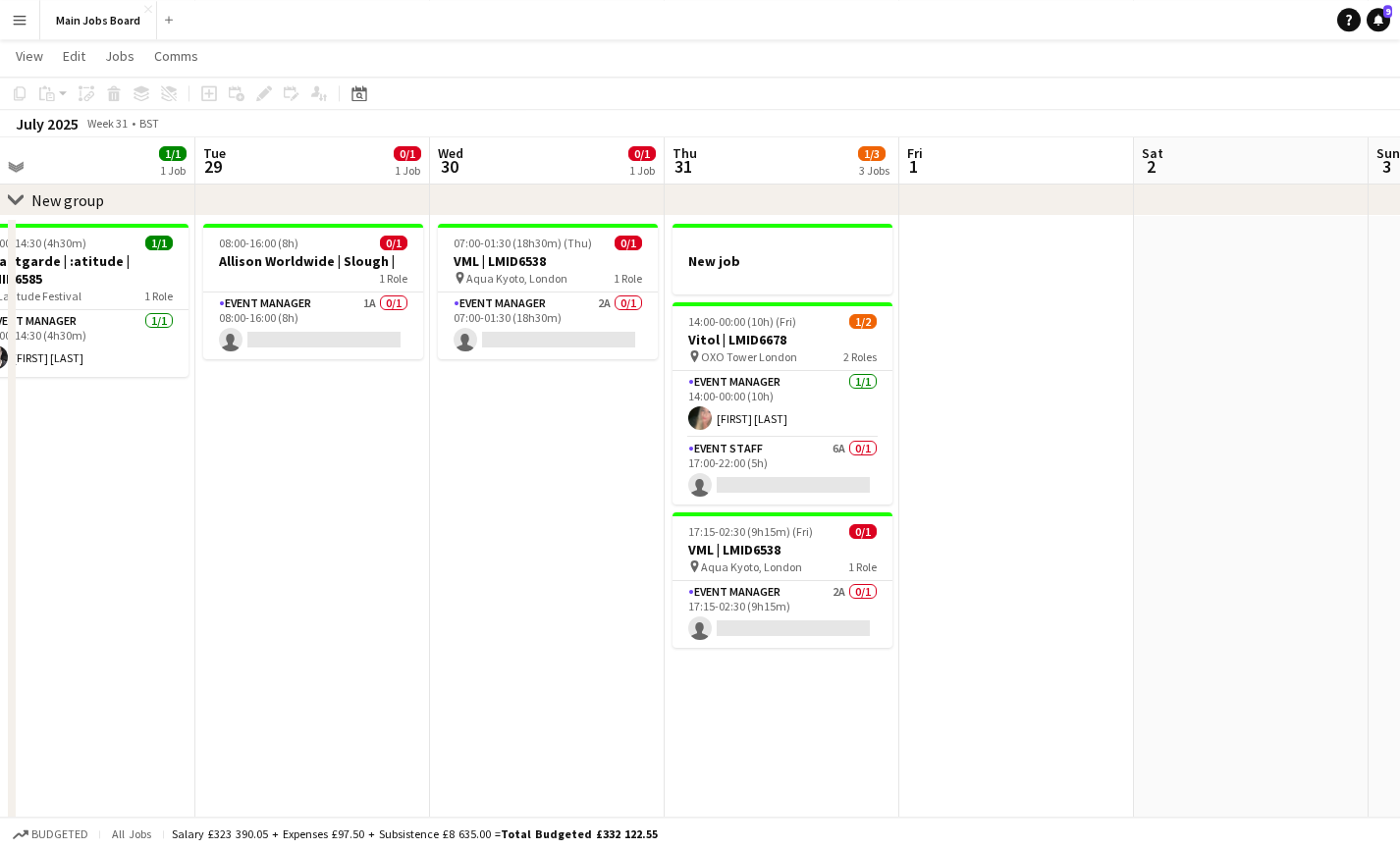 click on "07:00-01:30 (18h30m) (Thu)   0/1   VML | LMID6538
pin
Aqua Kyoto, London   1 Role   Event Manager   2A   0/1   07:00-01:30 (18h30m)
single-neutral-actions" at bounding box center [547, 618] 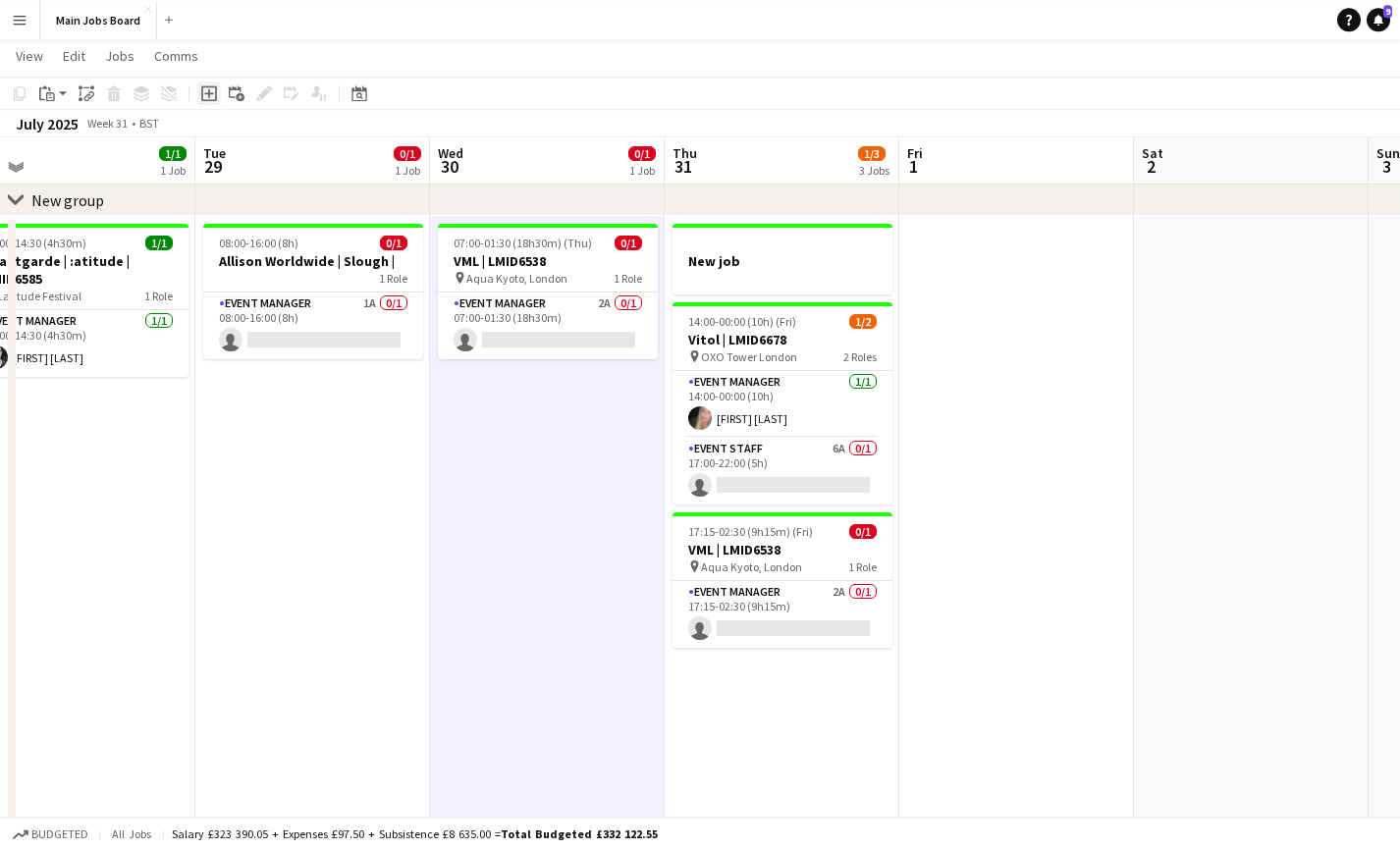 click on "Add job" 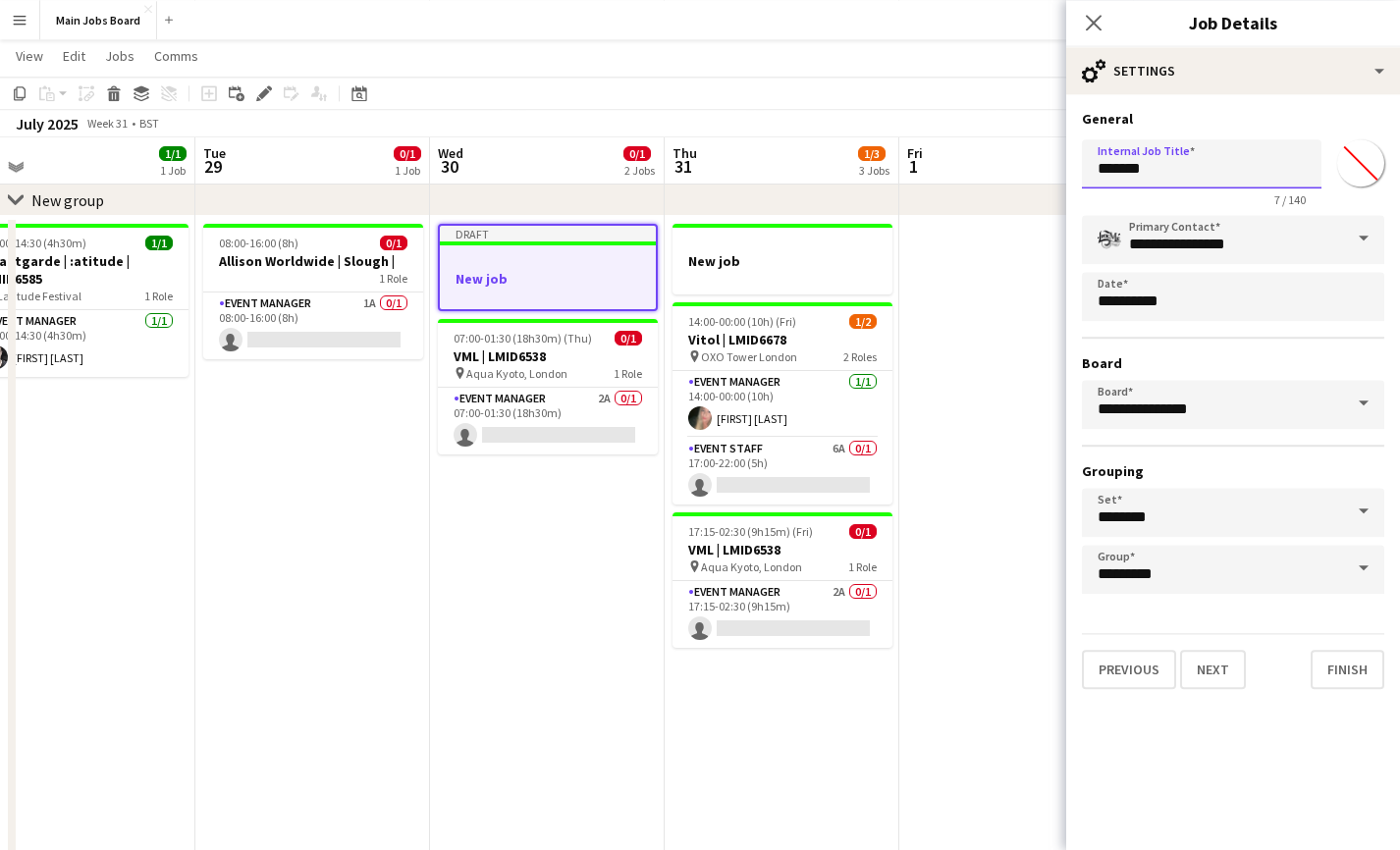 drag, startPoint x: 1205, startPoint y: 166, endPoint x: 1067, endPoint y: 166, distance: 138 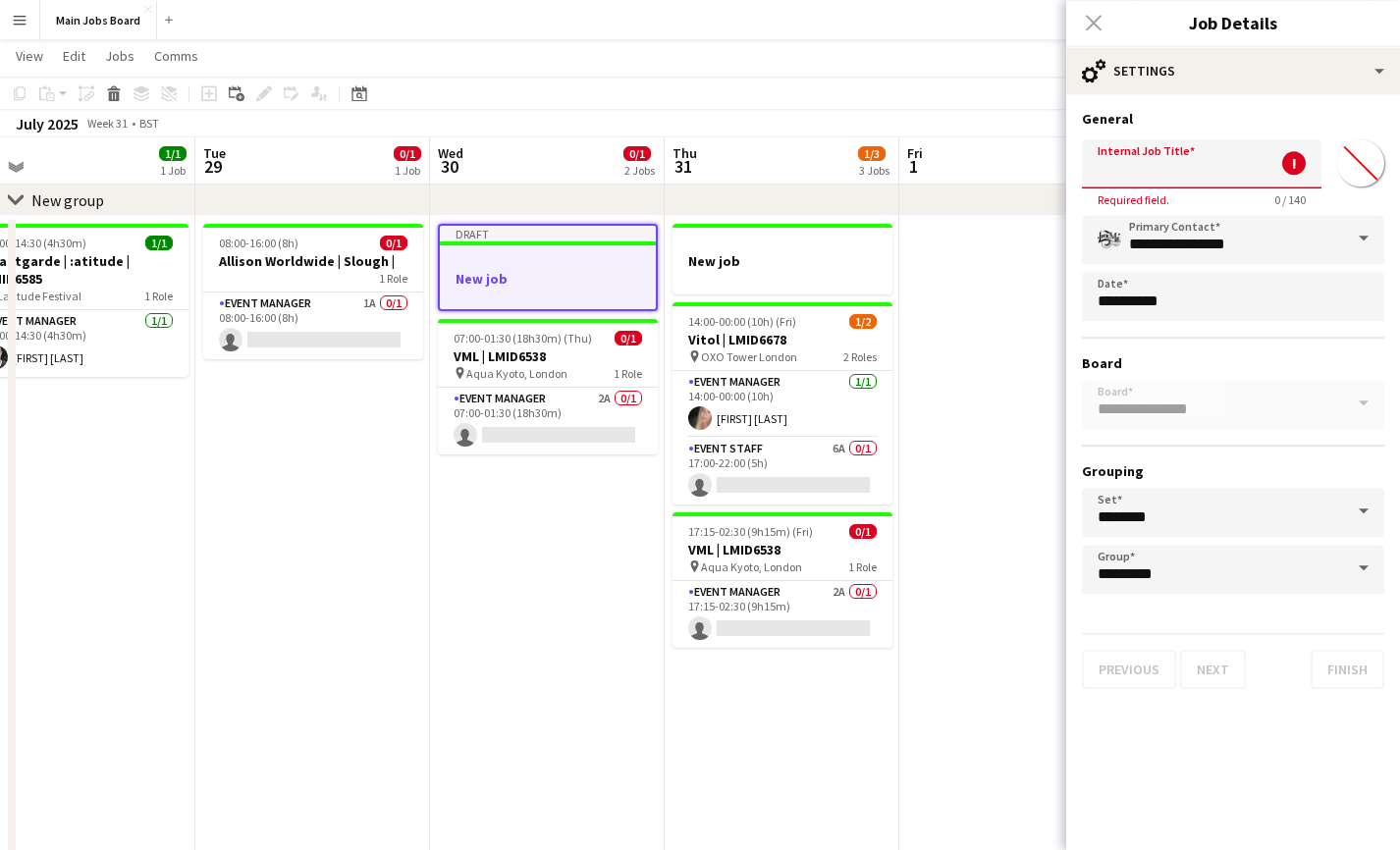 paste on "*********" 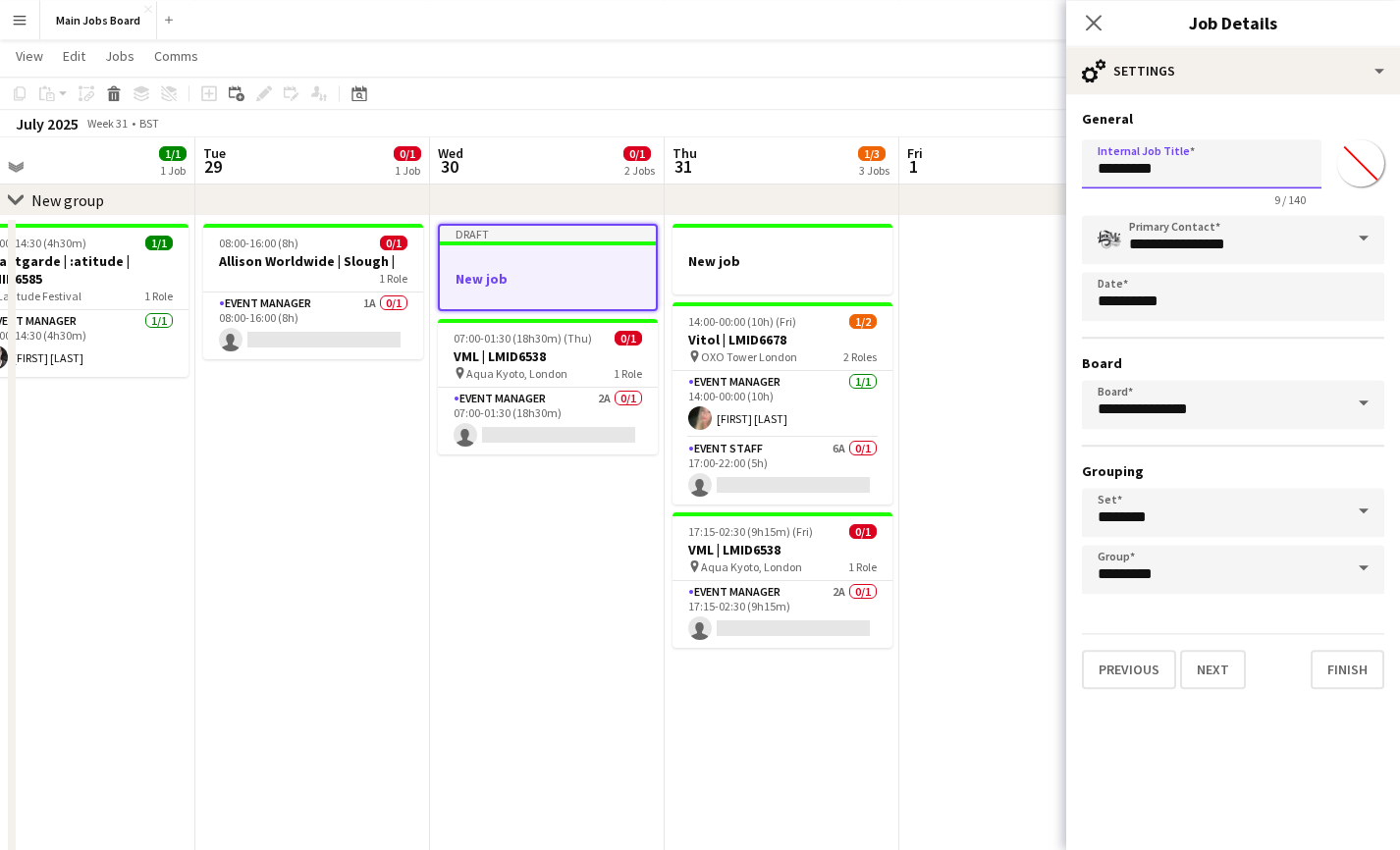 type on "*********" 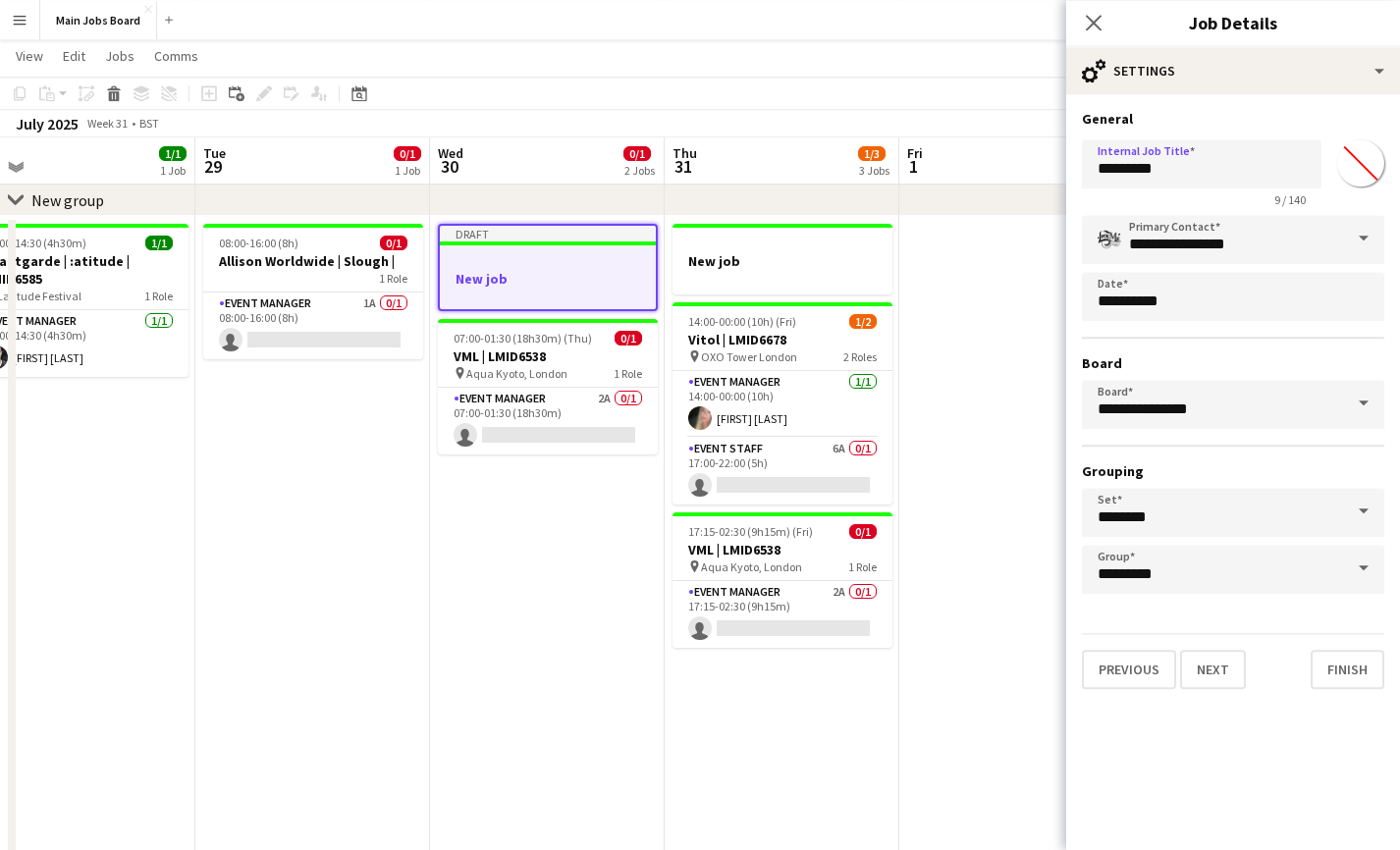 click on "New job" at bounding box center [548, 279] 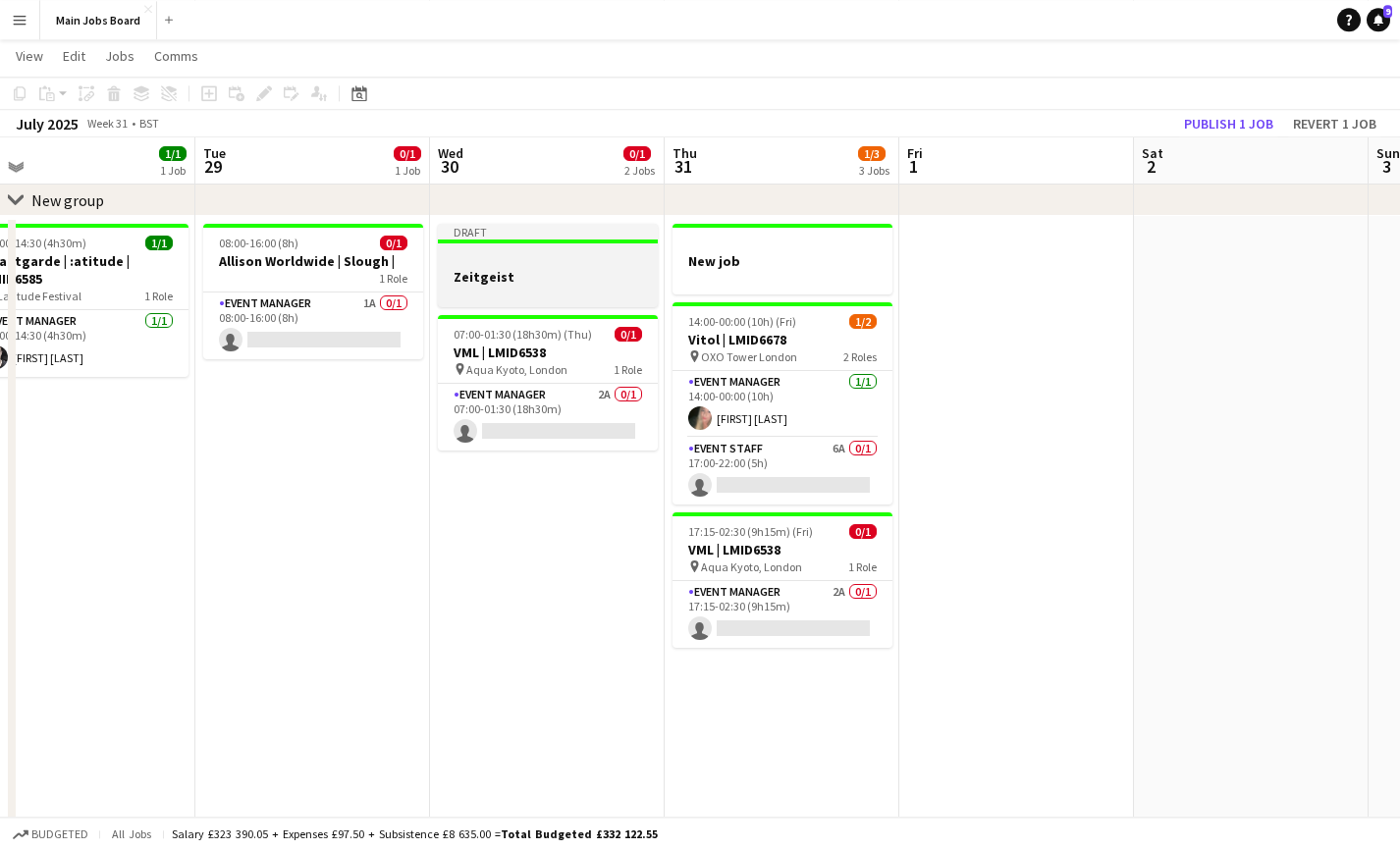click on "Zeitgeist" at bounding box center (548, 277) 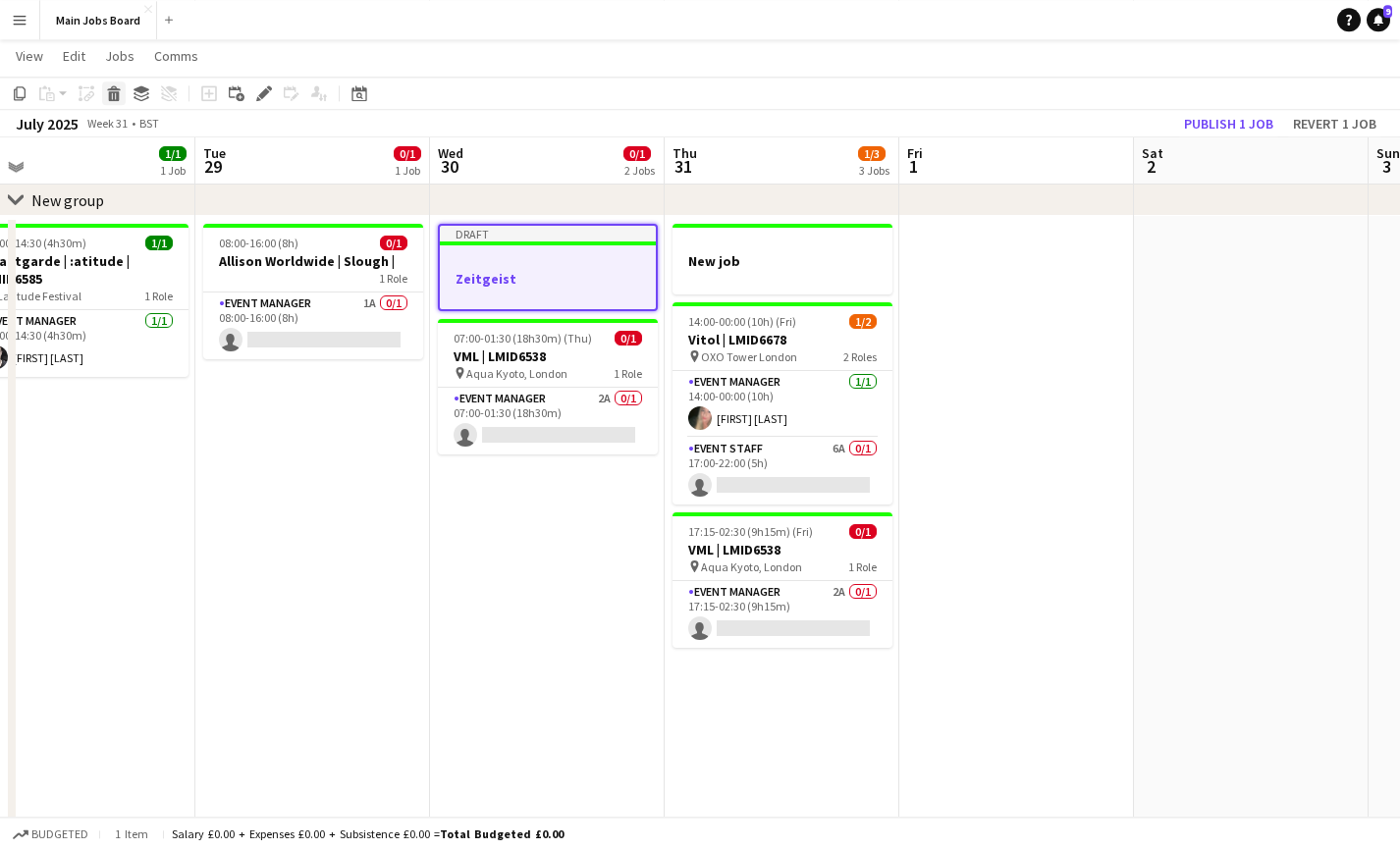 click 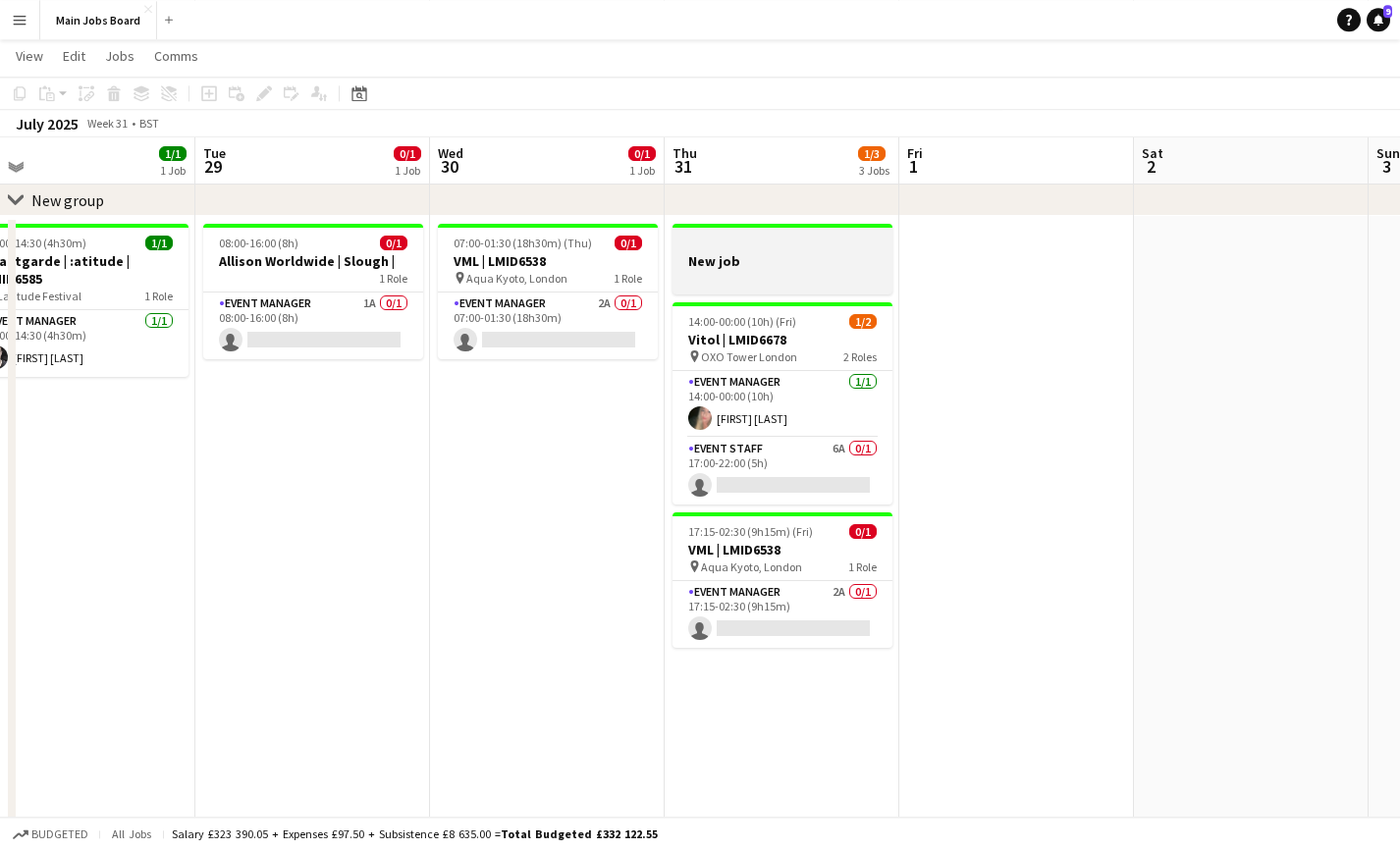 click at bounding box center (782, 242) 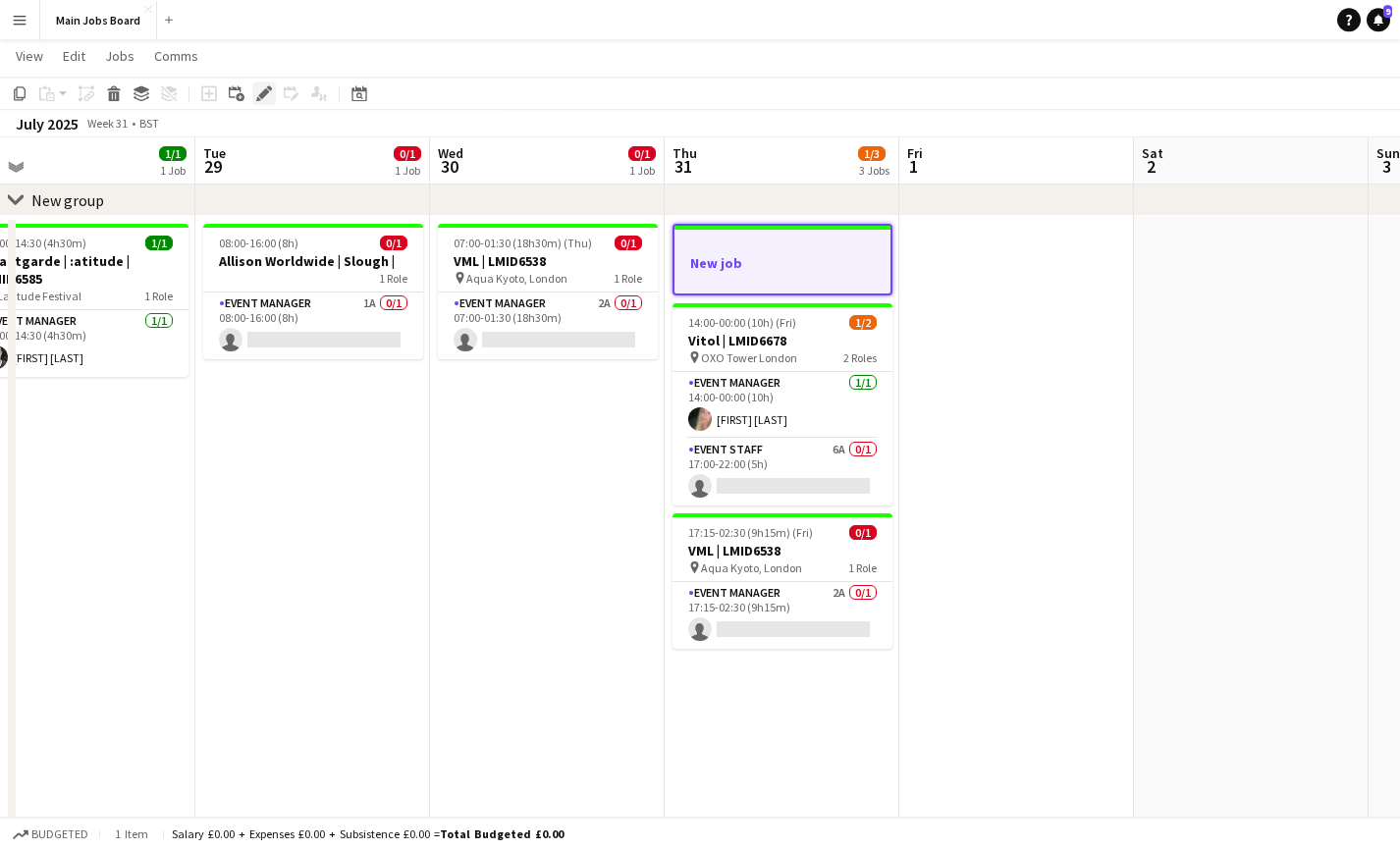 click on "Edit" at bounding box center (264, 93) 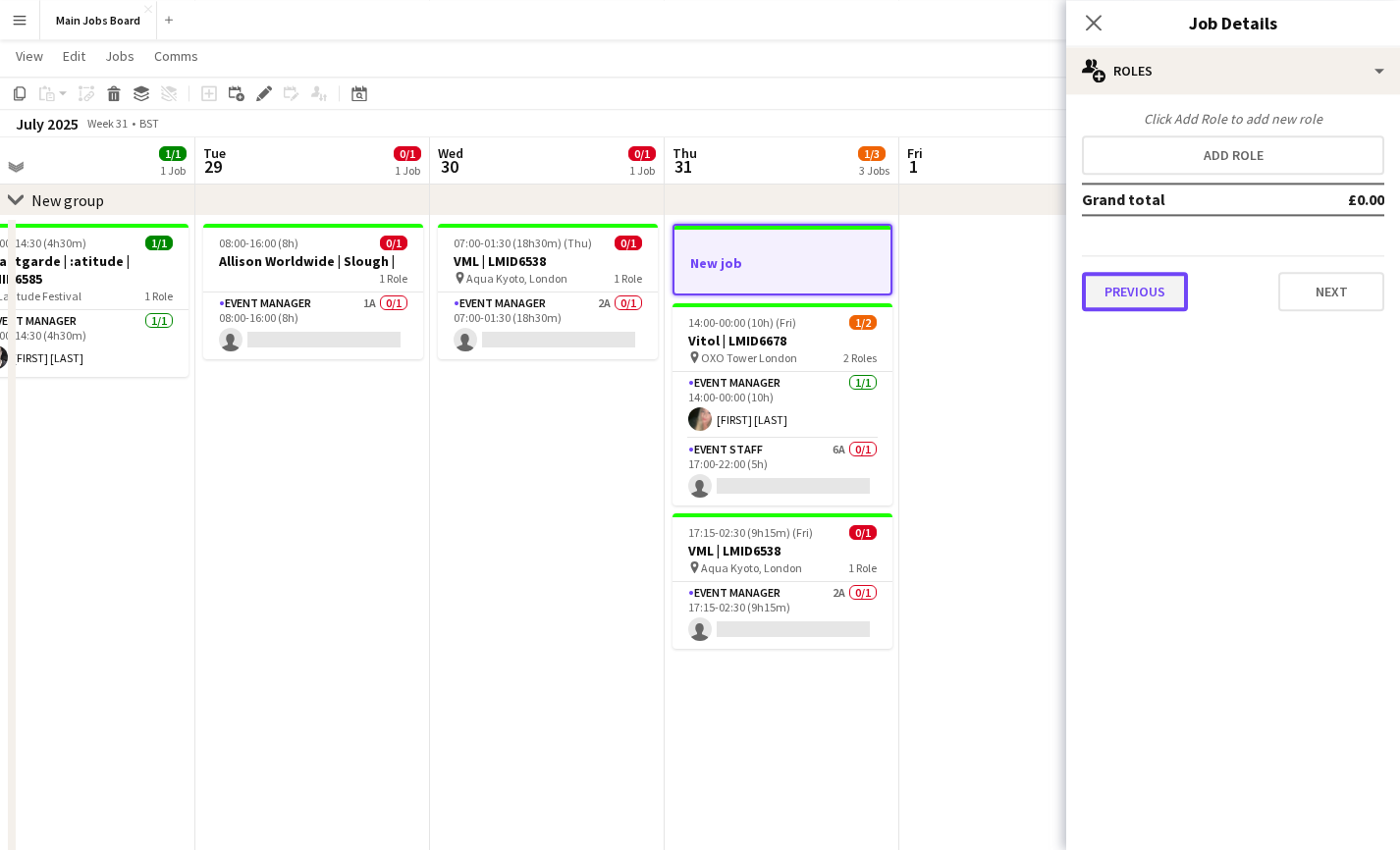 click on "Previous" at bounding box center [1135, 292] 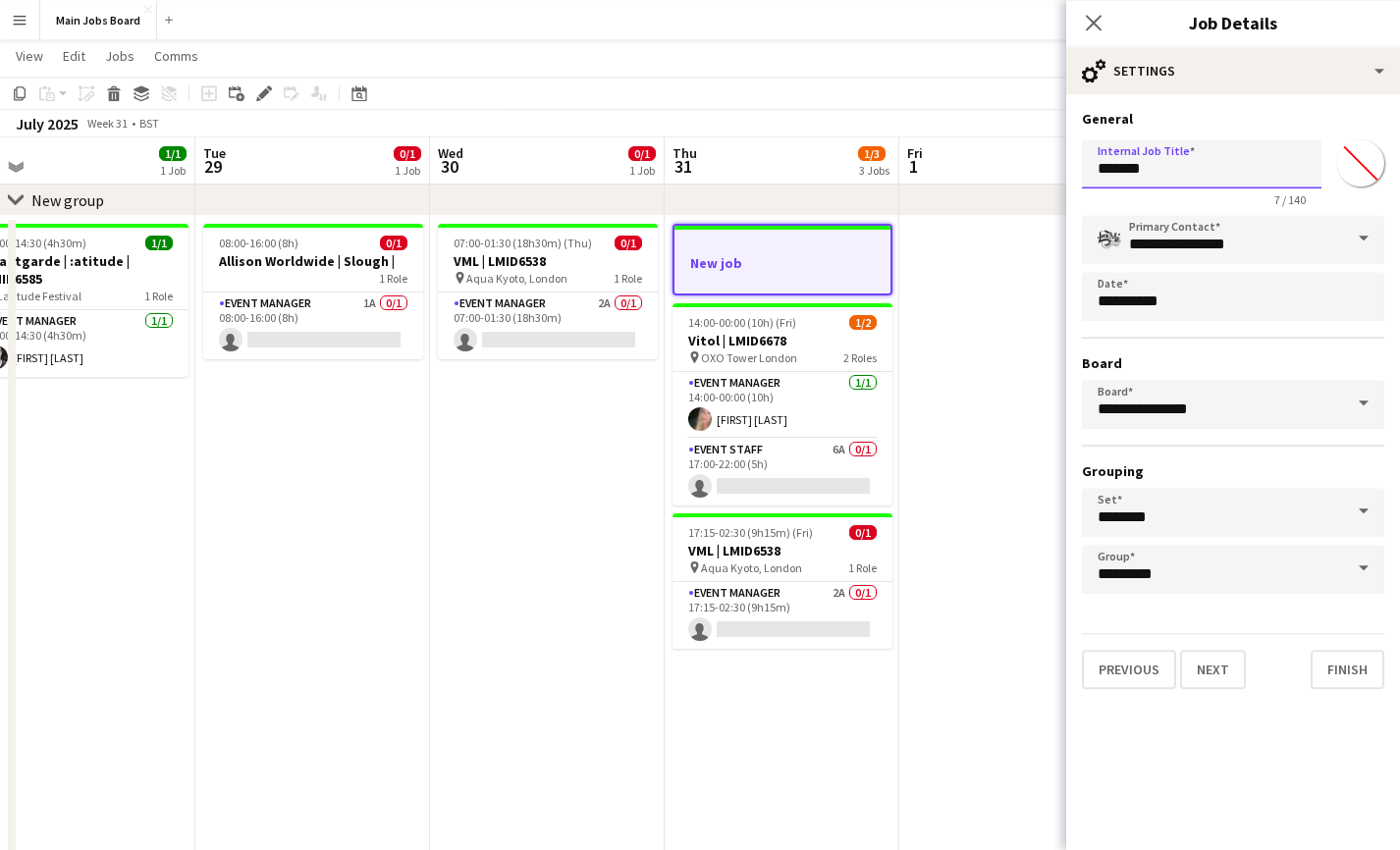 drag, startPoint x: 1185, startPoint y: 169, endPoint x: 997, endPoint y: 169, distance: 188 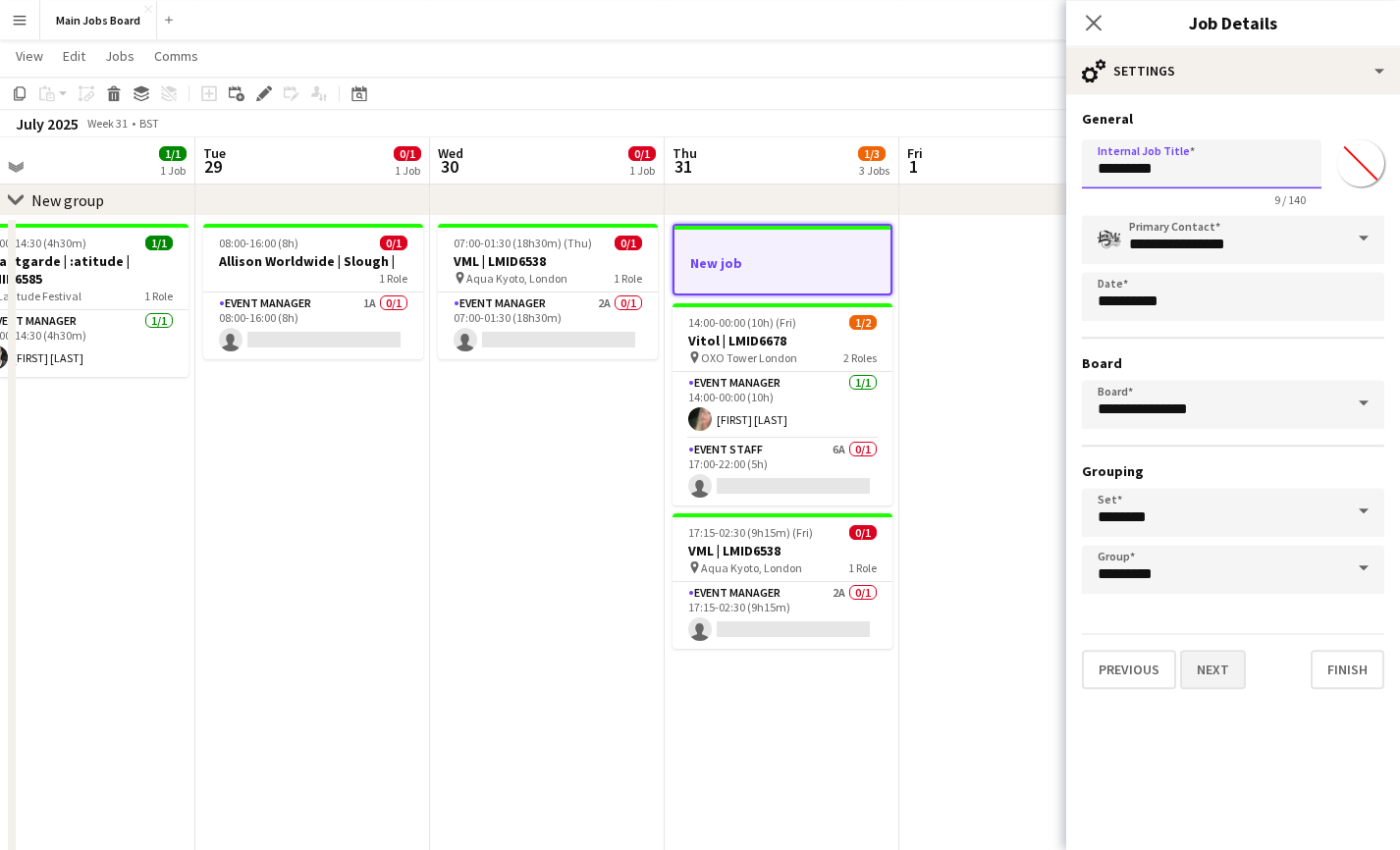 type on "*********" 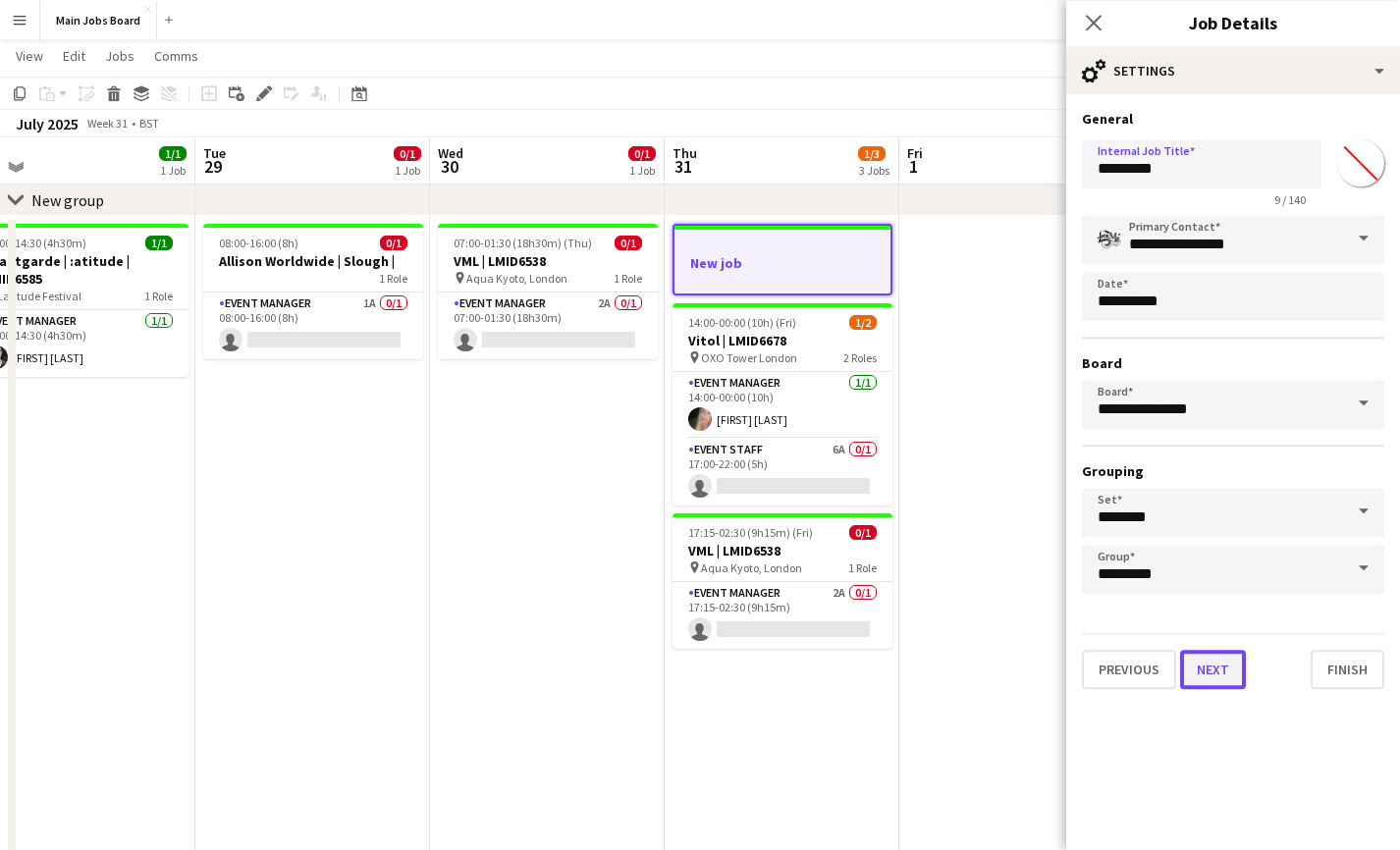 click on "Next" at bounding box center (1212, 669) 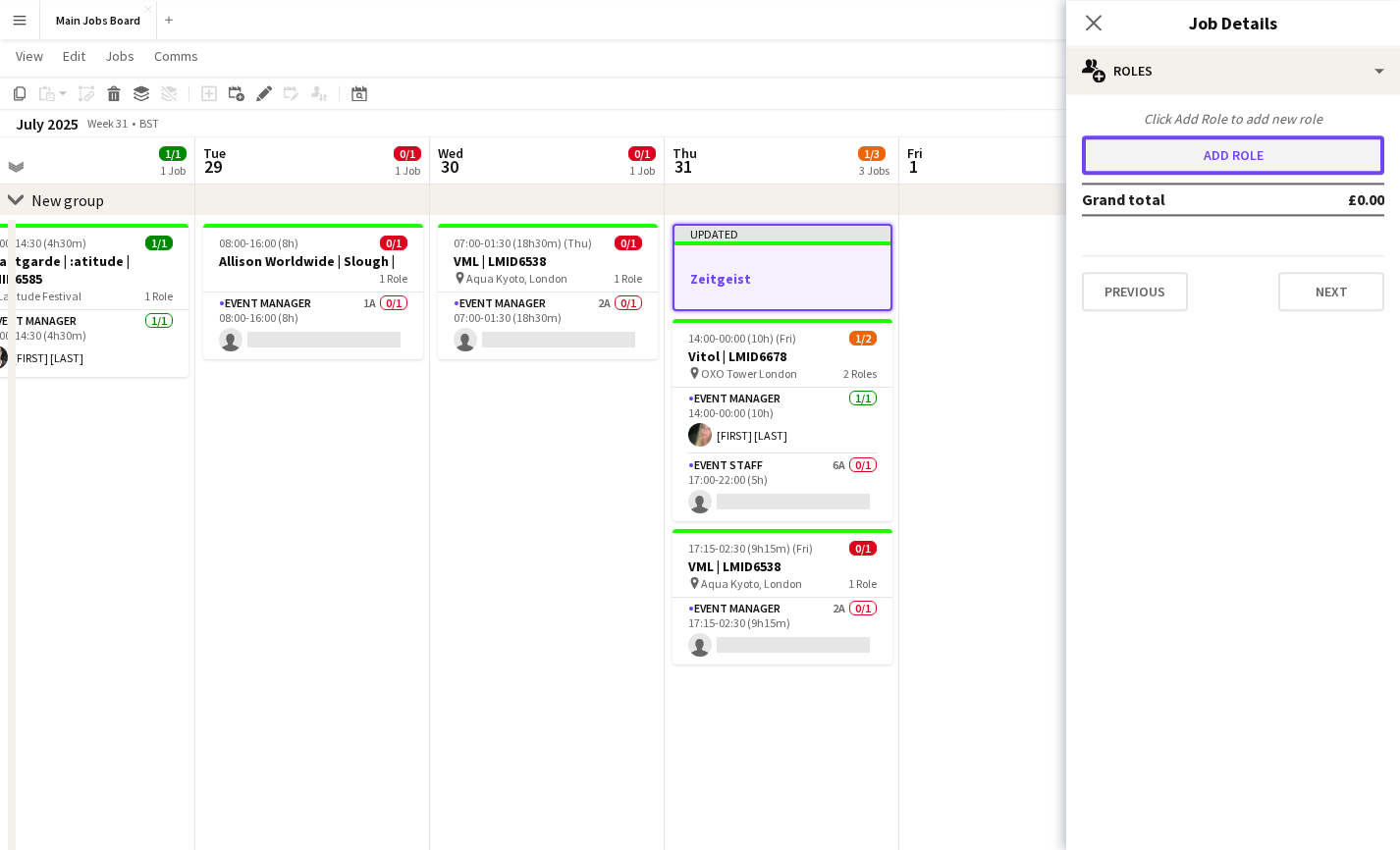 click on "Add role" at bounding box center (1233, 155) 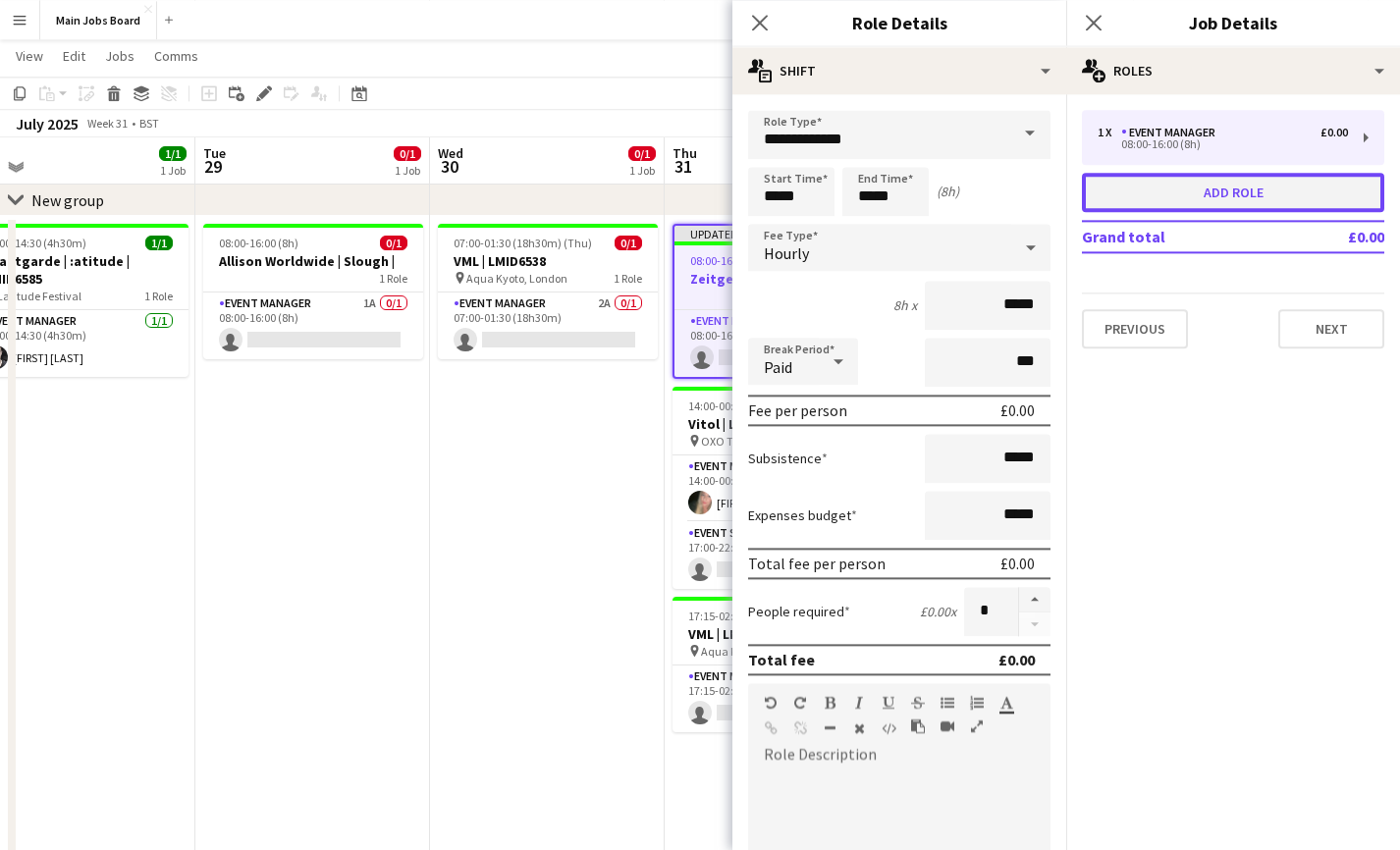 click on "Add role" at bounding box center [1233, 192] 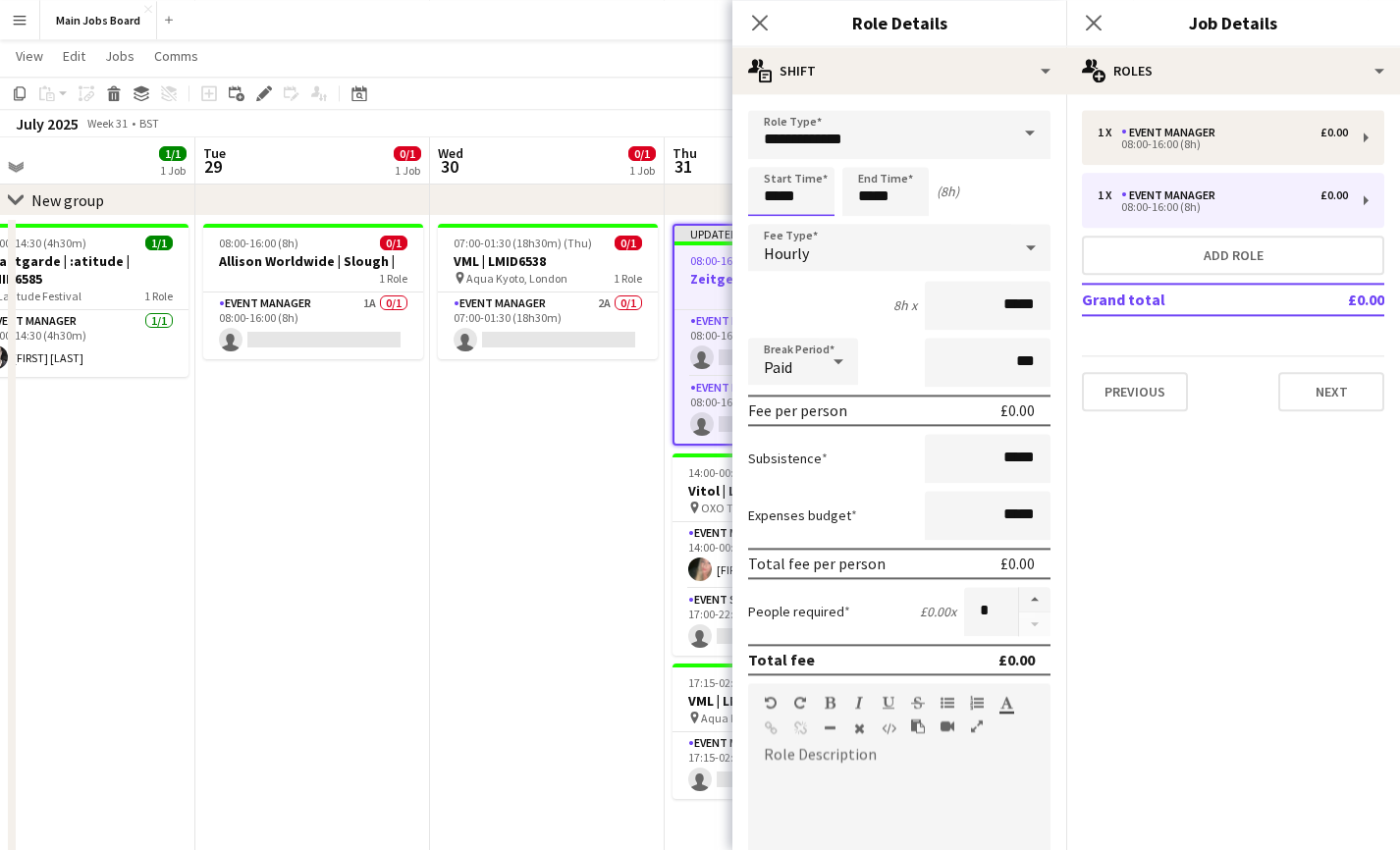 click on "*****" at bounding box center (791, 191) 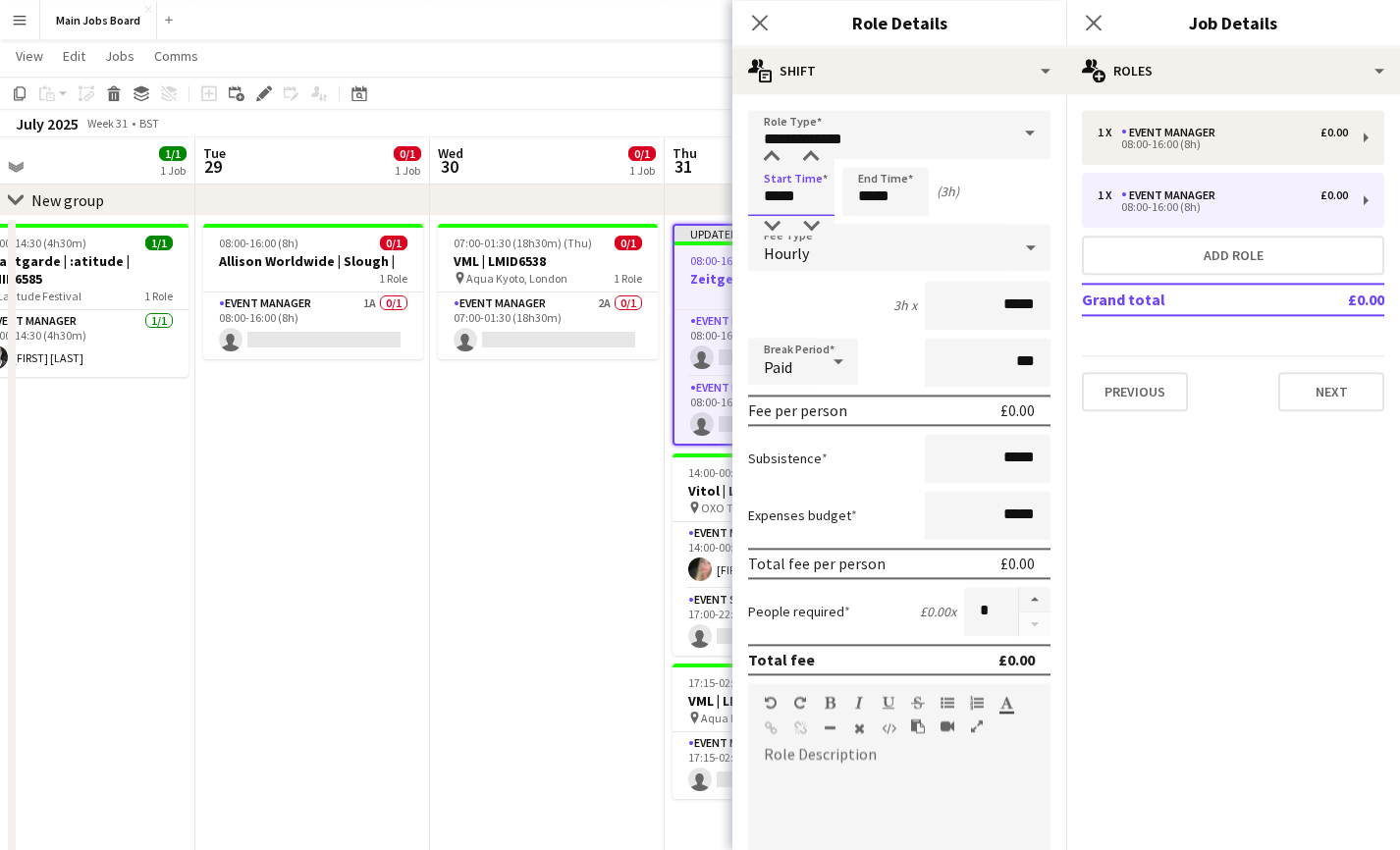 type on "*****" 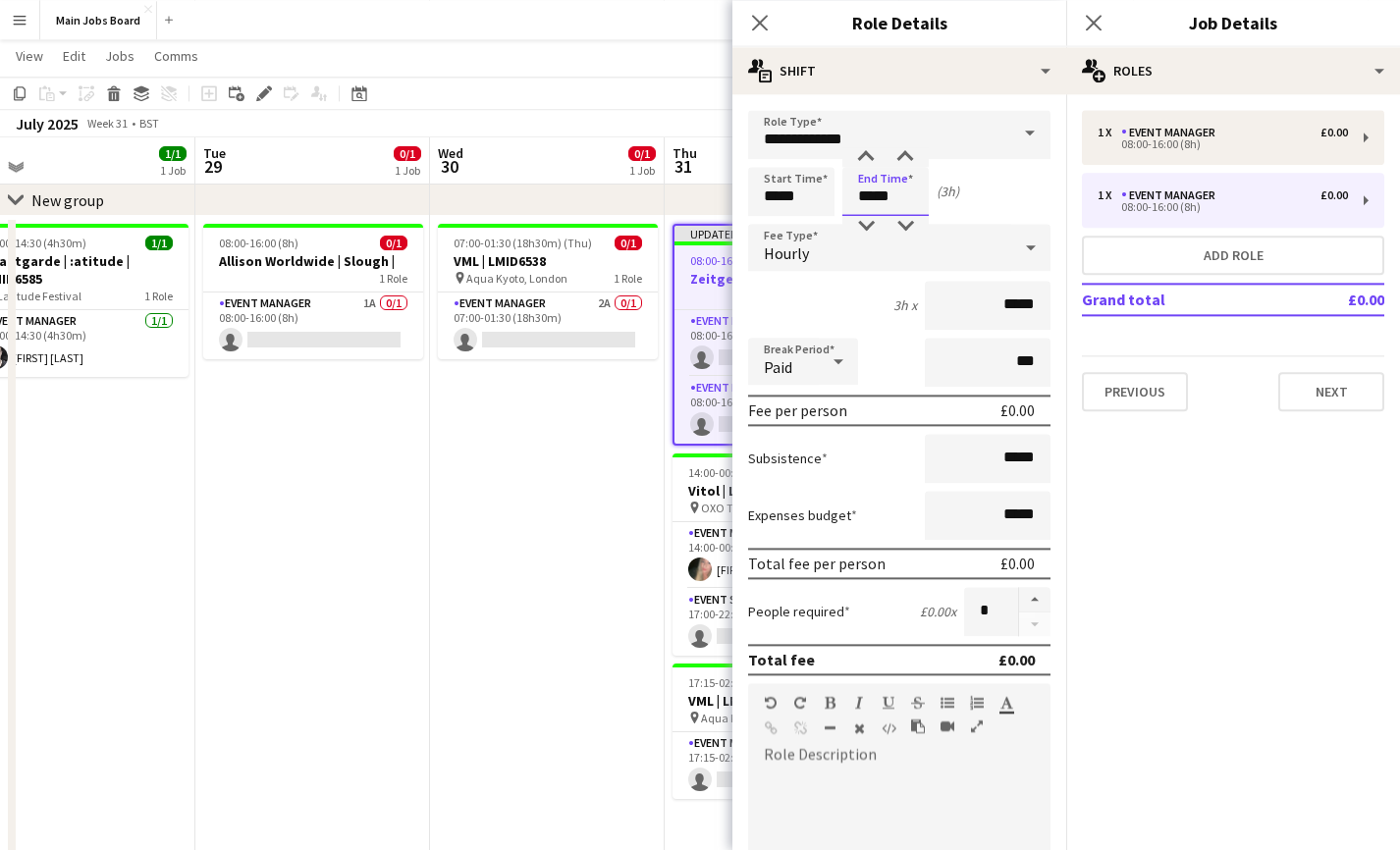 click on "*****" at bounding box center [886, 191] 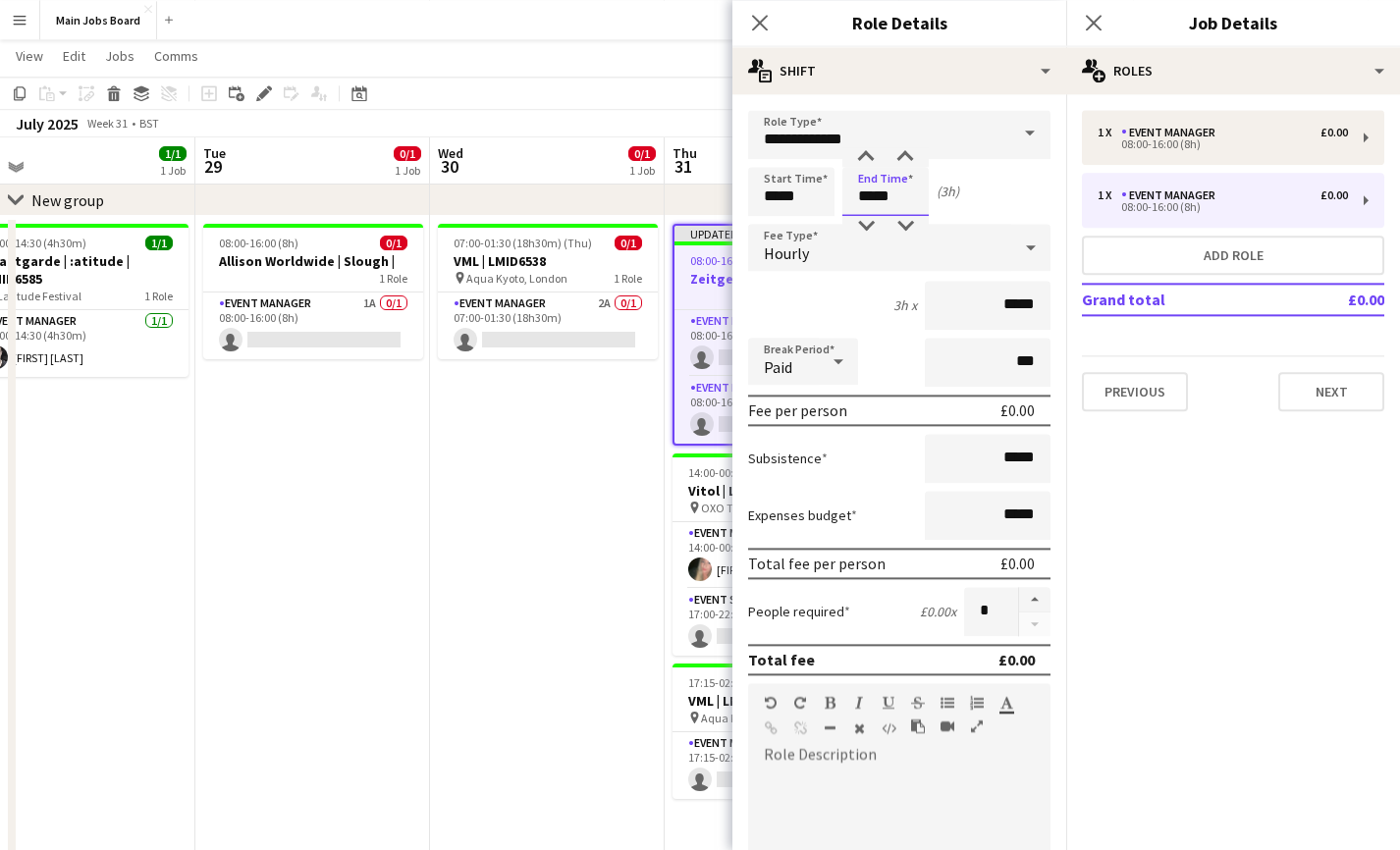 type on "*****" 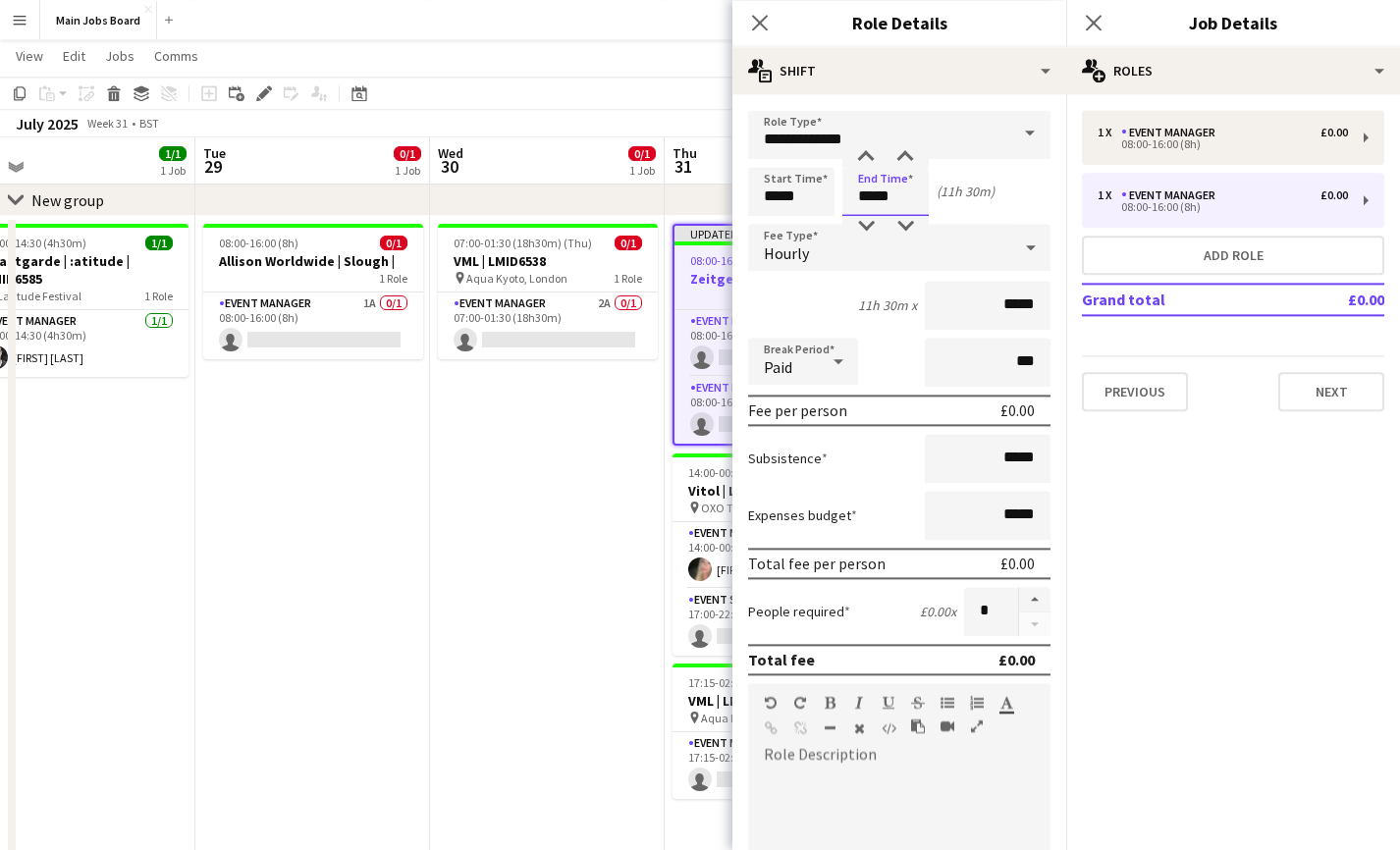 type on "*****" 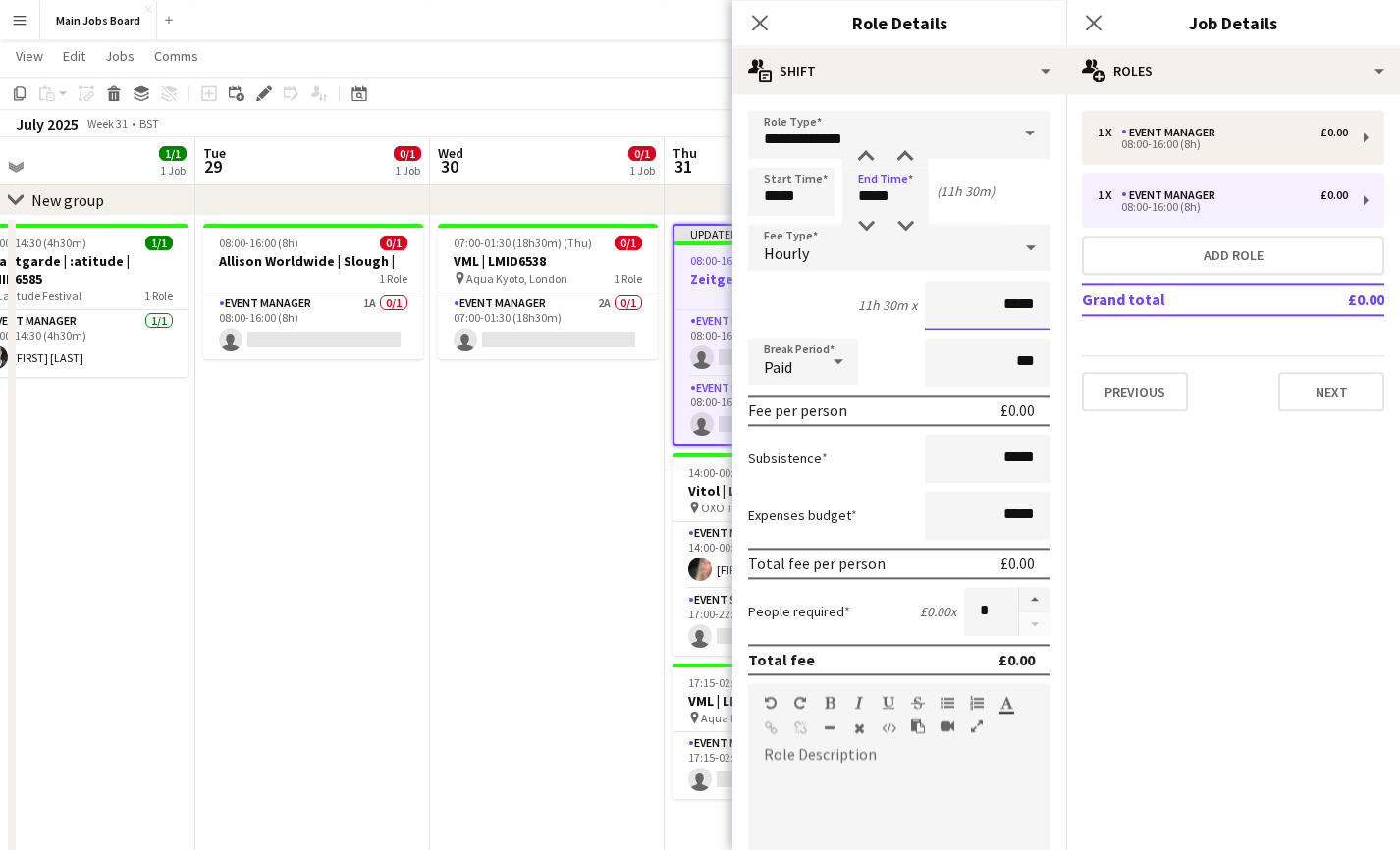 click on "*****" at bounding box center [988, 305] 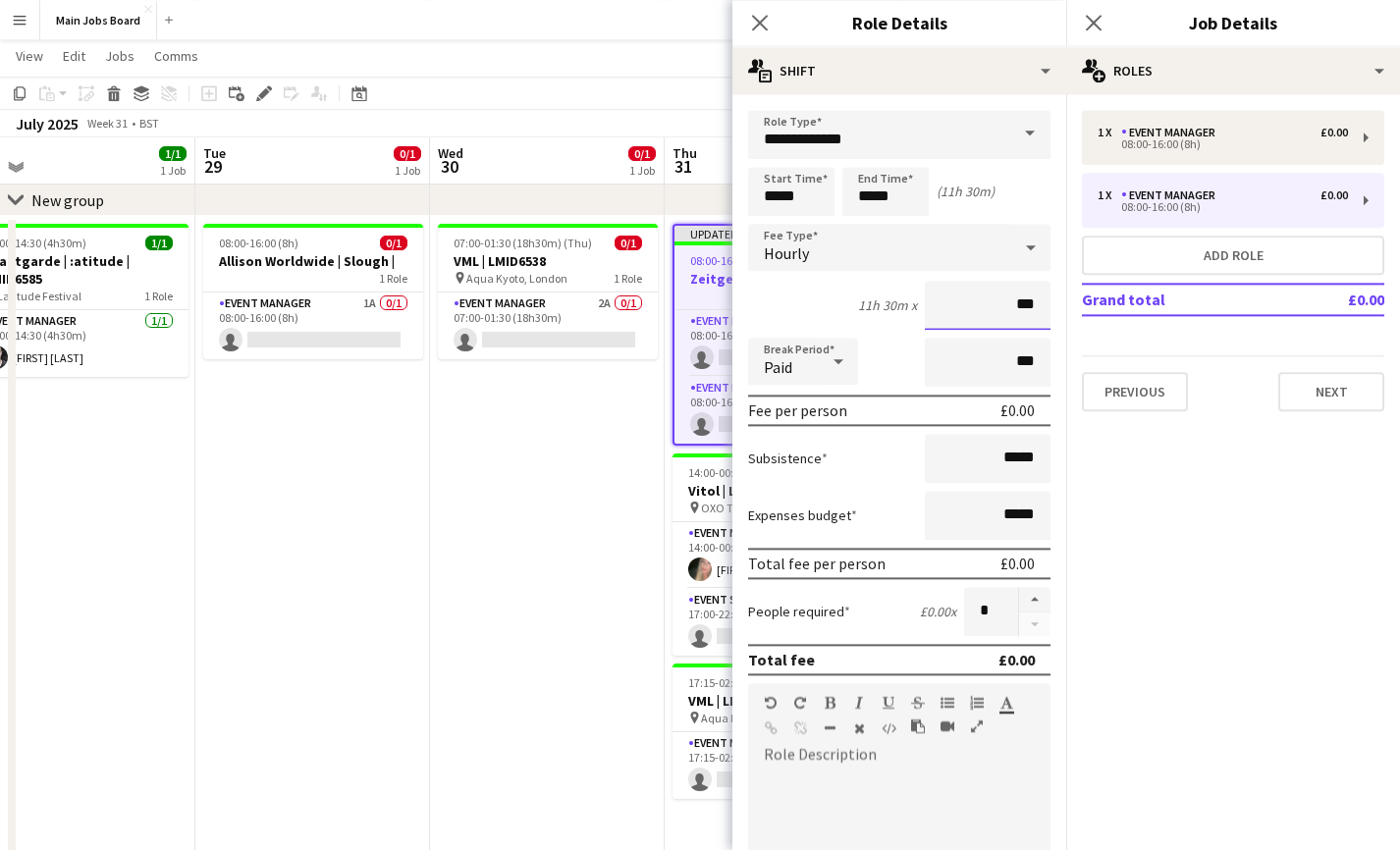 type on "**" 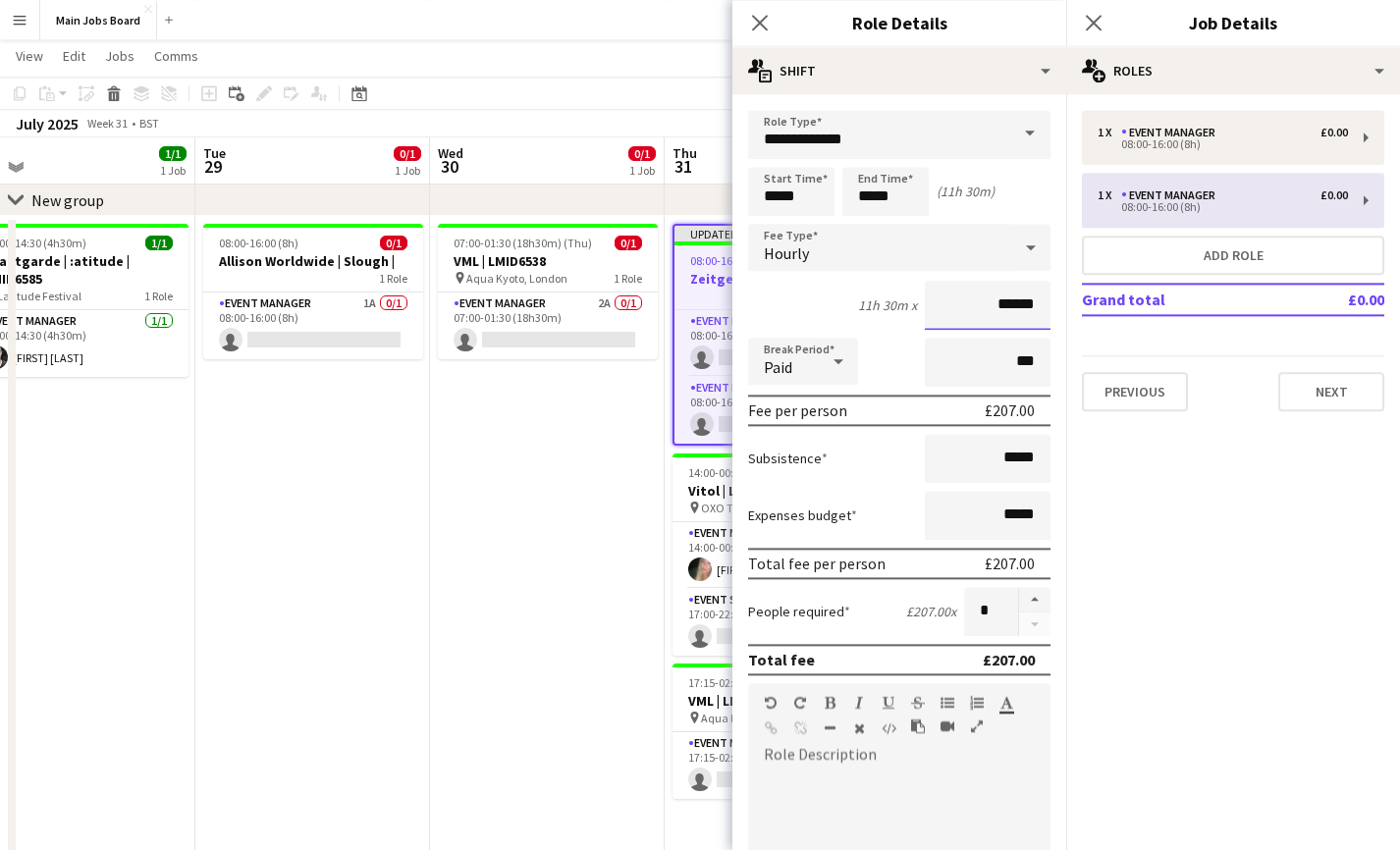 type on "******" 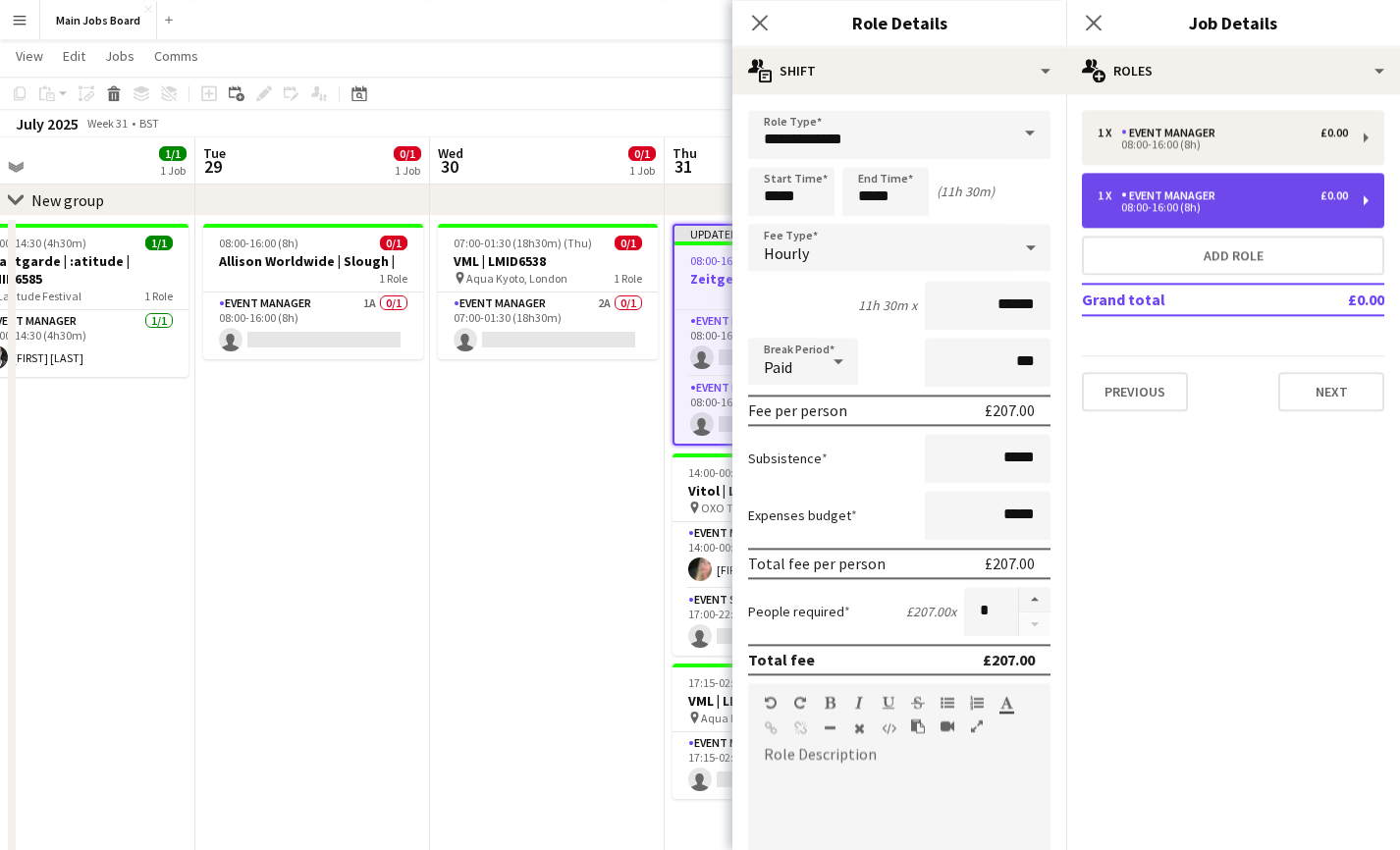 click on "1 x   Event Manager   £0.00" at bounding box center [1222, 195] 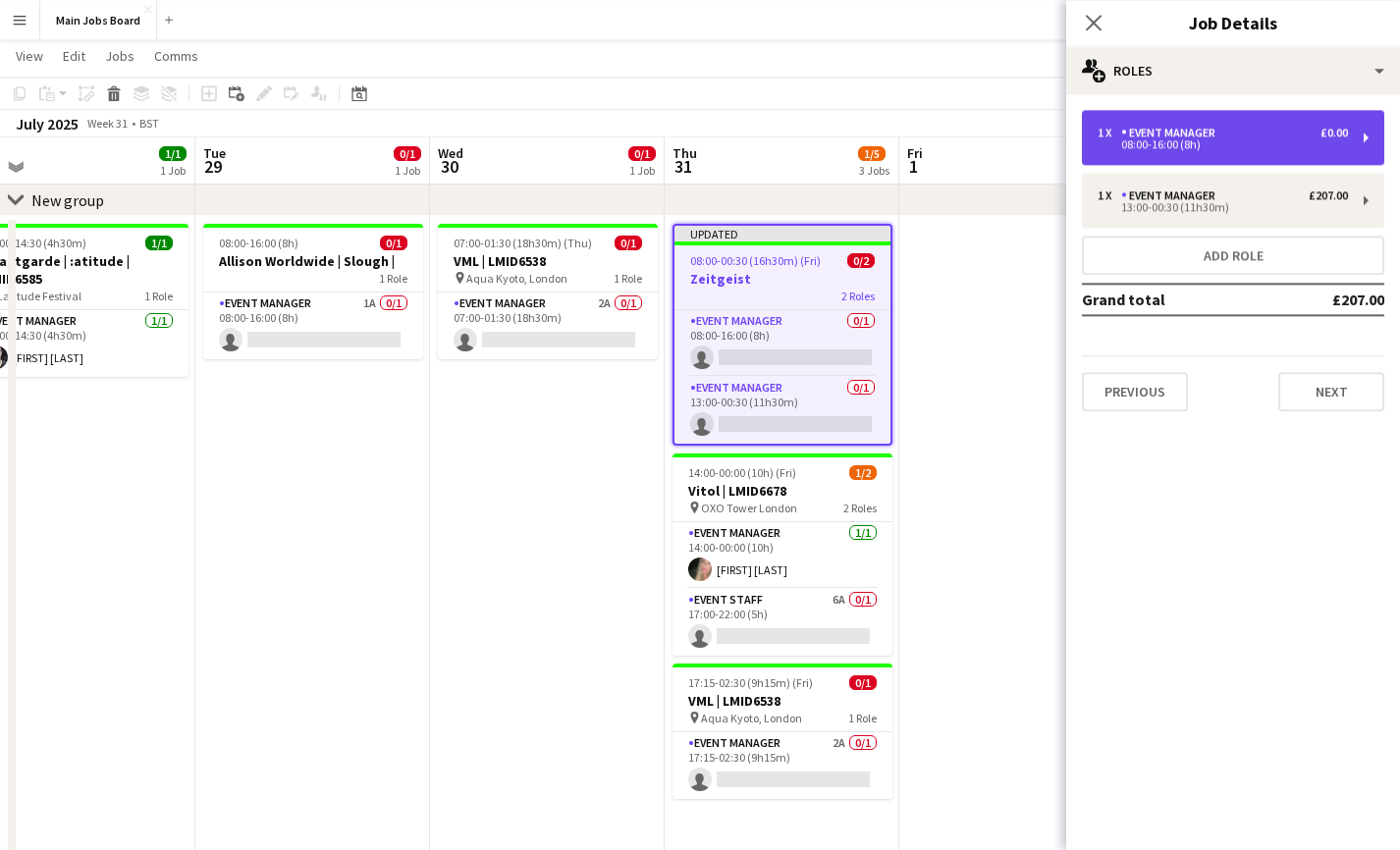 click on "1 x   Event Manager   £0.00   08:00-16:00 (8h)" at bounding box center (1233, 137) 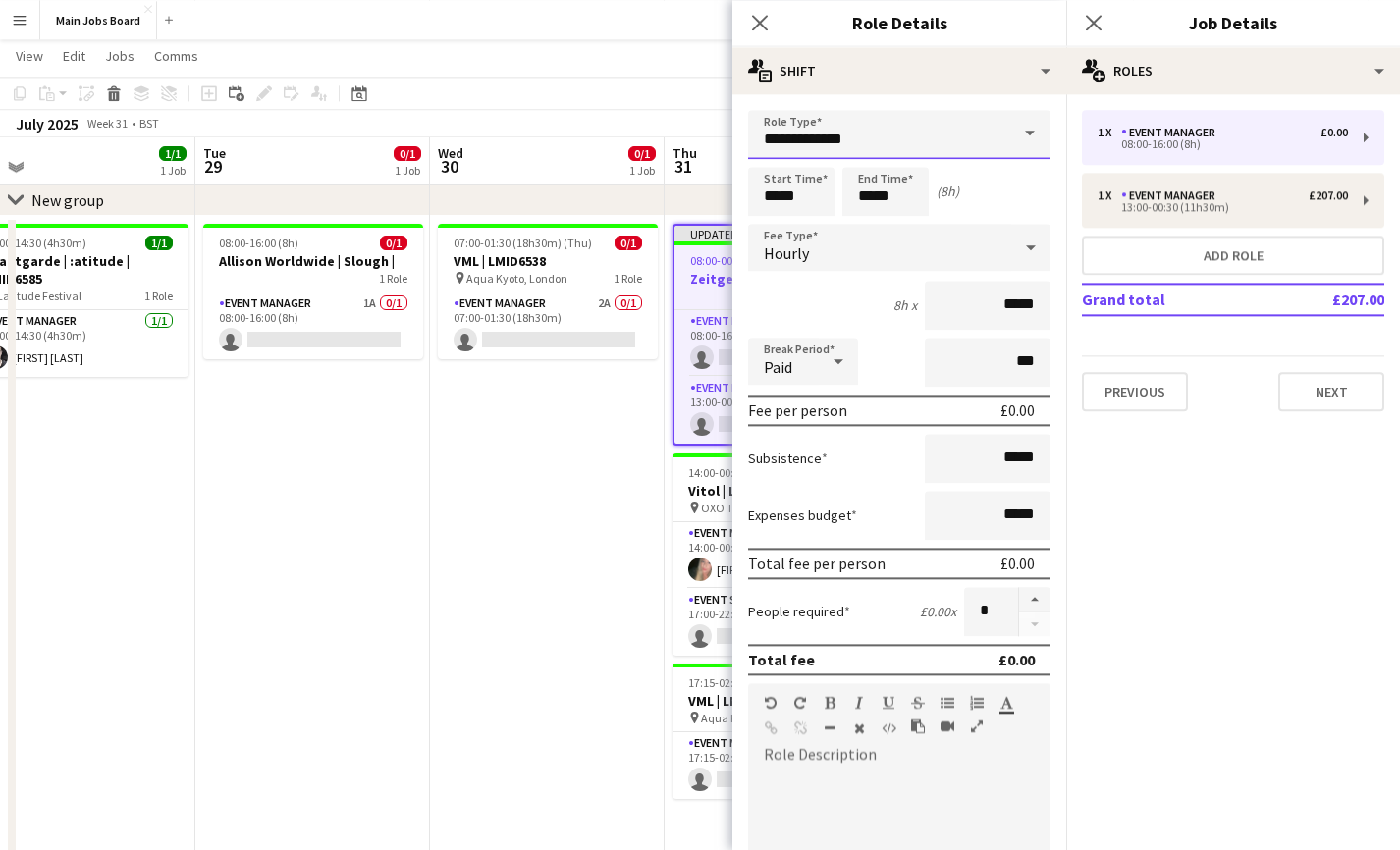 click on "**********" at bounding box center [899, 134] 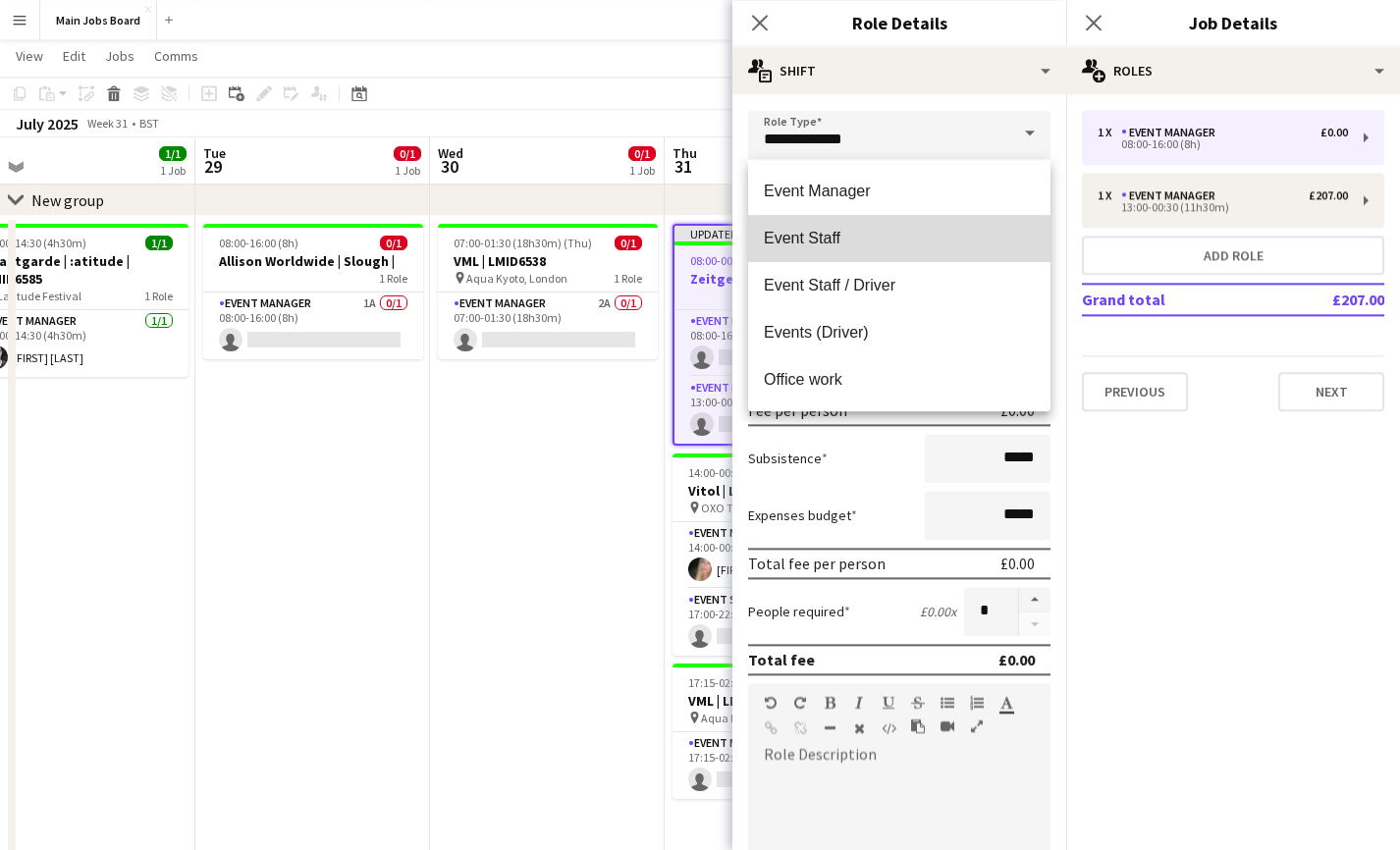 click on "Event Staff" at bounding box center (899, 238) 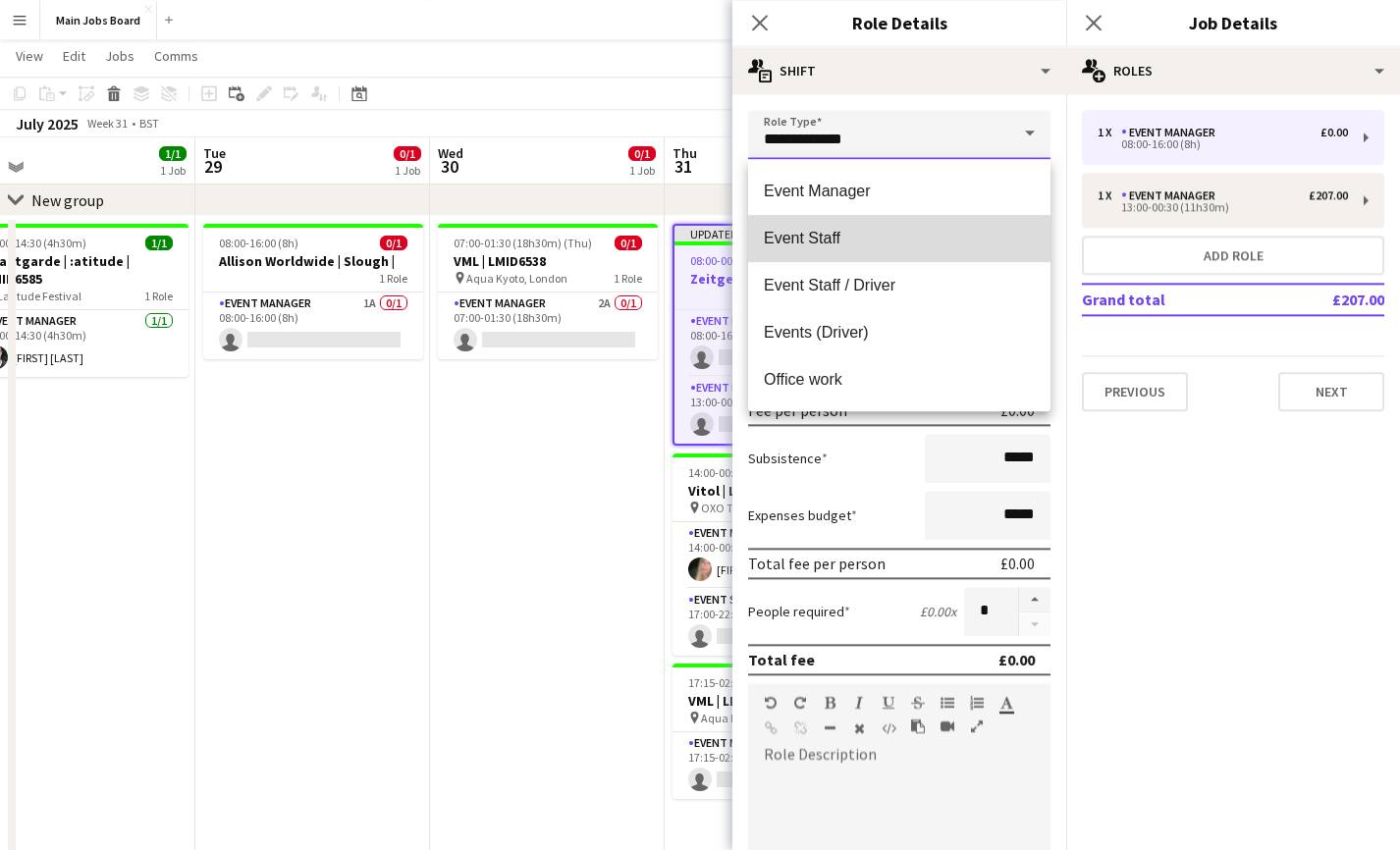 type on "**********" 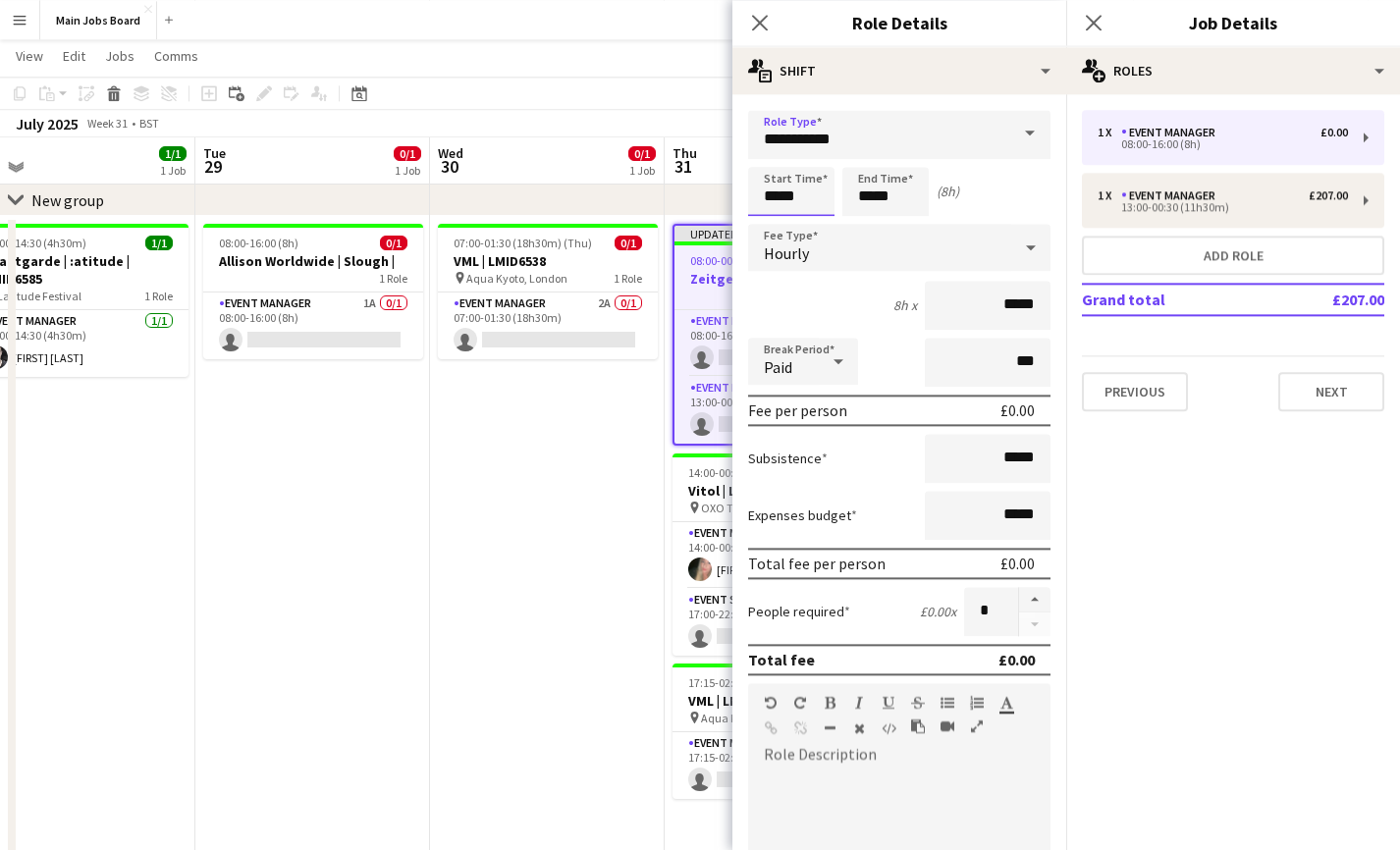 click on "*****" at bounding box center [791, 191] 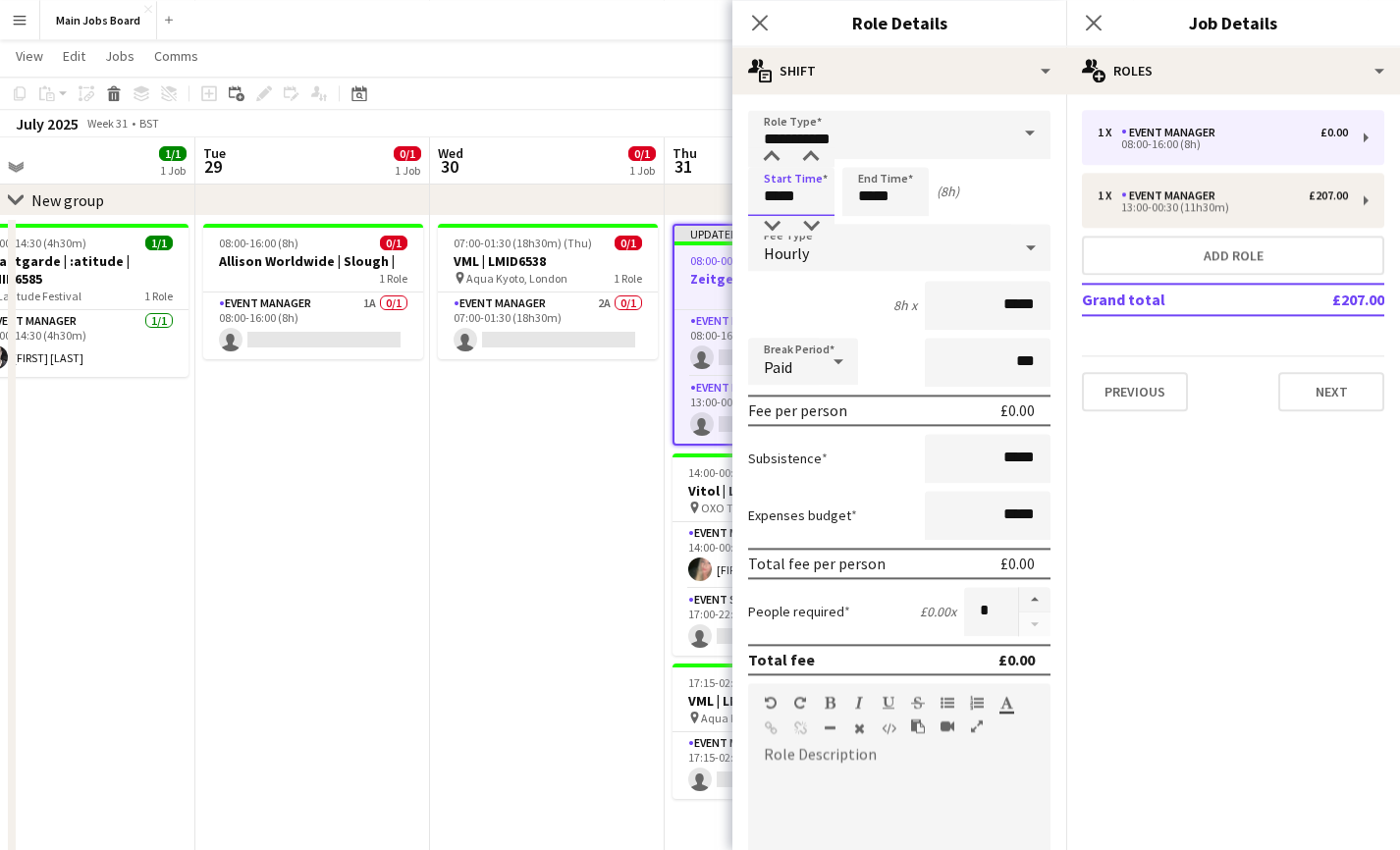 type on "*****" 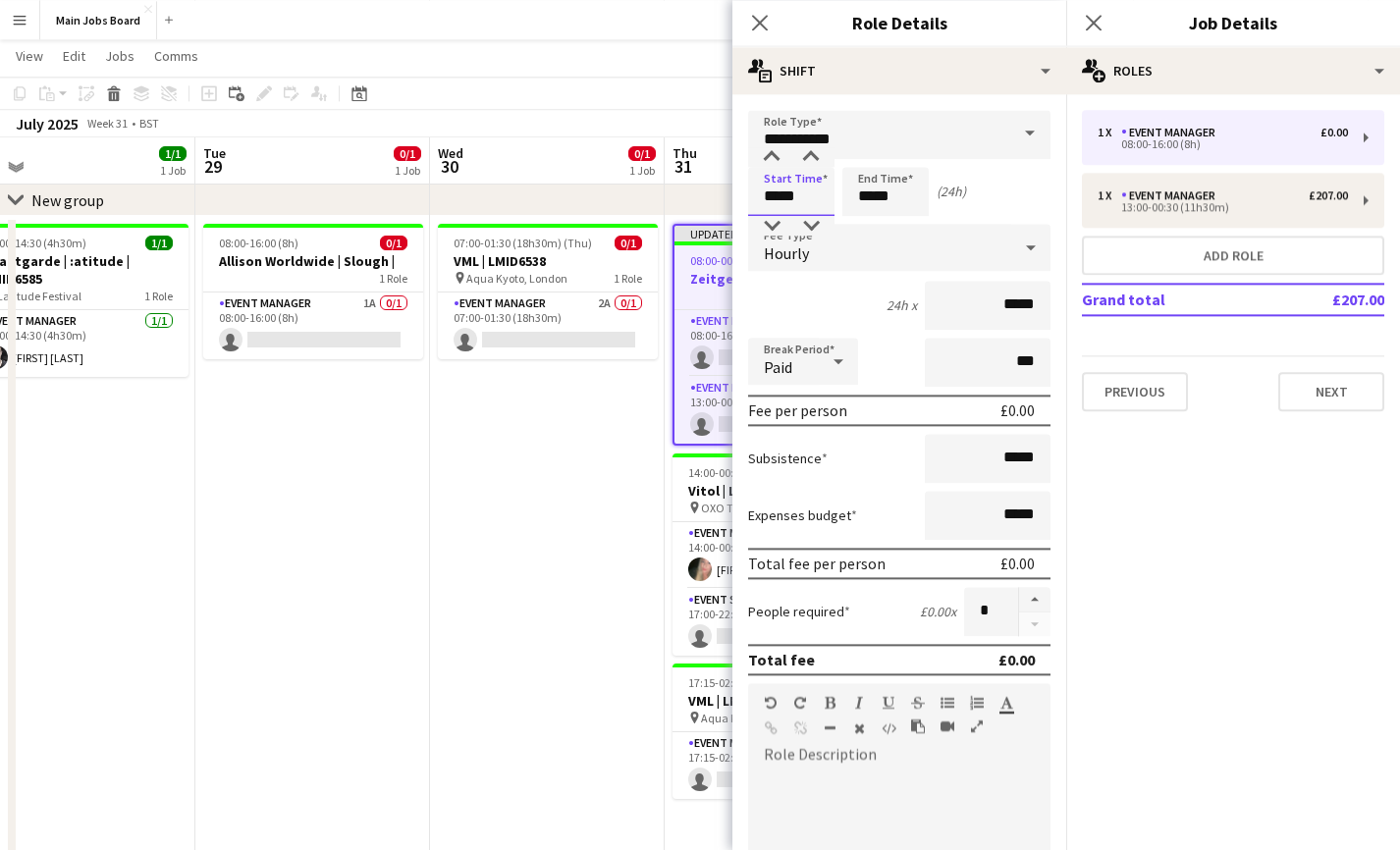 type on "*****" 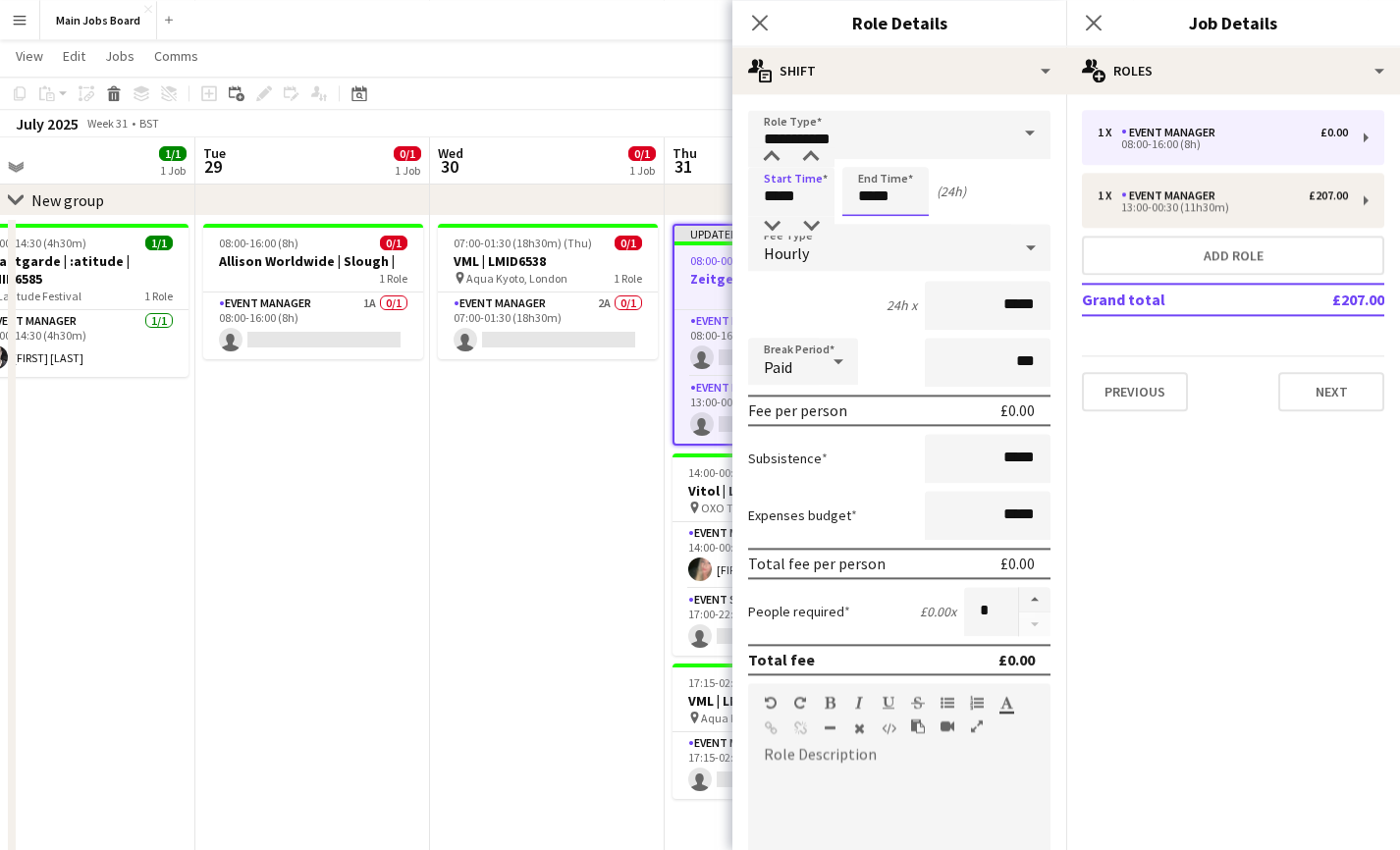 click on "*****" at bounding box center [886, 191] 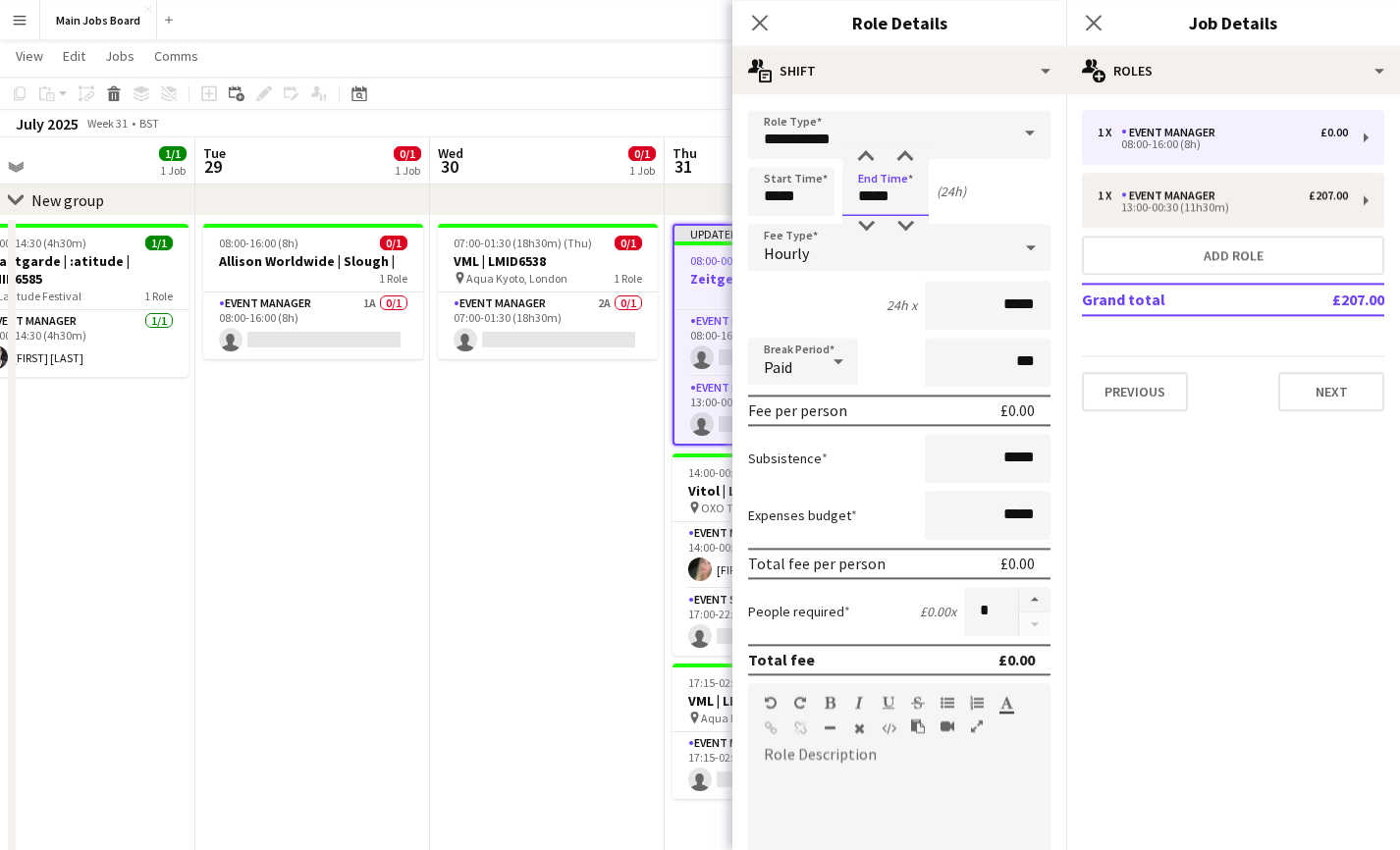 type on "*****" 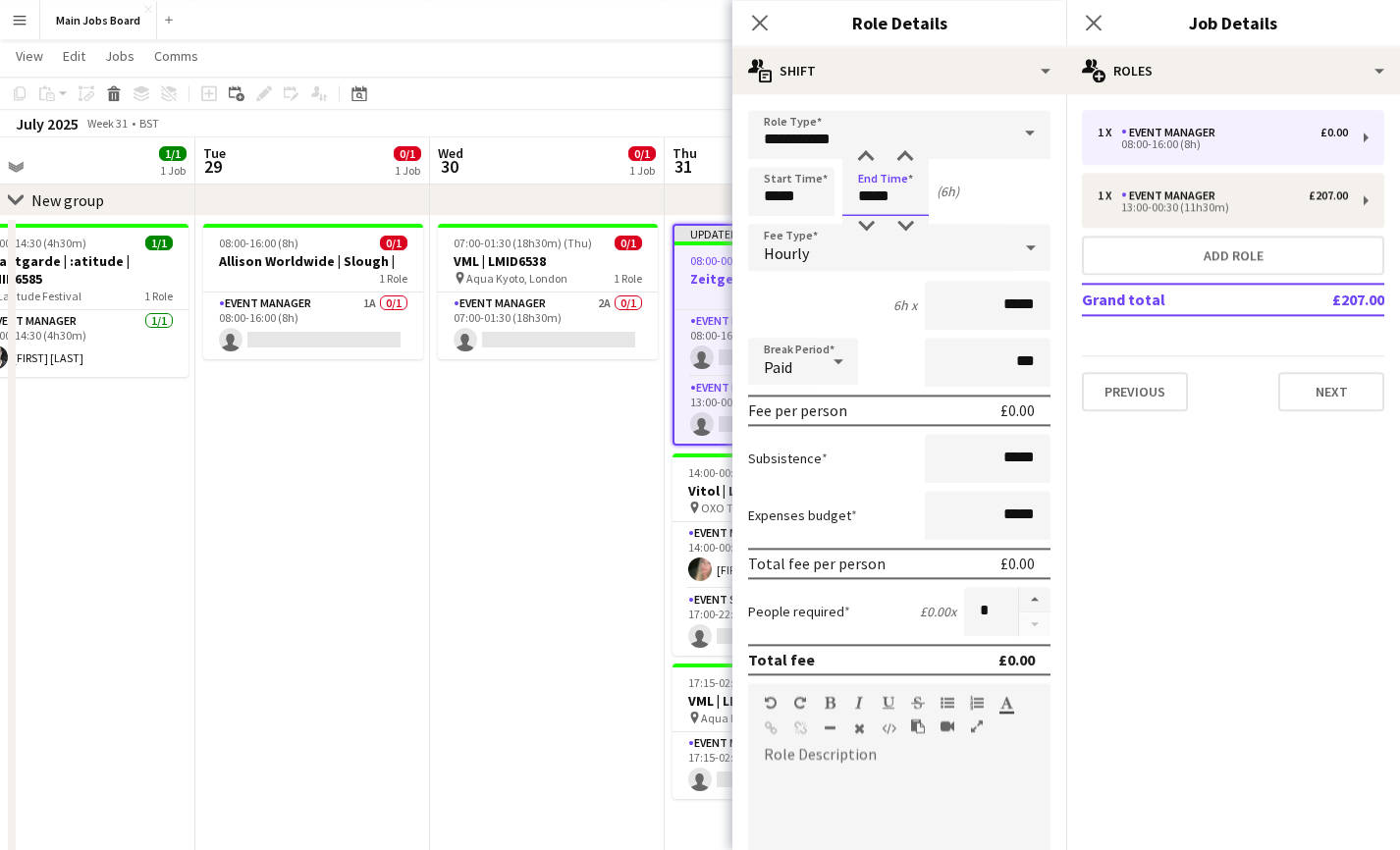 type on "*****" 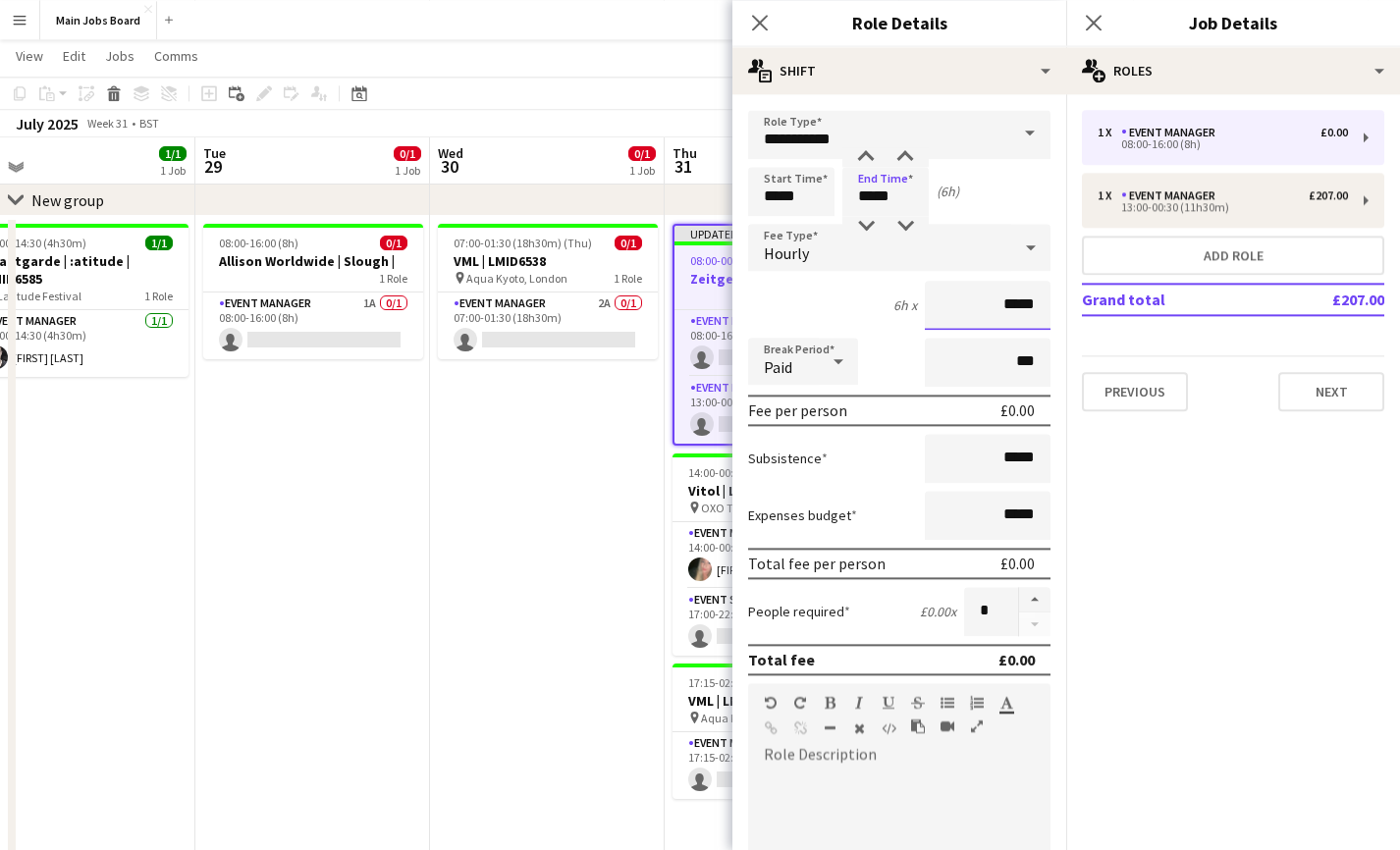 click on "*****" at bounding box center (988, 305) 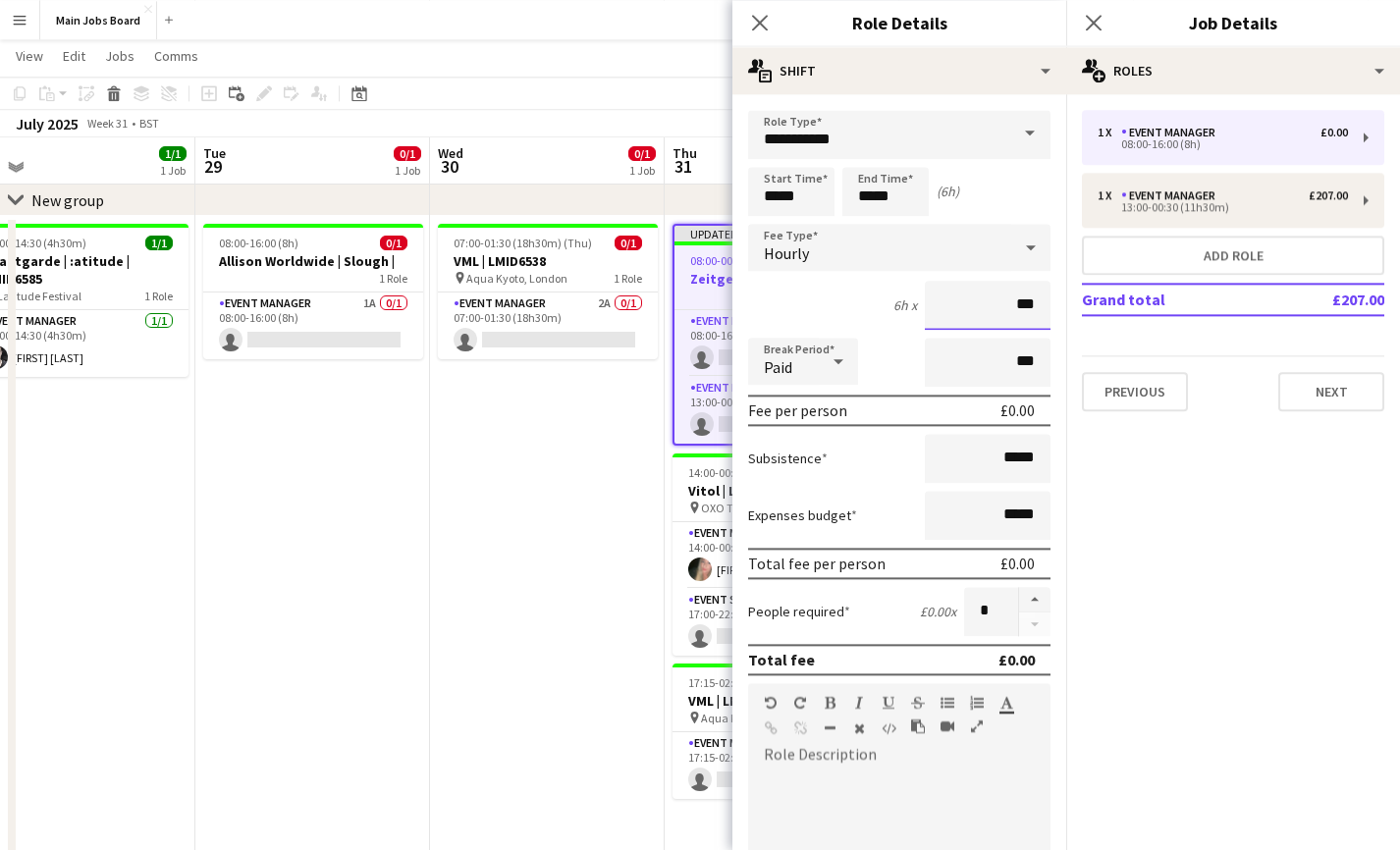 type on "**" 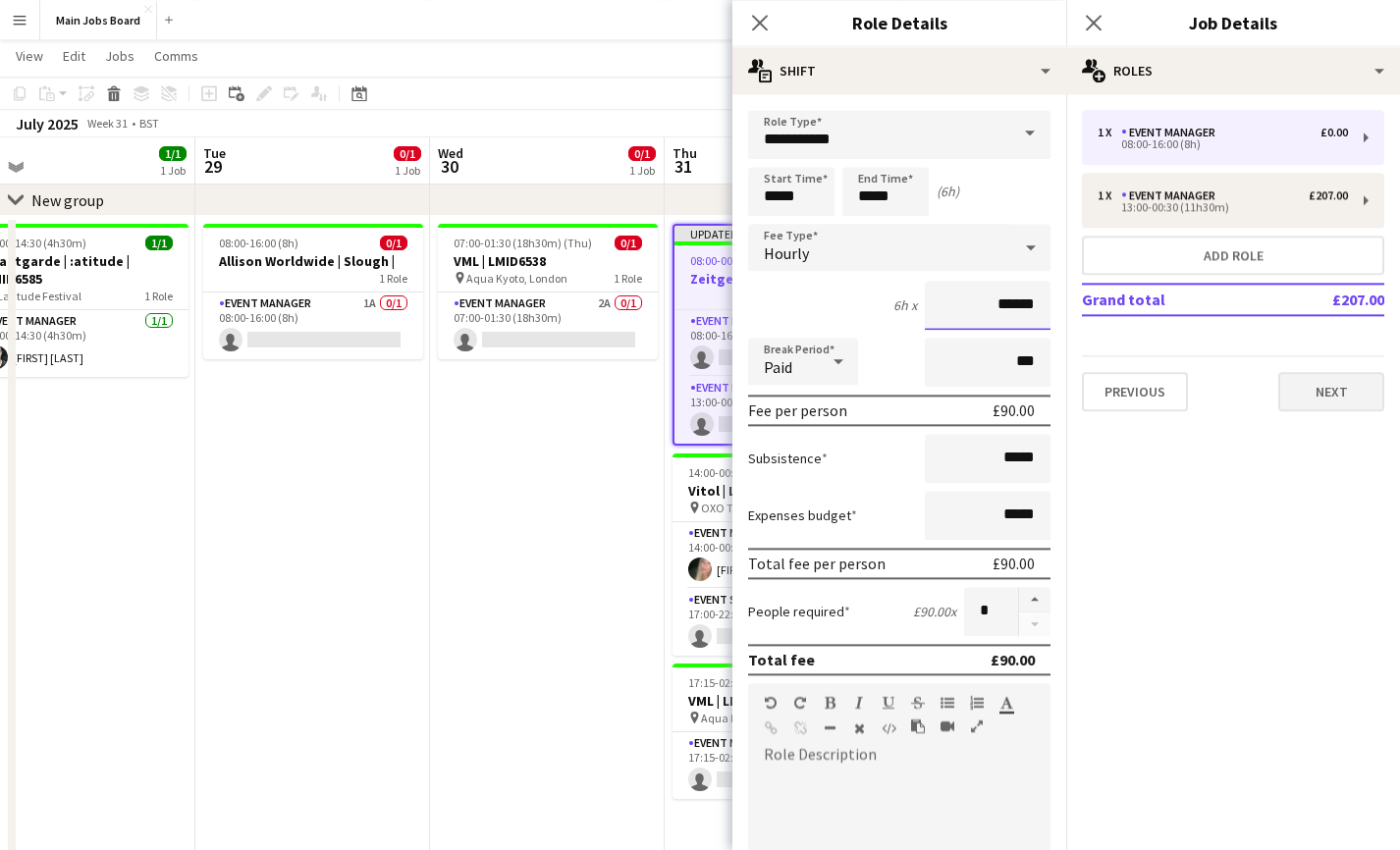 type on "******" 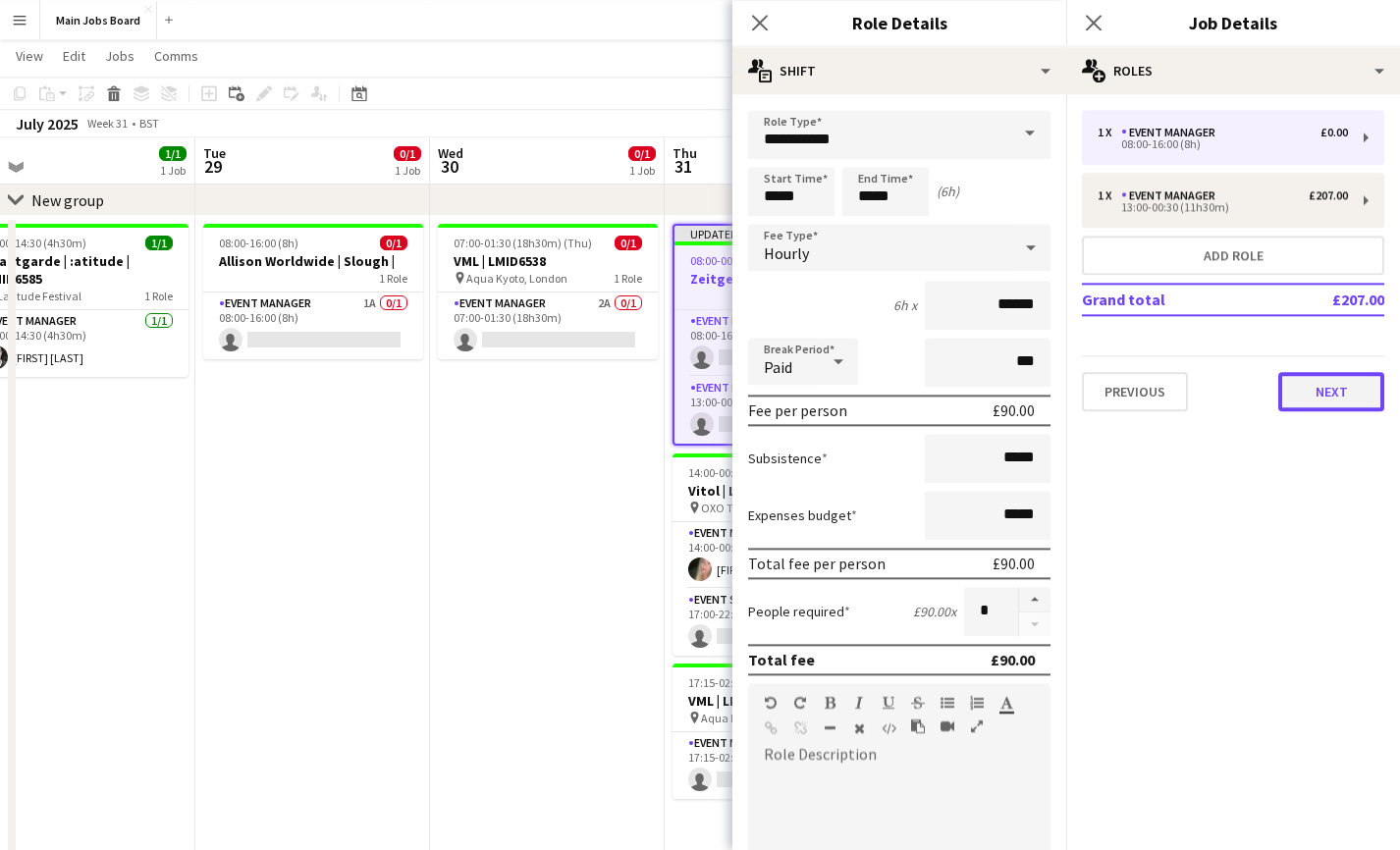 click on "Next" at bounding box center [1331, 392] 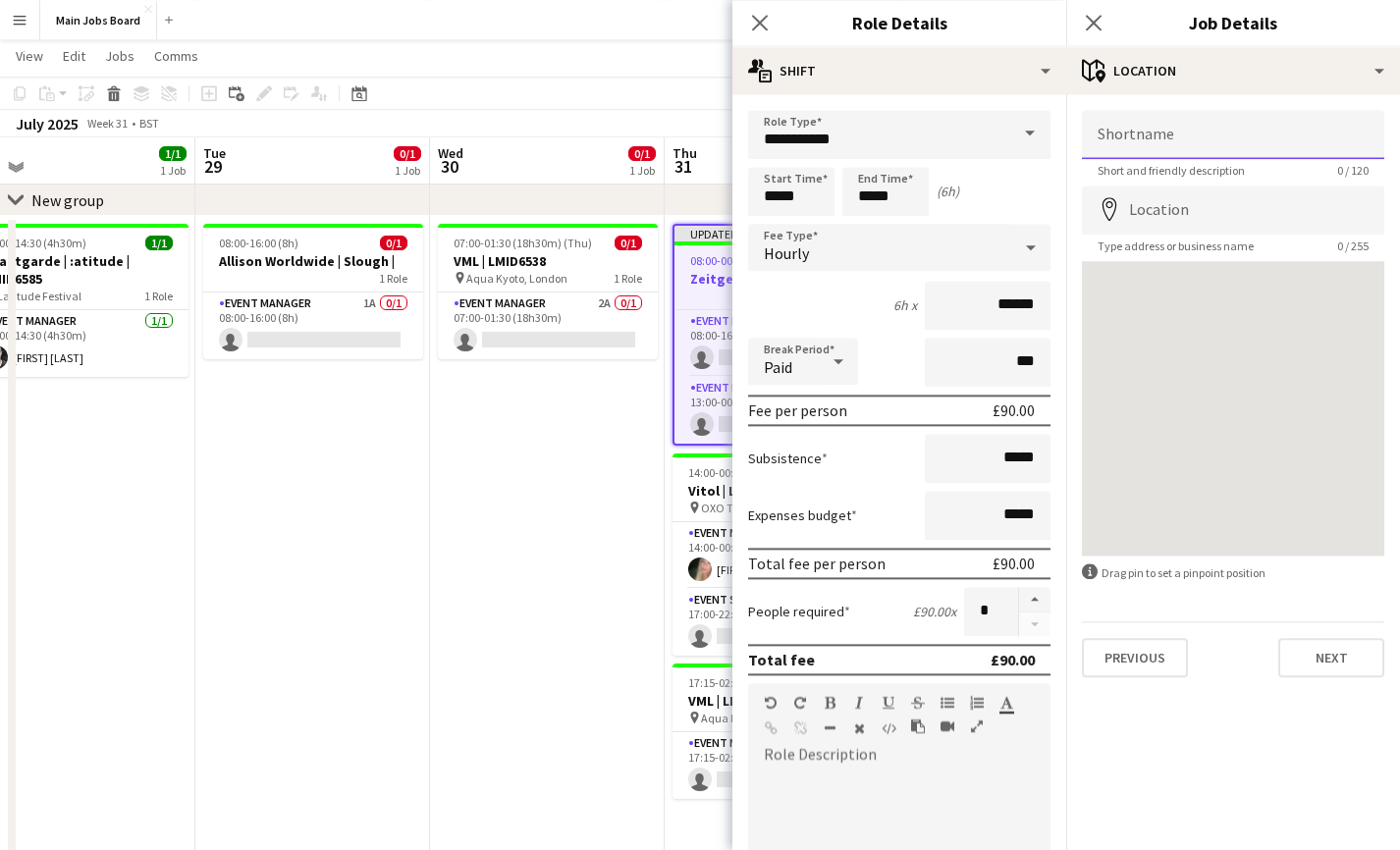 click on "Shortname" at bounding box center (1233, 134) 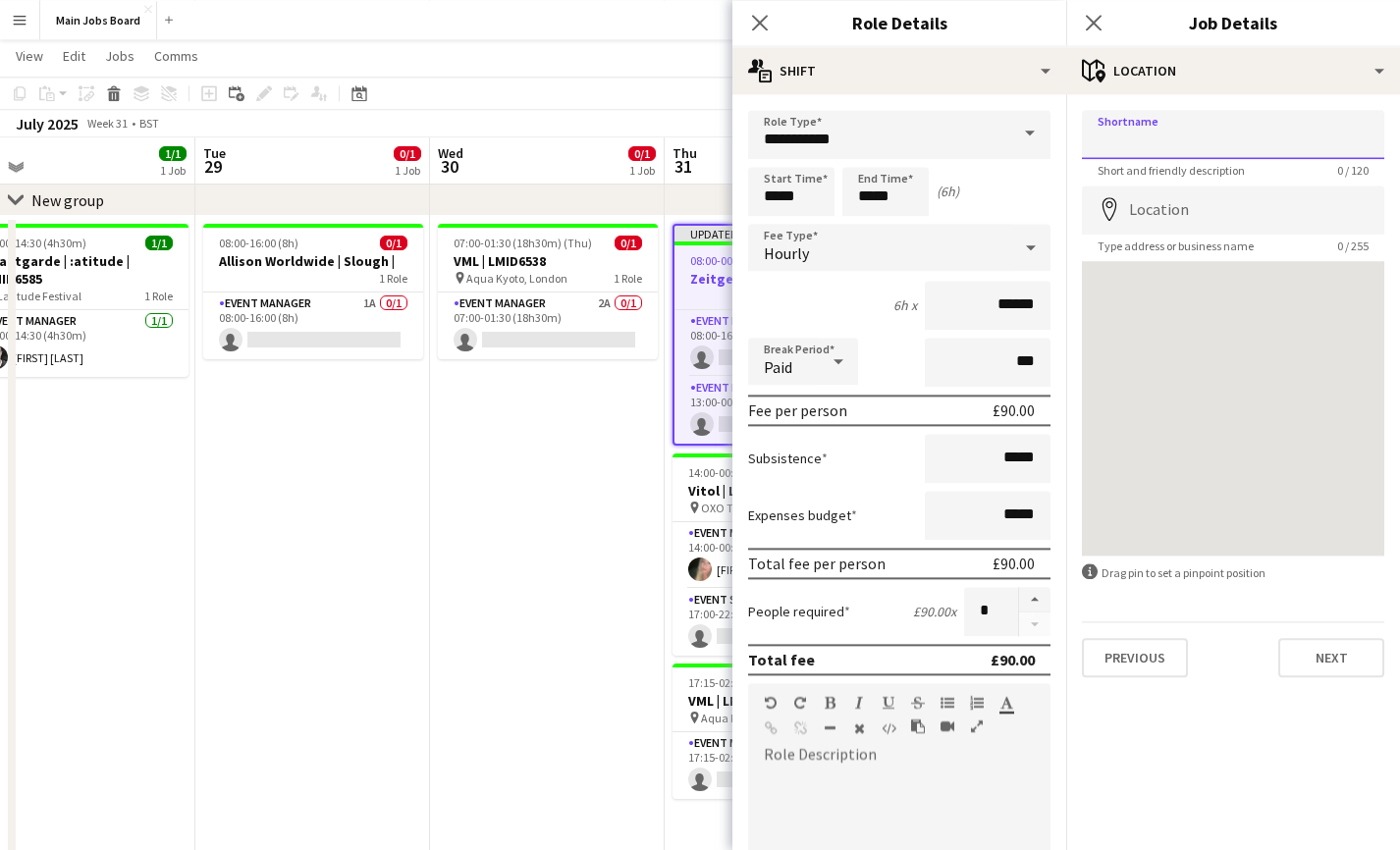 paste on "**********" 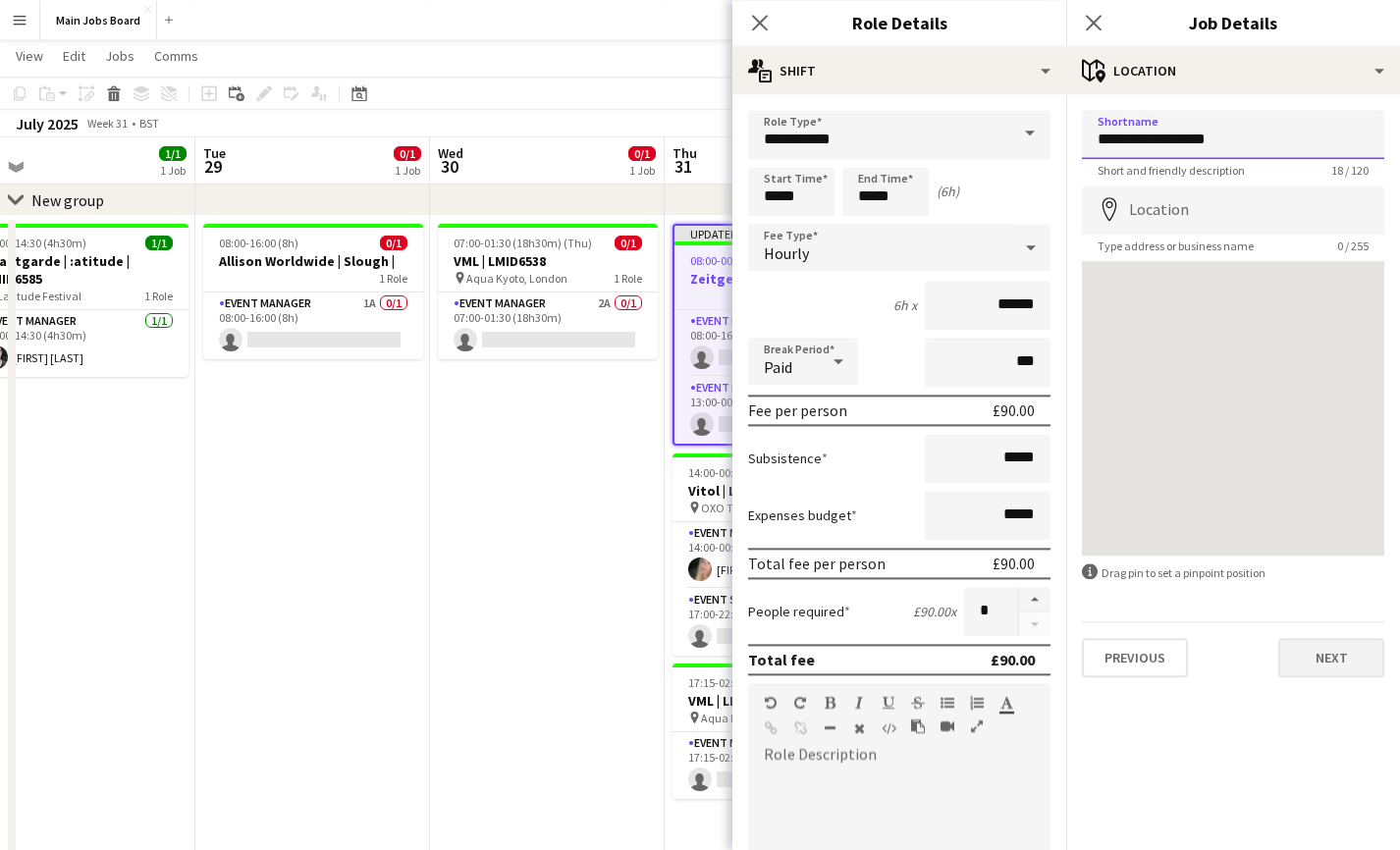 type on "**********" 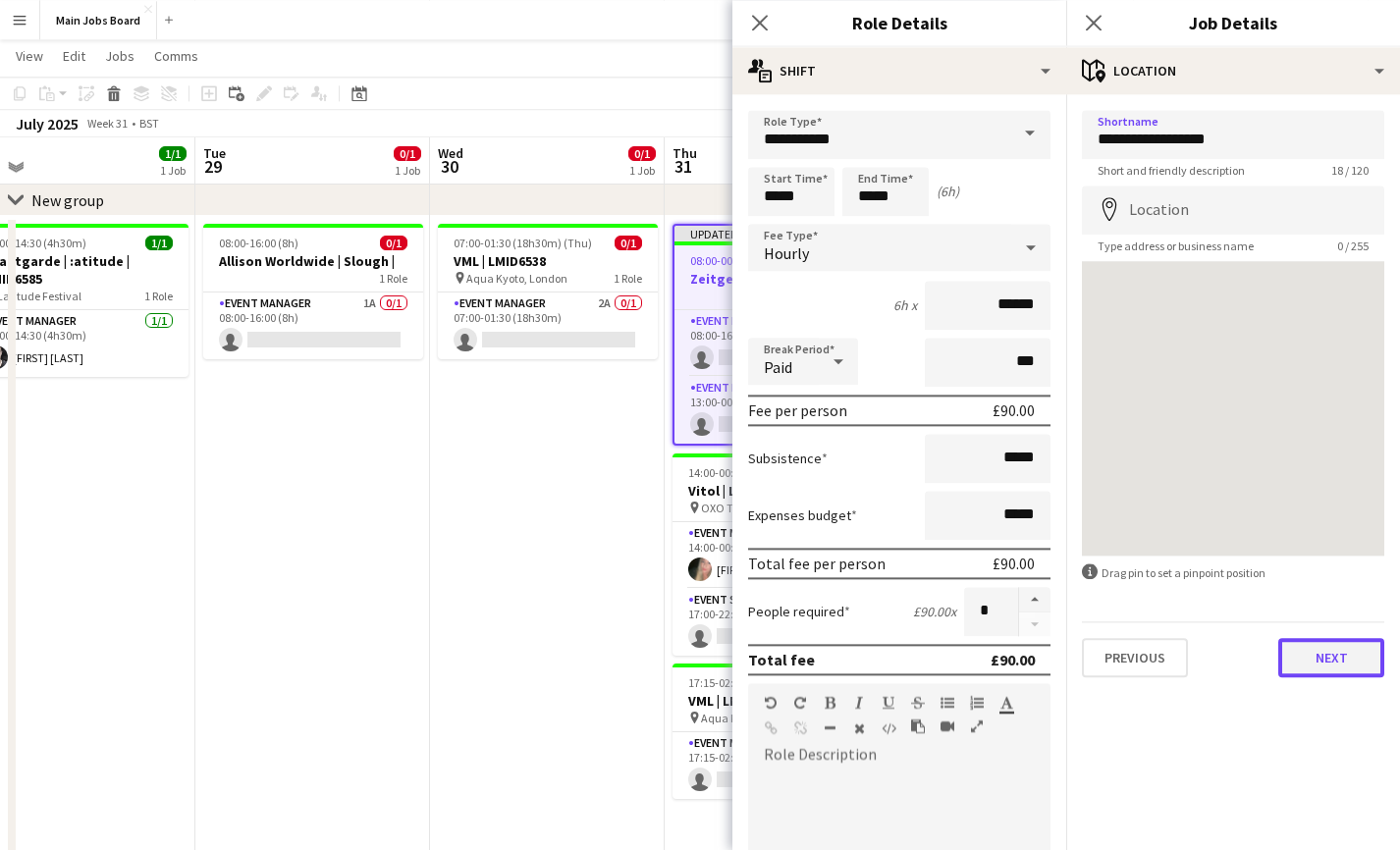click on "Next" at bounding box center (1331, 658) 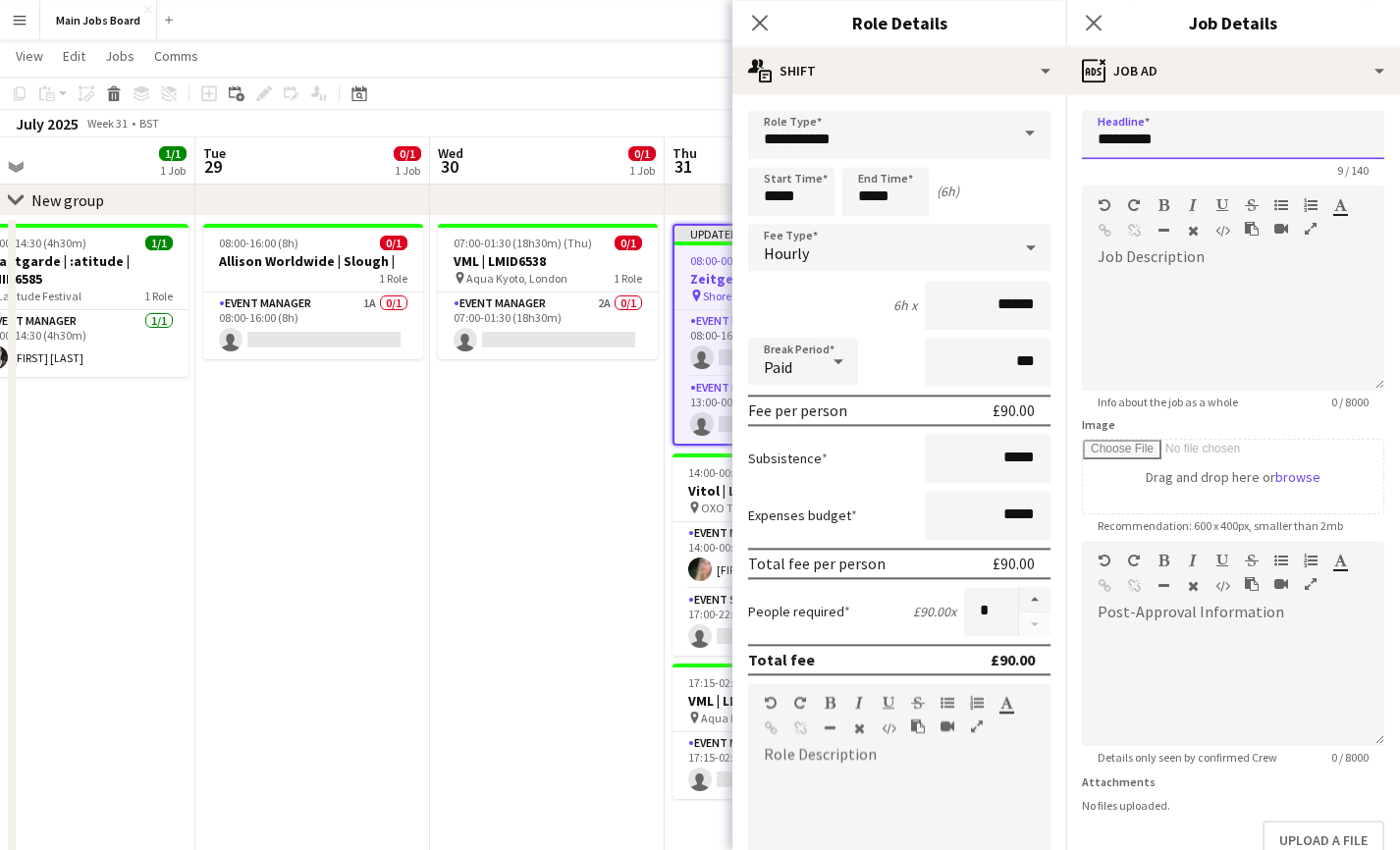 drag, startPoint x: 1211, startPoint y: 142, endPoint x: 1058, endPoint y: 142, distance: 153 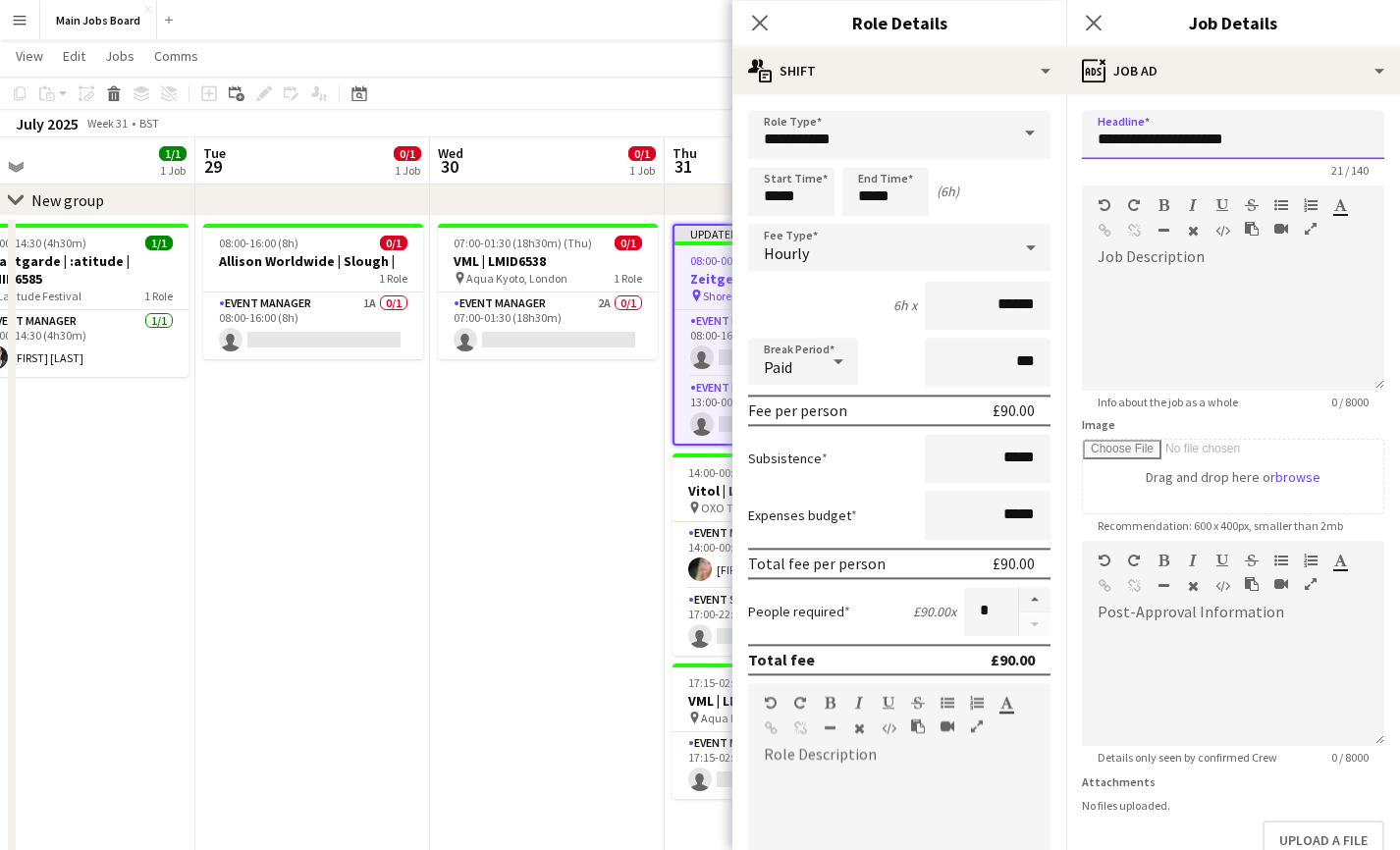 type on "**********" 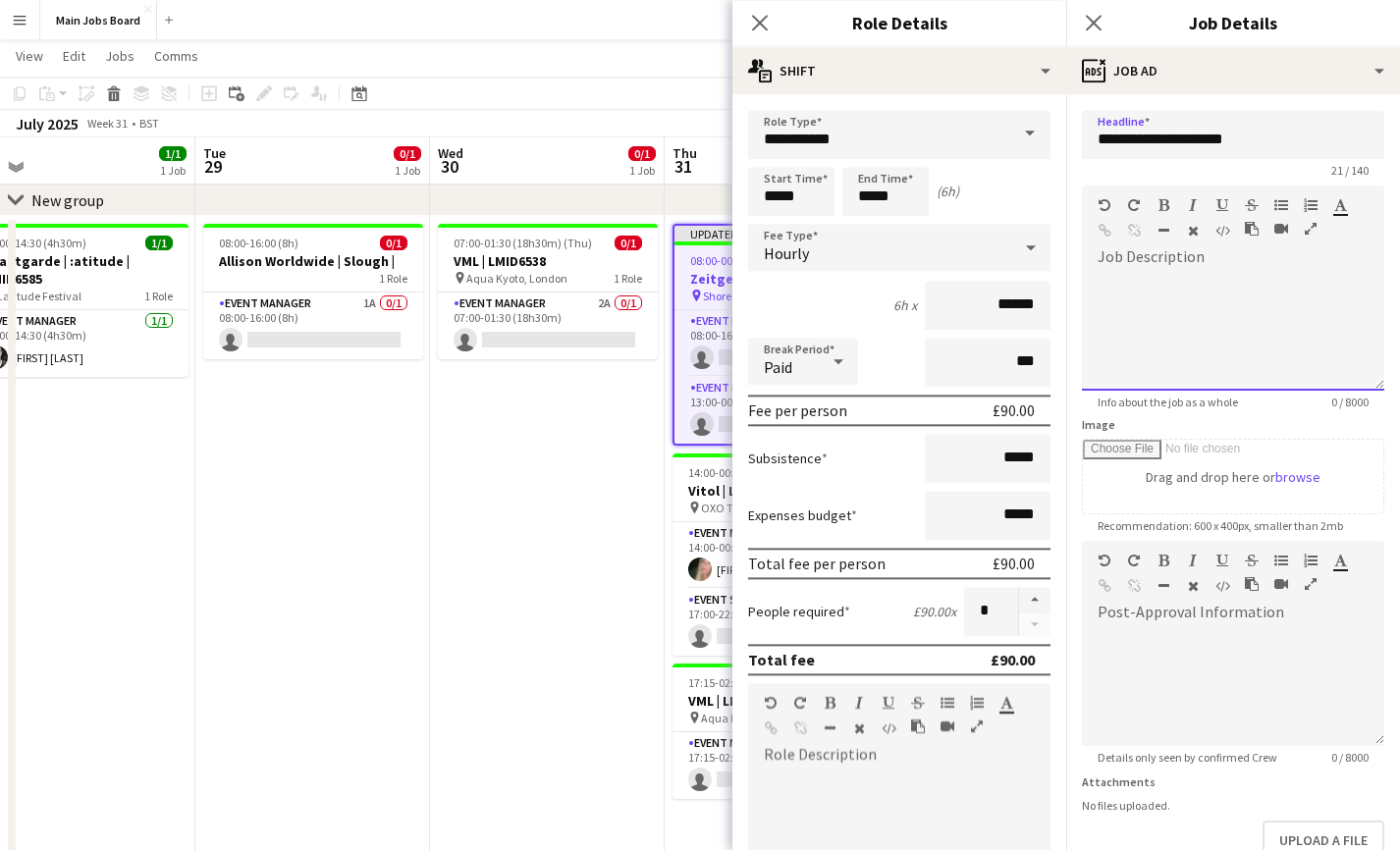 click at bounding box center [1233, 332] 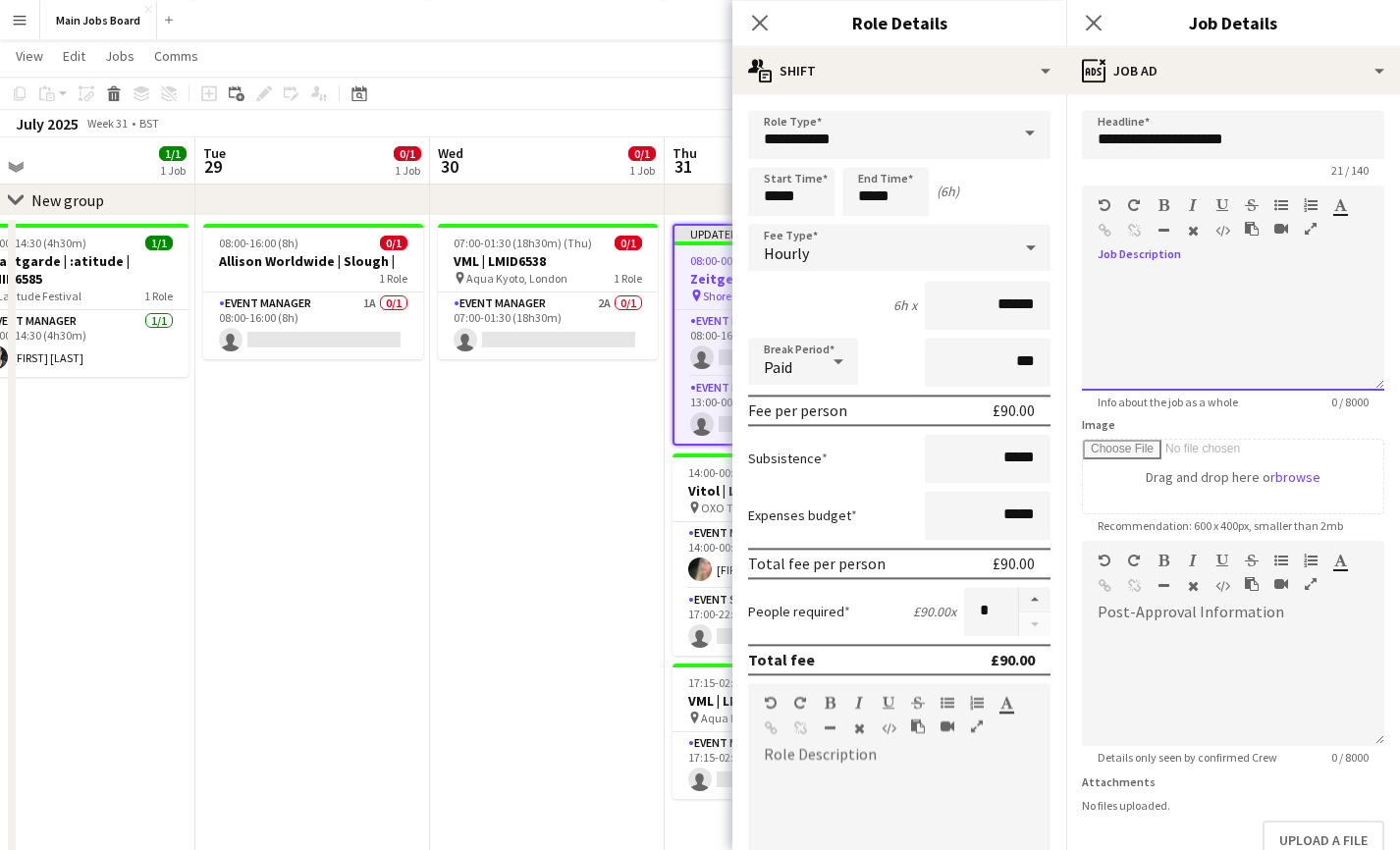 paste 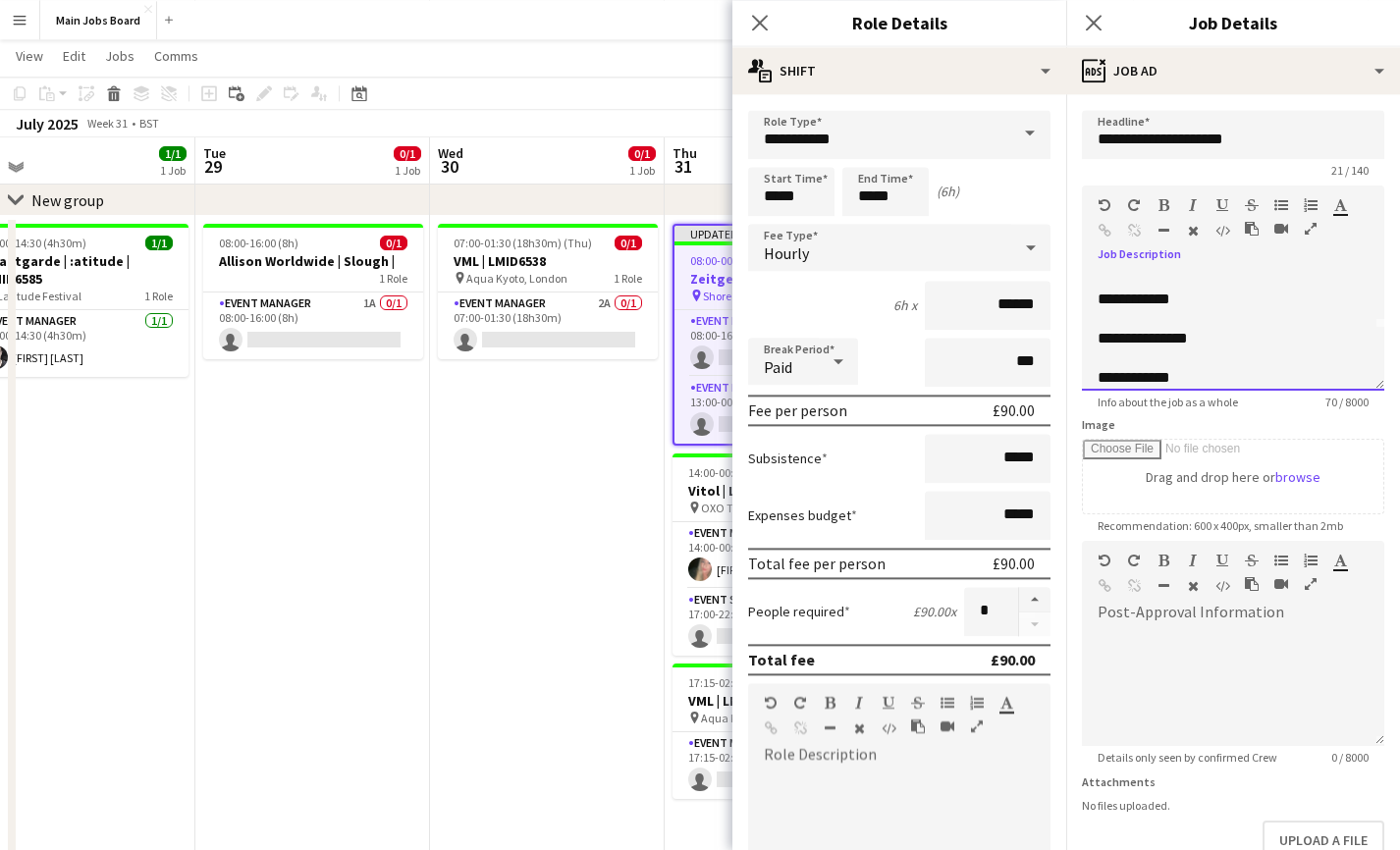 scroll, scrollTop: 0, scrollLeft: 0, axis: both 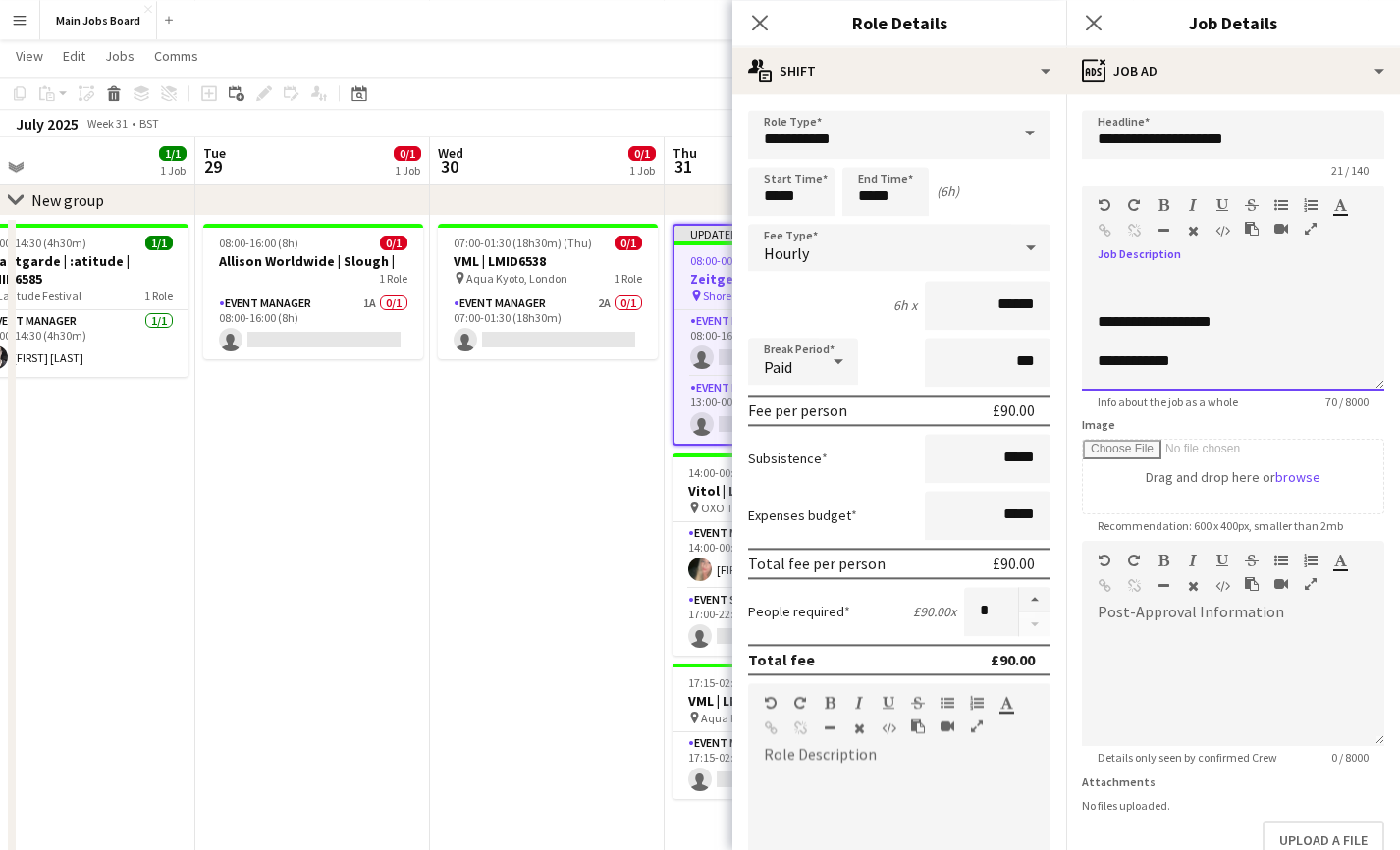click on "**********" at bounding box center (1233, 332) 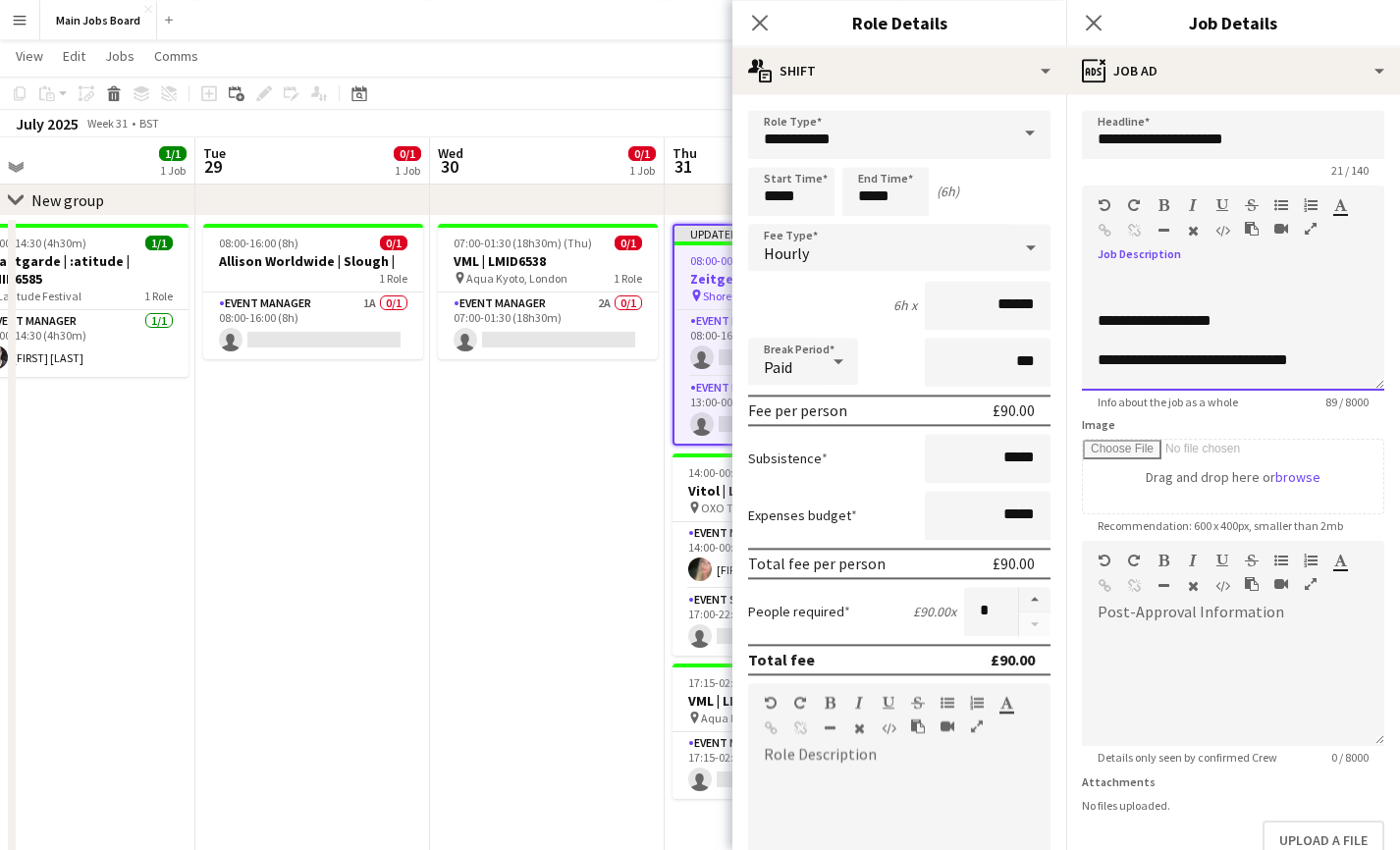 scroll, scrollTop: 25, scrollLeft: 0, axis: vertical 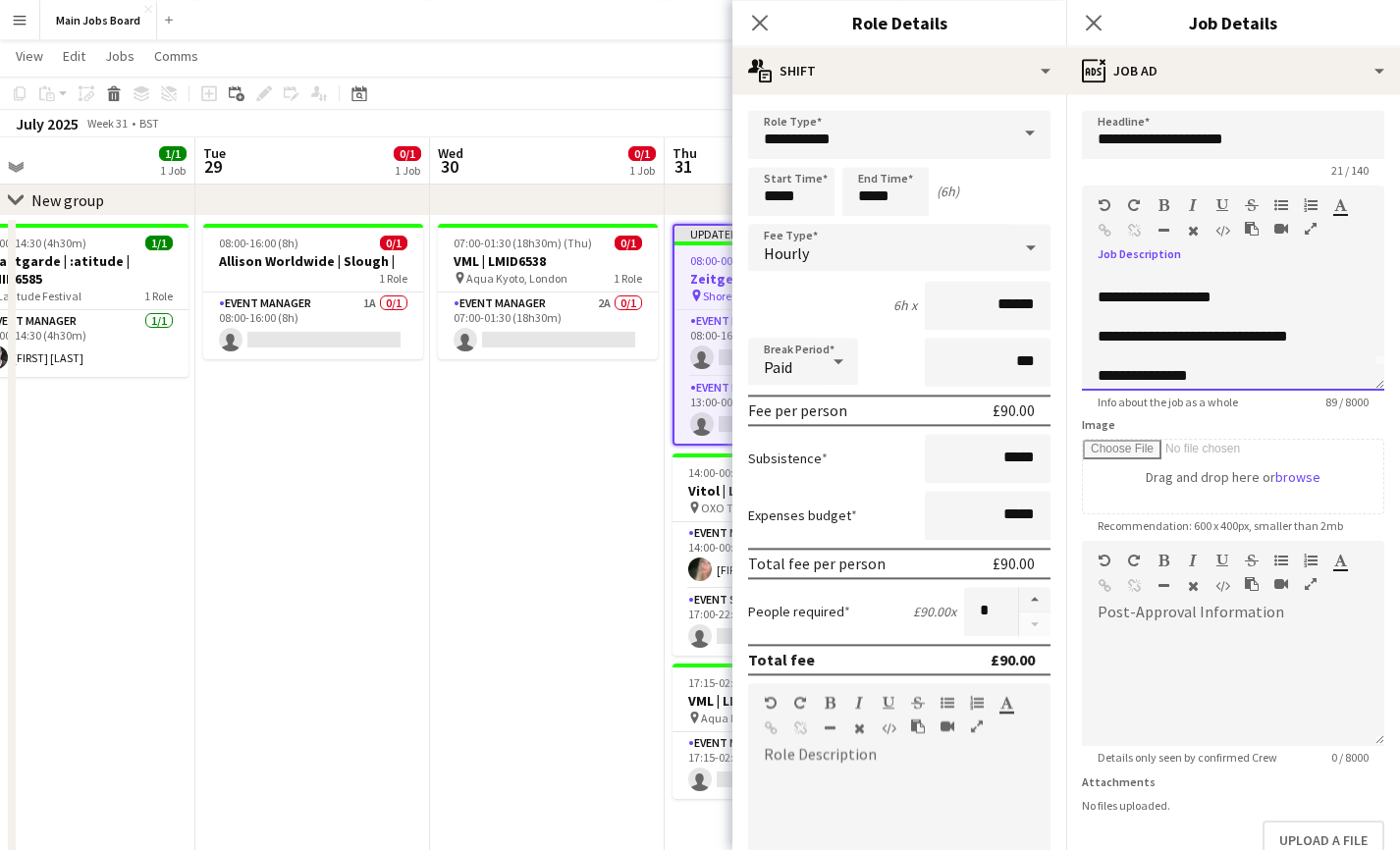 click on "**********" at bounding box center (1233, 332) 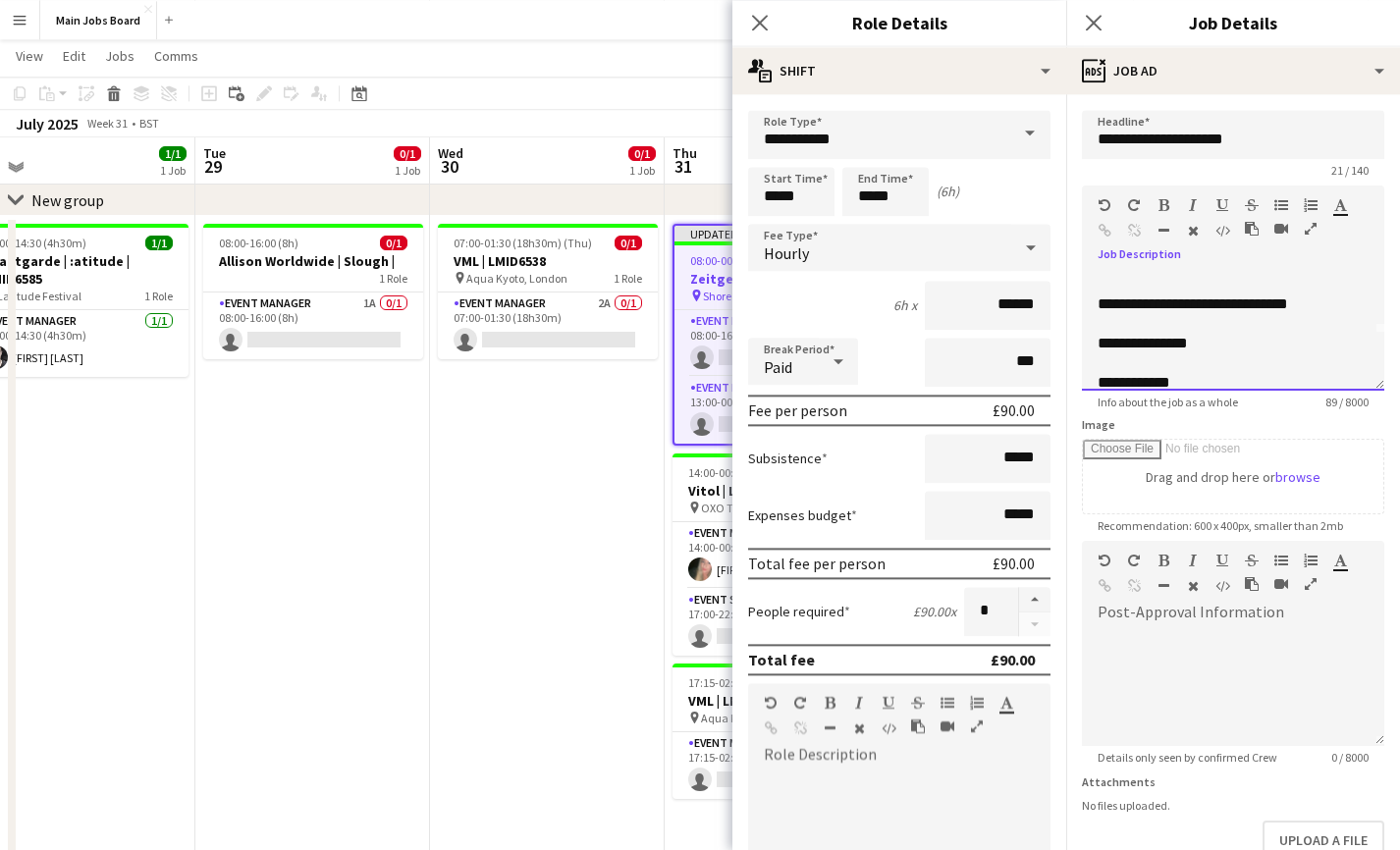 scroll, scrollTop: 75, scrollLeft: 0, axis: vertical 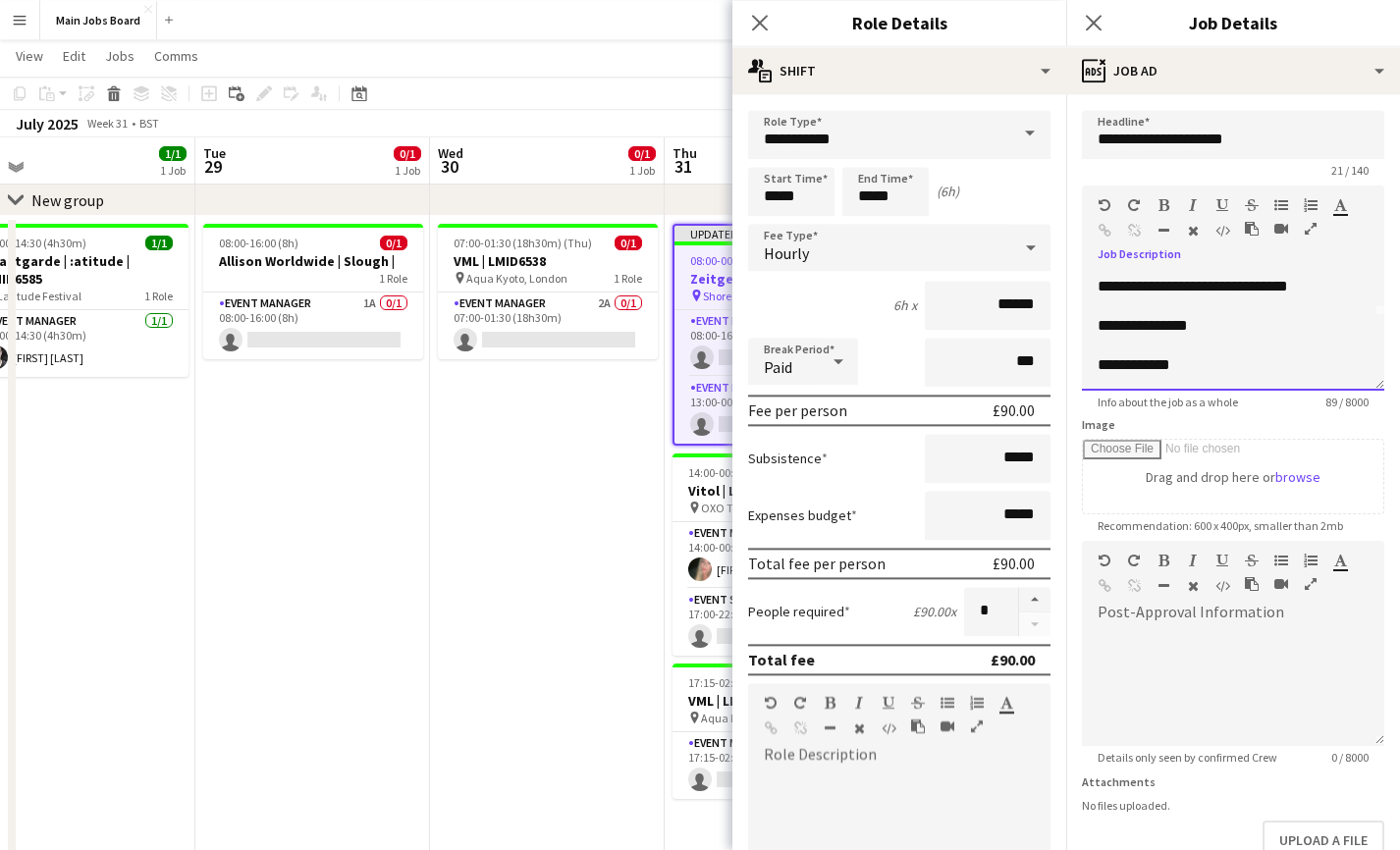 click on "**********" at bounding box center [1233, 332] 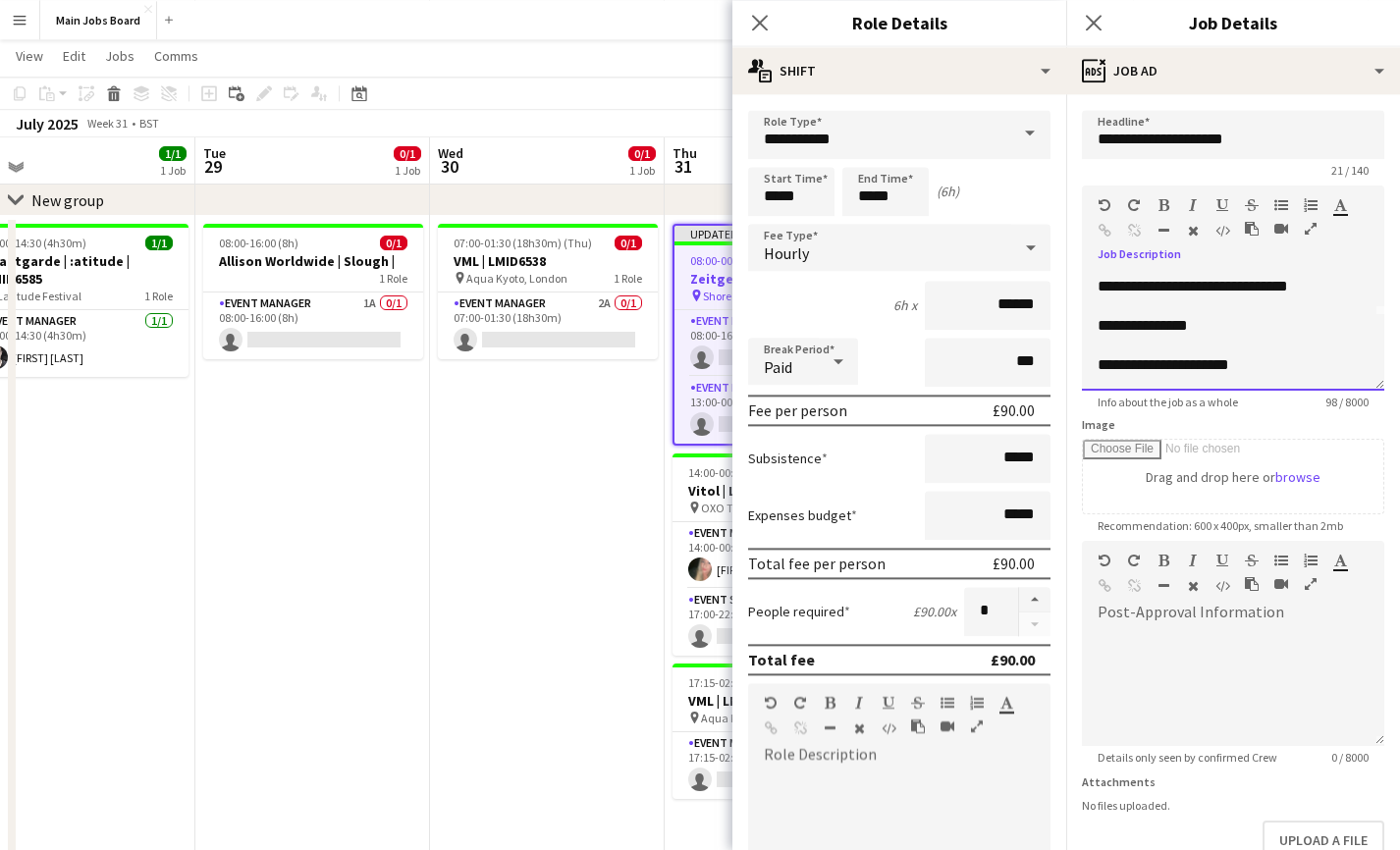 scroll, scrollTop: 0, scrollLeft: 0, axis: both 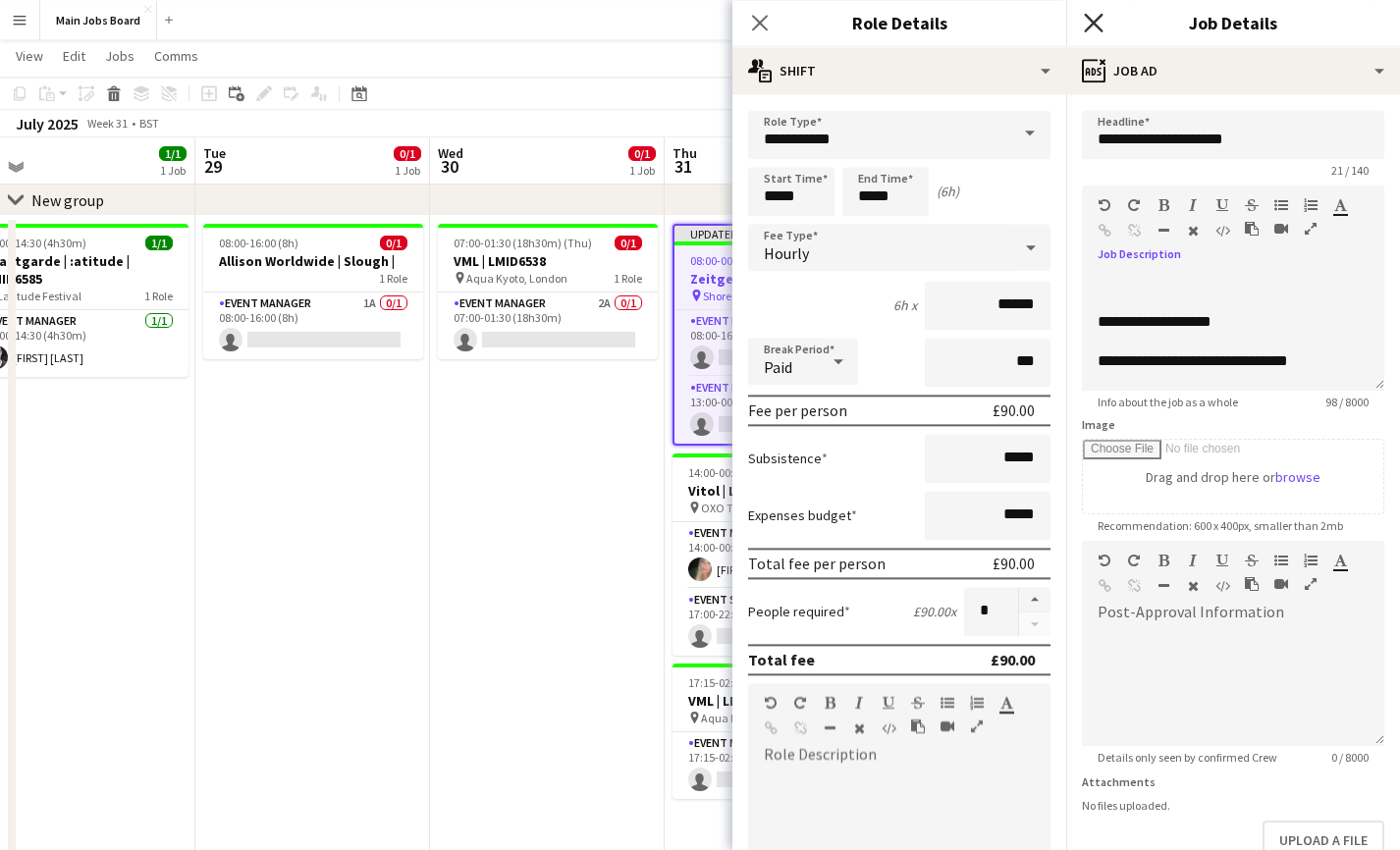 click 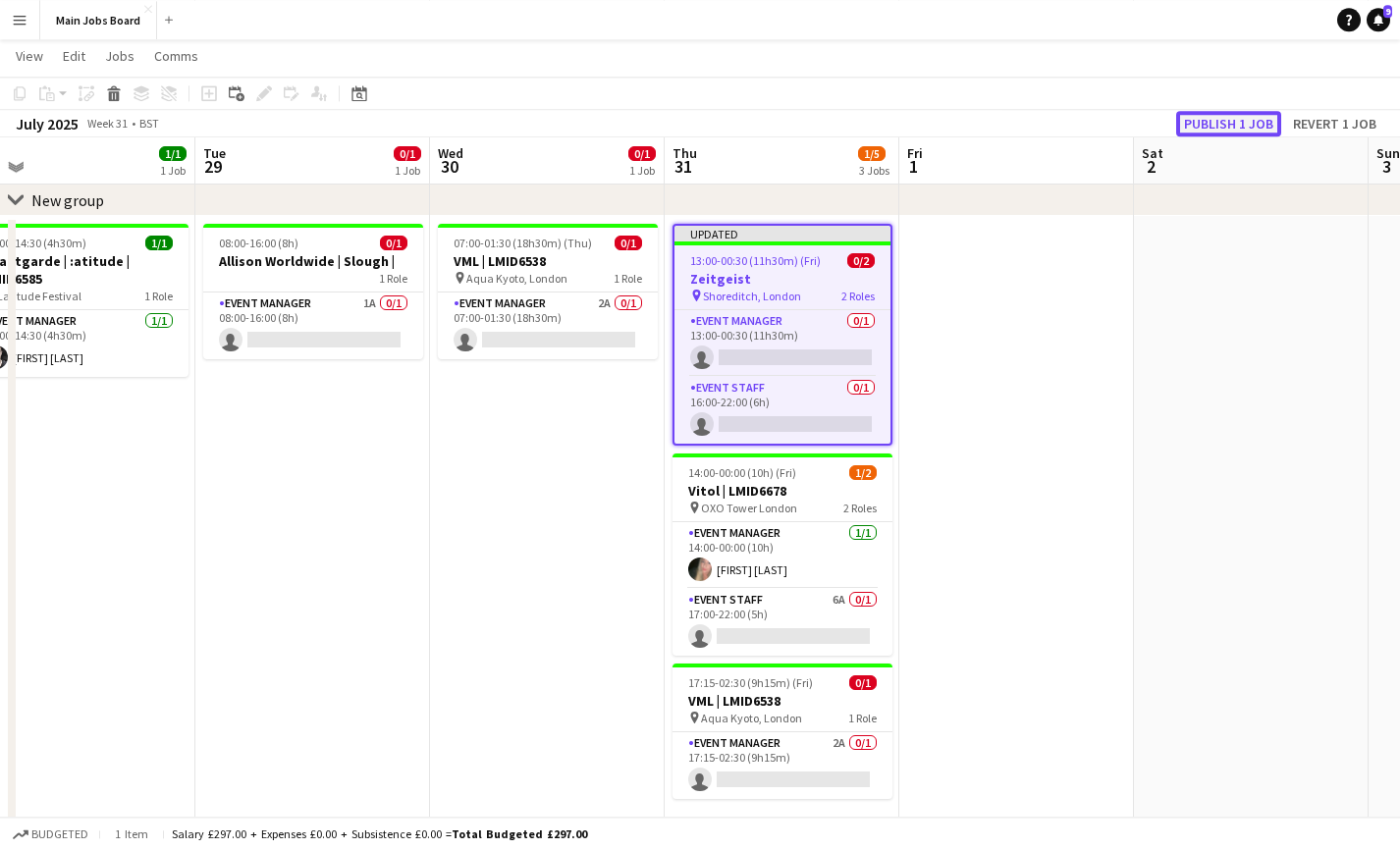 click on "Publish 1 job" 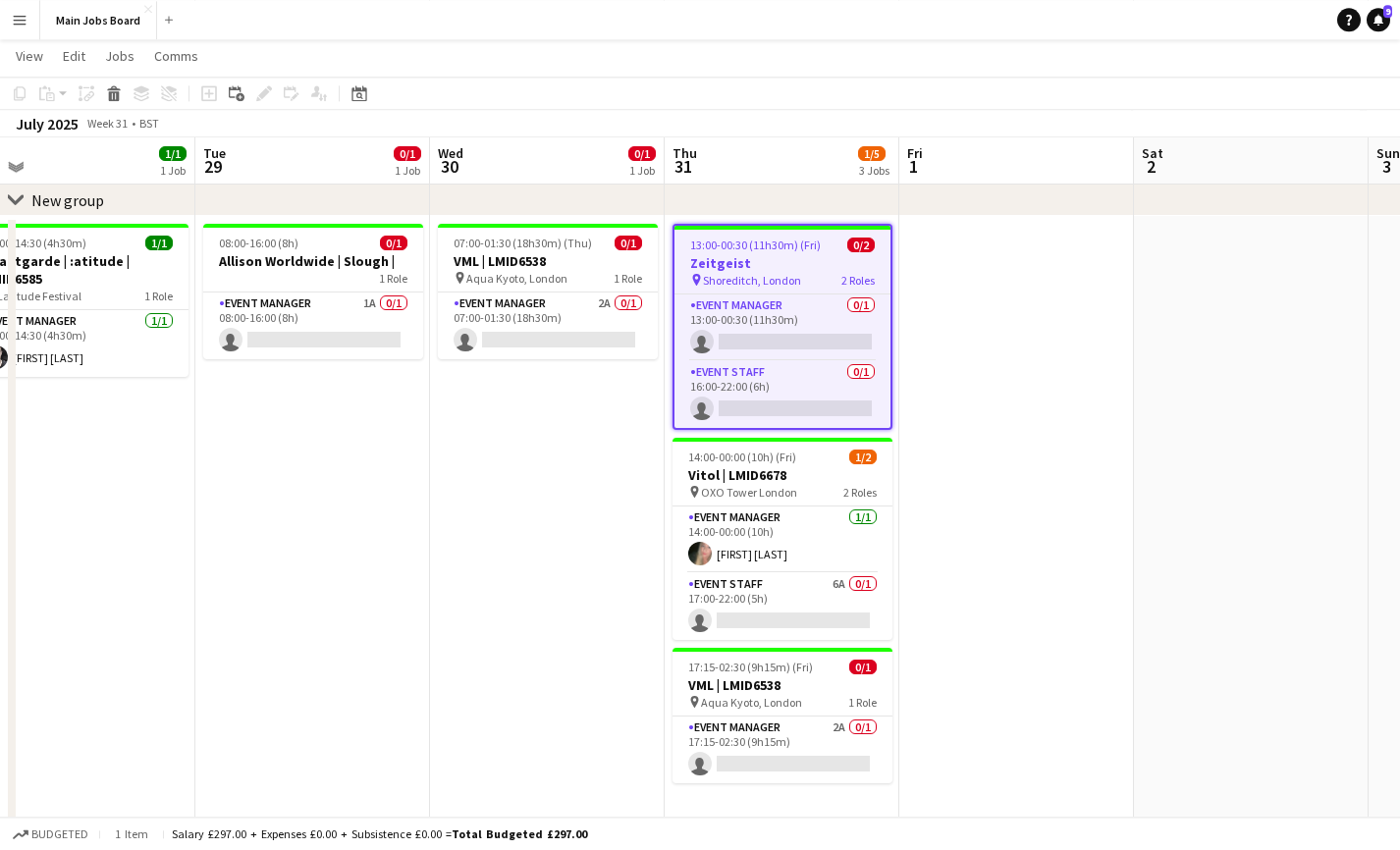 drag, startPoint x: 1143, startPoint y: 404, endPoint x: 1116, endPoint y: 408, distance: 27.294688 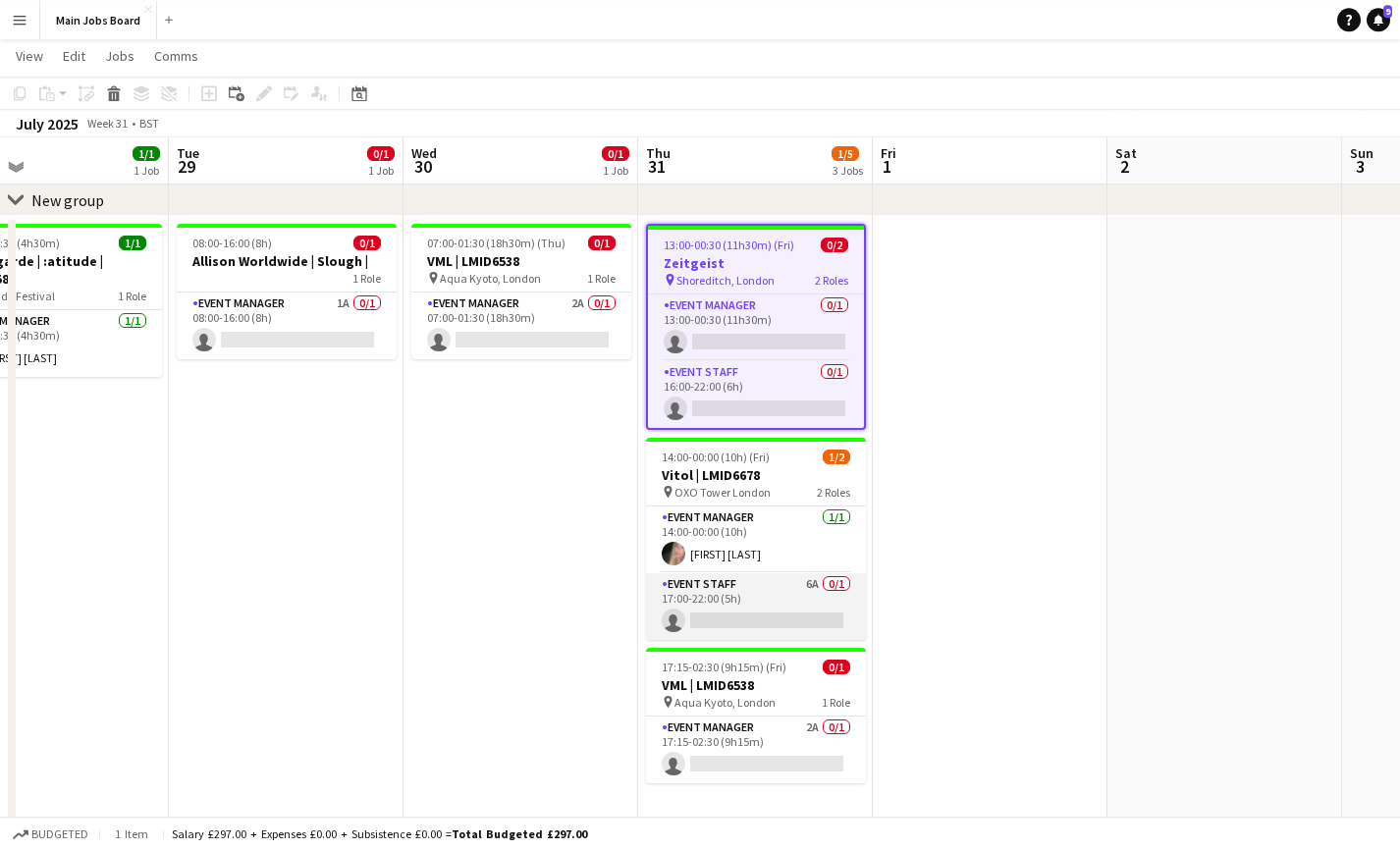 click on "Event Staff   6A   0/1   17:00-22:00 (5h)
single-neutral-actions" at bounding box center [756, 607] 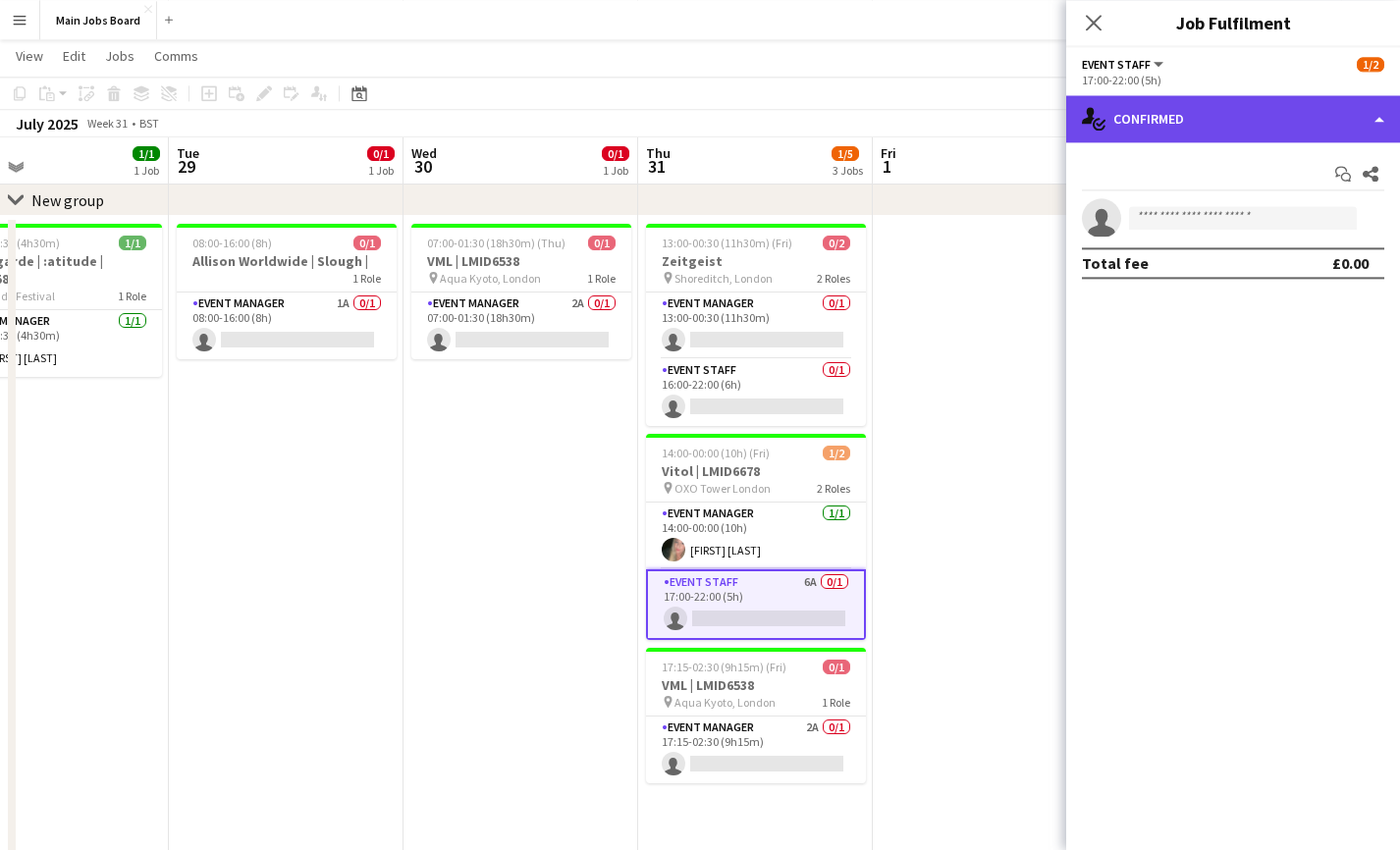 click on "single-neutral-actions-check-2
Confirmed" 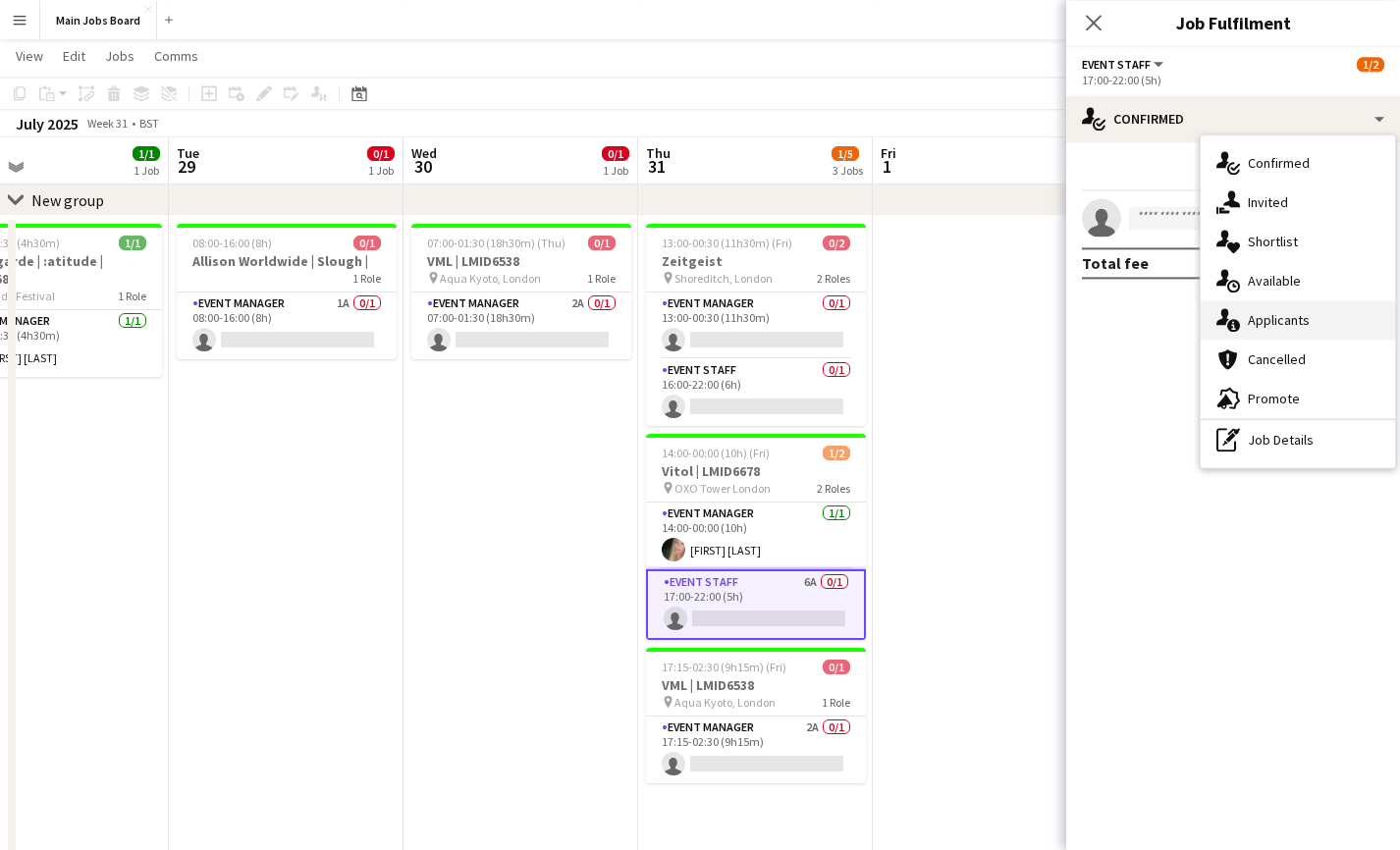 click on "single-neutral-actions-information
Applicants" at bounding box center (1298, 320) 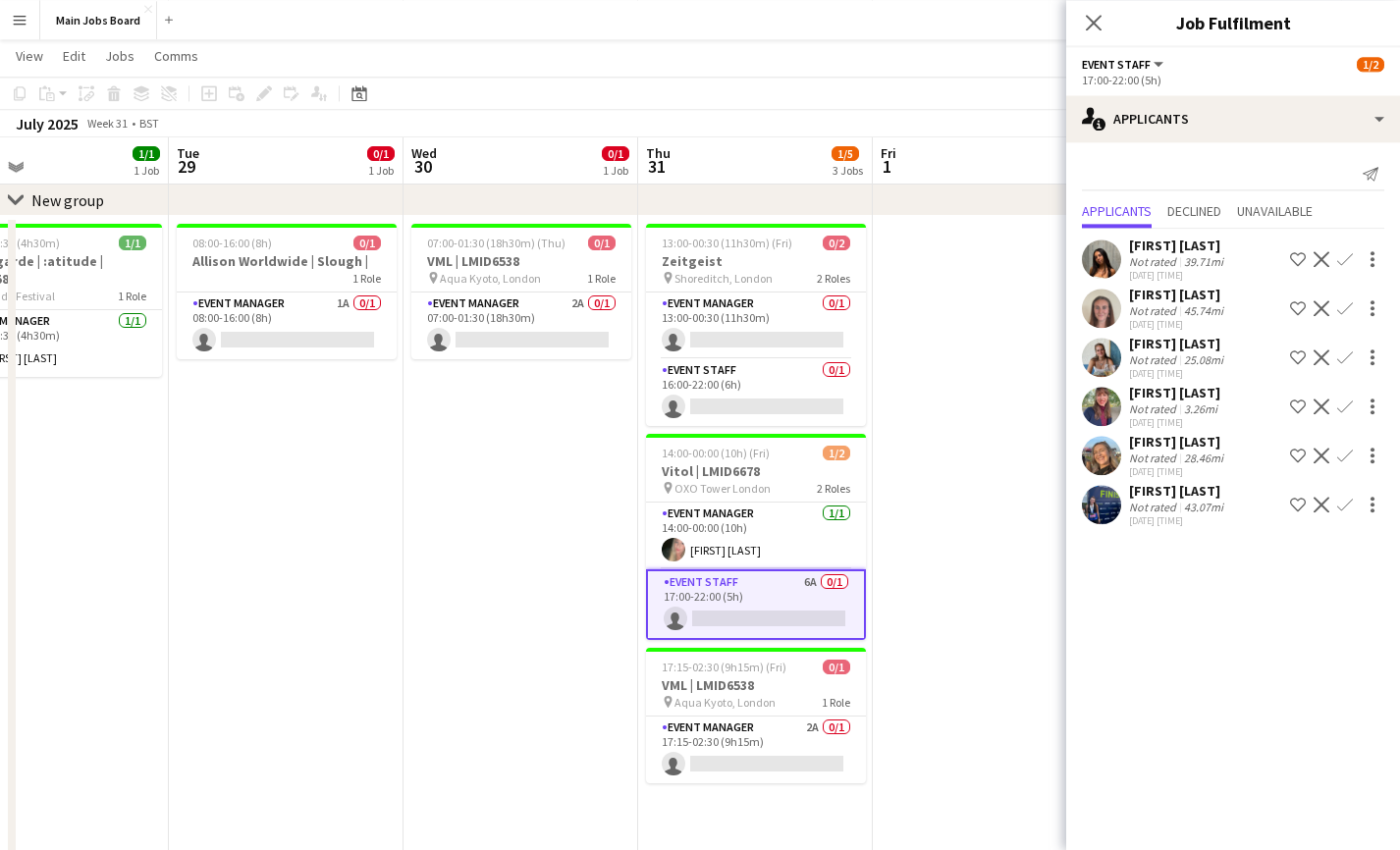 click at bounding box center (990, 618) 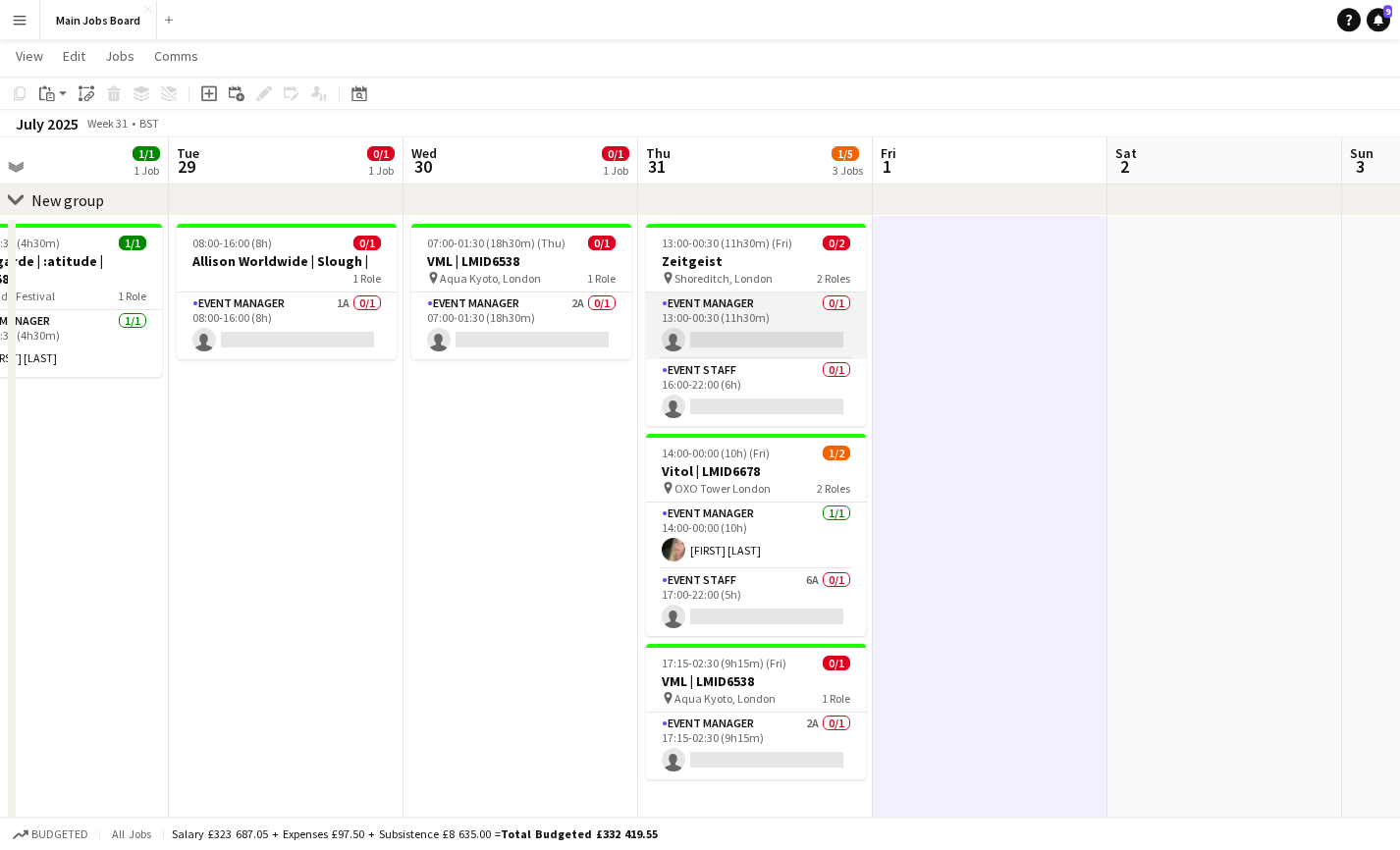 click on "Event Manager   0/1   13:00-00:30 (11h30m)
single-neutral-actions" at bounding box center [756, 326] 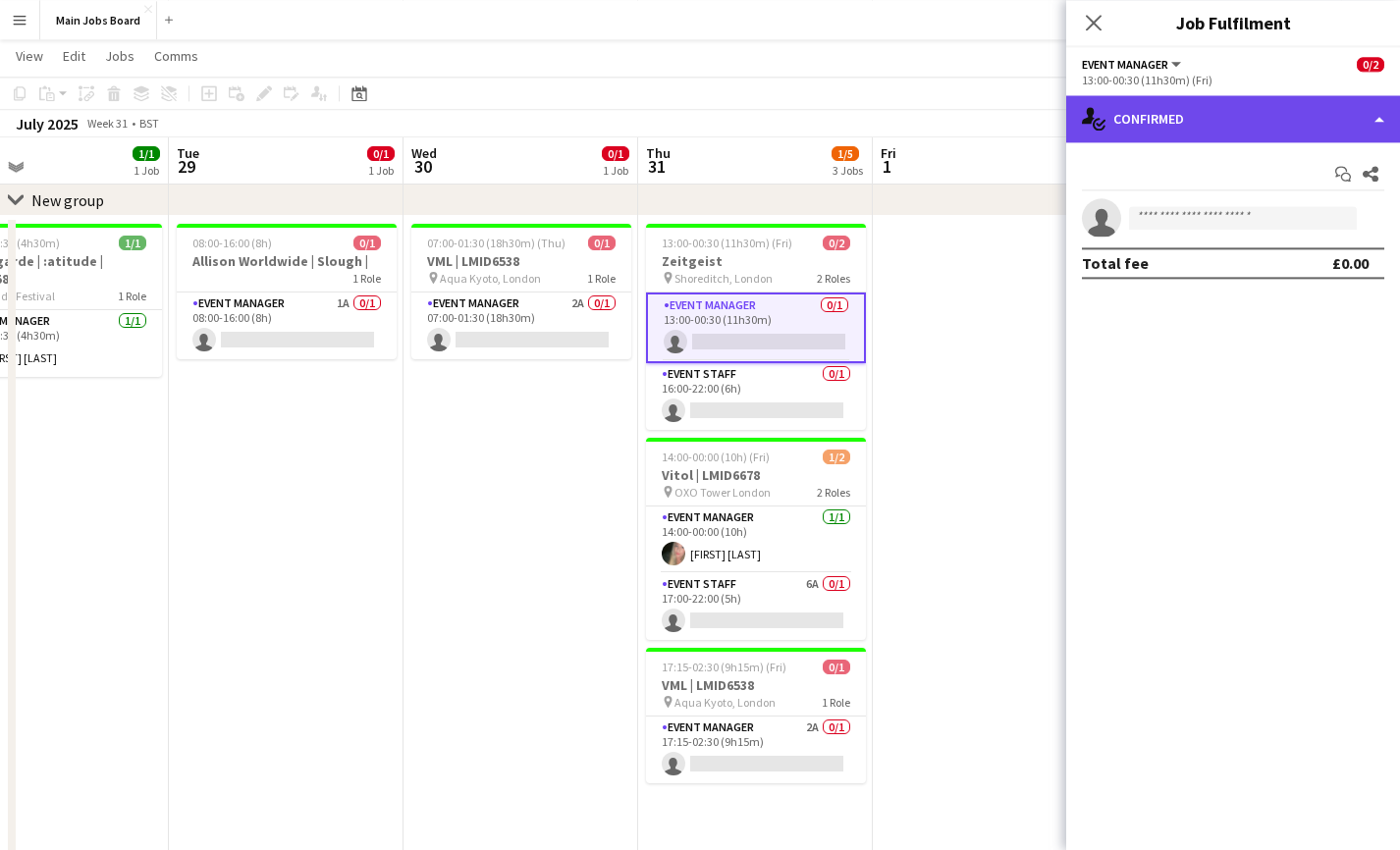 click on "single-neutral-actions-check-2
Confirmed" 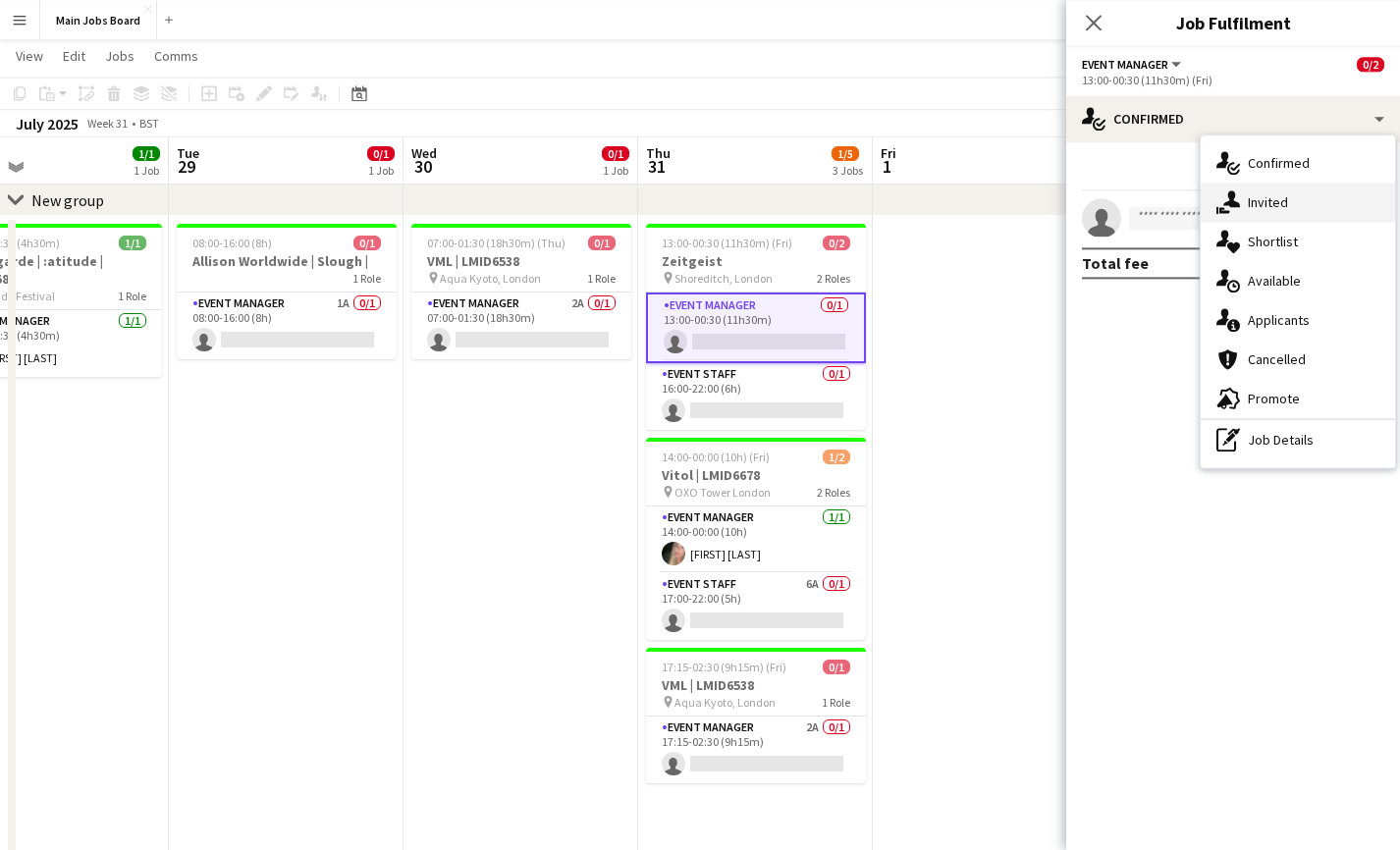 click on "single-neutral-actions-share-1
Invited" at bounding box center [1298, 202] 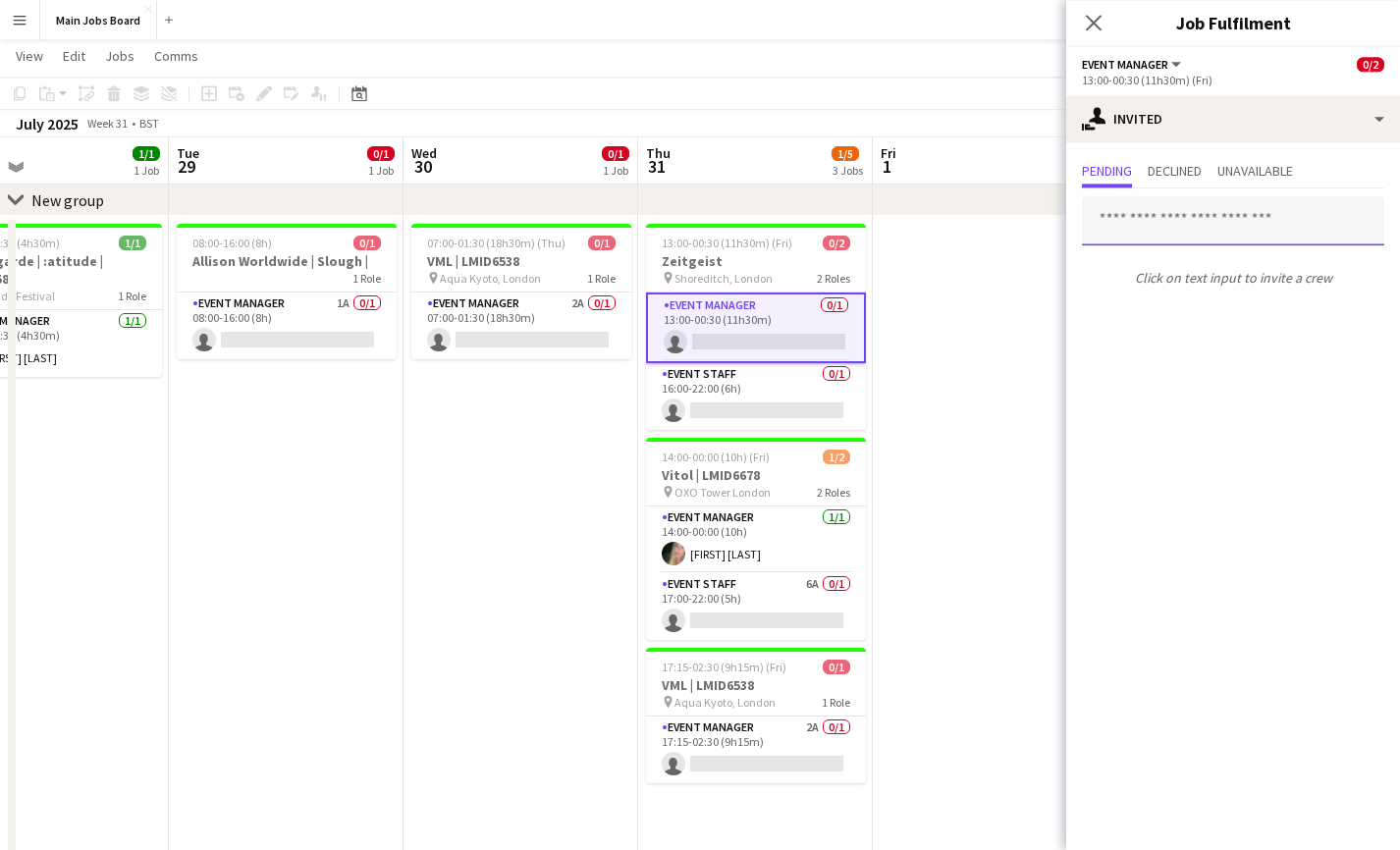 click at bounding box center (1233, 221) 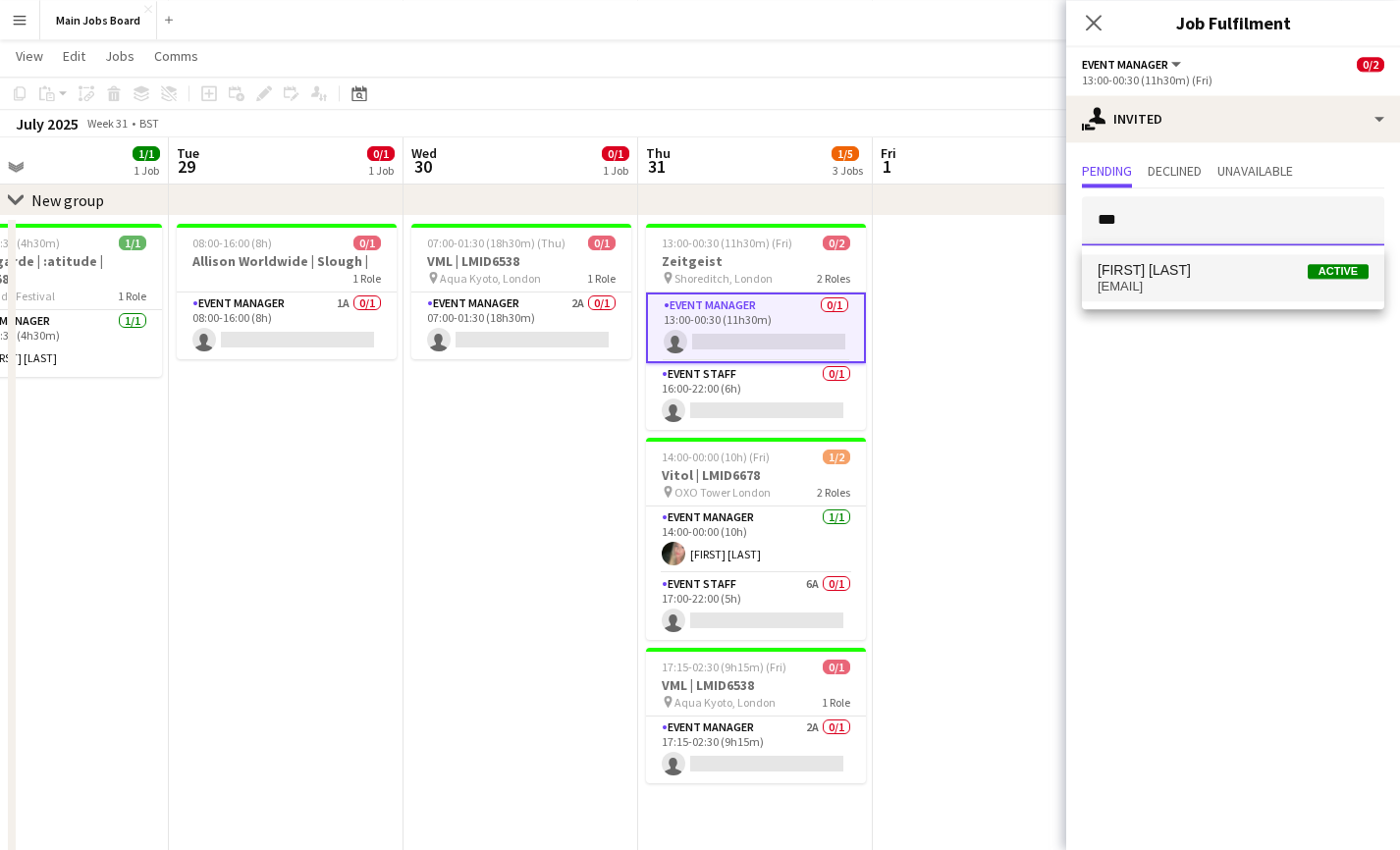 type on "***" 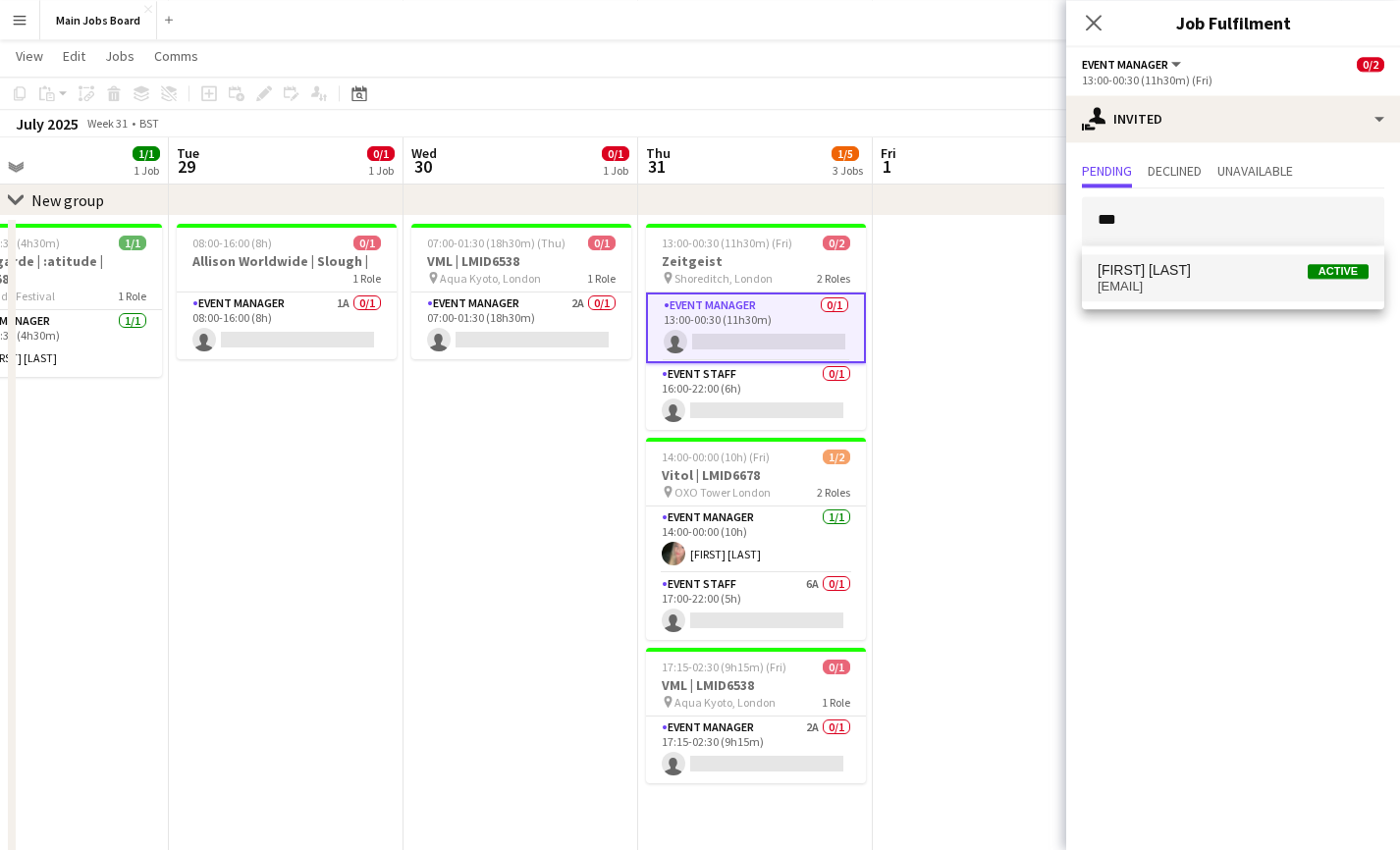 click on "[EMAIL]" at bounding box center (1233, 287) 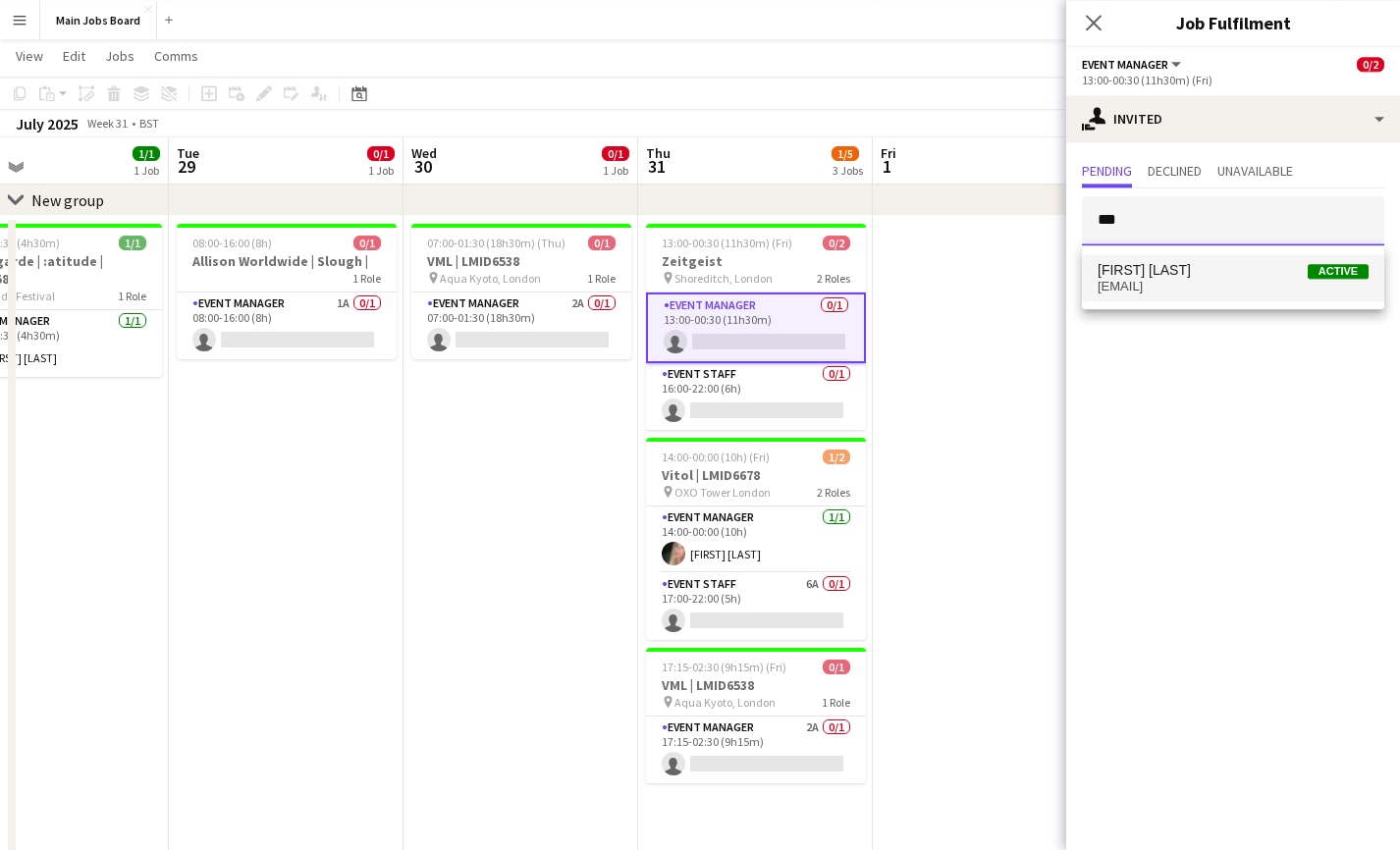 type 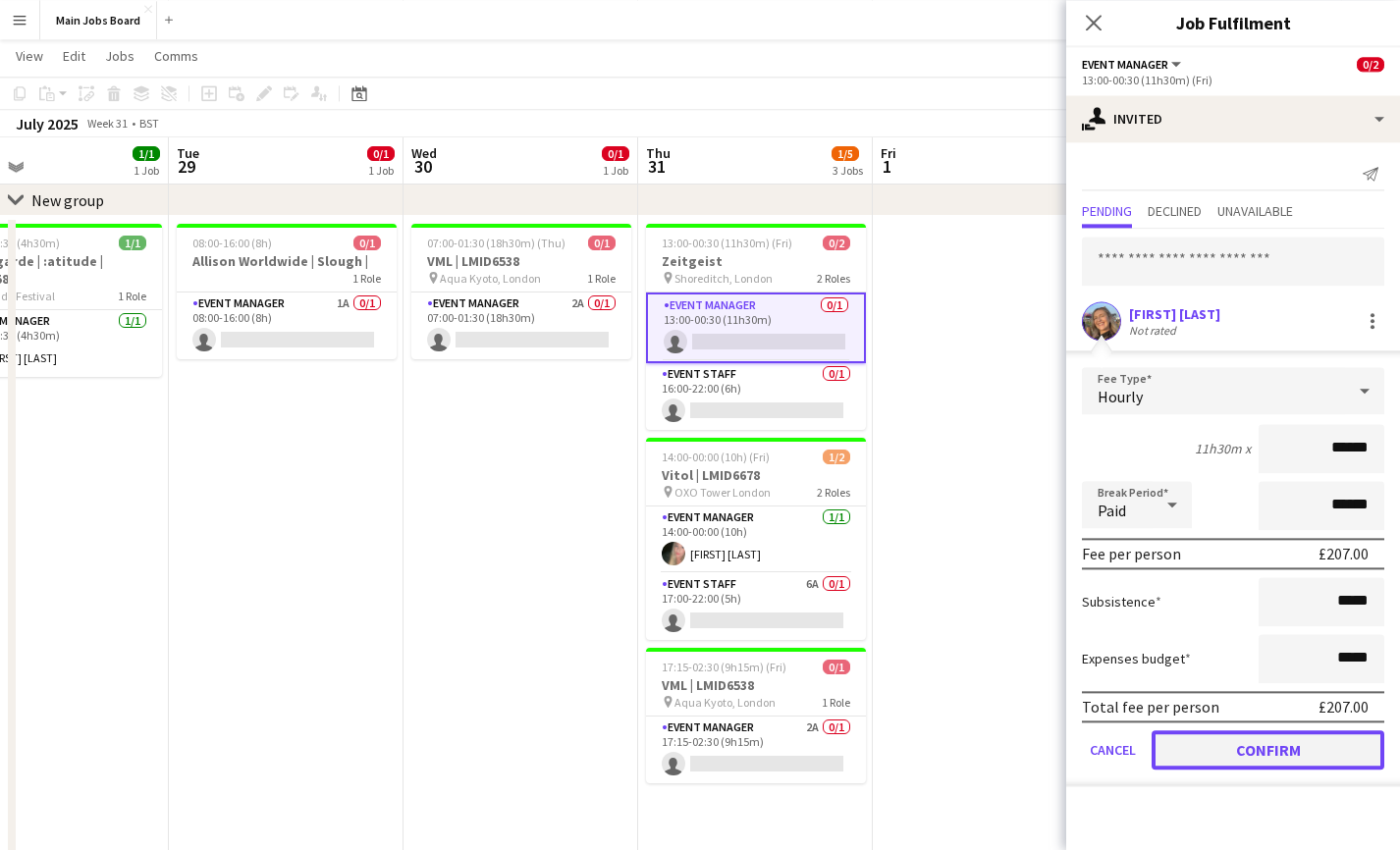 click on "Confirm" 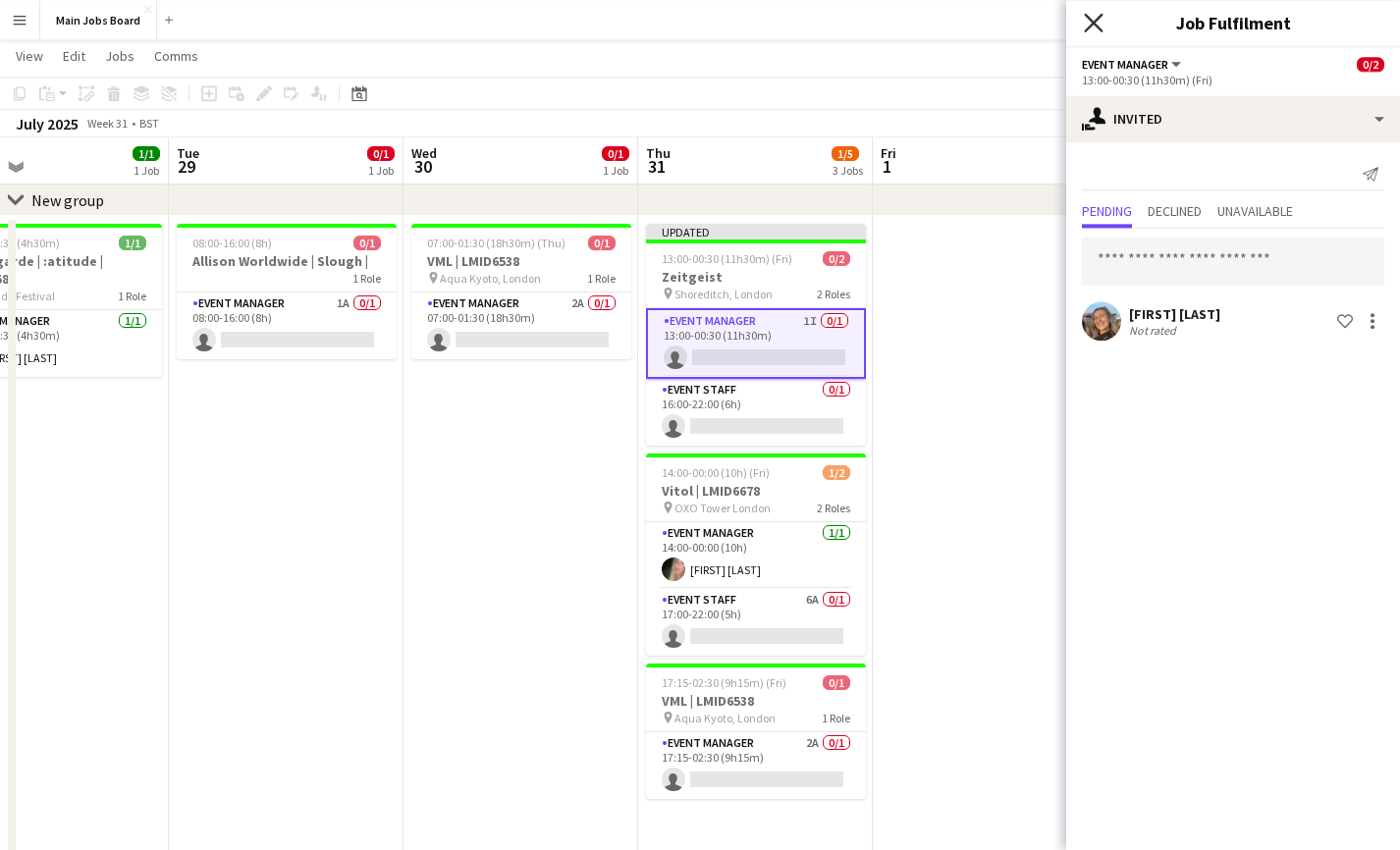 click 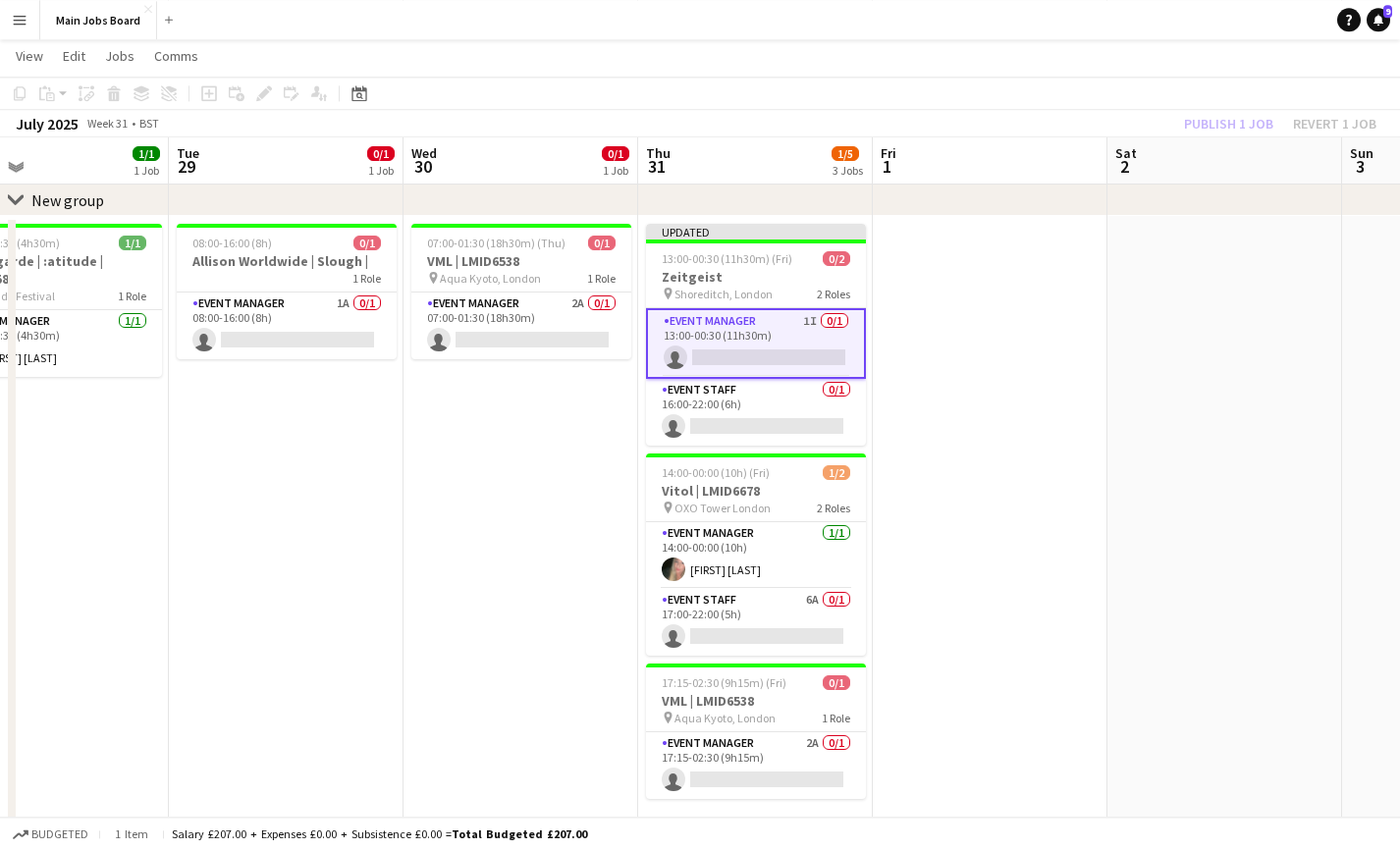 click on "Publish 1 job   Revert 1 job" 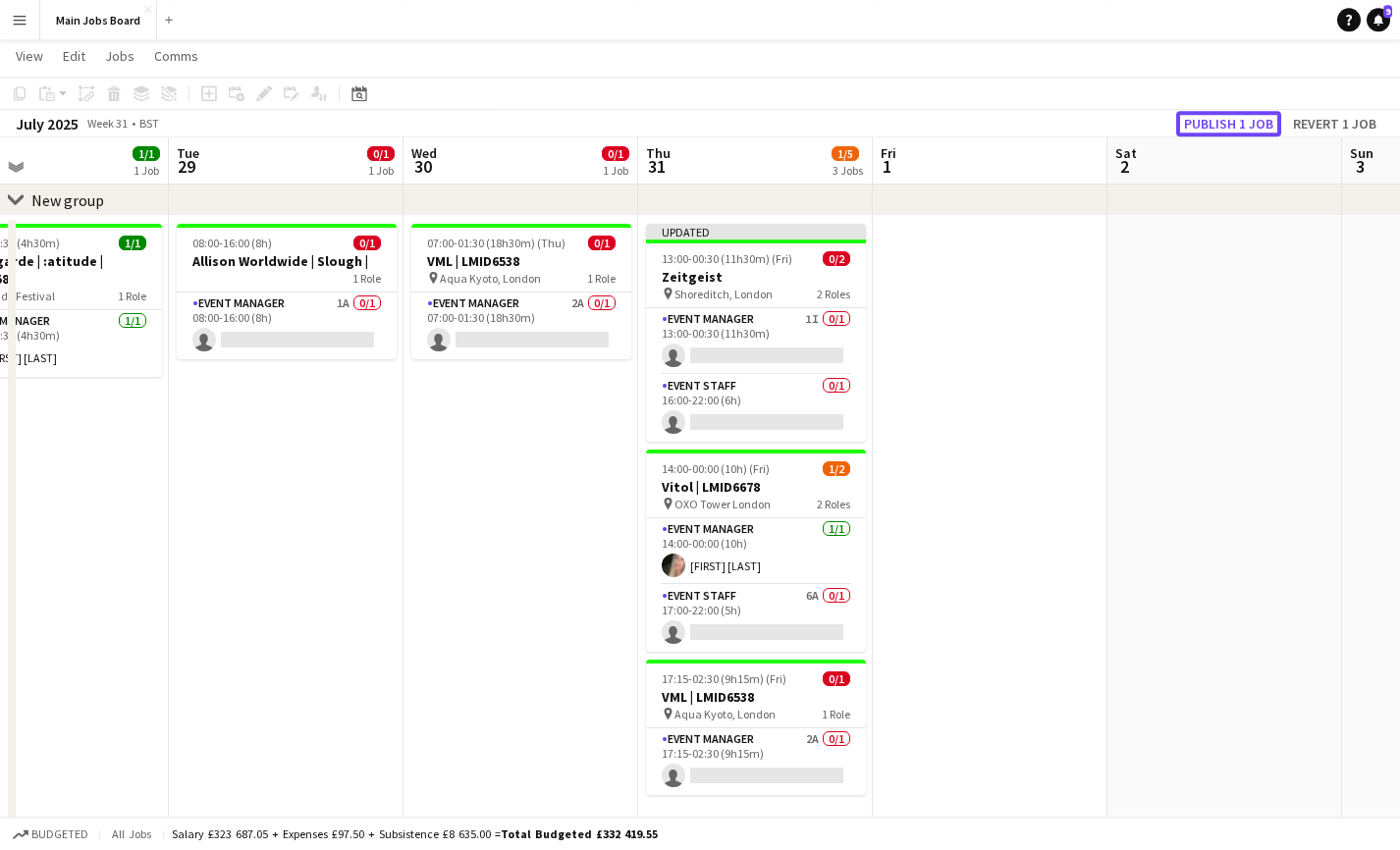 click on "Publish 1 job" 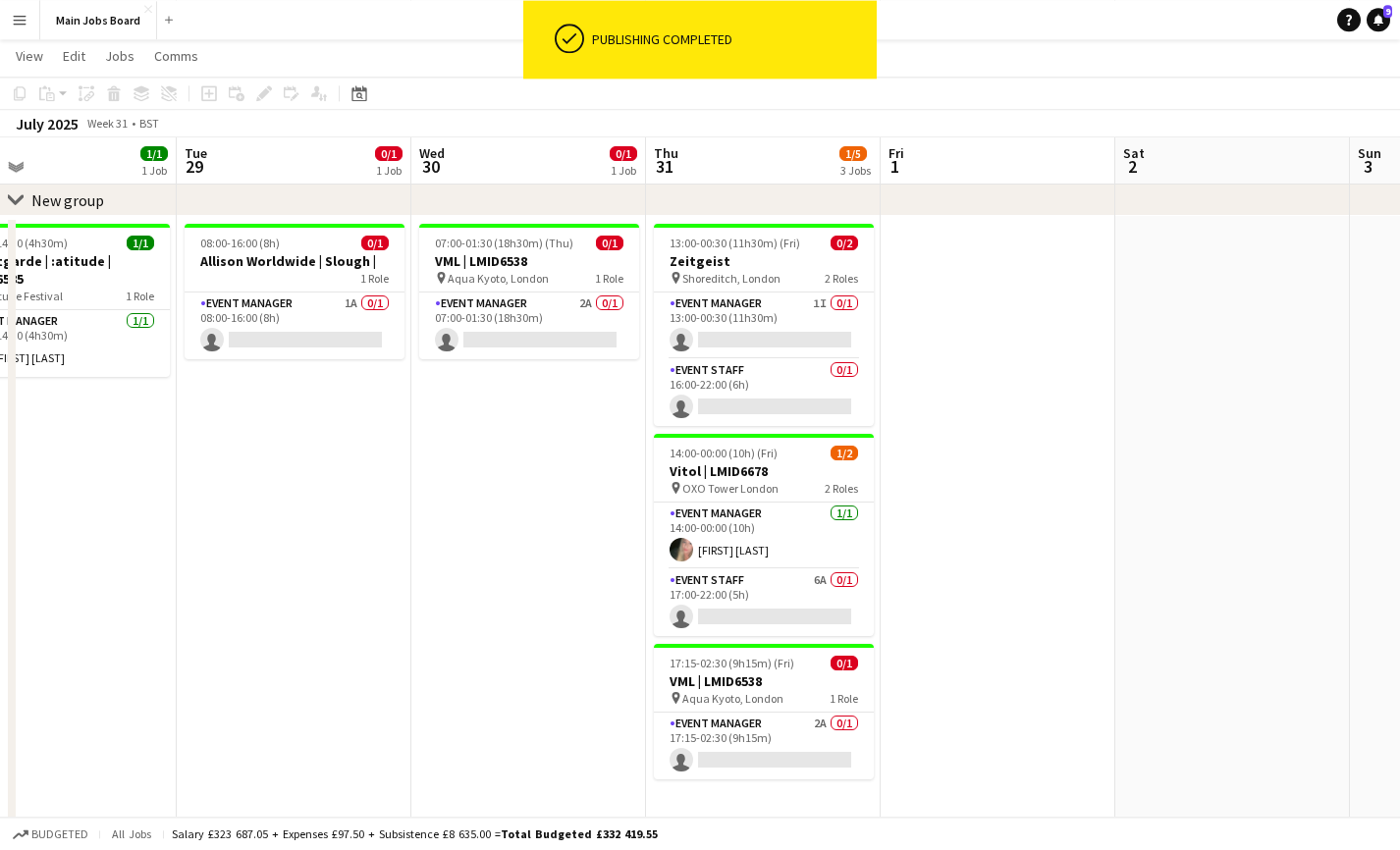 scroll, scrollTop: 0, scrollLeft: 519, axis: horizontal 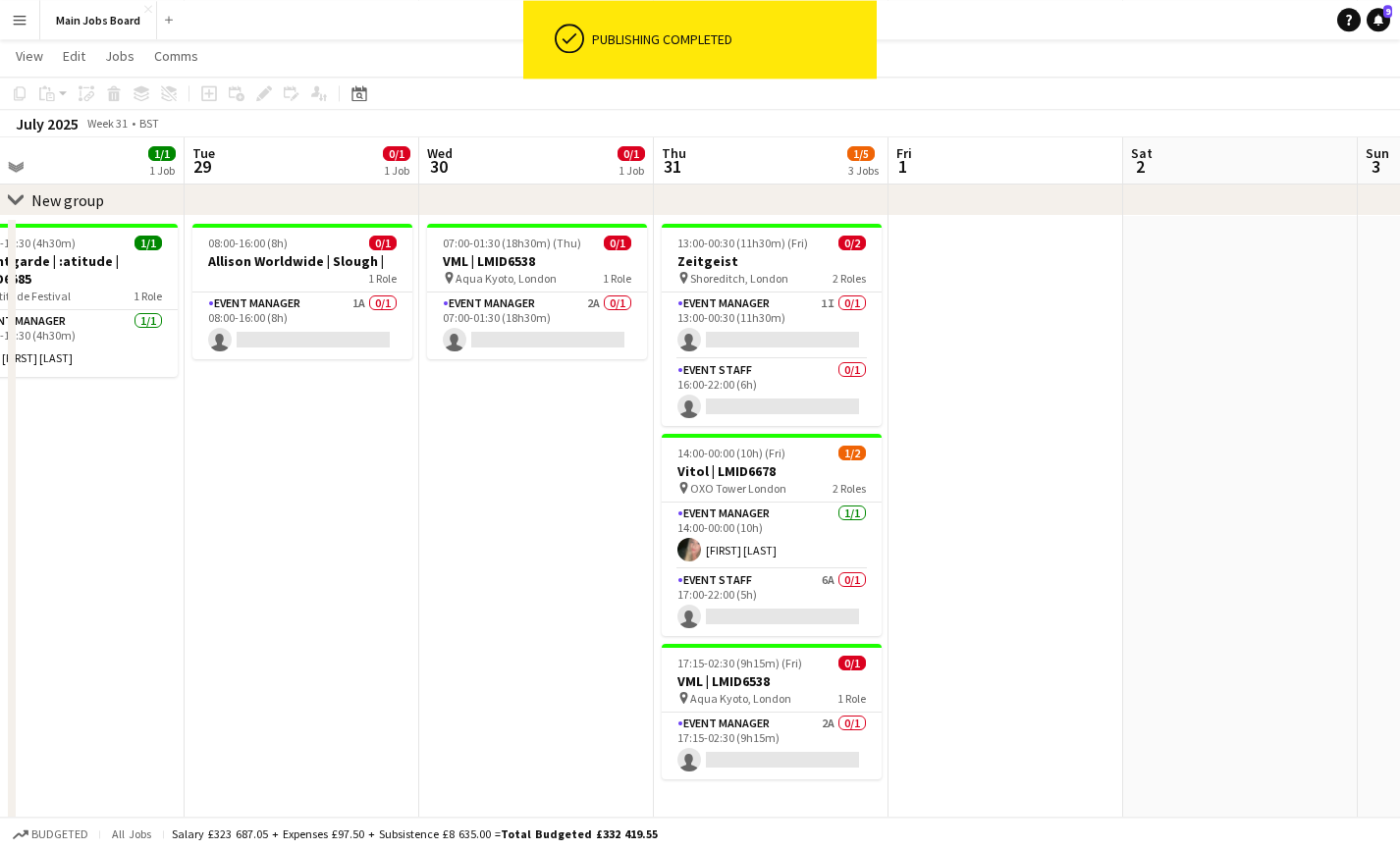 drag, startPoint x: 445, startPoint y: 547, endPoint x: 460, endPoint y: 547, distance: 15 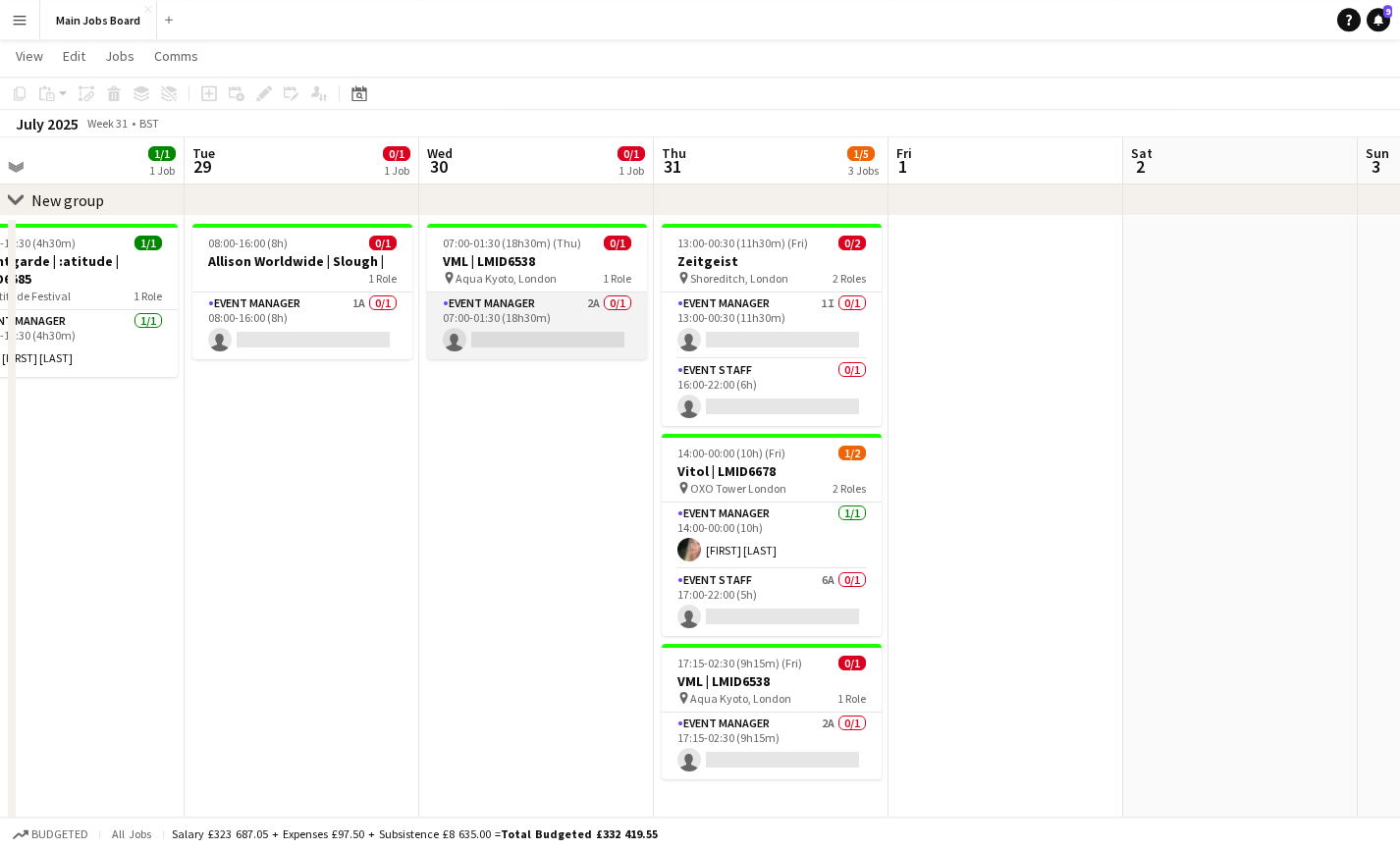 click on "Event Manager   2A   0/1   07:00-01:30 (18h30m)
single-neutral-actions" at bounding box center [537, 326] 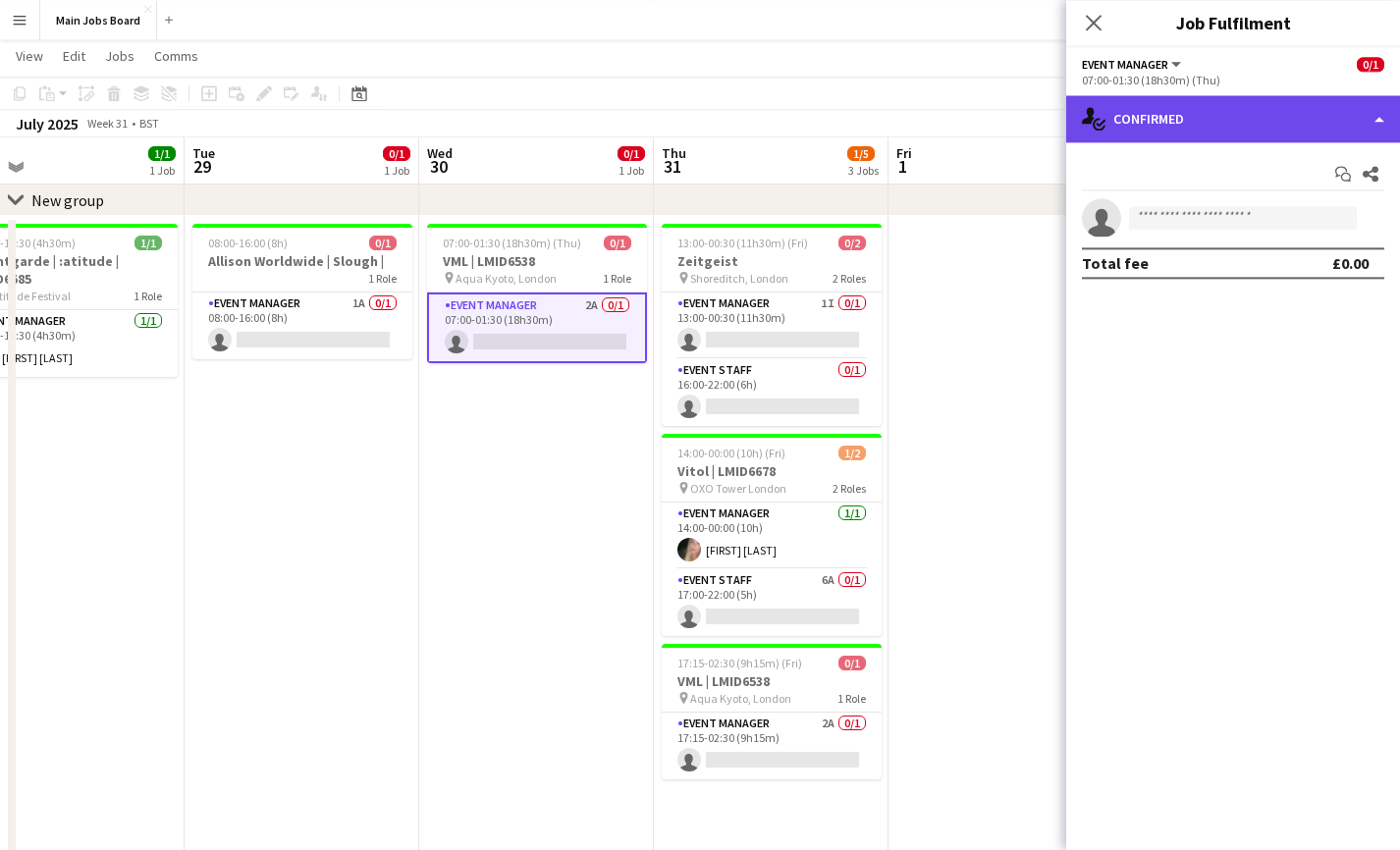 click on "single-neutral-actions-check-2
Confirmed" 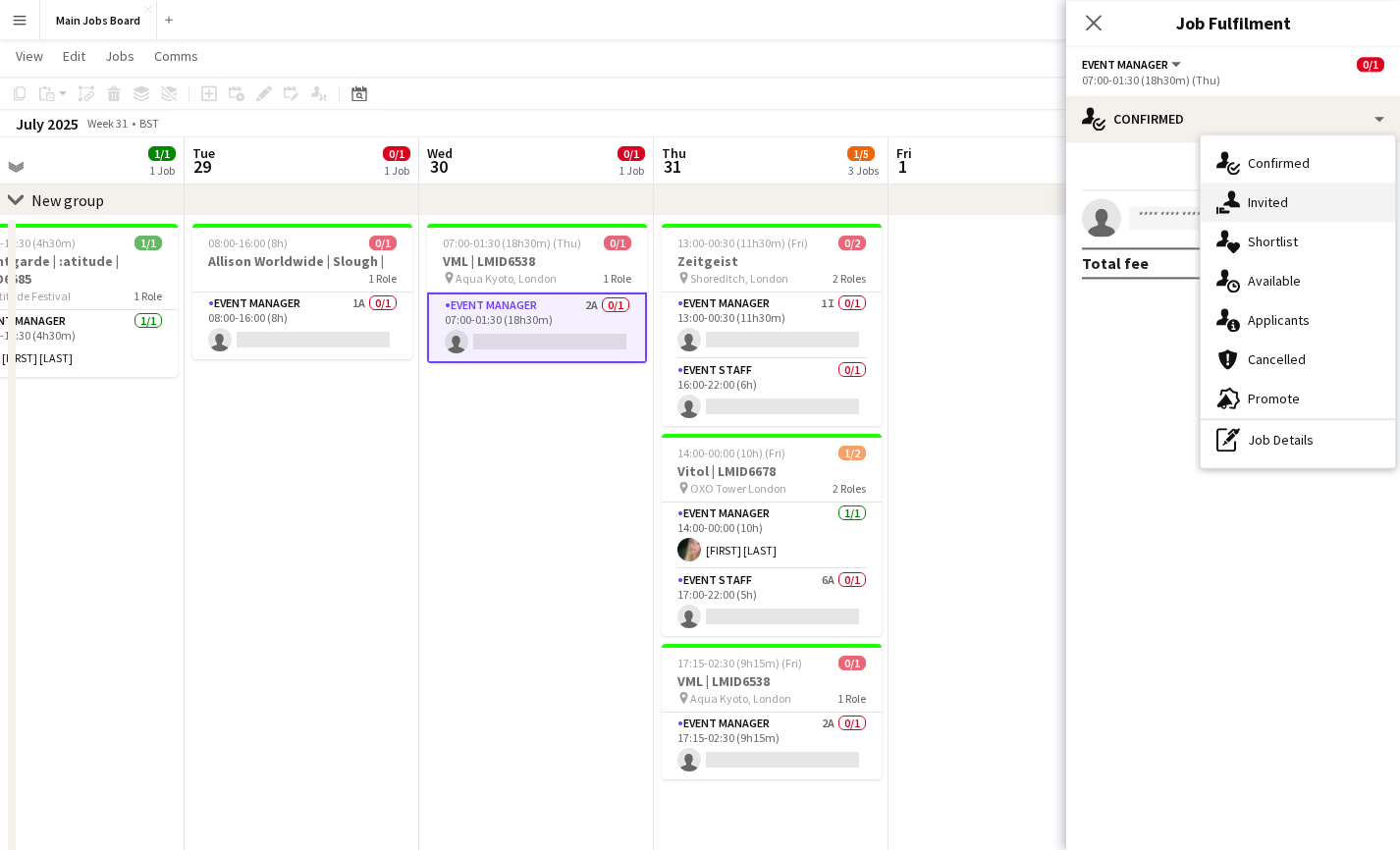click on "single-neutral-actions-share-1
Invited" at bounding box center [1298, 202] 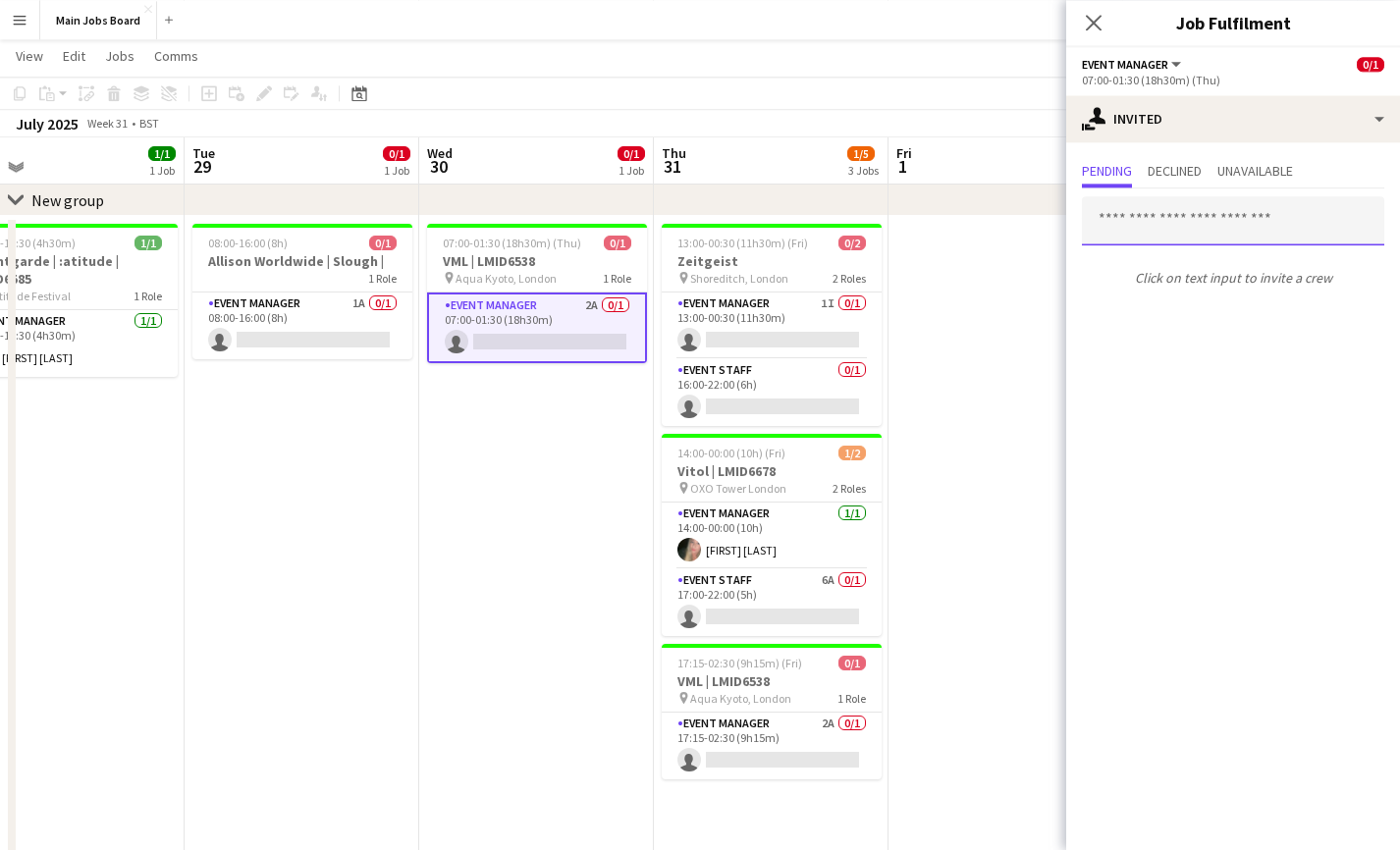 click at bounding box center [1233, 221] 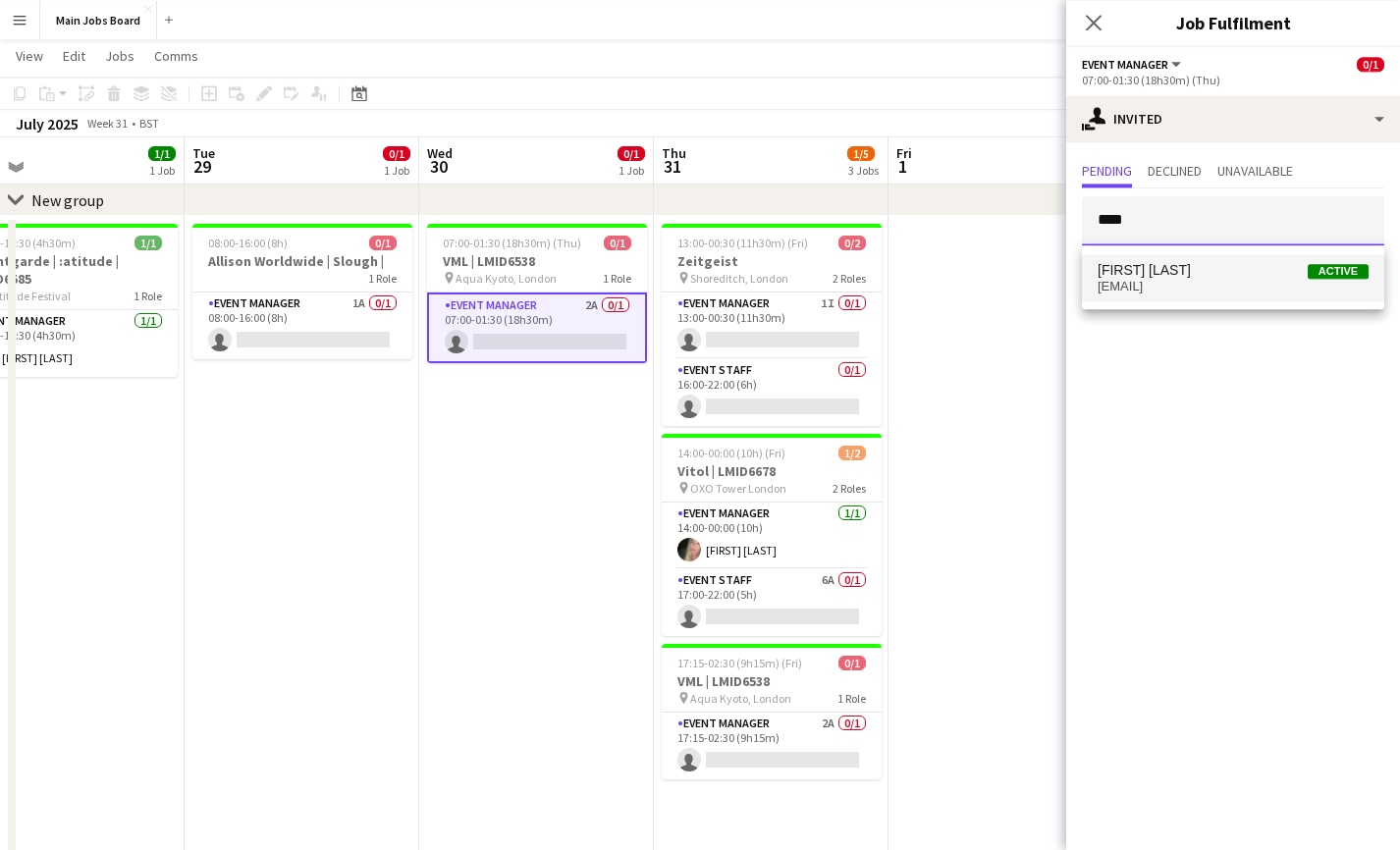 type on "****" 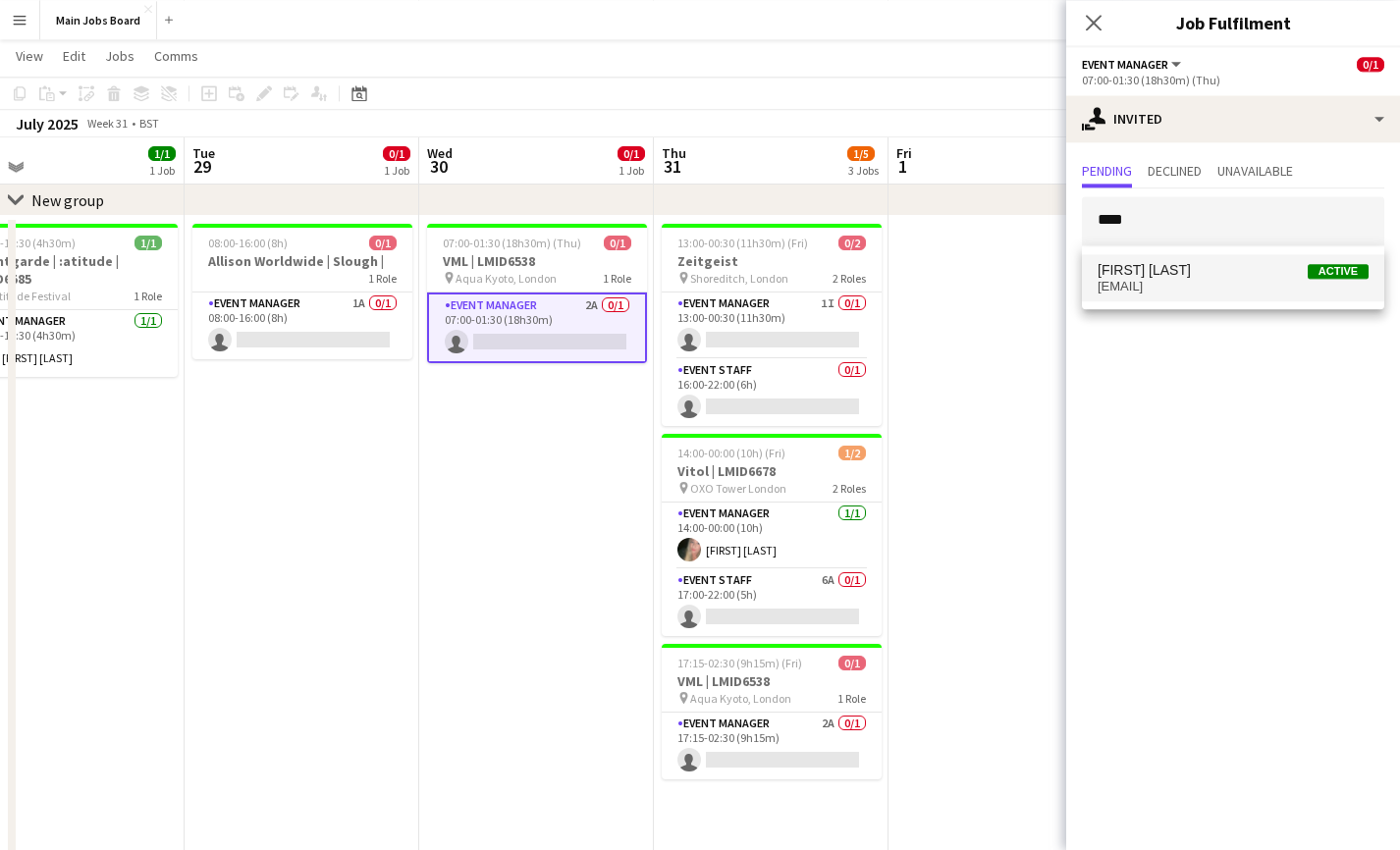 click on "[FIRST] [LAST]" at bounding box center (1144, 270) 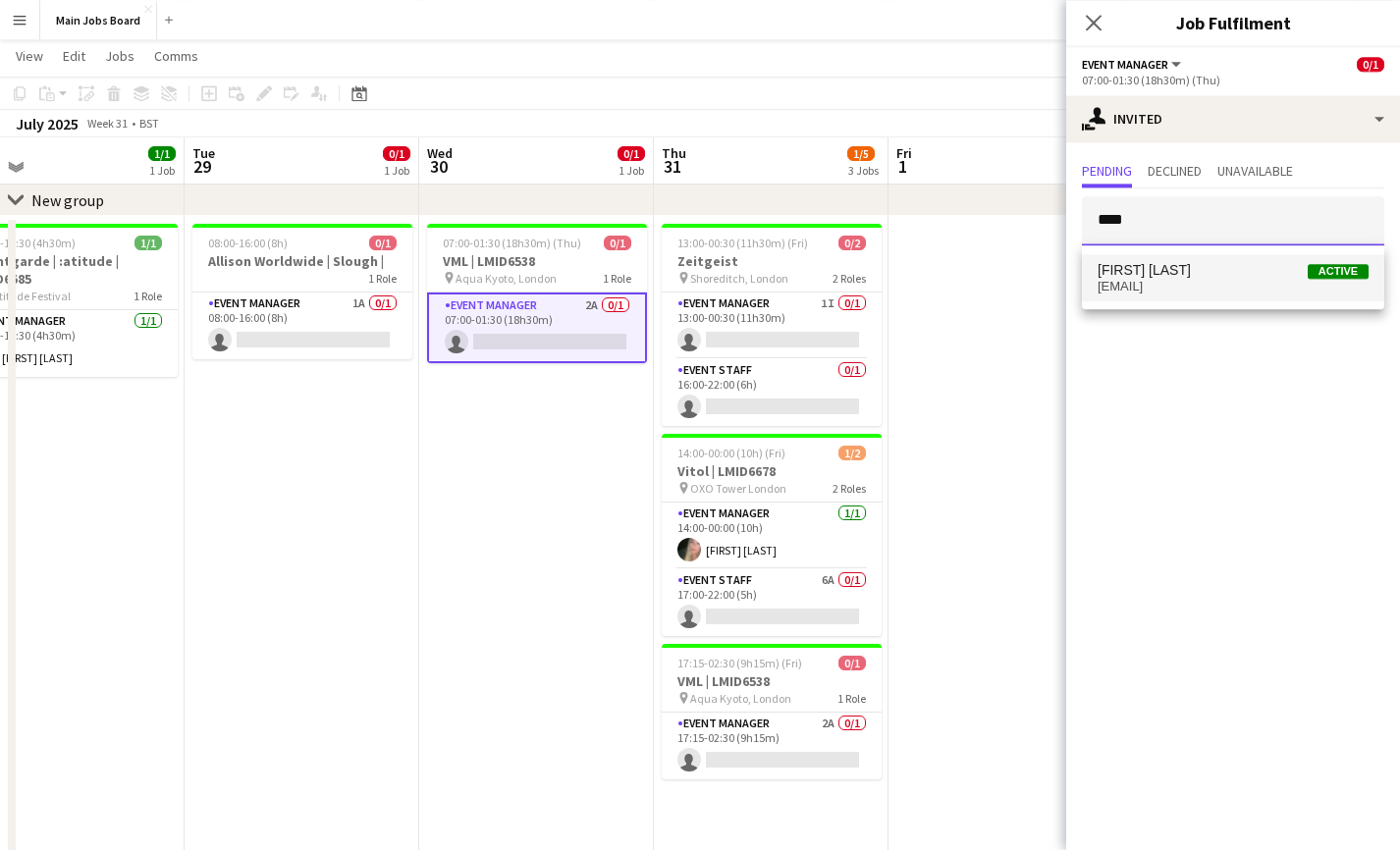 type 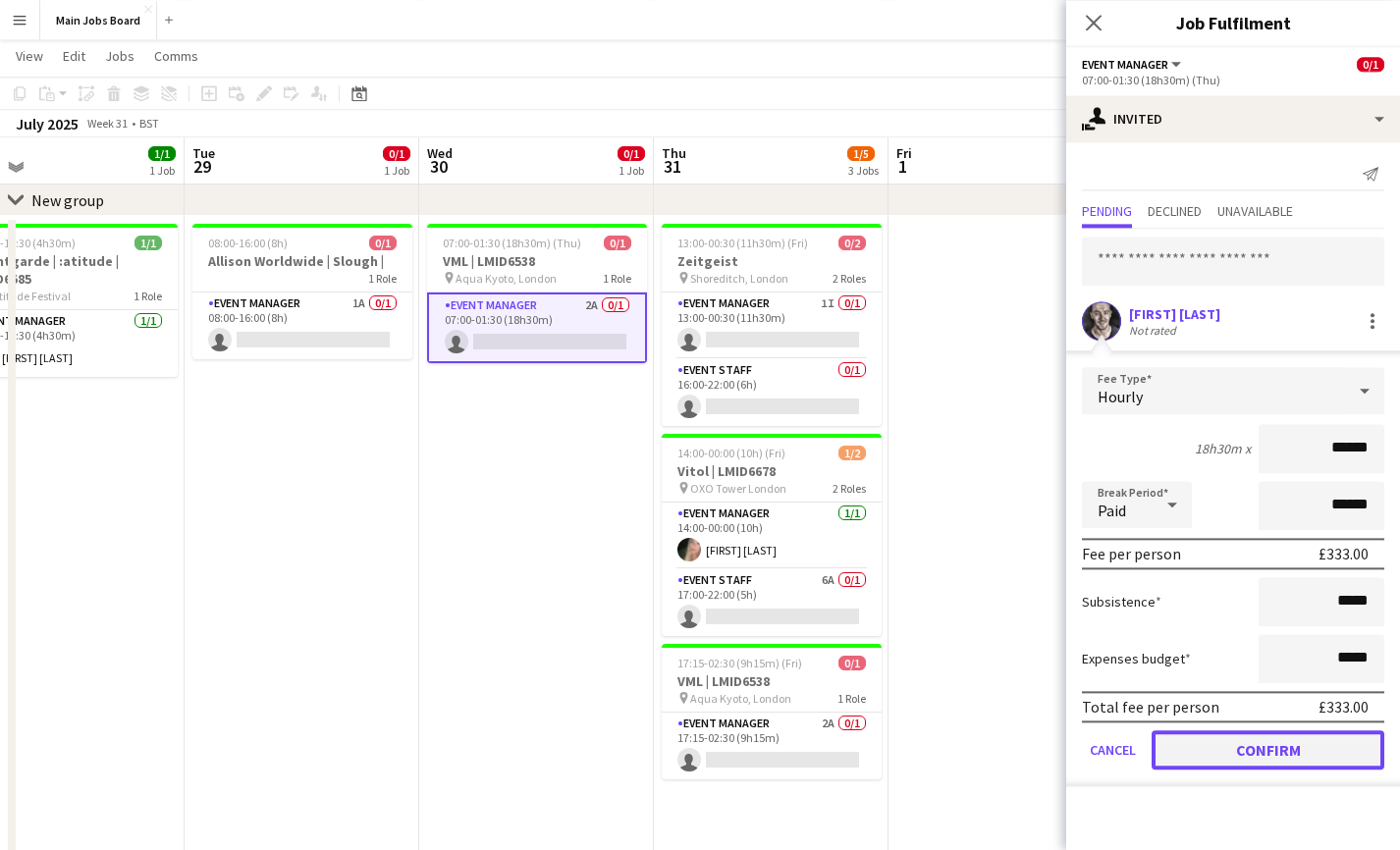 click on "Confirm" 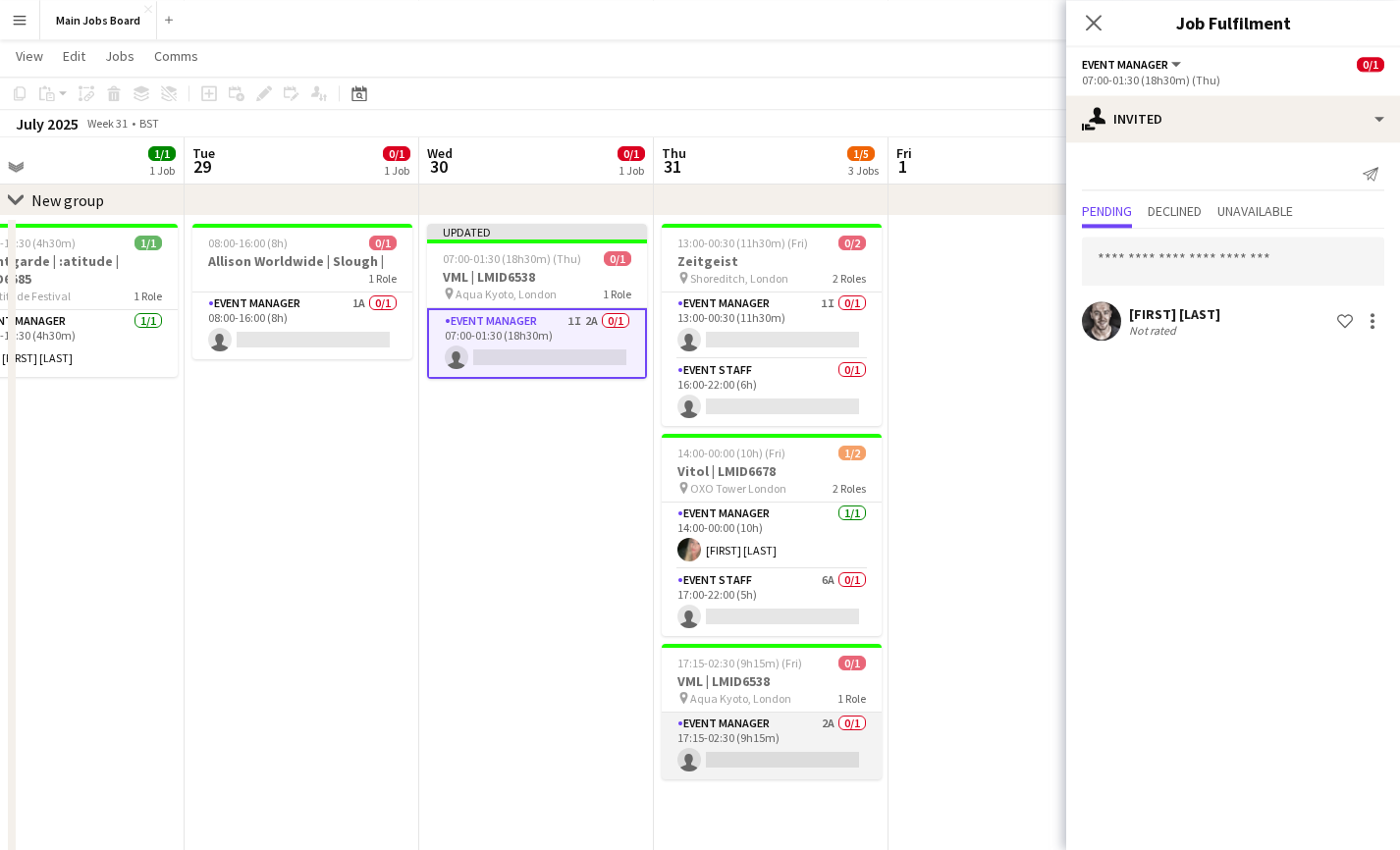 click on "Event Manager   2A   0/1   17:15-02:30 (9h15m)
single-neutral-actions" at bounding box center [772, 746] 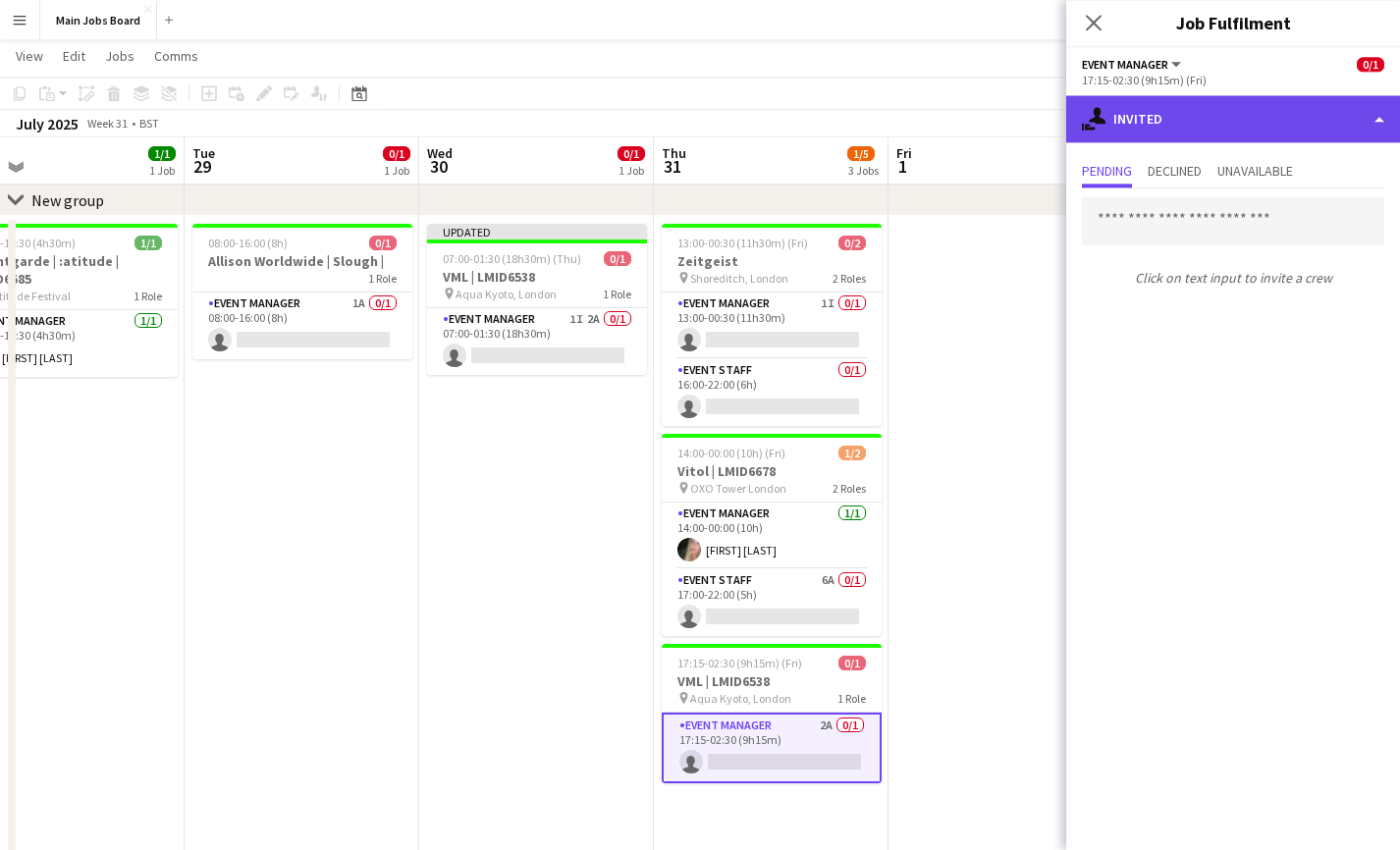 click on "single-neutral-actions-share-1
Invited" 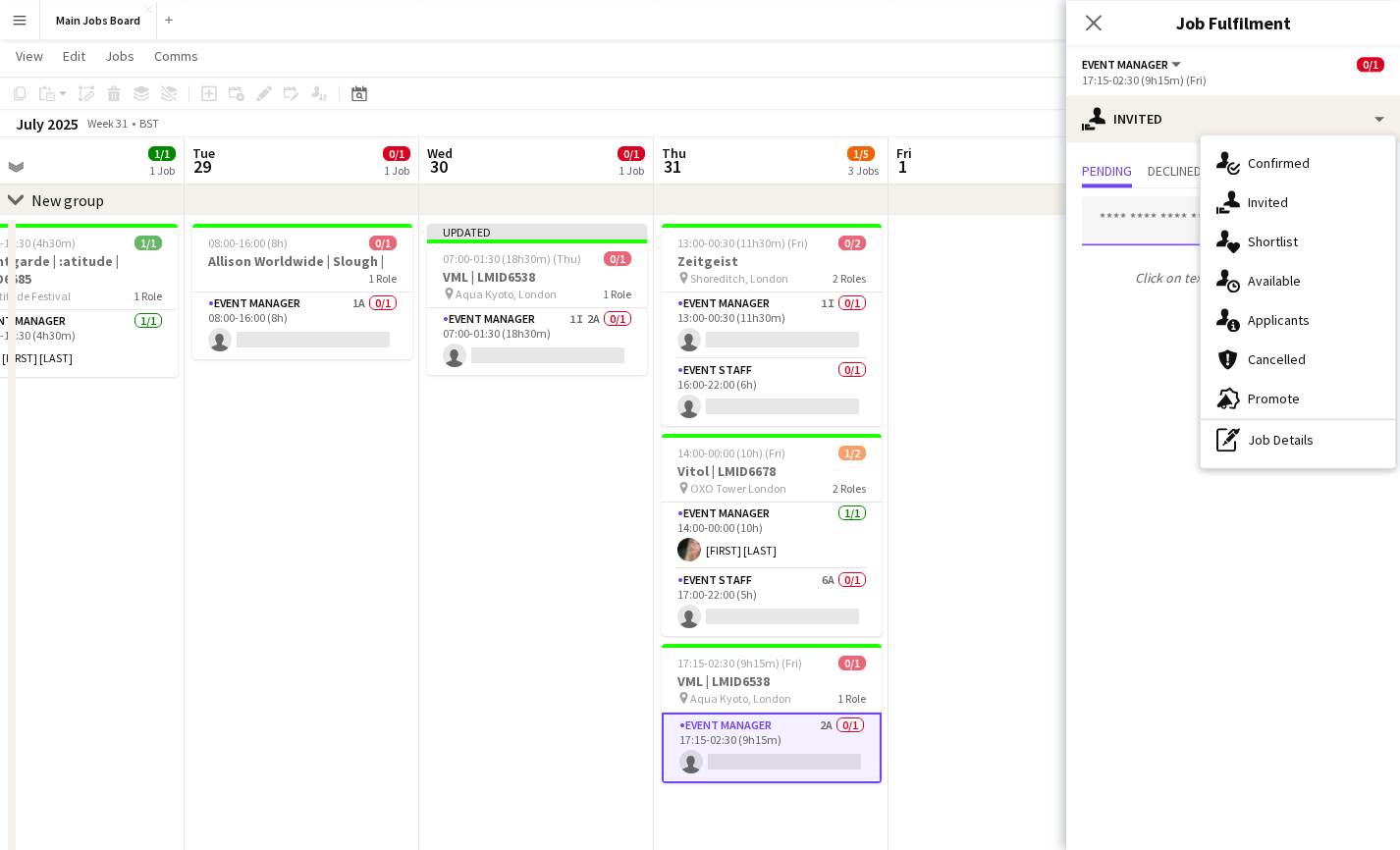 click at bounding box center (1233, 221) 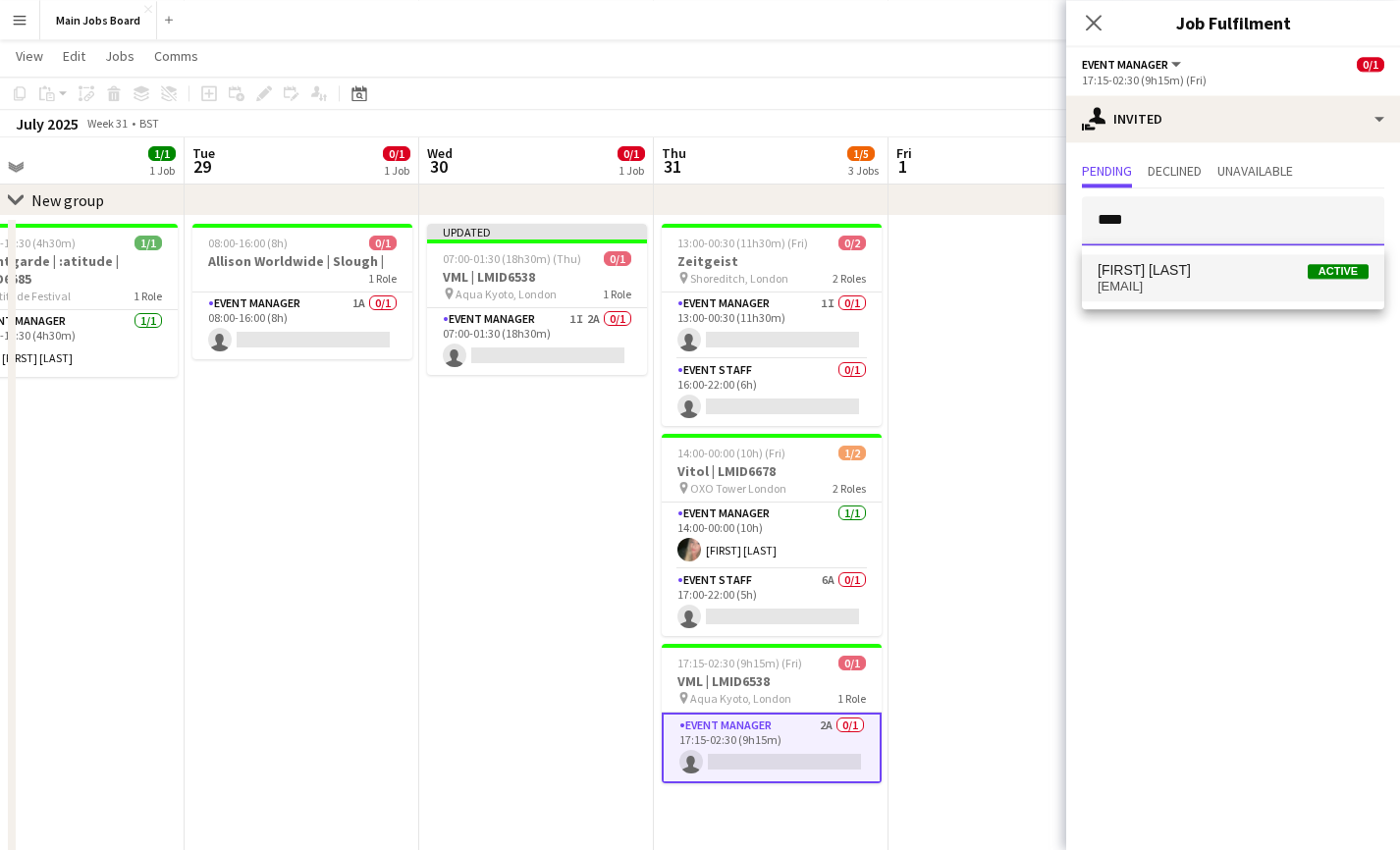 type on "****" 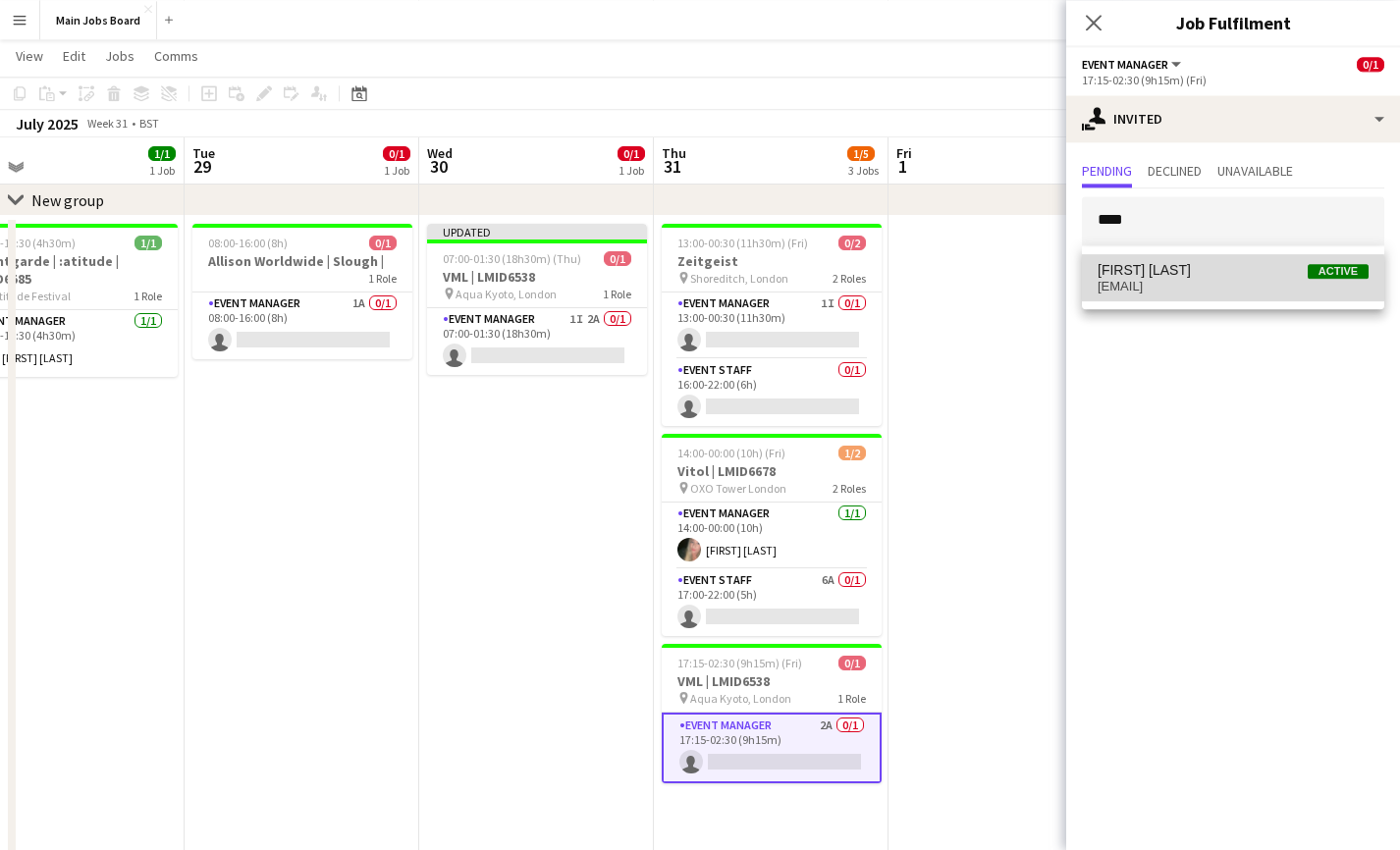 click on "[EMAIL]" at bounding box center [1233, 287] 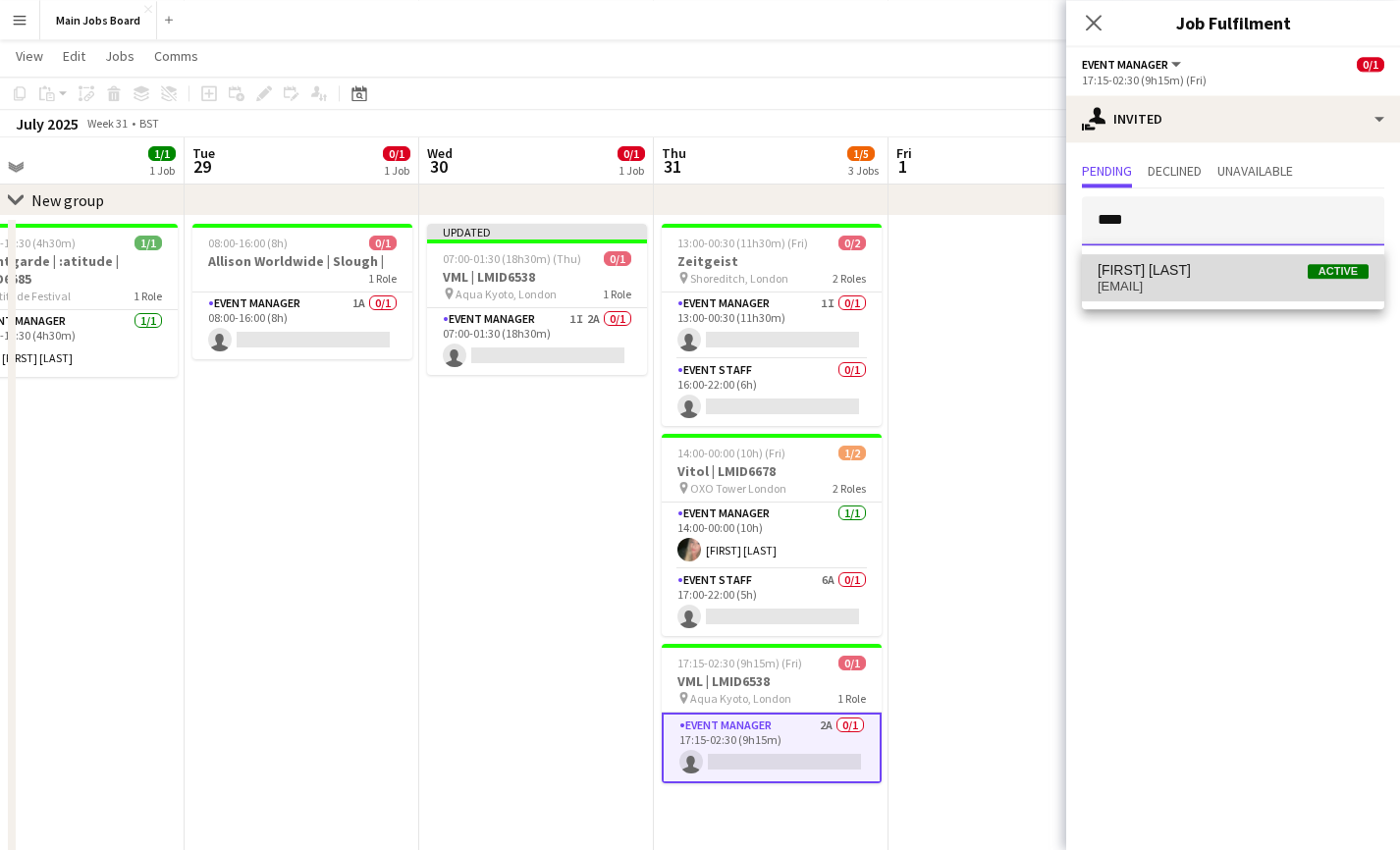 type 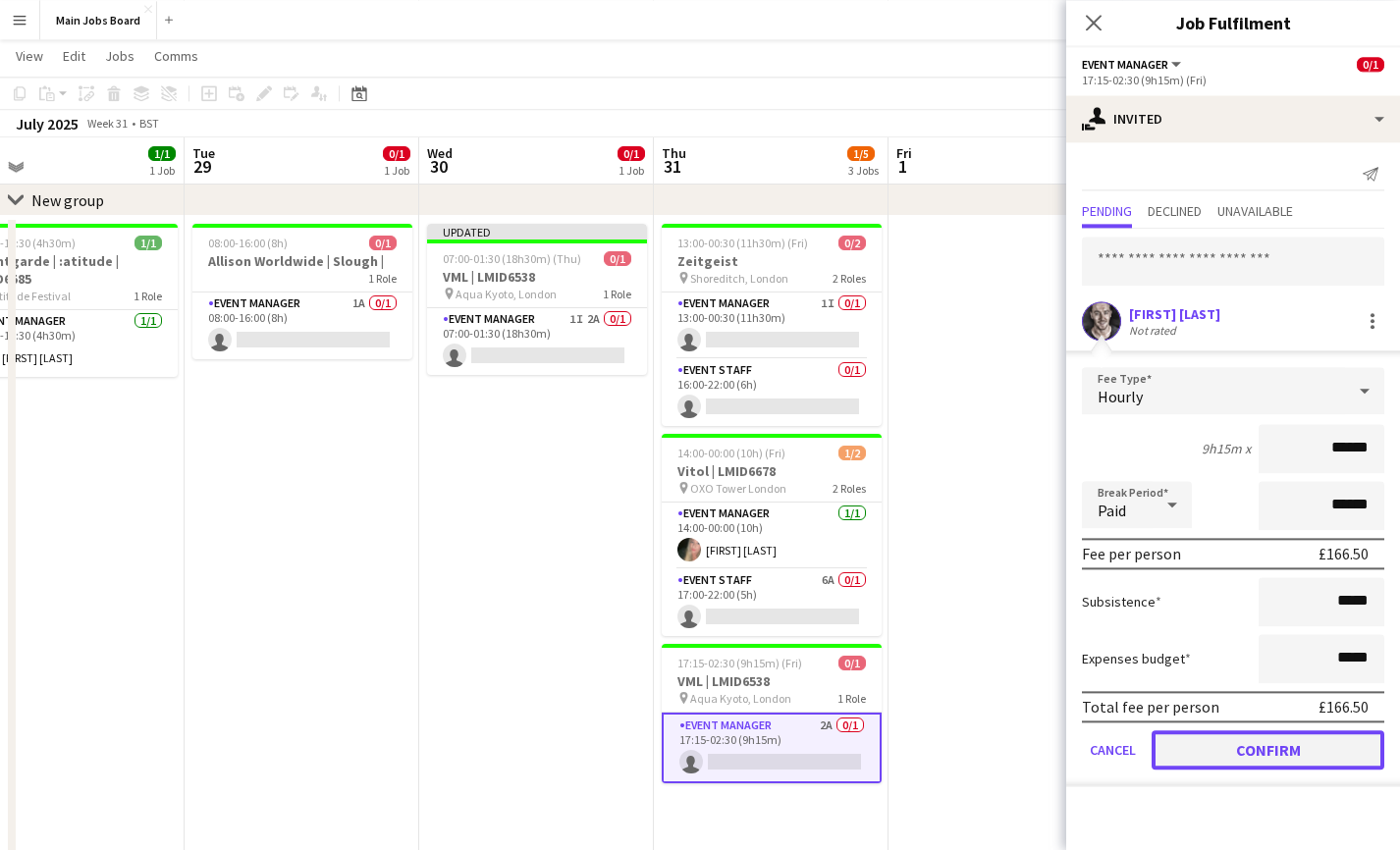 click on "Confirm" 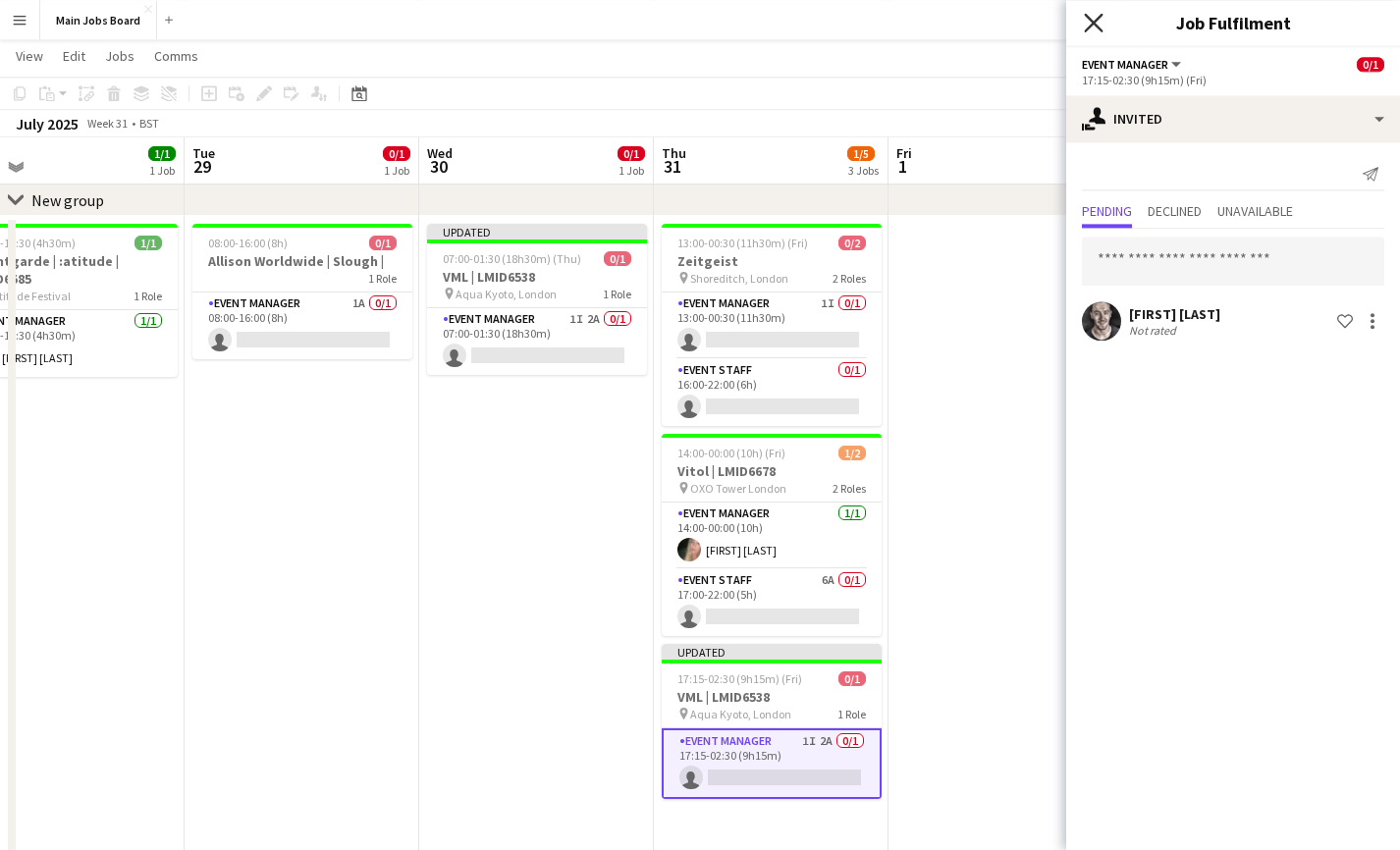 click 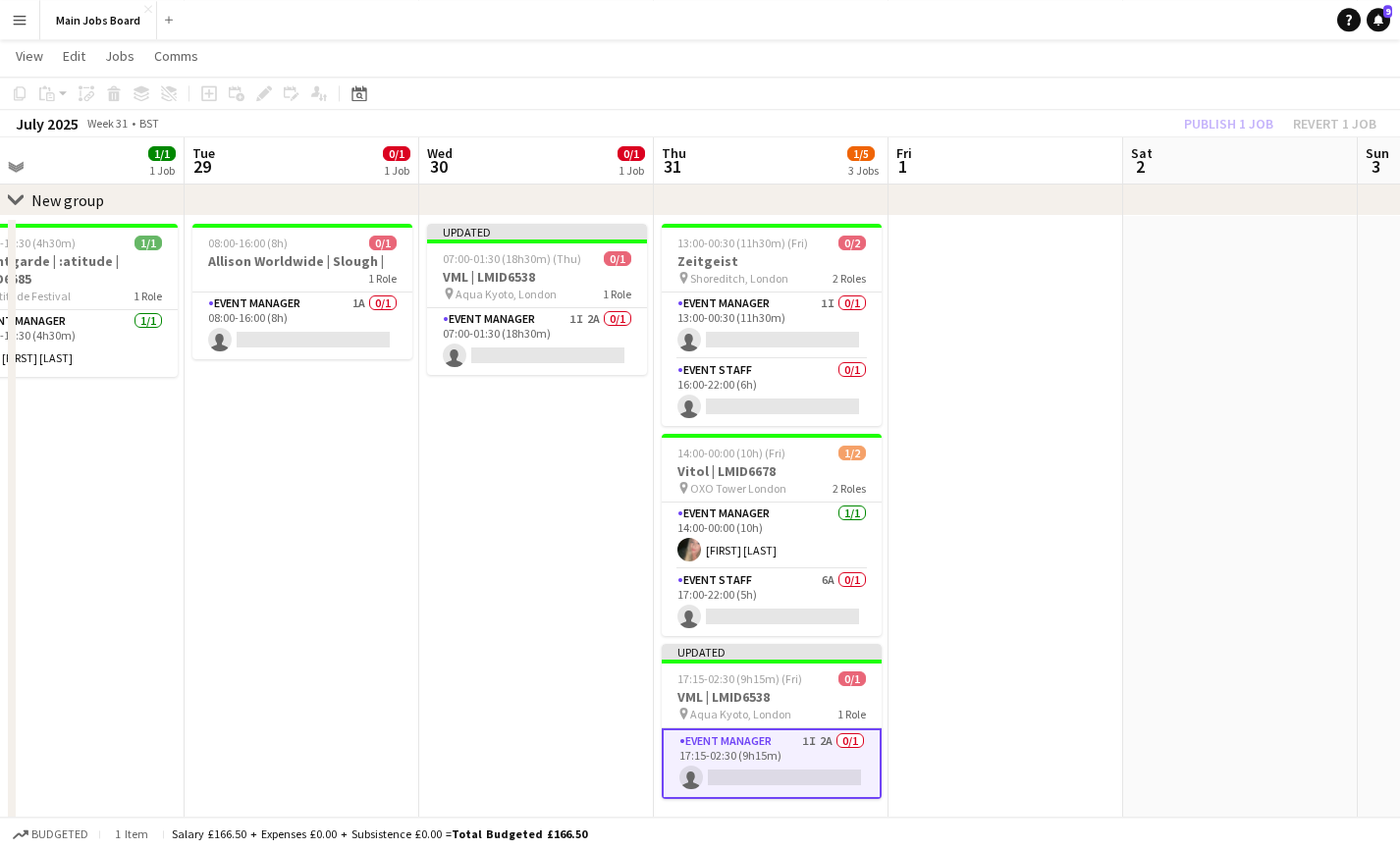 click on "Publish 1 job   Revert 1 job" 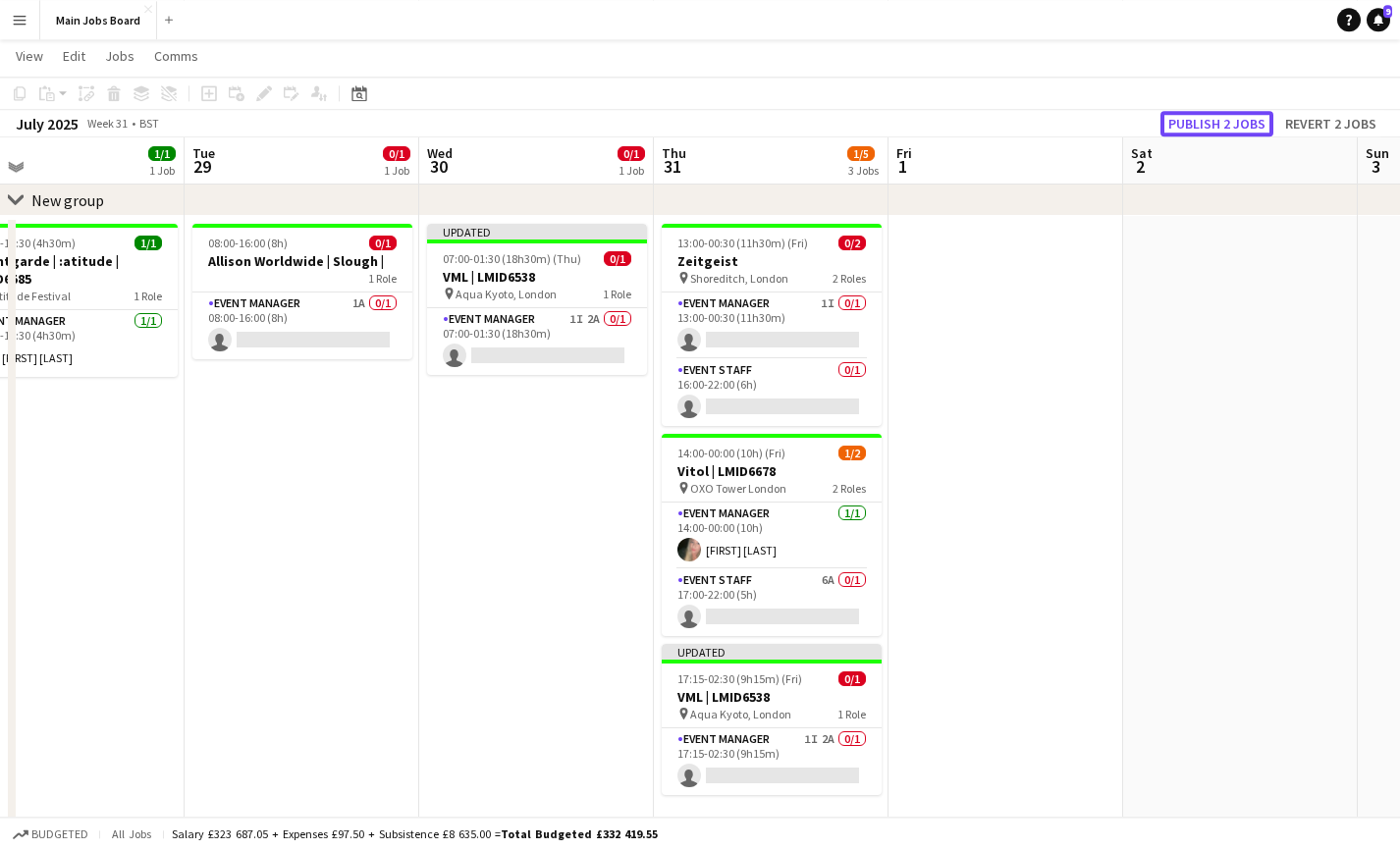 click on "Publish 2 jobs" 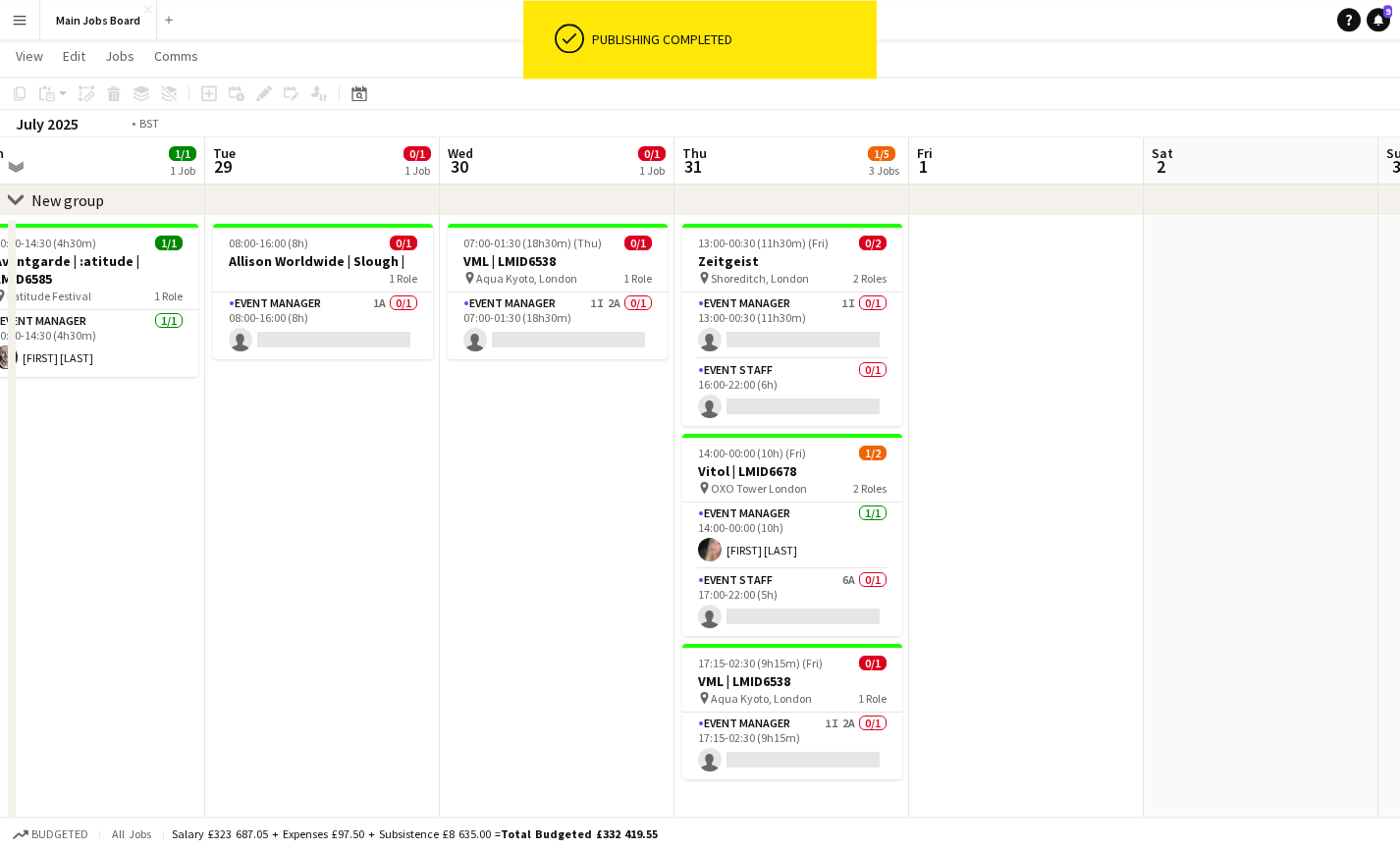drag, startPoint x: 276, startPoint y: 549, endPoint x: 774, endPoint y: 507, distance: 499.76795 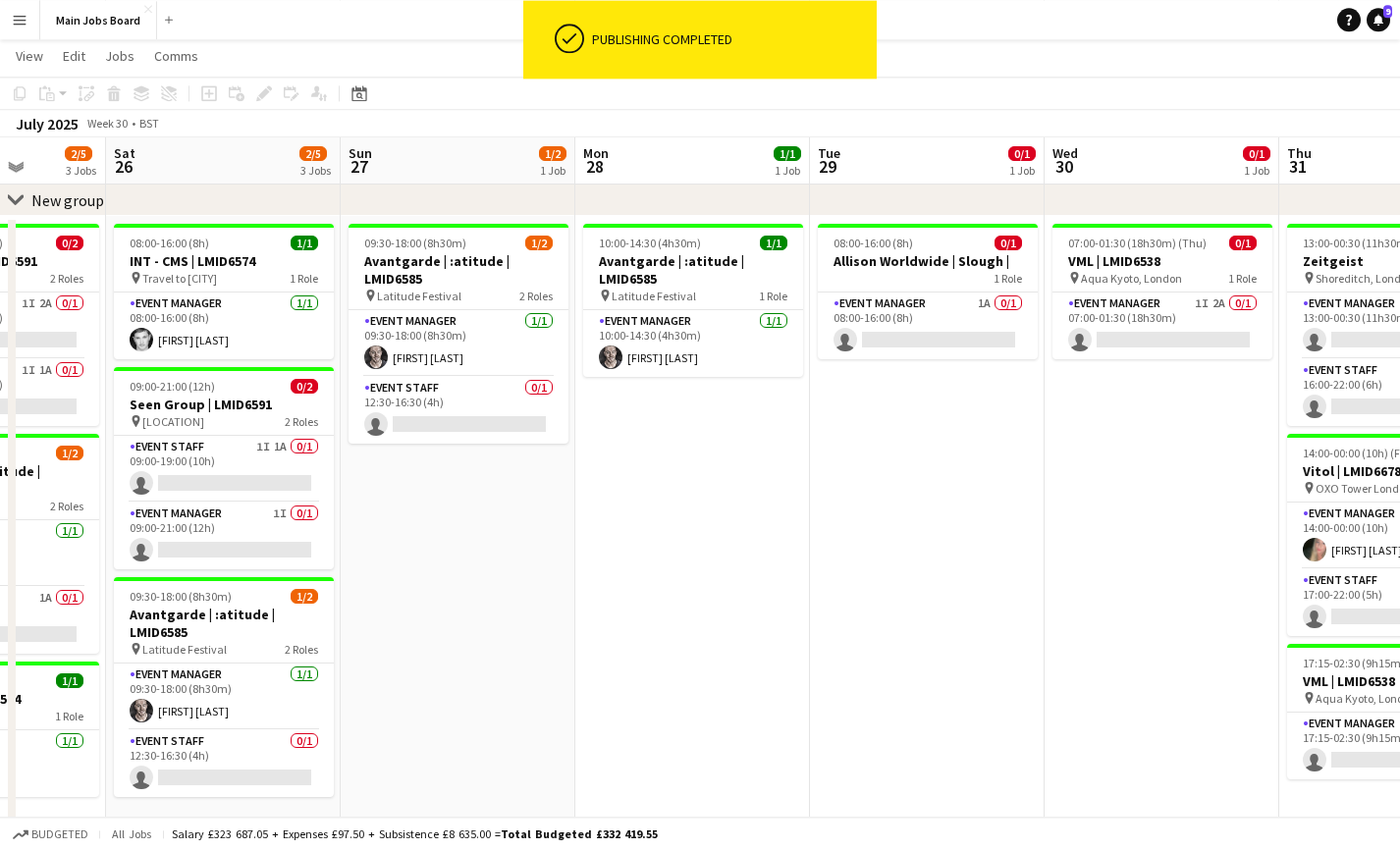 scroll, scrollTop: 0, scrollLeft: 537, axis: horizontal 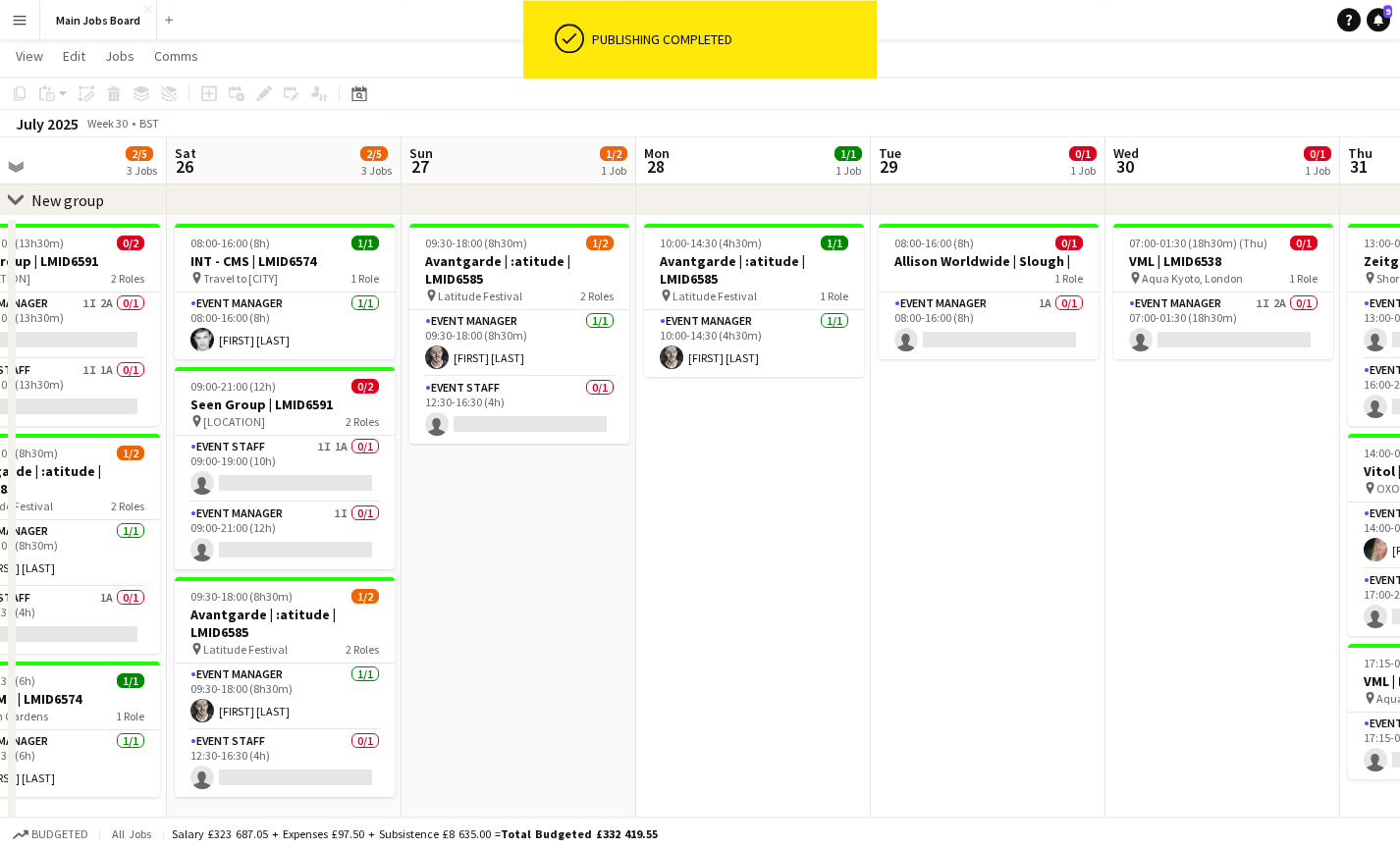 drag, startPoint x: 436, startPoint y: 585, endPoint x: 619, endPoint y: 576, distance: 183.22118 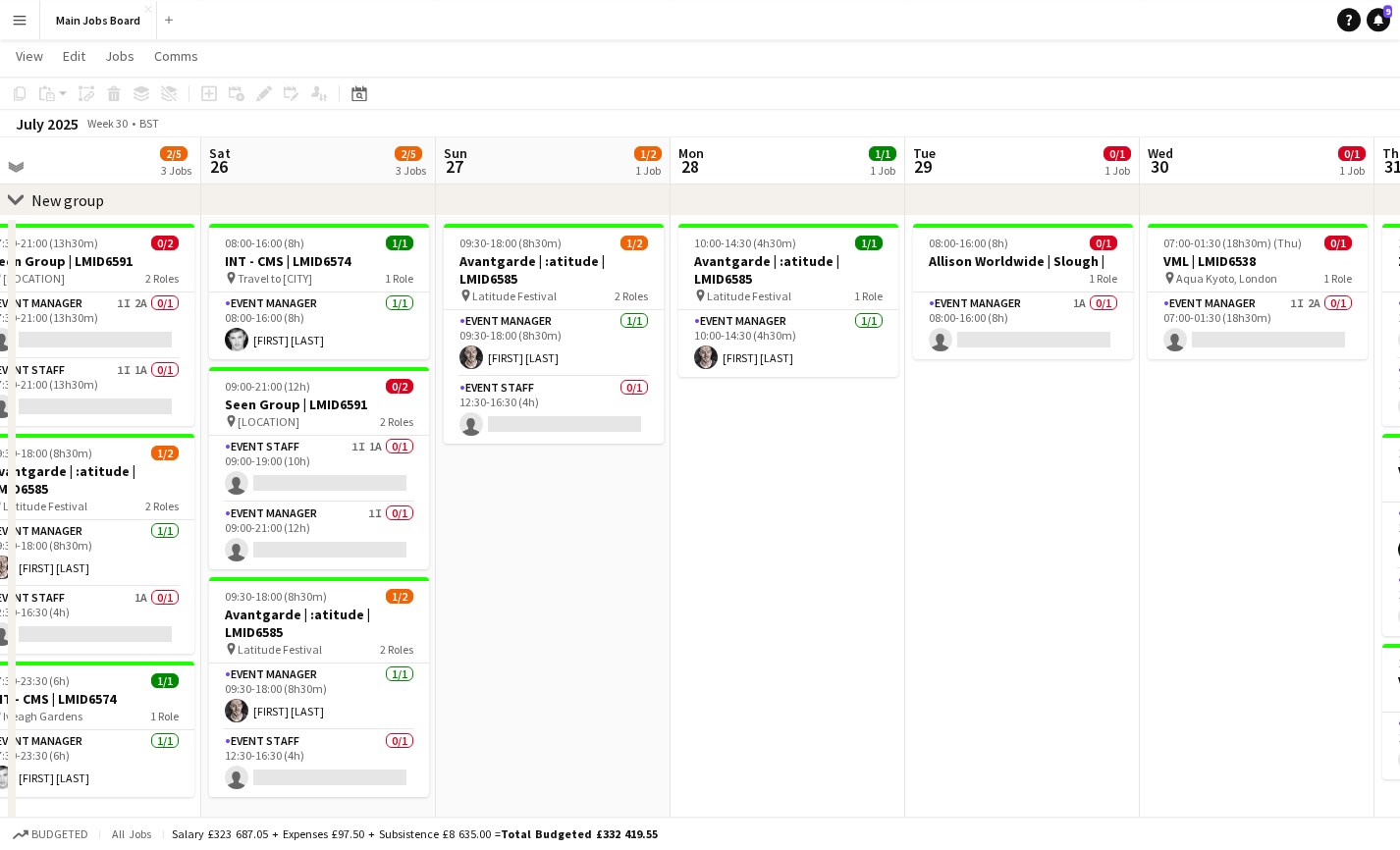 scroll, scrollTop: 0, scrollLeft: 451, axis: horizontal 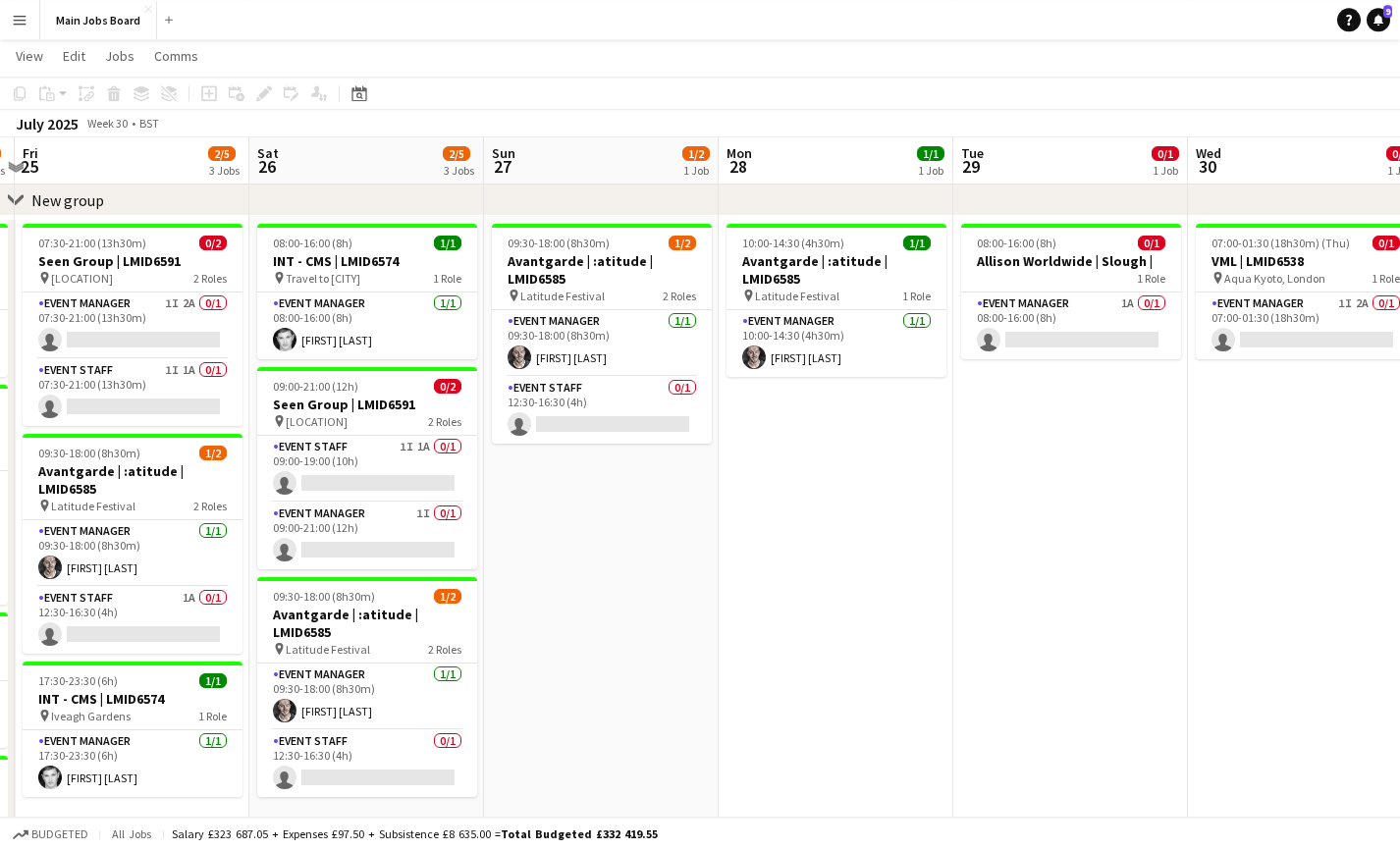 drag, startPoint x: 559, startPoint y: 583, endPoint x: 645, endPoint y: 583, distance: 86 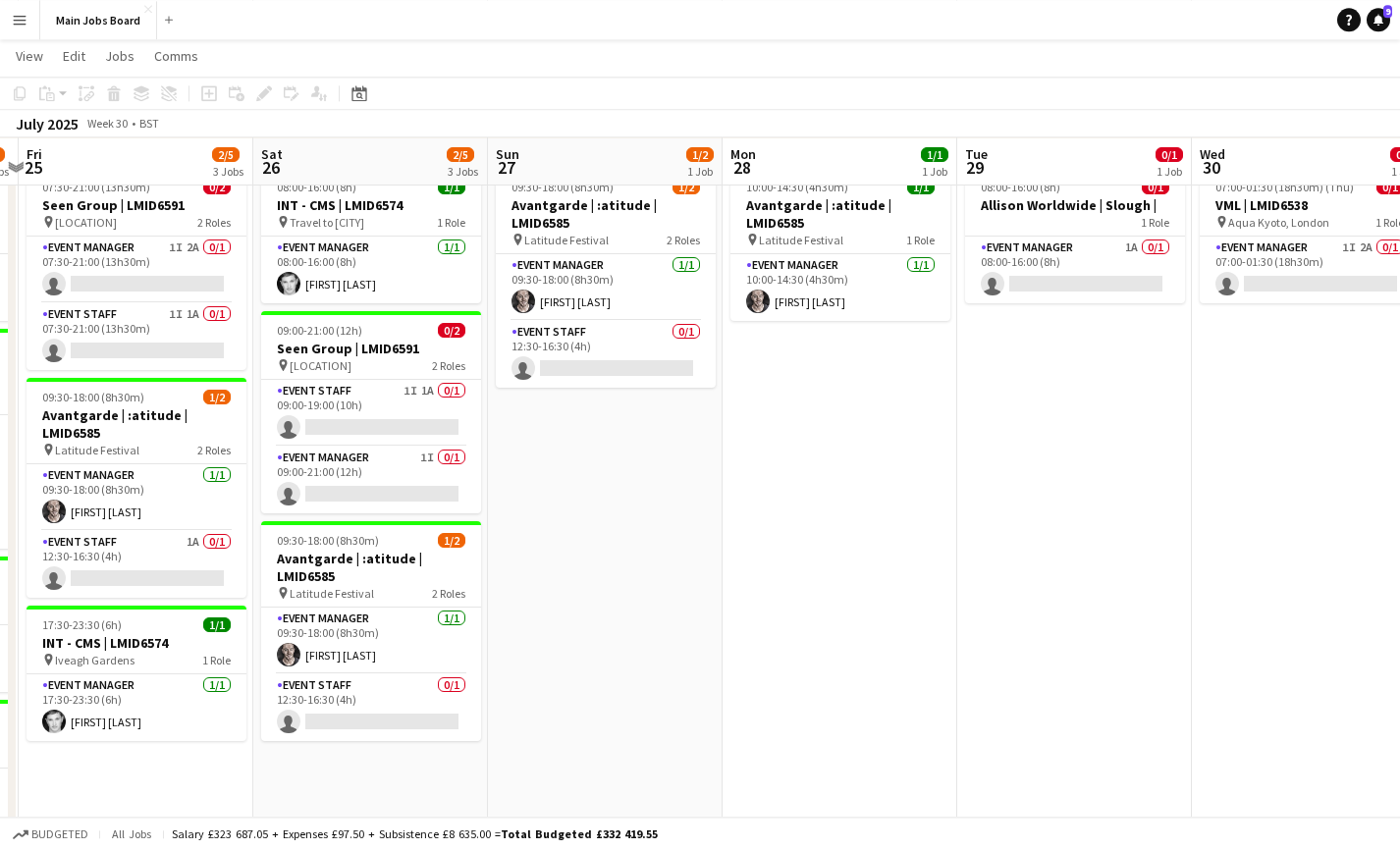 scroll, scrollTop: 151, scrollLeft: 0, axis: vertical 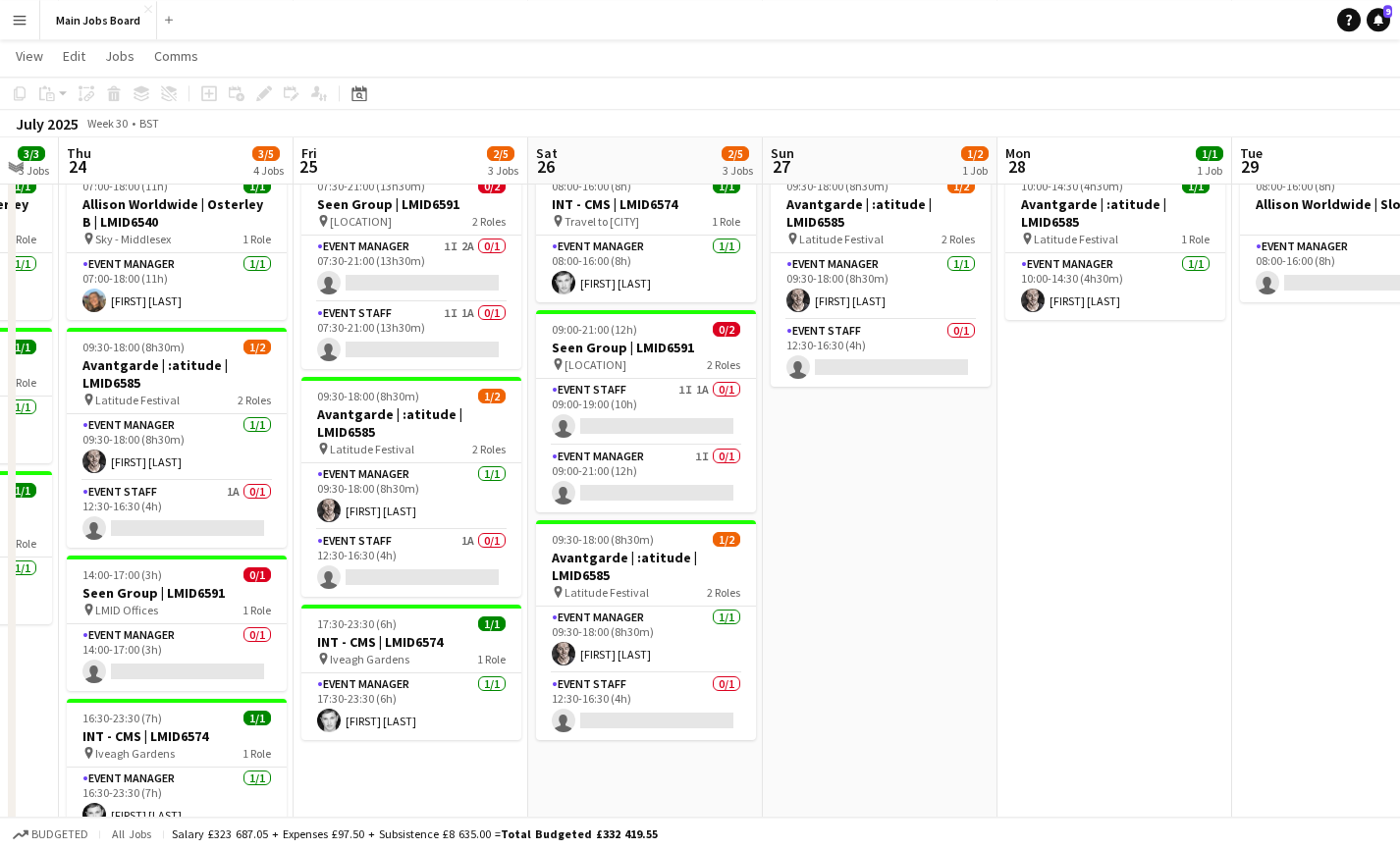drag, startPoint x: 645, startPoint y: 583, endPoint x: 920, endPoint y: 586, distance: 275.01636 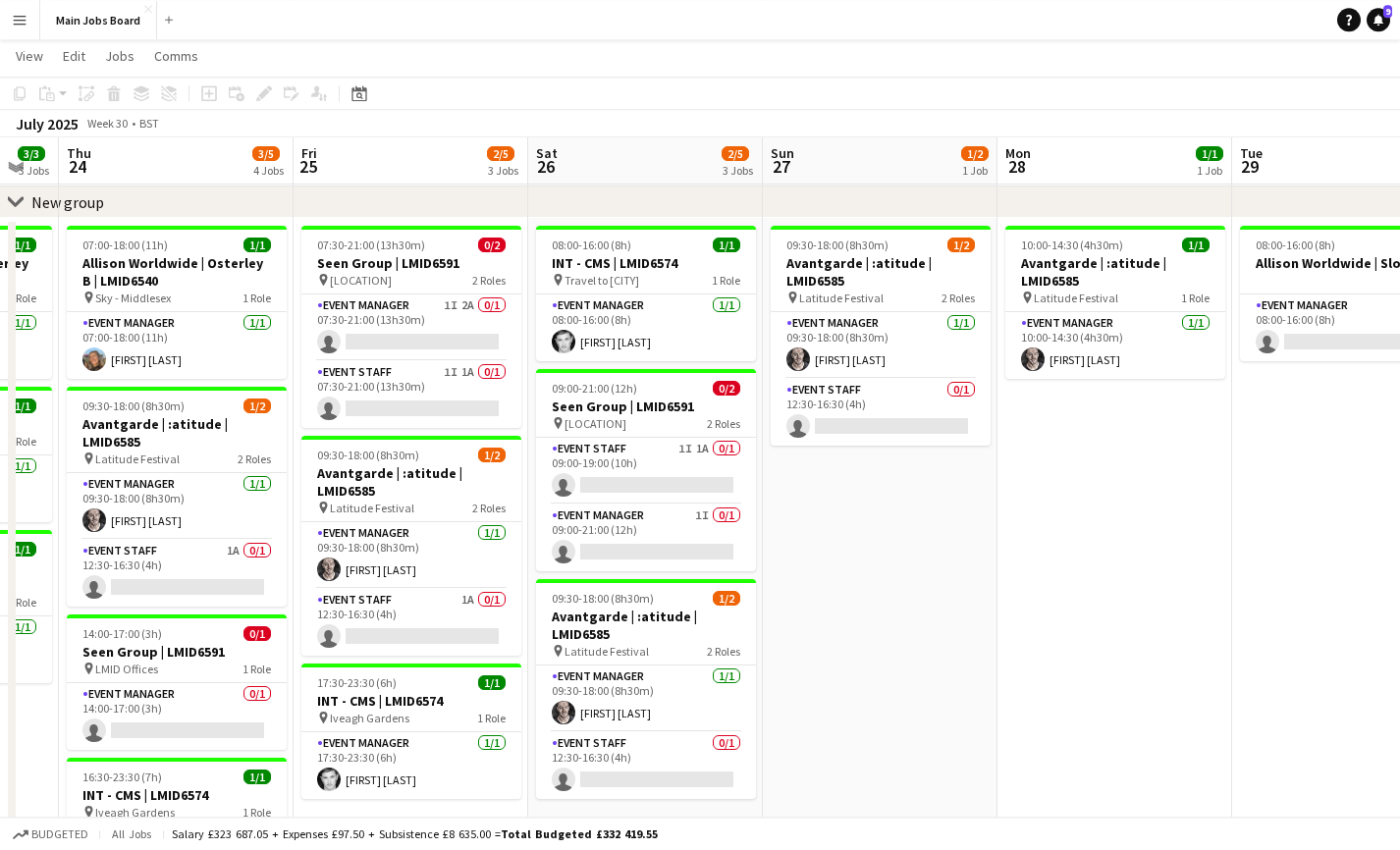 scroll, scrollTop: 90, scrollLeft: 0, axis: vertical 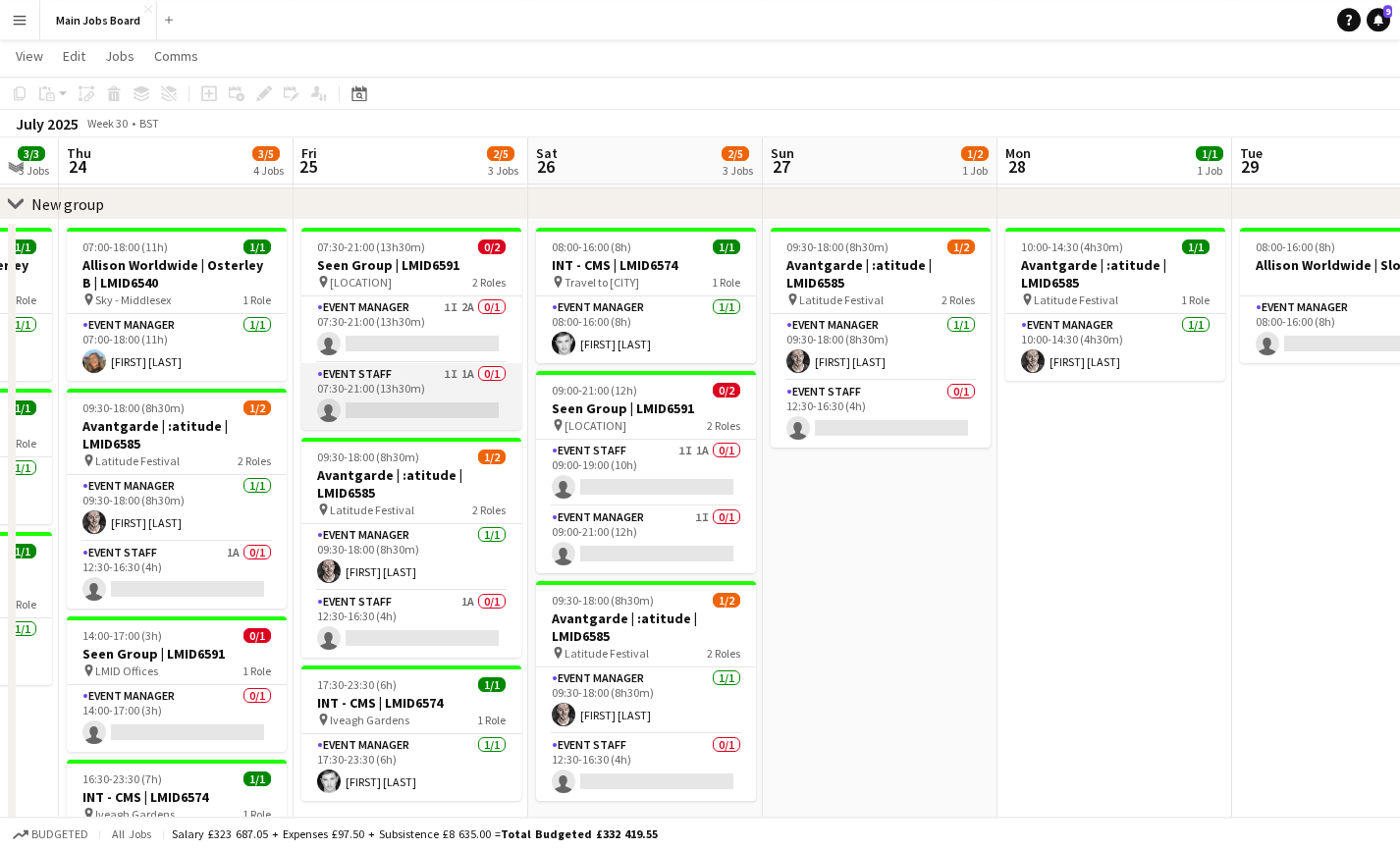 click on "Event Staff   1I   1A   0/1   07:30-21:00 (13h30m)
single-neutral-actions" at bounding box center [411, 397] 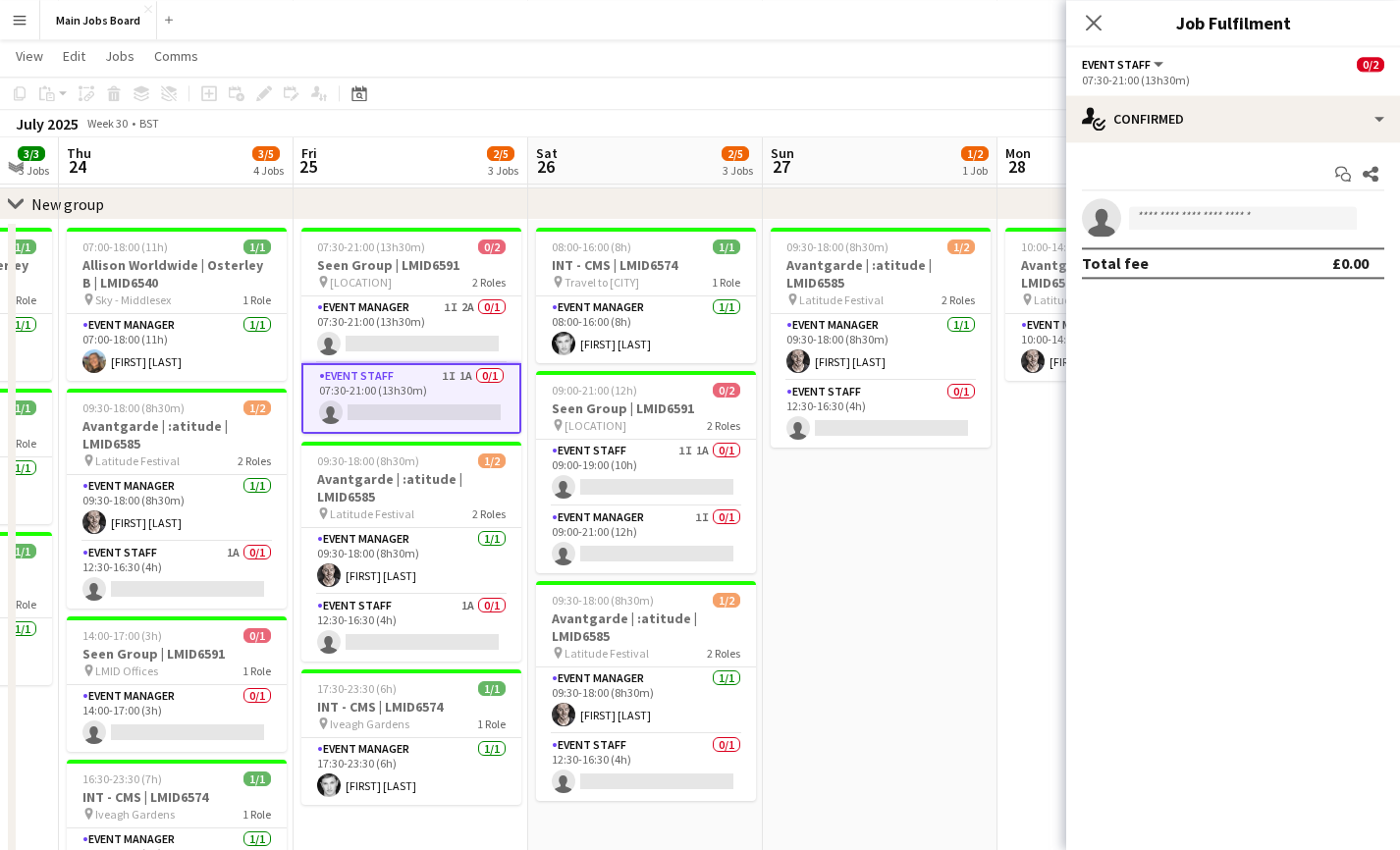 click on "07:30-21:00 (13h30m)" 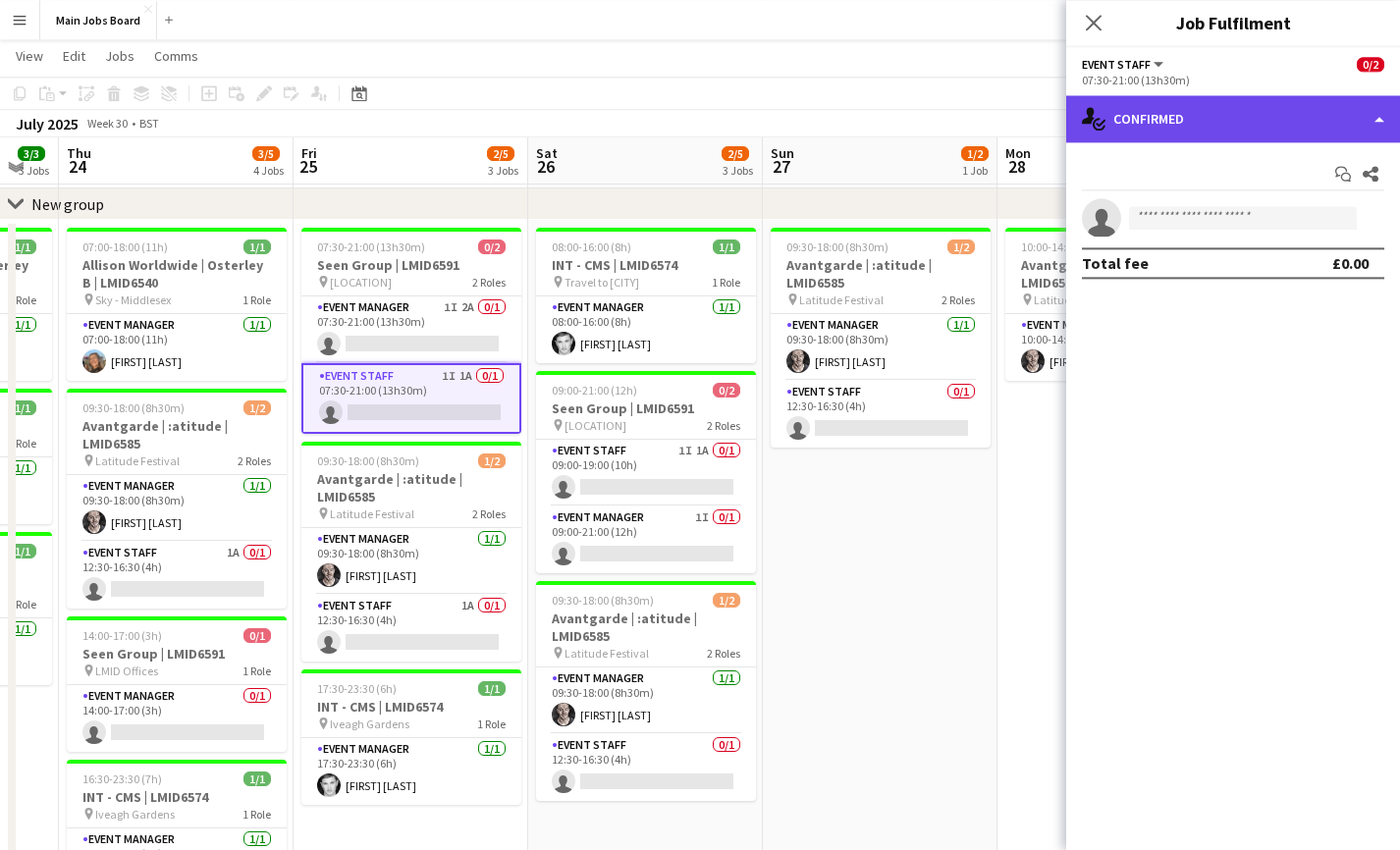 click on "single-neutral-actions-check-2
Confirmed" 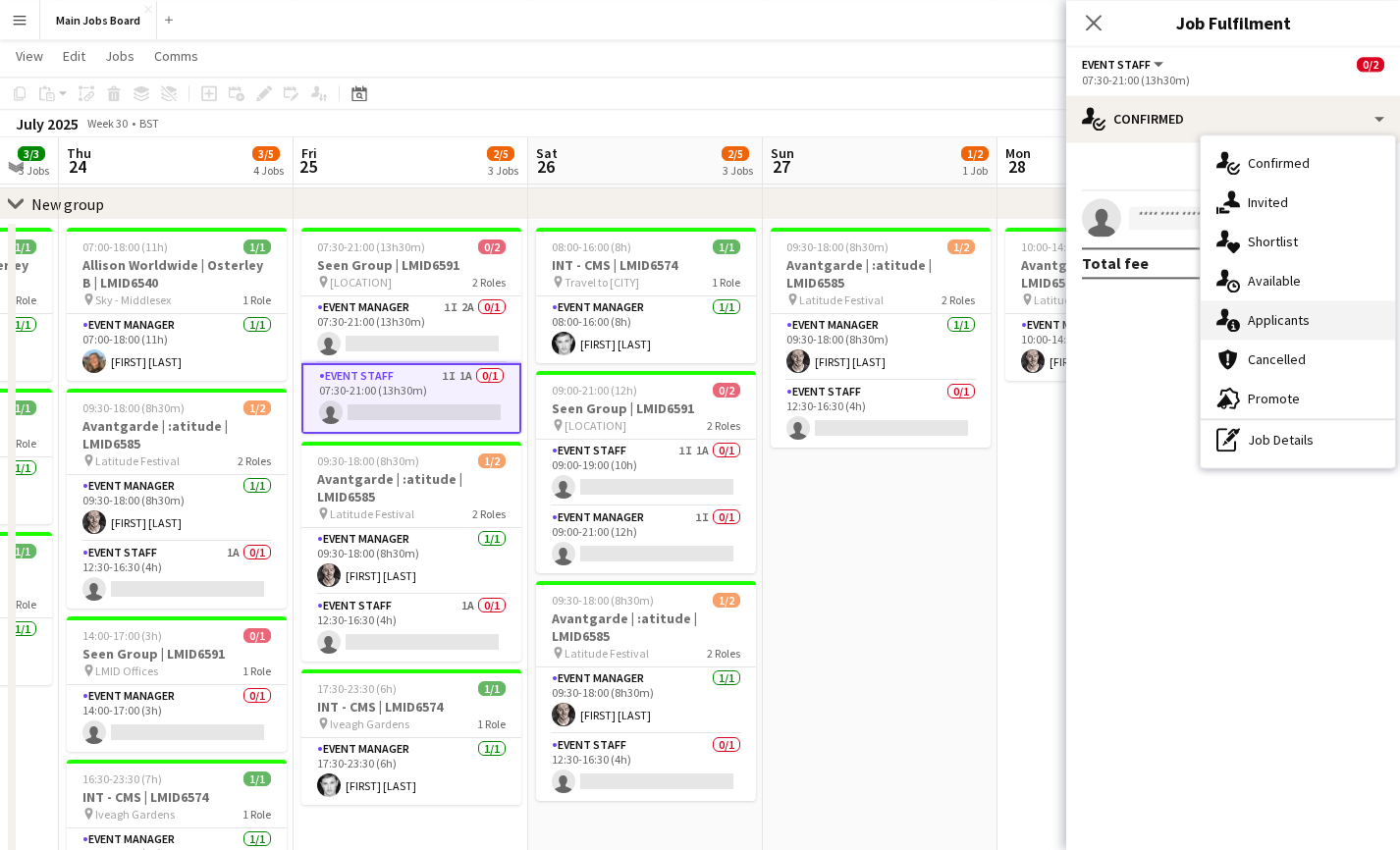 click on "single-neutral-actions-information
Applicants" at bounding box center (1298, 320) 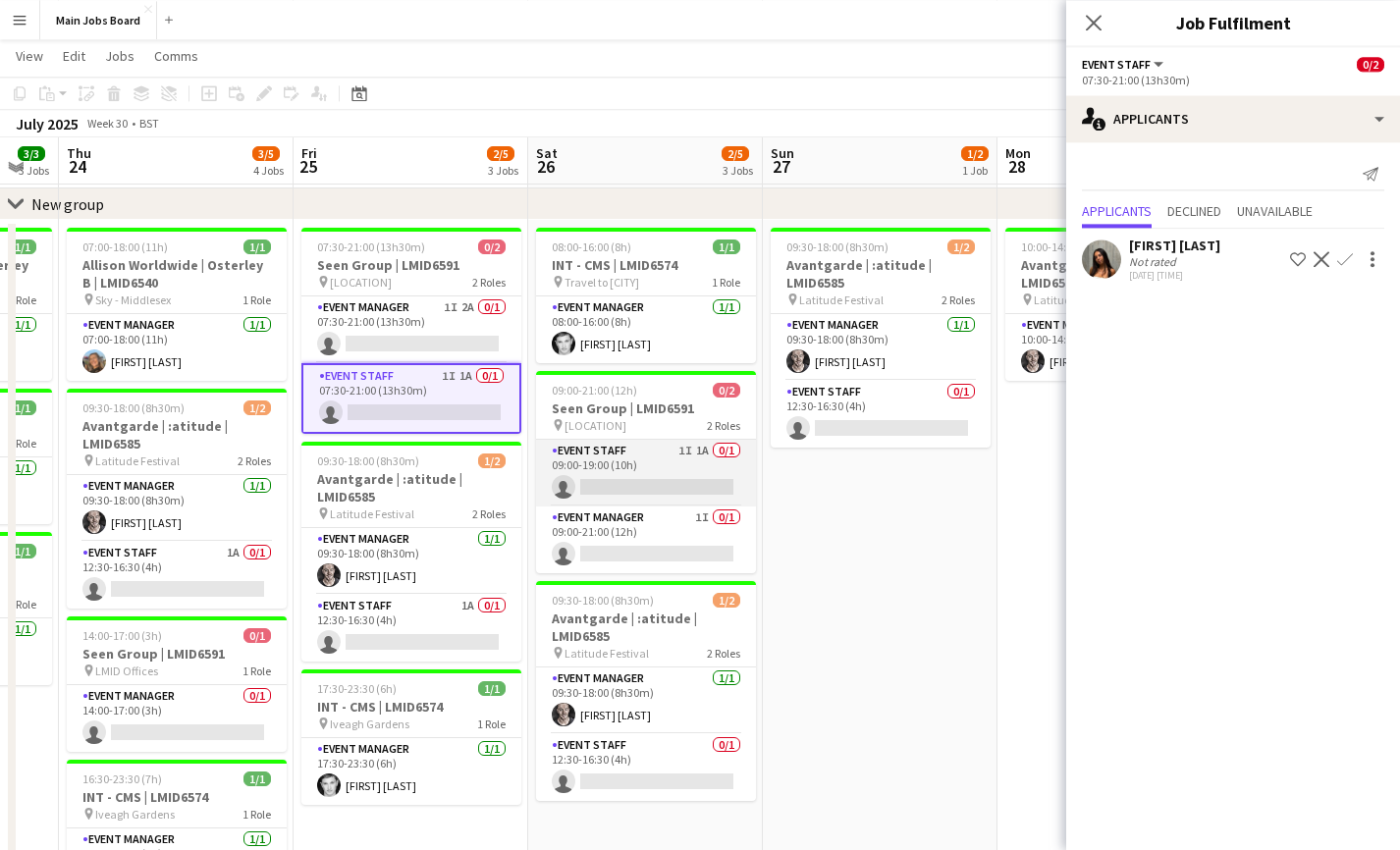click on "Event Staff   1I   1A   0/1   09:00-19:00 (10h)
single-neutral-actions" at bounding box center (646, 473) 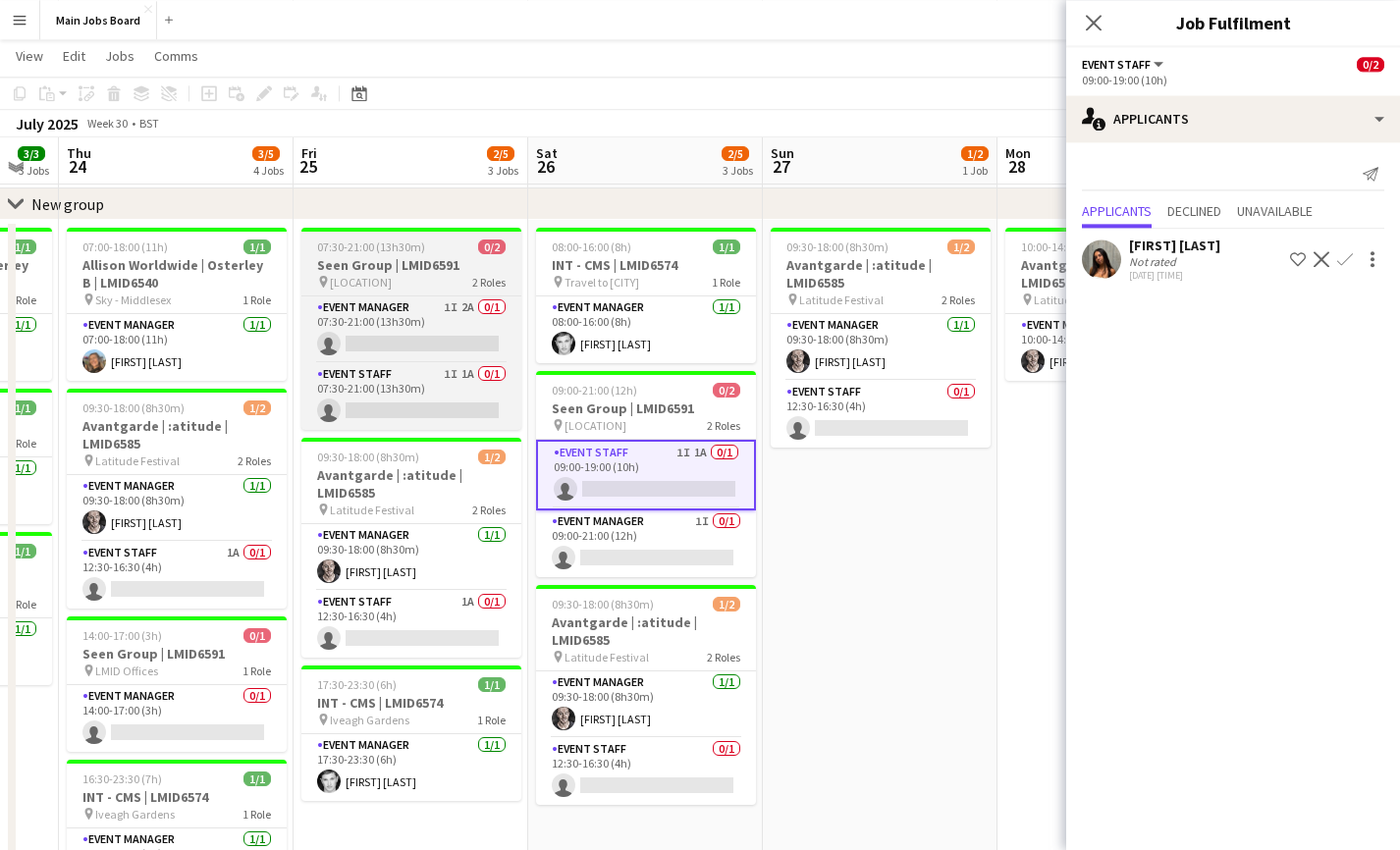 click on "Seen Group | LMID6591" at bounding box center (411, 265) 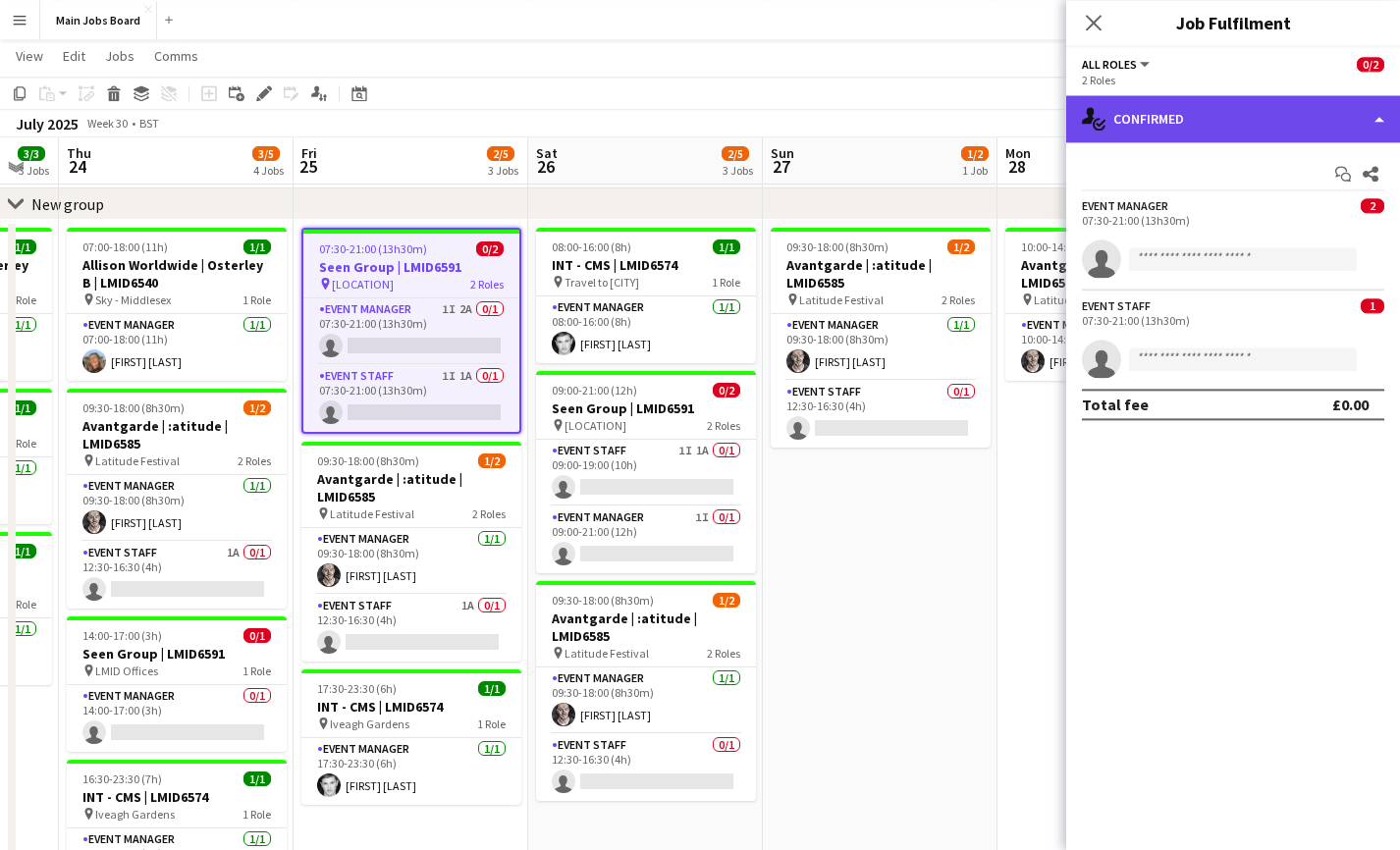 click on "single-neutral-actions-check-2
Confirmed" 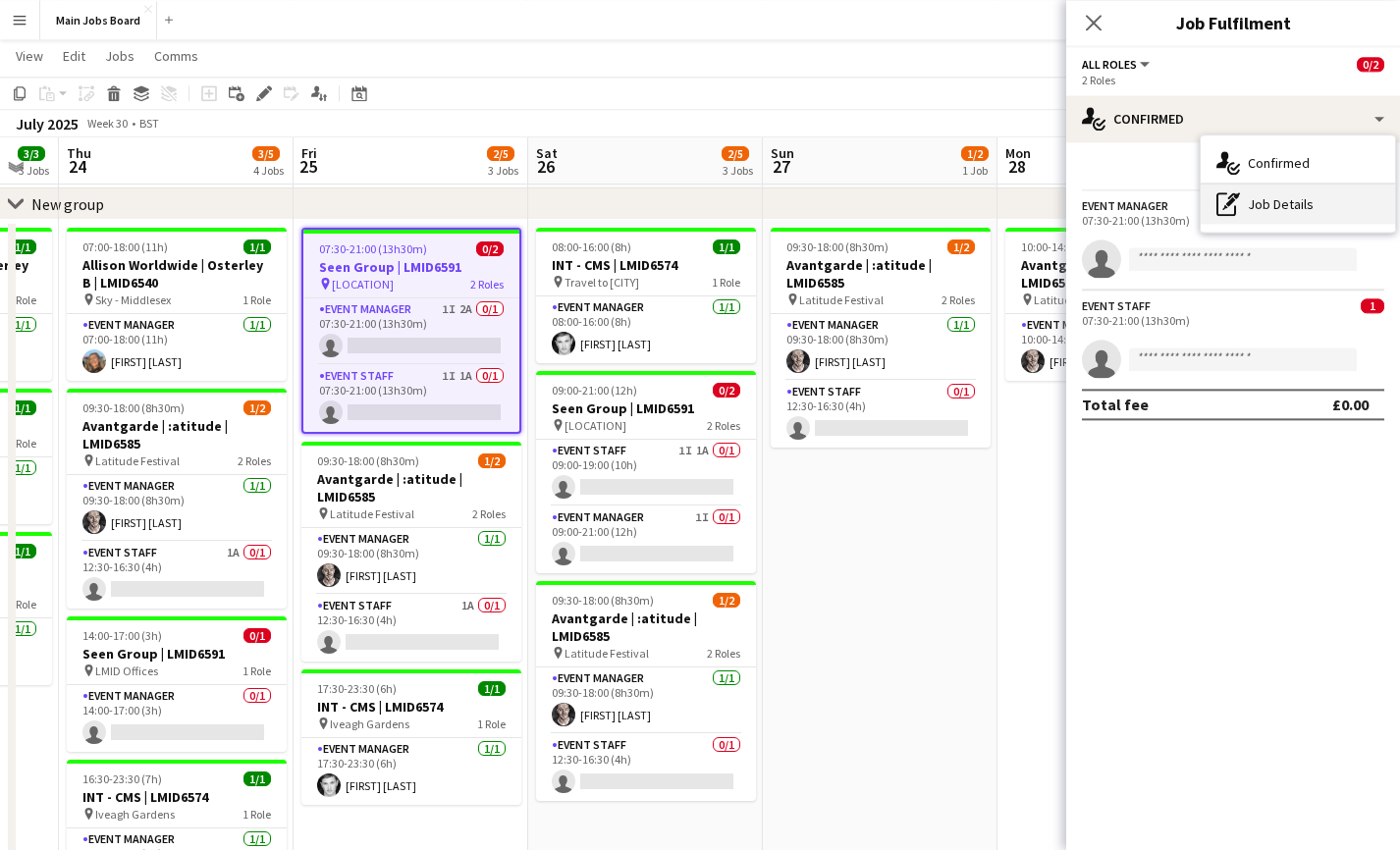 click on "pen-write
Job Details" at bounding box center [1298, 204] 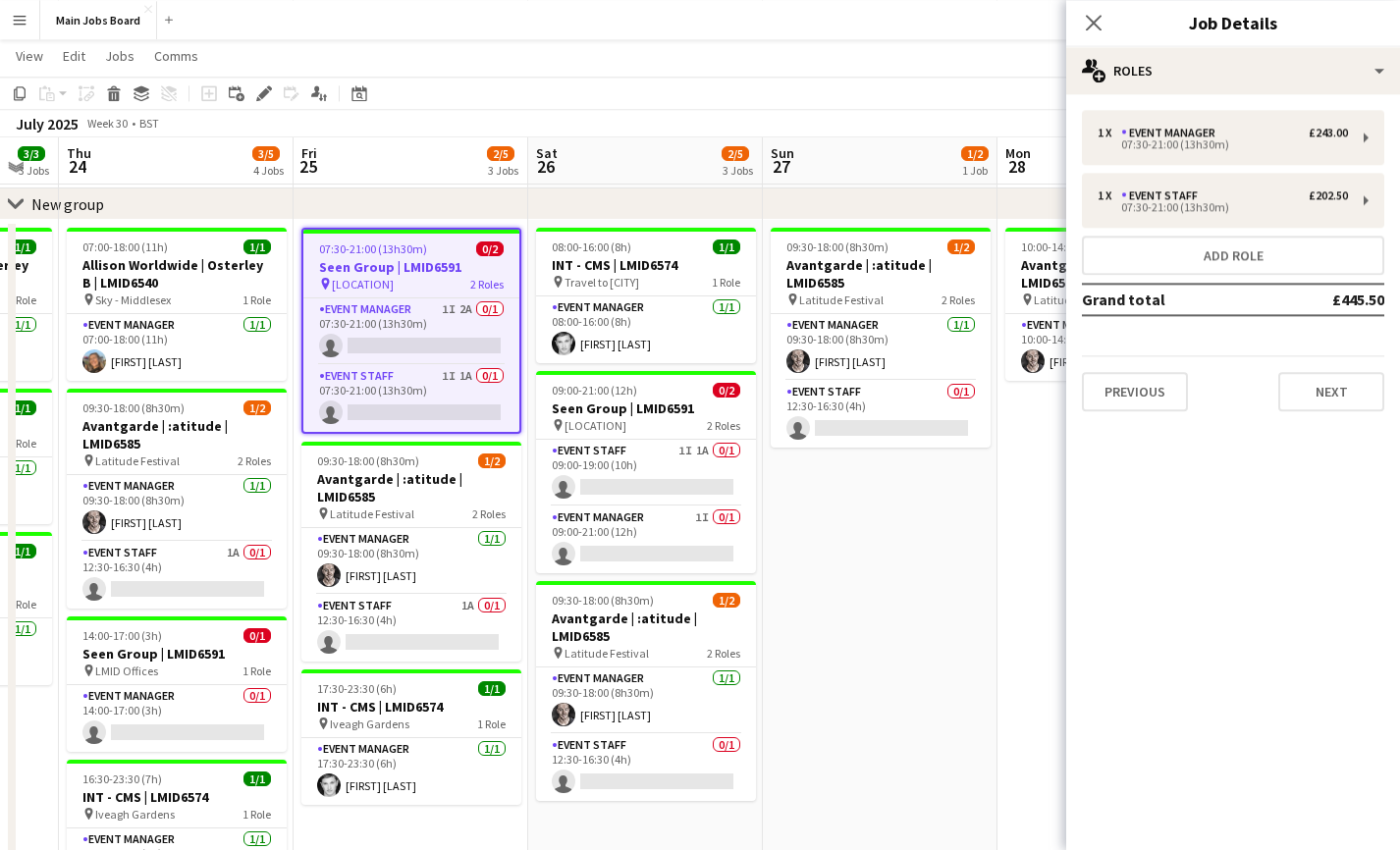 click on "1 x   Event Manager   £243.00   07:30-21:00 (13h30m)   1 x   Event Staff   £202.50   07:30-21:00 (13h30m)   Add role   Grand total   £445.50   Previous   Next" at bounding box center (1233, 260) 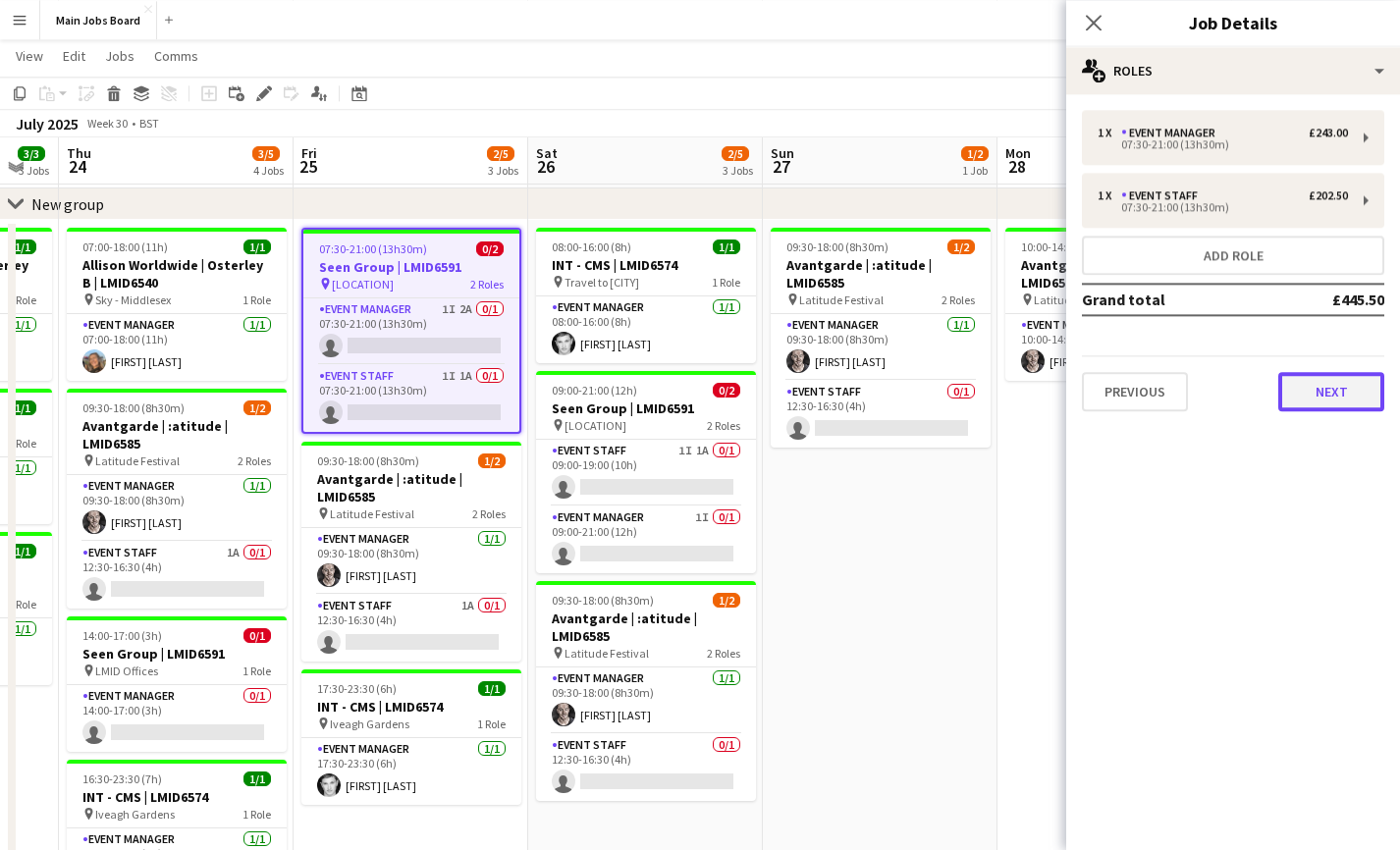 click on "Next" at bounding box center [1331, 392] 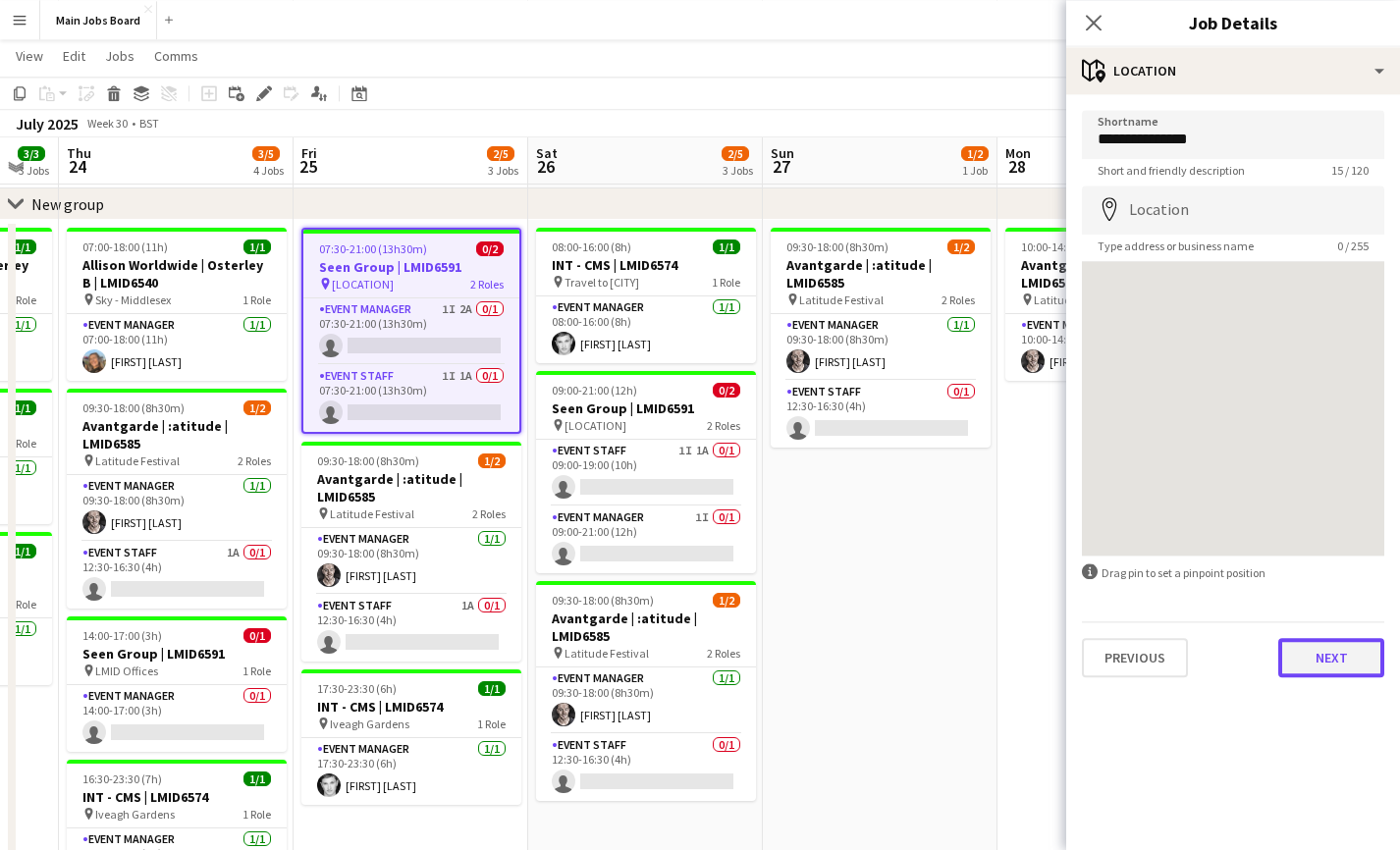 click on "Next" at bounding box center [1331, 658] 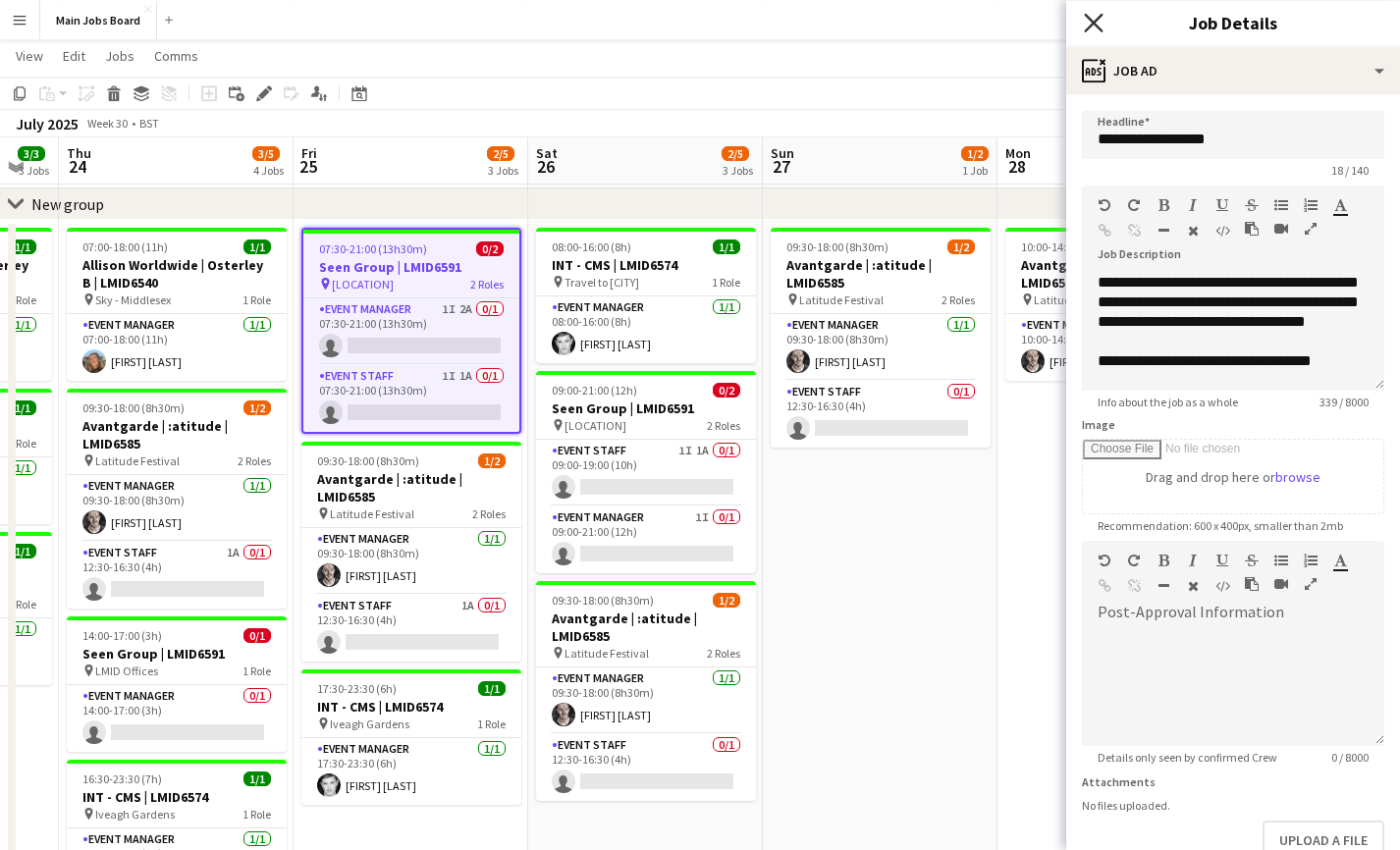 click 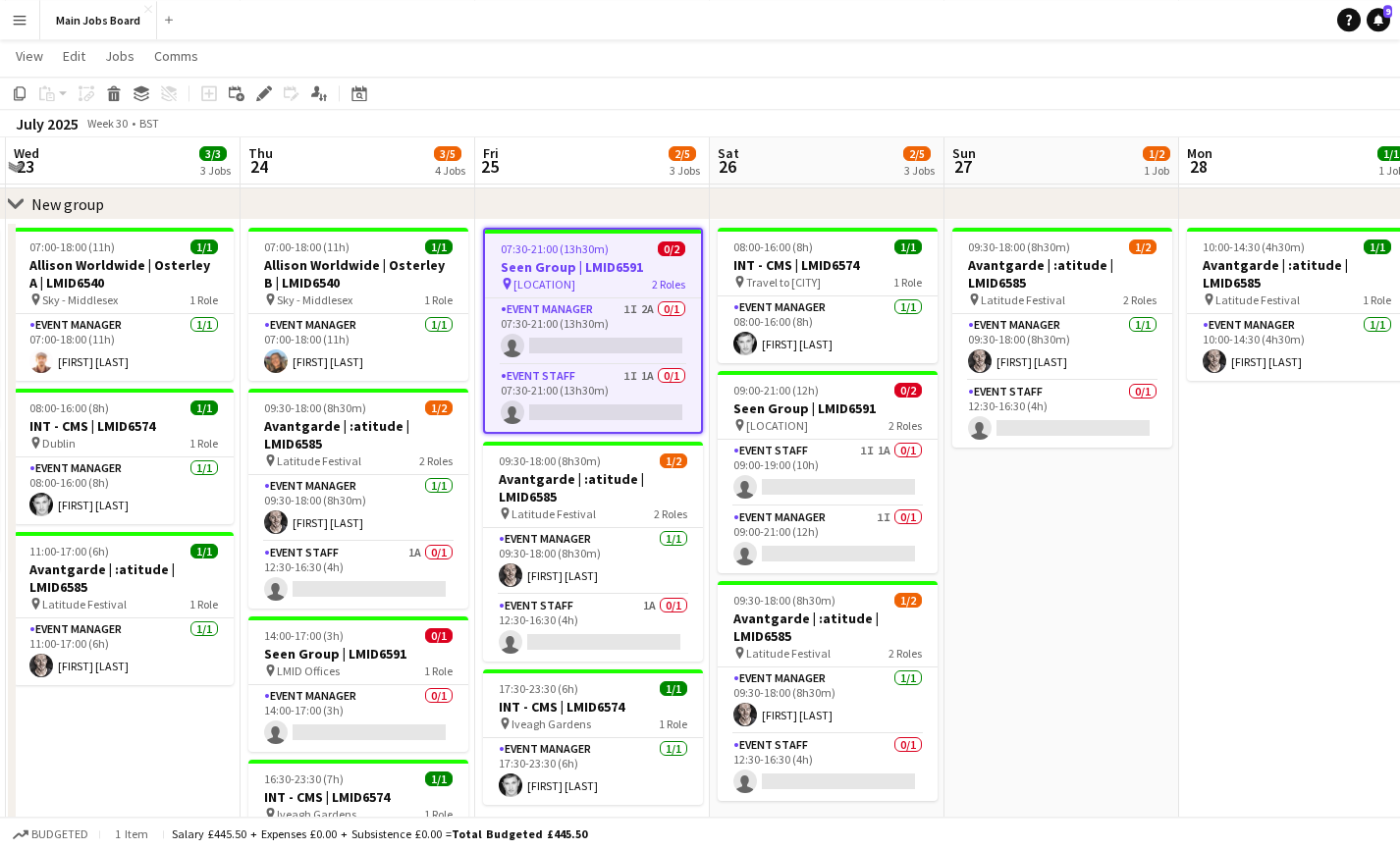 drag, startPoint x: 834, startPoint y: 642, endPoint x: 1014, endPoint y: 642, distance: 180 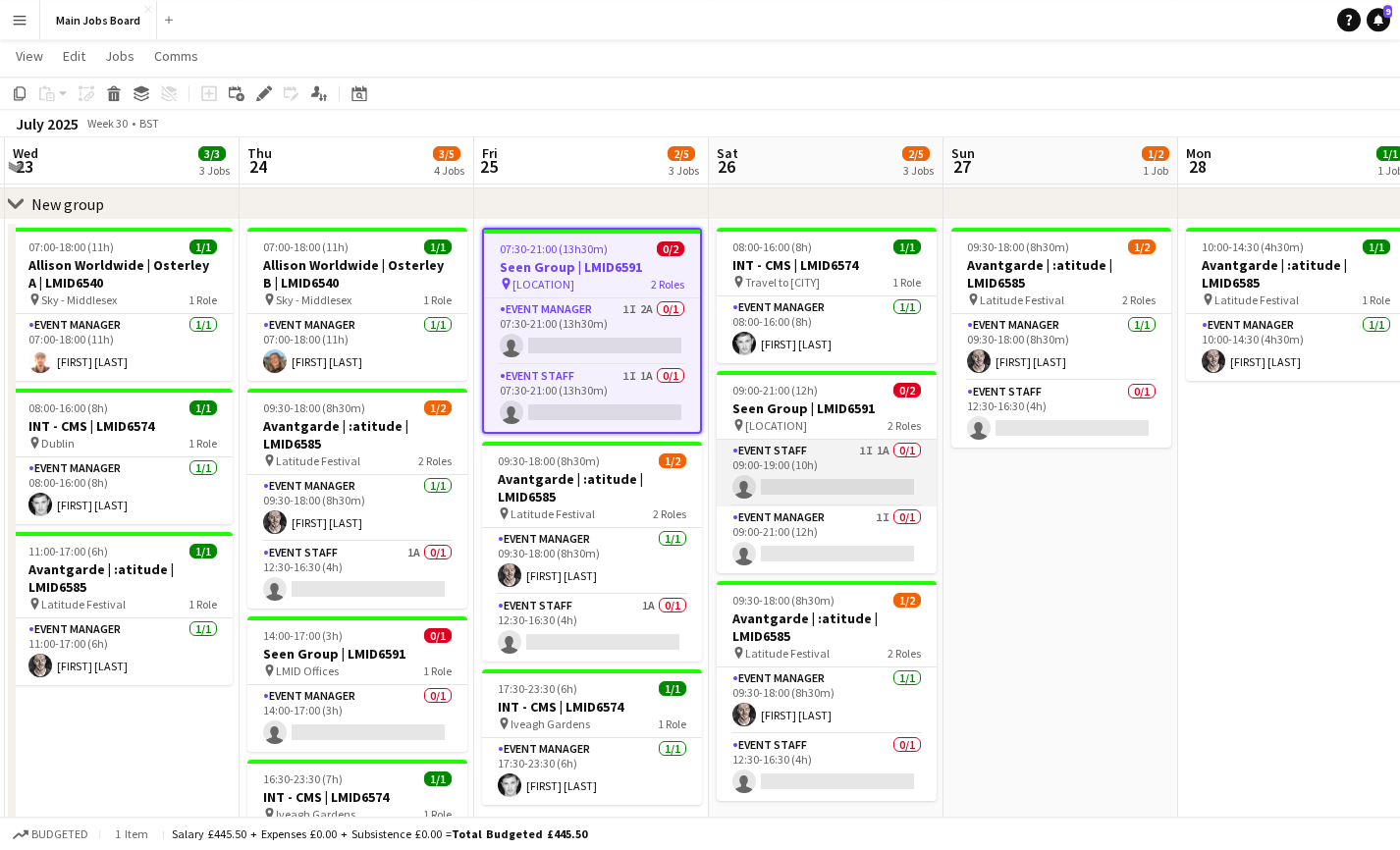 click on "Event Staff   1I   1A   0/1   09:00-19:00 (10h)
single-neutral-actions" at bounding box center [827, 473] 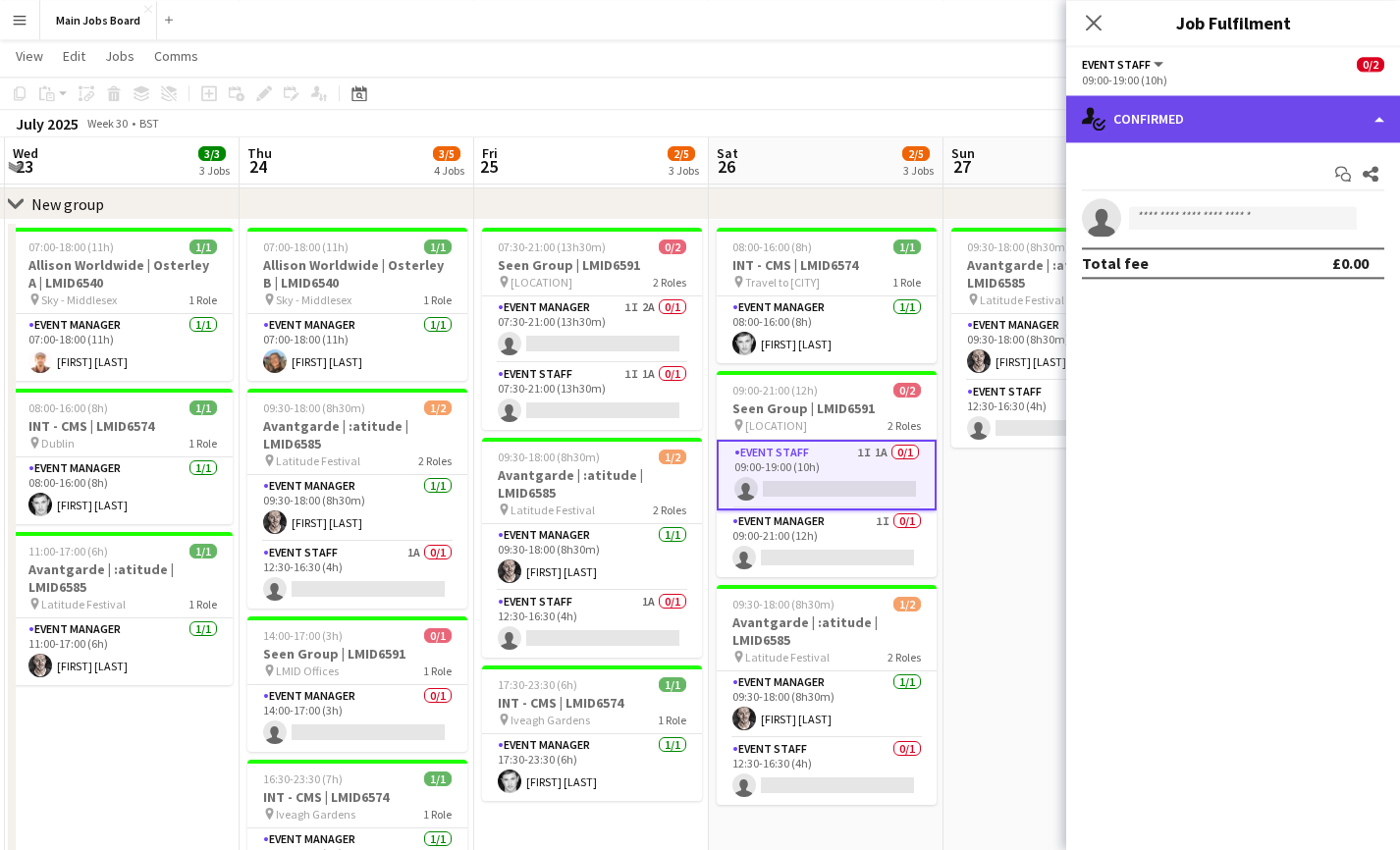 click on "single-neutral-actions-check-2
Confirmed" 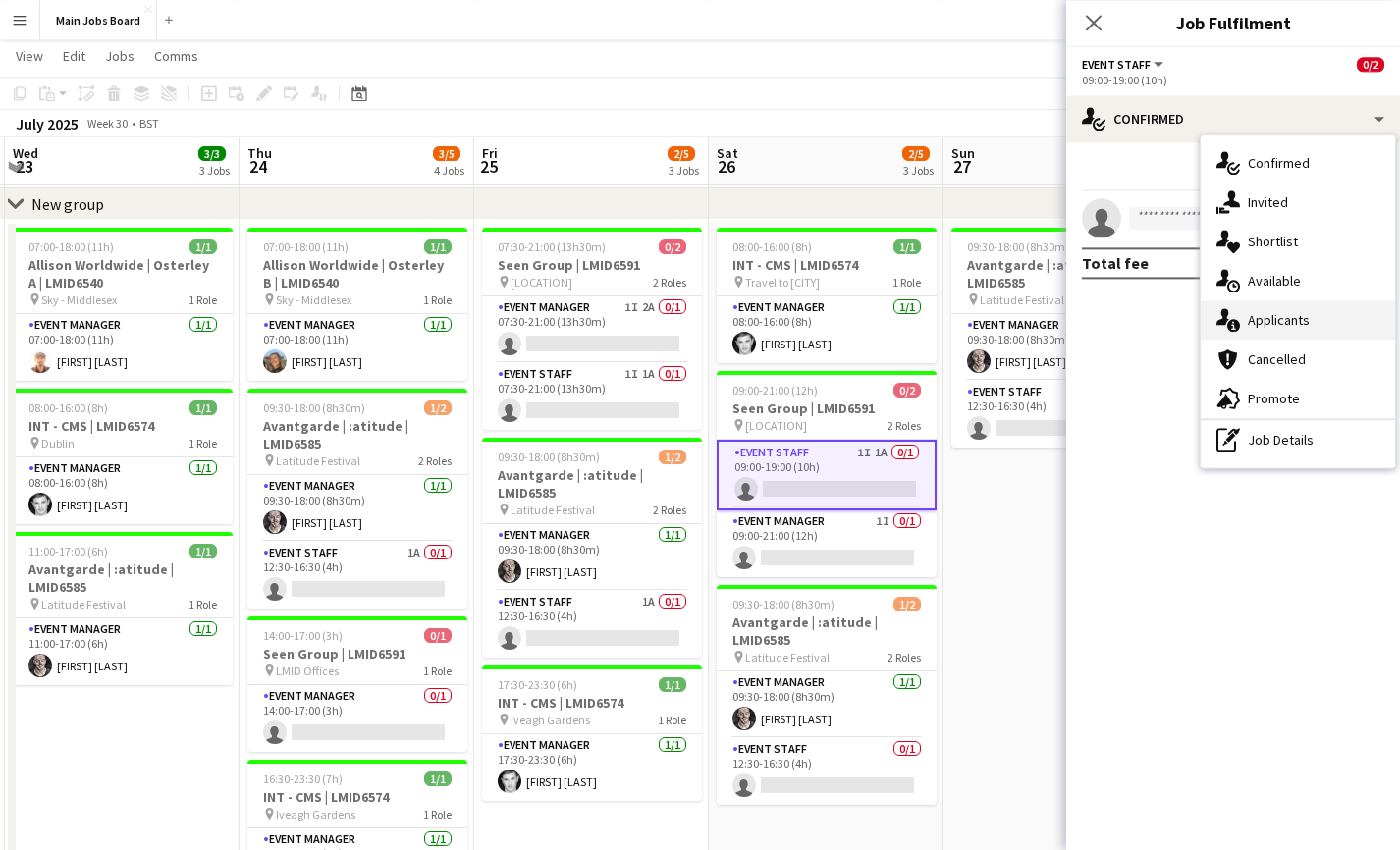 click on "single-neutral-actions-information
Applicants" at bounding box center (1298, 320) 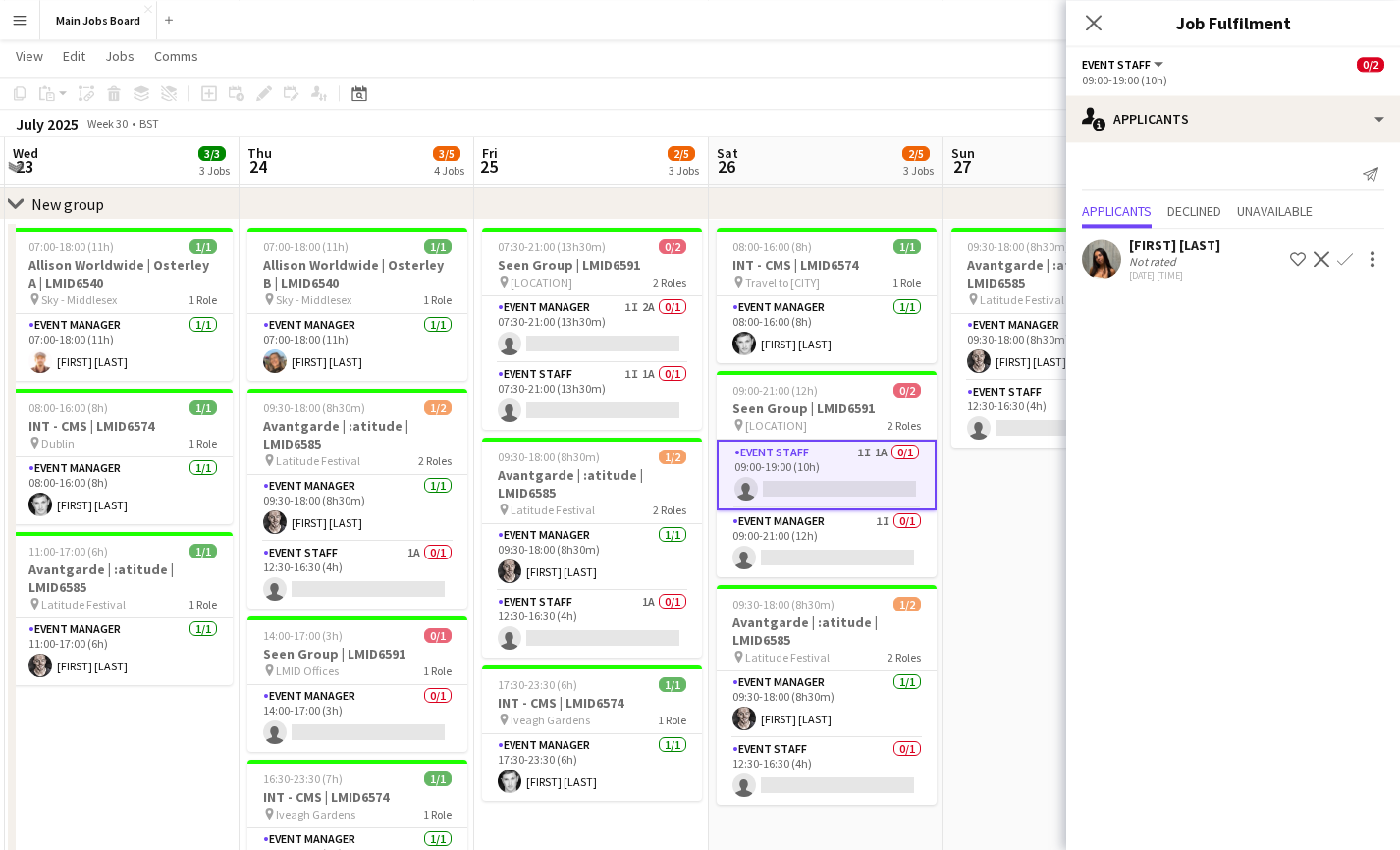 click on "09:30-18:00 (8h30m)    1/2   Avantgarde | :atitude | LMID6585
pin
Latitude Festival    2 Roles   Event Manager   1/1   09:30-18:00 (8h30m)
[FIRST] [LAST]  Event Staff   0/1   12:30-16:30 (4h)
single-neutral-actions" at bounding box center [1060, 622] 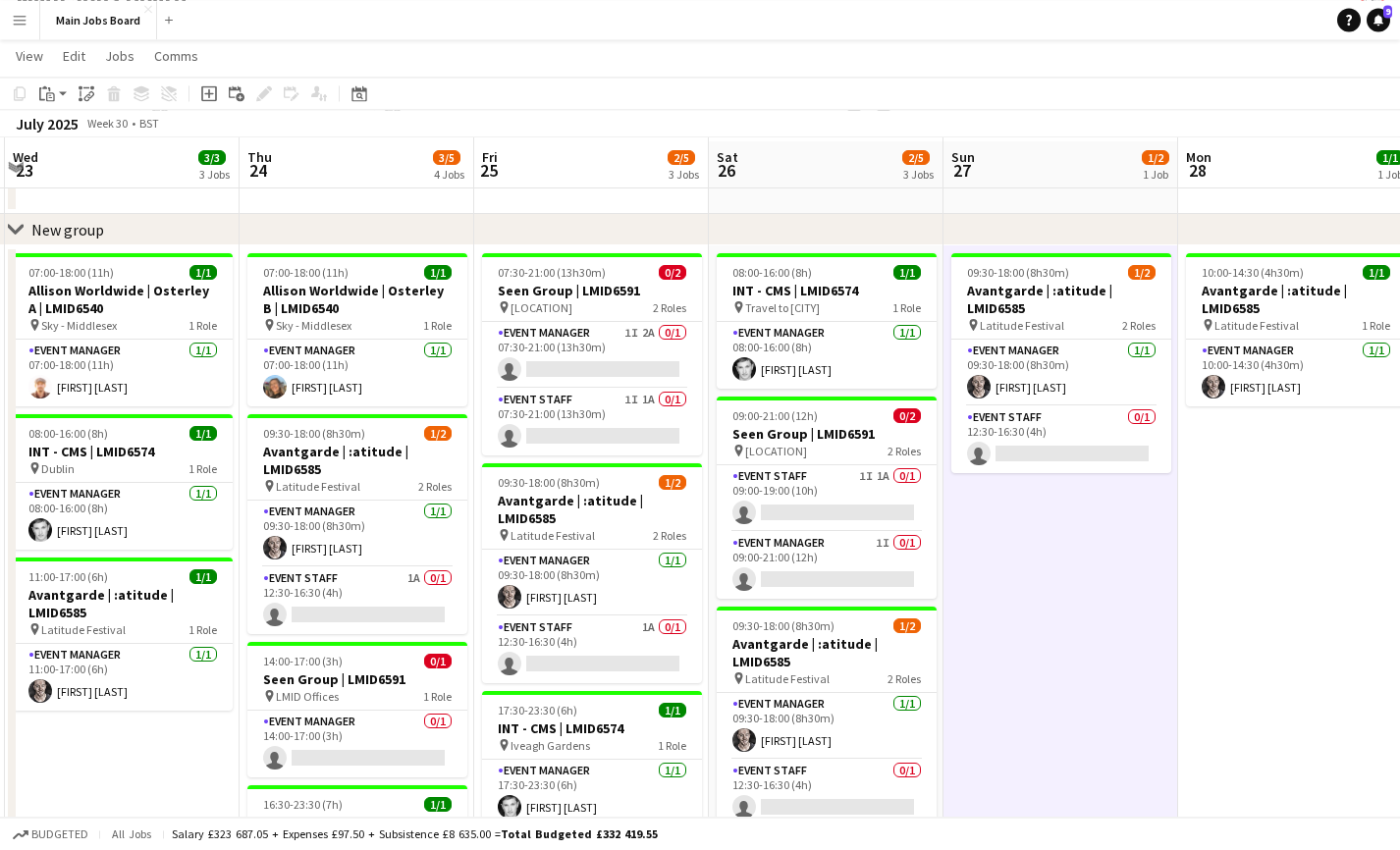 scroll, scrollTop: 64, scrollLeft: 0, axis: vertical 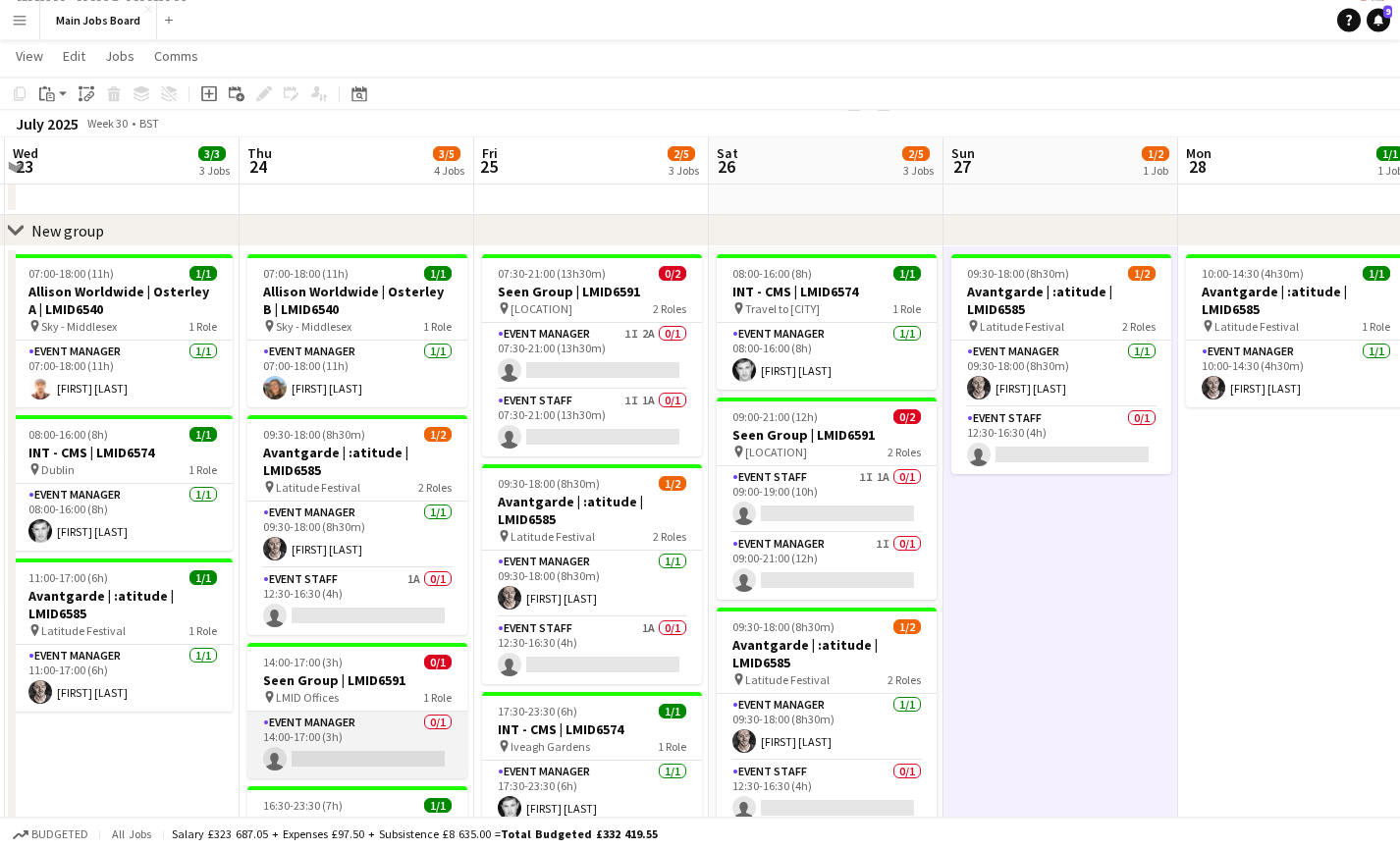 click on "Event Manager   0/1   14:00-17:00 (3h)
single-neutral-actions" at bounding box center [357, 745] 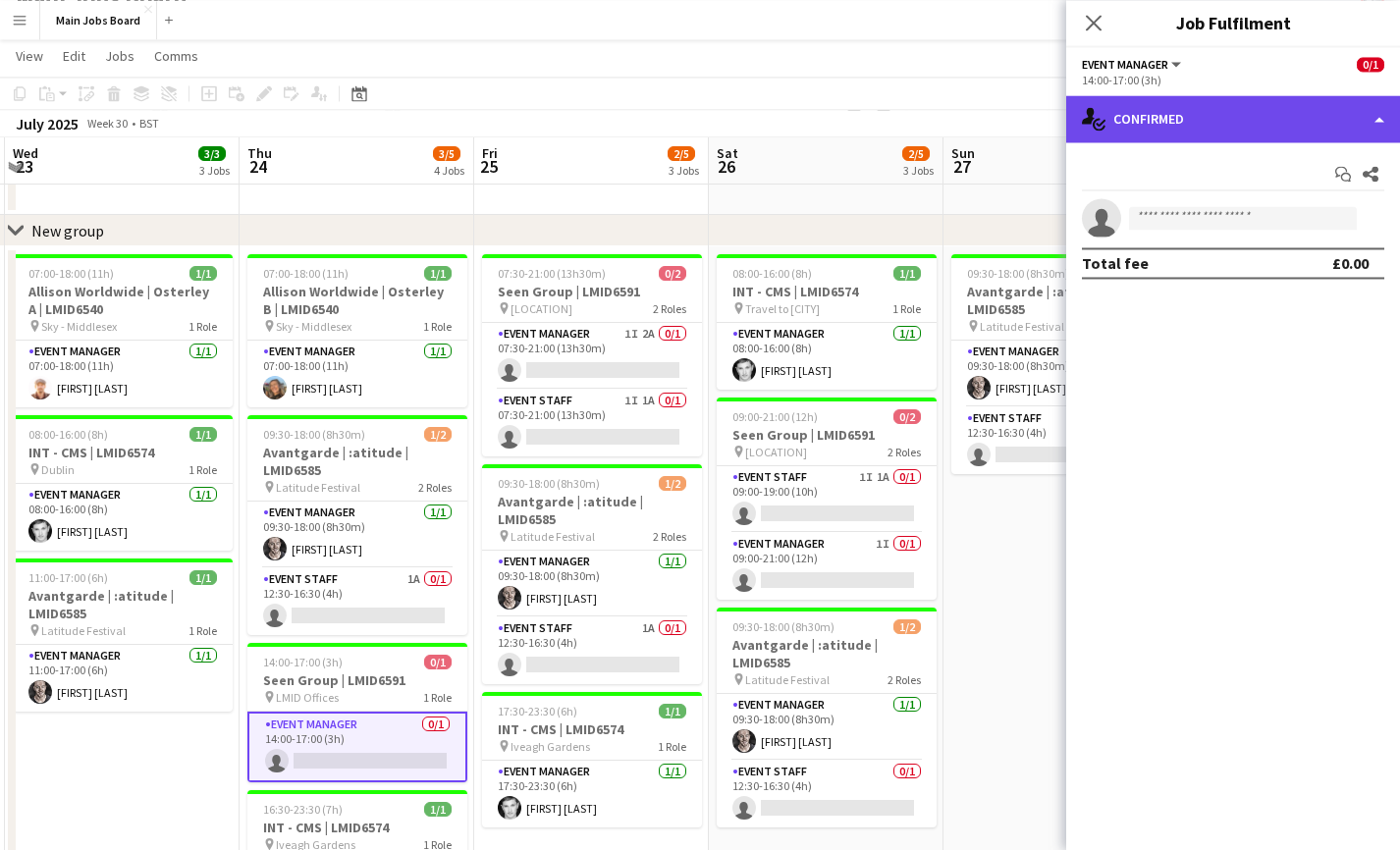 click on "single-neutral-actions-check-2
Confirmed" 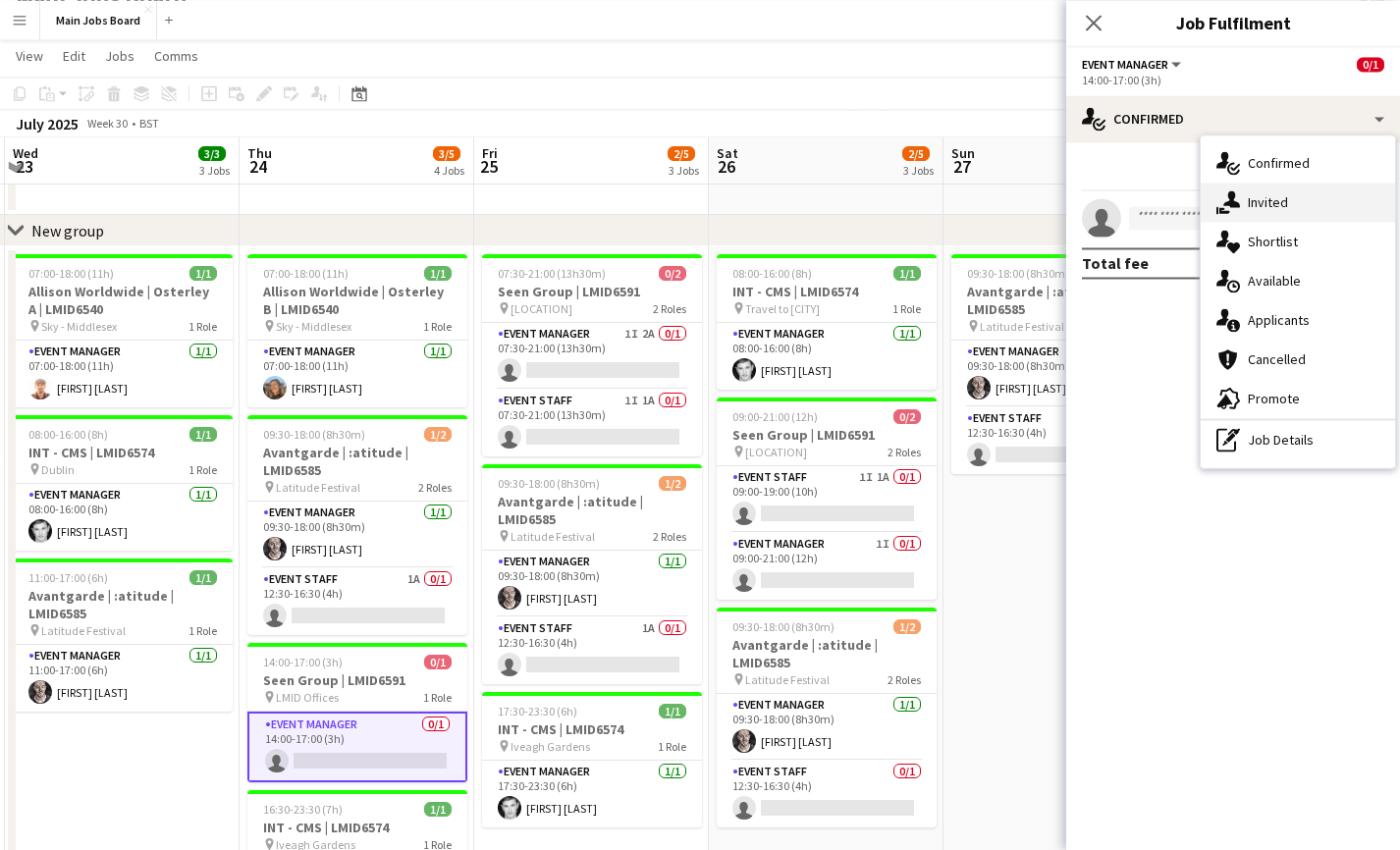 click on "single-neutral-actions-share-1
Invited" at bounding box center (1298, 202) 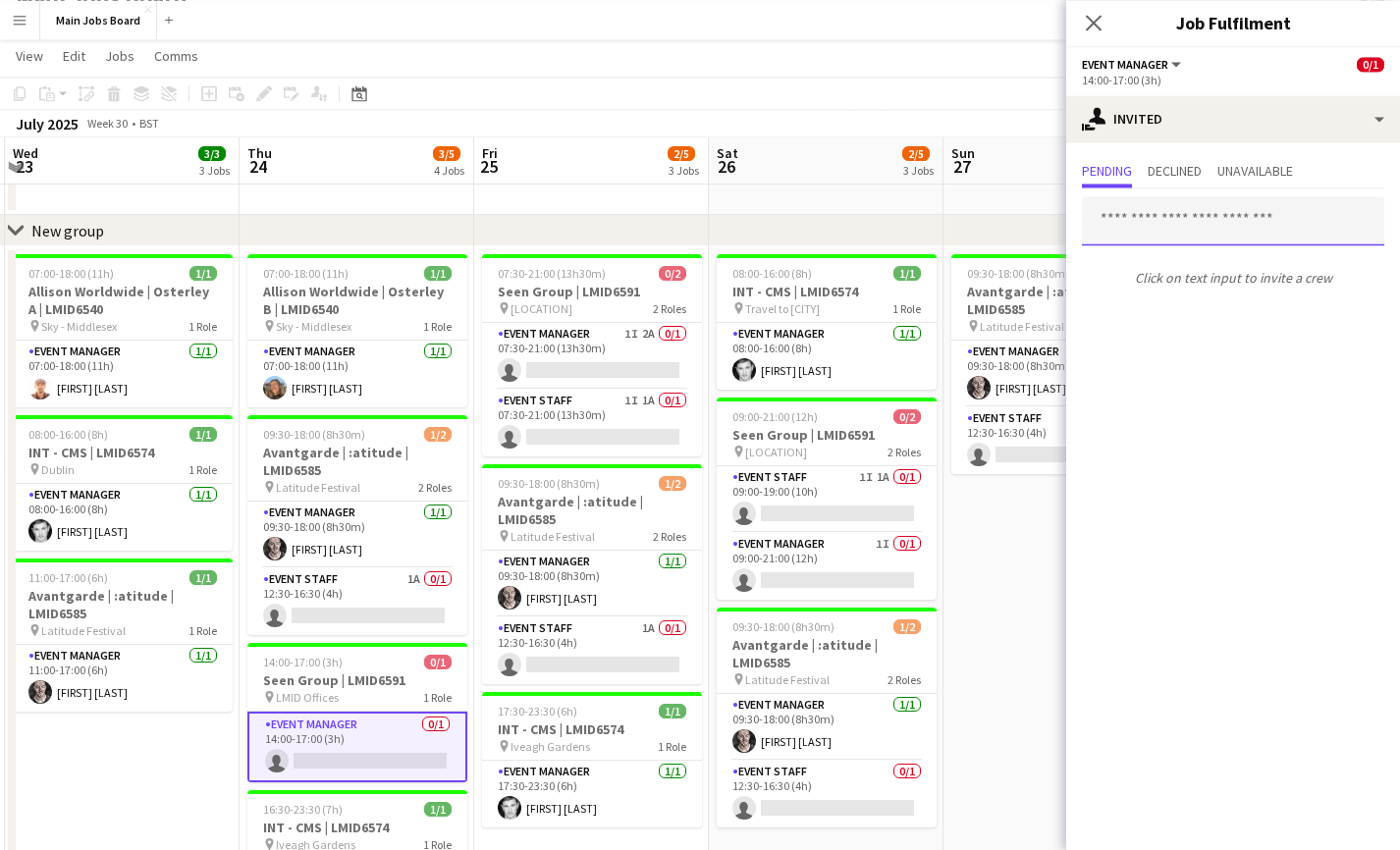 click at bounding box center [1233, 221] 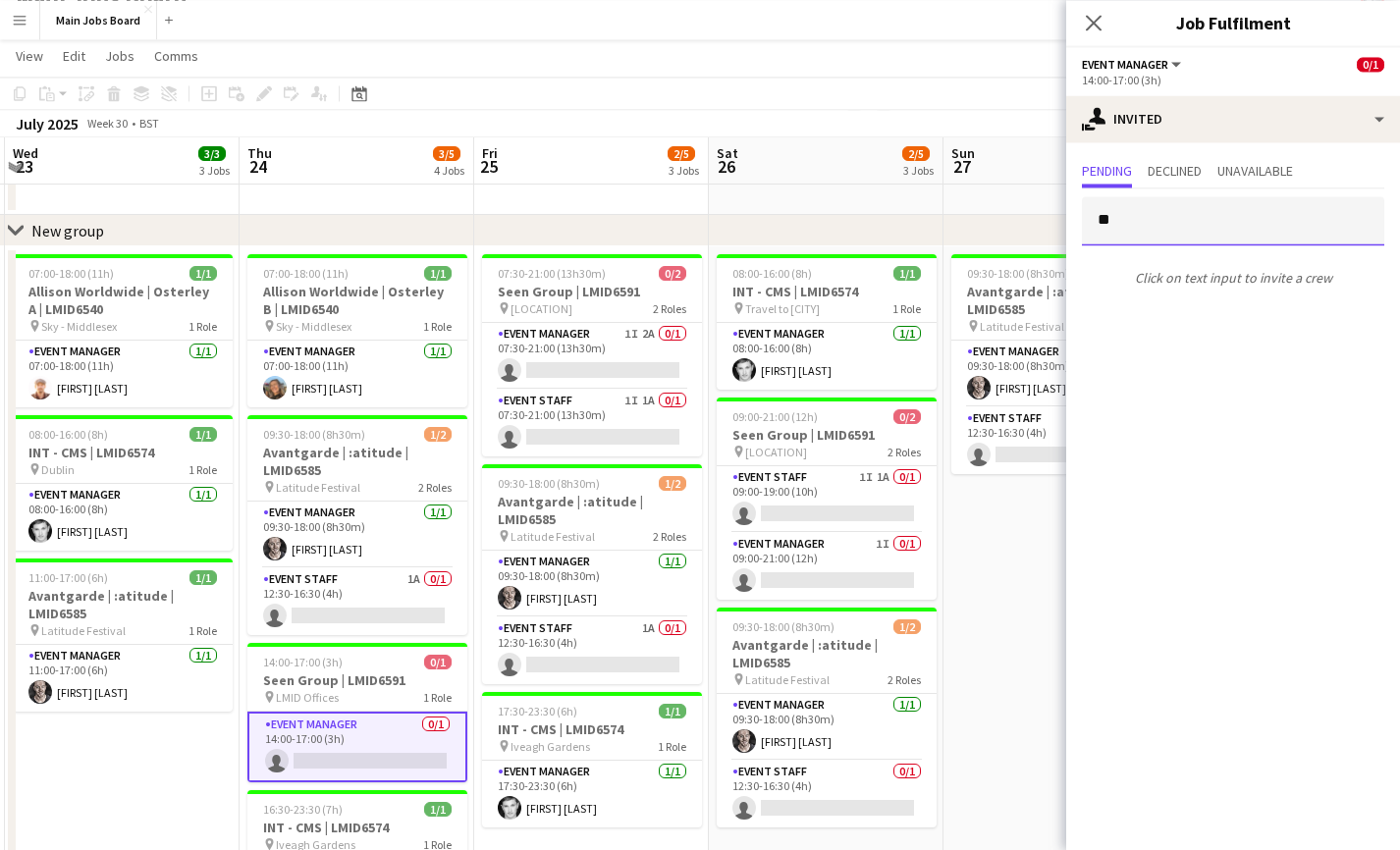 type on "*" 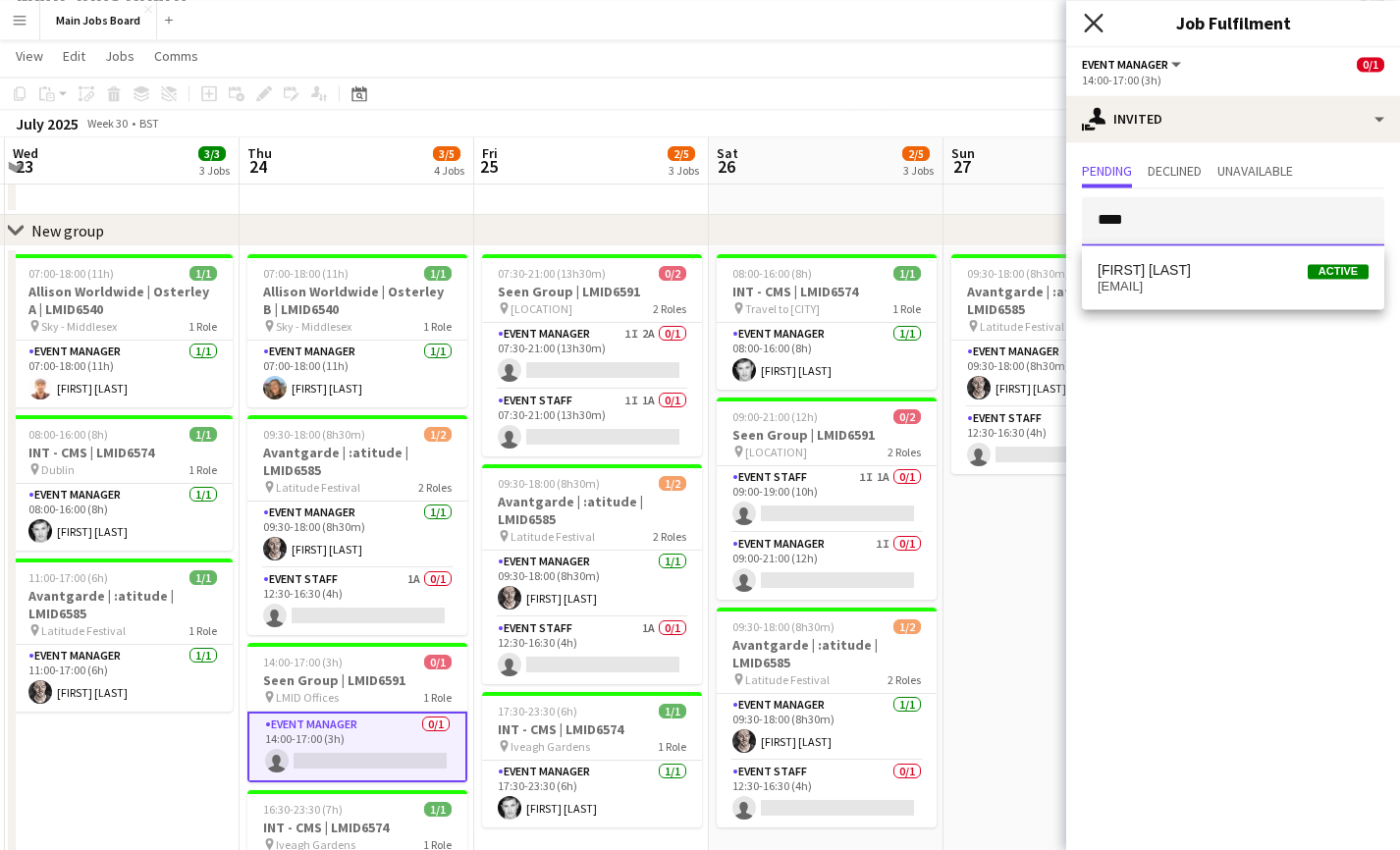 type on "****" 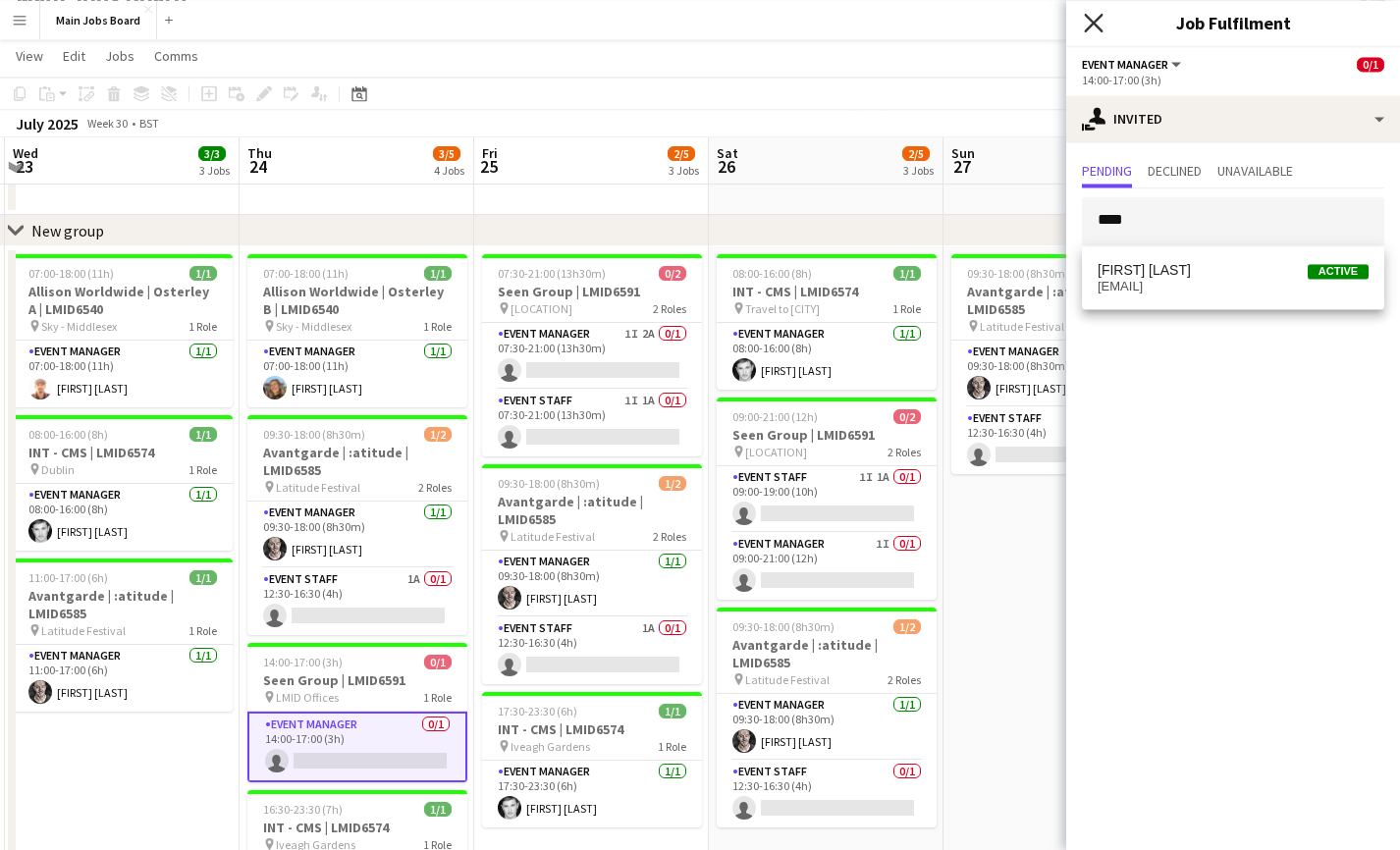 click 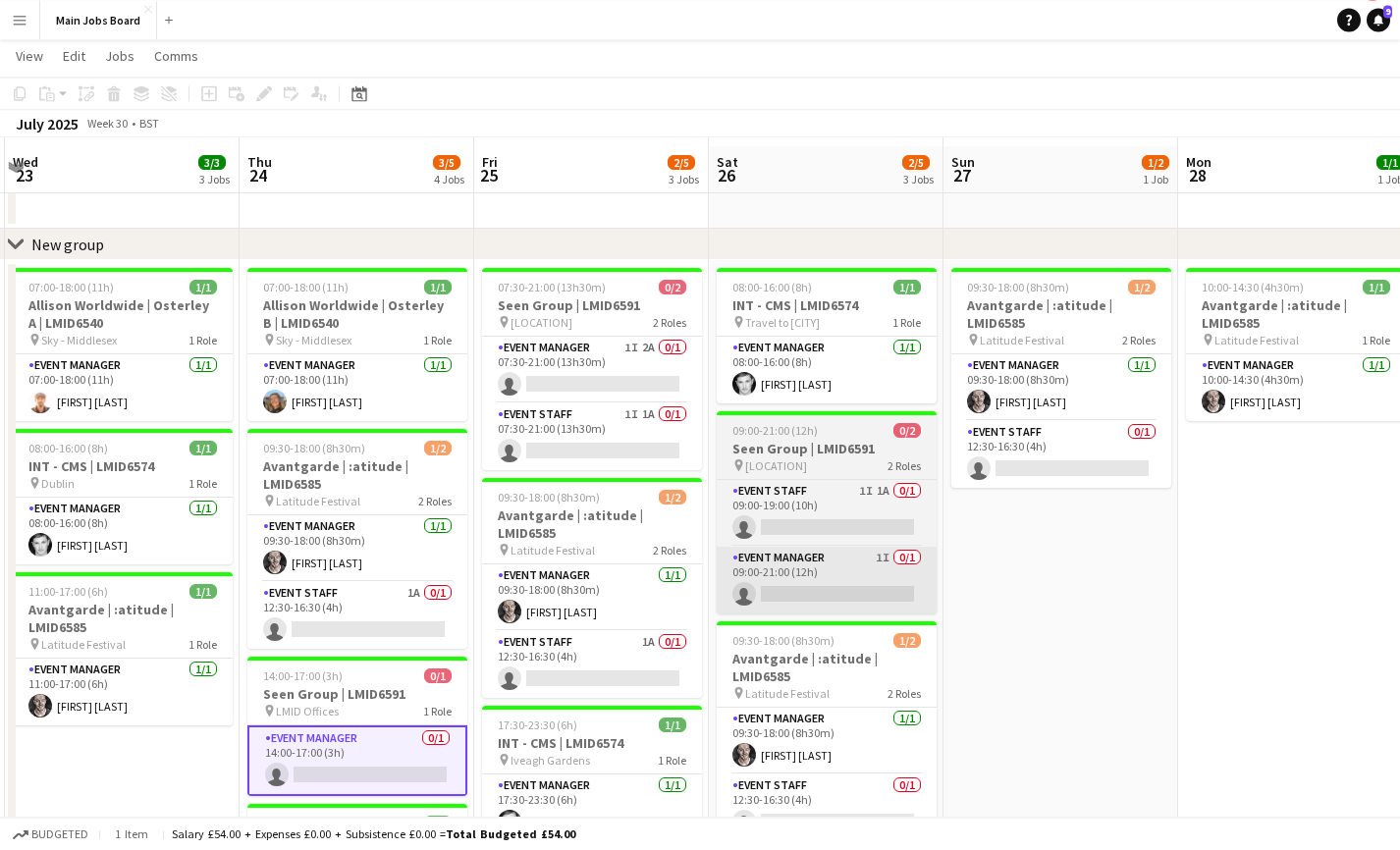 scroll, scrollTop: 31, scrollLeft: 0, axis: vertical 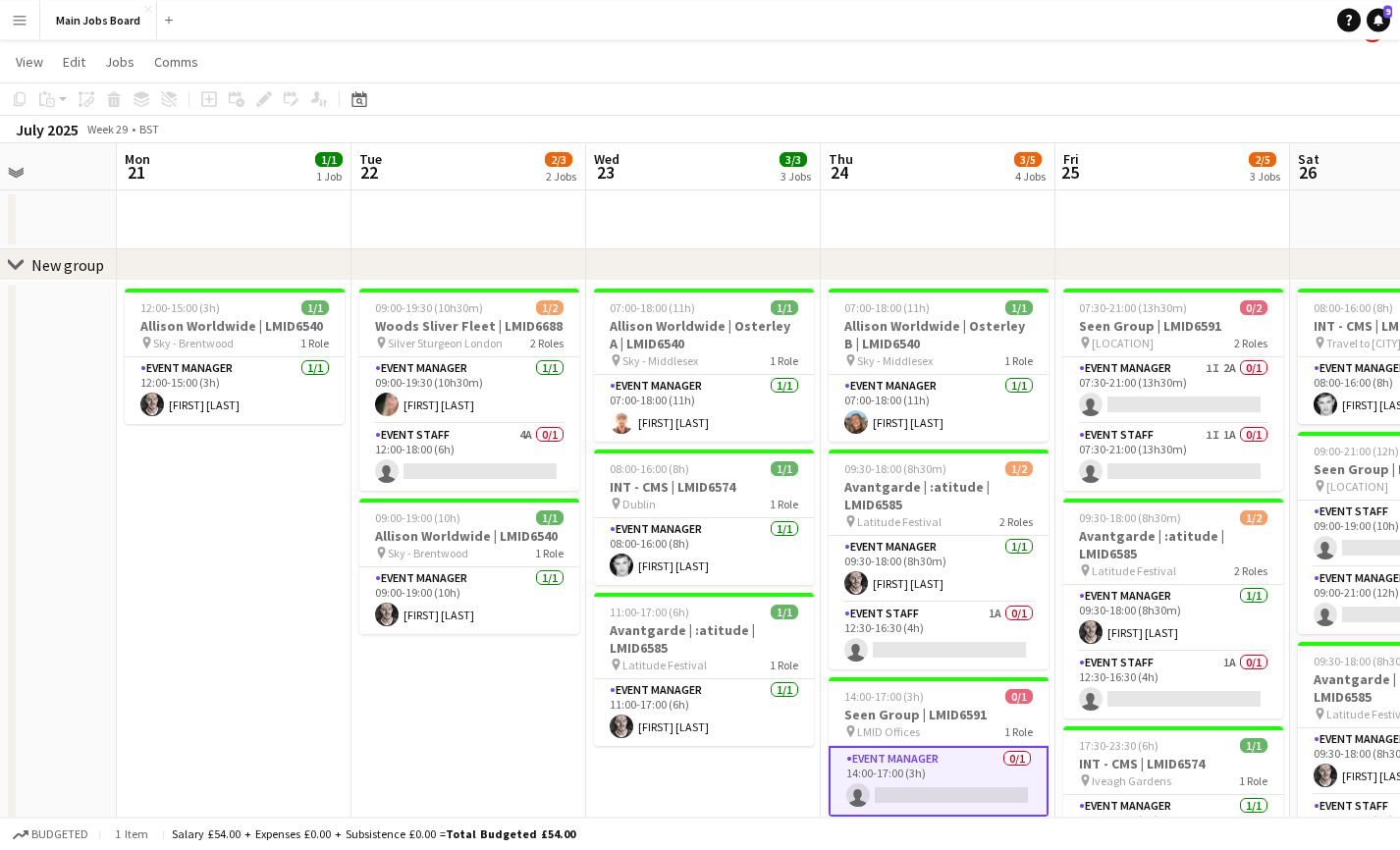 drag, startPoint x: 518, startPoint y: 593, endPoint x: 1100, endPoint y: 572, distance: 582.3787 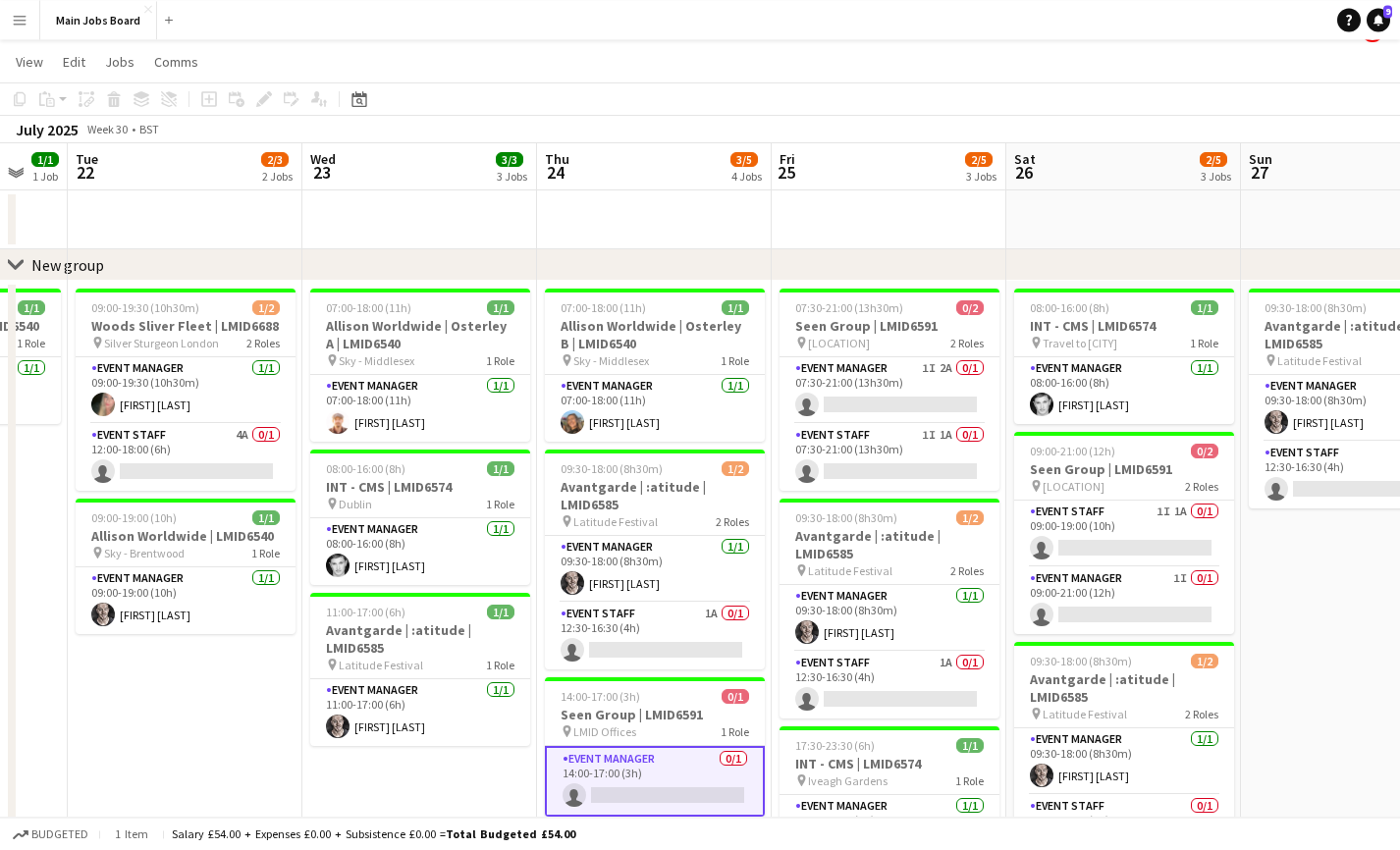 drag, startPoint x: 1169, startPoint y: 568, endPoint x: 882, endPoint y: 573, distance: 287.04355 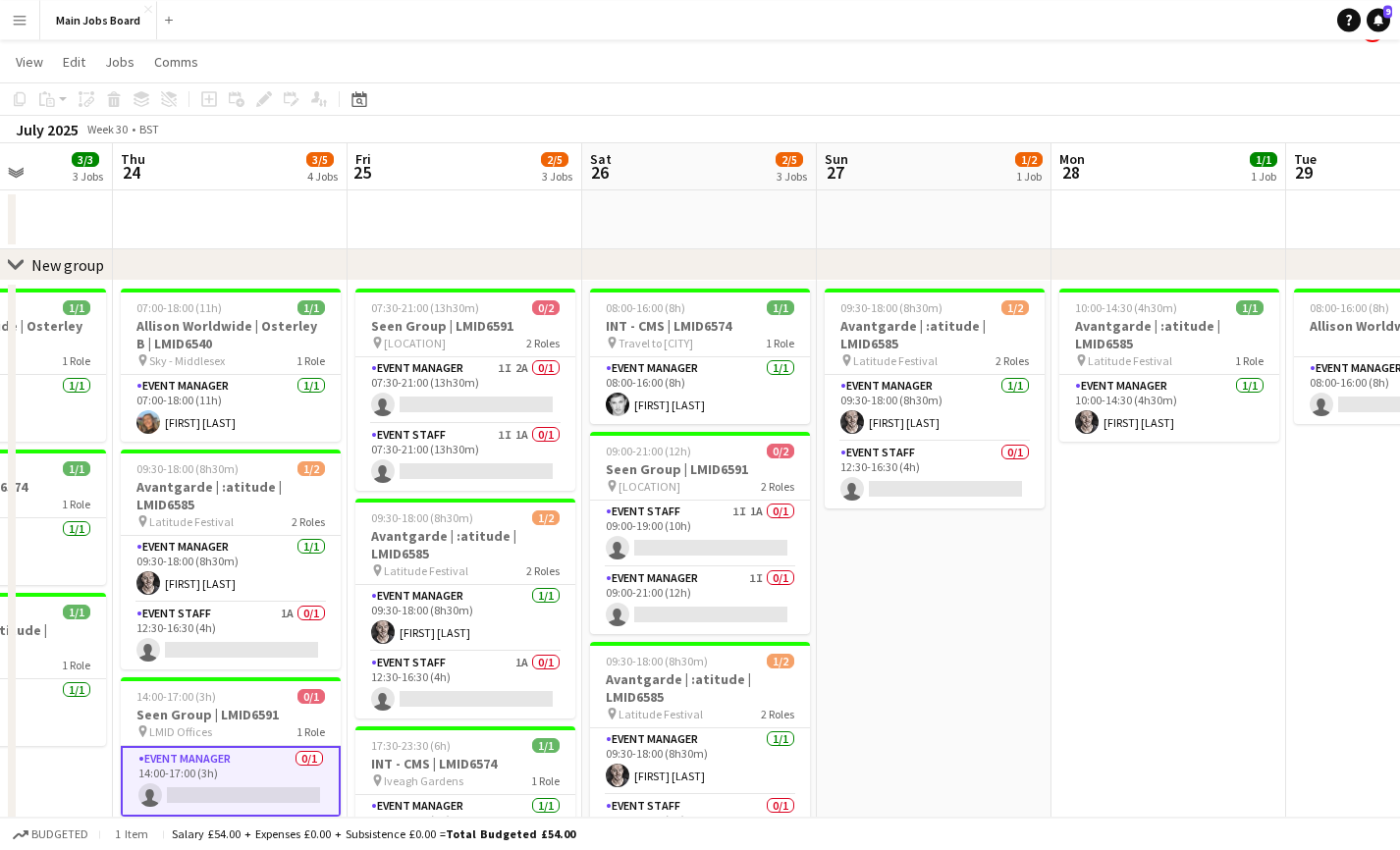 drag, startPoint x: 1191, startPoint y: 611, endPoint x: 516, endPoint y: 615, distance: 675.0119 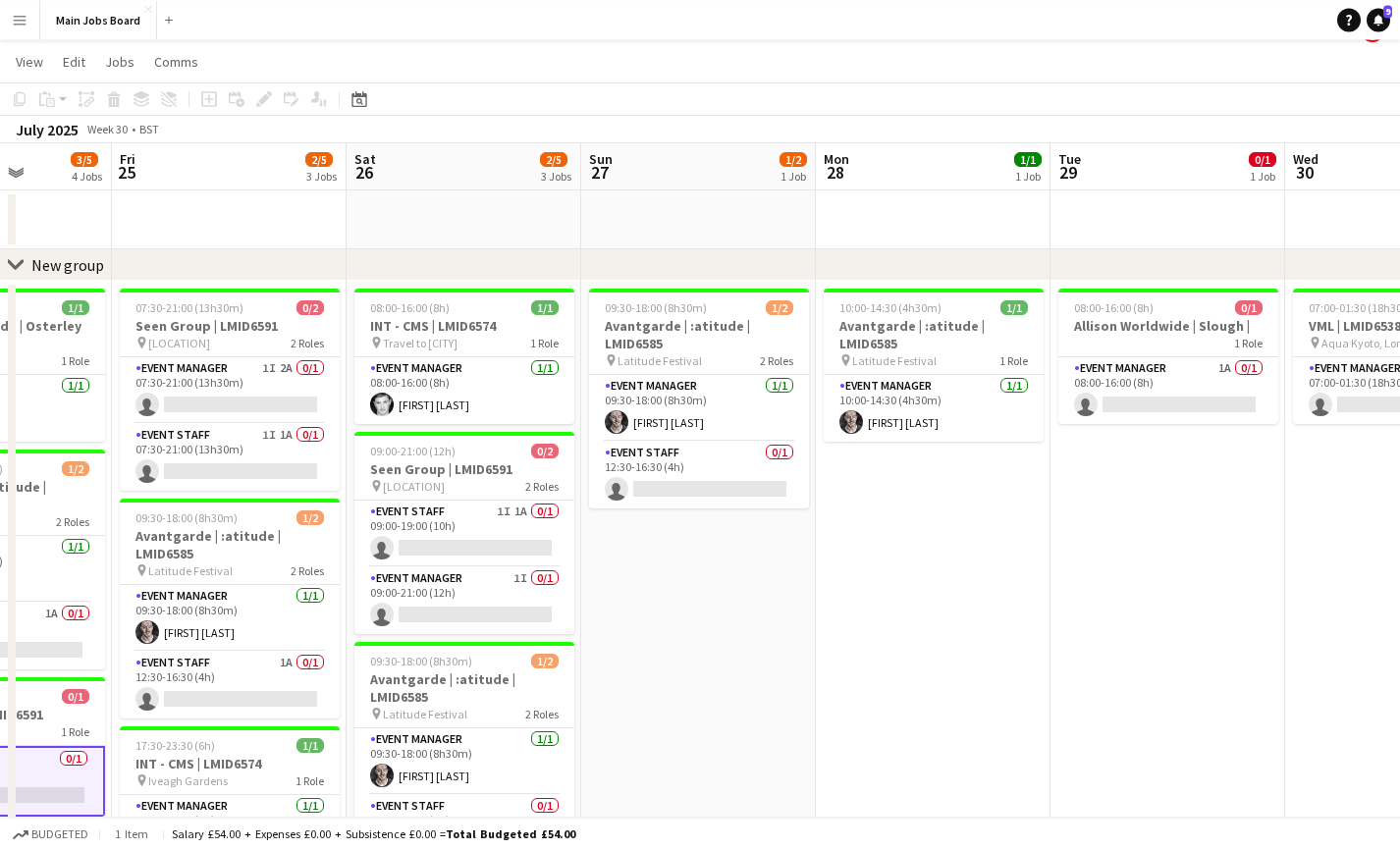 drag, startPoint x: 974, startPoint y: 621, endPoint x: 386, endPoint y: 629, distance: 588.0544 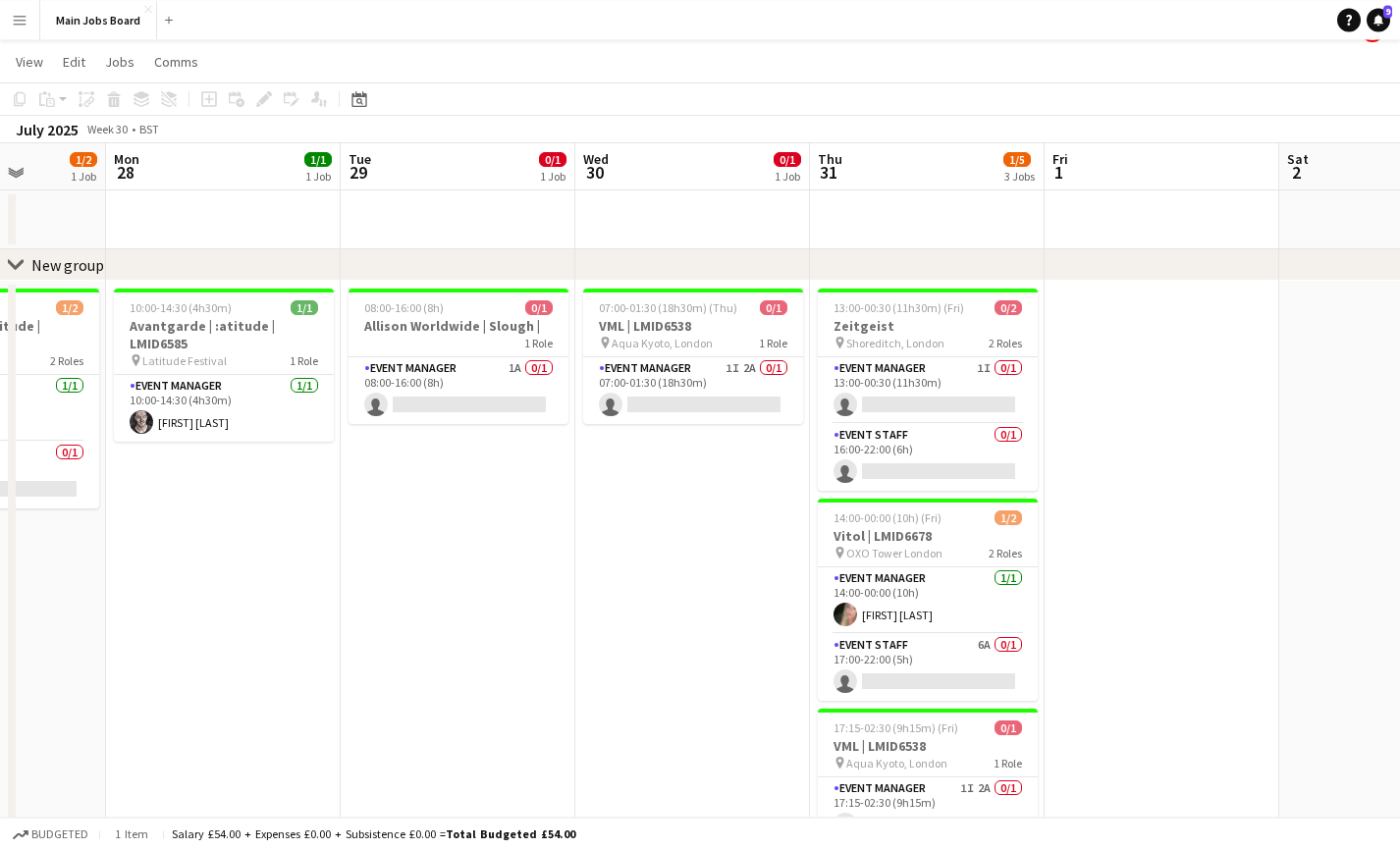 scroll, scrollTop: 0, scrollLeft: 655, axis: horizontal 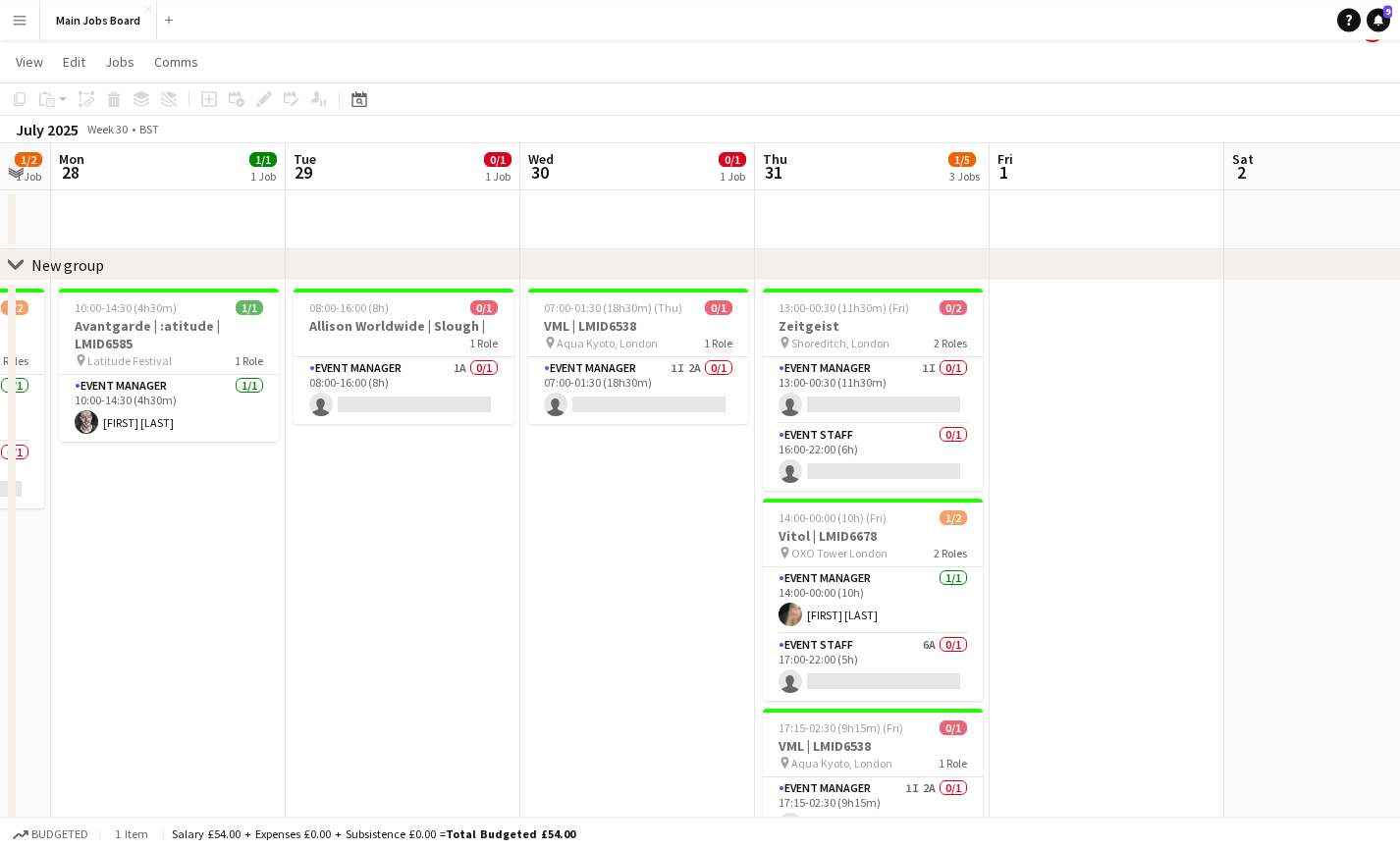 drag, startPoint x: 714, startPoint y: 616, endPoint x: 655, endPoint y: 616, distance: 59 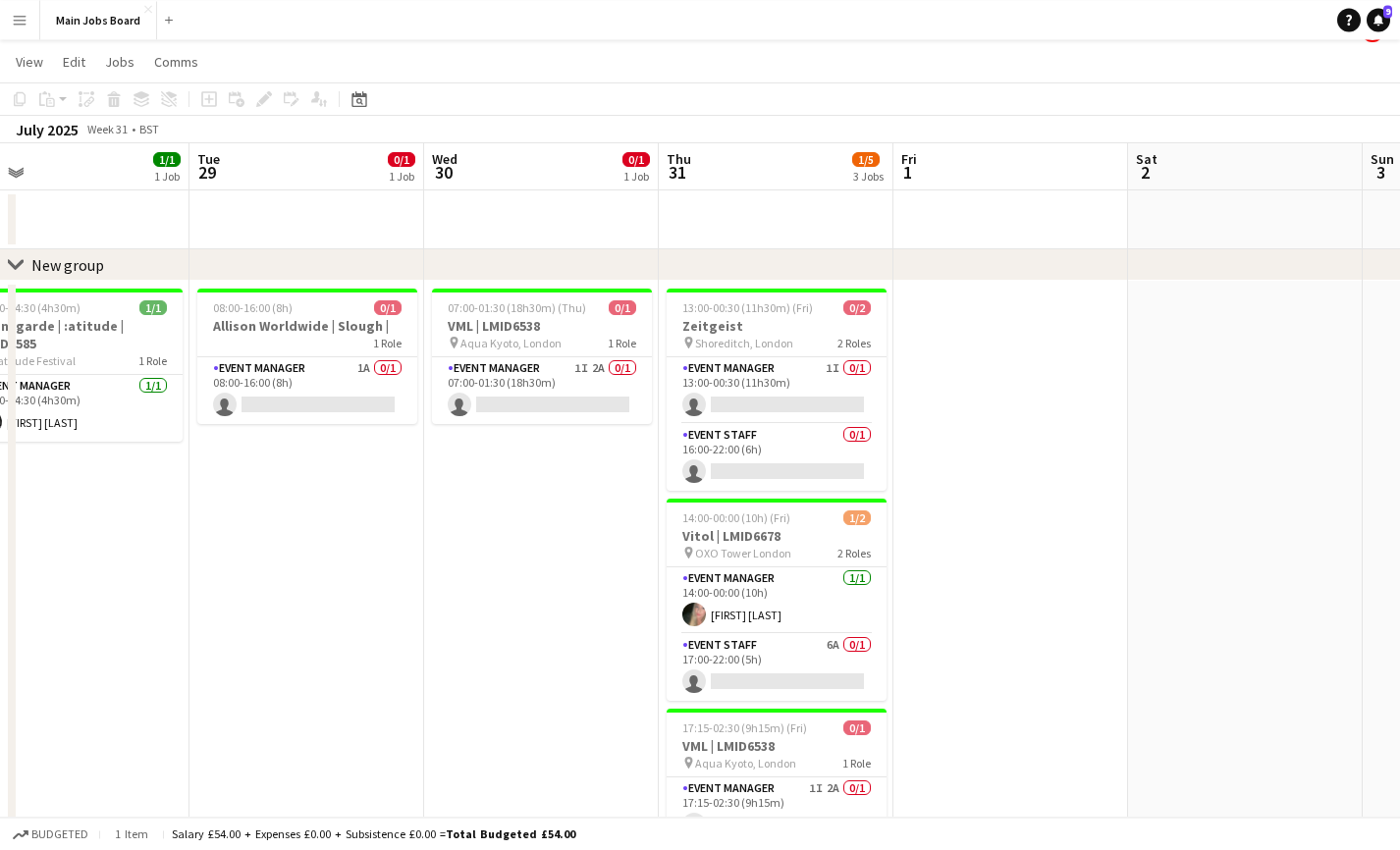 drag, startPoint x: 1197, startPoint y: 488, endPoint x: 1106, endPoint y: 483, distance: 91.13726 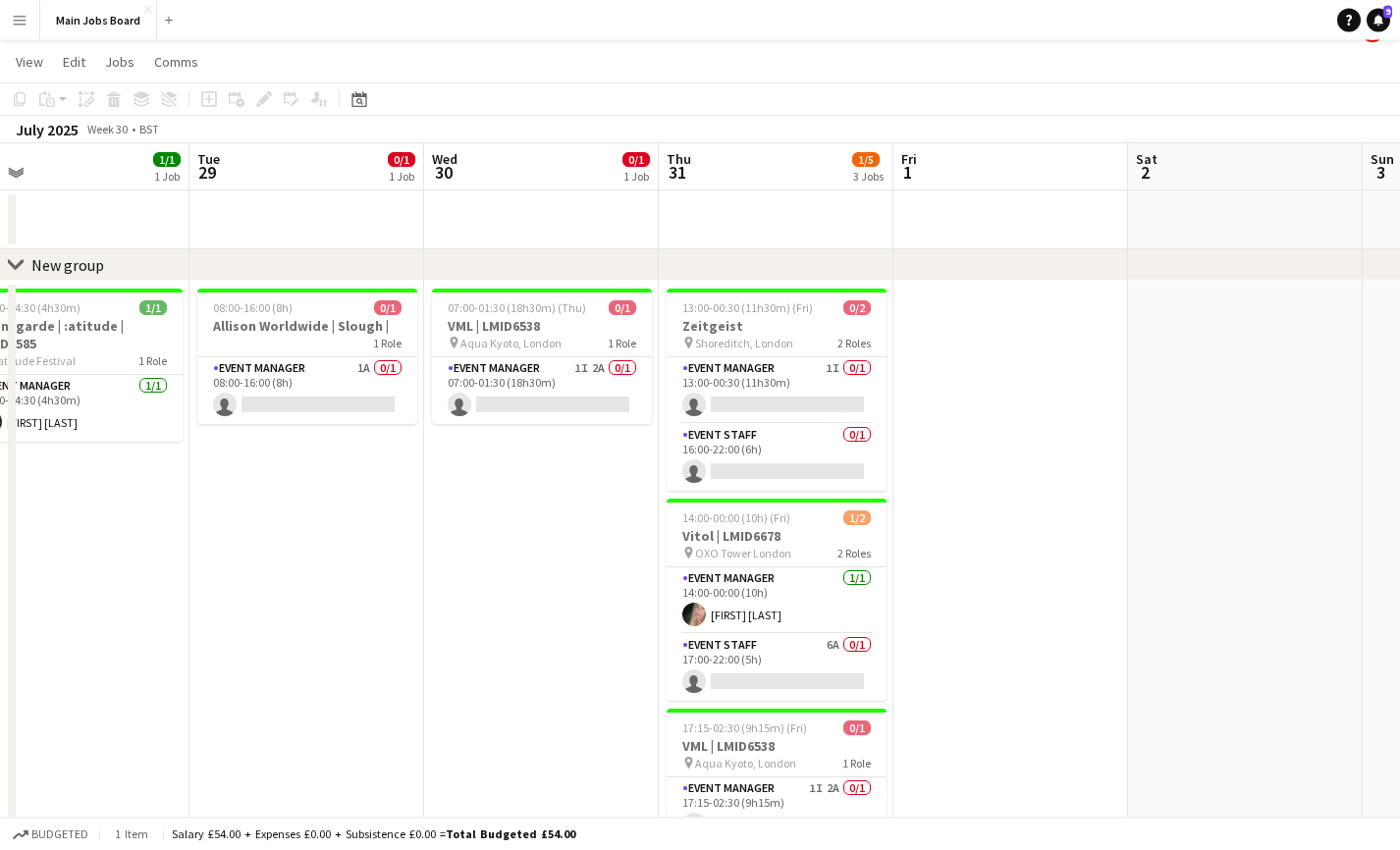 scroll, scrollTop: 0, scrollLeft: 747, axis: horizontal 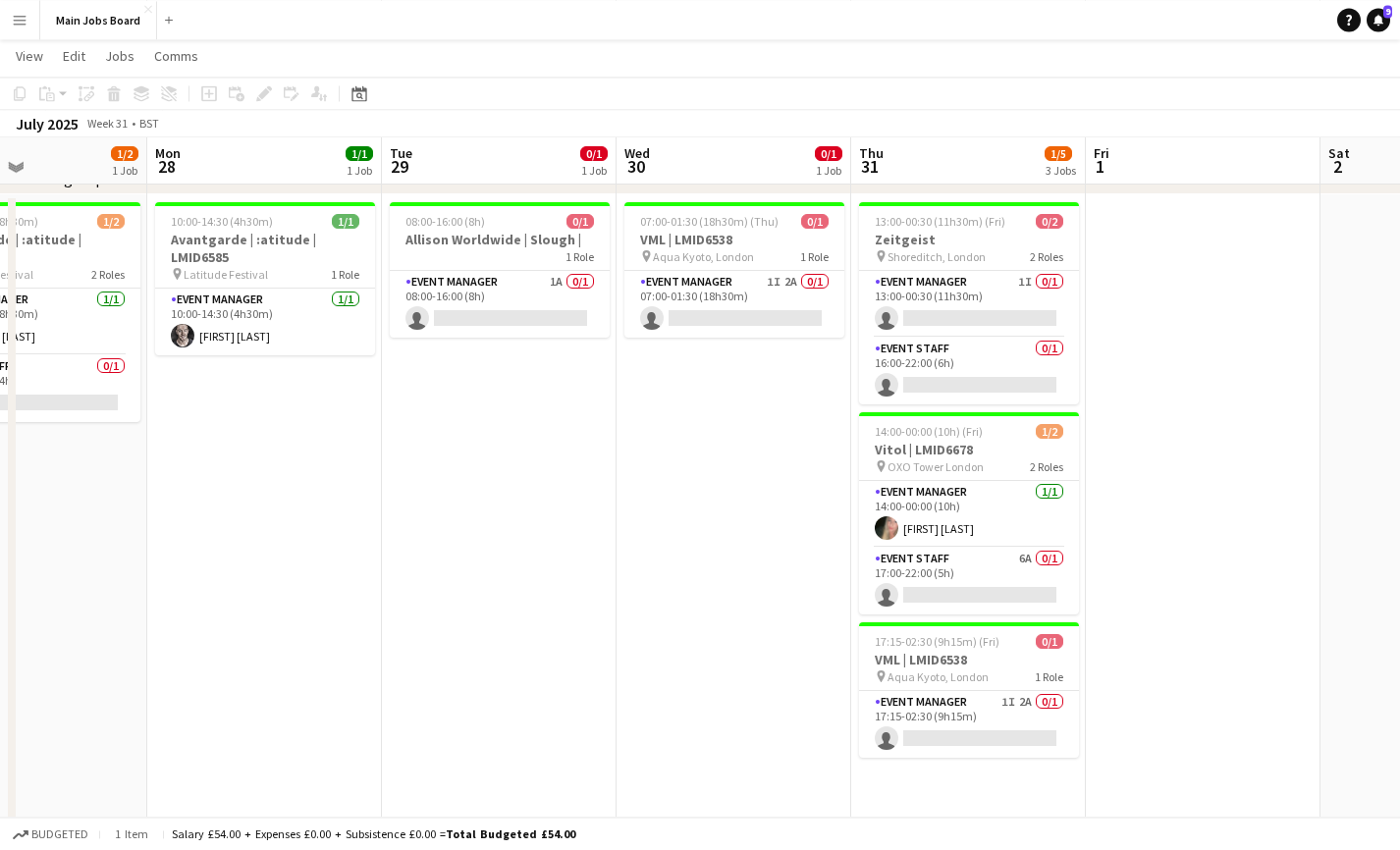drag, startPoint x: 1167, startPoint y: 506, endPoint x: 579, endPoint y: 509, distance: 588.0077 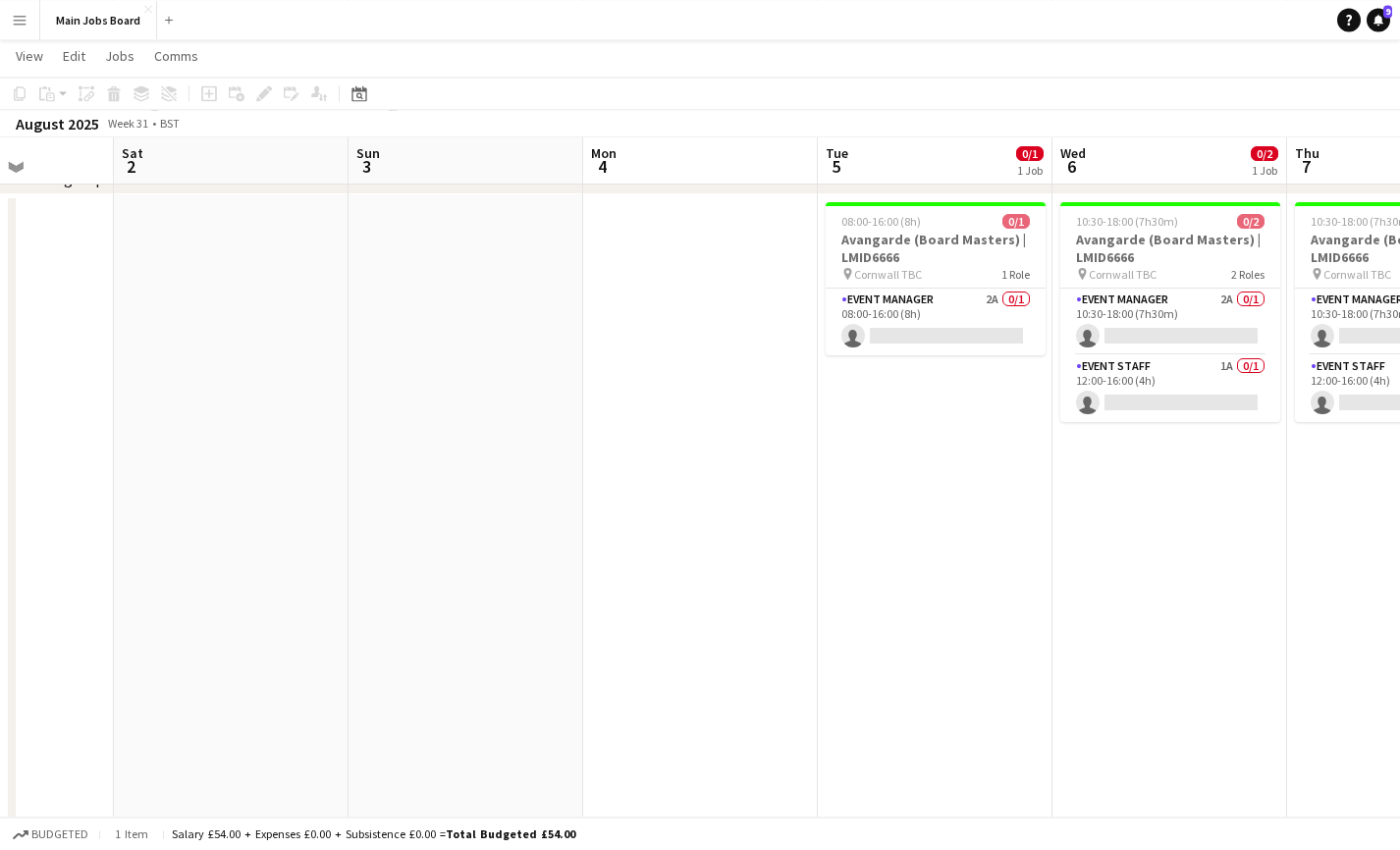 drag, startPoint x: 948, startPoint y: 514, endPoint x: 603, endPoint y: 514, distance: 345 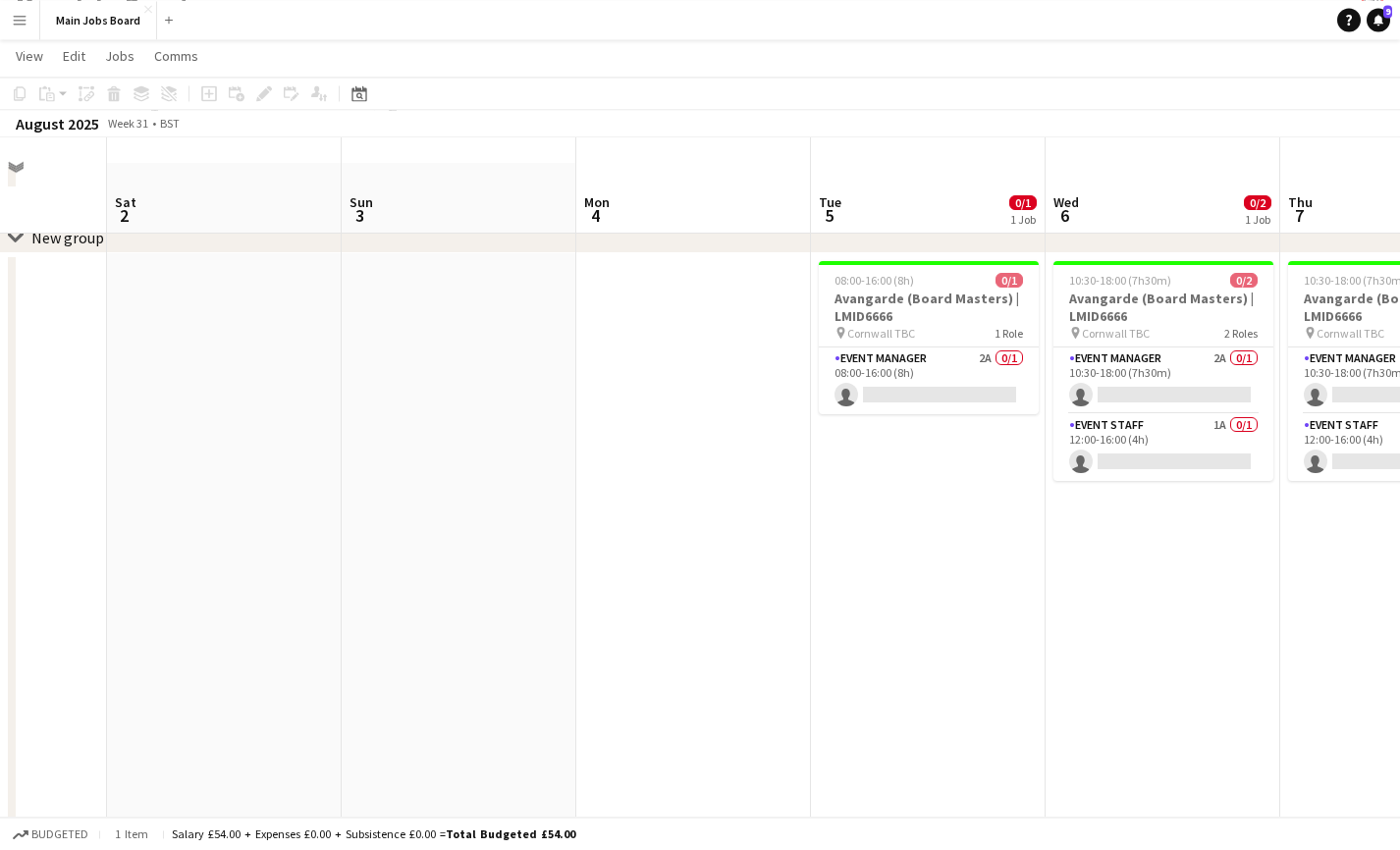 scroll, scrollTop: 45, scrollLeft: 0, axis: vertical 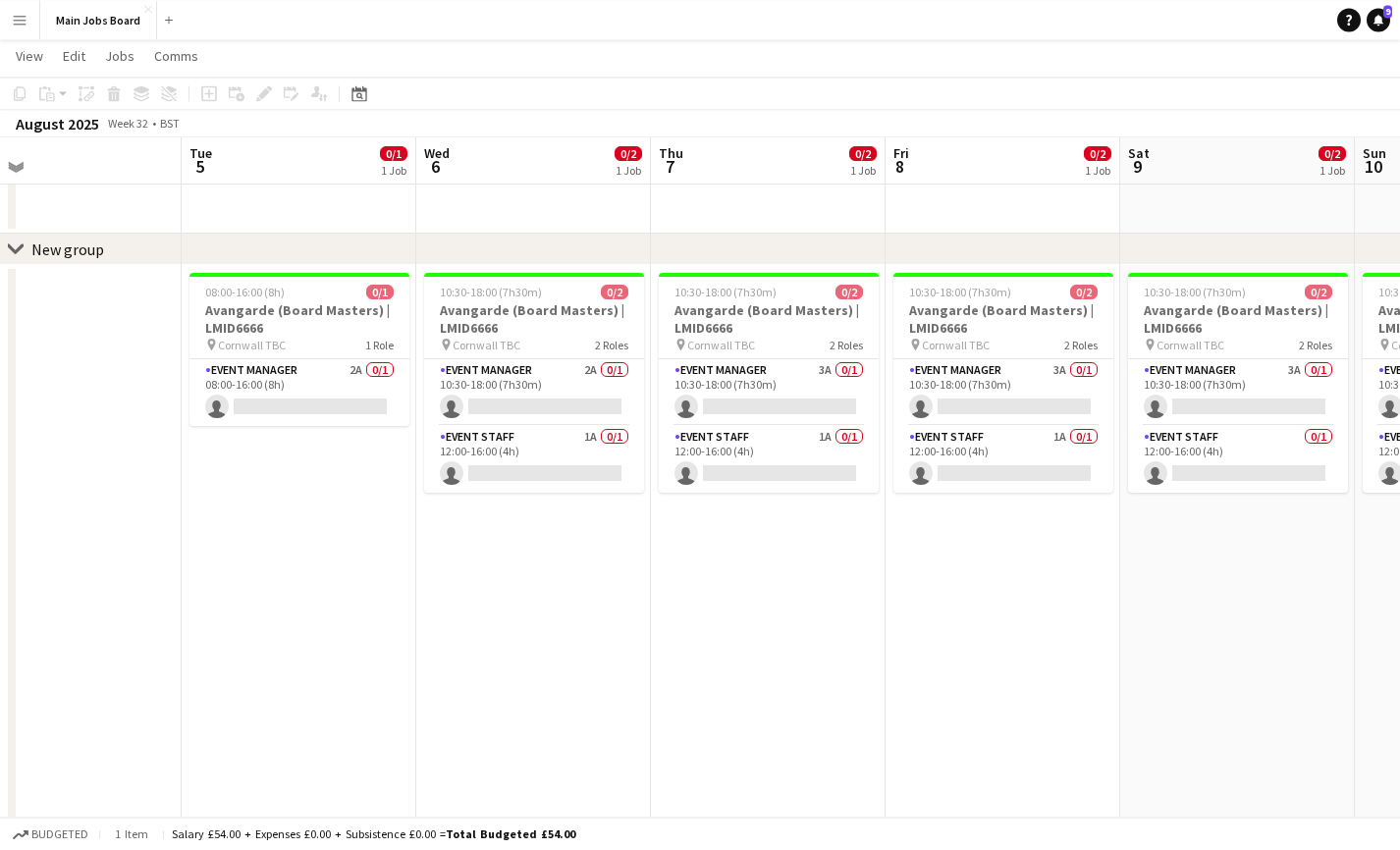 drag, startPoint x: 1026, startPoint y: 541, endPoint x: 390, endPoint y: 508, distance: 636.8556 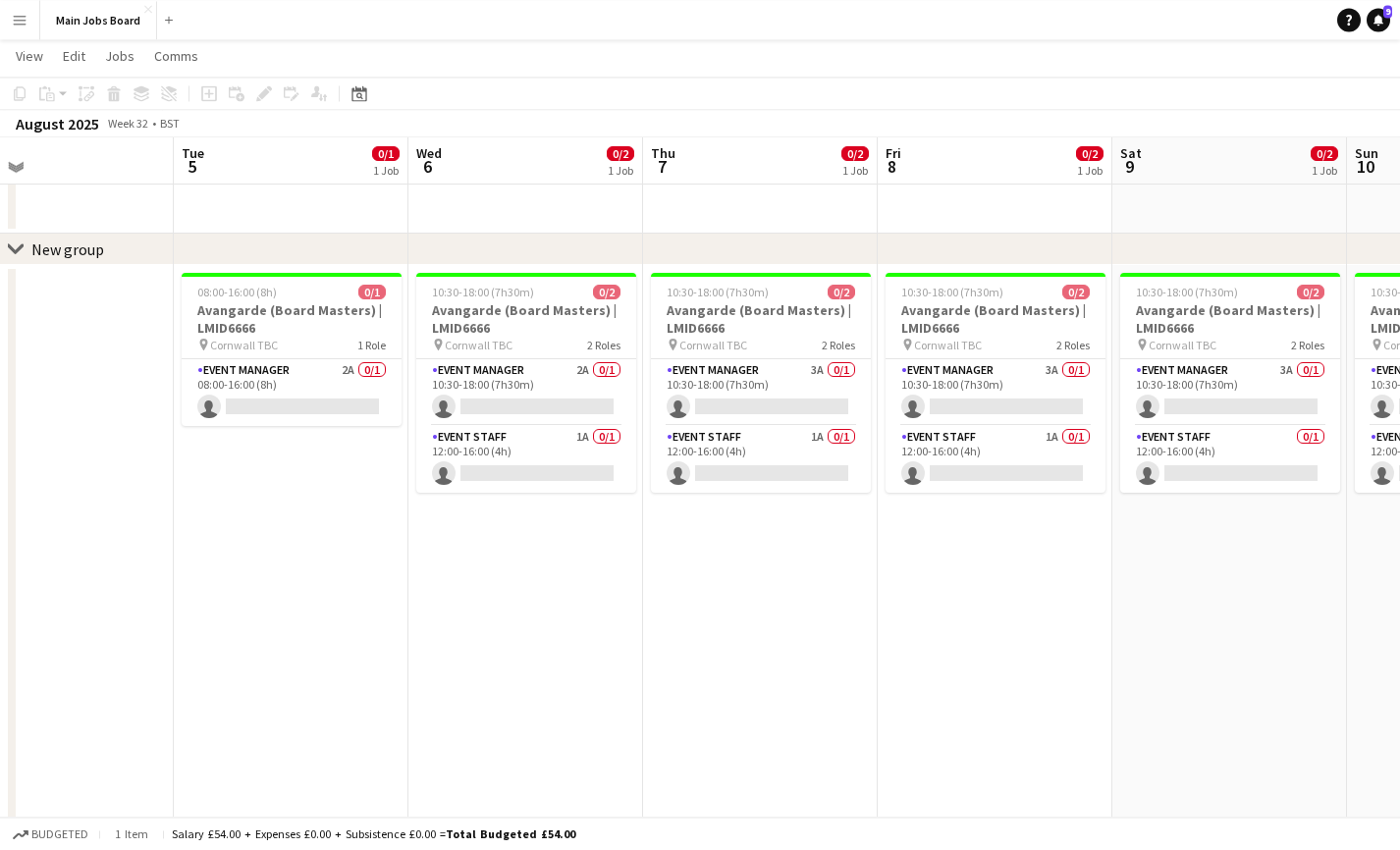 click on "Fri   1   Sat   2   Sun   3   Mon   4   Tue   5   0/1   1 Job   Wed   6   0/2   1 Job   Thu   7   0/2   1 Job   Fri   8   0/2   1 Job   Sat   9   0/2   1 Job   Sun   10   0/2   1 Job   Mon   11   0/1   1 Job      08:00-16:00 (8h)    0/1   Avangarde (Board Masters) | LMID6666
pin
Cornwall TBC   1 Role   Event Manager   2A   0/1   08:00-16:00 (8h)
single-neutral-actions
10:30-18:00 (7h30m)    0/2   Avangarde (Board Masters) | LMID6666
pin
Cornwall TBC   2 Roles   Event Manager   2A   0/1   10:30-18:00 (7h30m)
single-neutral-actions
Event Staff   1A   0/1   12:00-16:00 (4h)
single-neutral-actions
10:30-18:00 (7h30m)    0/2   Avangarde (Board Masters) | LMID6666
pin
Cornwall TBC   2 Roles   Event Manager   3A   0/1   10:30-18:00 (7h30m)
single-neutral-actions" at bounding box center (700, 551) 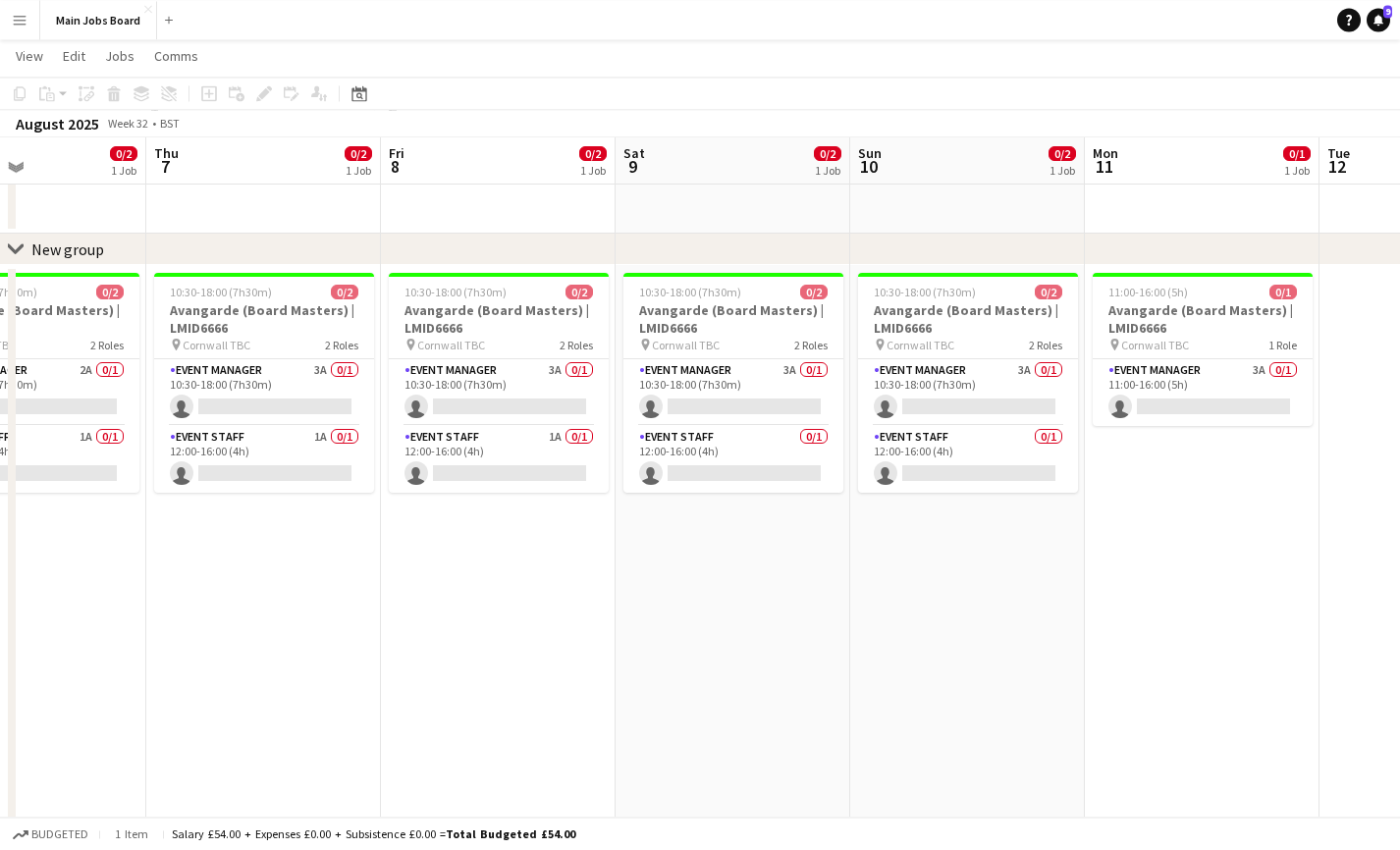 scroll, scrollTop: 0, scrollLeft: 559, axis: horizontal 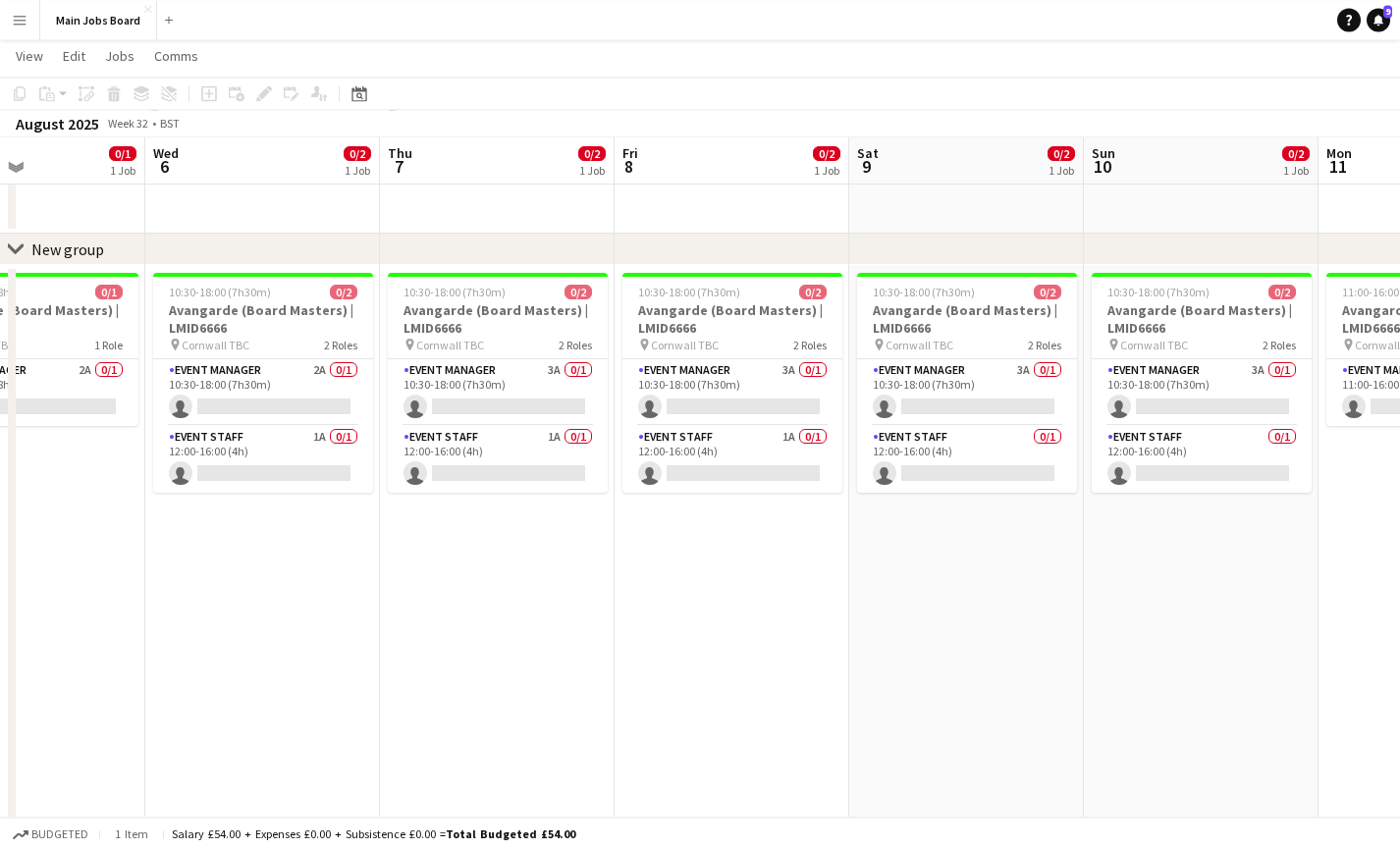 drag, startPoint x: 730, startPoint y: 583, endPoint x: 467, endPoint y: 583, distance: 263 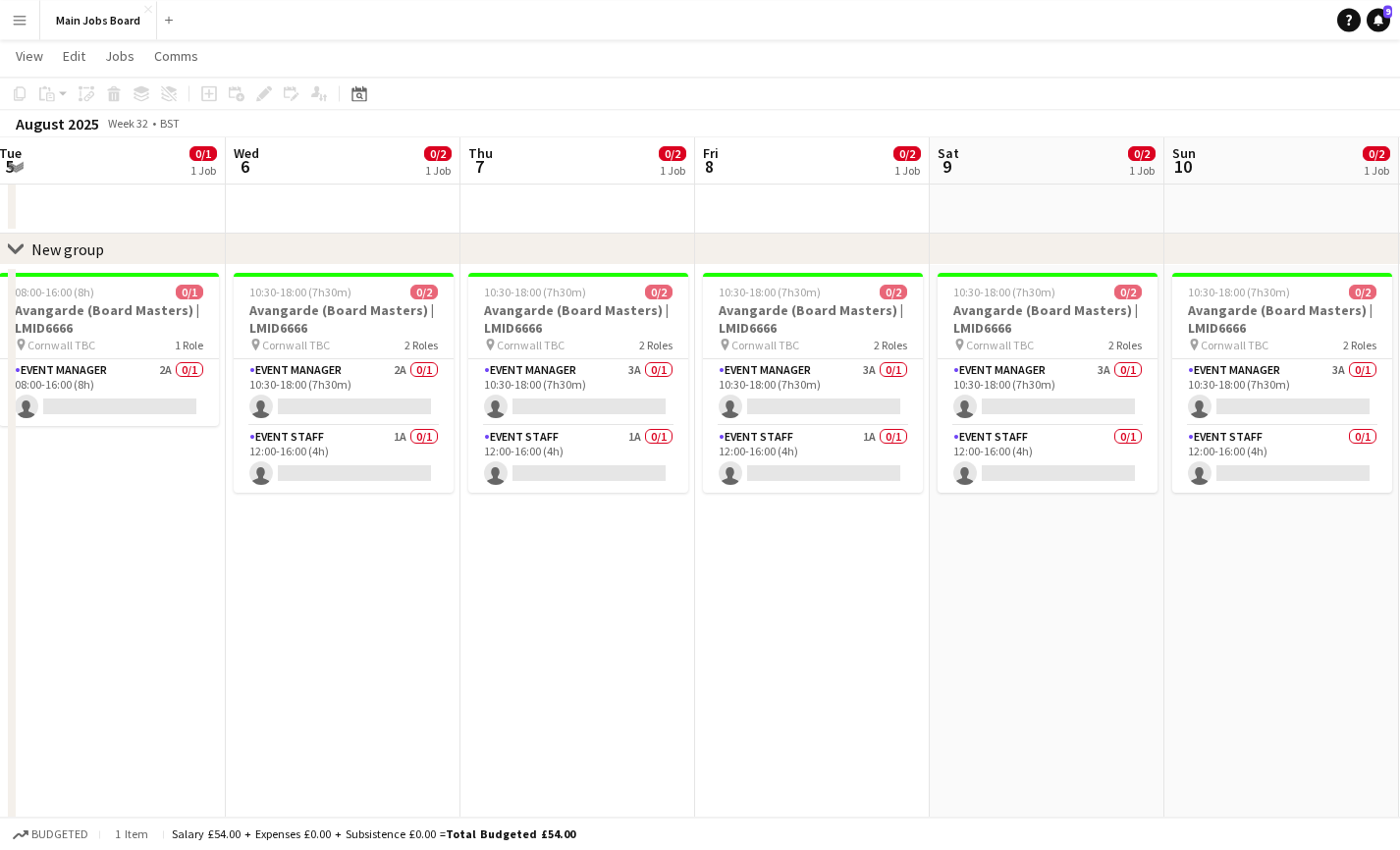 scroll, scrollTop: 0, scrollLeft: 423, axis: horizontal 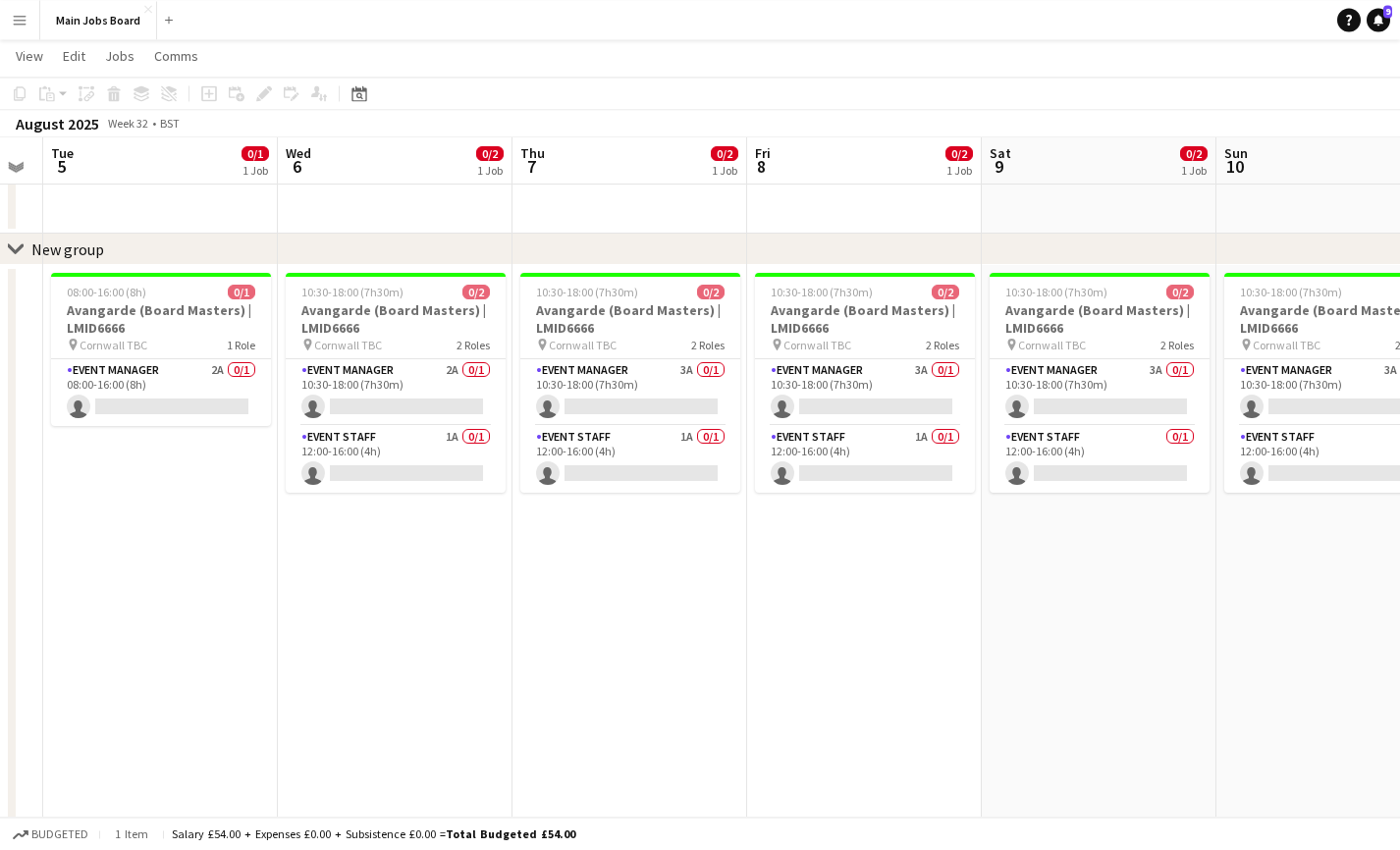 drag, startPoint x: 343, startPoint y: 584, endPoint x: 478, endPoint y: 584, distance: 135 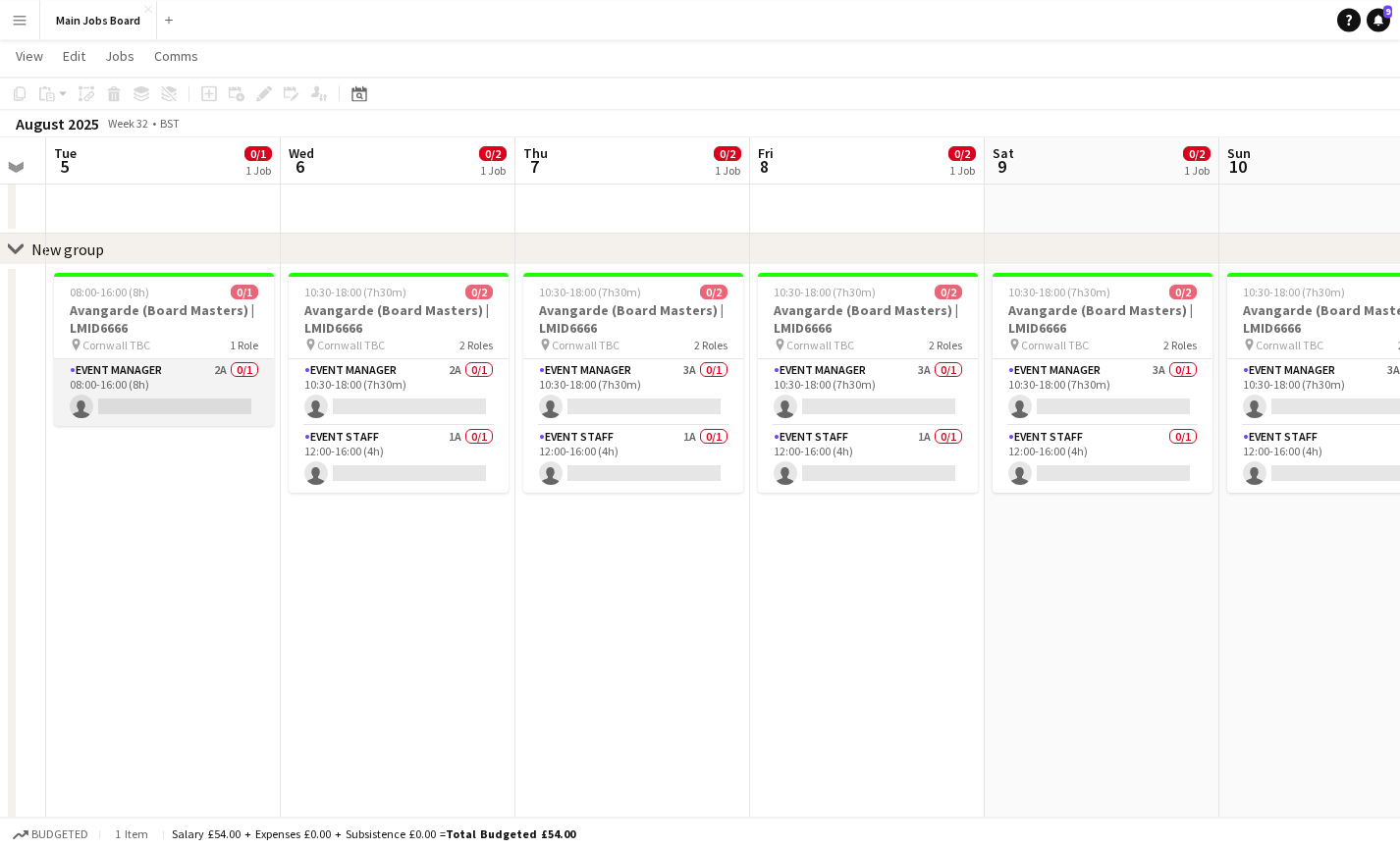 click on "Event Manager   2A   0/1   08:00-16:00 (8h)
single-neutral-actions" at bounding box center (164, 393) 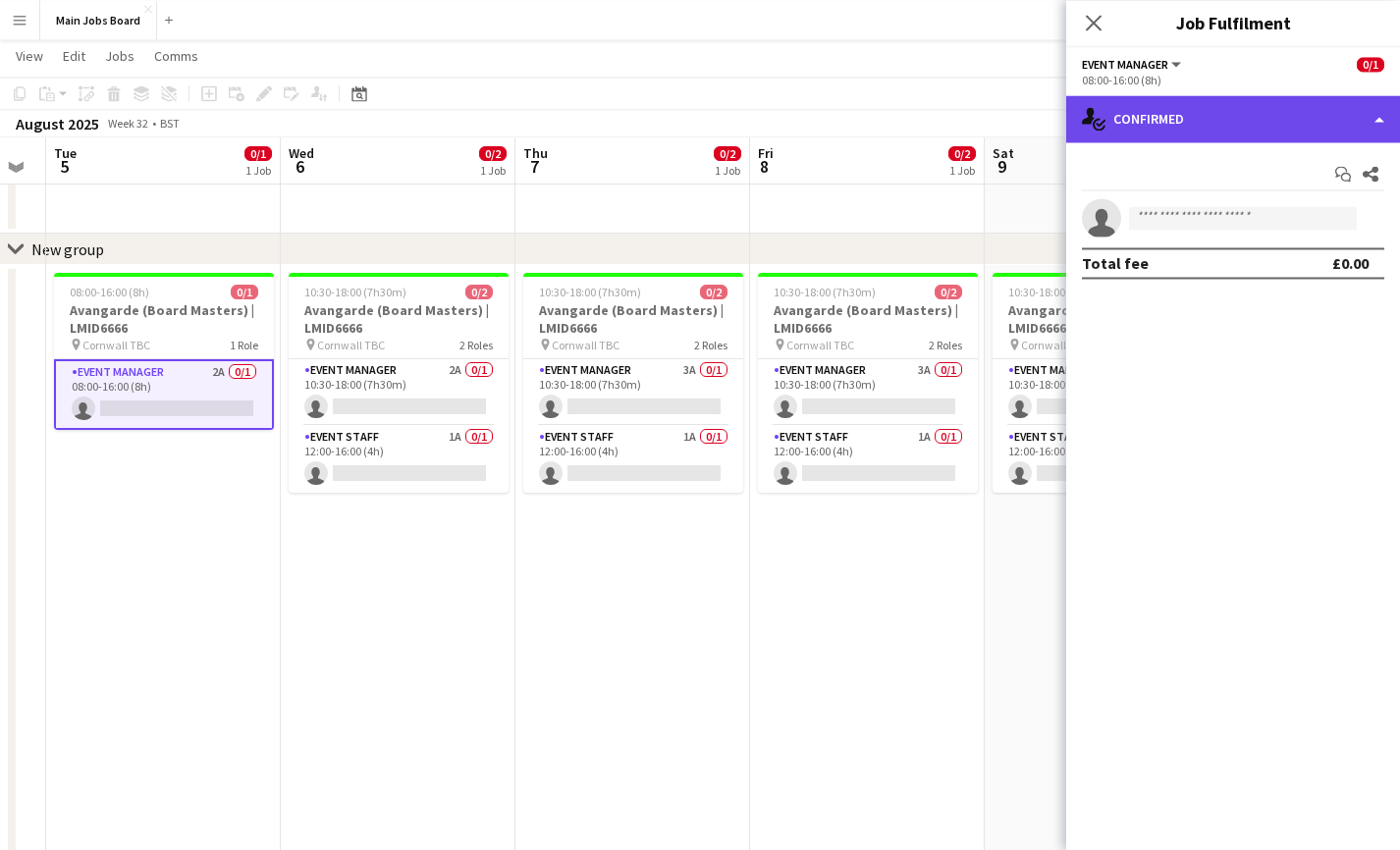 click on "single-neutral-actions-check-2
Confirmed" 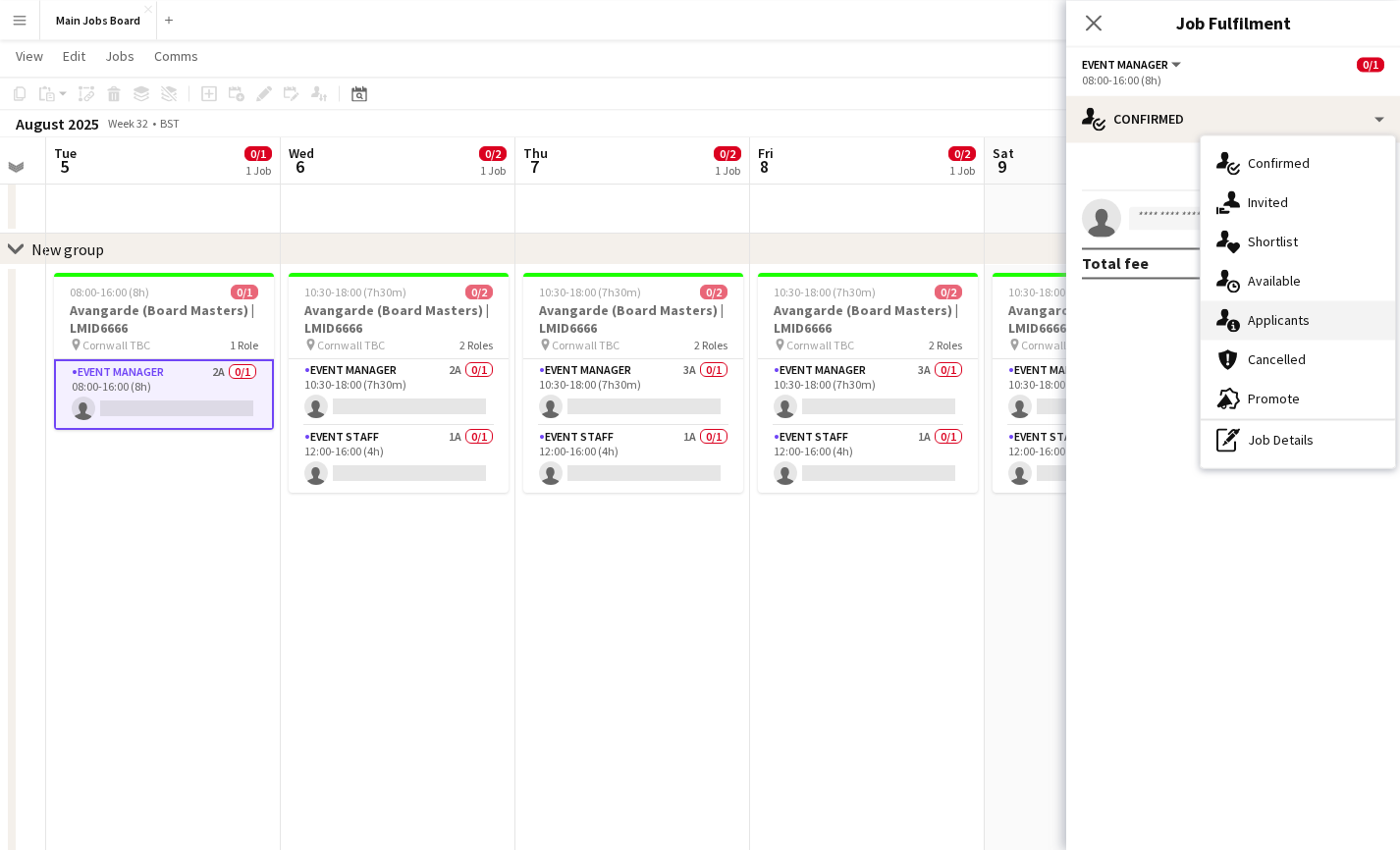 click on "single-neutral-actions-information
Applicants" at bounding box center (1298, 320) 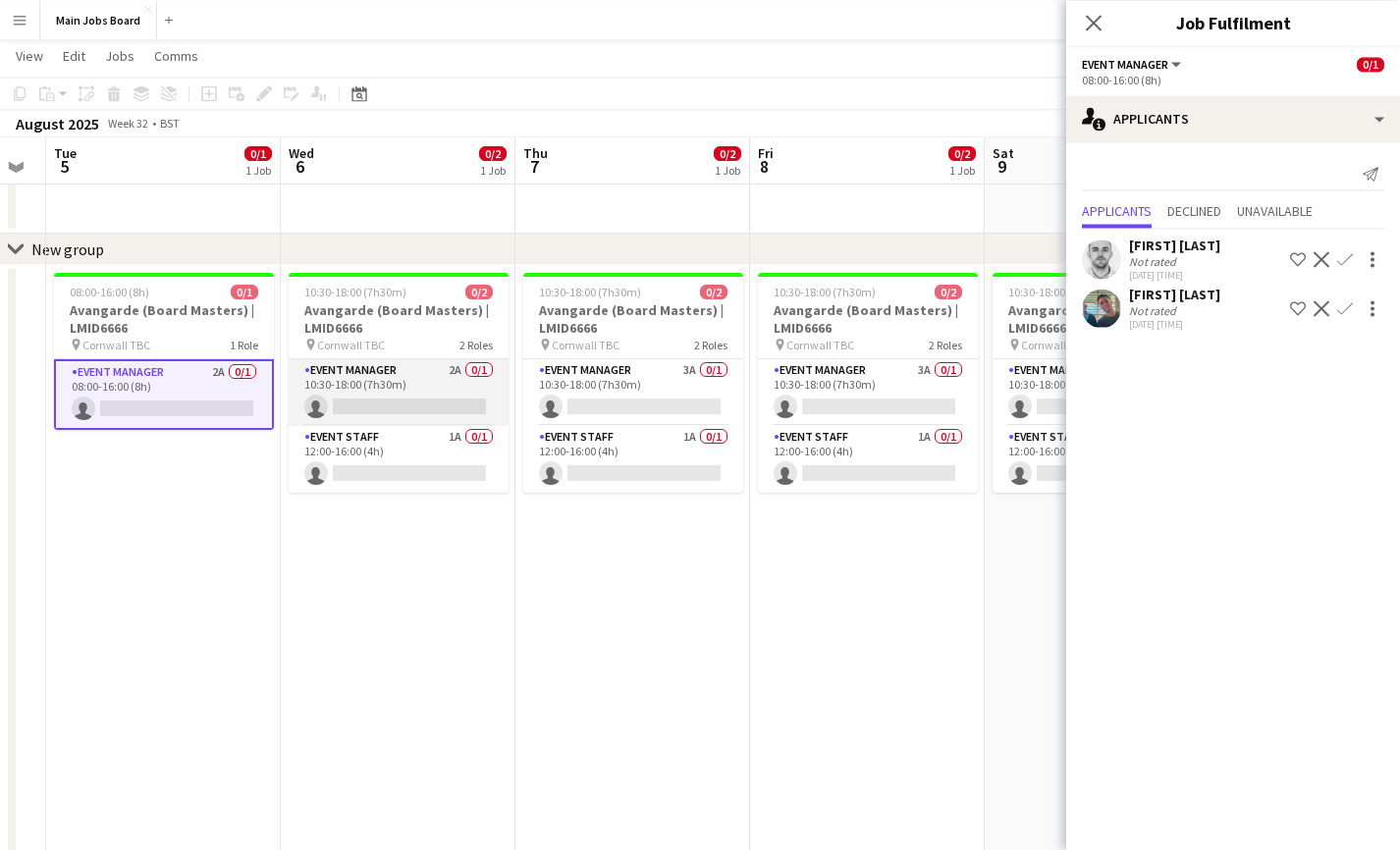 click on "Event Manager   2A   0/1   10:30-18:00 (7h30m)
single-neutral-actions" at bounding box center [399, 393] 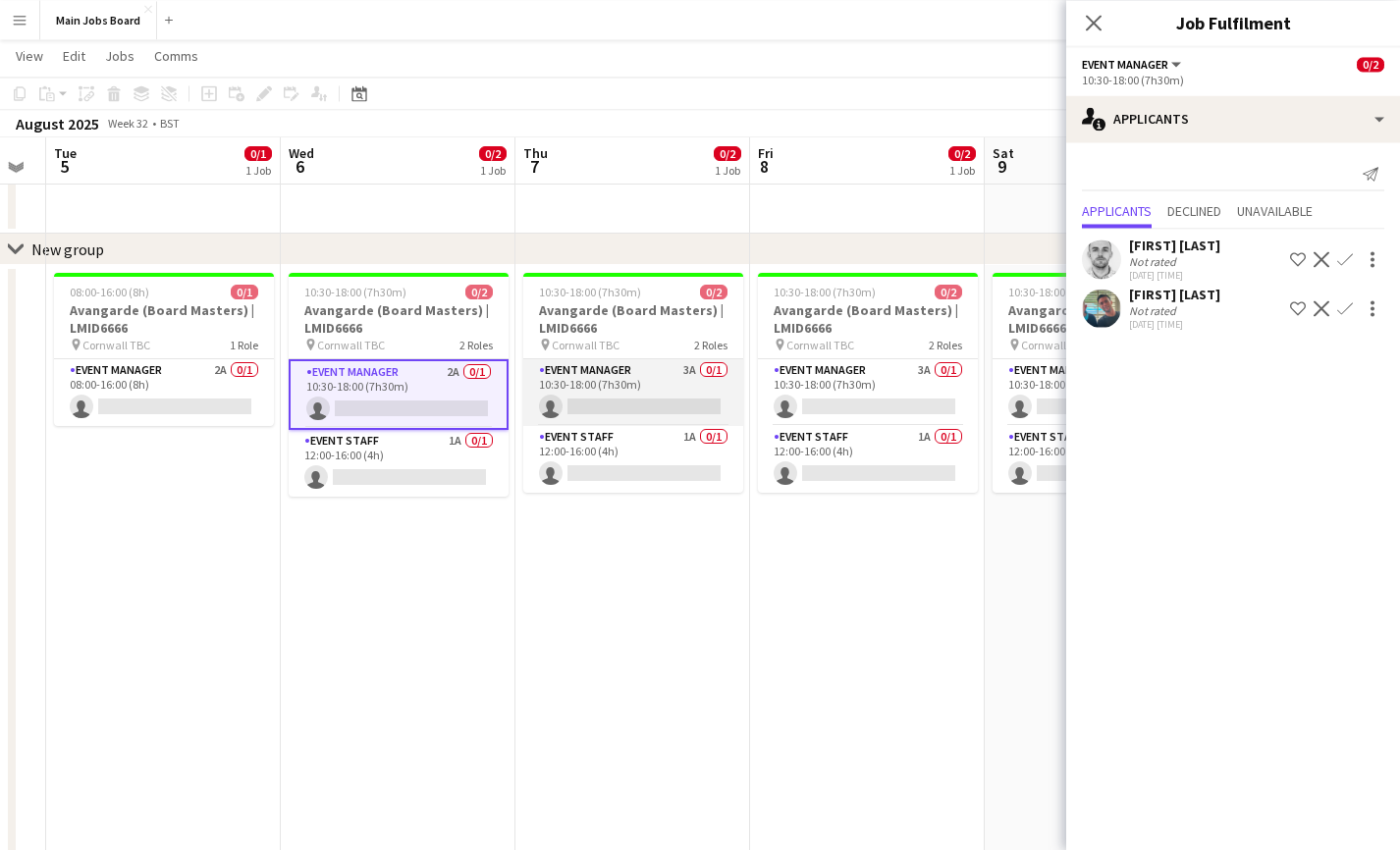 click on "Event Manager   3A   0/1   10:30-18:00 (7h30m)
single-neutral-actions" at bounding box center (633, 393) 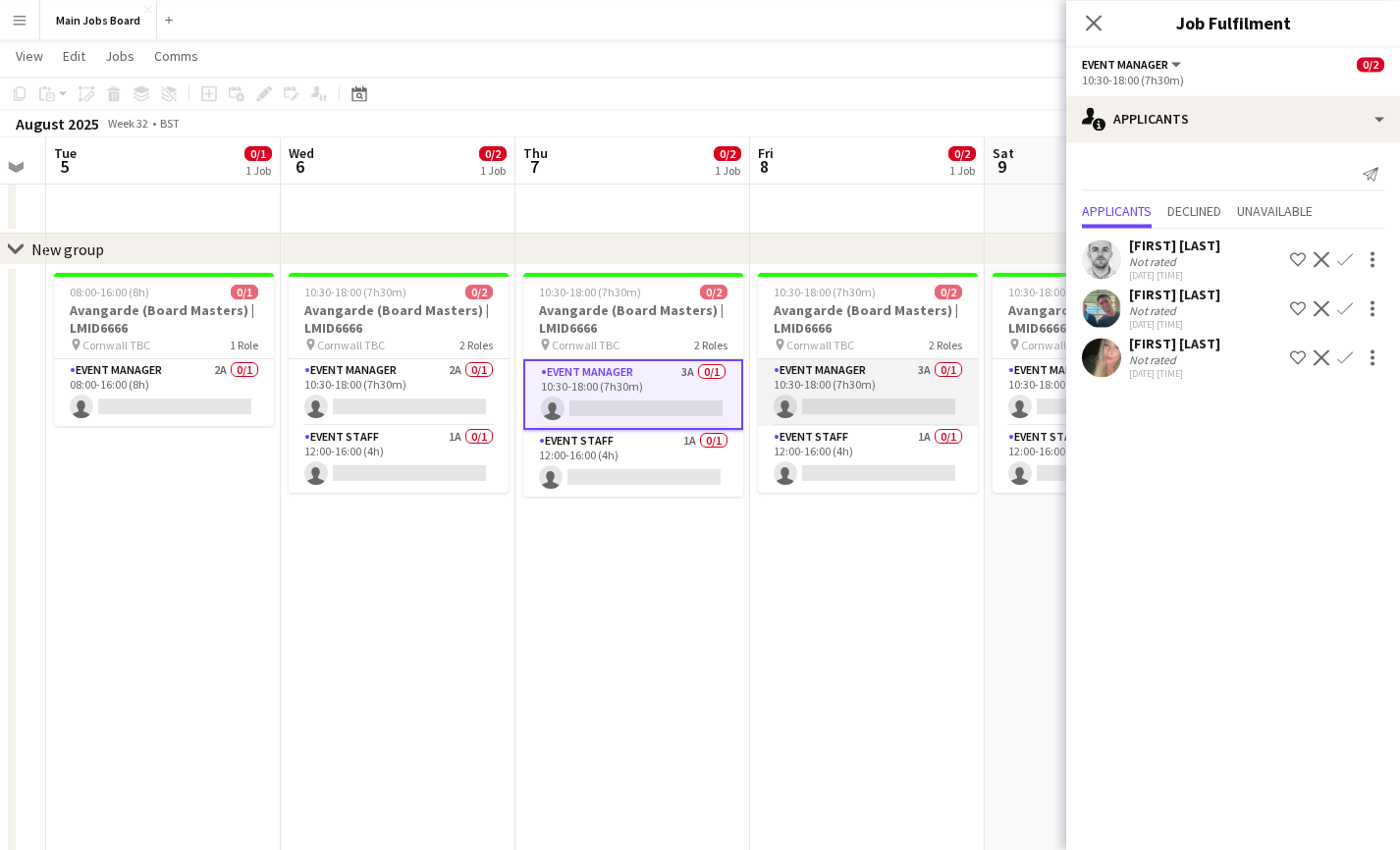 click on "Event Manager   3A   0/1   10:30-18:00 (7h30m)
single-neutral-actions" at bounding box center [868, 393] 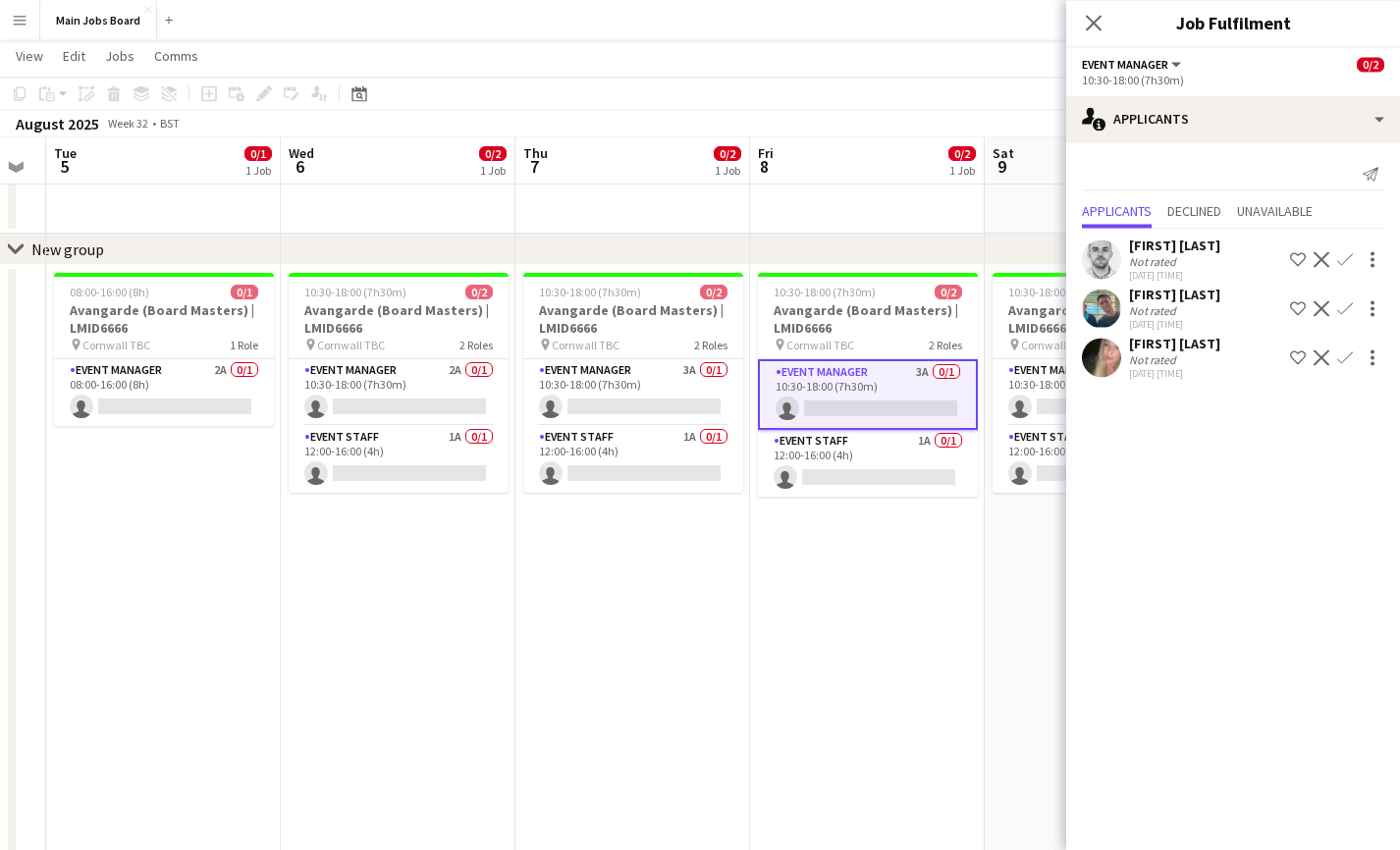 scroll, scrollTop: 0, scrollLeft: 641, axis: horizontal 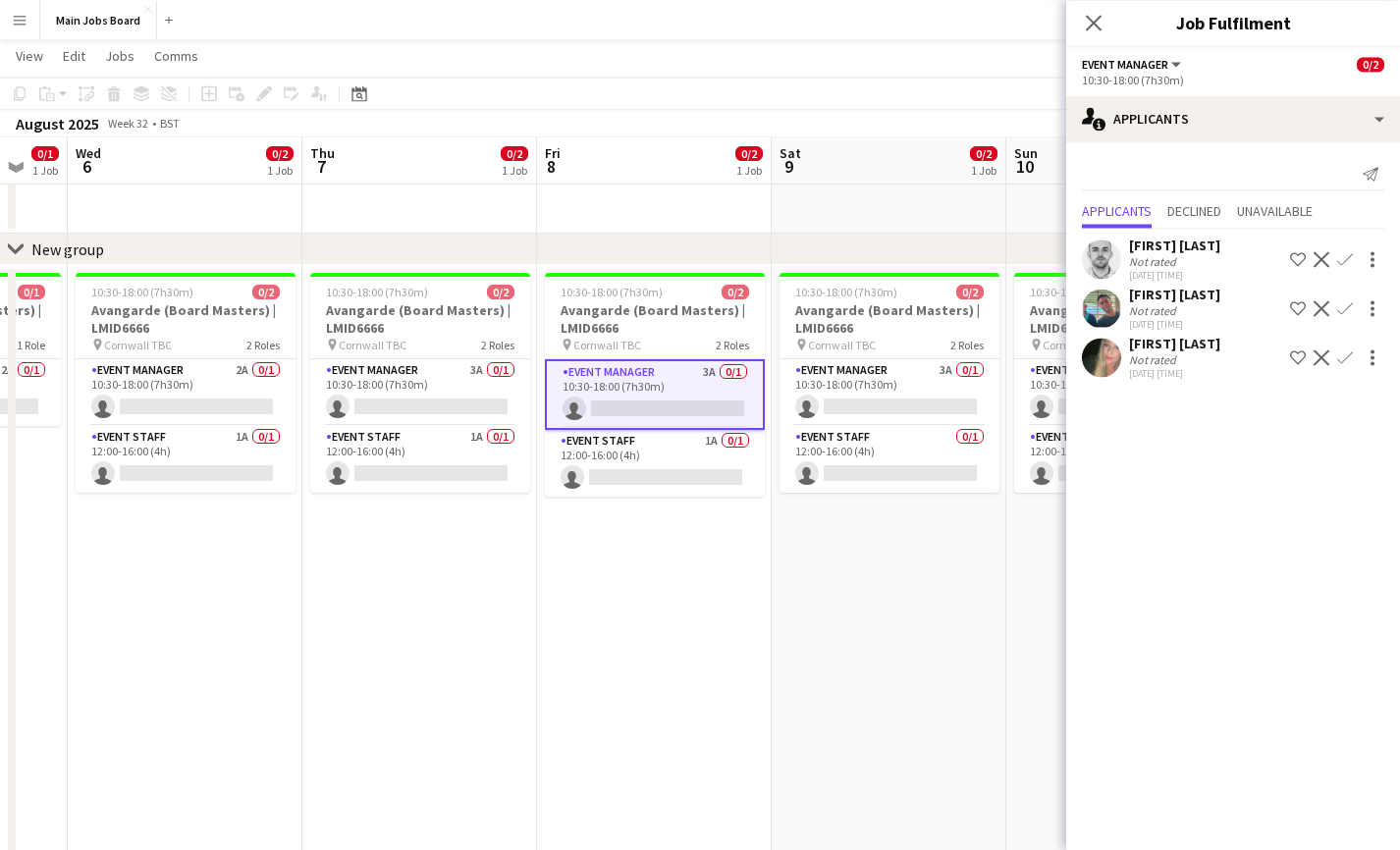 drag, startPoint x: 895, startPoint y: 614, endPoint x: 674, endPoint y: 612, distance: 221.009 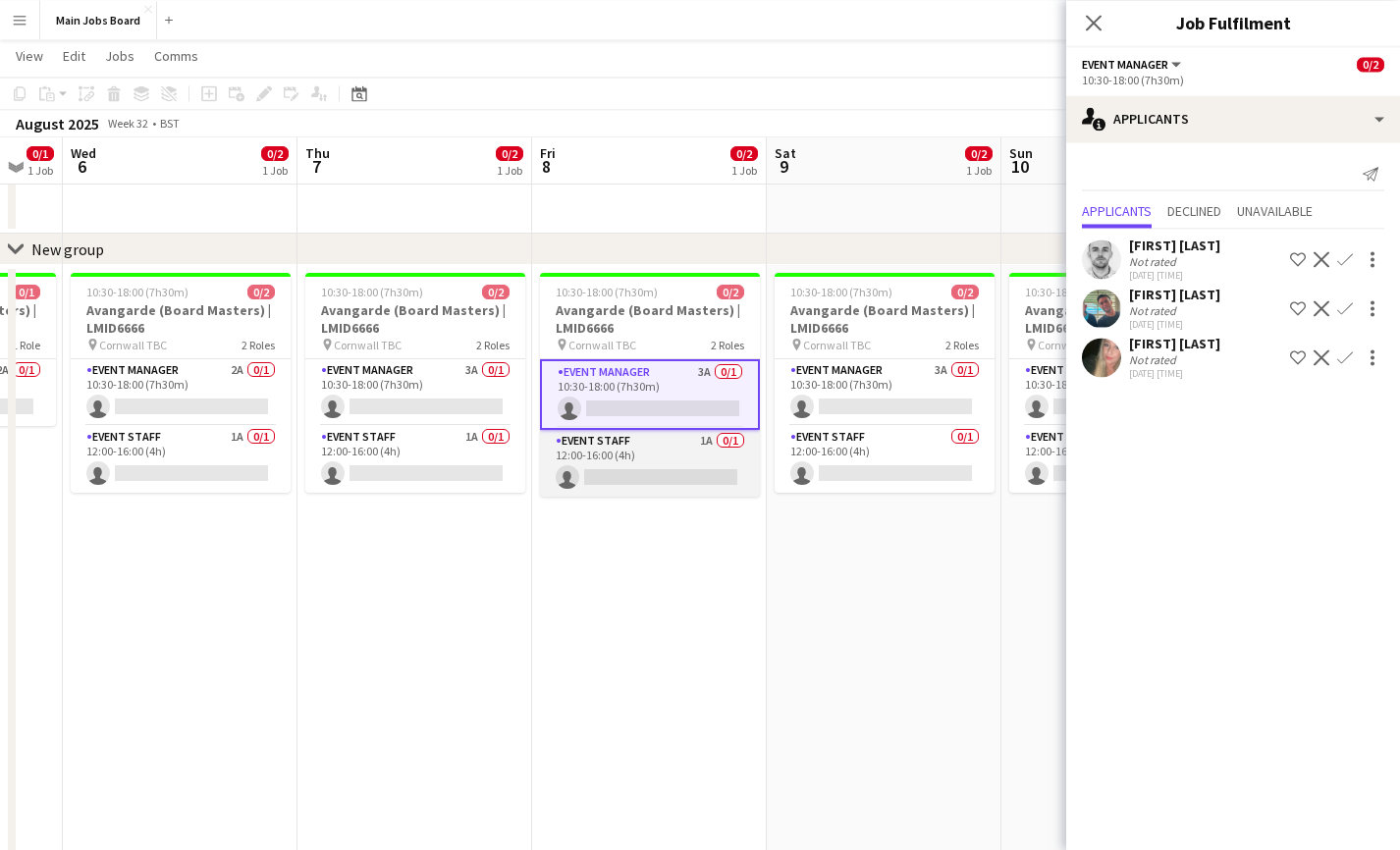 click on "Event Staff   1A   0/1   12:00-16:00 (4h)
single-neutral-actions" at bounding box center (650, 463) 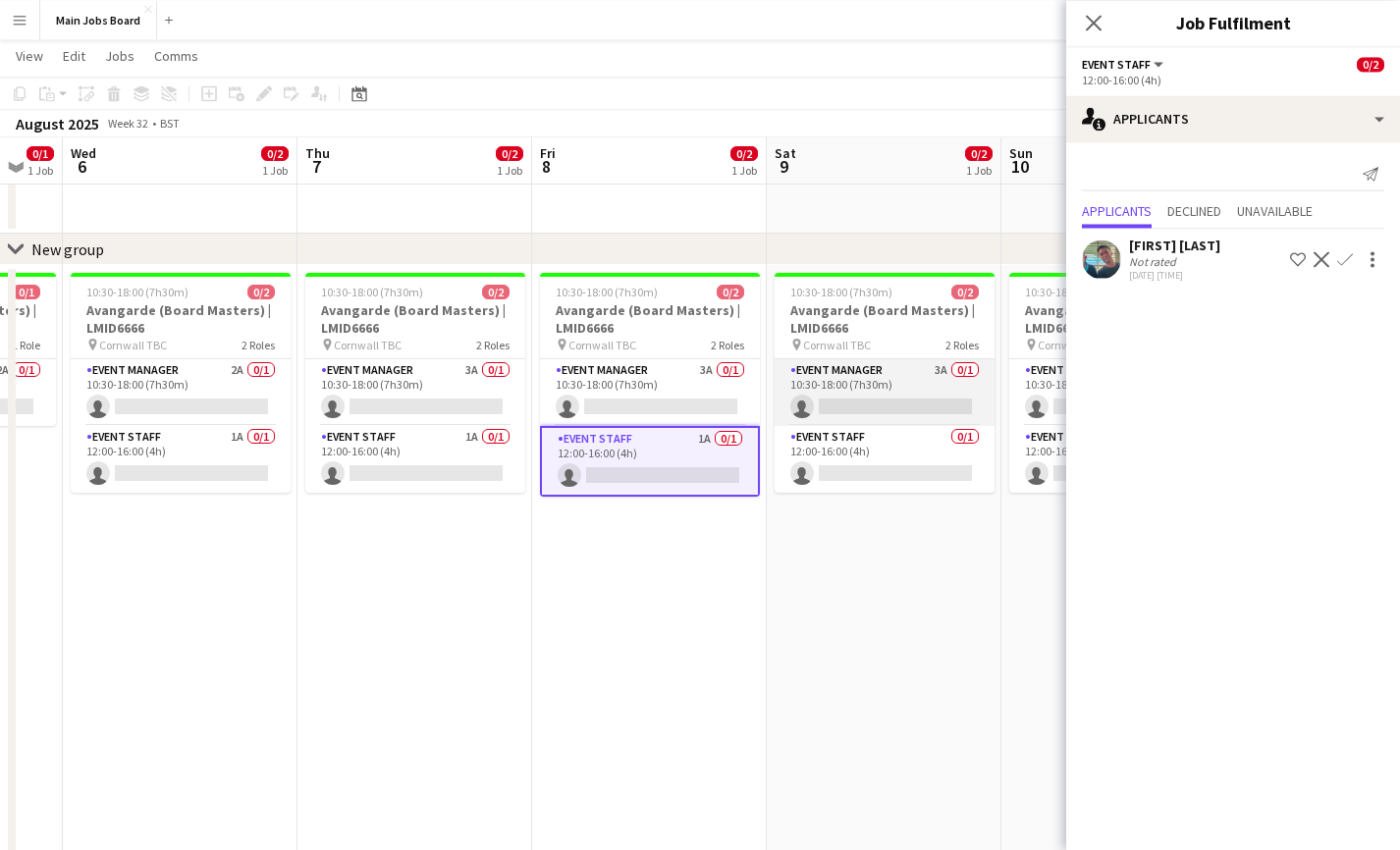 click on "Event Manager   3A   0/1   10:30-18:00 (7h30m)
single-neutral-actions" at bounding box center [885, 393] 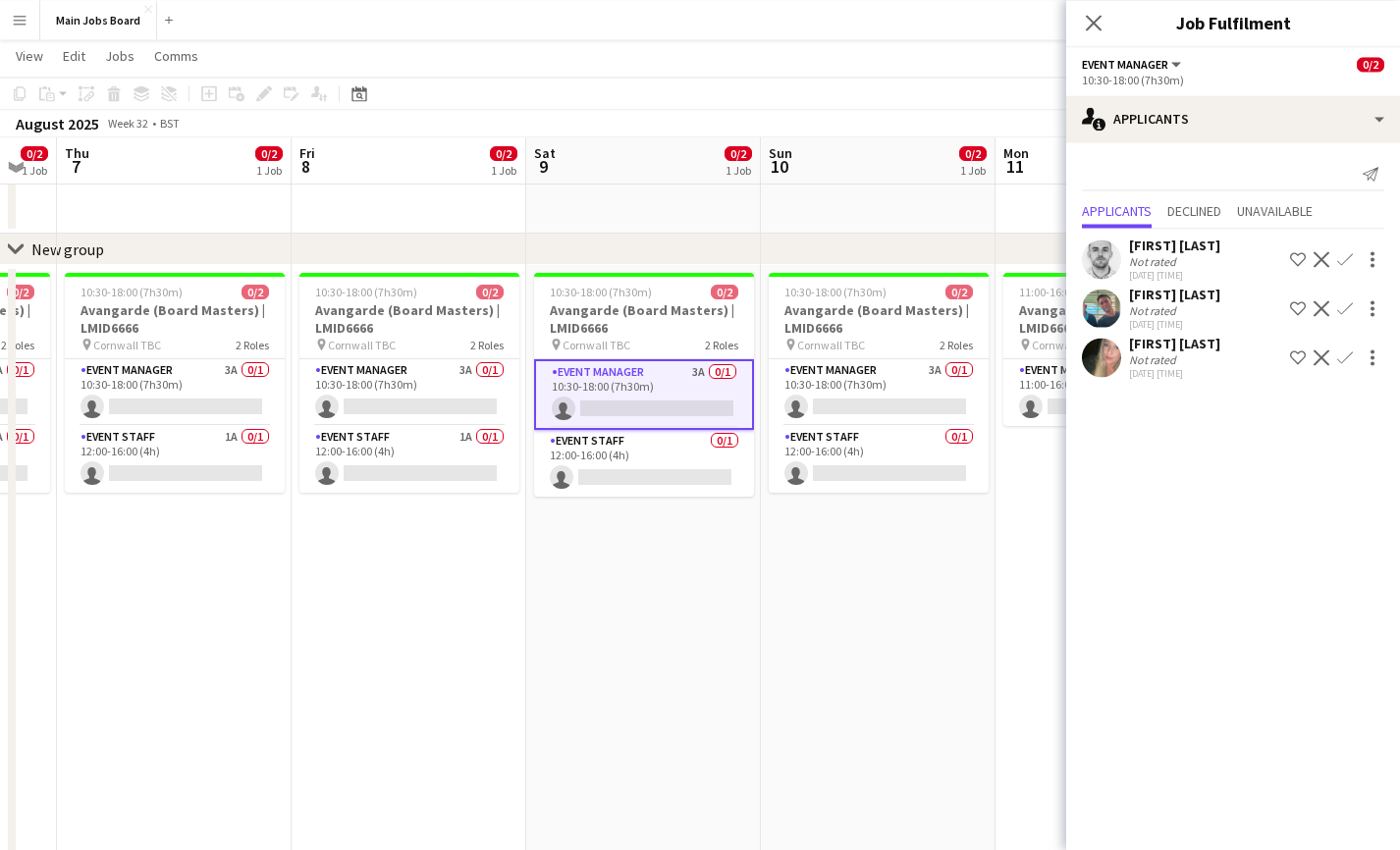 drag, startPoint x: 925, startPoint y: 594, endPoint x: 684, endPoint y: 590, distance: 241.03319 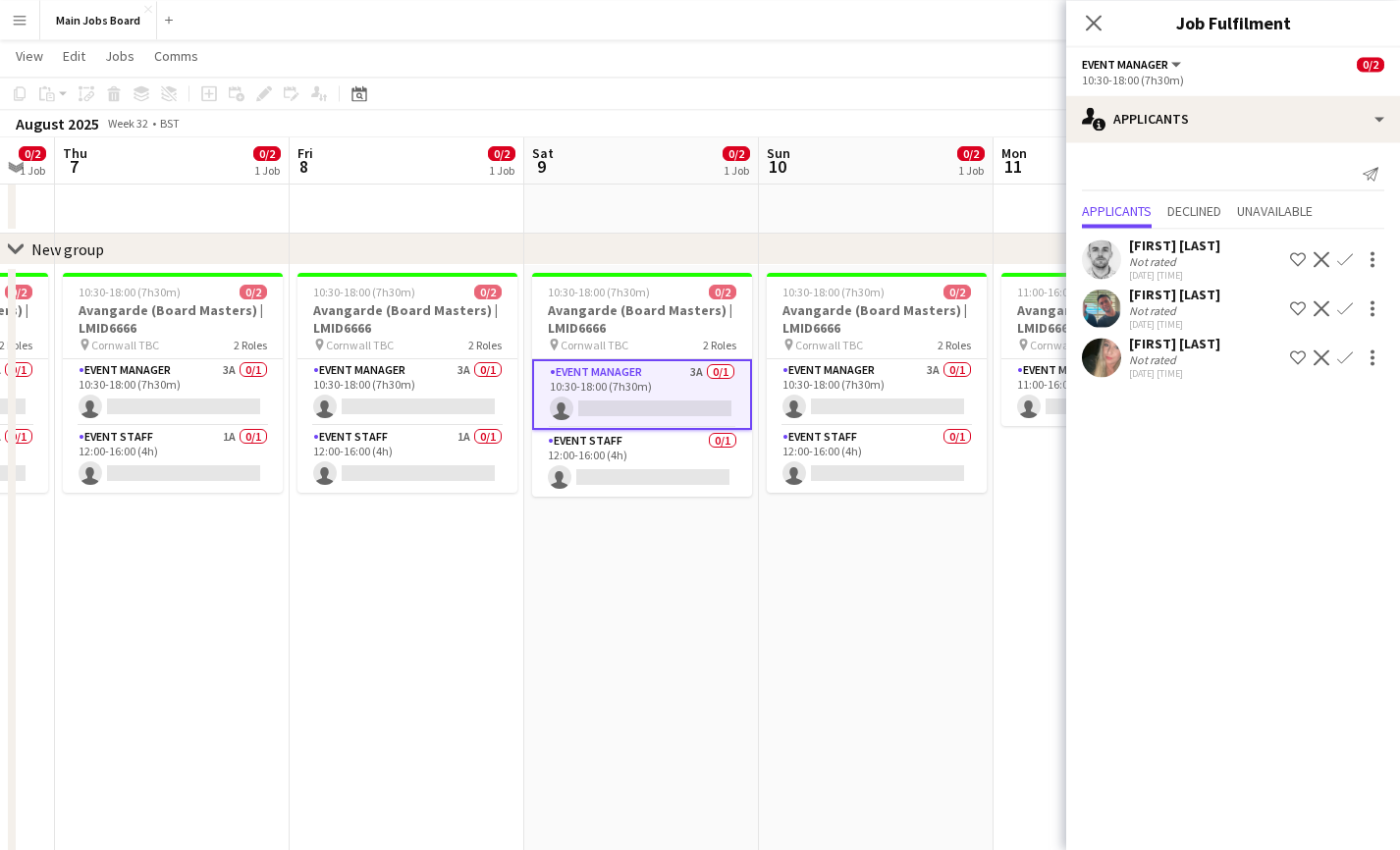 drag, startPoint x: 830, startPoint y: 590, endPoint x: 553, endPoint y: 590, distance: 277 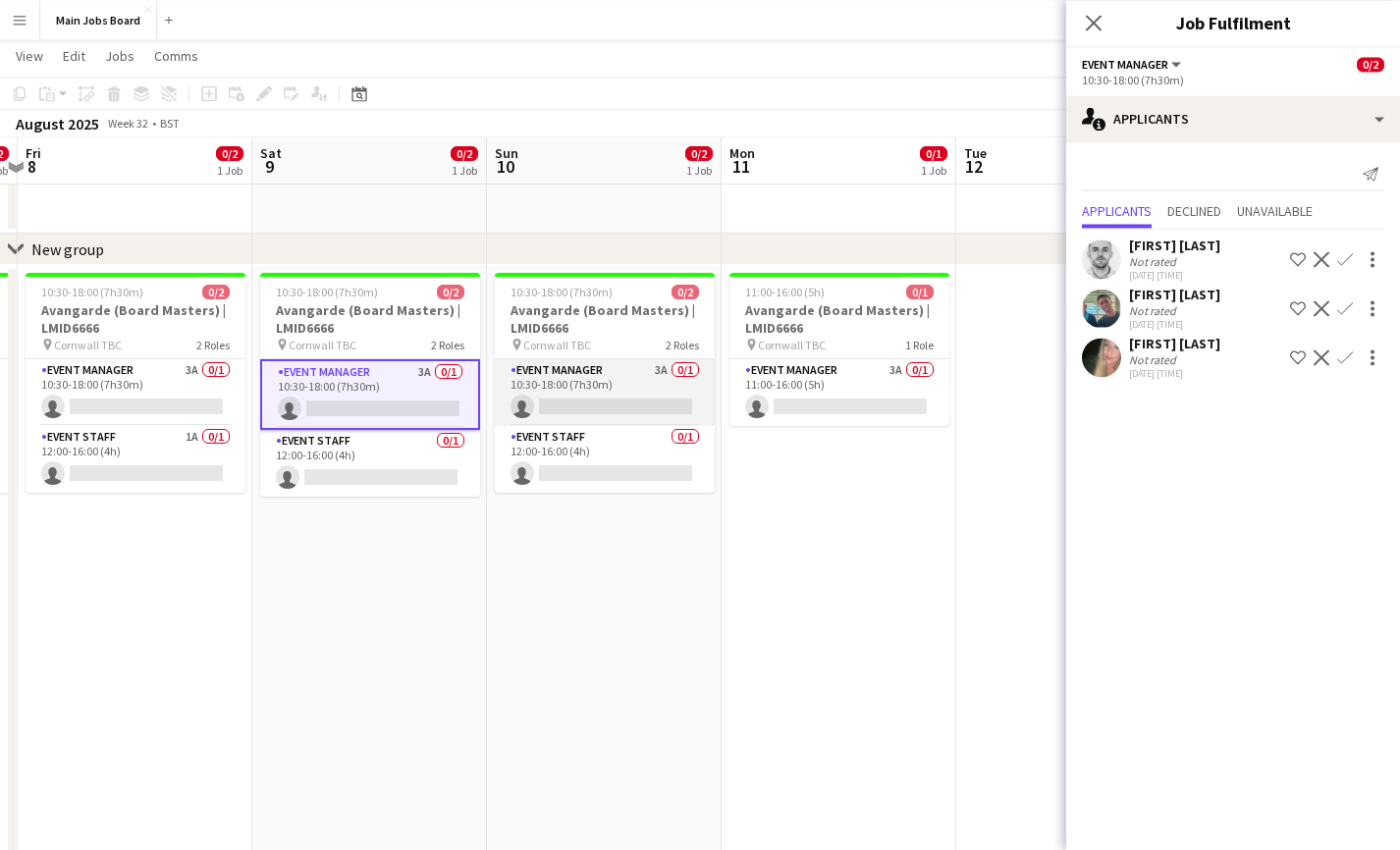click on "Event Manager   3A   0/1   10:30-18:00 (7h30m)
single-neutral-actions" at bounding box center (605, 393) 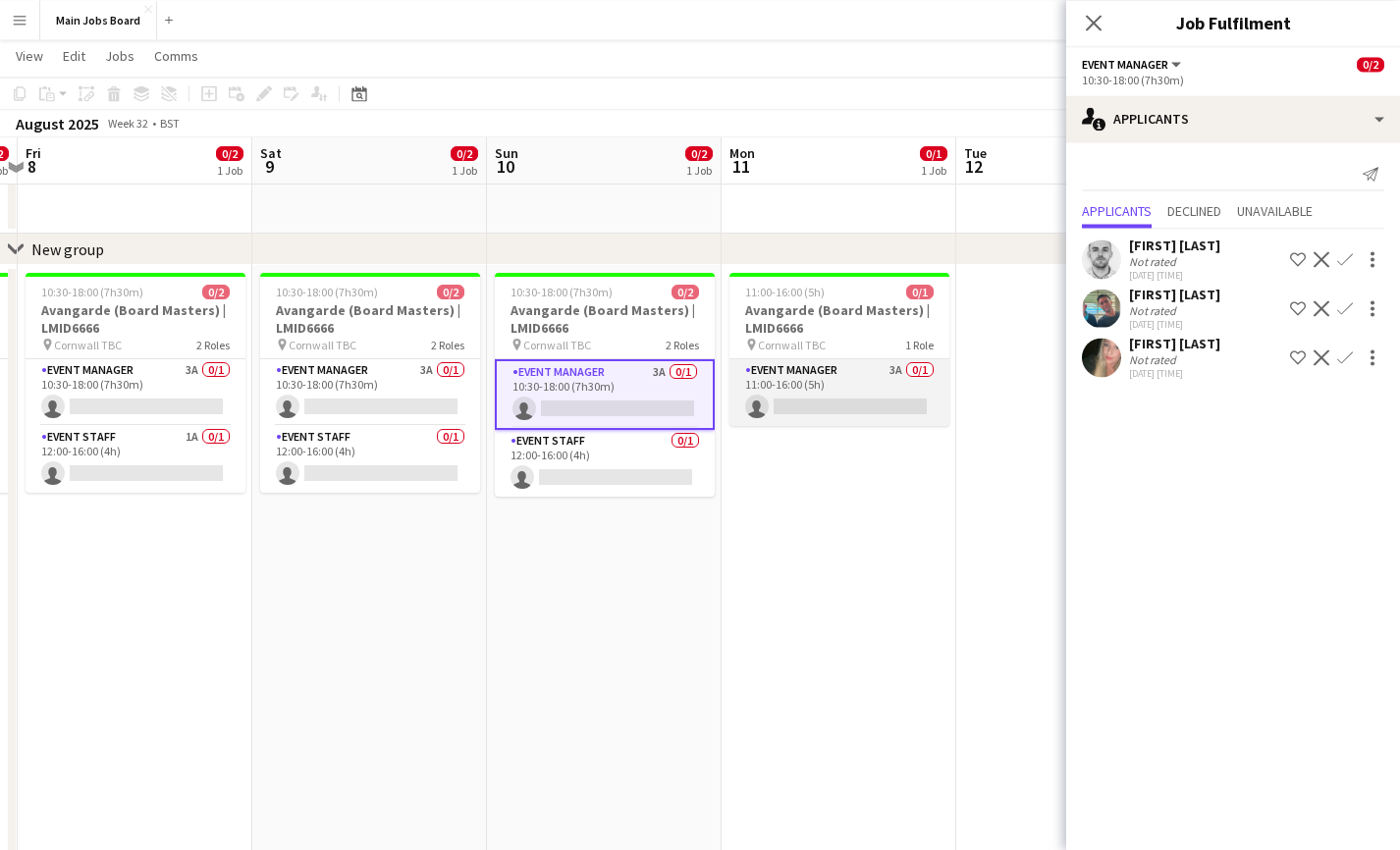click on "Event Manager   3A   0/1   11:00-16:00 (5h)
single-neutral-actions" at bounding box center (839, 393) 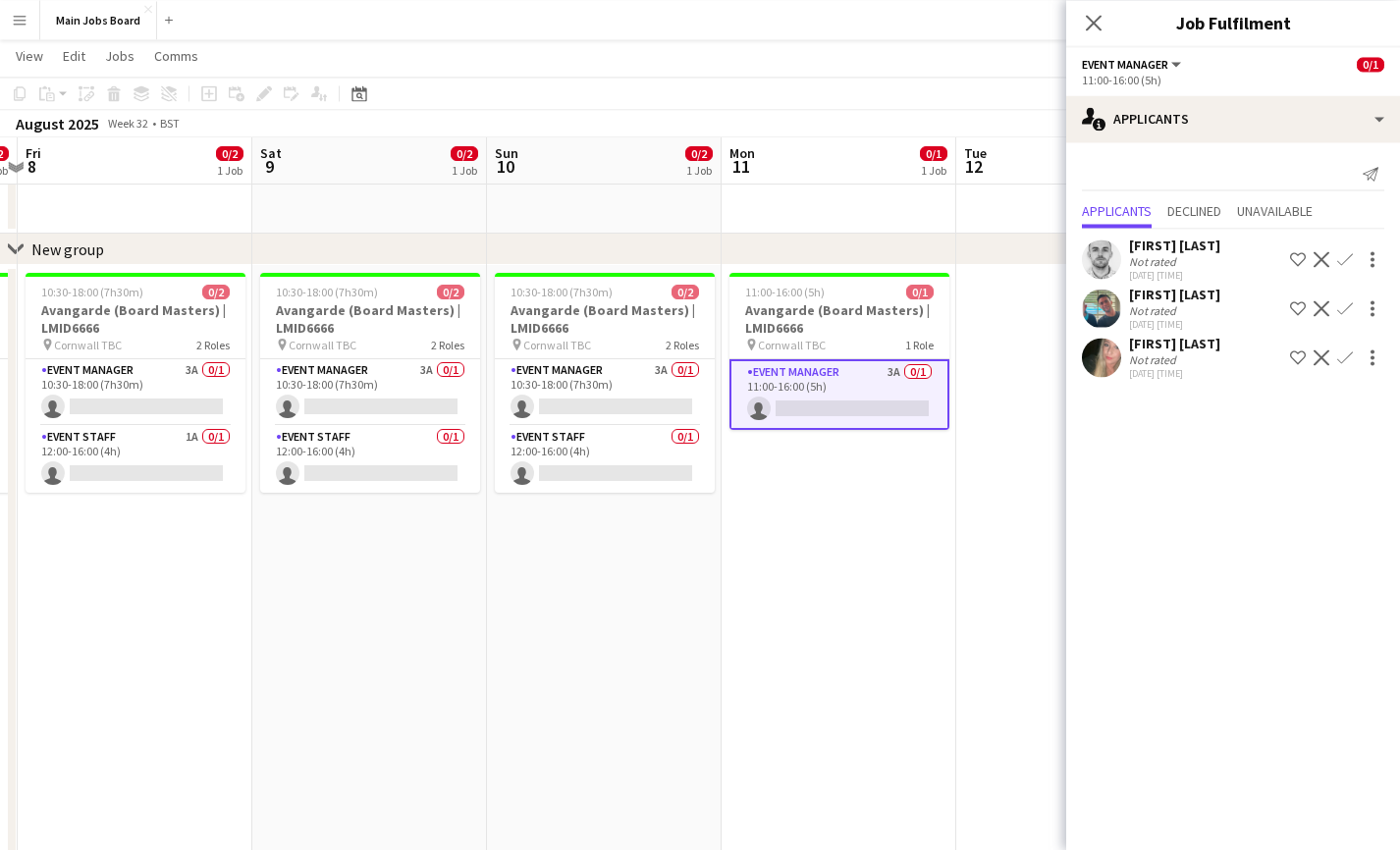 click at bounding box center (1073, 667) 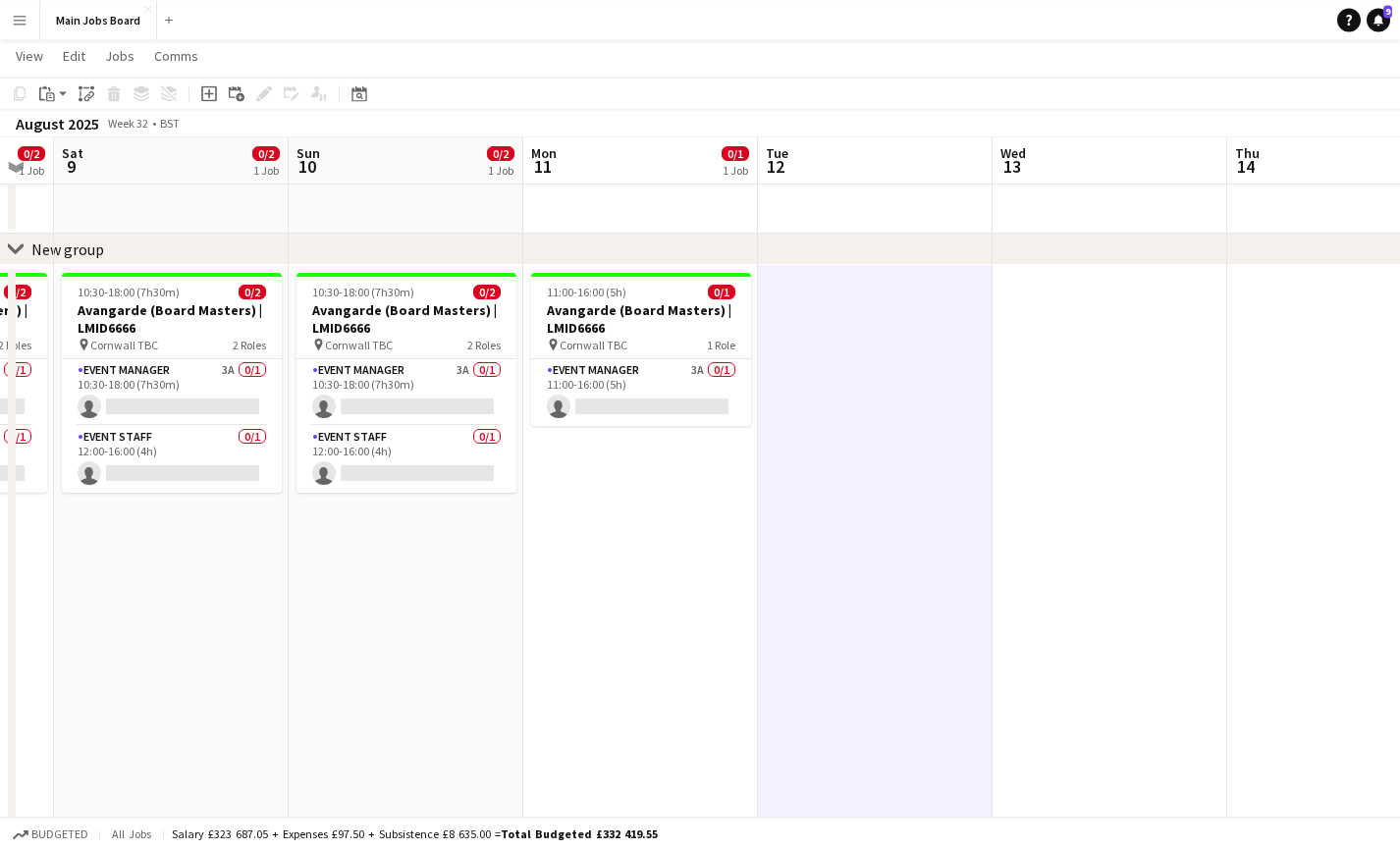 drag, startPoint x: 996, startPoint y: 494, endPoint x: 543, endPoint y: 509, distance: 453.2483 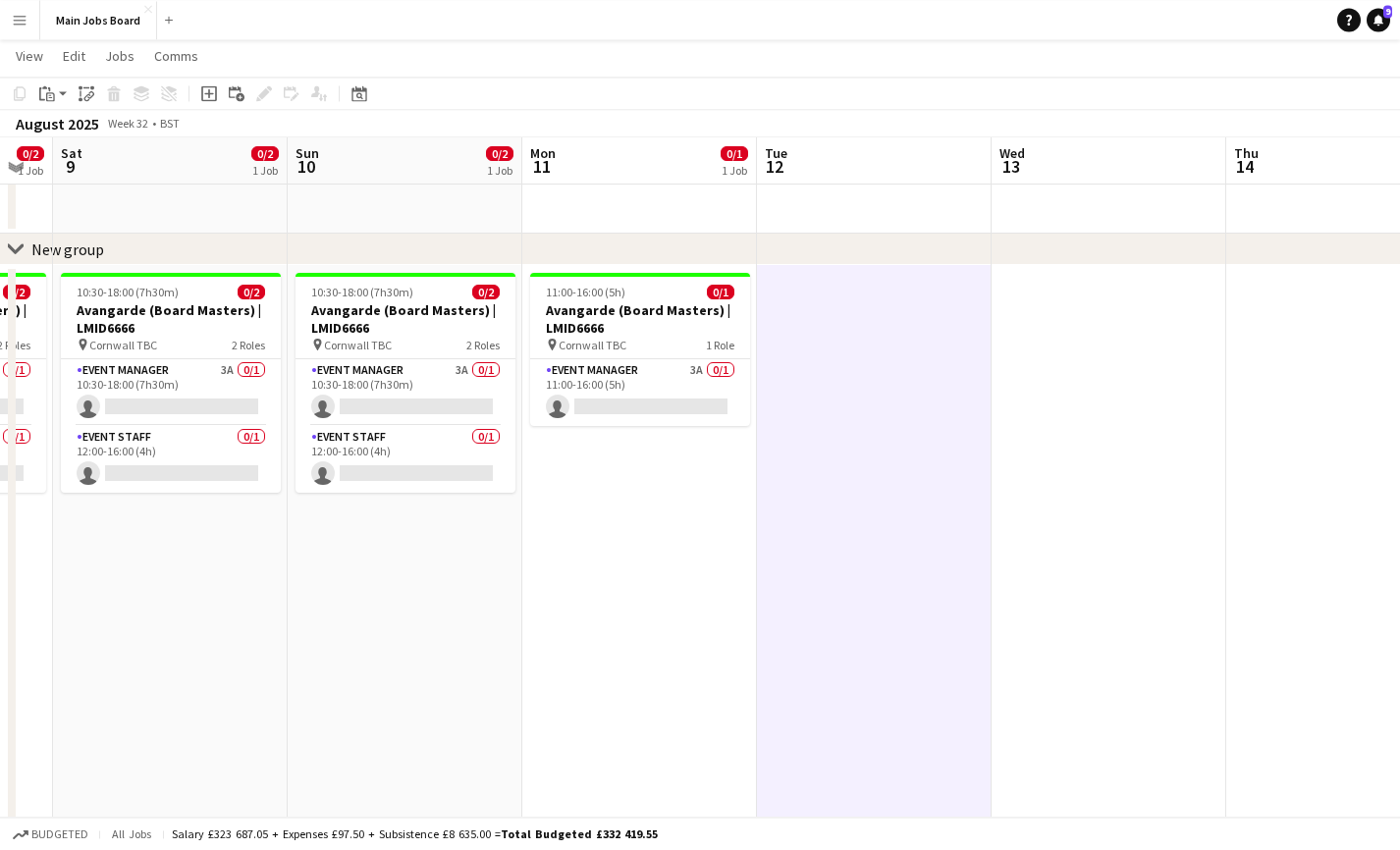 click on "Wed   6   0/2   1 Job   Thu   7   0/2   1 Job   Fri   8   0/2   1 Job   Sat   9   0/2   1 Job   Sun   10   0/2   1 Job   Mon   11   0/1   1 Job   Tue   12   Wed   13   Thu   14   Fri   15   Sat   16      10:30-18:00 (7h30m)    0/2   Avangarde (Board Masters) | LMID6666
pin
Cornwall TBC   2 Roles   Event Manager   2A   0/1   10:30-18:00 (7h30m)
single-neutral-actions
Event Staff   1A   0/1   12:00-16:00 (4h)
single-neutral-actions
10:30-18:00 (7h30m)    0/2   Avangarde (Board Masters) | LMID6666
pin
Cornwall TBC   2 Roles   Event Manager   3A   0/1   10:30-18:00 (7h30m)
single-neutral-actions
Event Staff   1A   0/1   12:00-16:00 (4h)
single-neutral-actions
10:30-18:00 (7h30m)    0/2   Avangarde (Board Masters) | LMID6666
pin
Cornwall TBC" at bounding box center [700, 551] 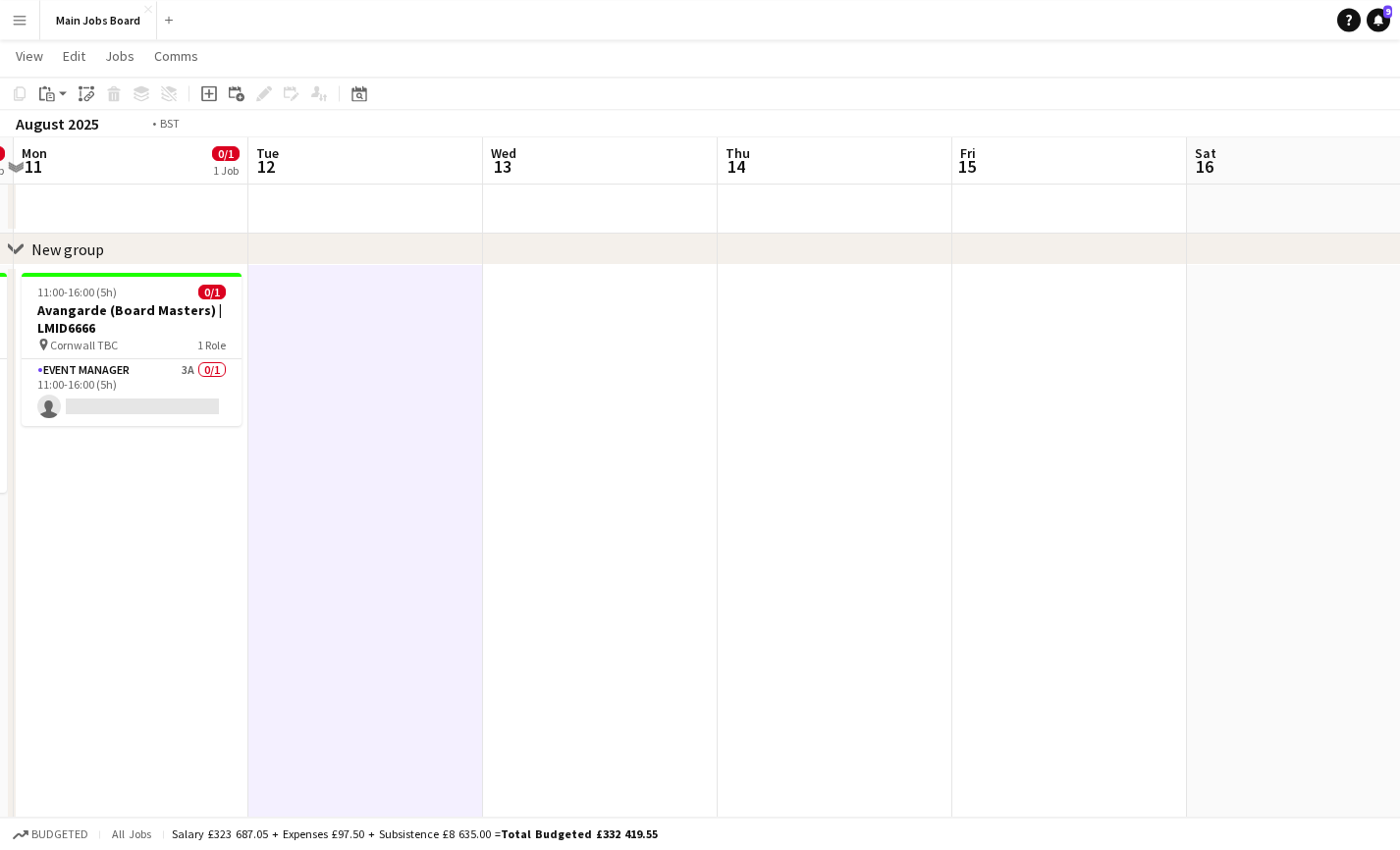 drag, startPoint x: 1116, startPoint y: 508, endPoint x: 286, endPoint y: 514, distance: 830.0217 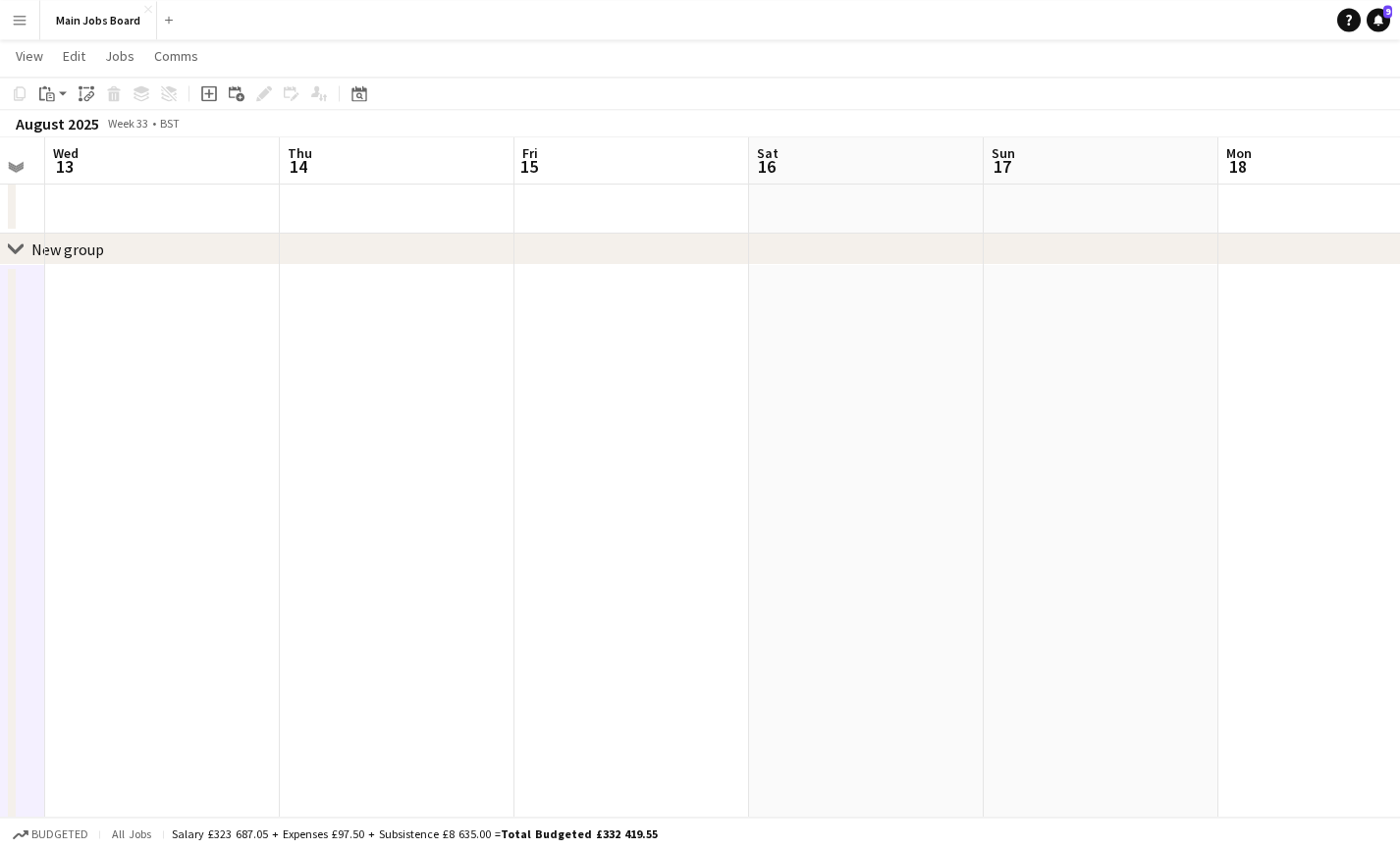 drag, startPoint x: 975, startPoint y: 481, endPoint x: 234, endPoint y: 481, distance: 741 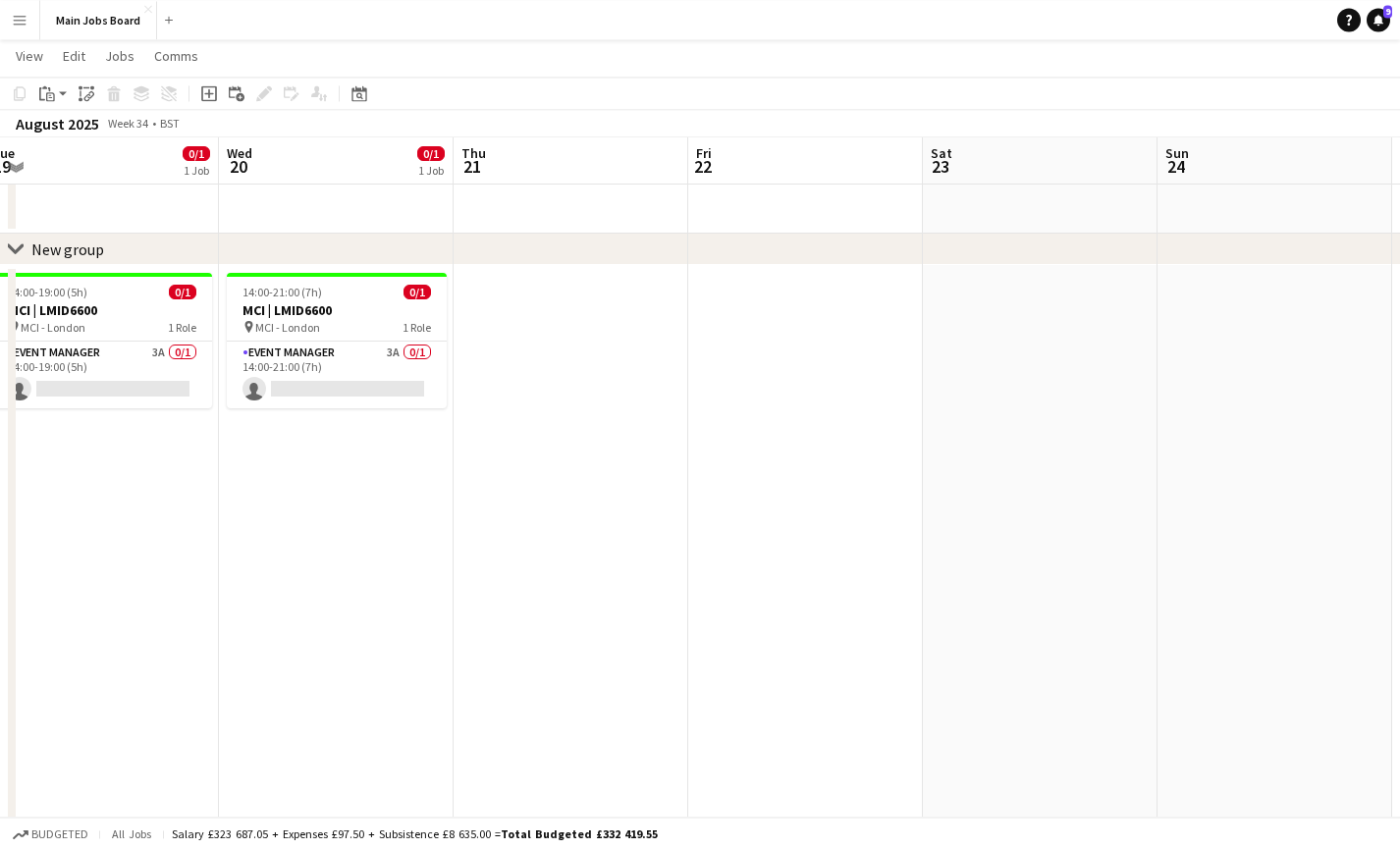 drag, startPoint x: 687, startPoint y: 496, endPoint x: 37, endPoint y: 513, distance: 650.2223 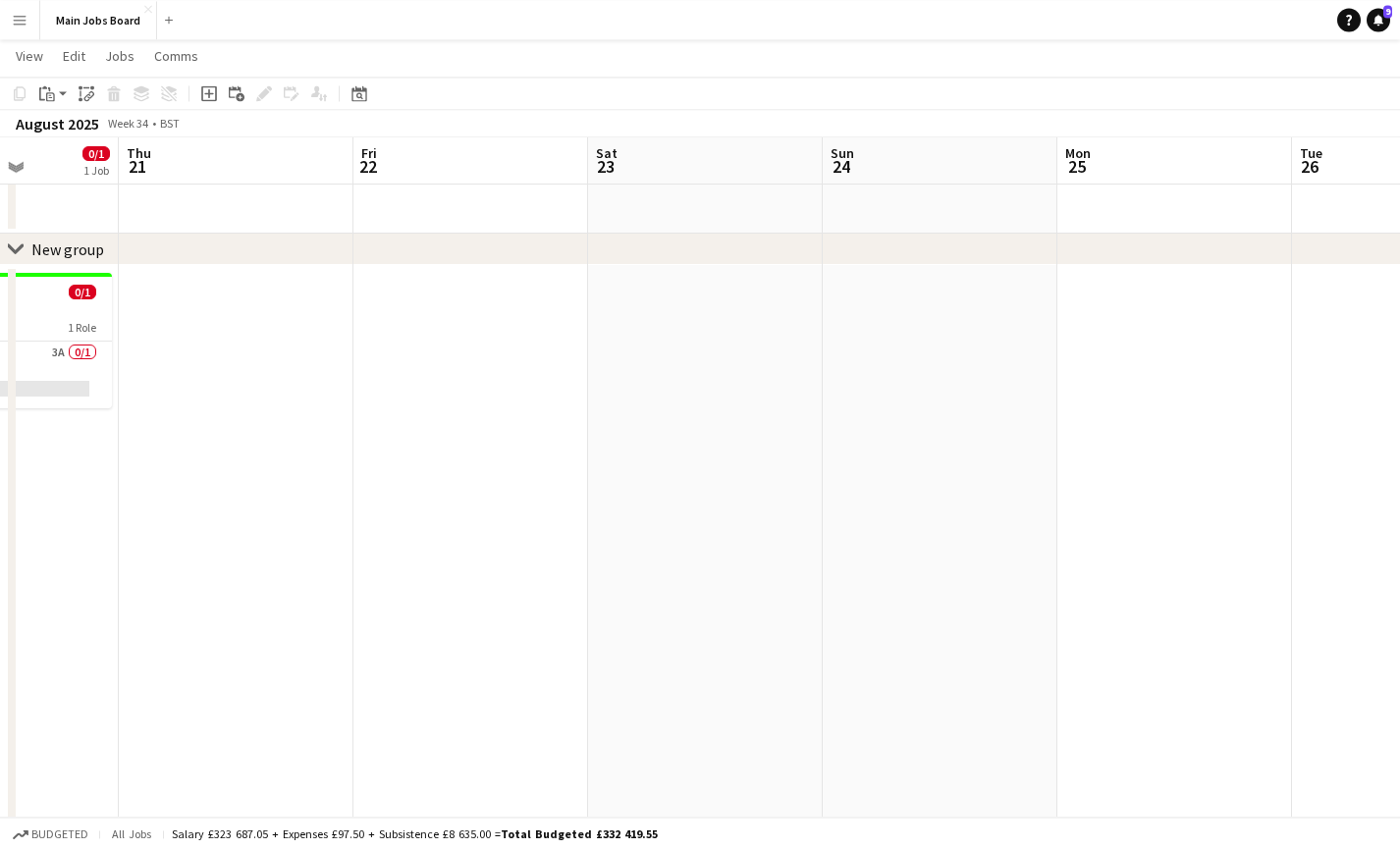 drag, startPoint x: 886, startPoint y: 503, endPoint x: 345, endPoint y: 503, distance: 541 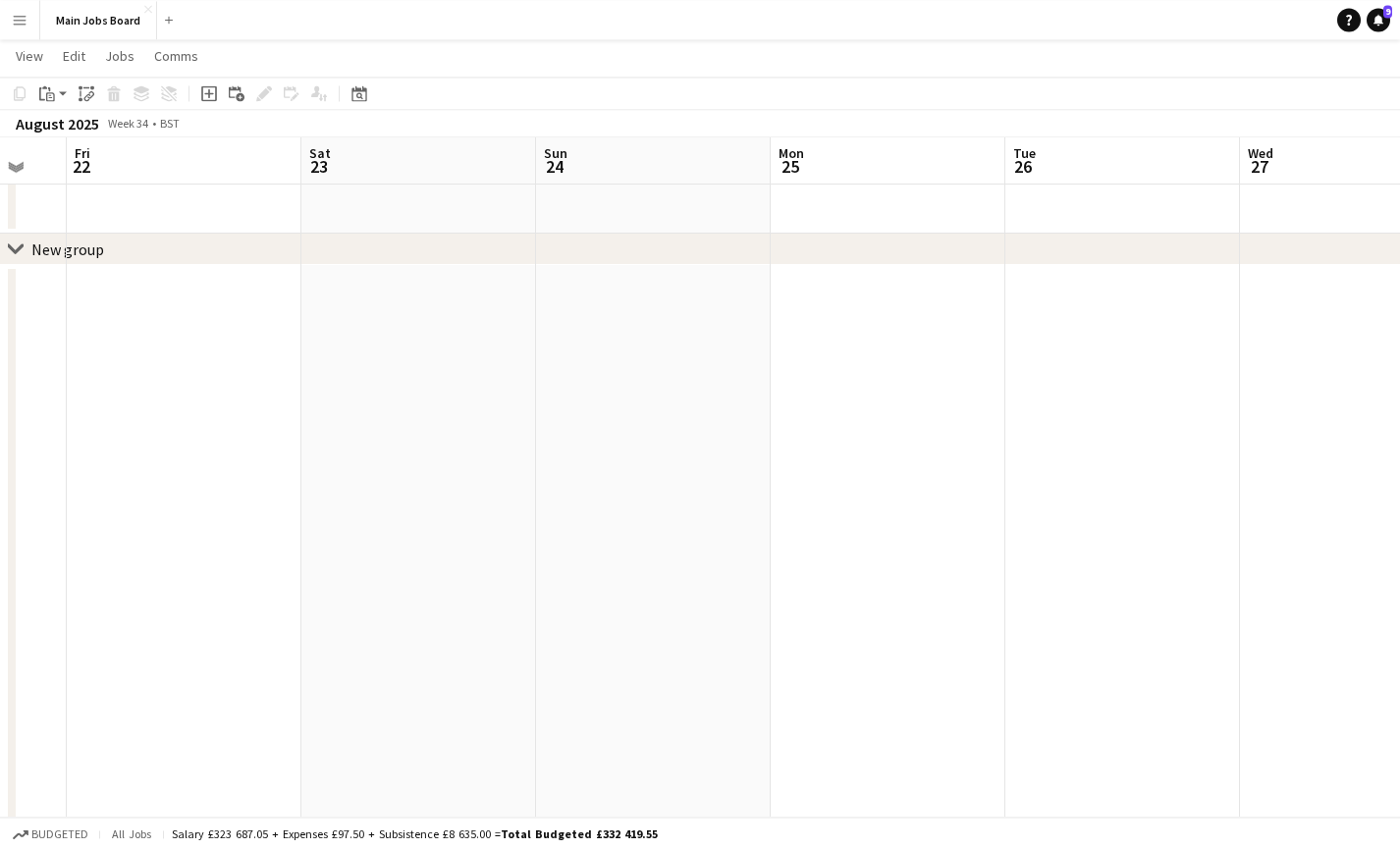 scroll, scrollTop: 0, scrollLeft: 684, axis: horizontal 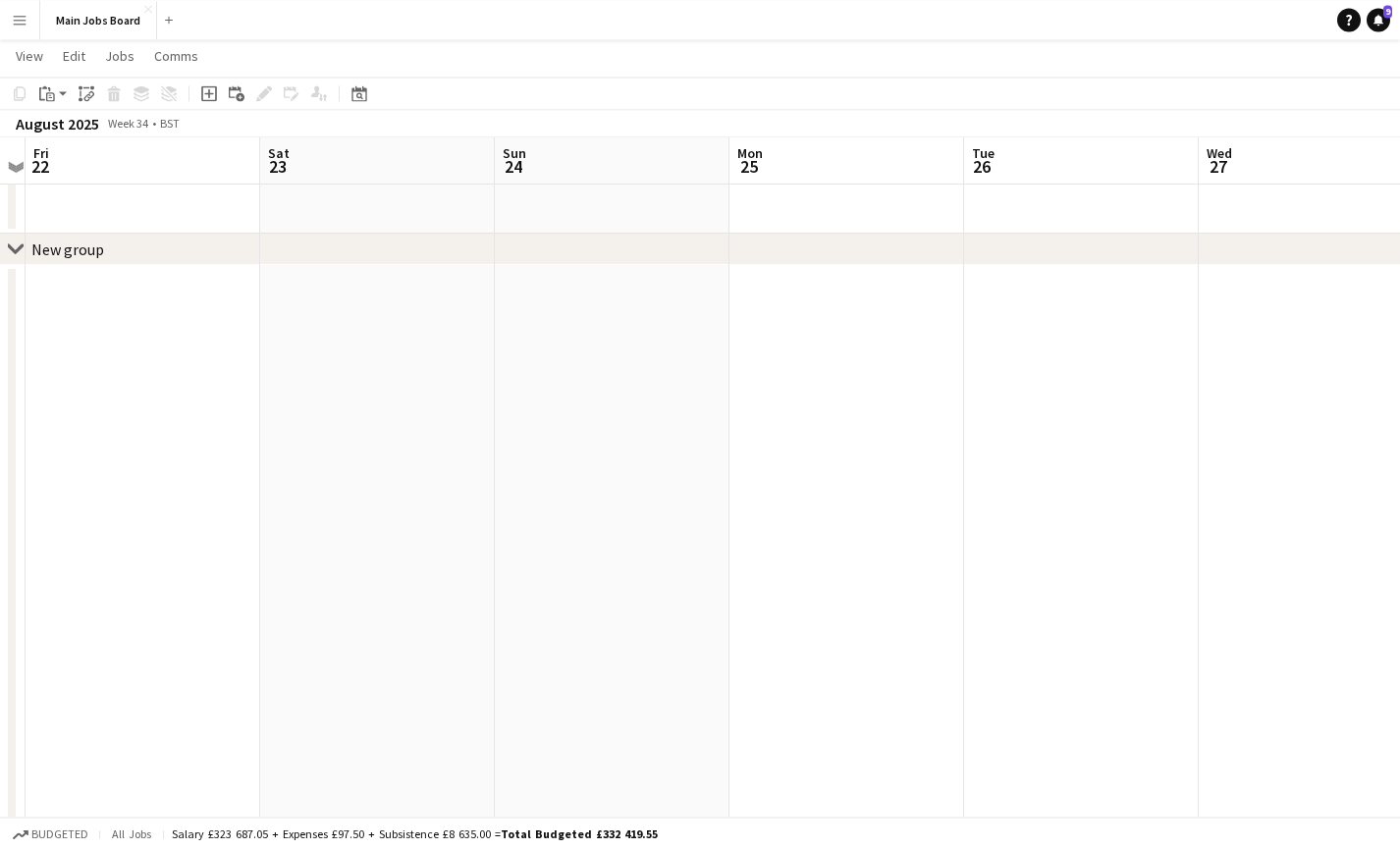 drag, startPoint x: 981, startPoint y: 489, endPoint x: 150, endPoint y: 516, distance: 831.43851 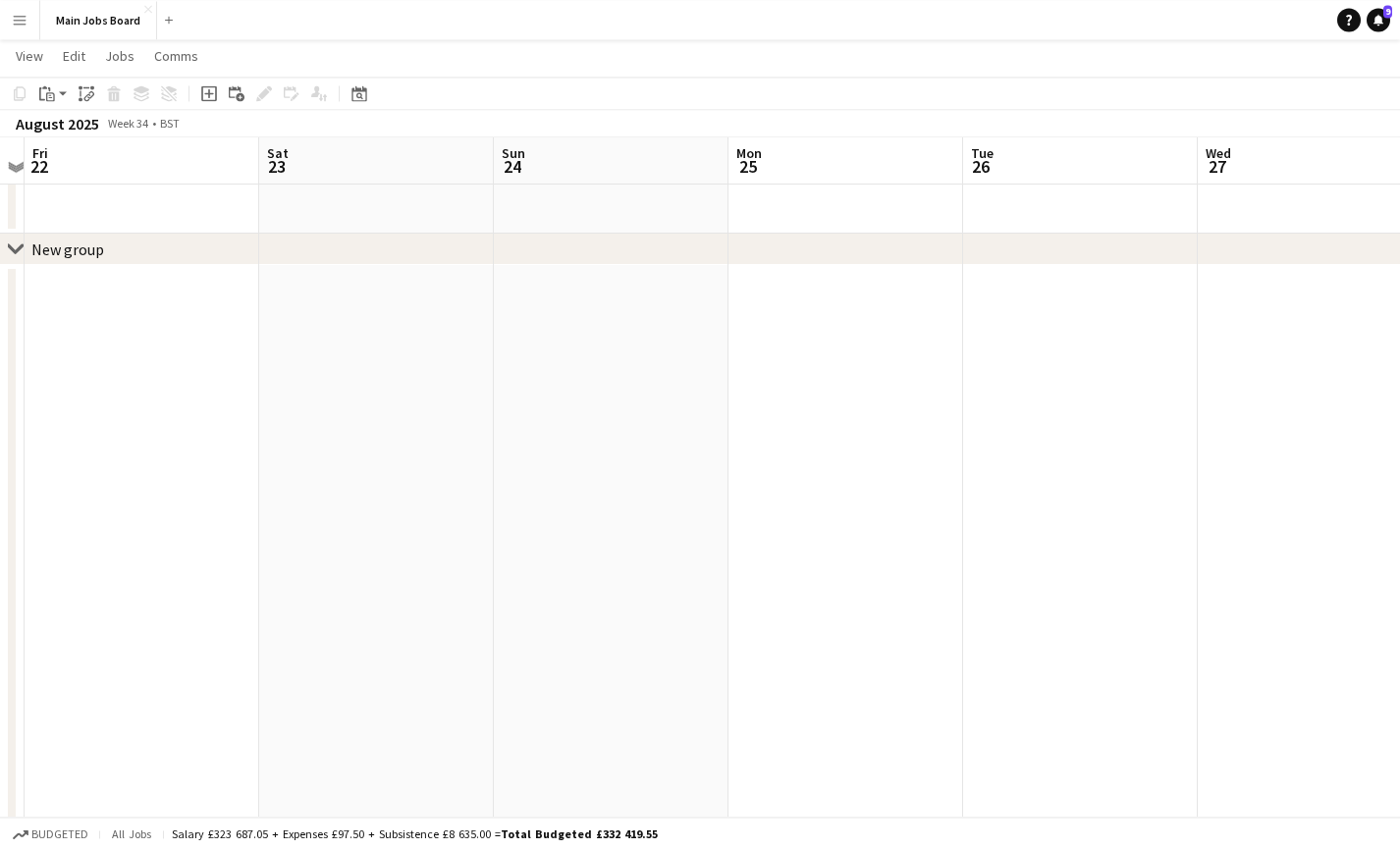 click on "Tue   19   0/1   1 Job   Wed   20   0/1   1 Job   Thu   21   Fri   22   Sat   23   Sun   24   Mon   25   Tue   26   Wed   27   Thu   28   Fri   29      14:00-19:00 (5h)    0/1   MCI | LMID6600
pin
MCI - London    1 Role   Event Manager   3A   0/1   14:00-19:00 (5h)
single-neutral-actions
14:00-21:00 (7h)    0/1   MCI | LMID6600
pin
MCI - London    1 Role   Event Manager   3A   0/1   14:00-21:00 (7h)
single-neutral-actions" at bounding box center (700, 551) 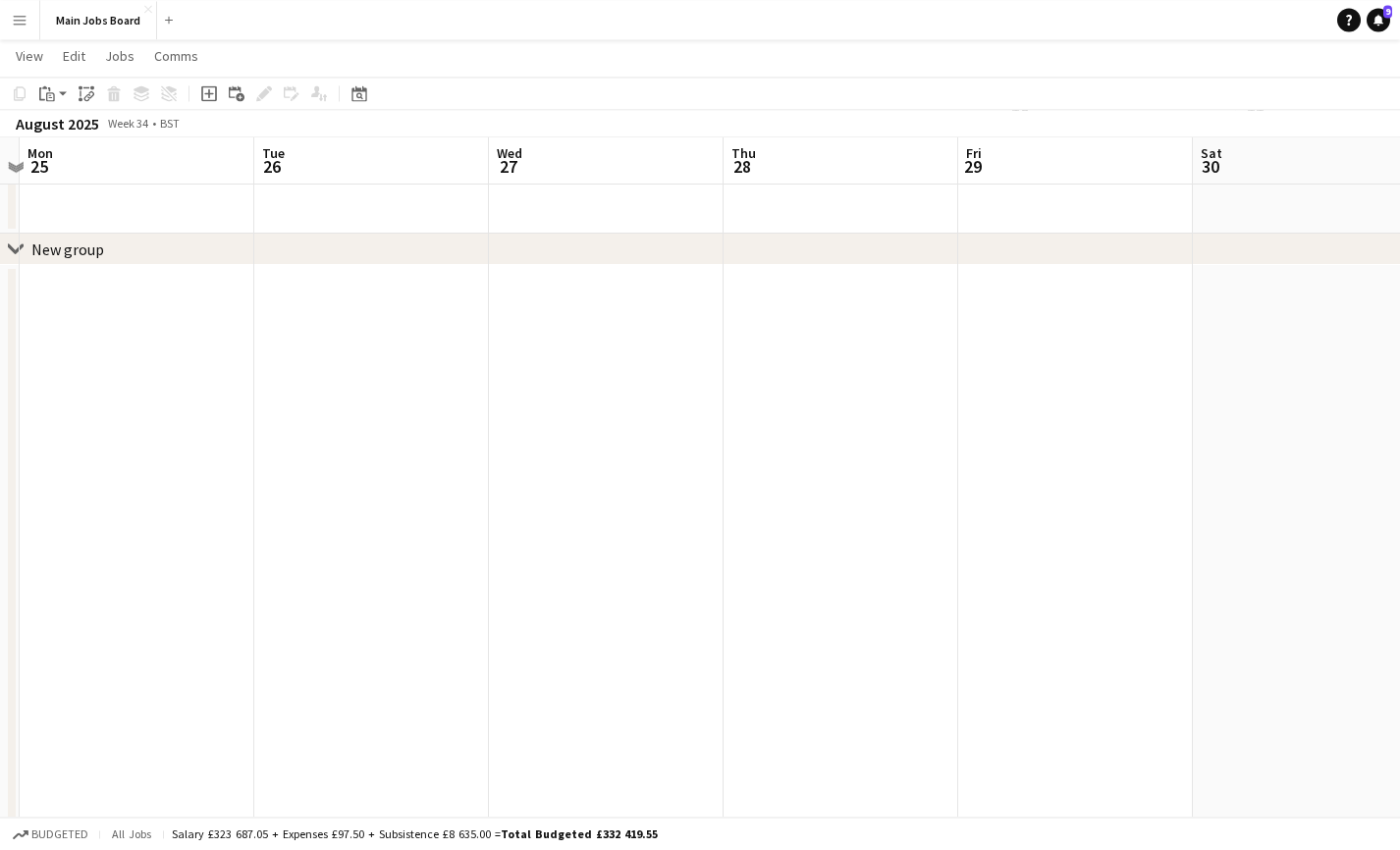 click on "Menu" at bounding box center [20, 20] 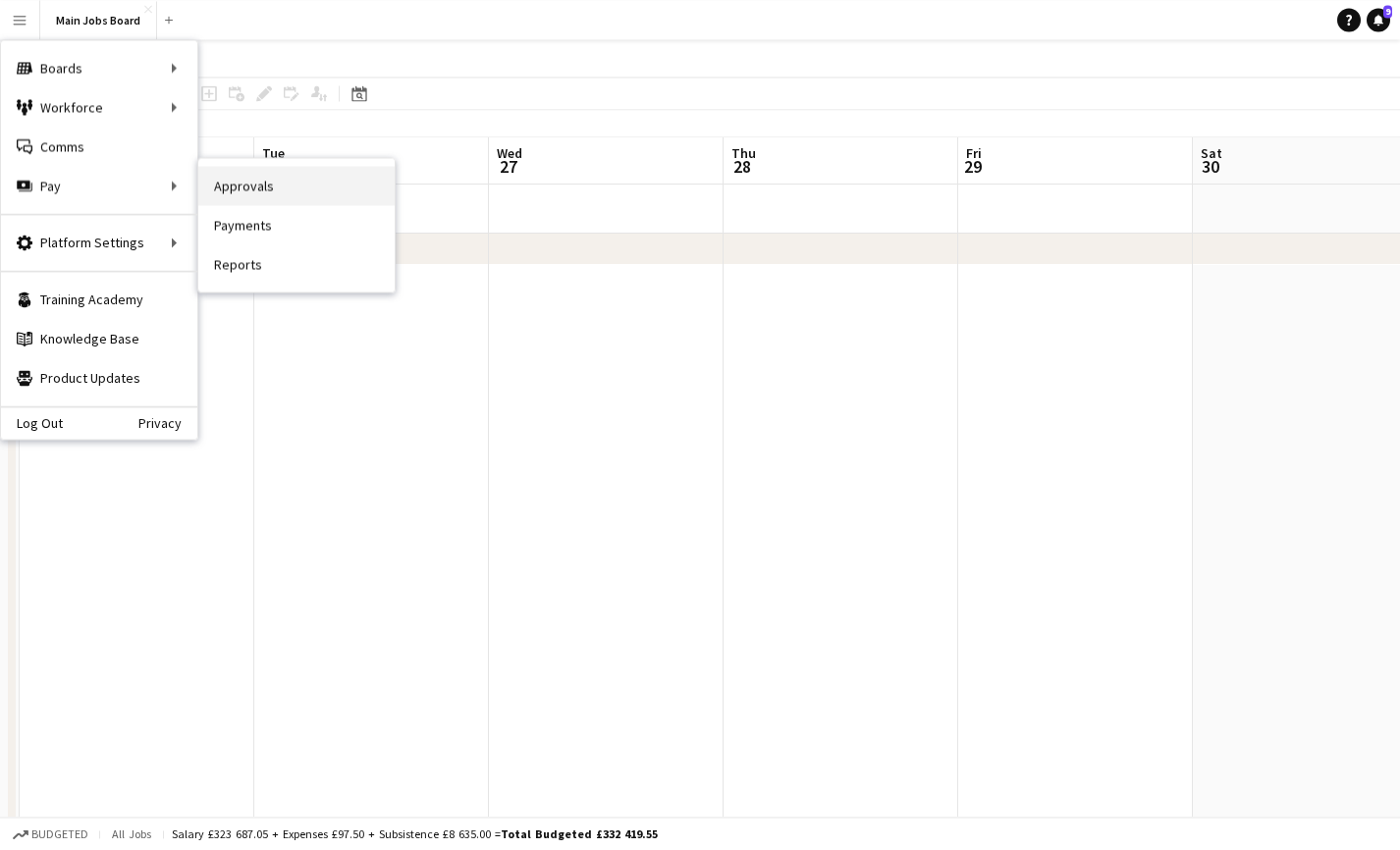 click on "Approvals" at bounding box center [296, 186] 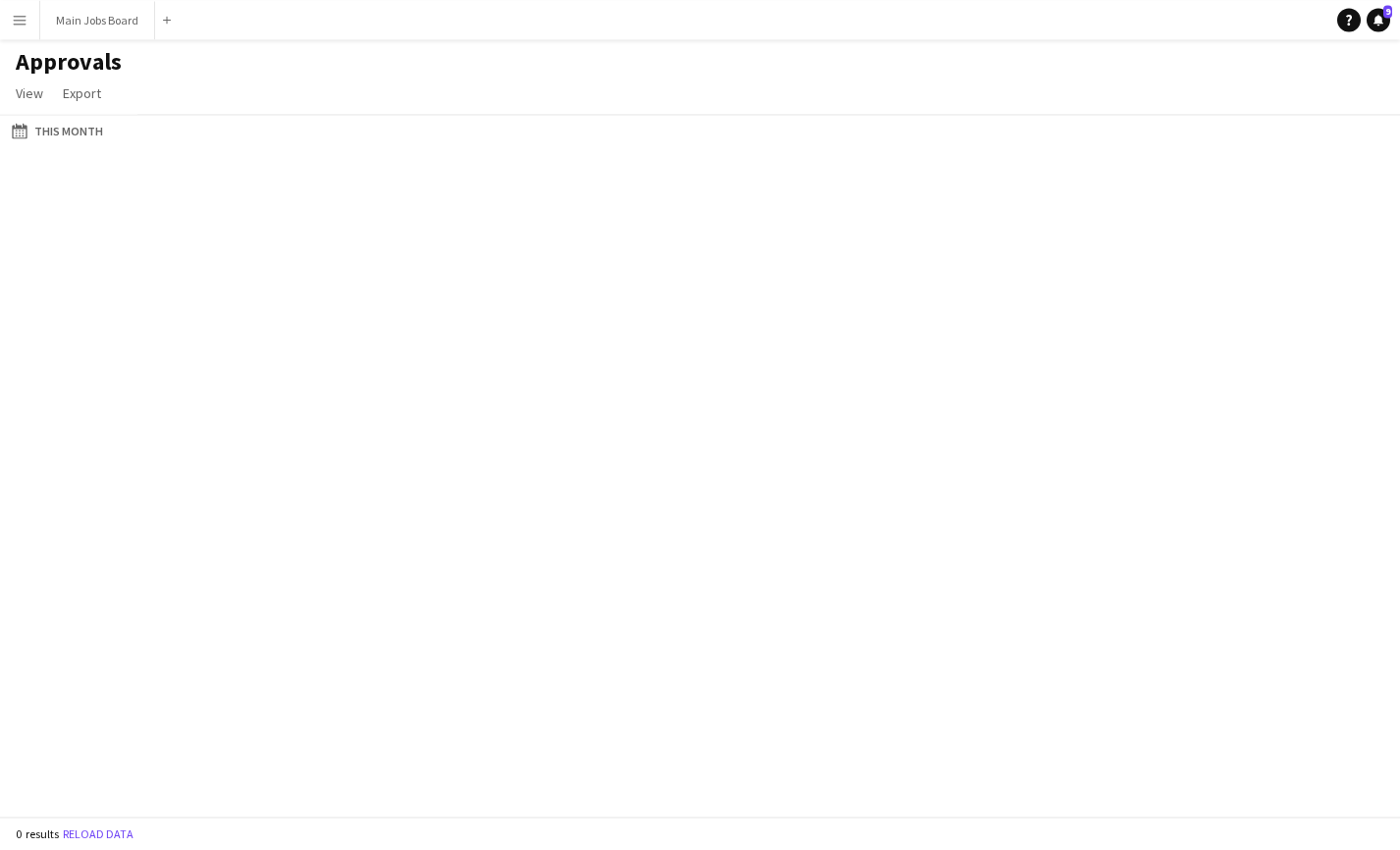 scroll, scrollTop: 0, scrollLeft: 0, axis: both 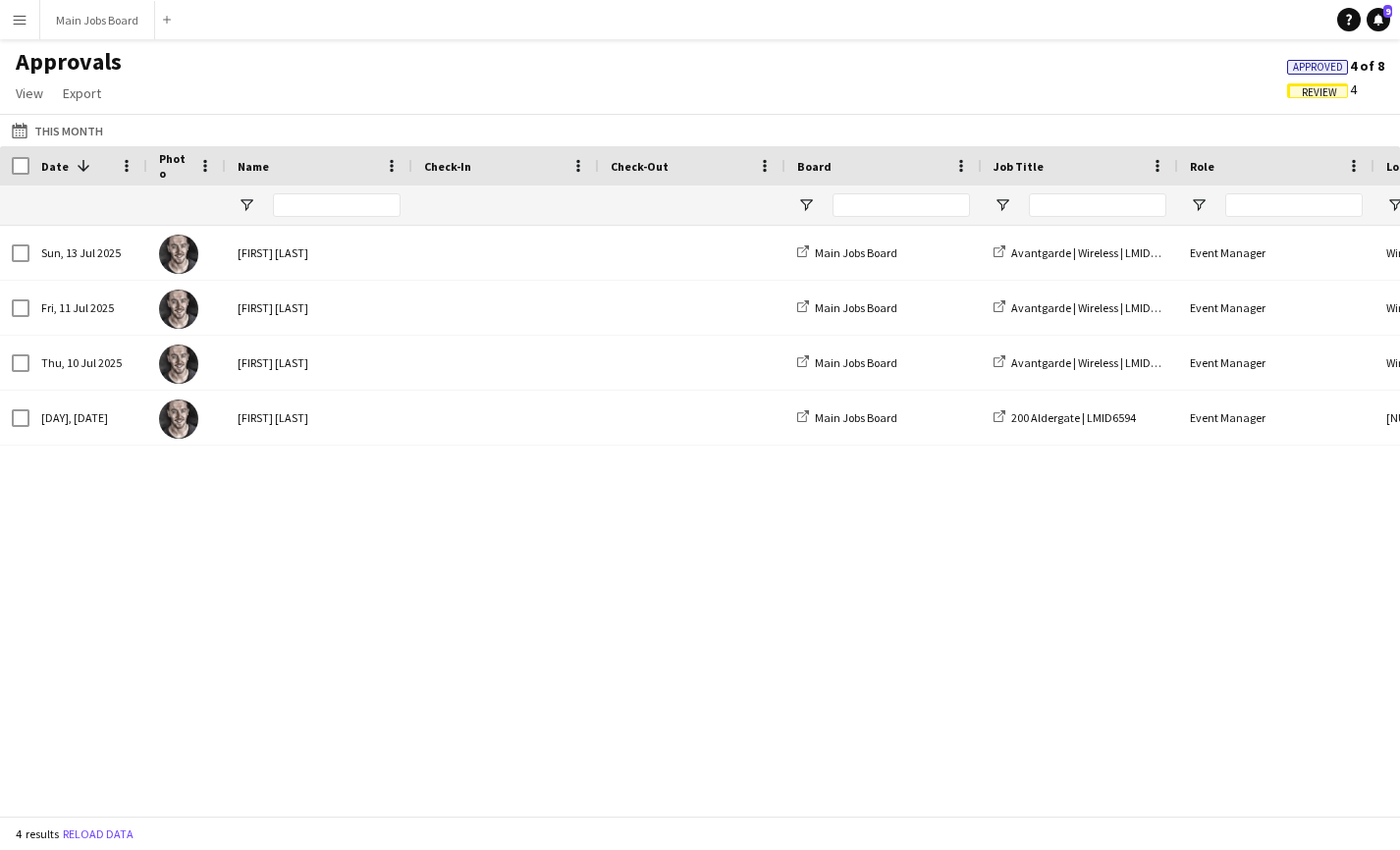 click on "Sun, 13 Jul 2025 [FIRST] [LAST]
Main Jobs Board
Avantgarde | Wireless | LMID6585
Event Manager Wireless Festival
11:00
-
19:00
Fri, 11 Jul 2025 [FIRST] [LAST]
Main Jobs Board
Avantgarde | Wireless | LMID6585
Event Manager Wireless Festival
12:30
-
20:30" at bounding box center (1782, 336) 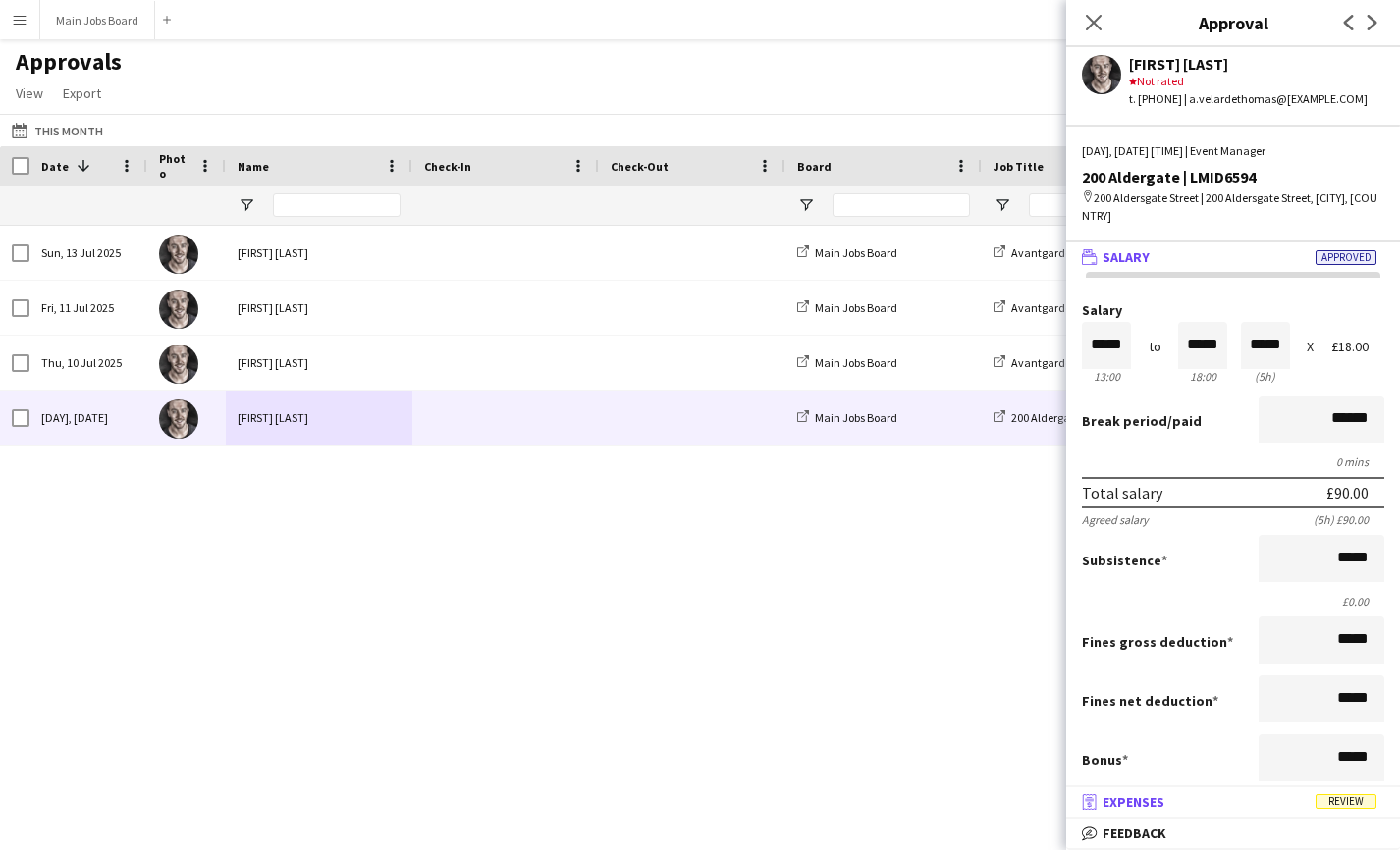 click on "receipt
Expenses   Review" at bounding box center [1229, 802] 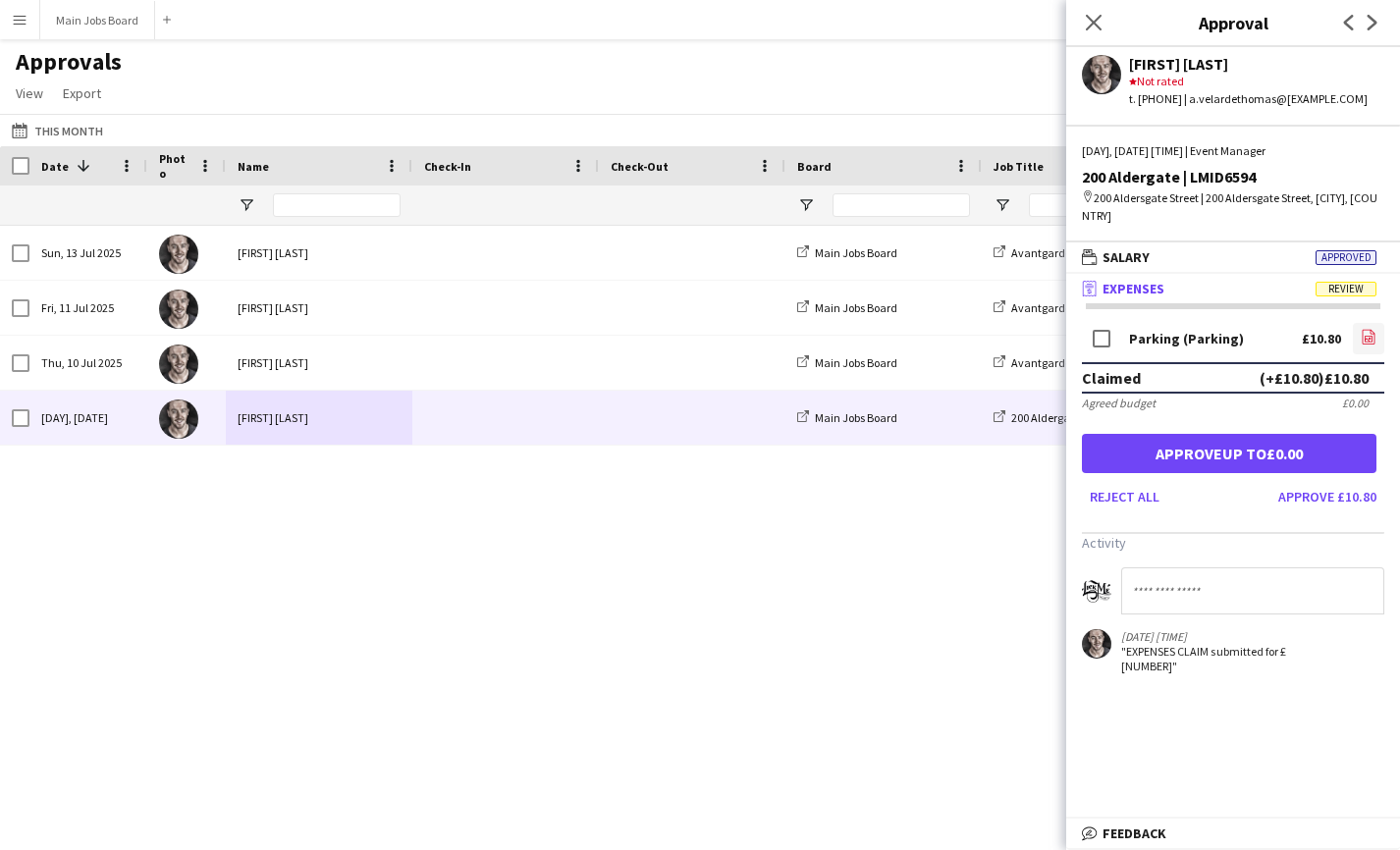 click 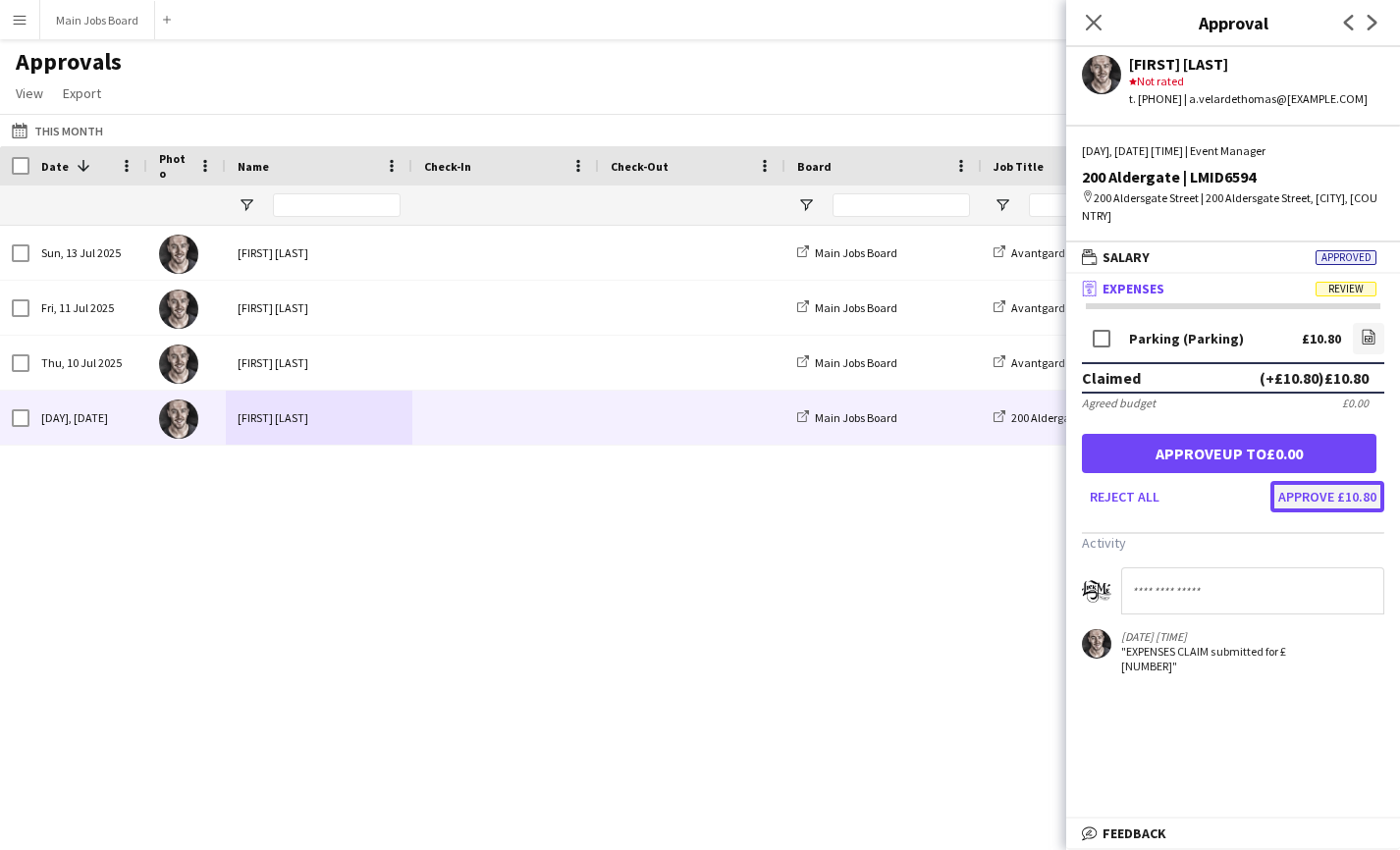 click on "Approve £10.80" at bounding box center (1327, 497) 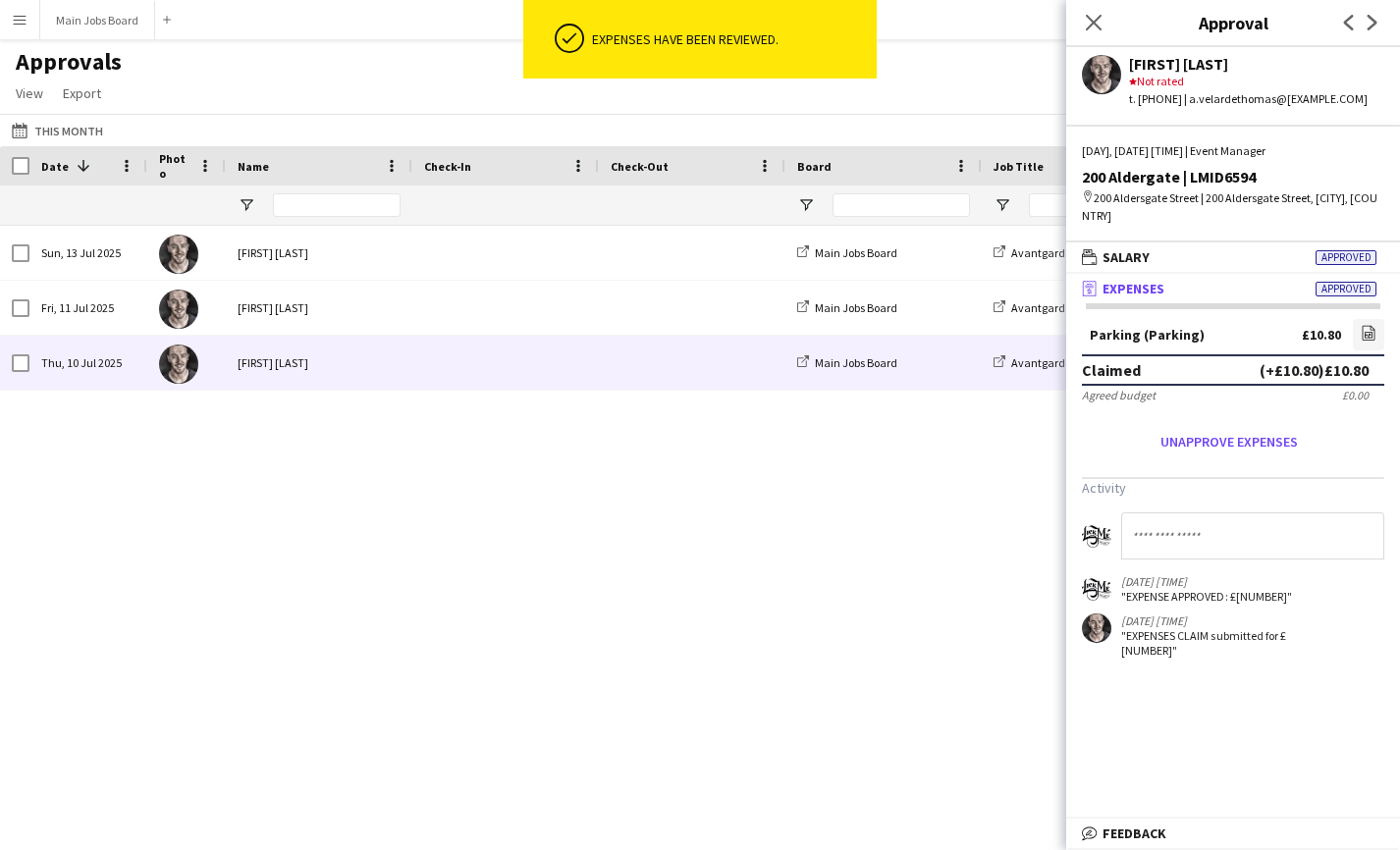 click at bounding box center [692, 362] 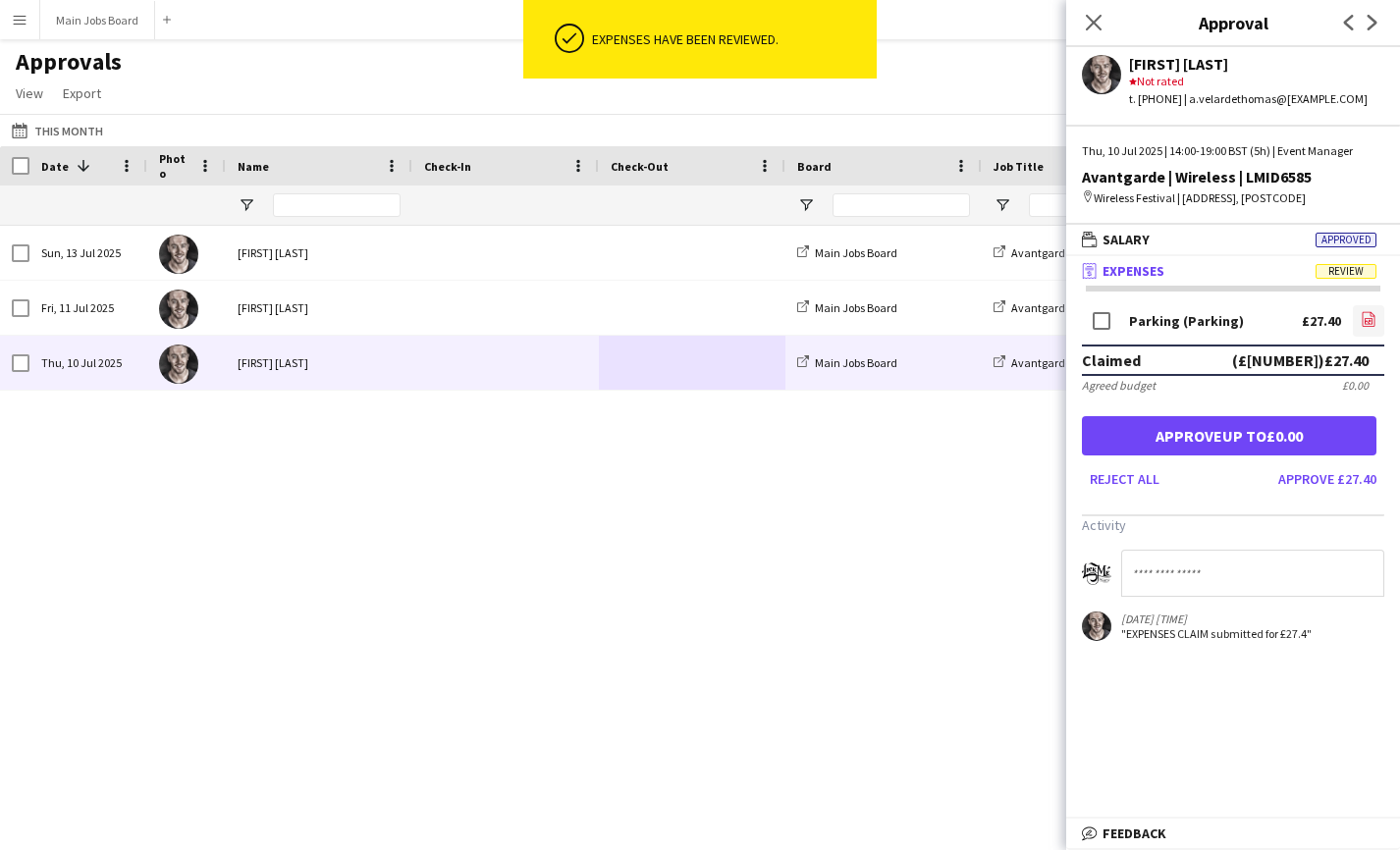 click on "file-image" at bounding box center (1369, 321) 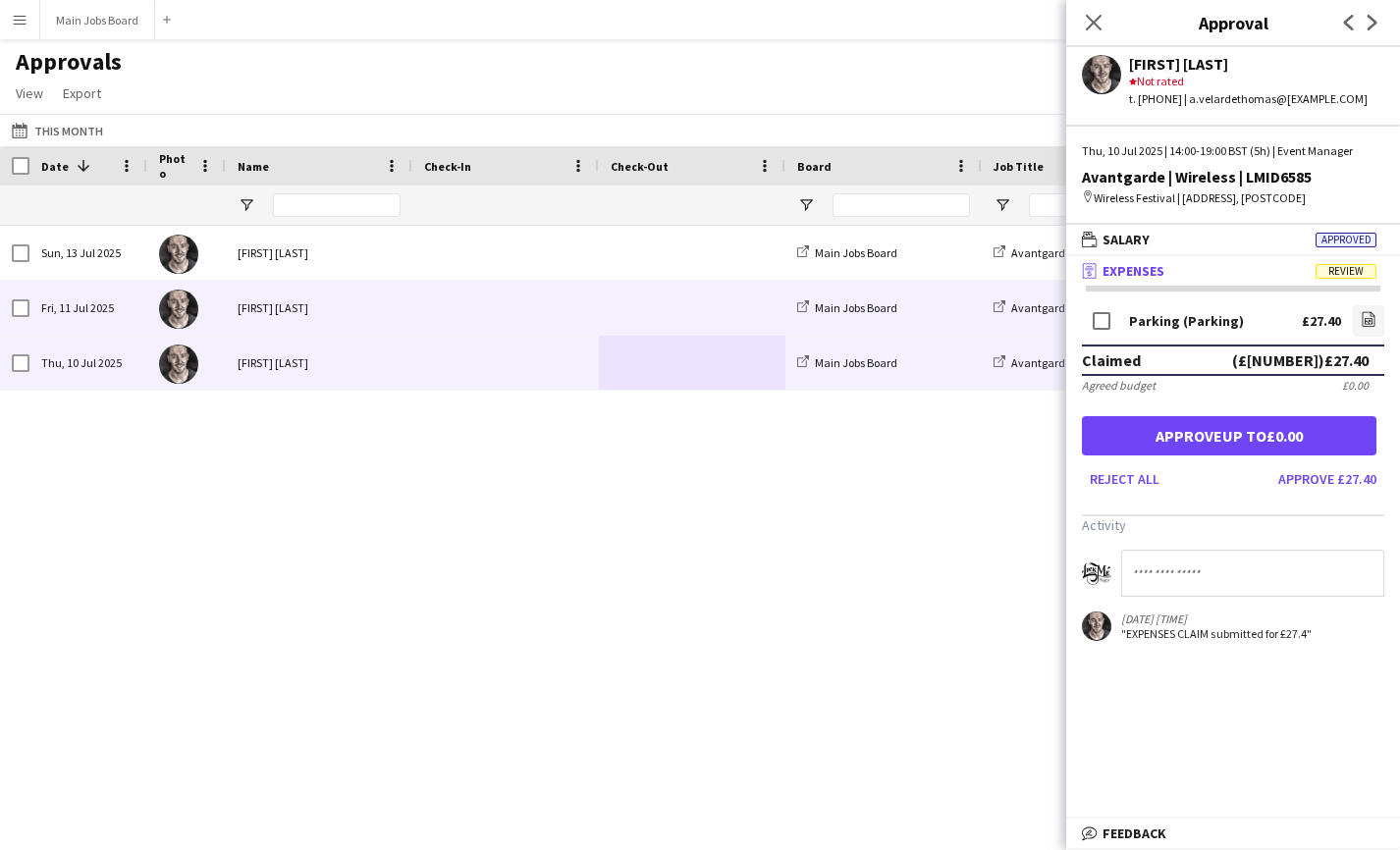 click at bounding box center (506, 307) 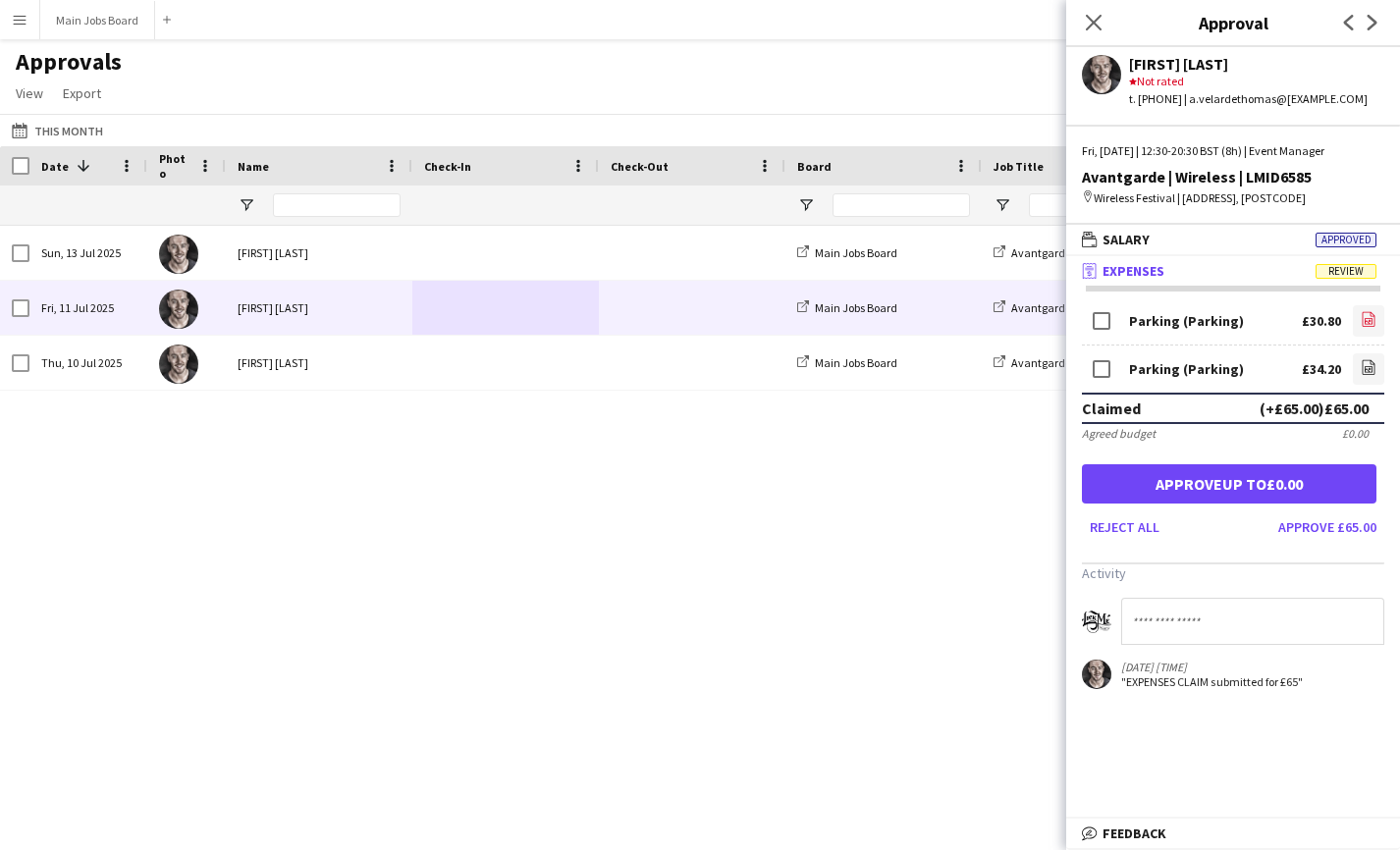 click on "file-image" 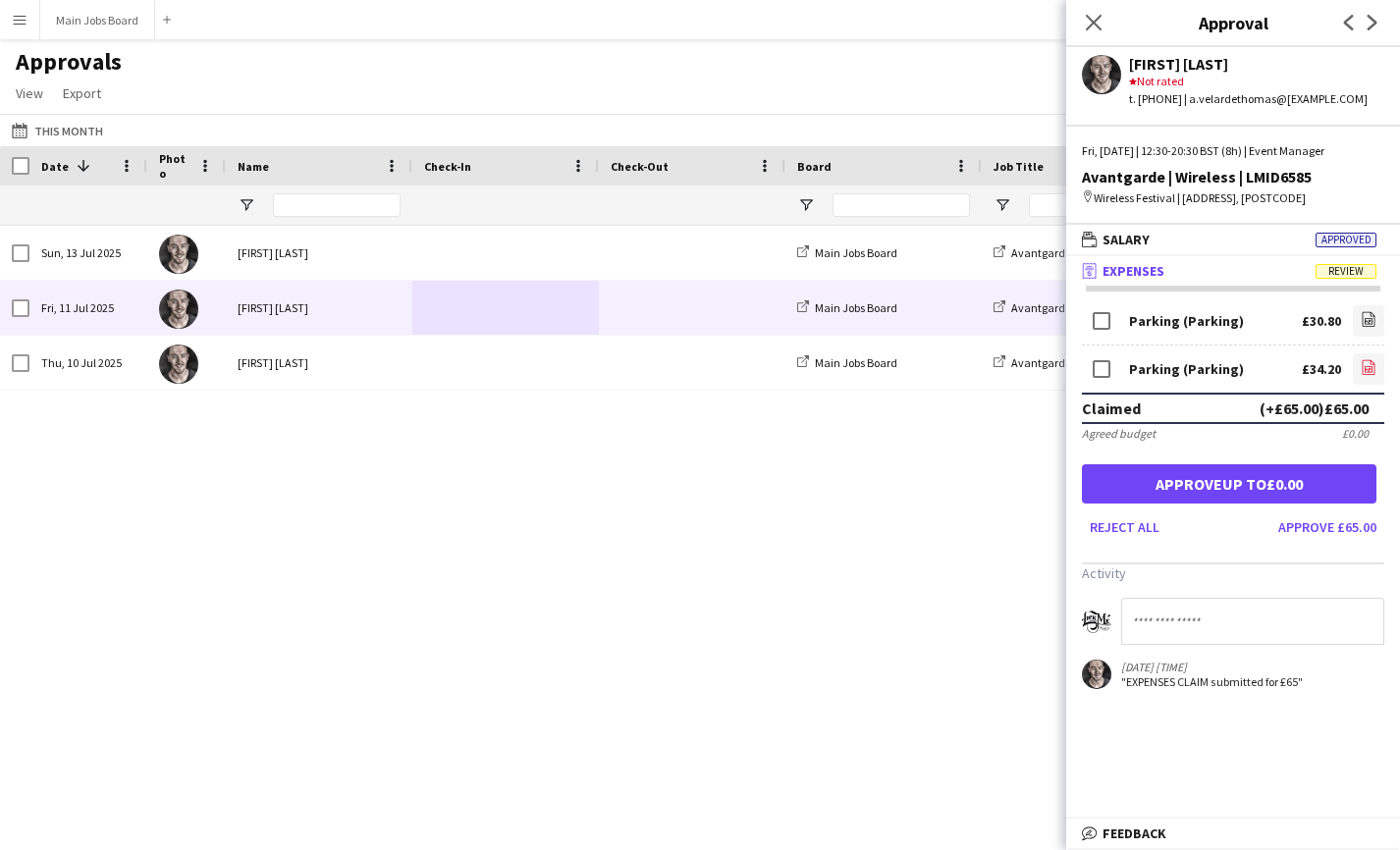 click on "file-image" 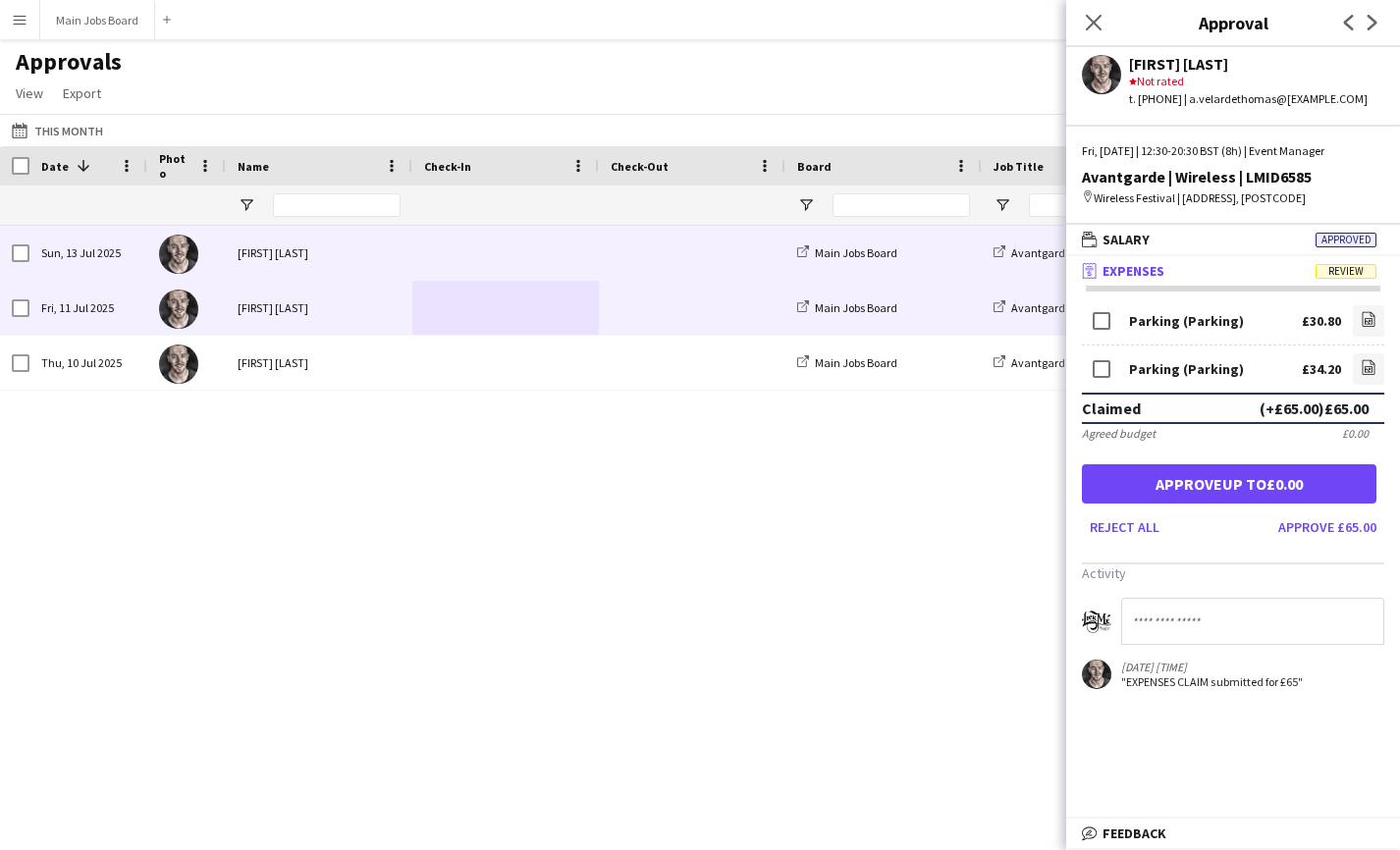 click on "[FIRST] [LAST]" at bounding box center (319, 252) 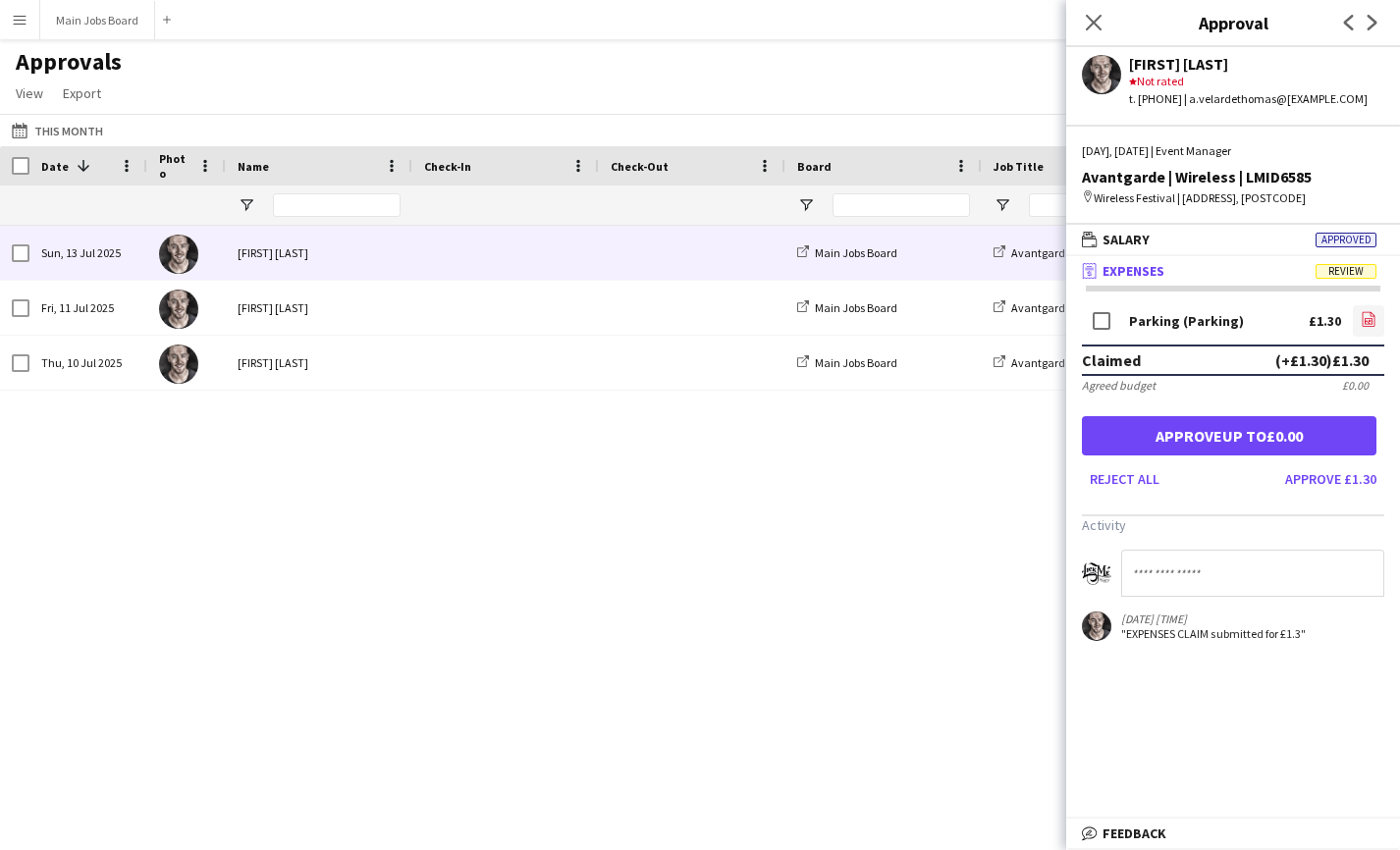 click on "file-image" 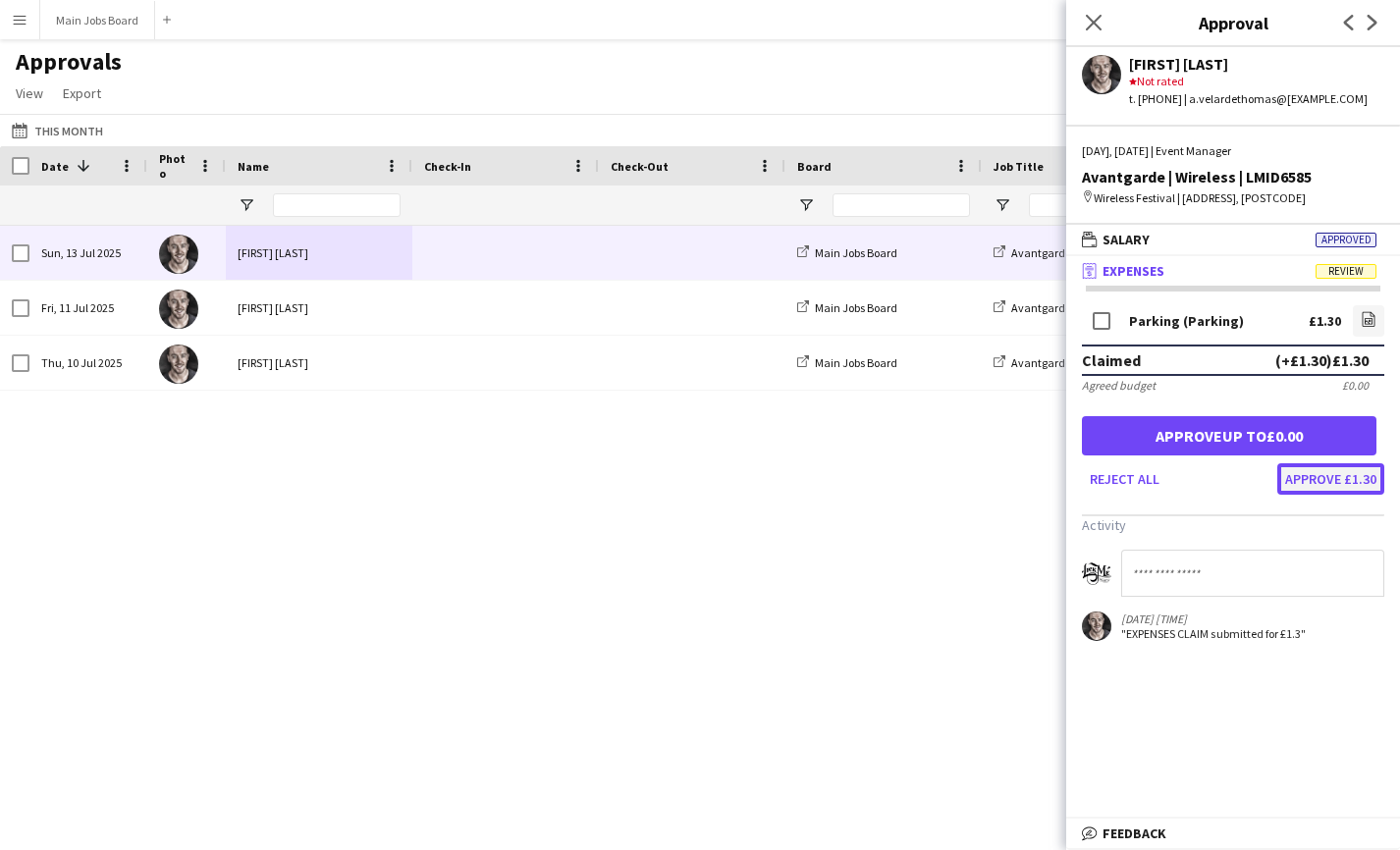 click on "Approve £1.30" at bounding box center [1330, 479] 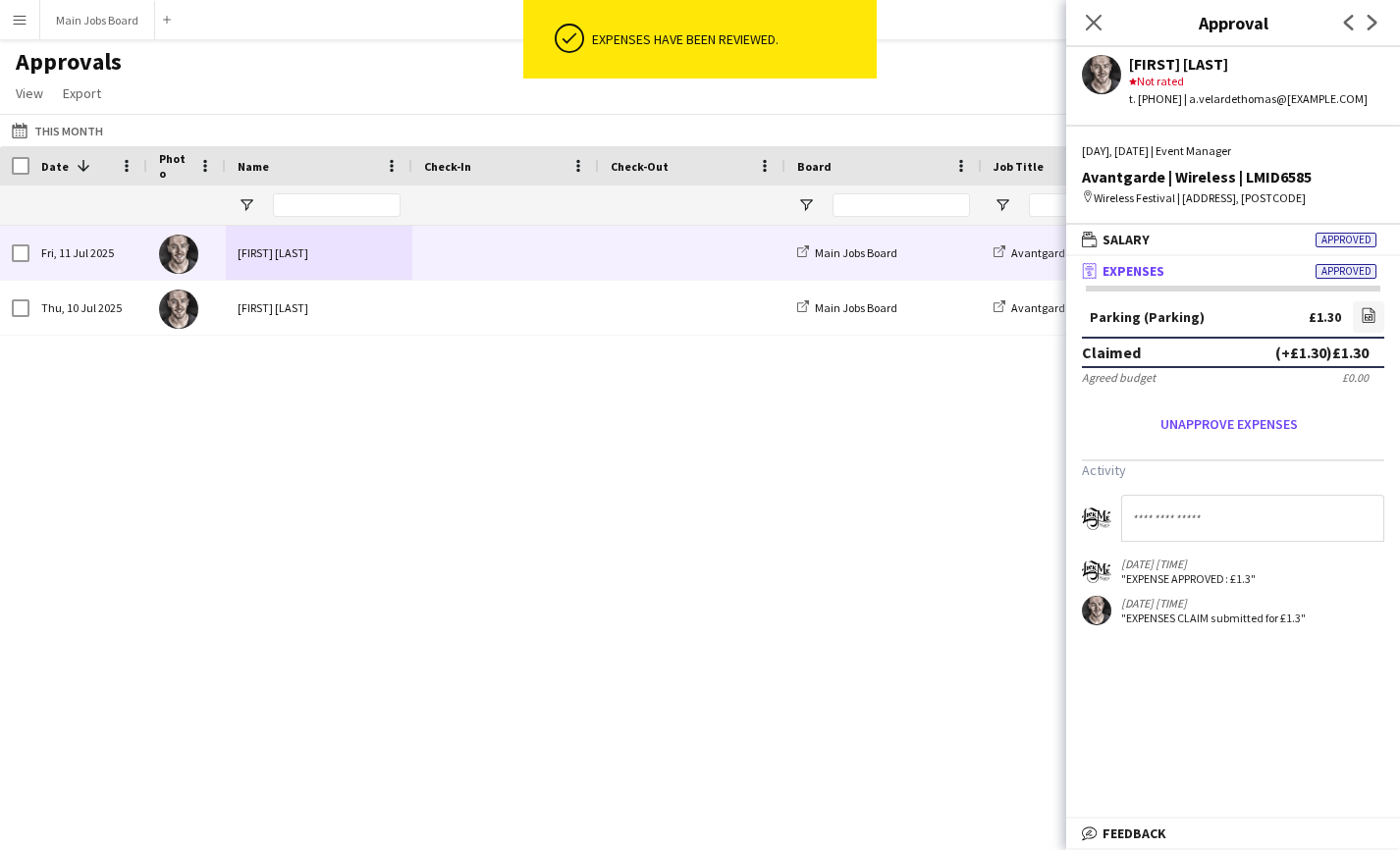 click at bounding box center [692, 252] 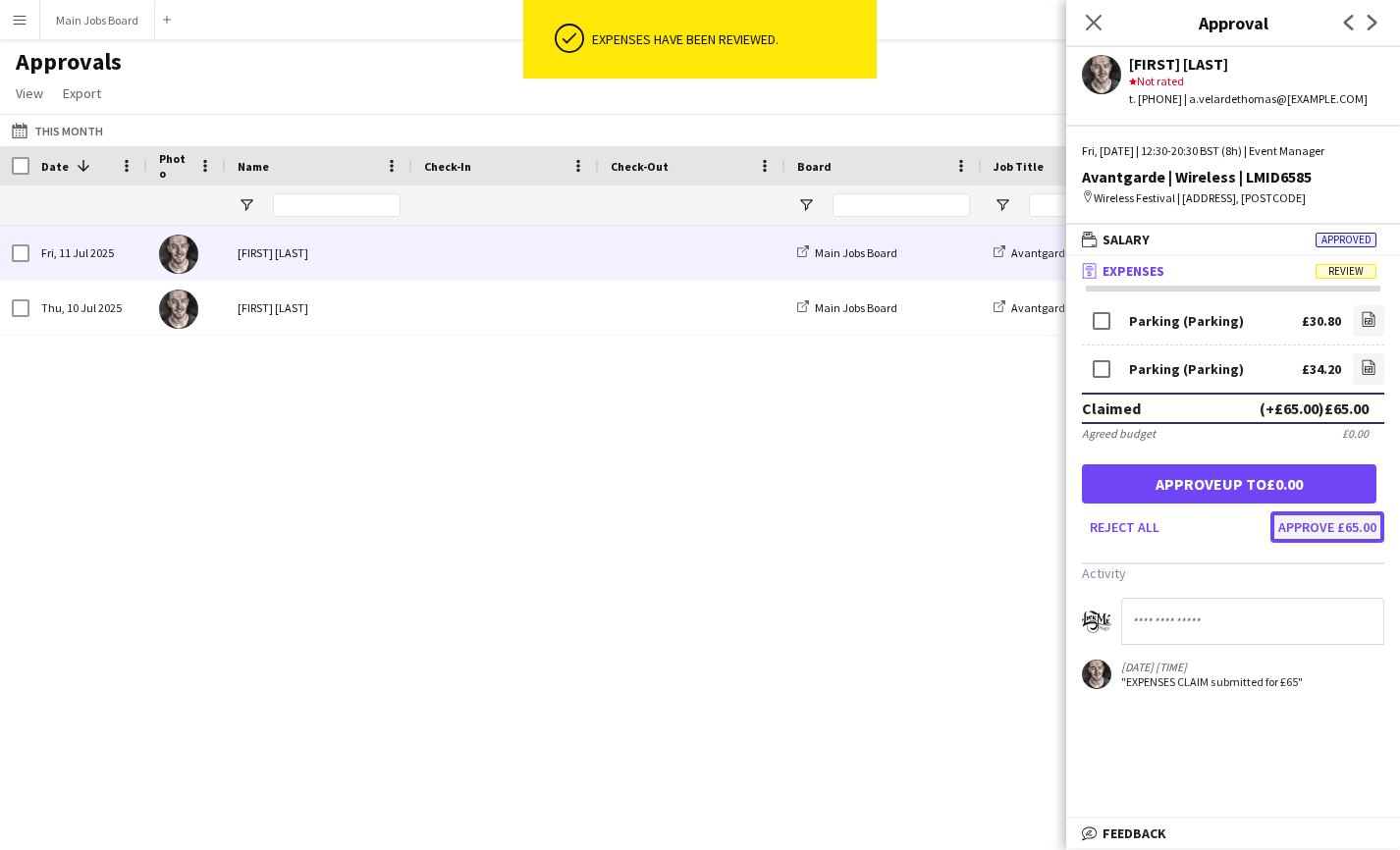 click on "Approve £65.00" at bounding box center [1327, 527] 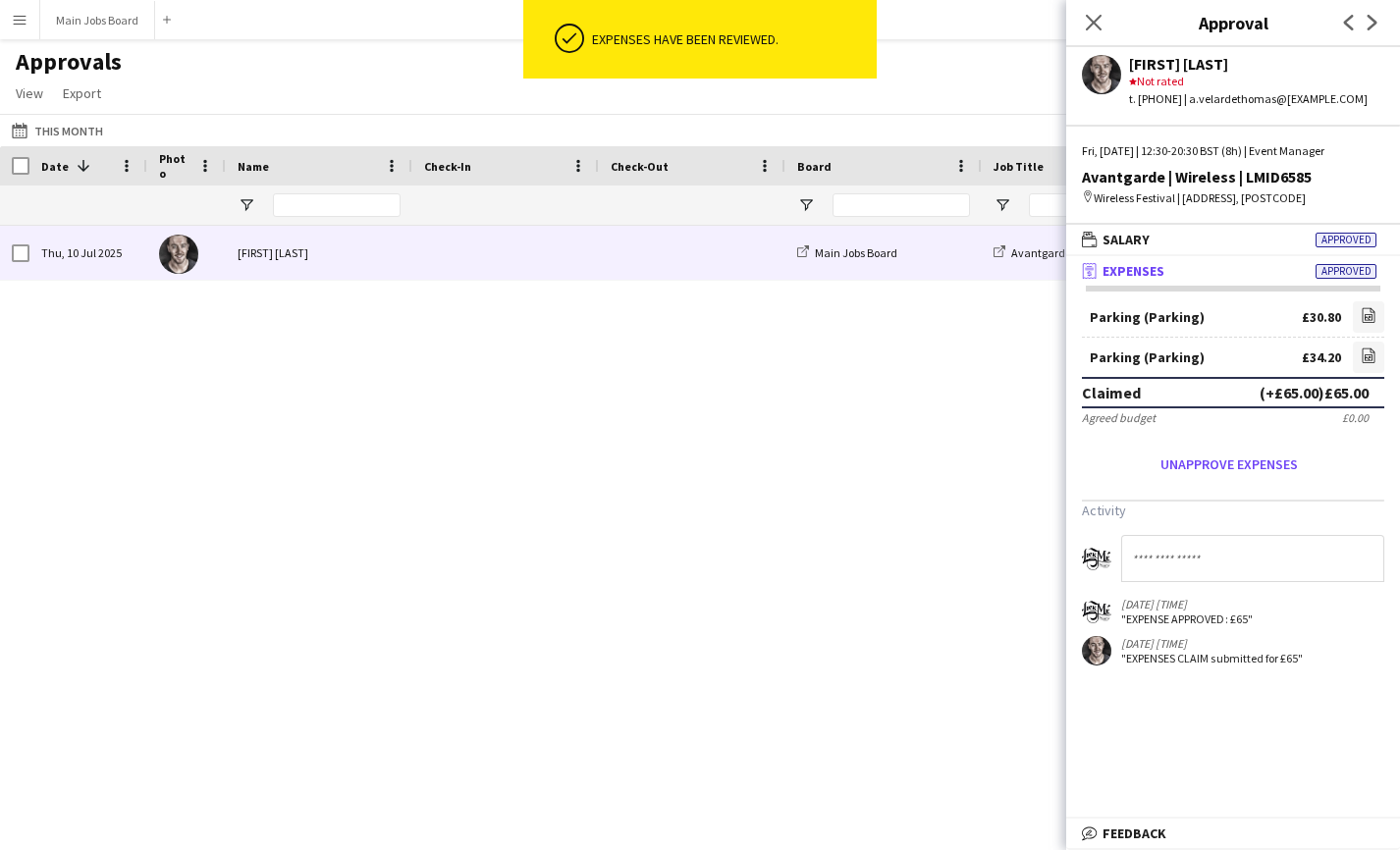click at bounding box center [506, 252] 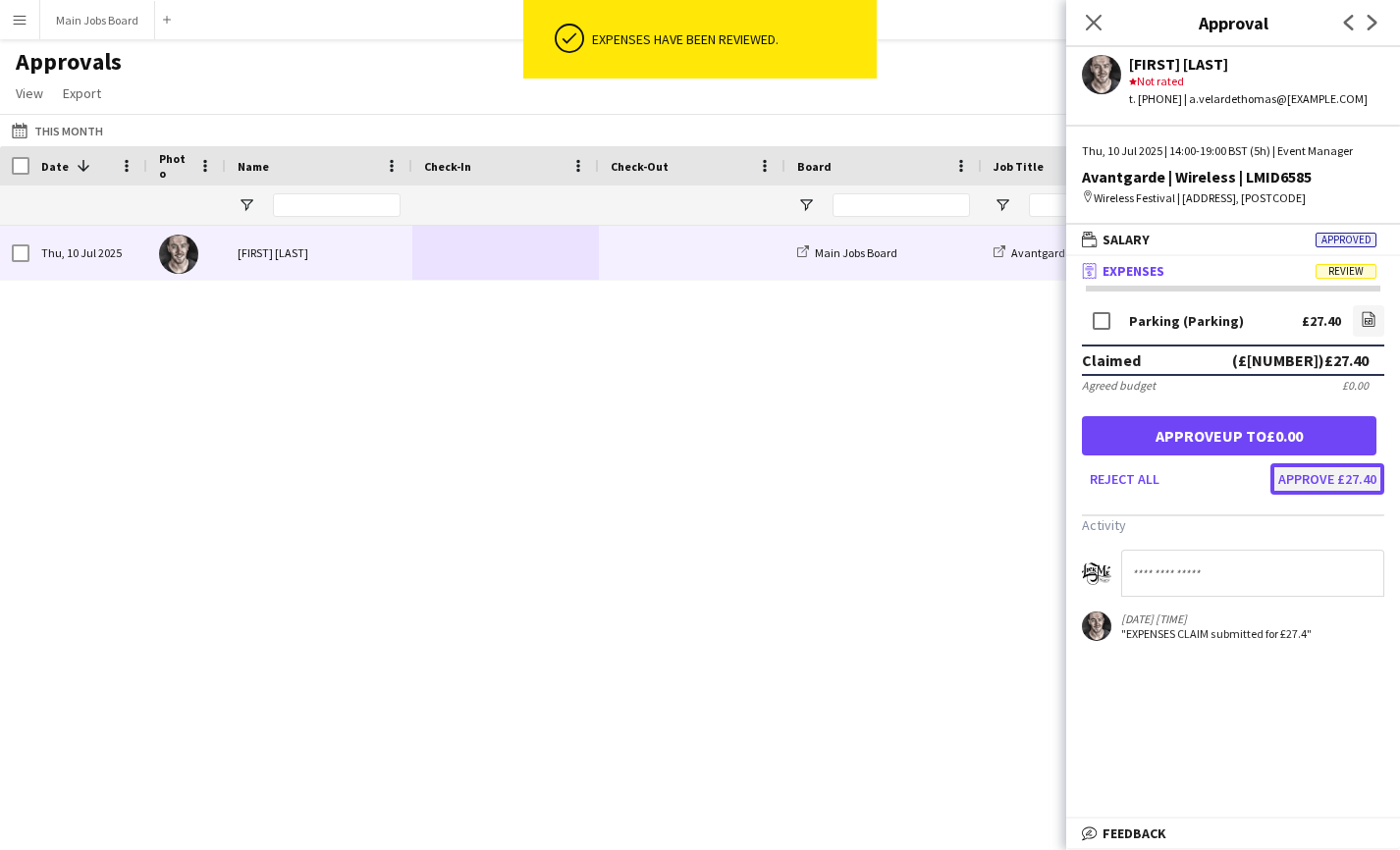 click on "Approve £27.40" at bounding box center (1327, 479) 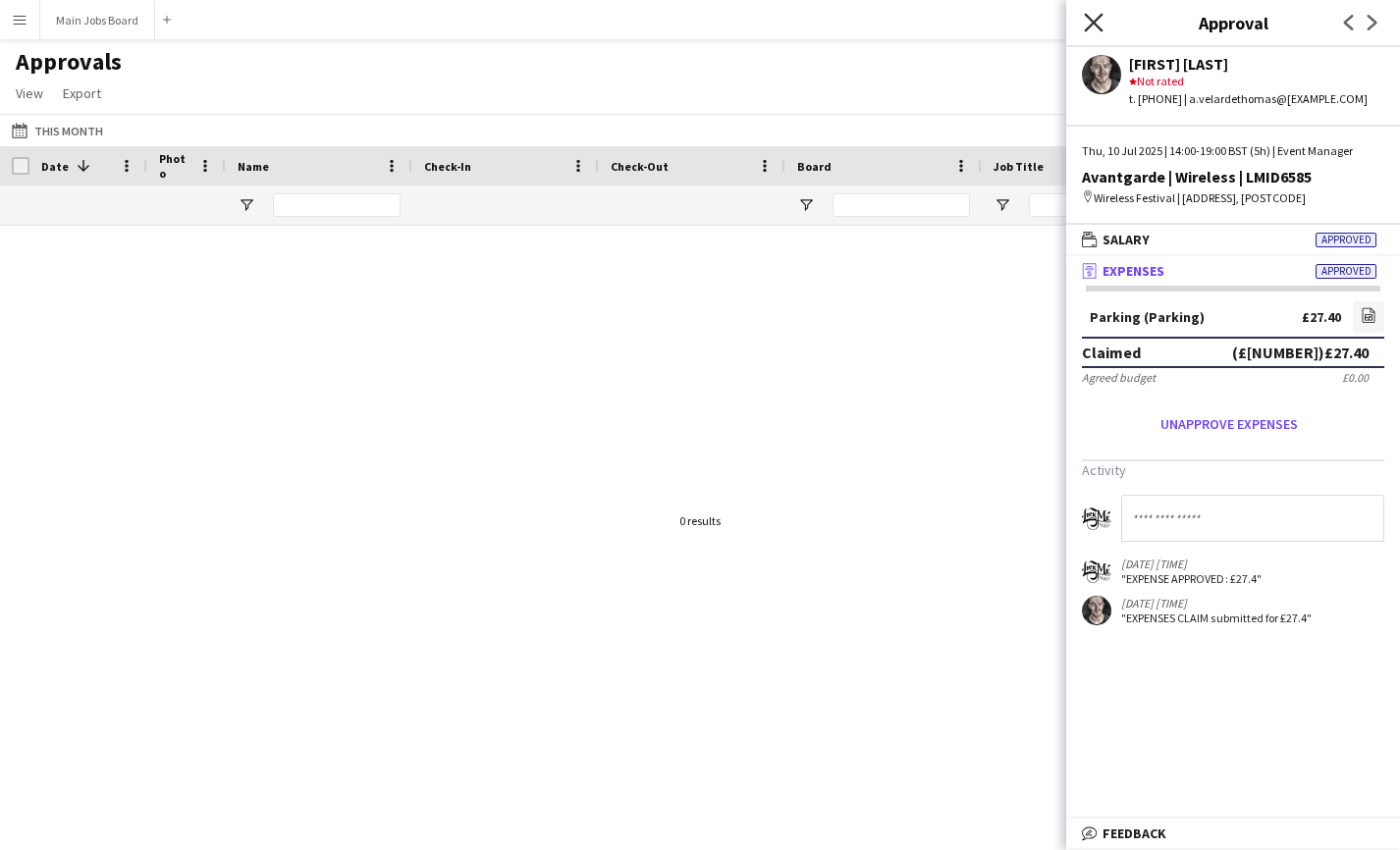 click on "Close pop-in" 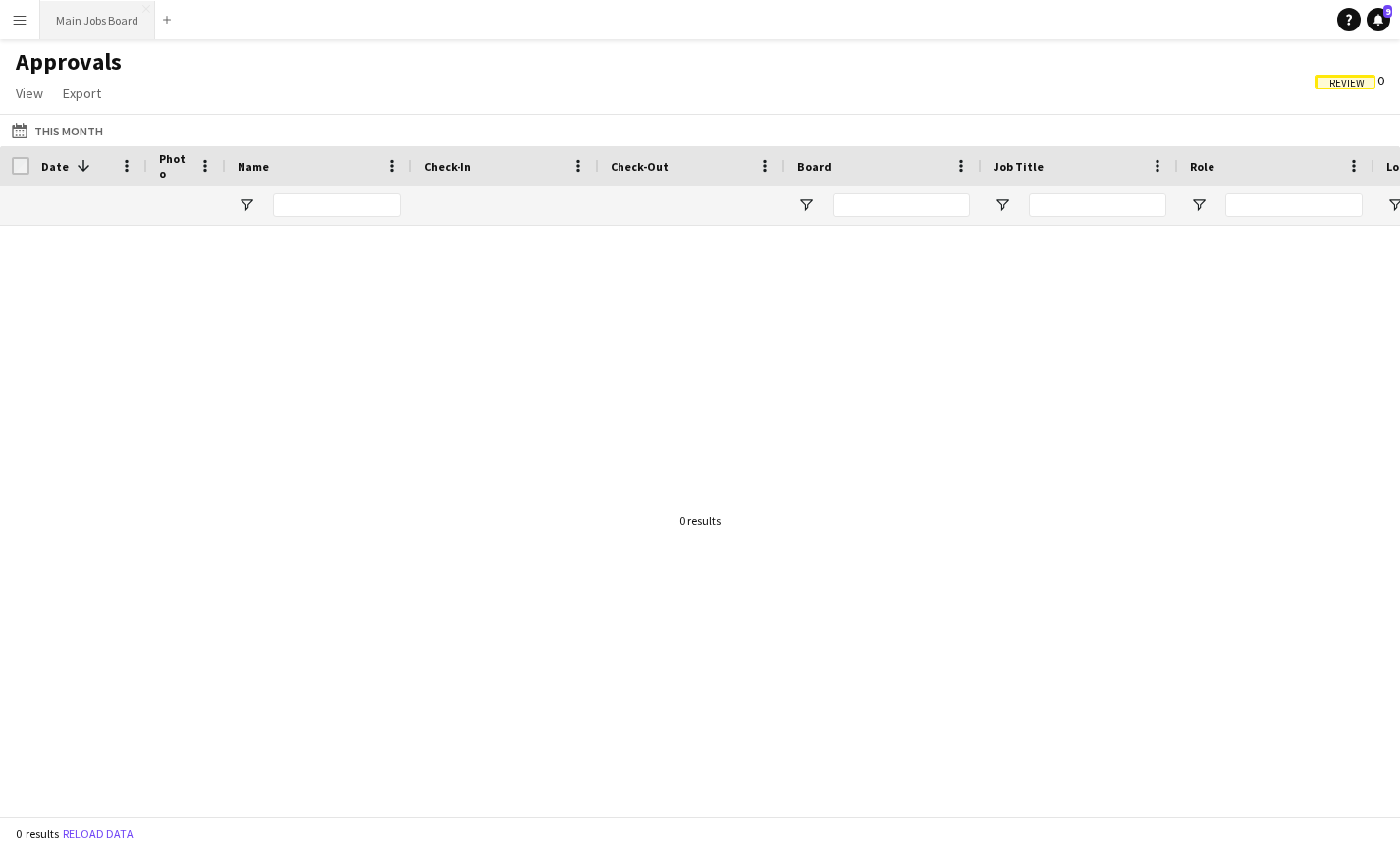 click on "Main Jobs Board
Close" at bounding box center [97, 20] 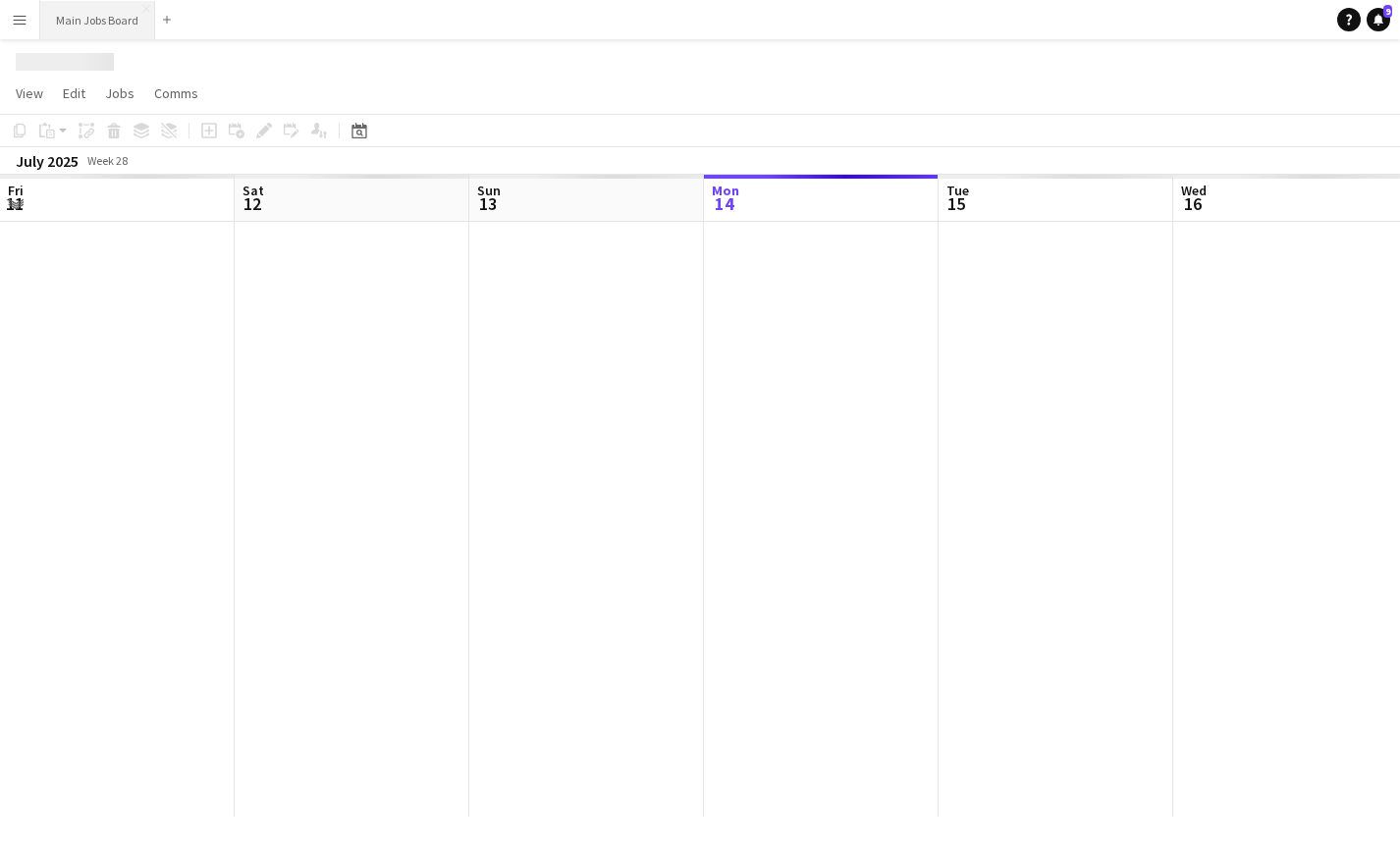 scroll, scrollTop: 0, scrollLeft: 469, axis: horizontal 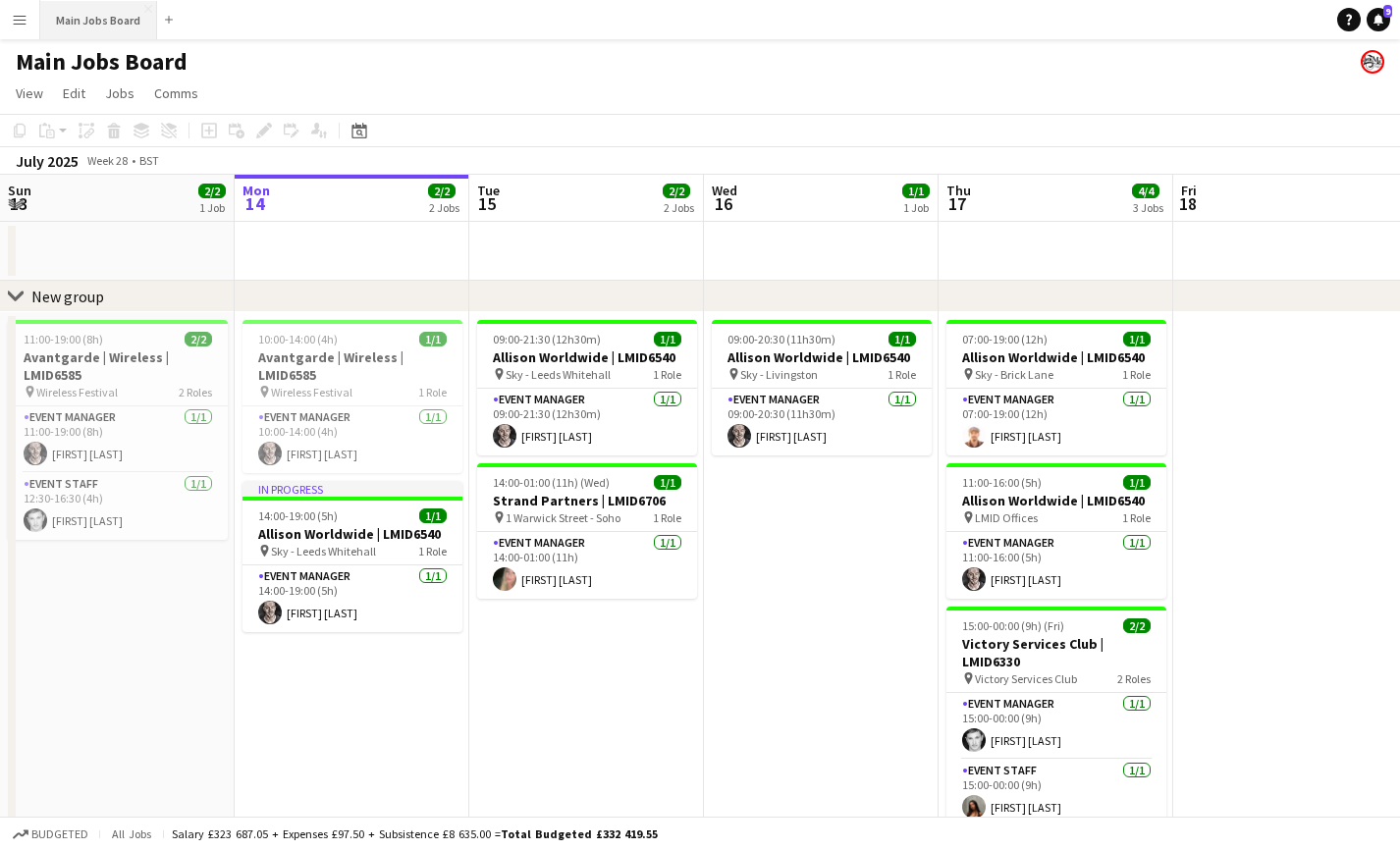 click on "Main Jobs Board
Close" at bounding box center [98, 20] 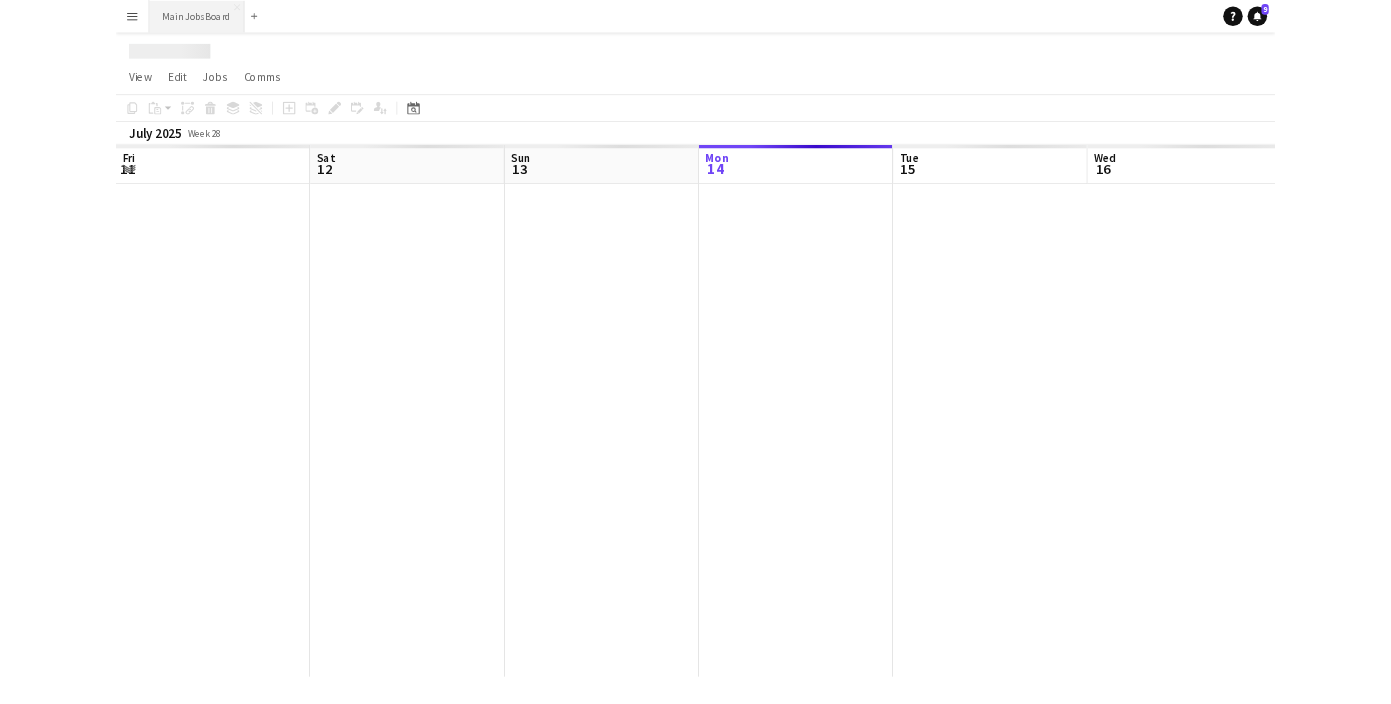 scroll, scrollTop: 0, scrollLeft: 478, axis: horizontal 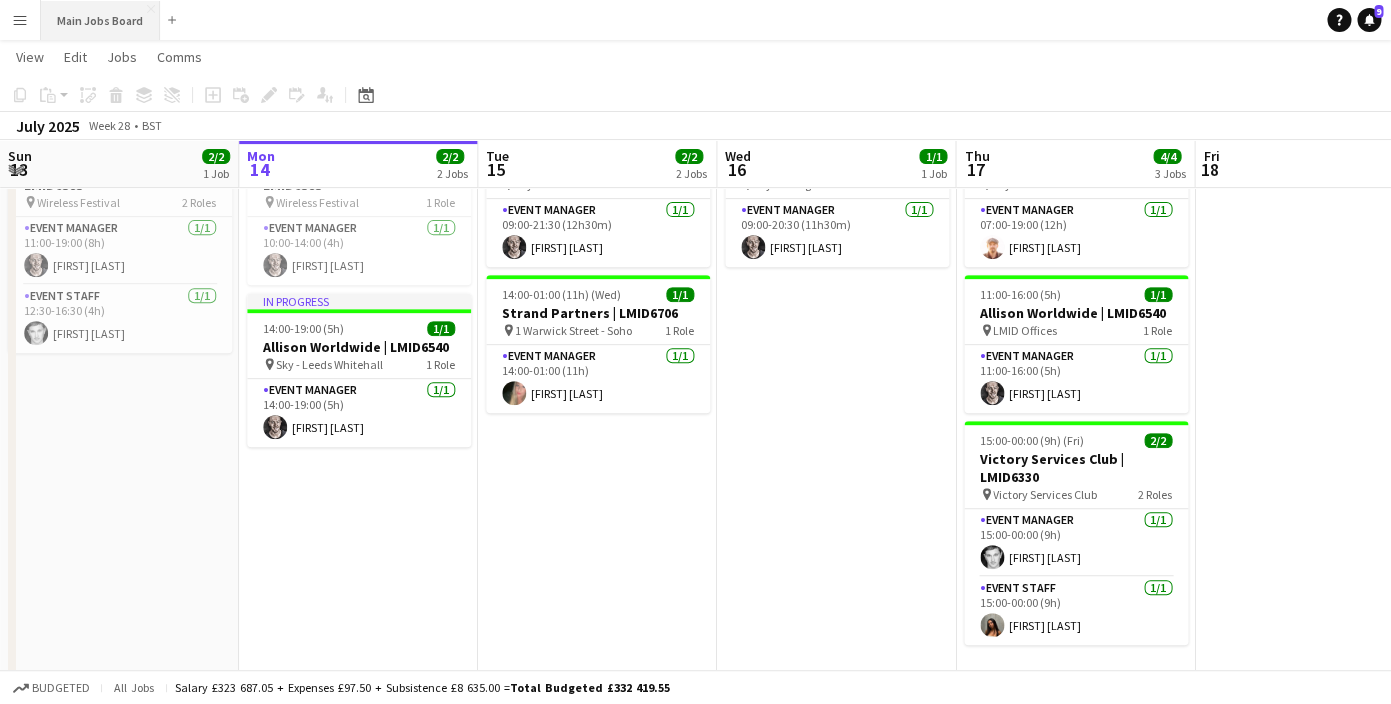click on "Main Jobs Board
Close" at bounding box center (100, 20) 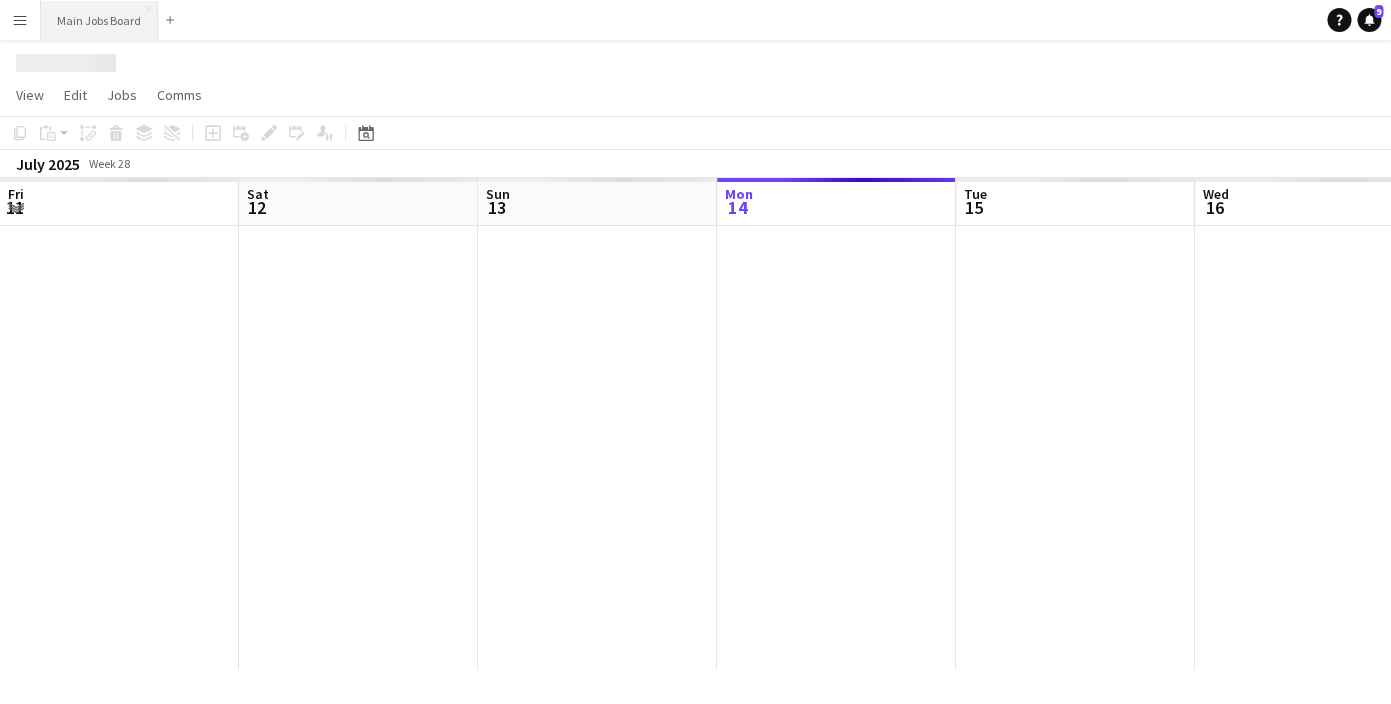 scroll, scrollTop: 0, scrollLeft: 0, axis: both 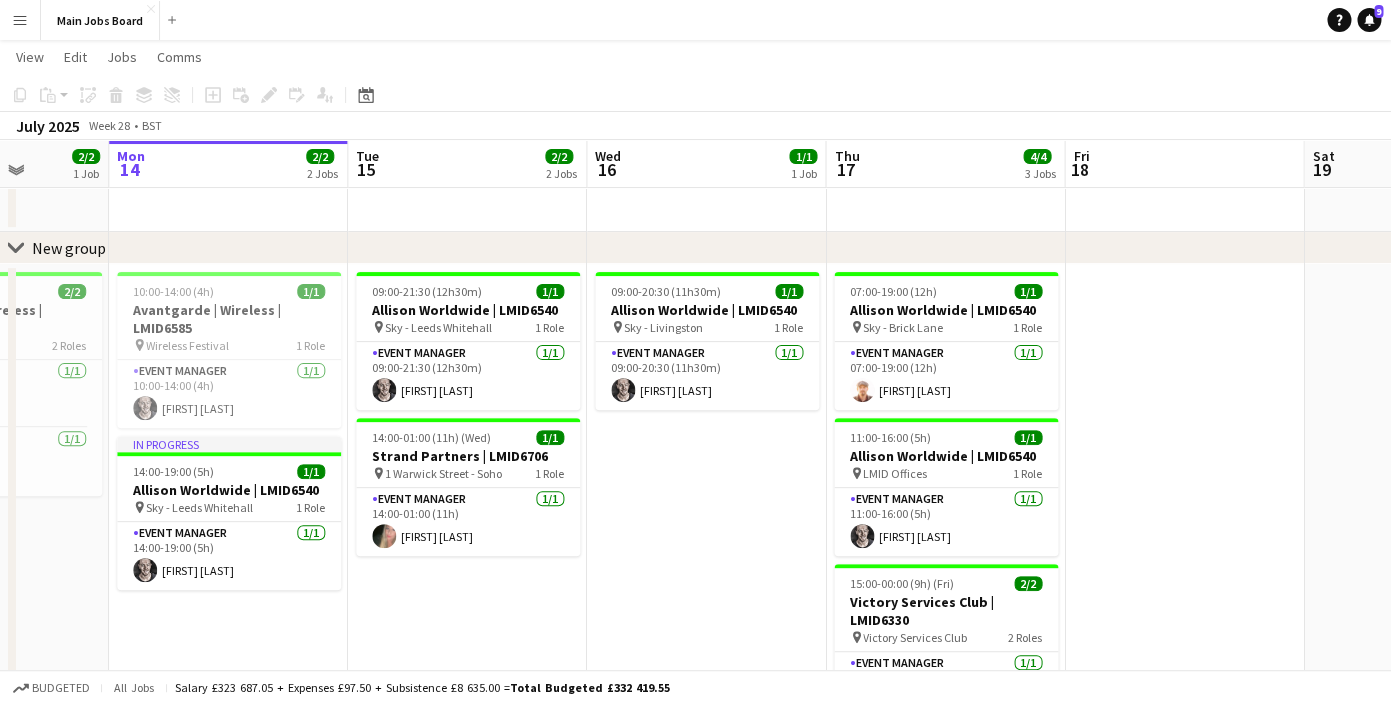 drag, startPoint x: 723, startPoint y: 571, endPoint x: 592, endPoint y: 571, distance: 131 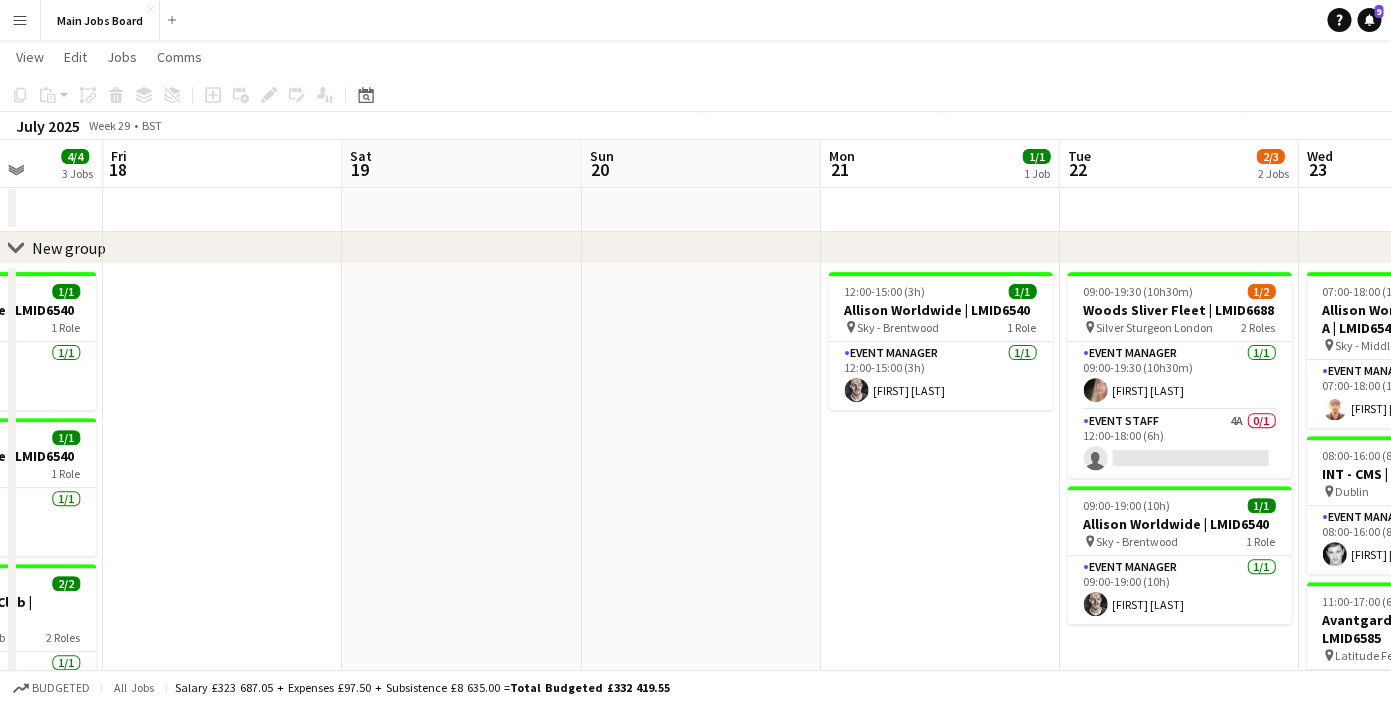 drag, startPoint x: 1132, startPoint y: 509, endPoint x: 182, endPoint y: 478, distance: 950.5057 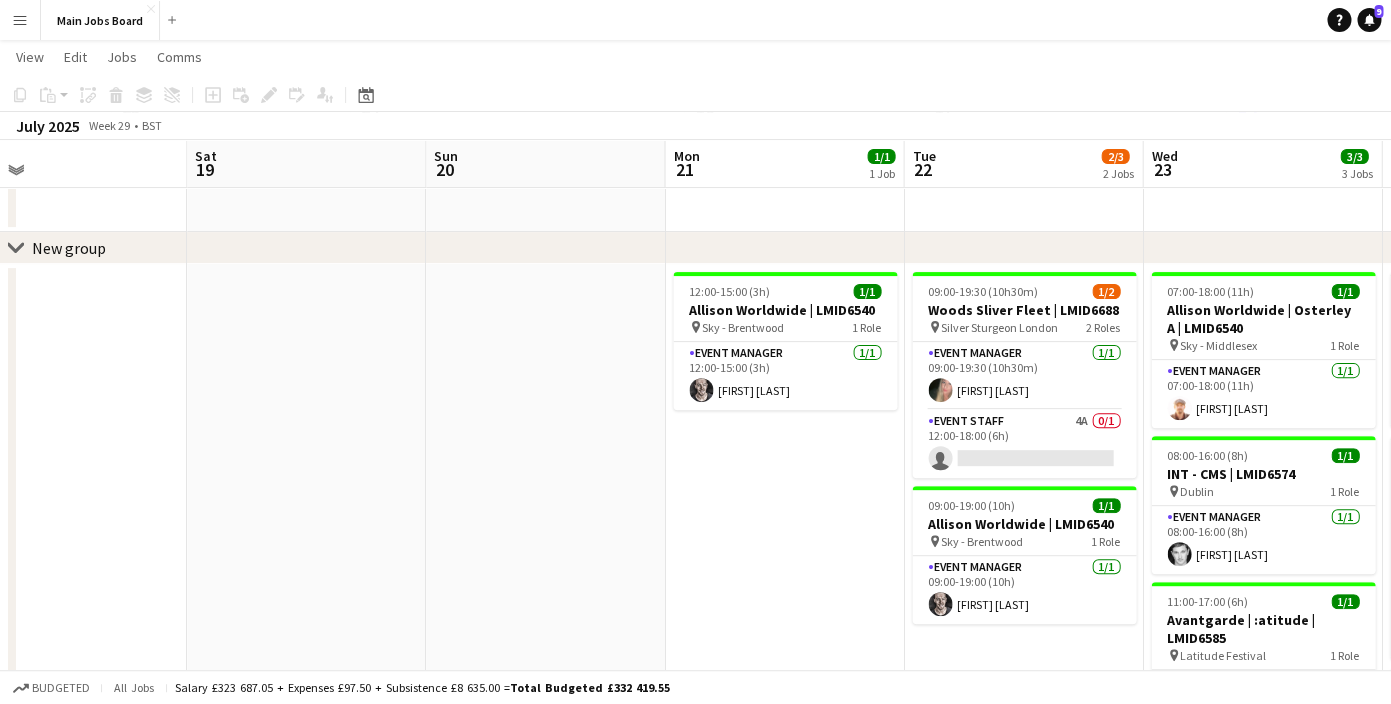 drag, startPoint x: 709, startPoint y: 489, endPoint x: 373, endPoint y: 489, distance: 336 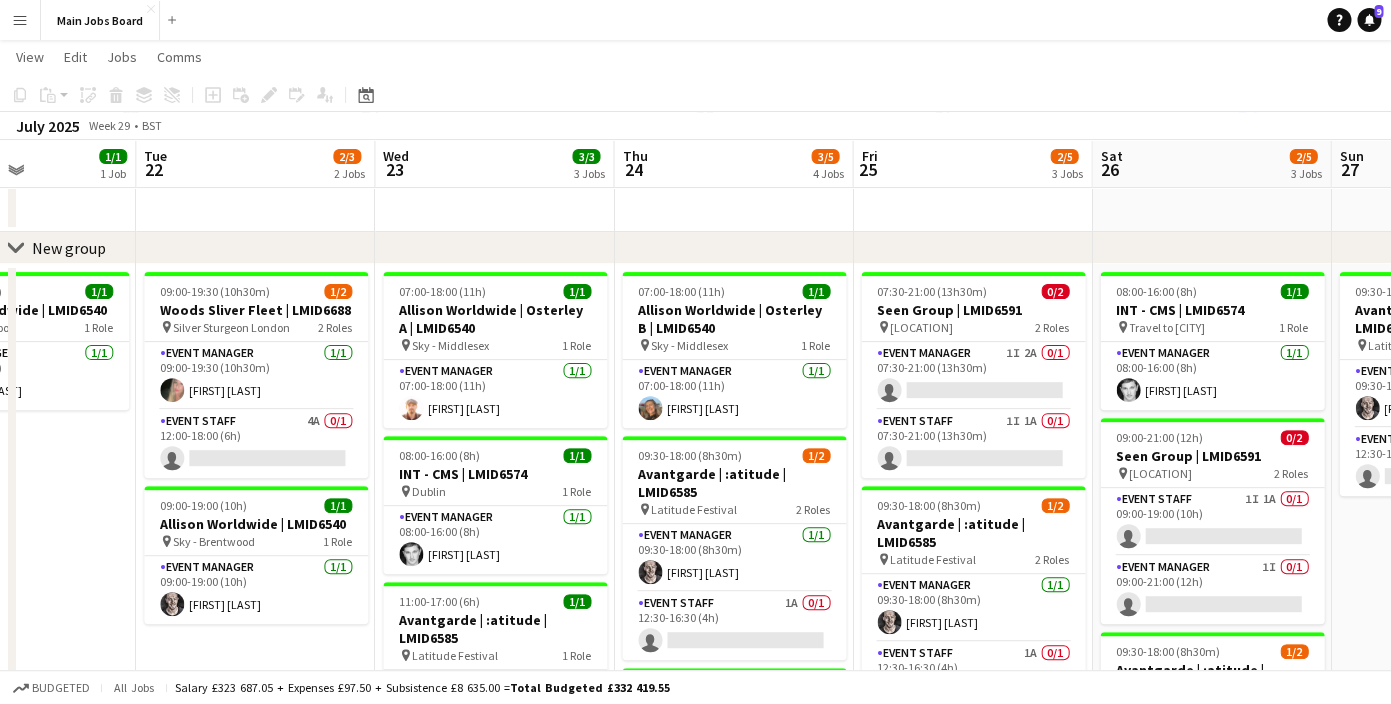 scroll, scrollTop: 0, scrollLeft: 630, axis: horizontal 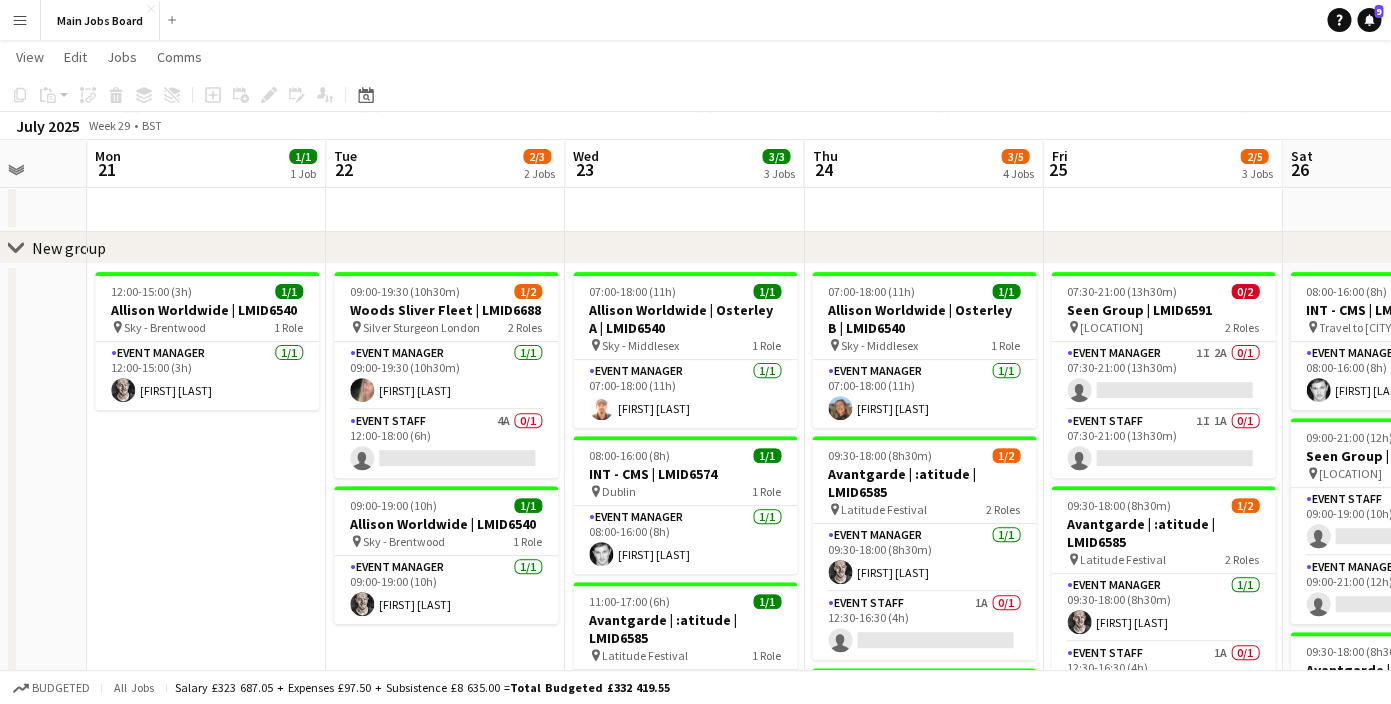 drag, startPoint x: 737, startPoint y: 520, endPoint x: 398, endPoint y: 520, distance: 339 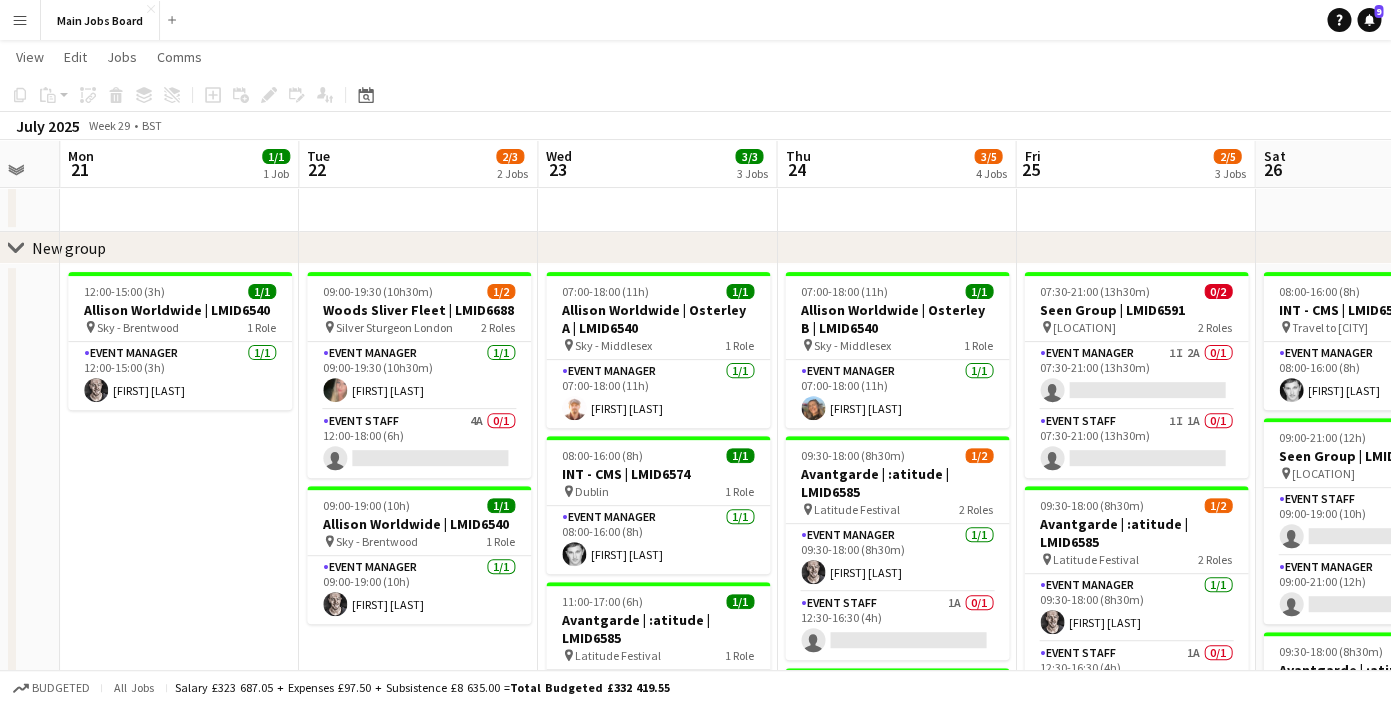 scroll, scrollTop: 0, scrollLeft: 671, axis: horizontal 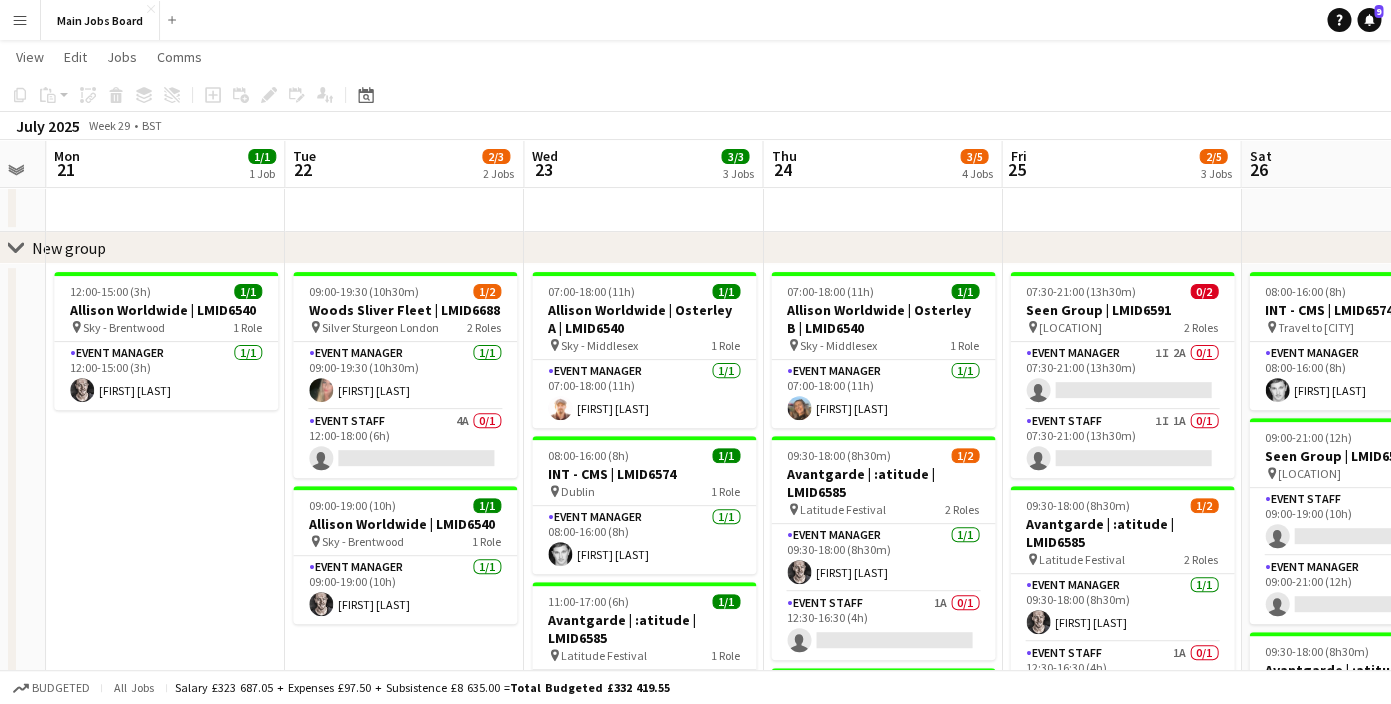 drag, startPoint x: 329, startPoint y: 474, endPoint x: 288, endPoint y: 467, distance: 41.59327 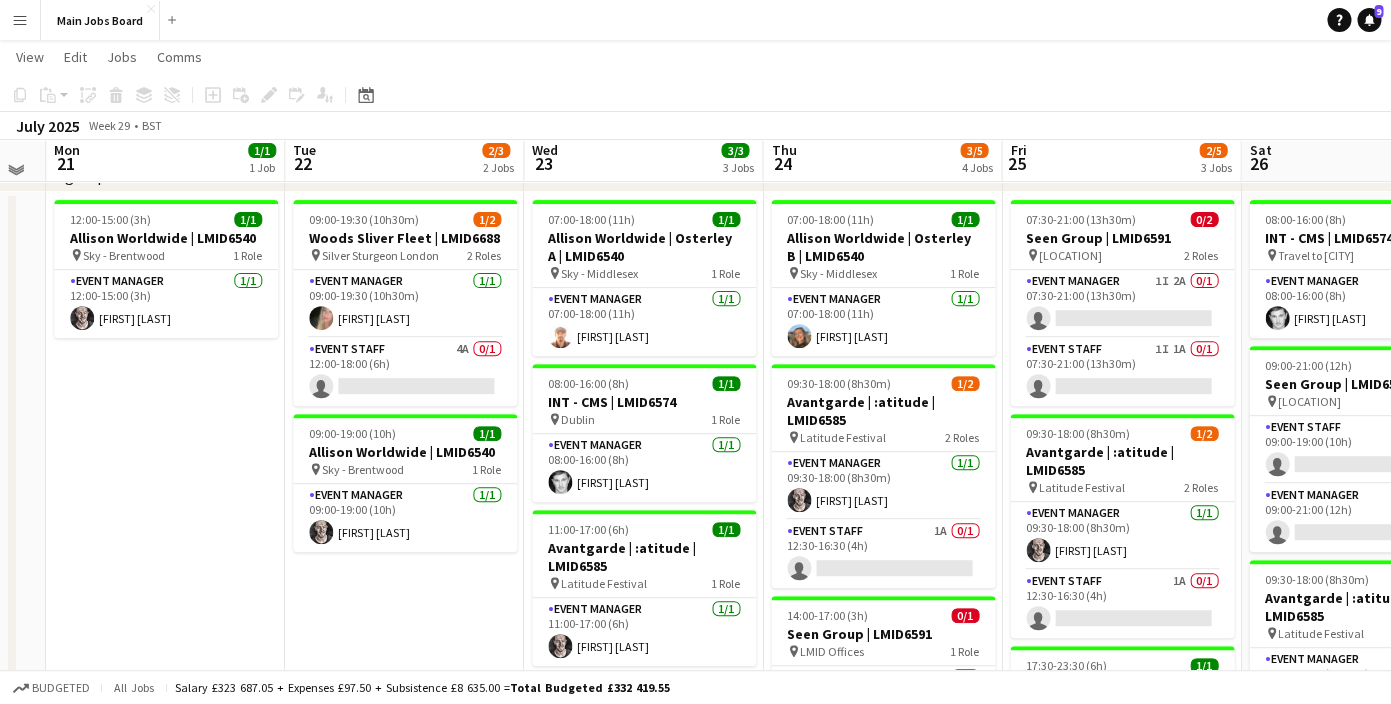 scroll, scrollTop: 129, scrollLeft: 0, axis: vertical 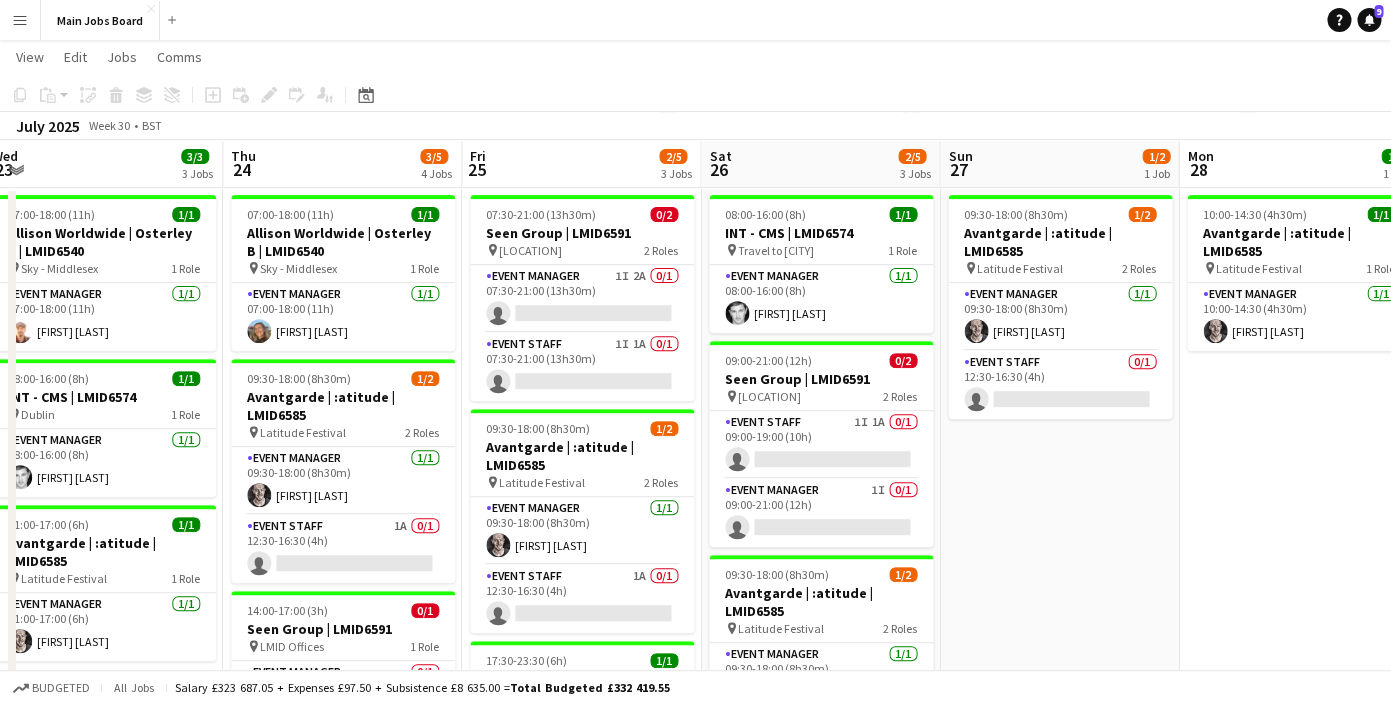drag, startPoint x: 829, startPoint y: 513, endPoint x: 292, endPoint y: 507, distance: 537.0335 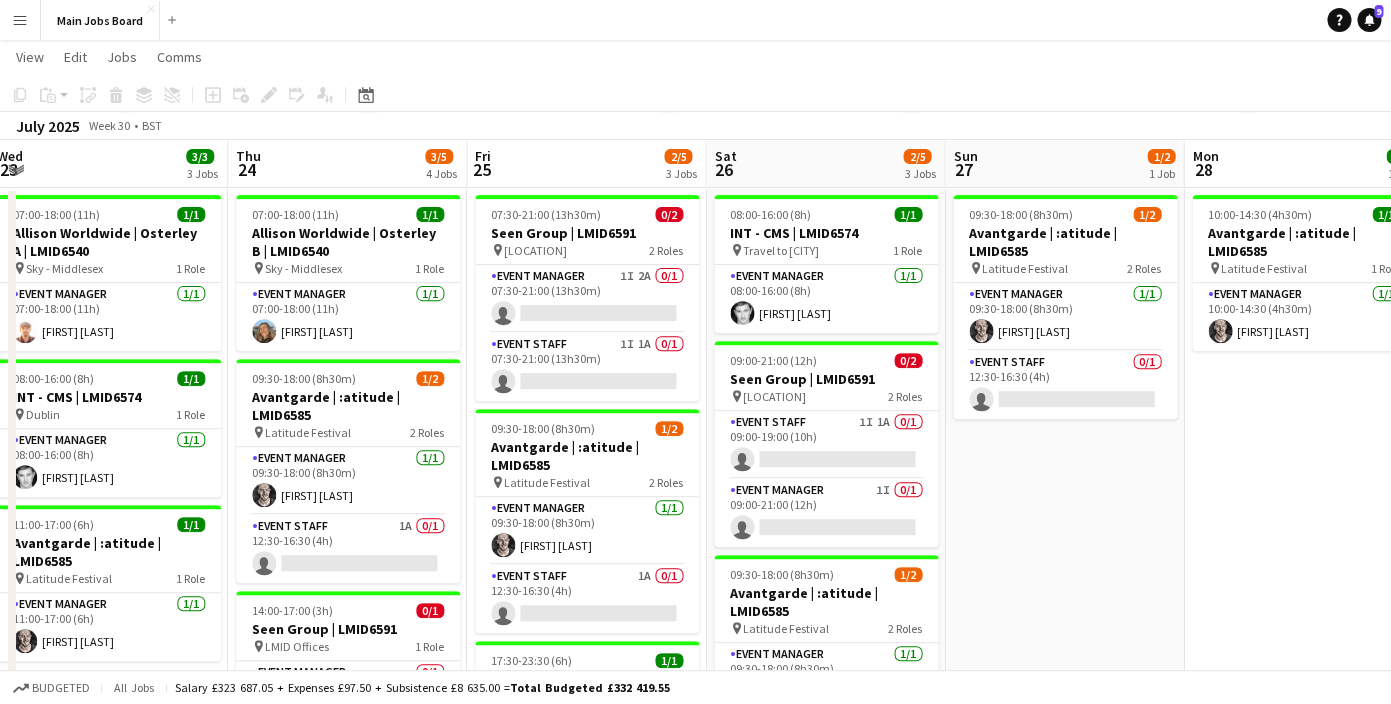 scroll, scrollTop: 0, scrollLeft: 782, axis: horizontal 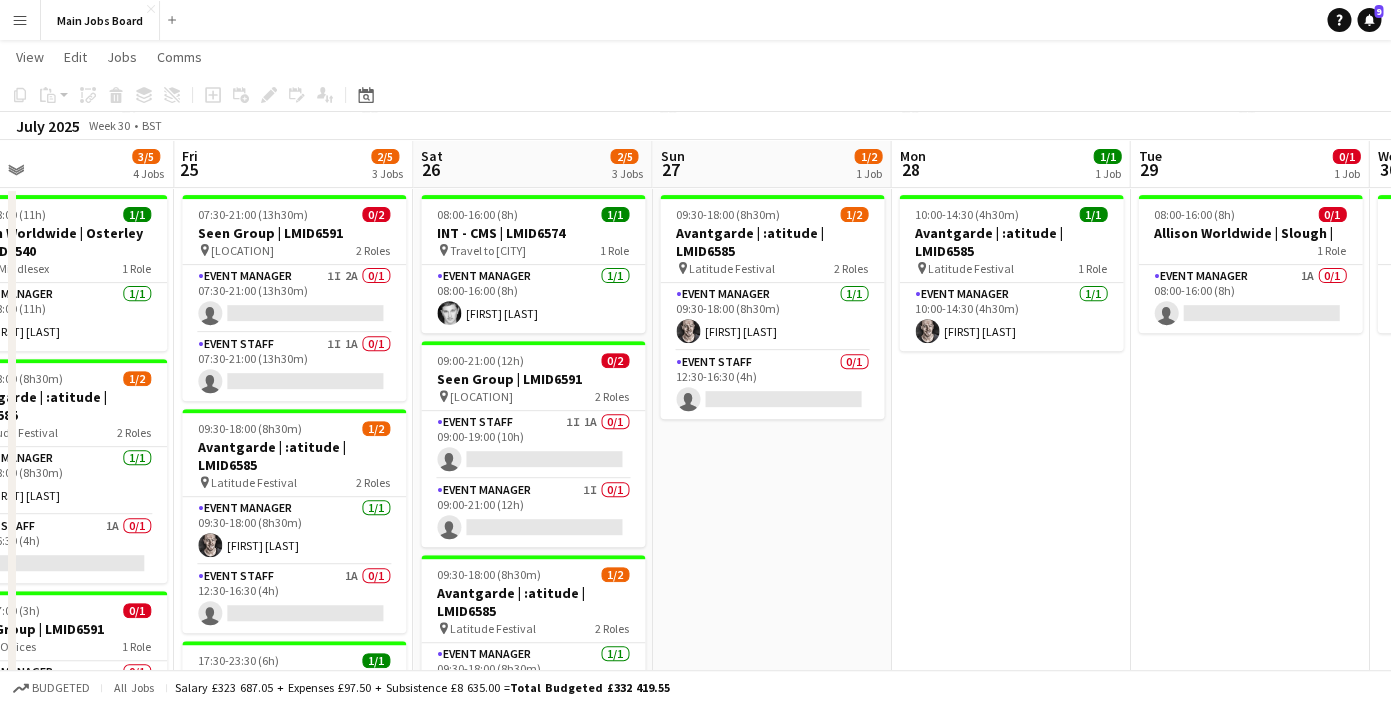 drag, startPoint x: 899, startPoint y: 480, endPoint x: 611, endPoint y: 479, distance: 288.00174 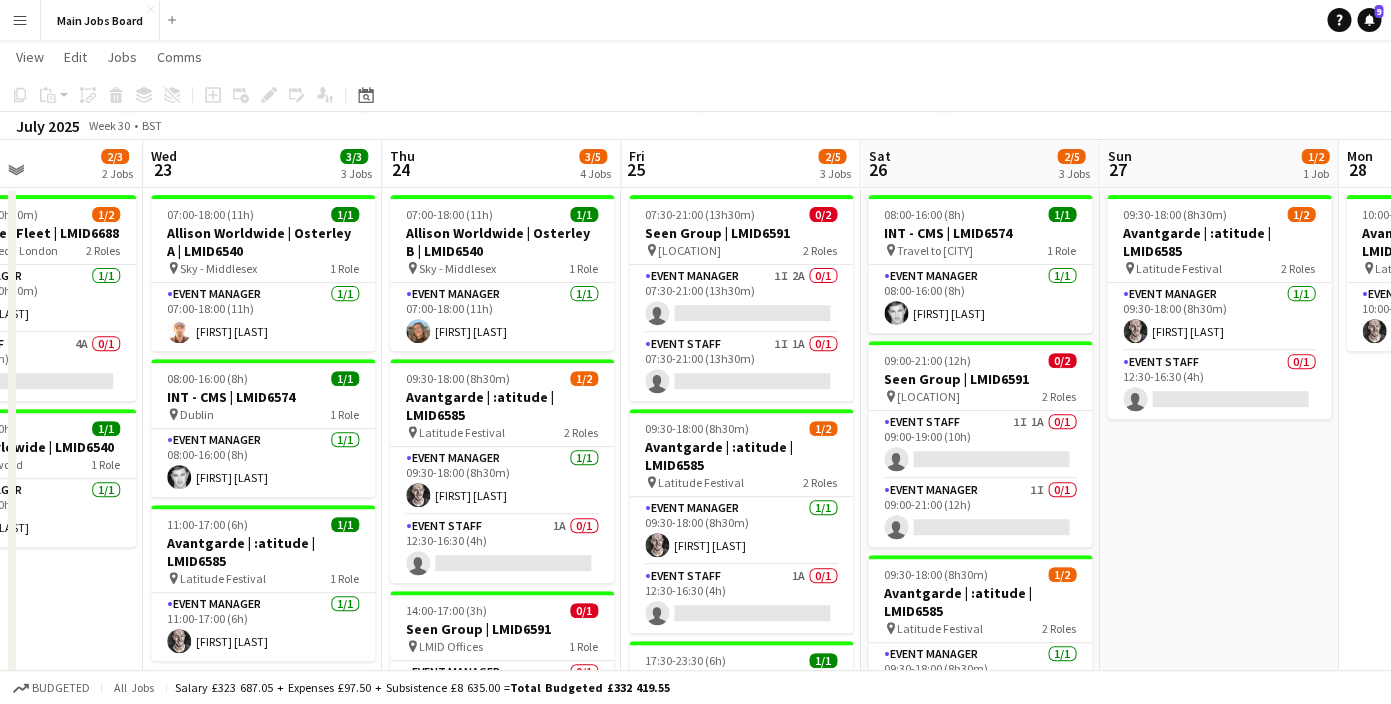 drag, startPoint x: 243, startPoint y: 475, endPoint x: 692, endPoint y: 475, distance: 449 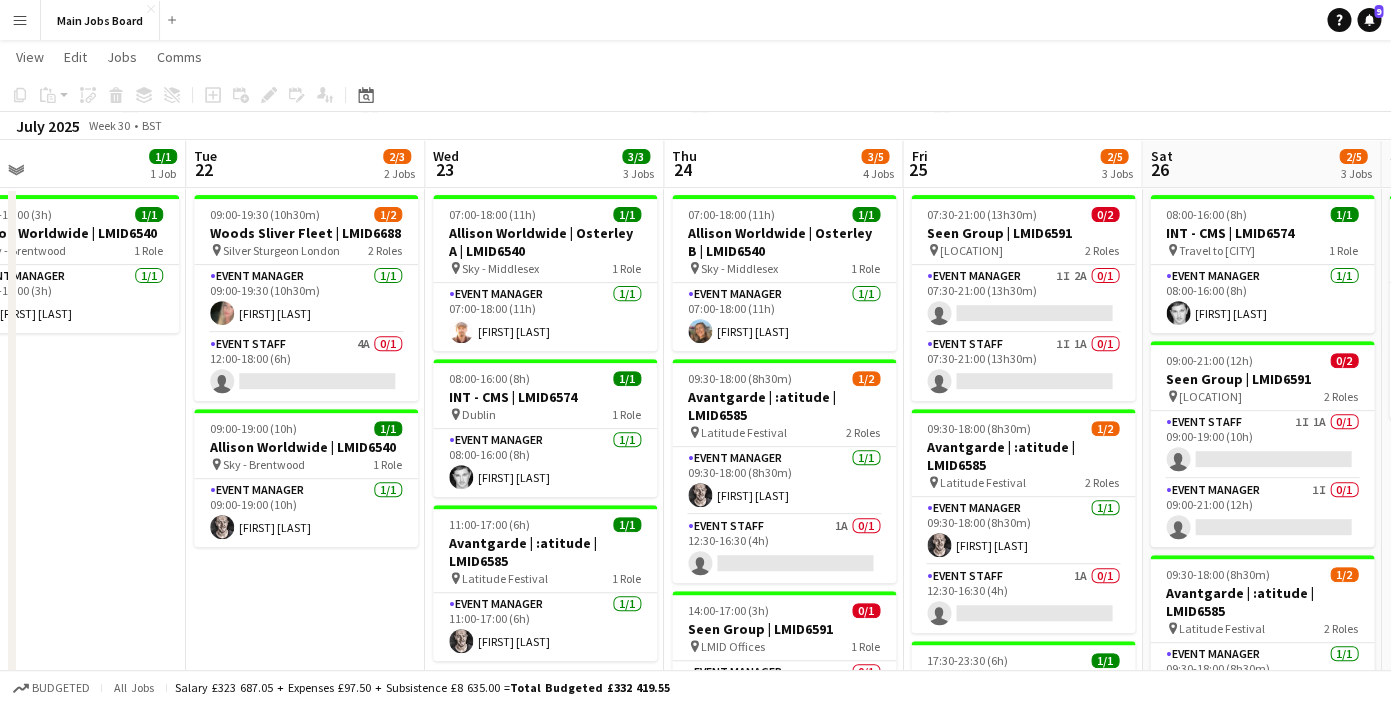 drag, startPoint x: 692, startPoint y: 475, endPoint x: 972, endPoint y: 472, distance: 280.01608 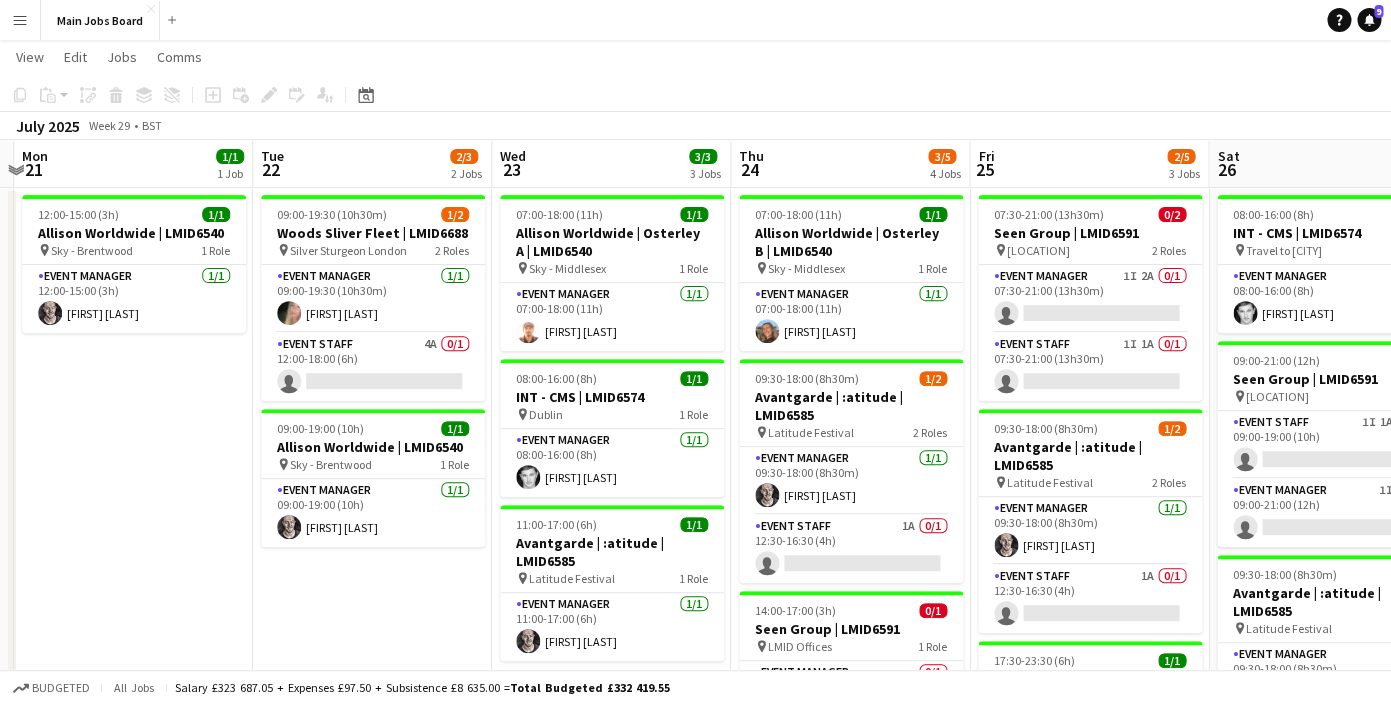 scroll, scrollTop: 0, scrollLeft: 452, axis: horizontal 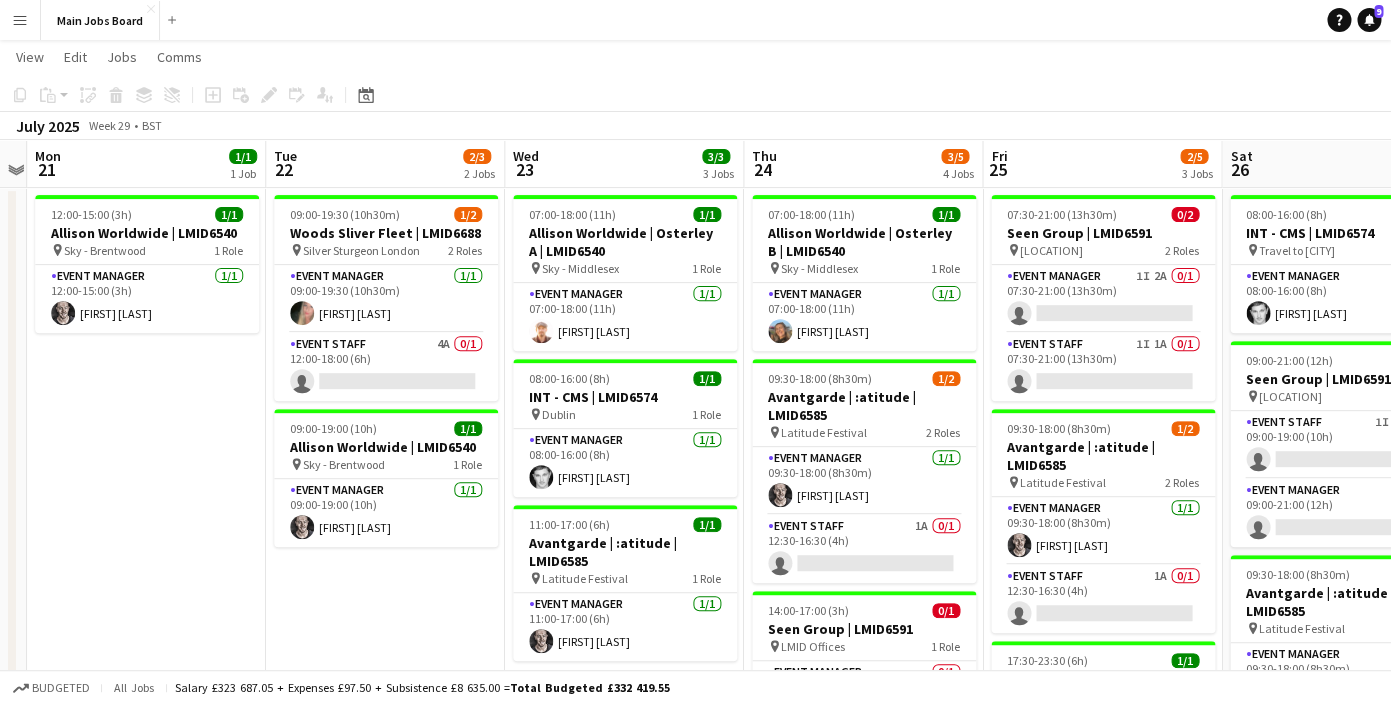 drag, startPoint x: 282, startPoint y: 546, endPoint x: 358, endPoint y: 545, distance: 76.00658 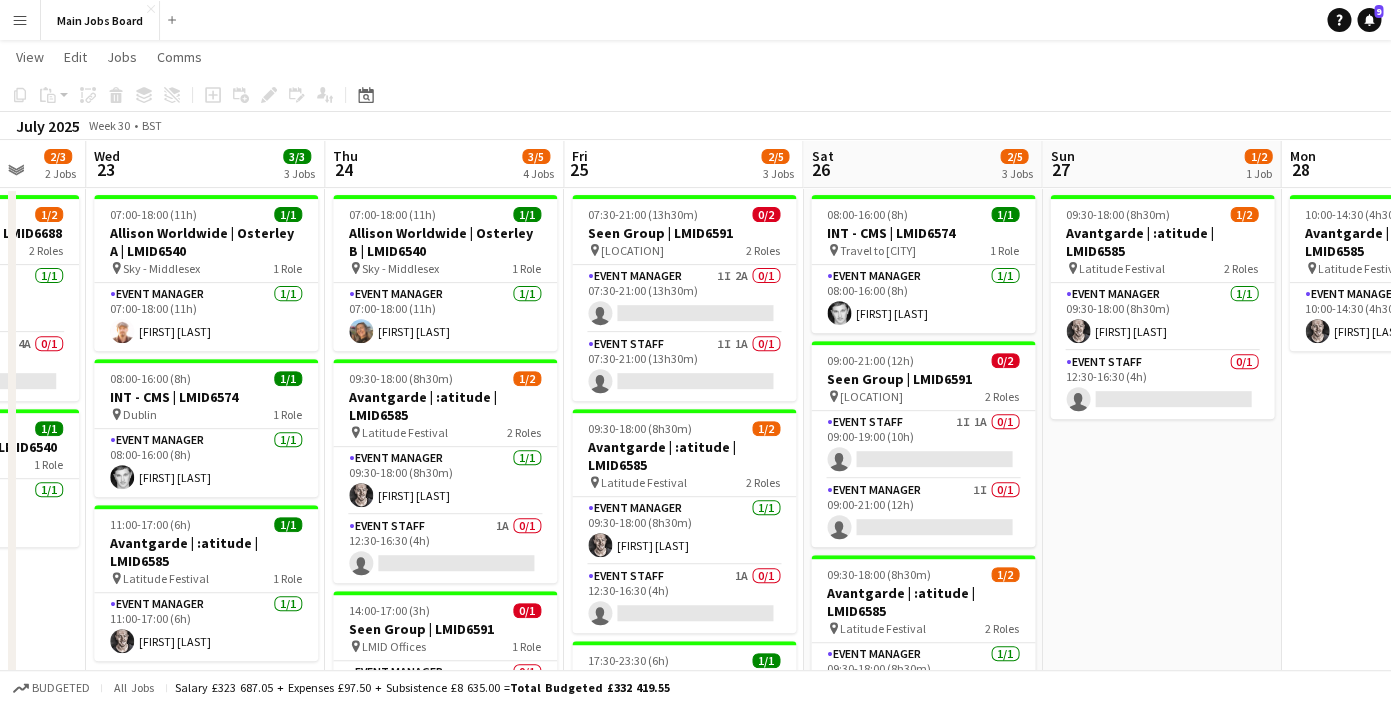 drag, startPoint x: 765, startPoint y: 597, endPoint x: 351, endPoint y: 546, distance: 417.1295 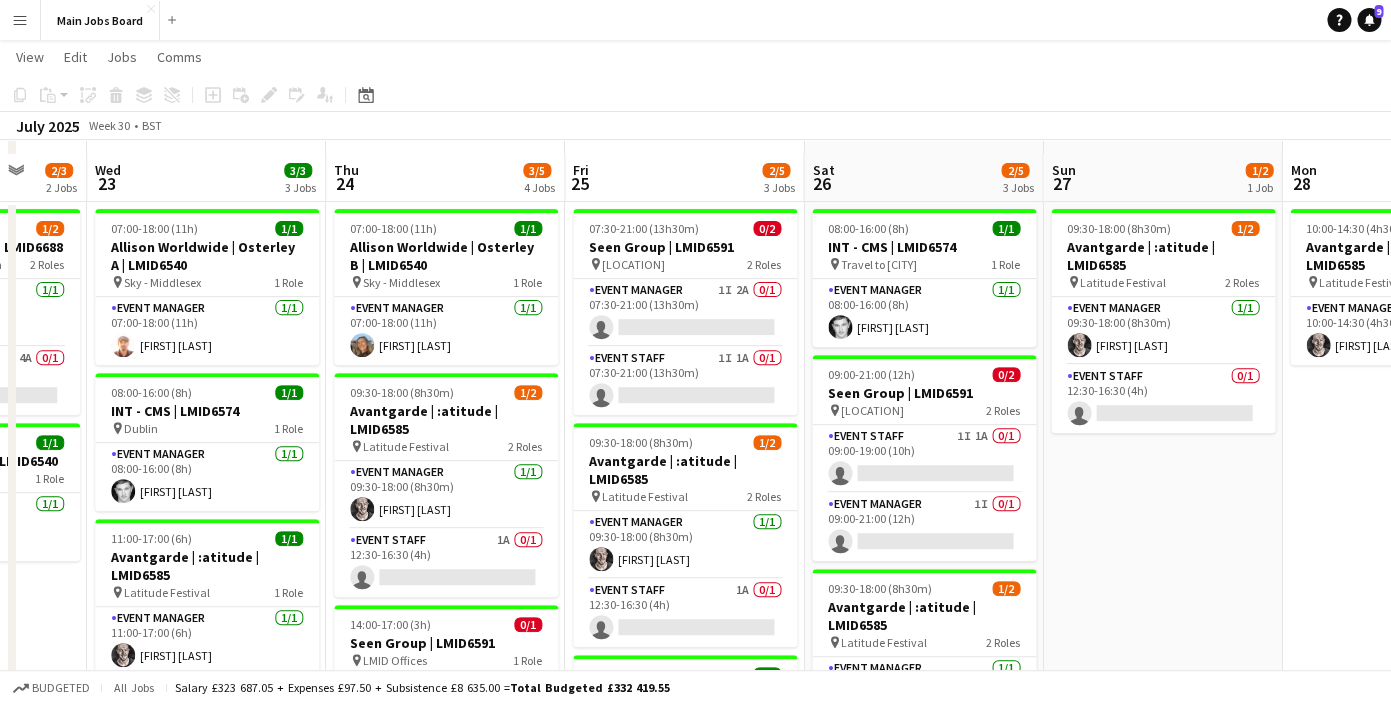 scroll, scrollTop: 109, scrollLeft: 0, axis: vertical 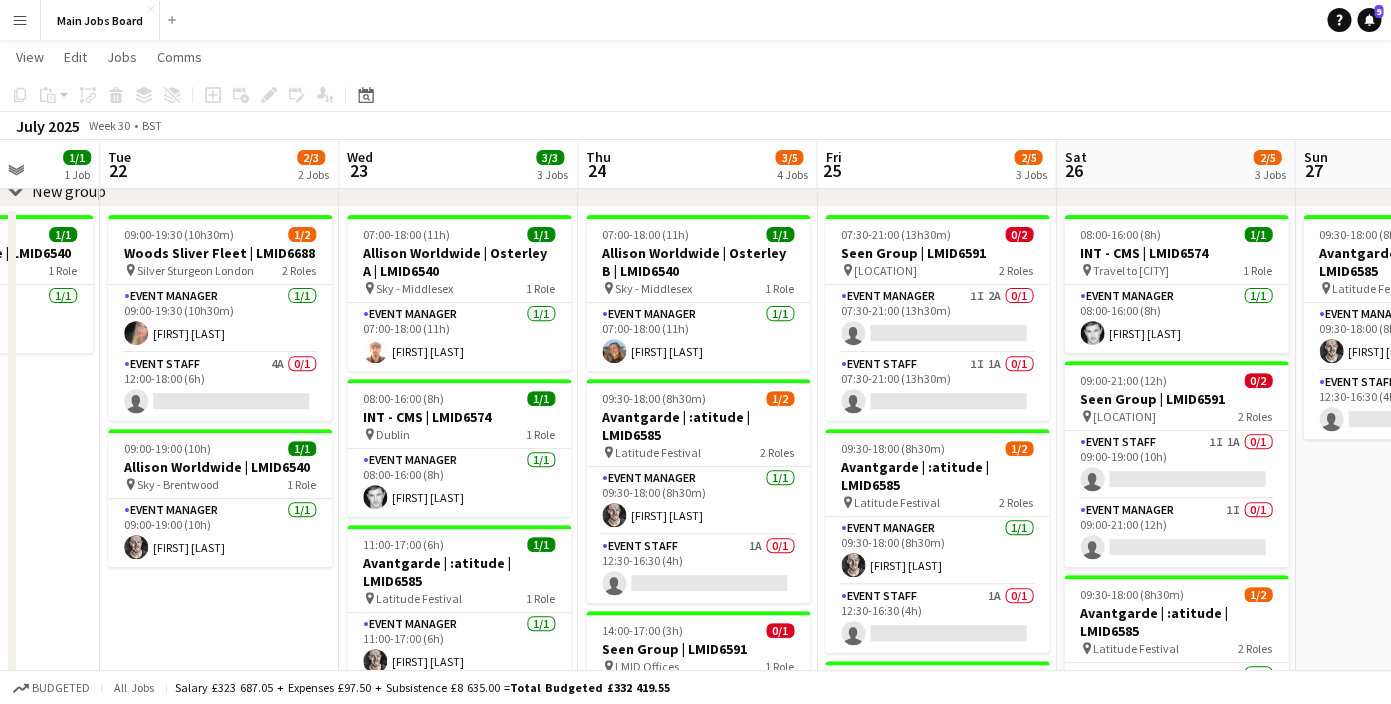 drag, startPoint x: 328, startPoint y: 507, endPoint x: 584, endPoint y: 507, distance: 256 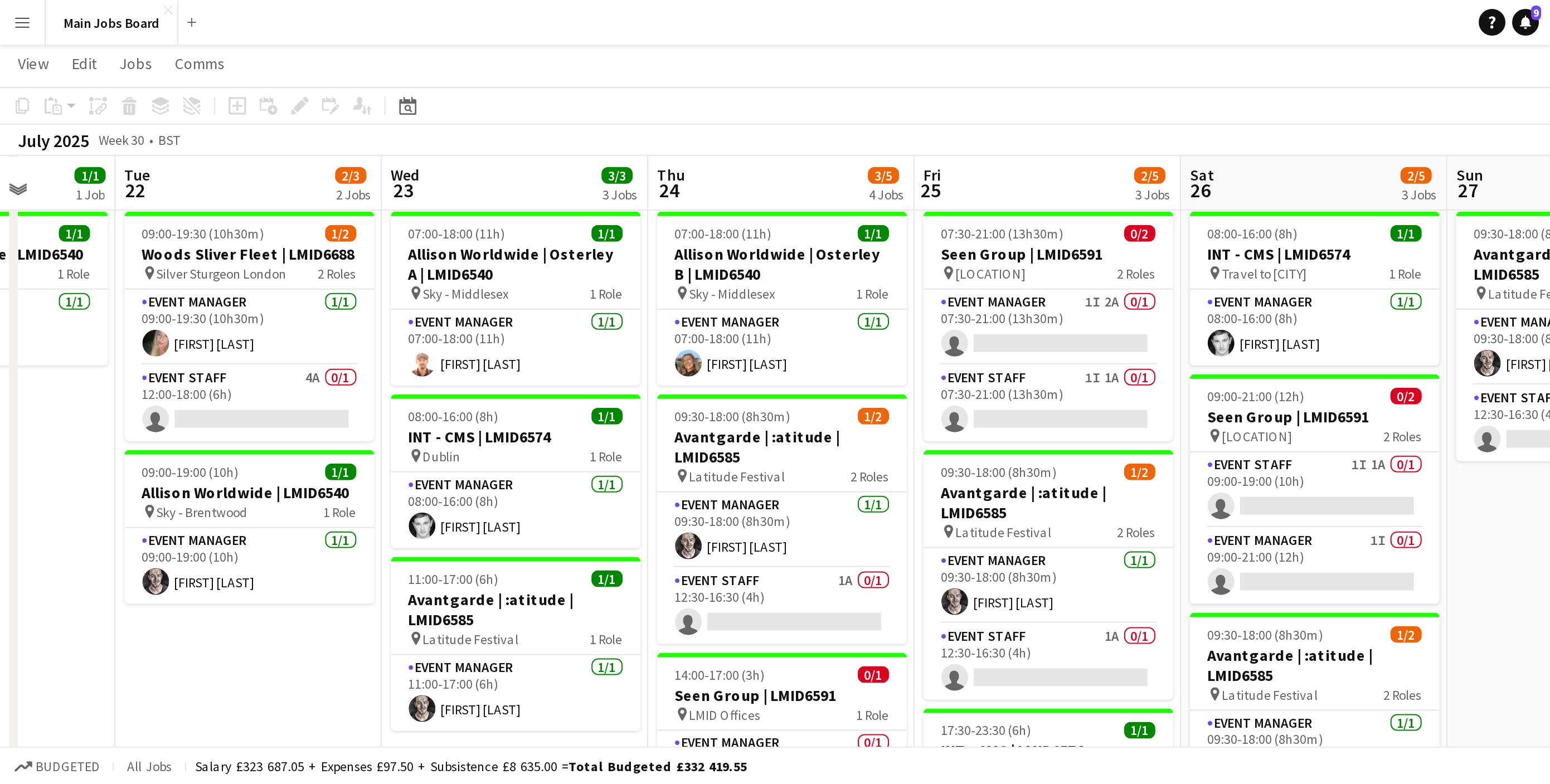 scroll, scrollTop: 0, scrollLeft: 0, axis: both 